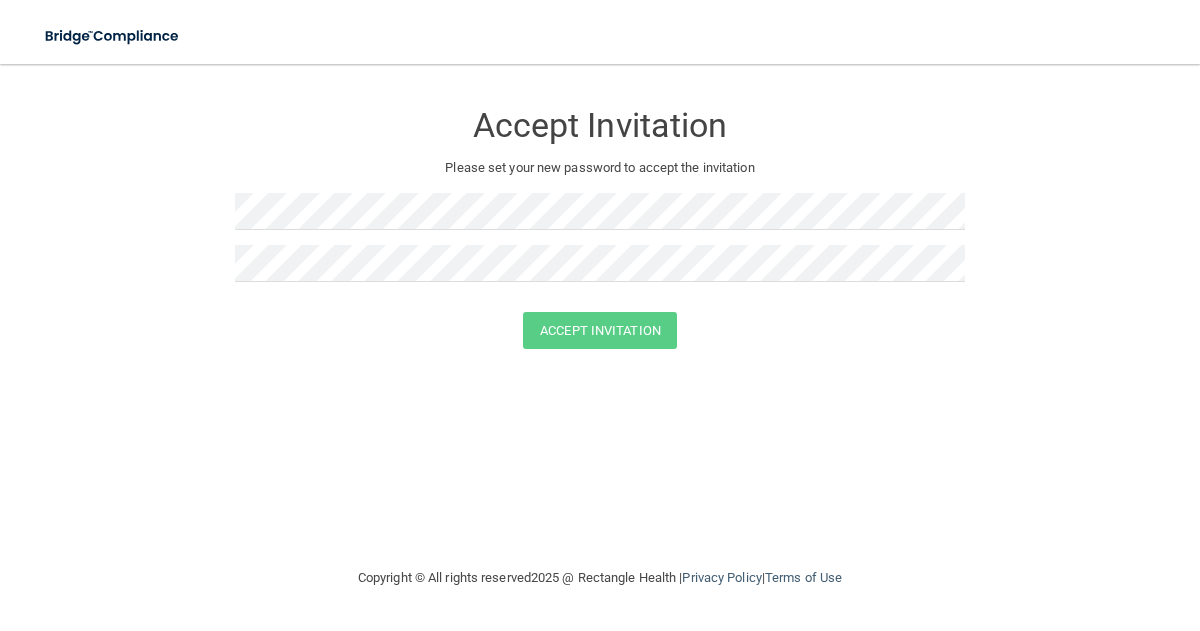 scroll, scrollTop: 0, scrollLeft: 0, axis: both 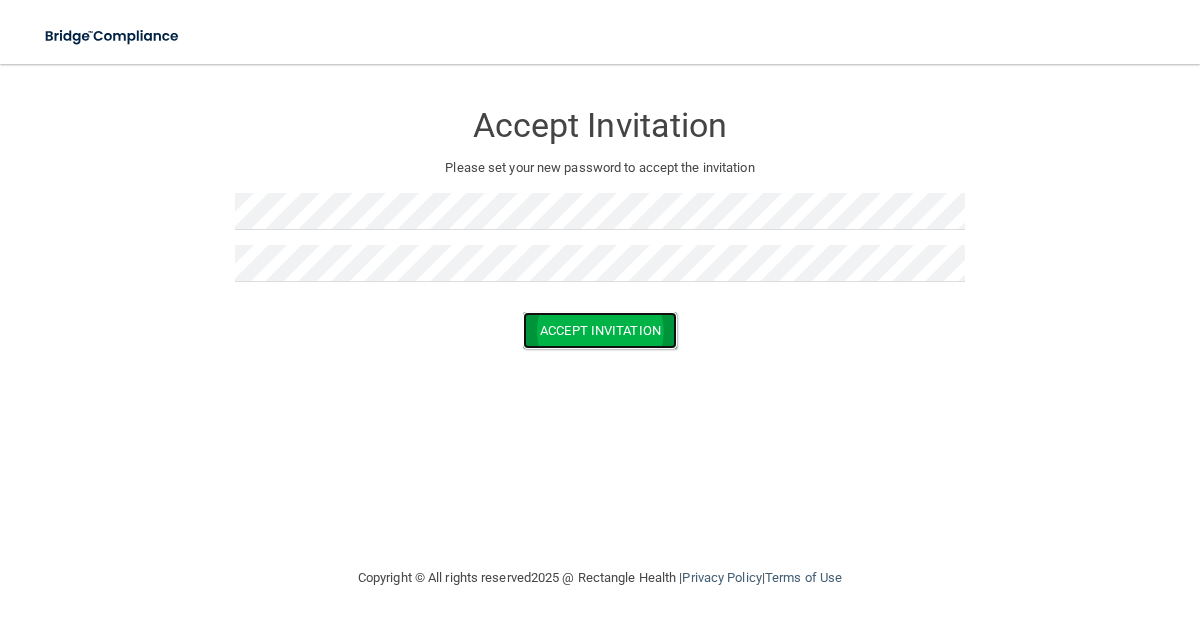 click on "Accept Invitation" at bounding box center [600, 330] 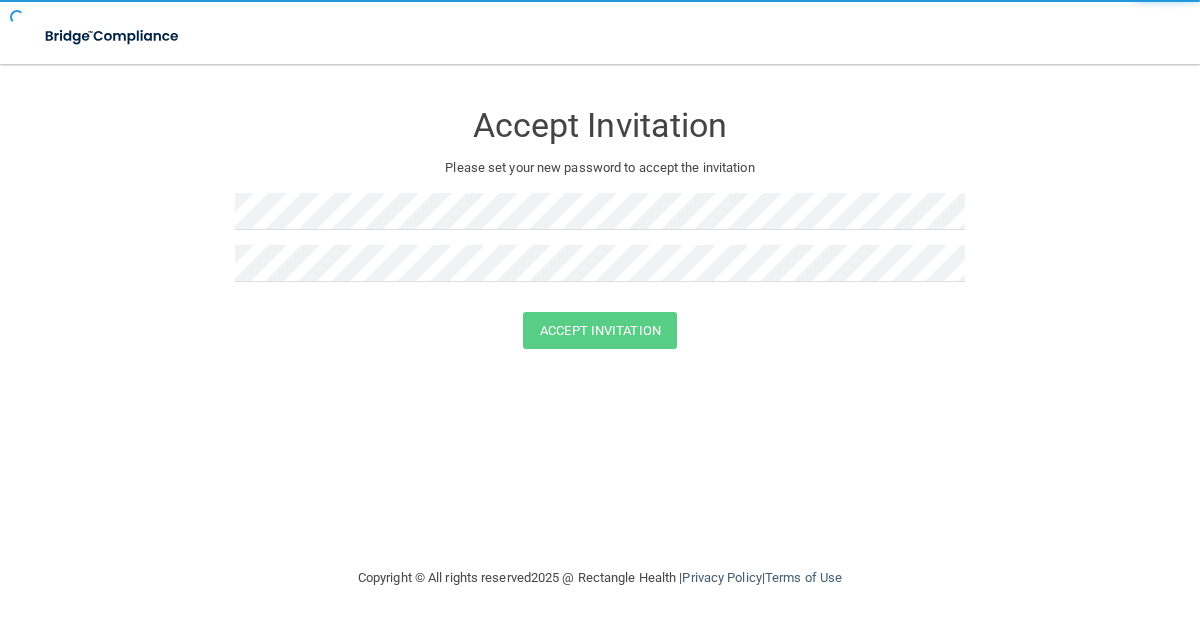 scroll, scrollTop: 0, scrollLeft: 0, axis: both 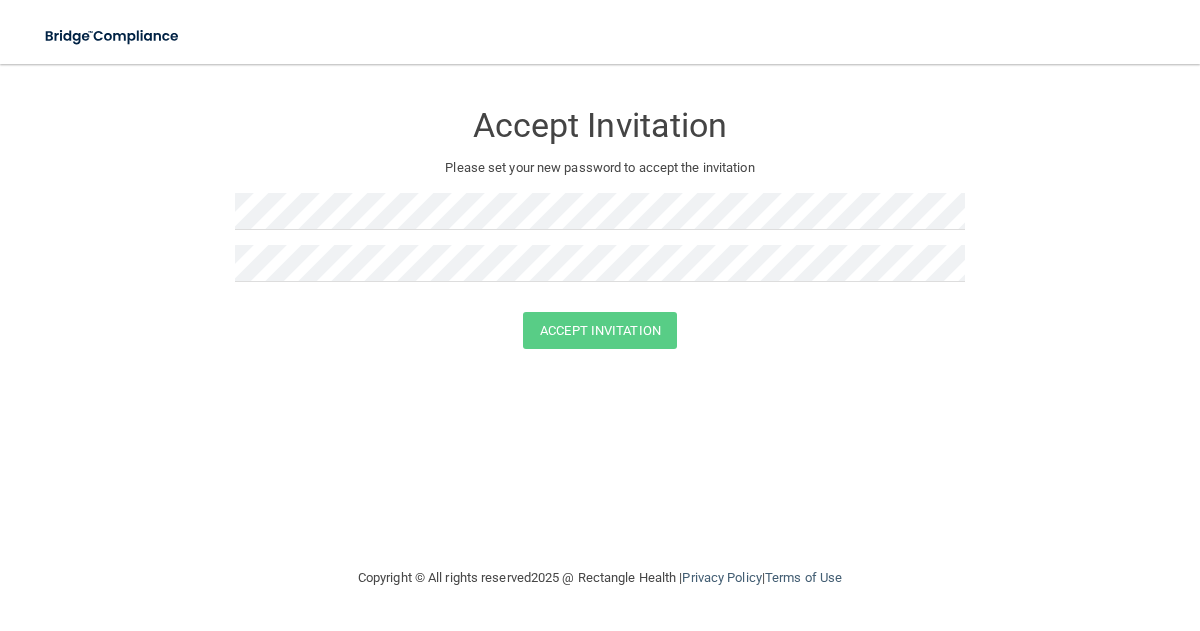click at bounding box center [600, 219] 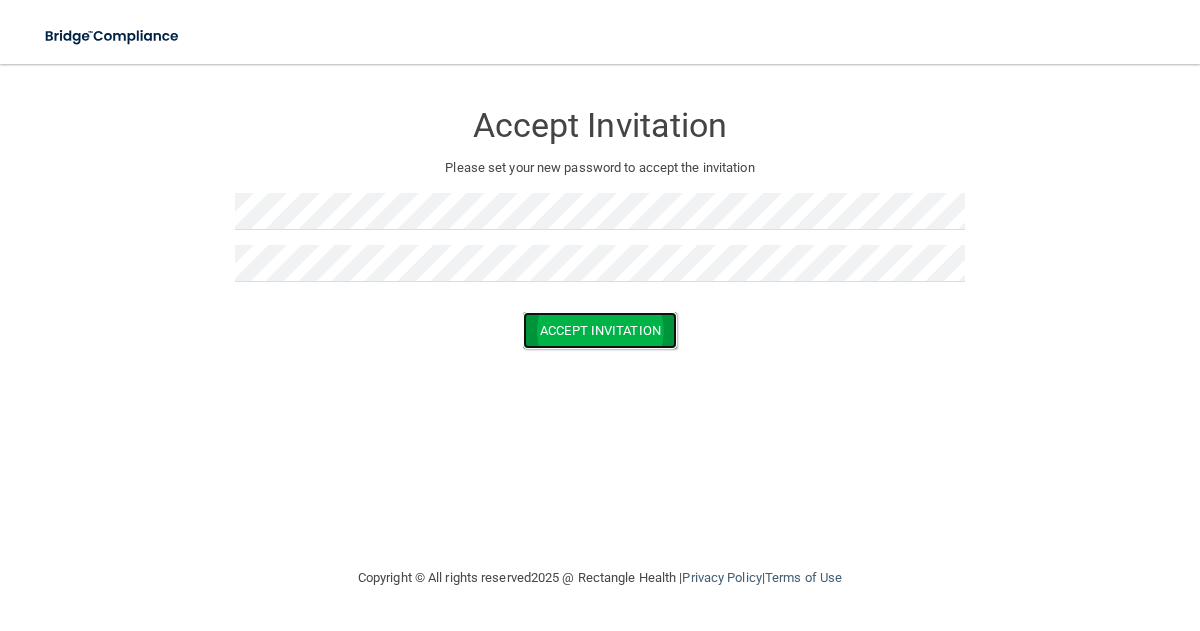 click on "Accept Invitation" at bounding box center [600, 330] 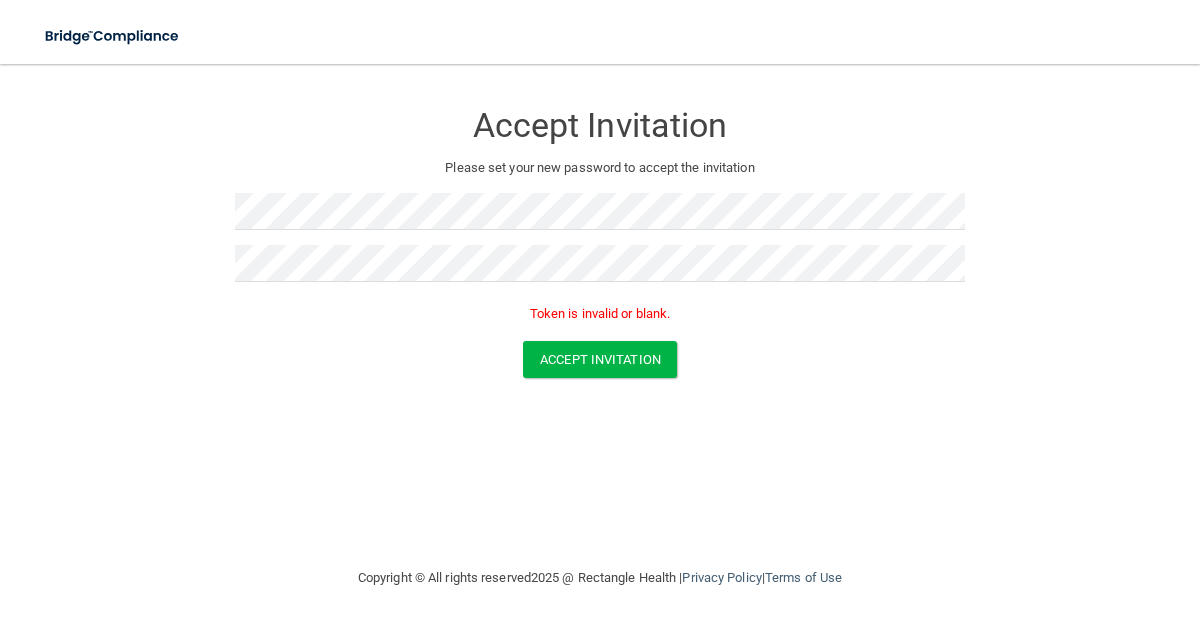 click on "Token is invalid or blank." at bounding box center (600, 314) 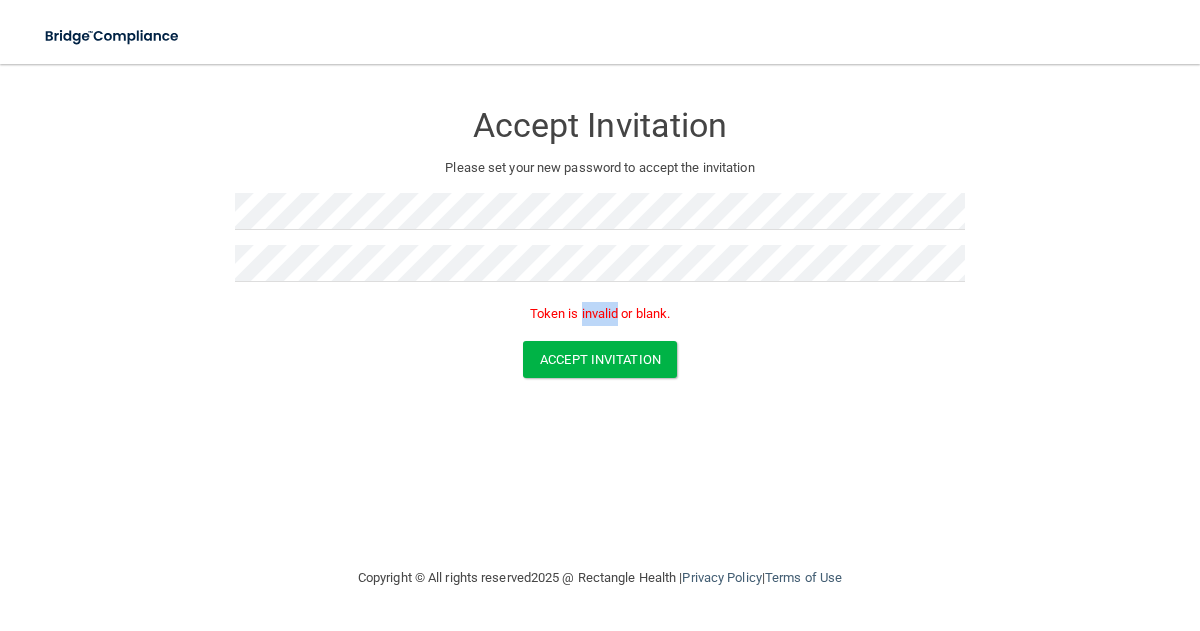 click on "Token is invalid or blank." at bounding box center (600, 314) 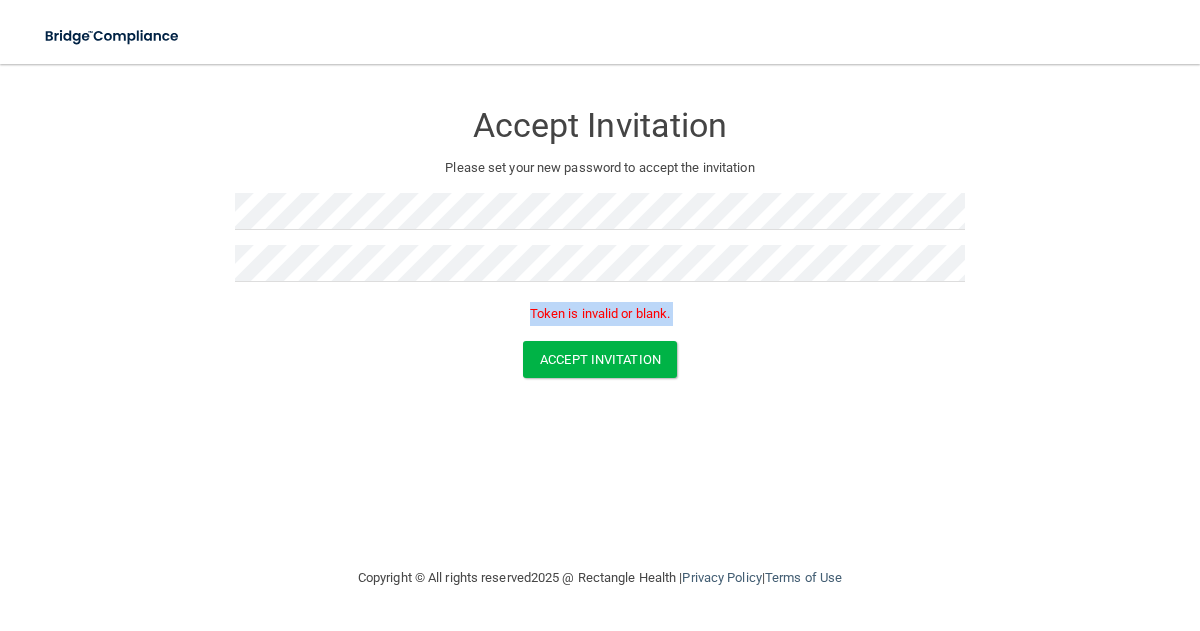 click on "Token is invalid or blank." at bounding box center (600, 314) 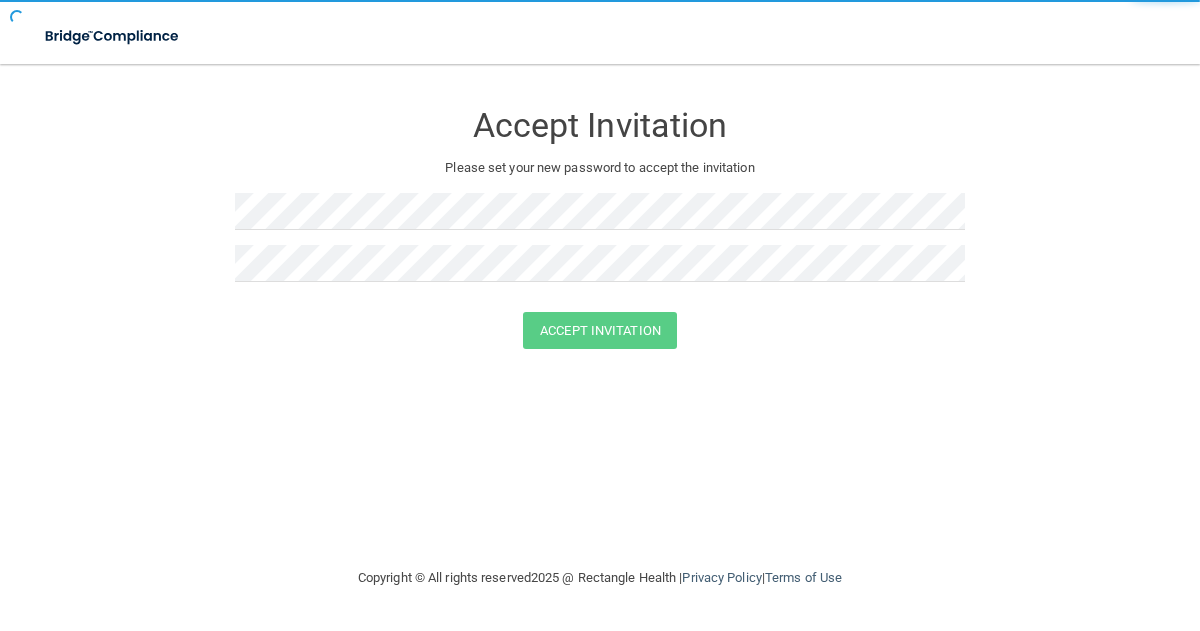 scroll, scrollTop: 0, scrollLeft: 0, axis: both 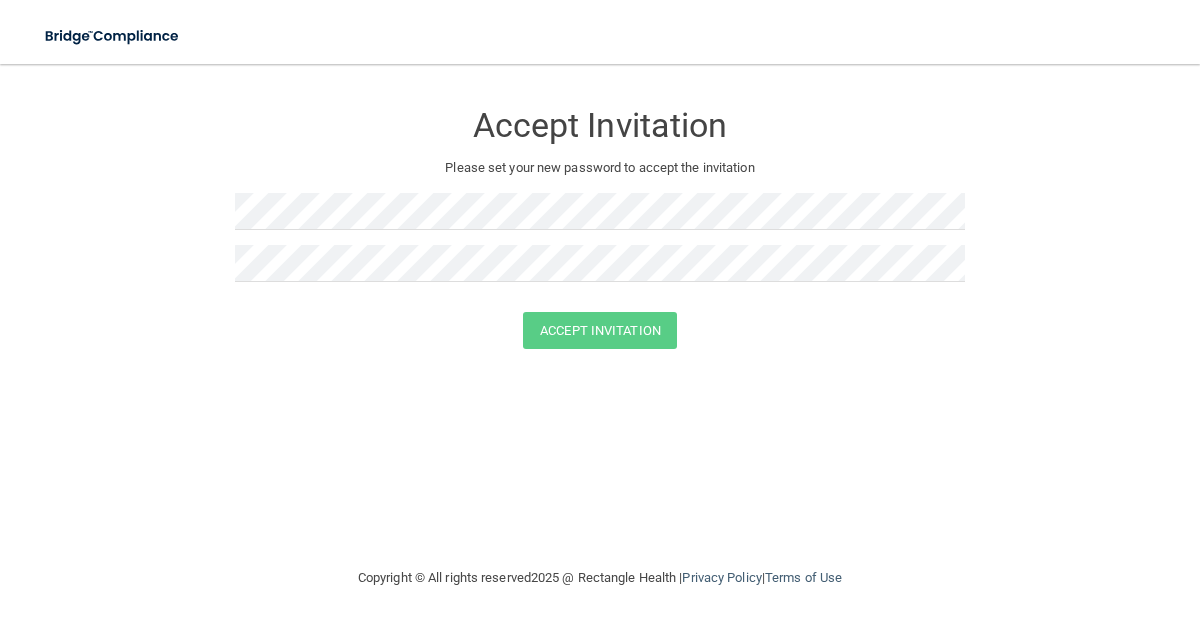 click on "Accept Invitation     Please set your new password to accept the invitation" at bounding box center [600, 198] 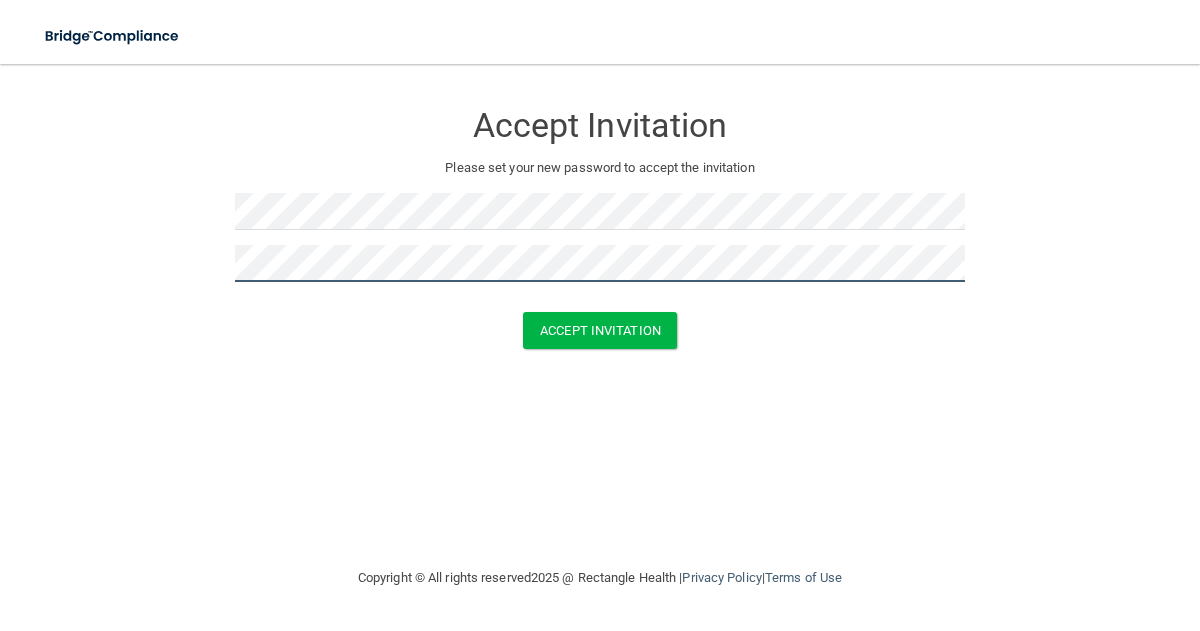click on "Accept Invitation" at bounding box center [600, 330] 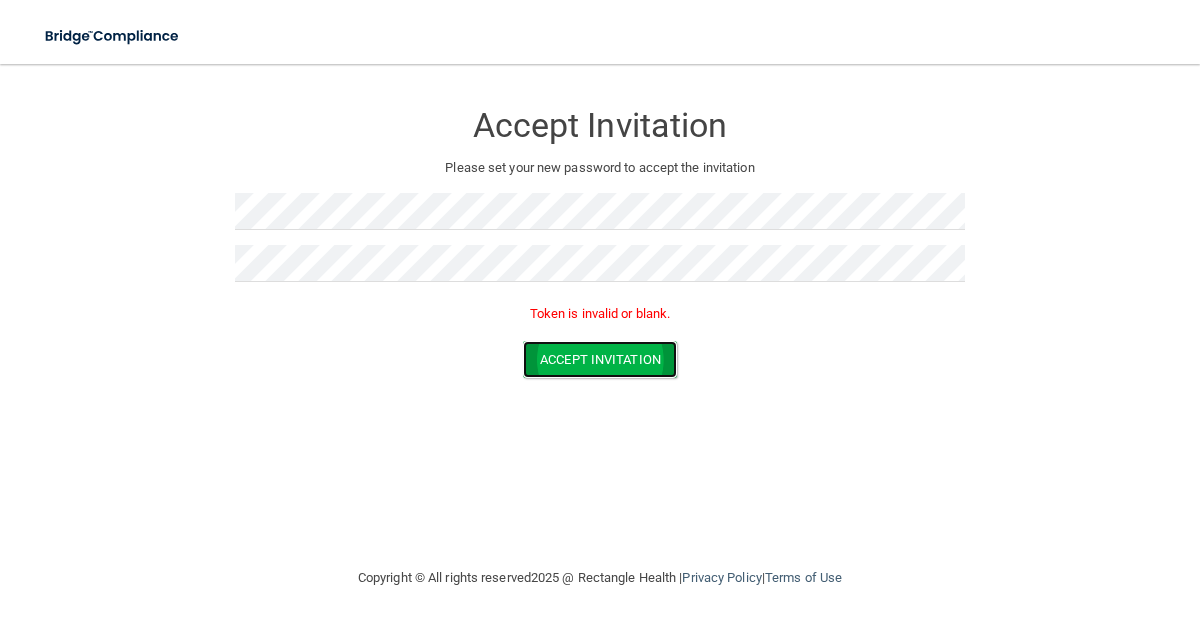 click on "Accept Invitation" at bounding box center [600, 359] 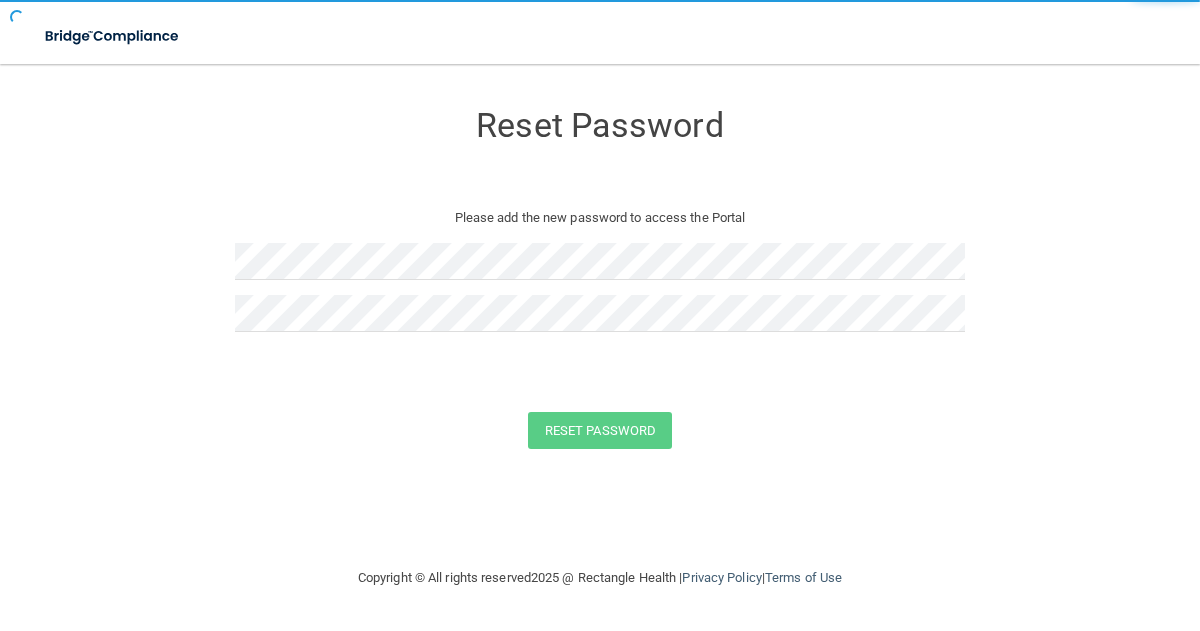 scroll, scrollTop: 0, scrollLeft: 0, axis: both 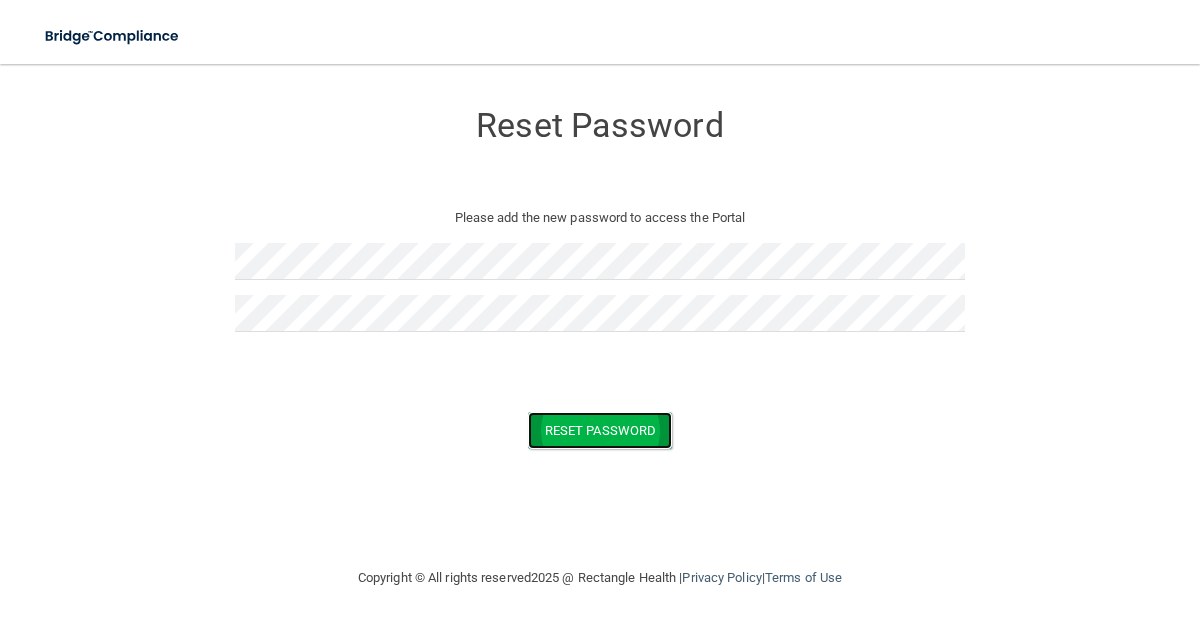 click on "Reset Password" at bounding box center [600, 430] 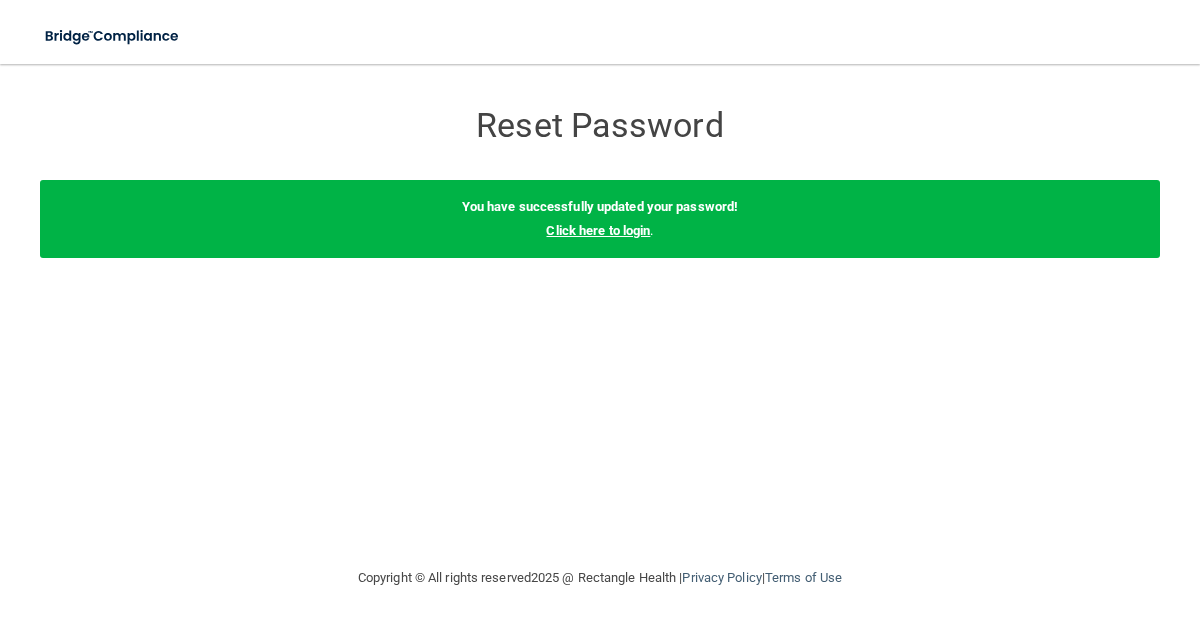 click on "Click here to login" at bounding box center [598, 230] 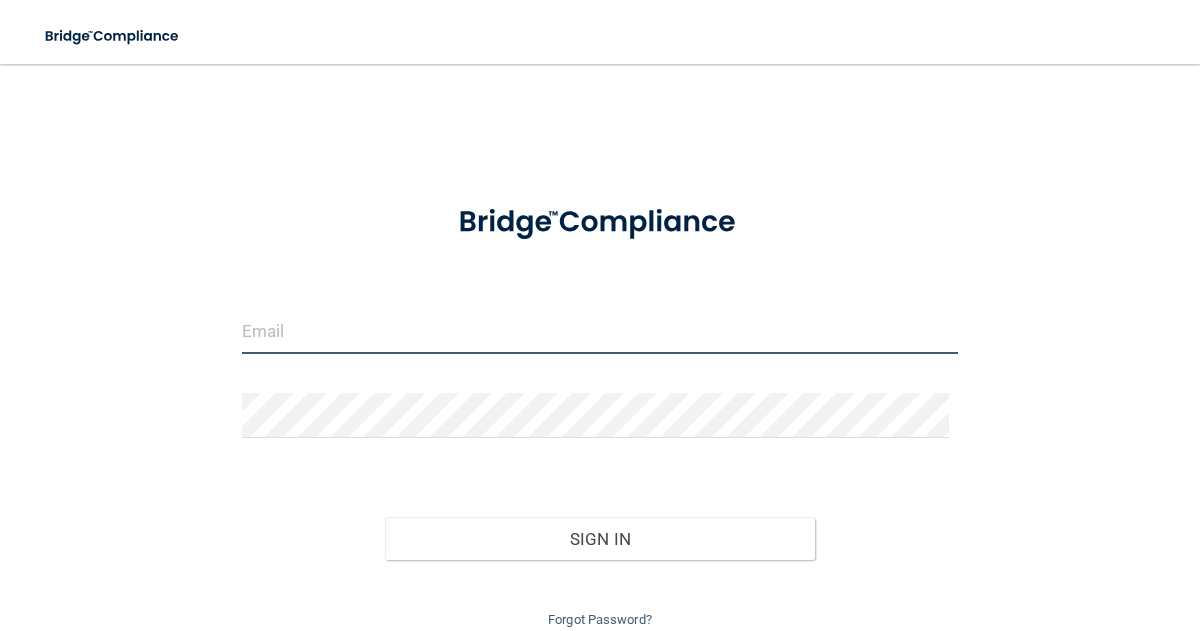type on "mthackerdmd@gmail.com" 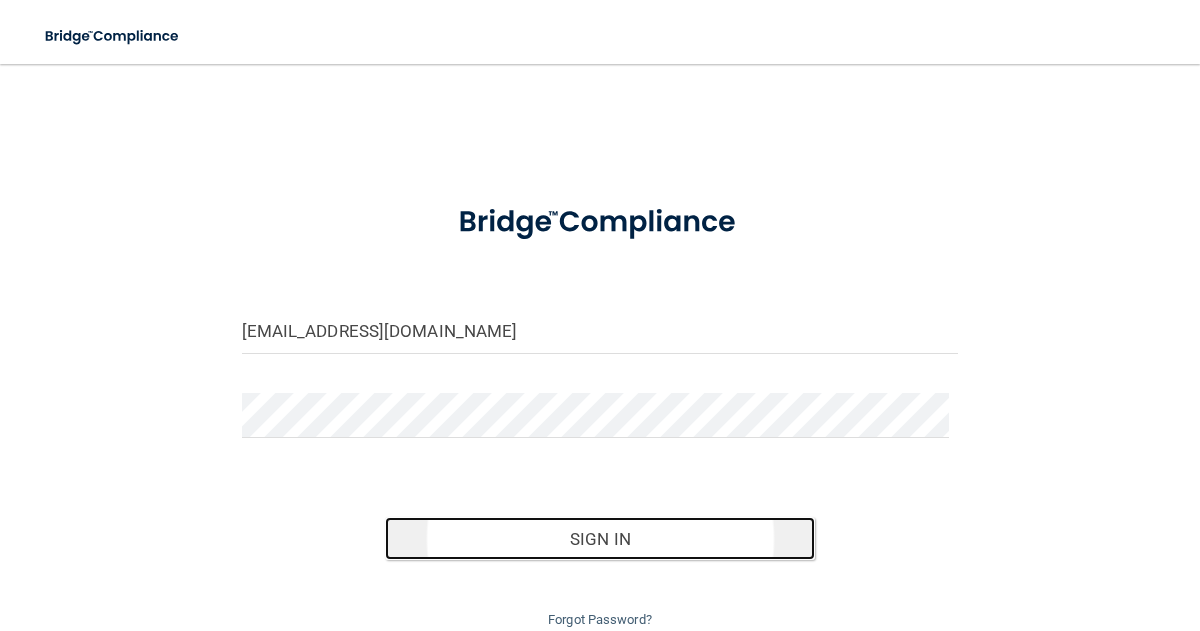 click on "Sign In" at bounding box center (600, 539) 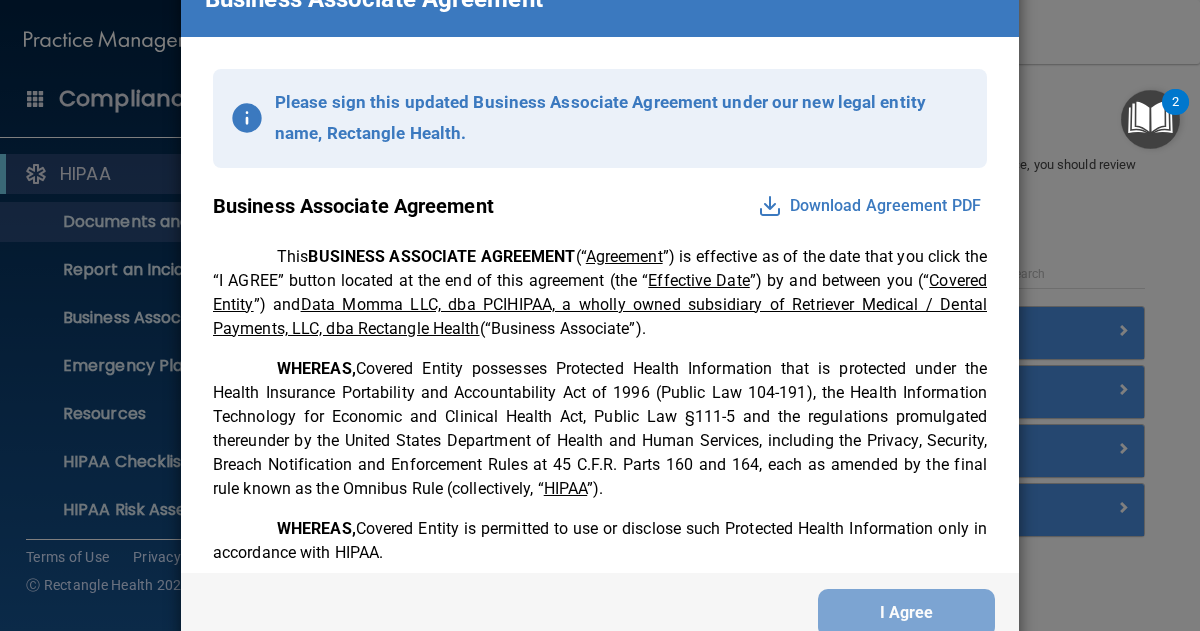 scroll, scrollTop: 123, scrollLeft: 0, axis: vertical 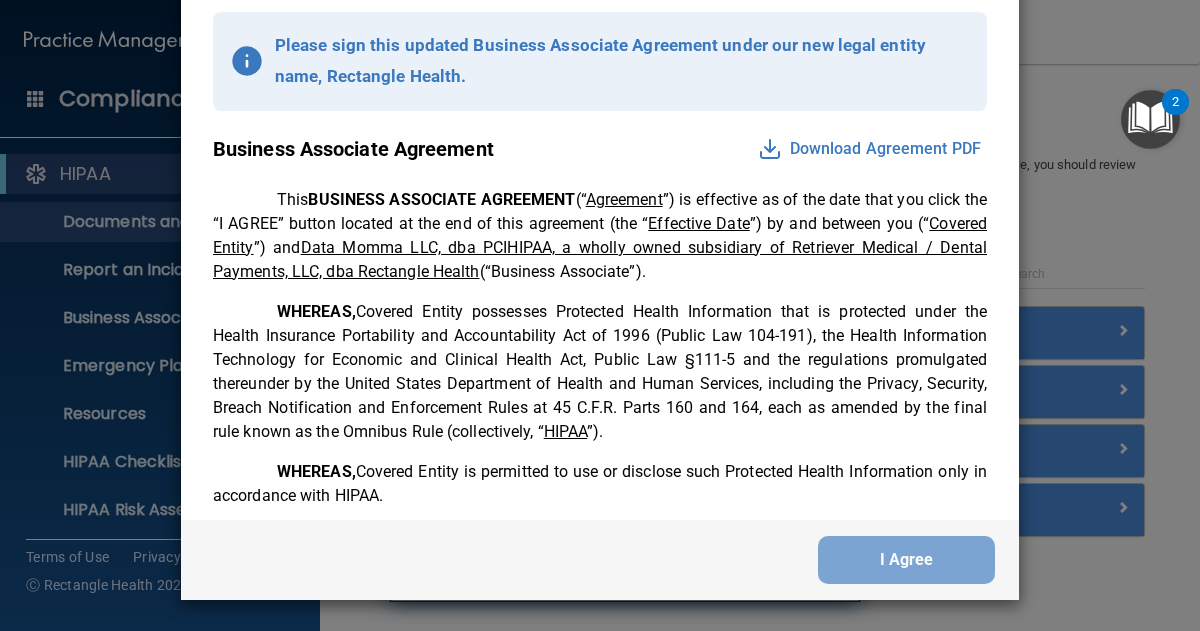 click on "Business Associate Agreement            Please sign this updated Business Associate Agreement under our new legal entity name, Rectangle Health.        Business Associate Agreement     Download Agreement PDF       This  BUSINESS ASSOCIATE AGREEMENT  (“ Agreement ”) is effective as of the date that you click the “I AGREE” button located at the end of this agreement (the “ Effective Date ”) by and between you (“ Covered Entity ”) and  Data Momma LLC, dba PCIHIPAA, a wholly owned subsidiary of Retriever Medical / Dental Payments, LLC, dba Rectangle Health (“Business Associate”).      WHEREAS, HIPAA ”).      WHEREAS,  Covered Entity is permitted to use or disclose such Protected Health Information only in accordance with HIPAA.      WHEREAS,  Business Associate may have access to and may receive and maintain Protected Health Information from Covered Entity in connection with its performance of Services to Covered Entity under the Services Agreement.      NOW THEREFORE,       TERMS" at bounding box center [600, 254] 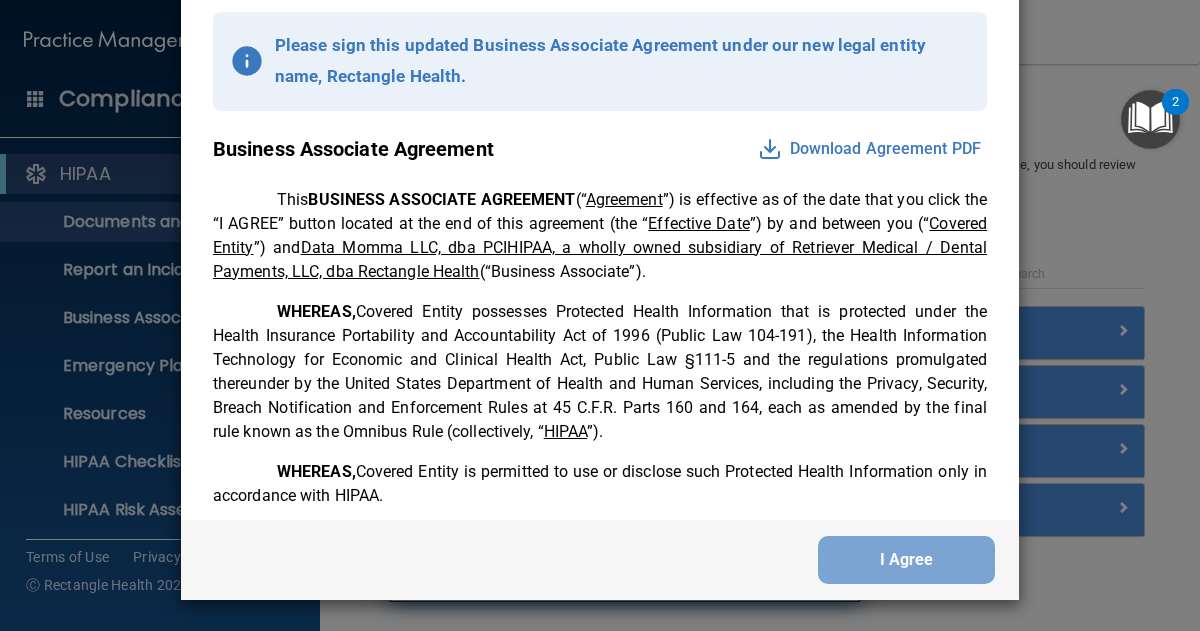 scroll, scrollTop: 0, scrollLeft: 0, axis: both 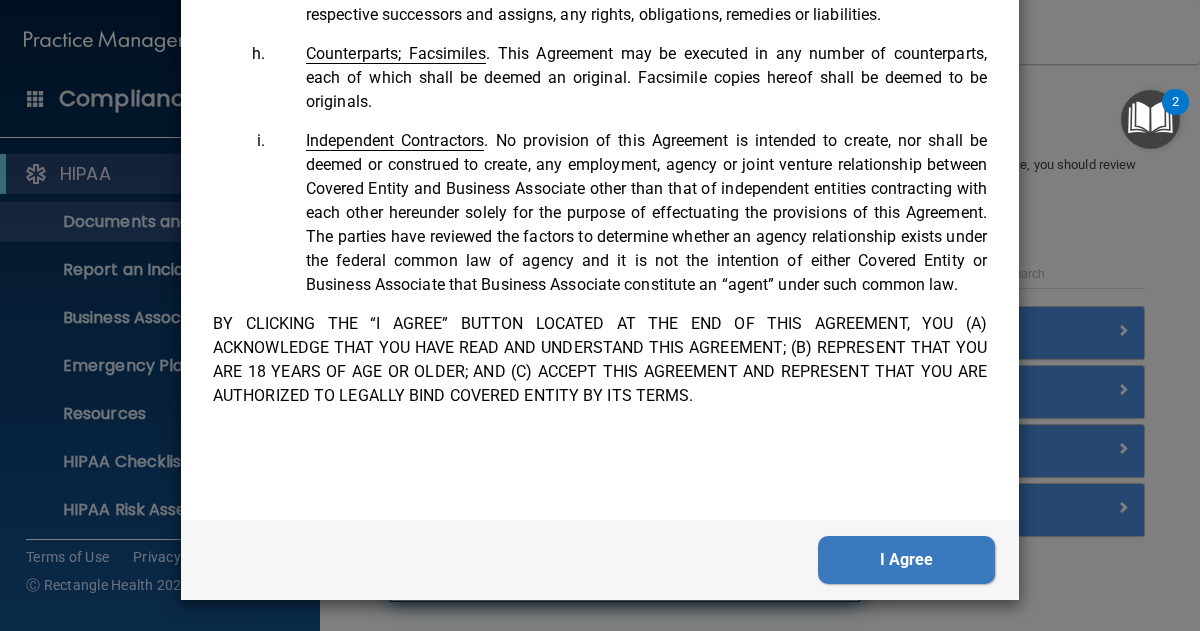 click on "I Agree" at bounding box center (906, 560) 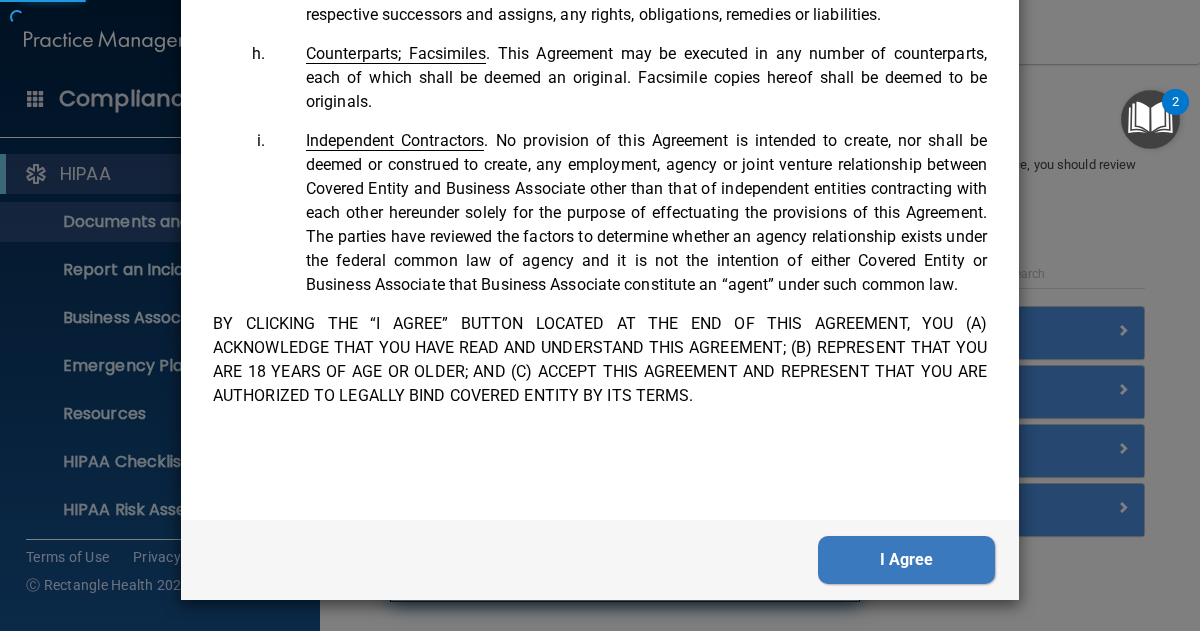 scroll, scrollTop: 0, scrollLeft: 0, axis: both 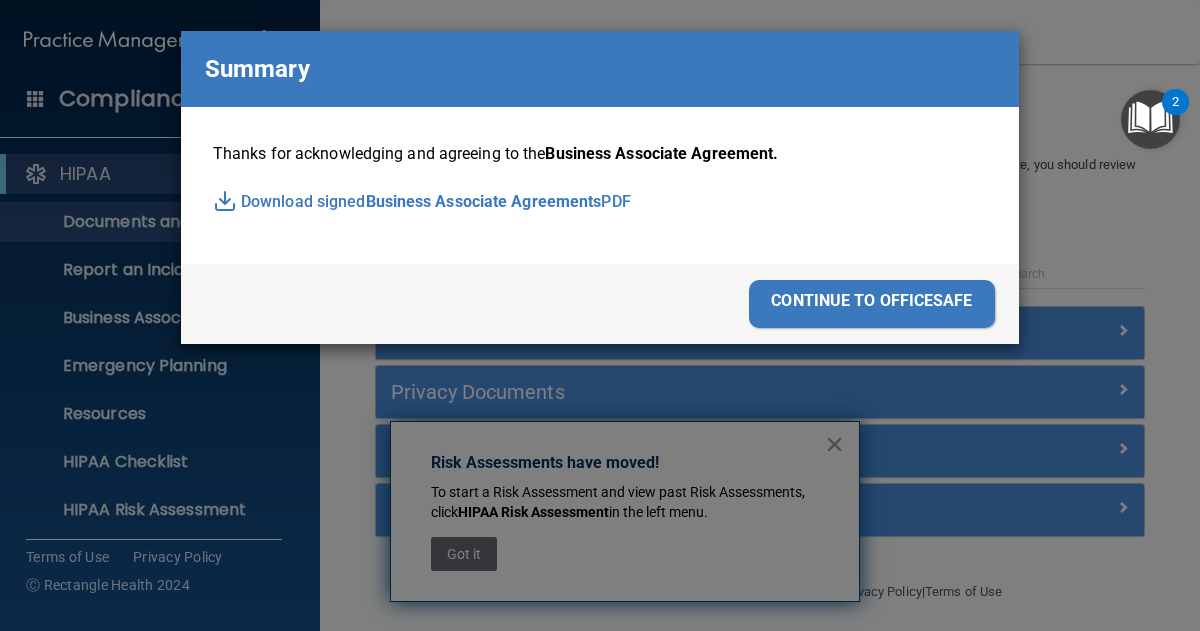 click on "continue to officesafe" at bounding box center (872, 304) 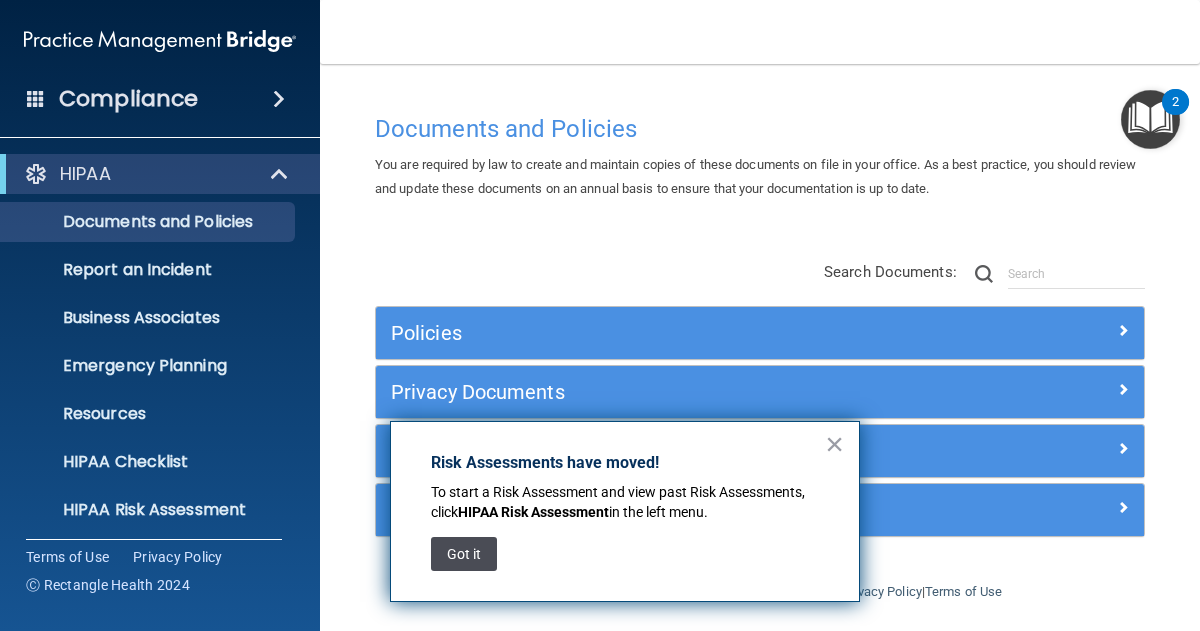 click on "Got it" at bounding box center (464, 554) 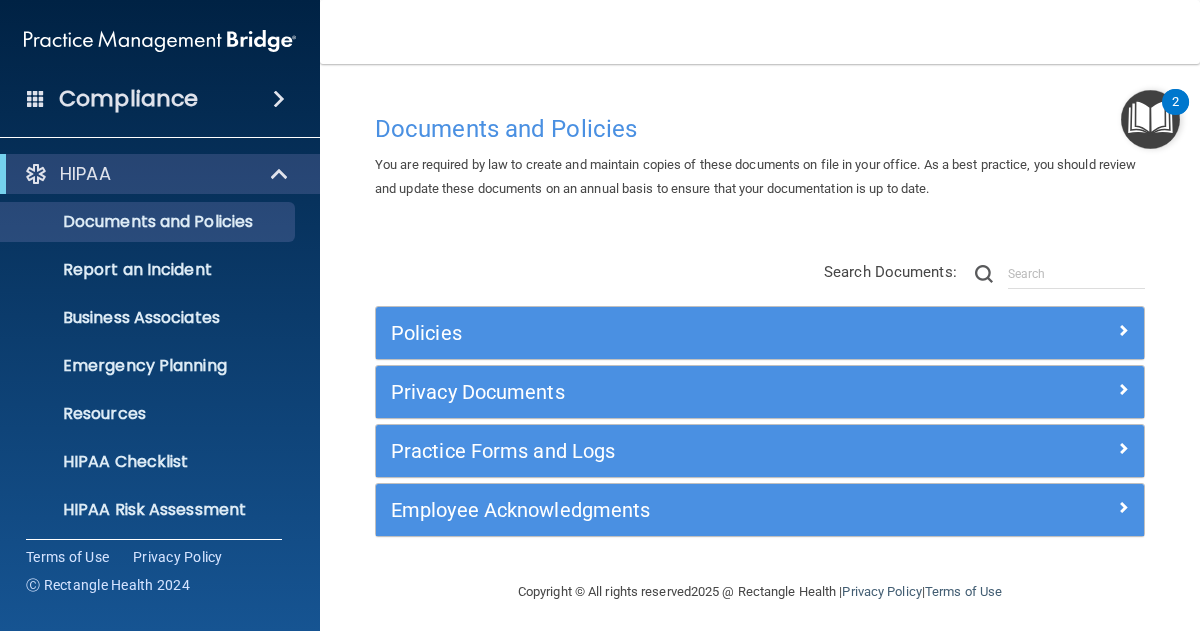 click at bounding box center (160, 41) 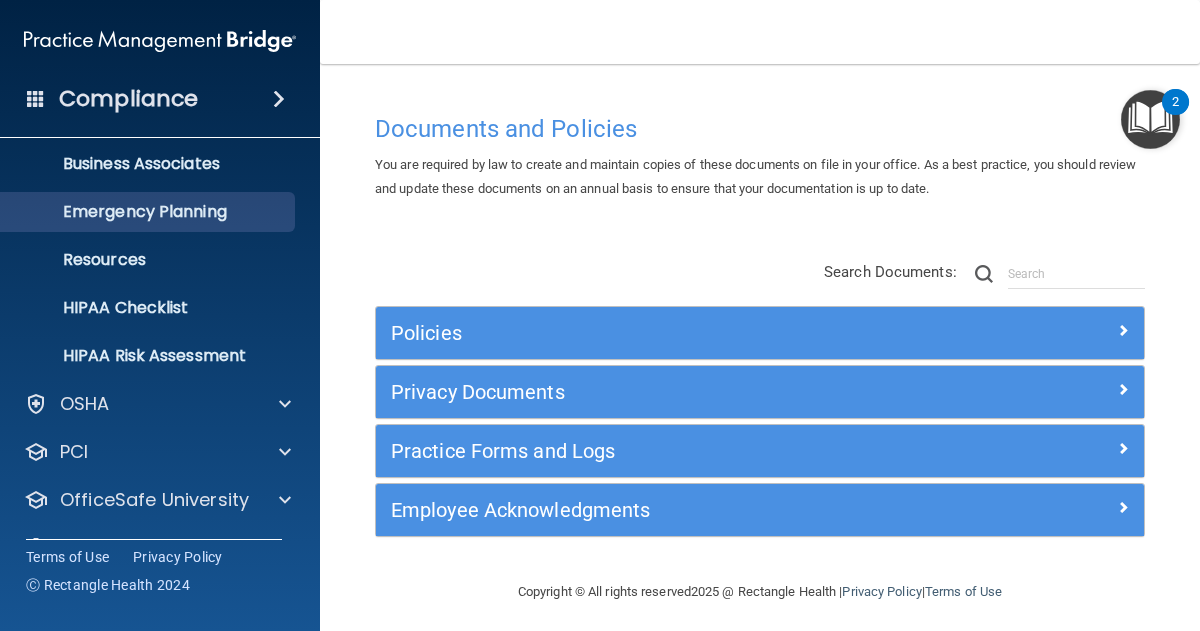scroll, scrollTop: 0, scrollLeft: 0, axis: both 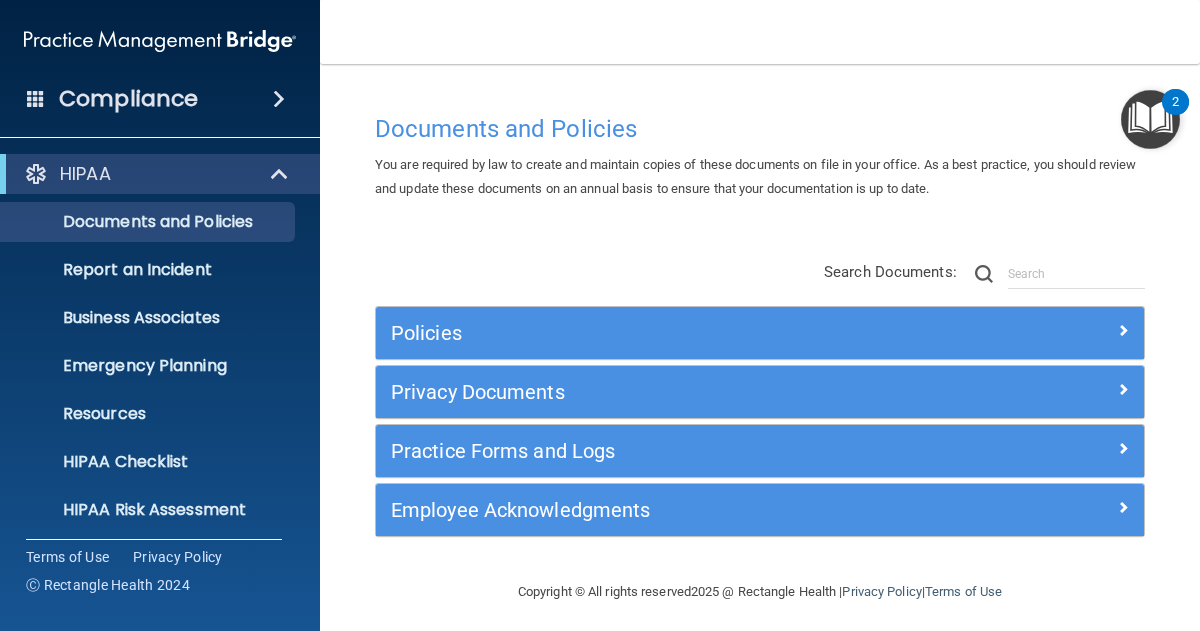 click on "Compliance" at bounding box center [128, 99] 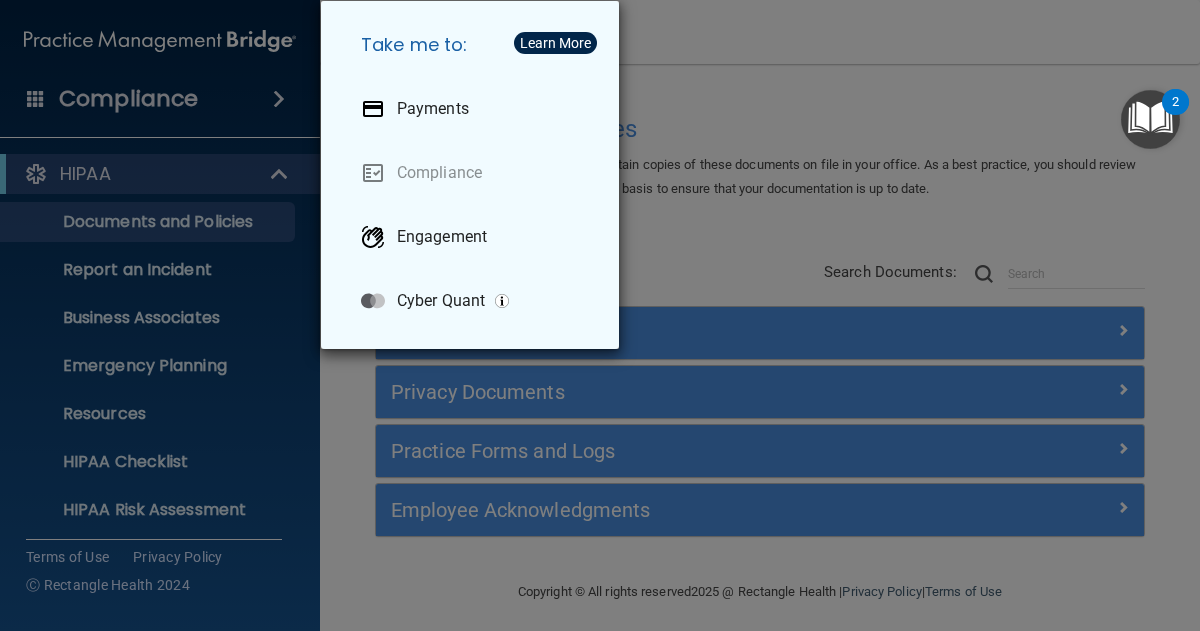 click on "Take me to:             Payments                   Compliance                     Engagement                     Cyber Quant" at bounding box center (600, 315) 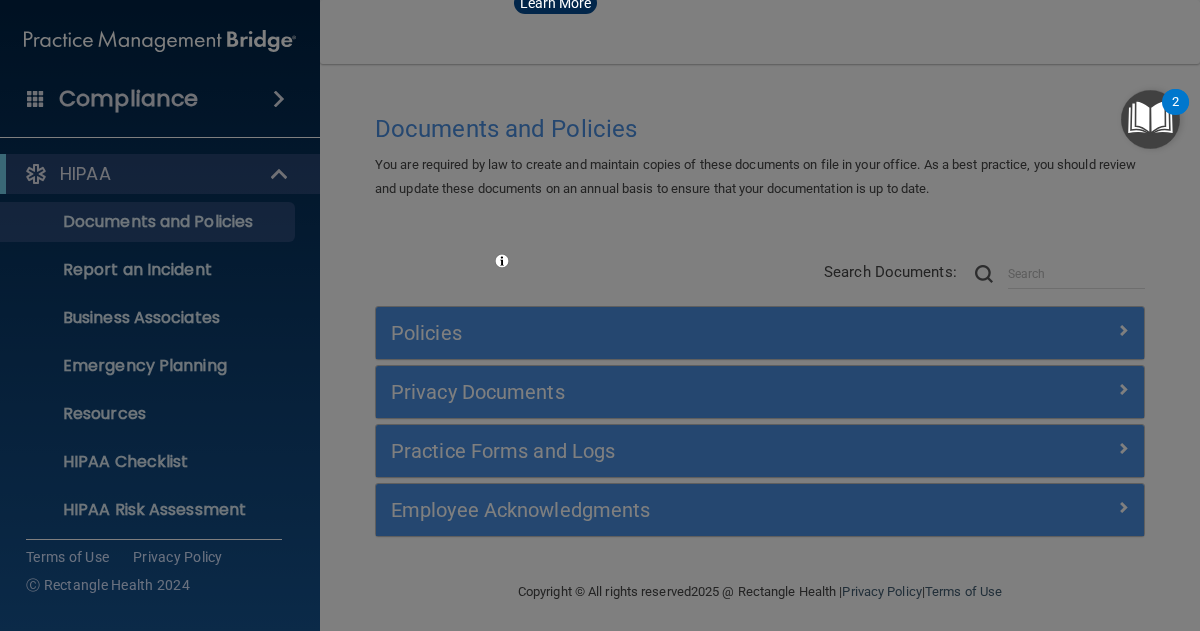 click at bounding box center (600, 315) 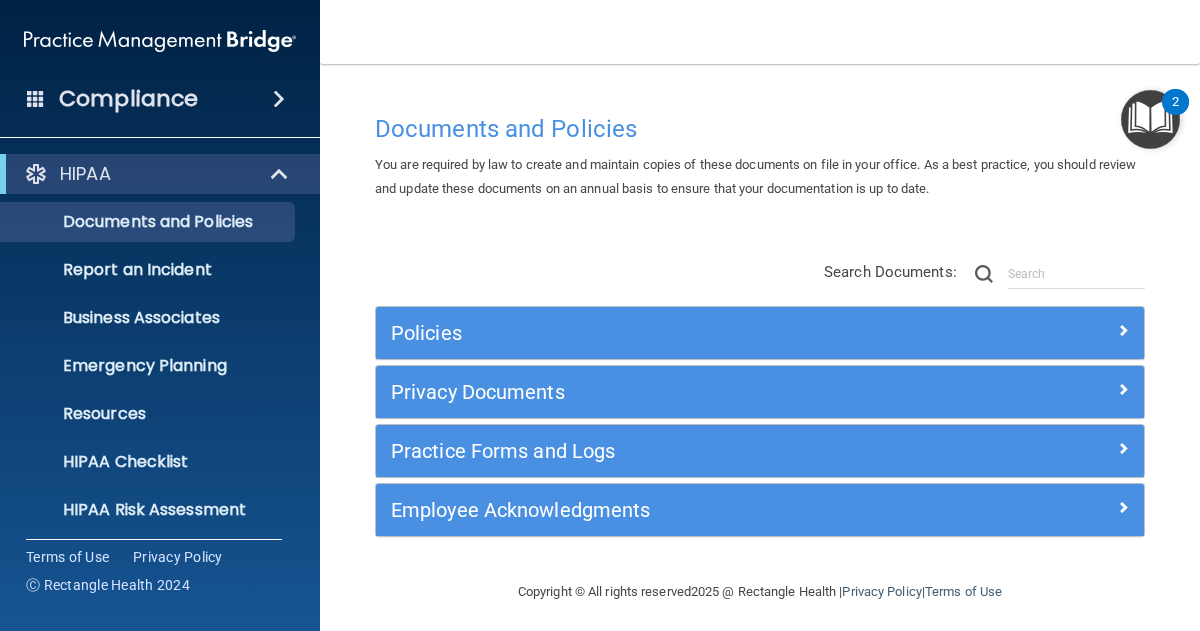 click at bounding box center (36, 98) 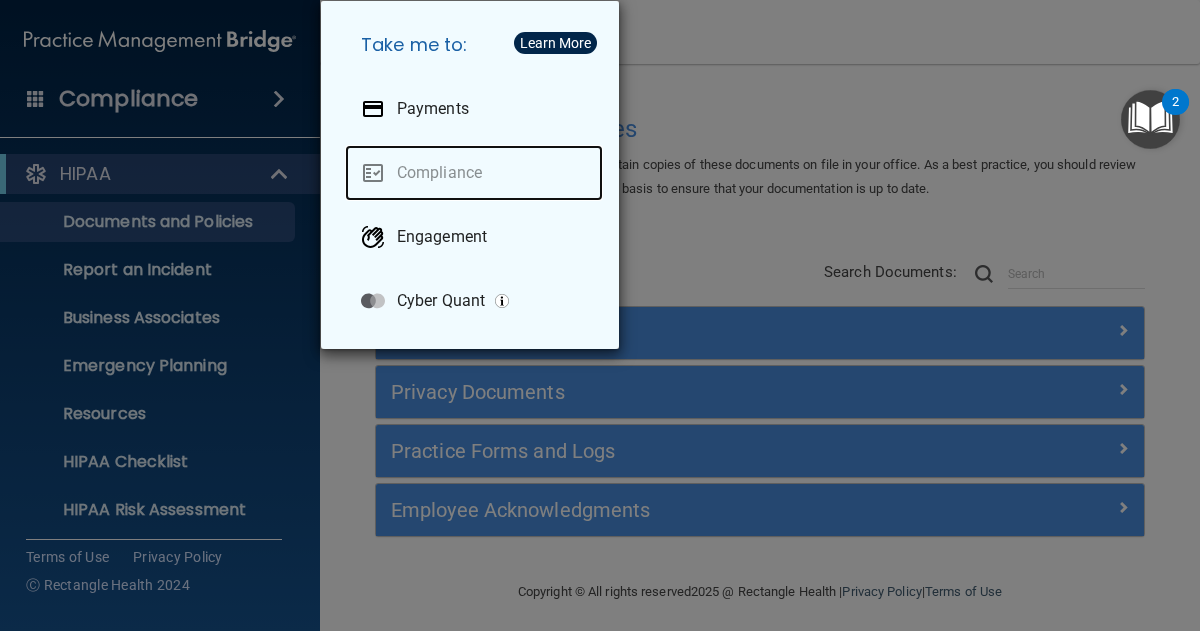 click on "Compliance" at bounding box center [474, 173] 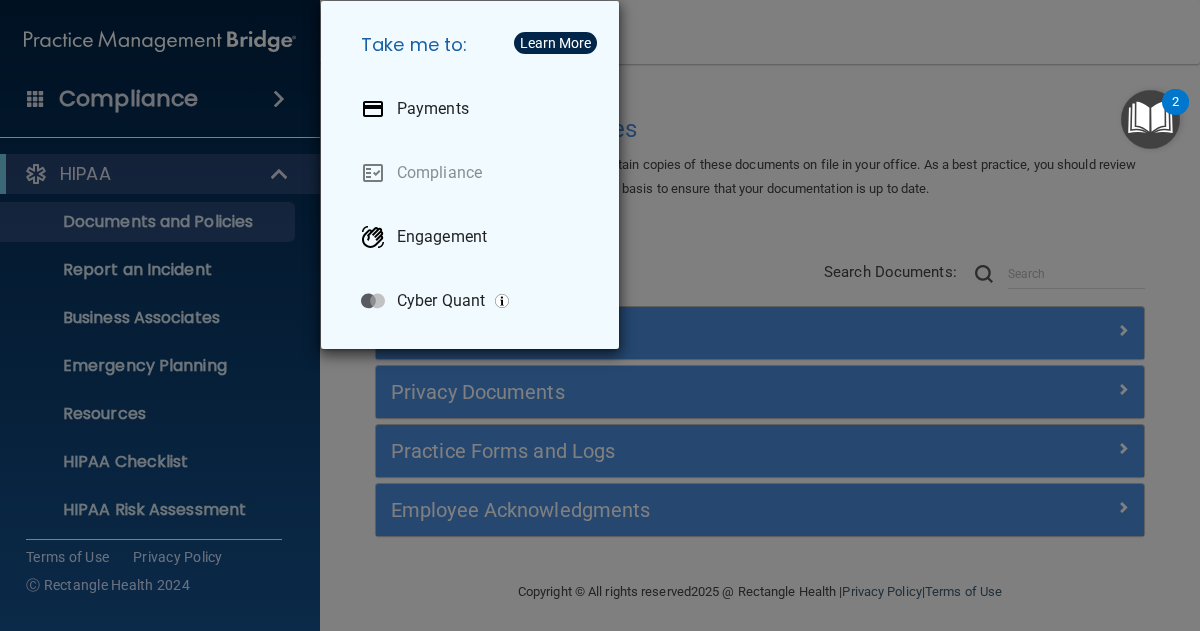 click on "Take me to:             Payments                   Compliance                     Engagement                     Cyber Quant" at bounding box center [600, 315] 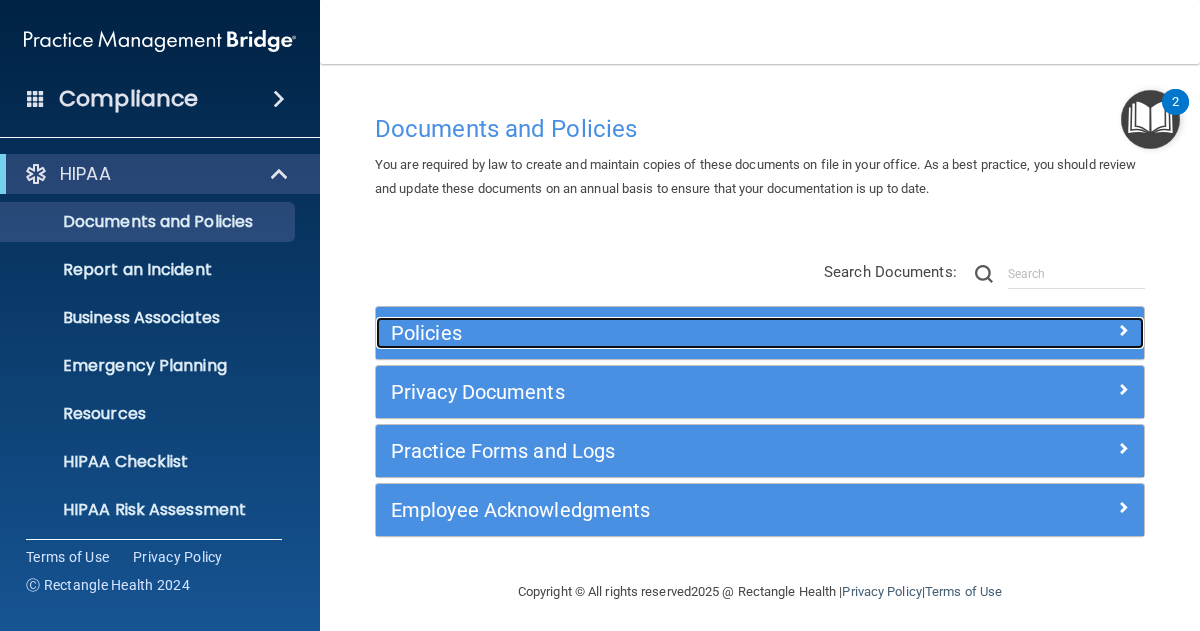 click on "Policies" at bounding box center (664, 333) 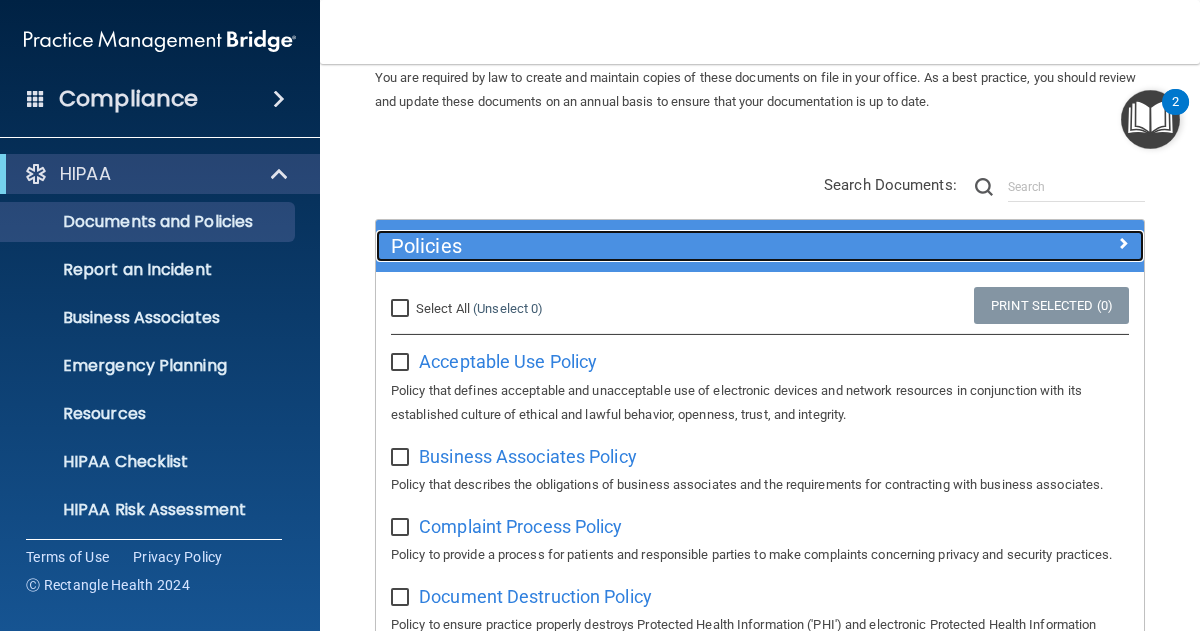 scroll, scrollTop: 138, scrollLeft: 0, axis: vertical 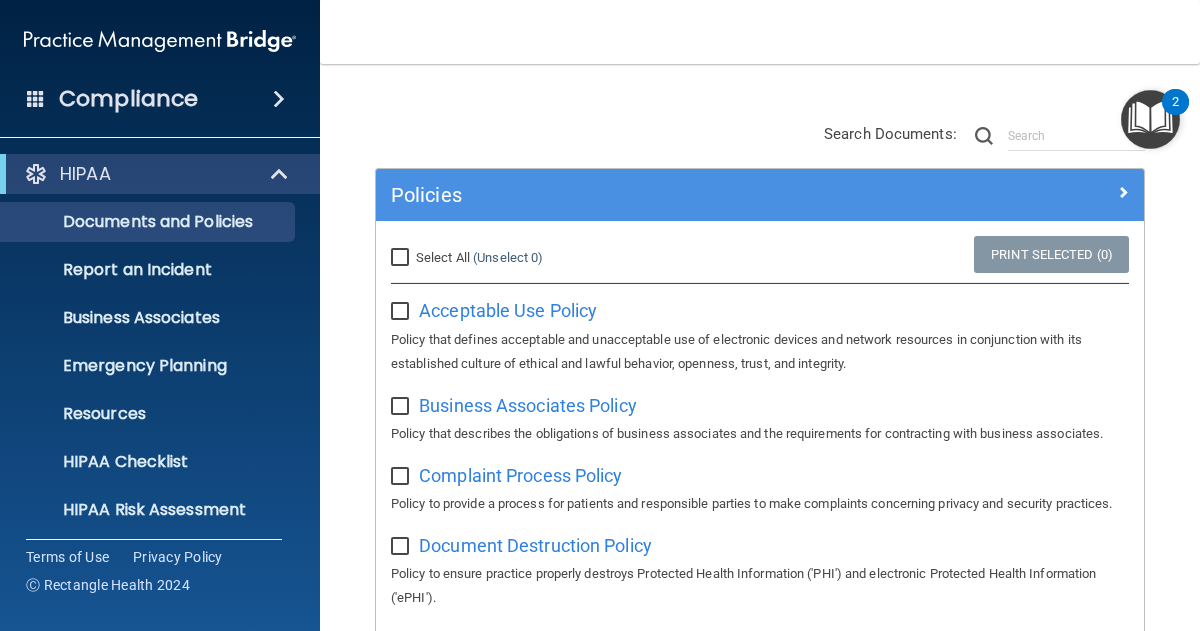 click on "Select All   (Unselect 0)    Unselect All" at bounding box center [402, 258] 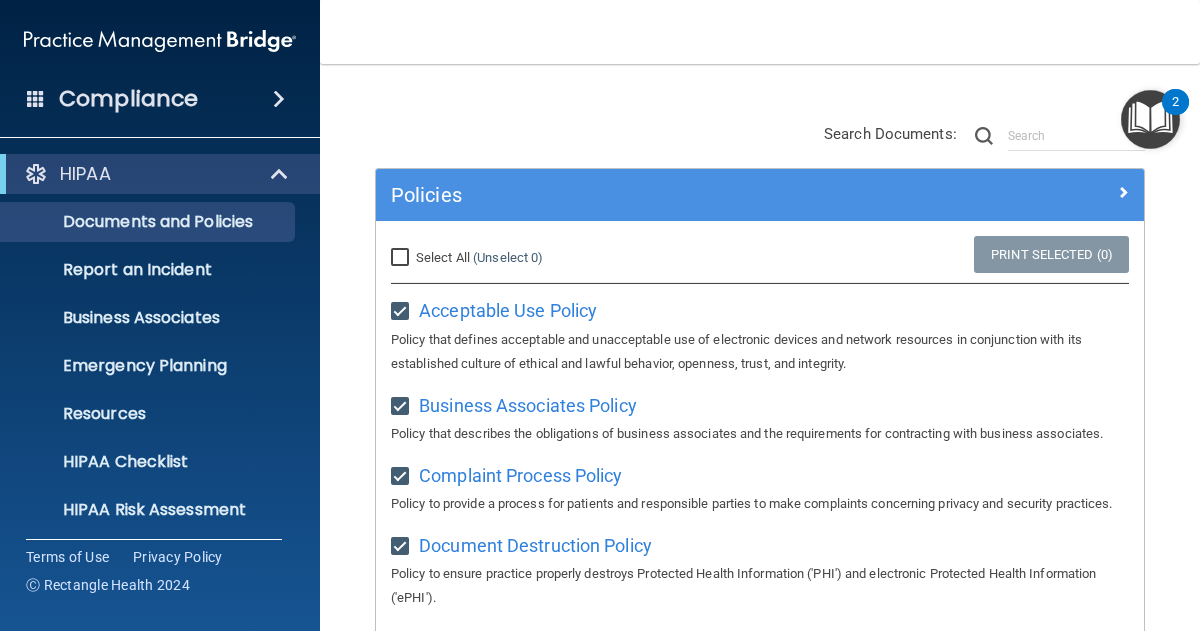 checkbox on "true" 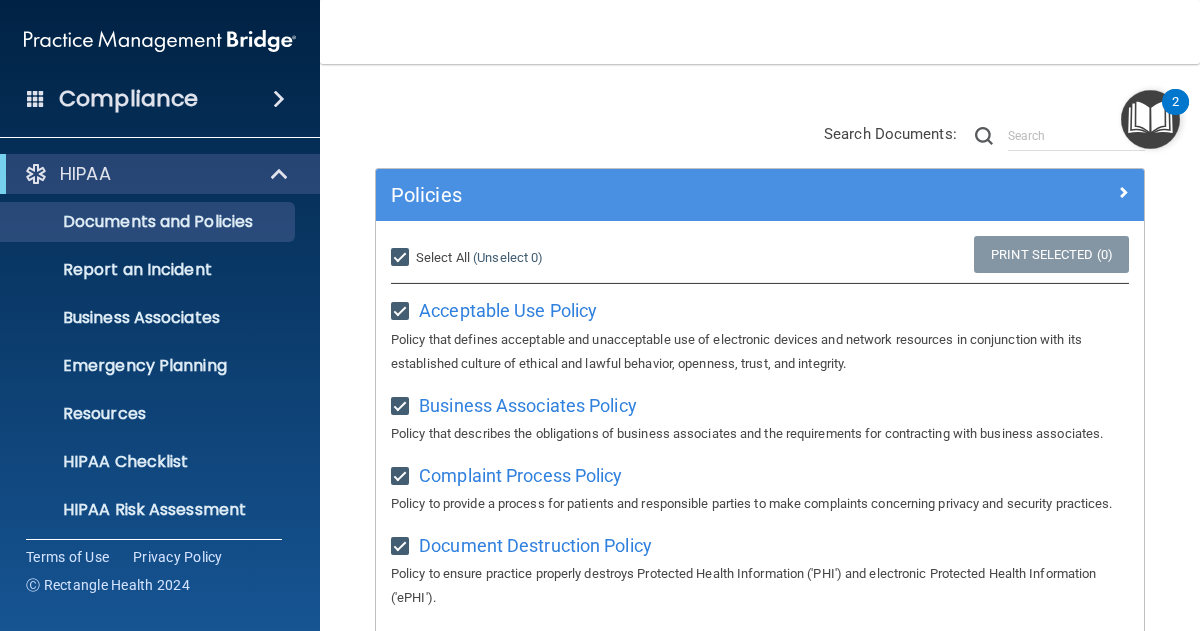 checkbox on "true" 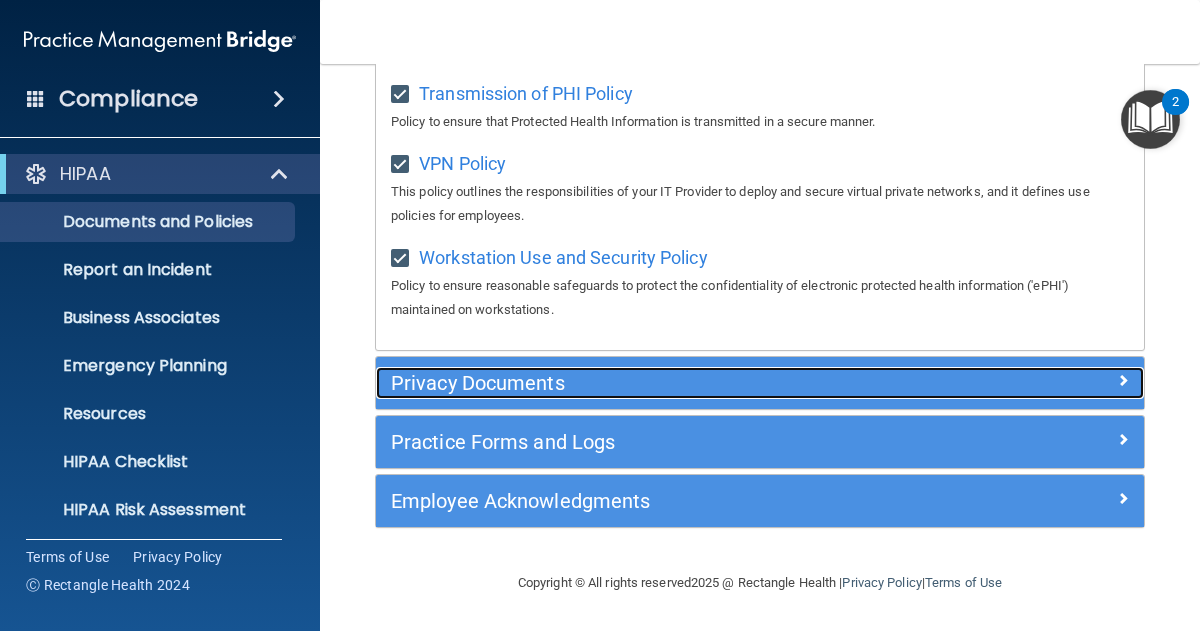 click on "Privacy Documents" at bounding box center [664, 383] 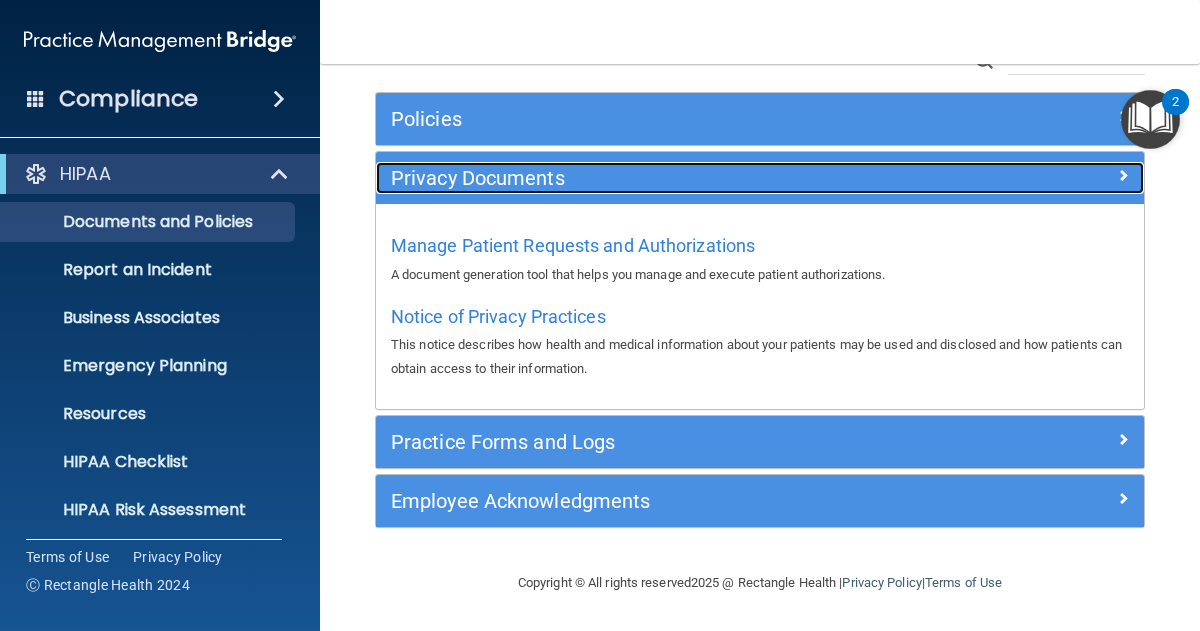 scroll, scrollTop: 214, scrollLeft: 0, axis: vertical 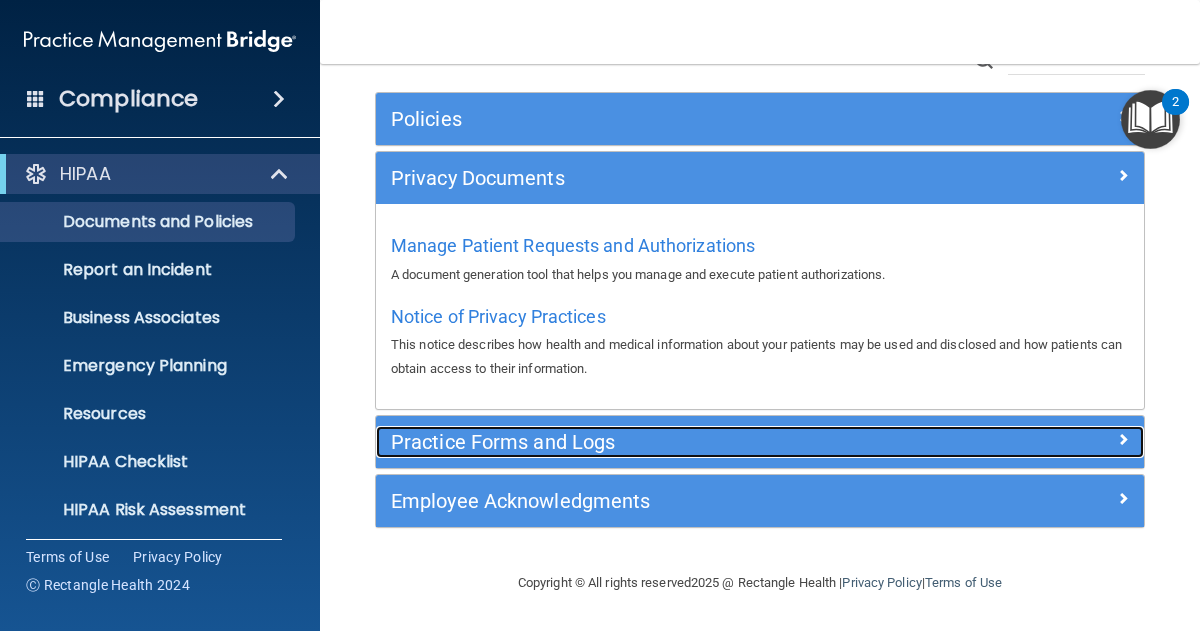 click on "Practice Forms and Logs" at bounding box center [664, 442] 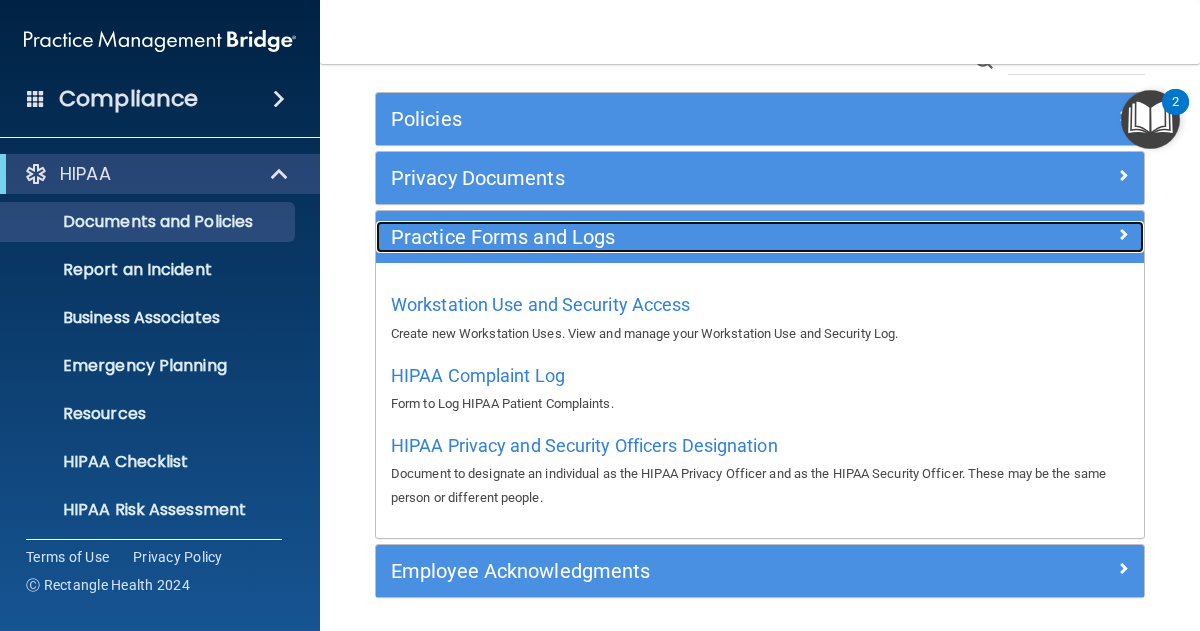 scroll, scrollTop: 214, scrollLeft: 0, axis: vertical 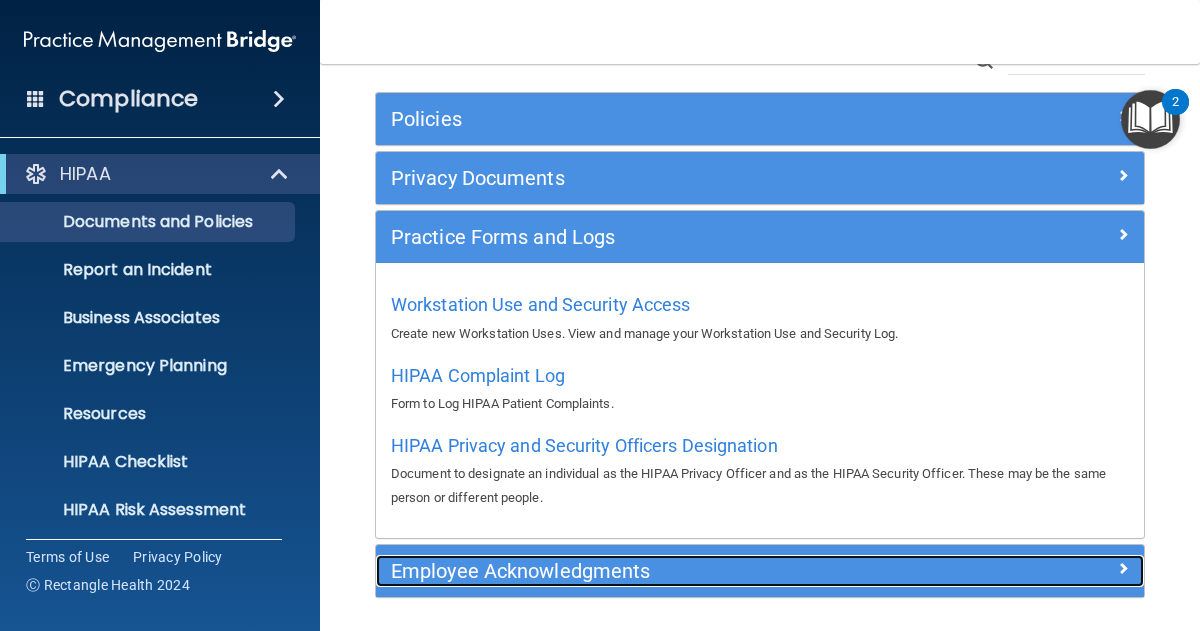 click on "Employee Acknowledgments" at bounding box center (664, 571) 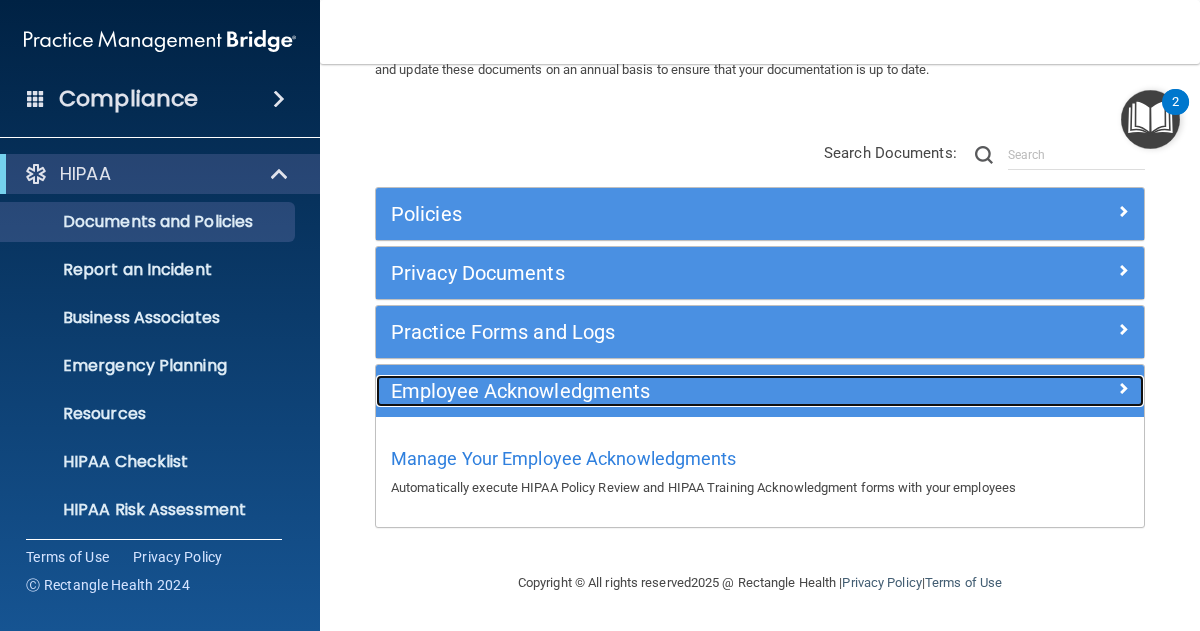 scroll, scrollTop: 120, scrollLeft: 0, axis: vertical 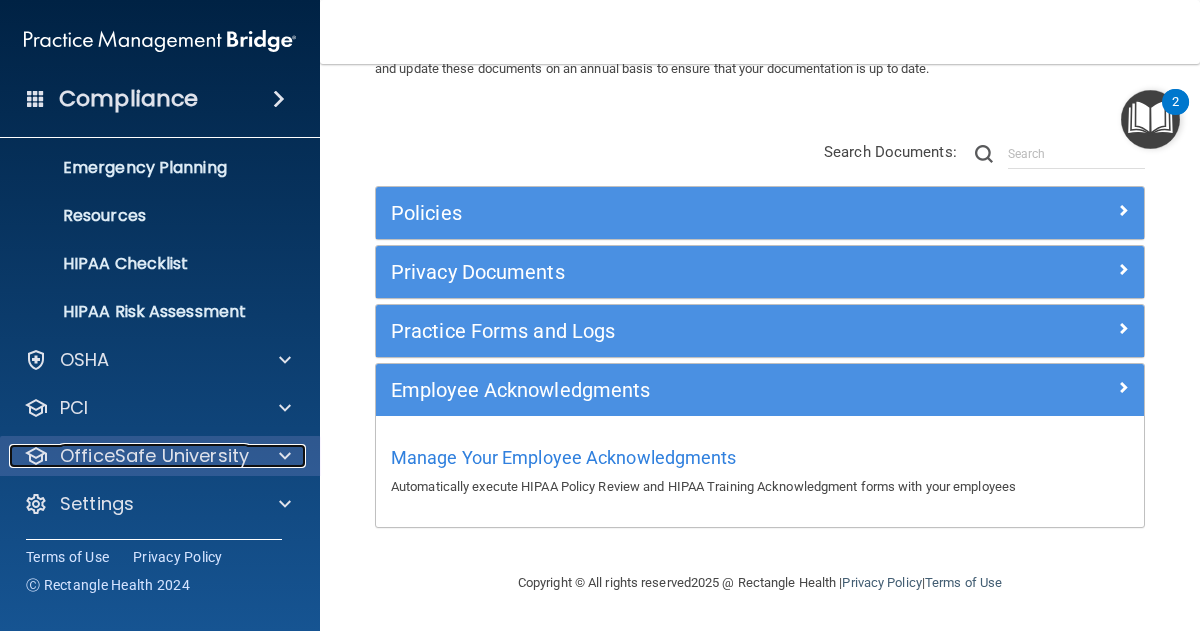 click on "OfficeSafe University" at bounding box center [154, 456] 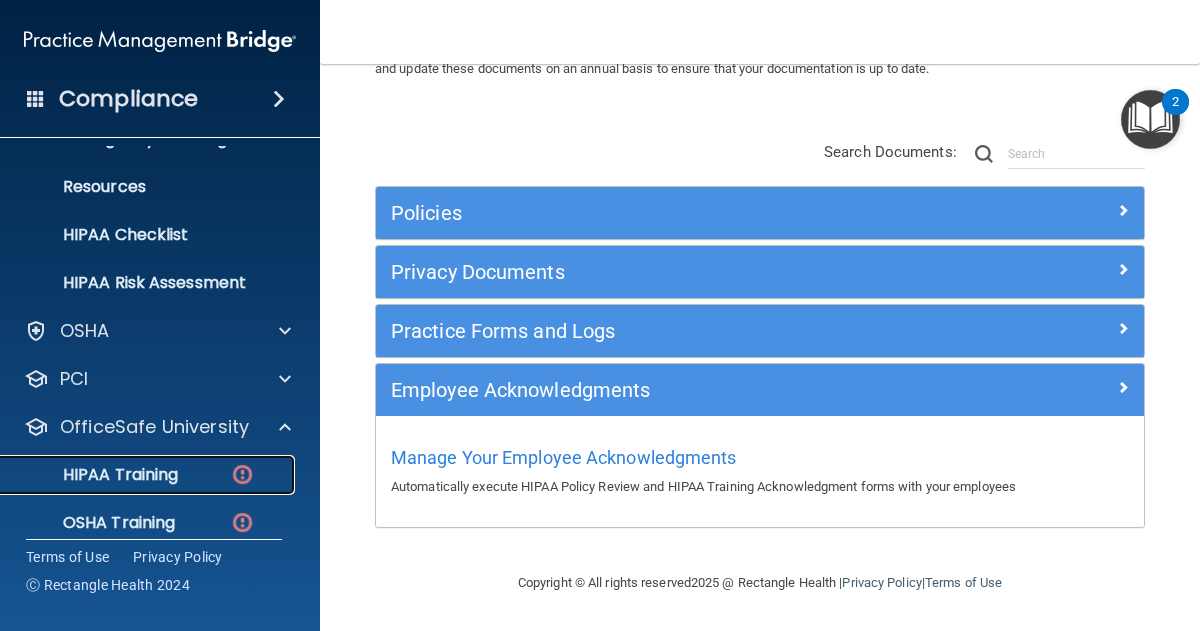 click on "HIPAA Training" at bounding box center [95, 475] 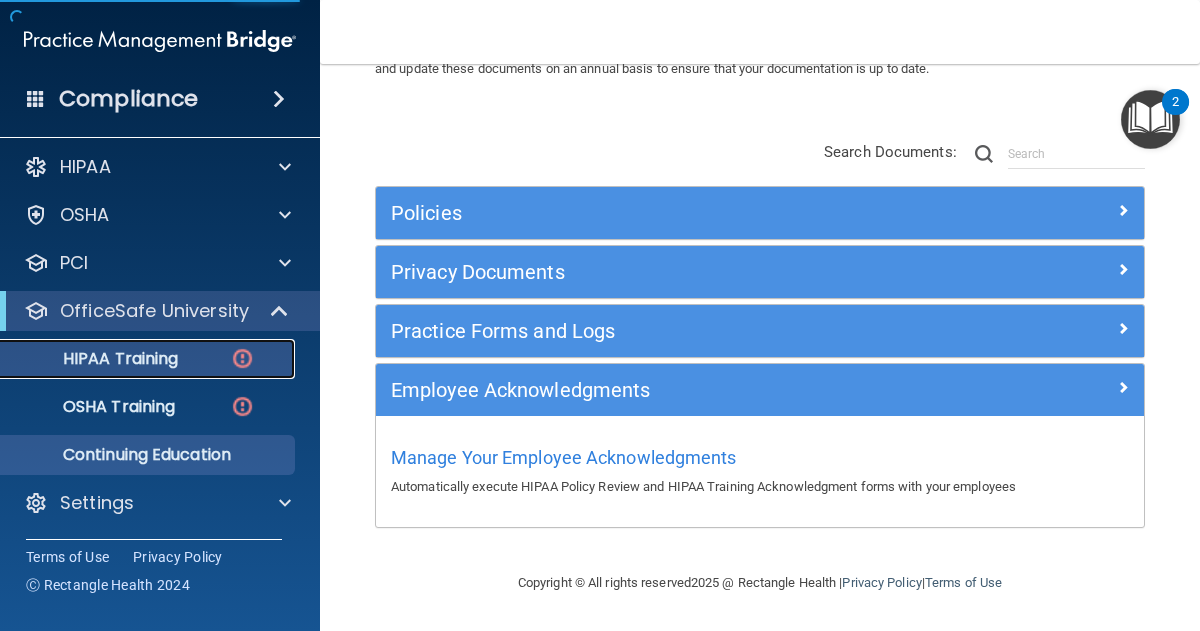 scroll, scrollTop: 7, scrollLeft: 0, axis: vertical 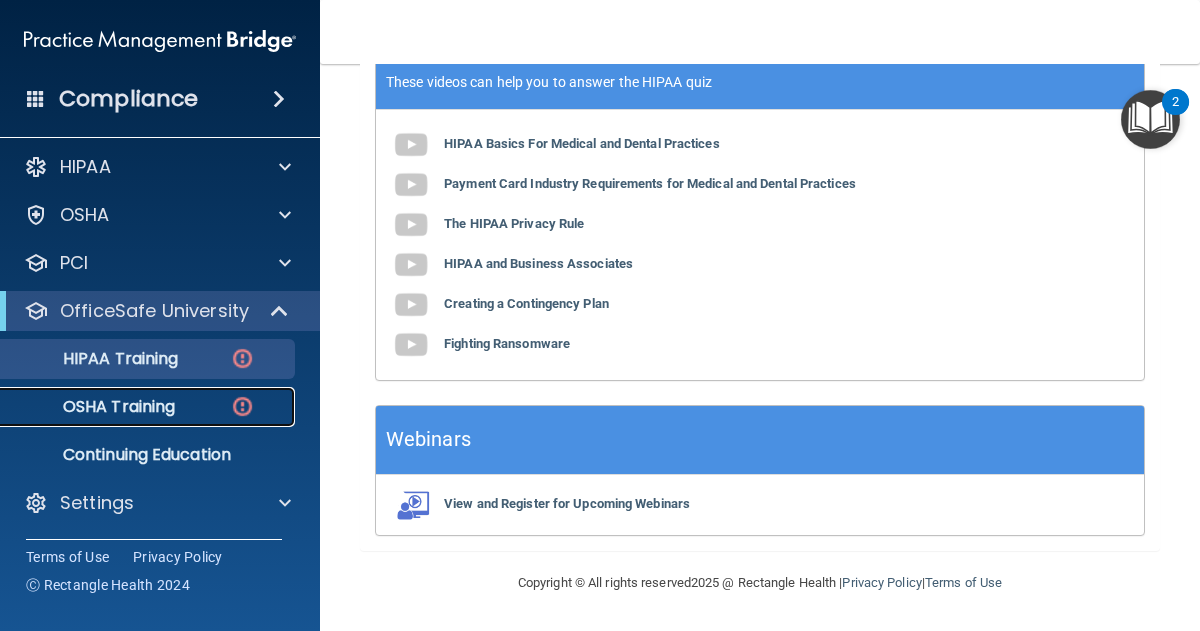 click on "OSHA Training" at bounding box center [137, 407] 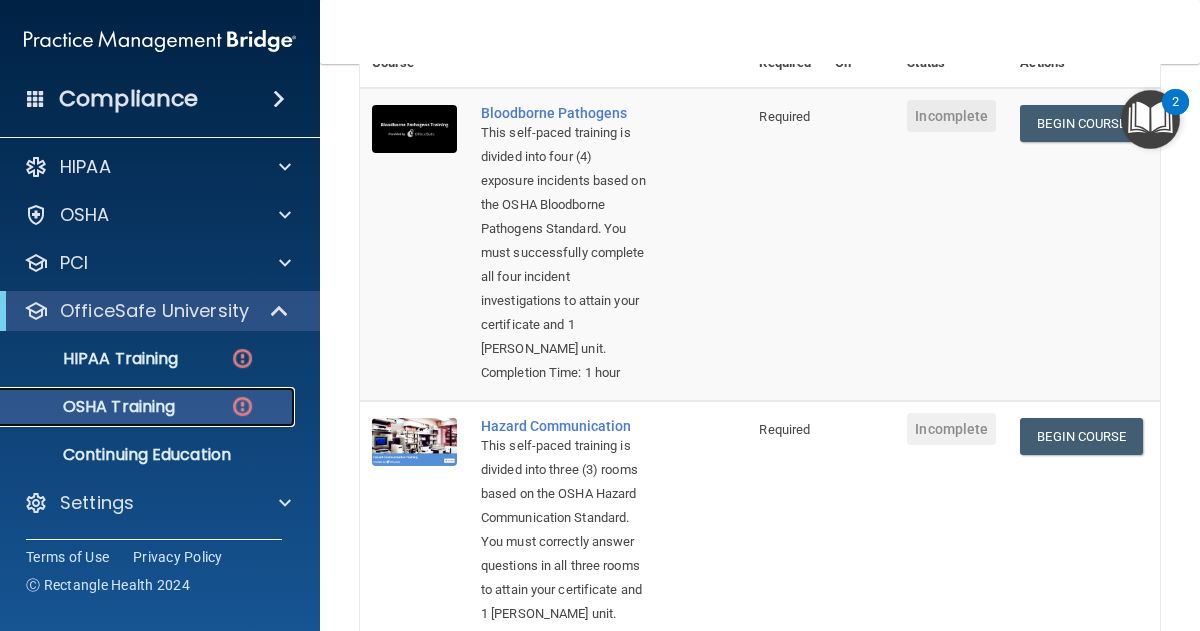 scroll, scrollTop: 0, scrollLeft: 0, axis: both 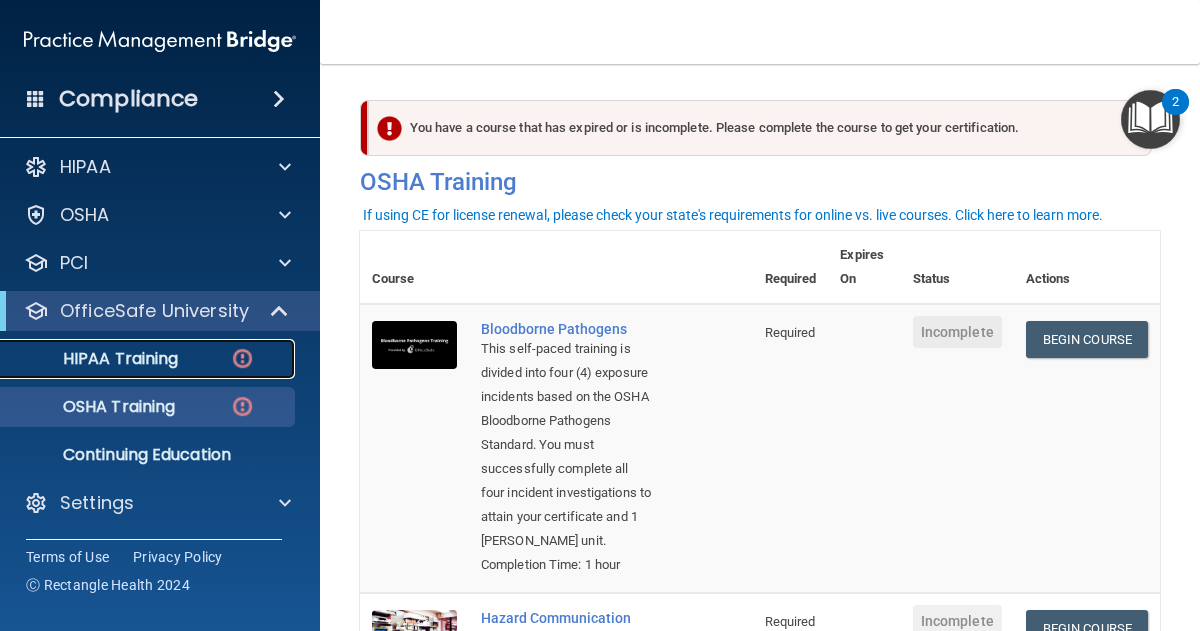 click on "HIPAA Training" at bounding box center (95, 359) 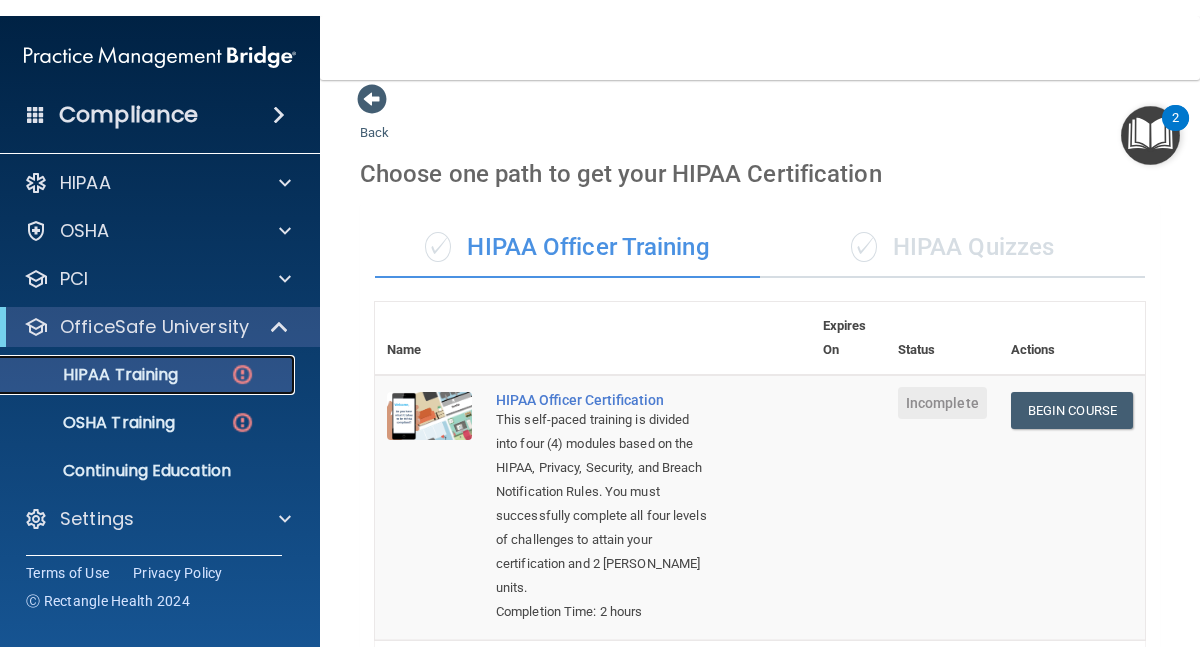 scroll, scrollTop: 0, scrollLeft: 0, axis: both 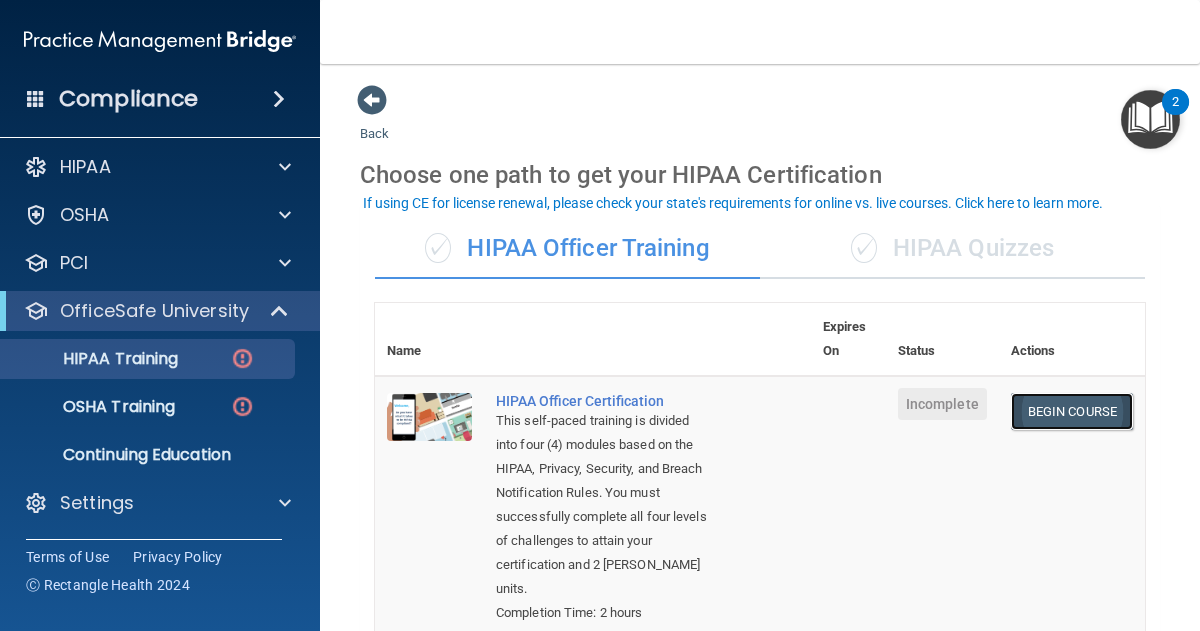 click on "Begin Course" at bounding box center [1072, 411] 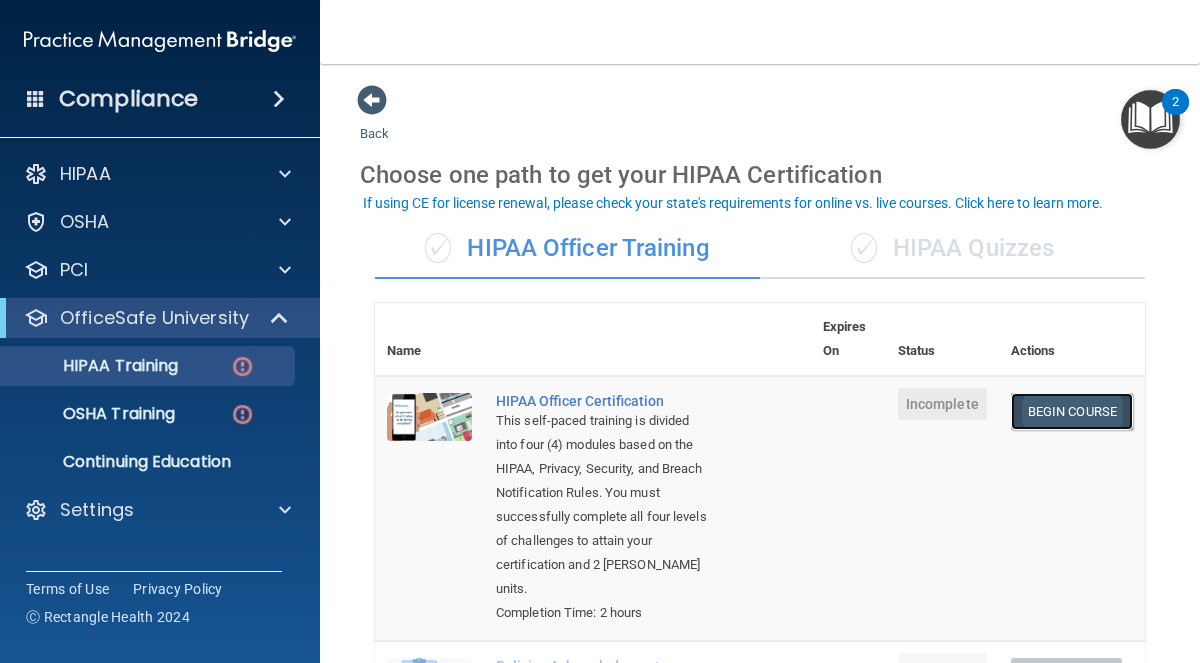 scroll, scrollTop: 0, scrollLeft: 0, axis: both 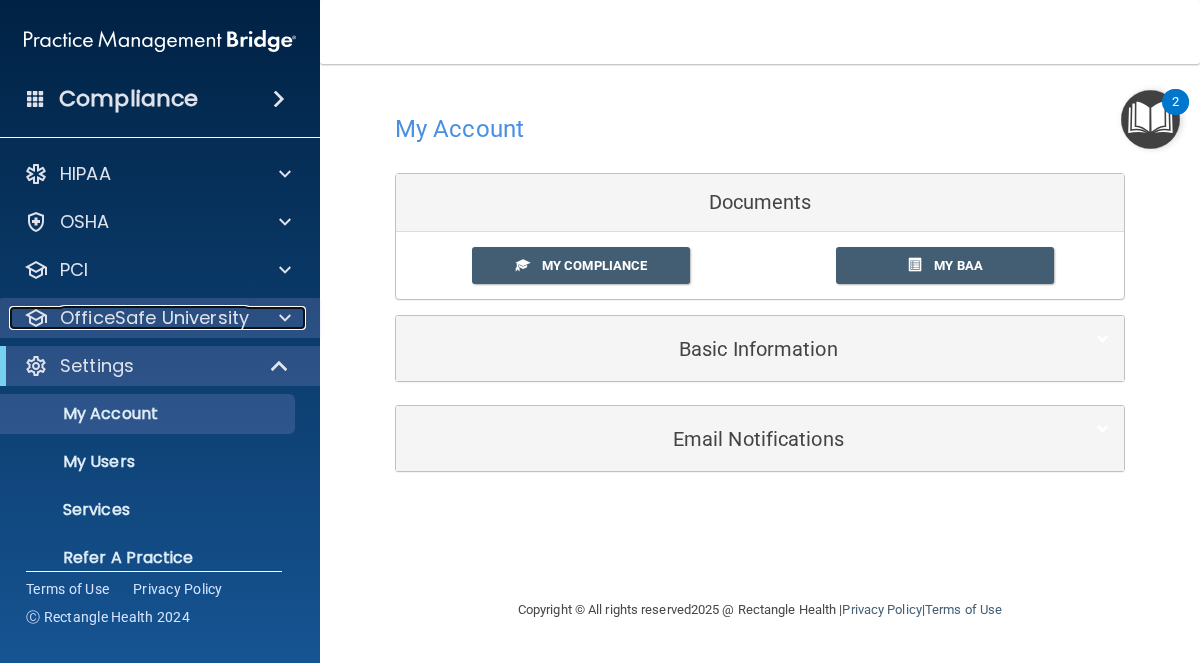 click on "OfficeSafe University" at bounding box center (154, 318) 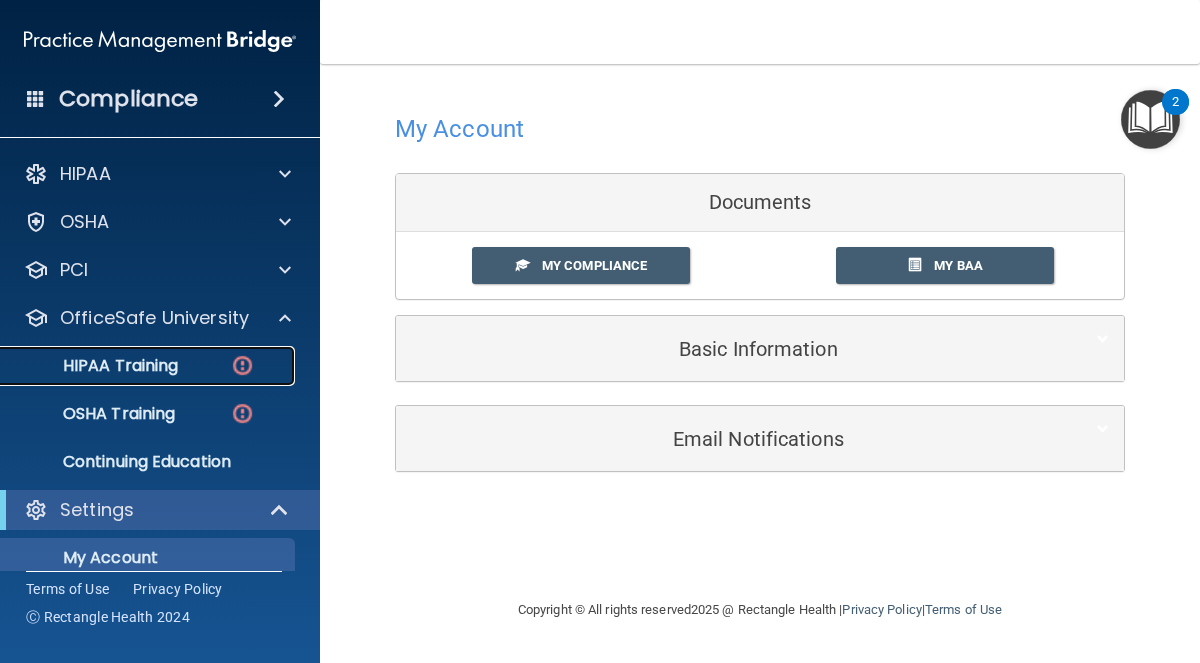 click on "HIPAA Training" at bounding box center [95, 366] 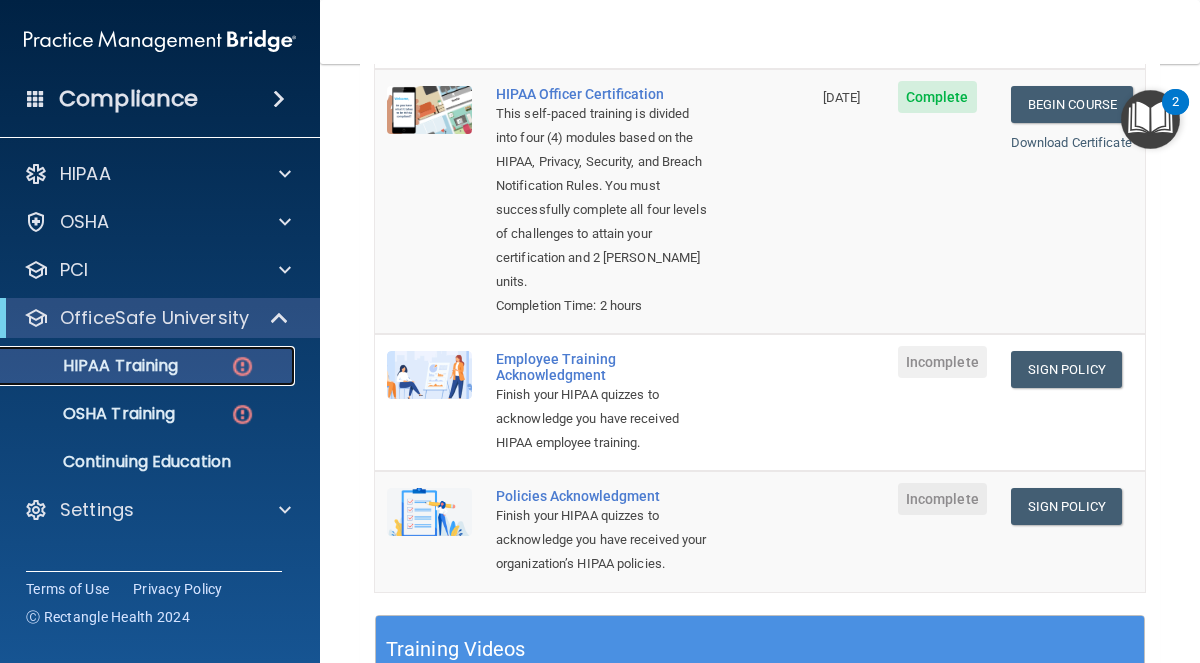 scroll, scrollTop: 527, scrollLeft: 0, axis: vertical 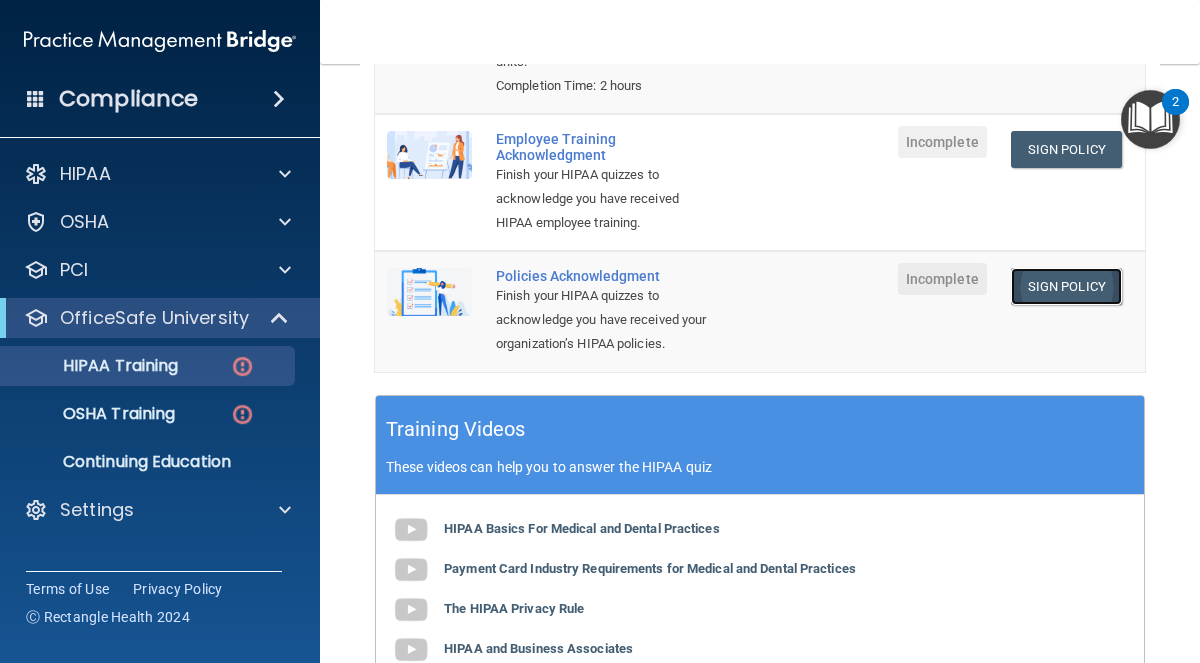 click on "Sign Policy" at bounding box center (1066, 286) 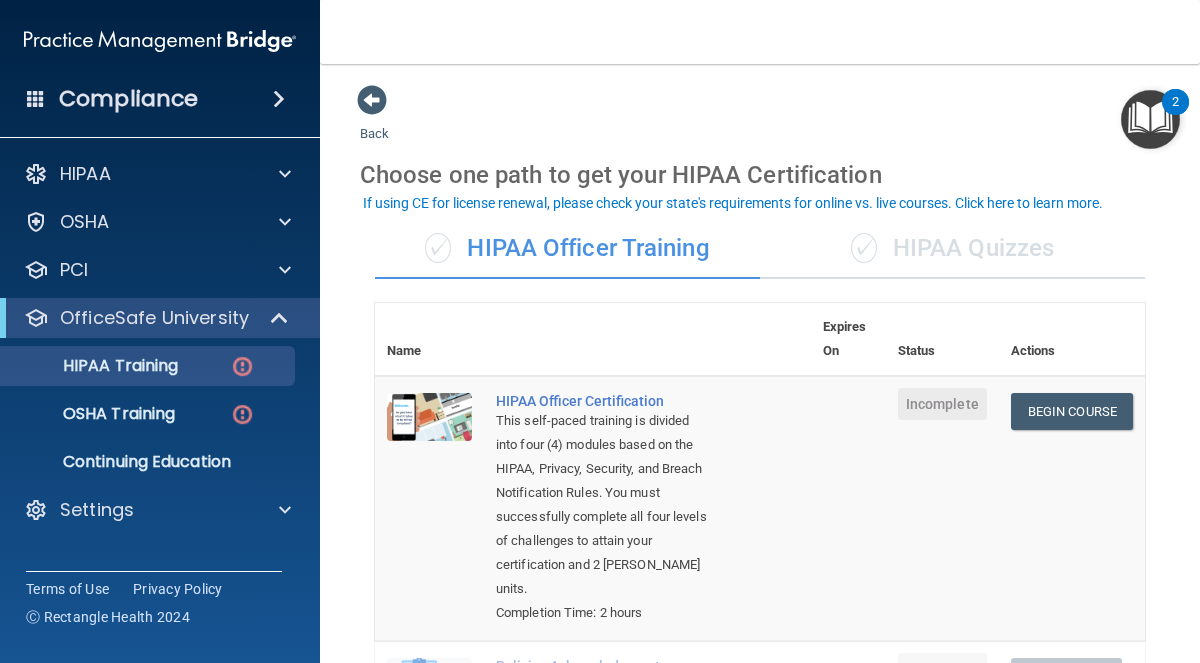 scroll, scrollTop: 0, scrollLeft: 0, axis: both 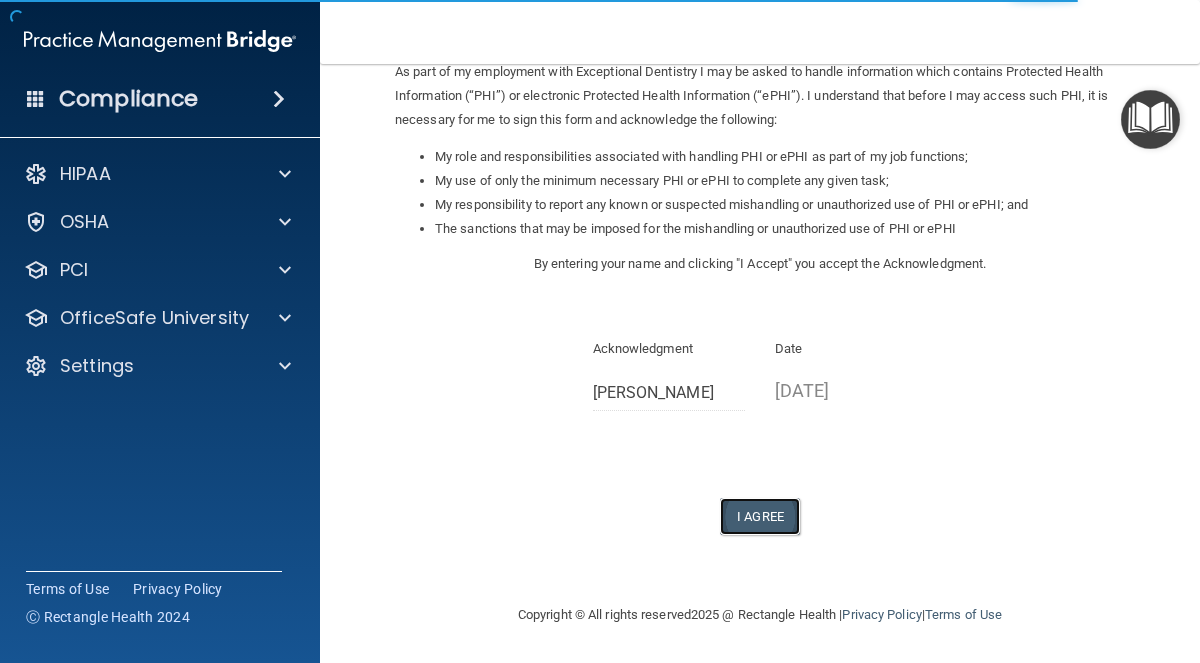 click on "I Agree" at bounding box center [760, 516] 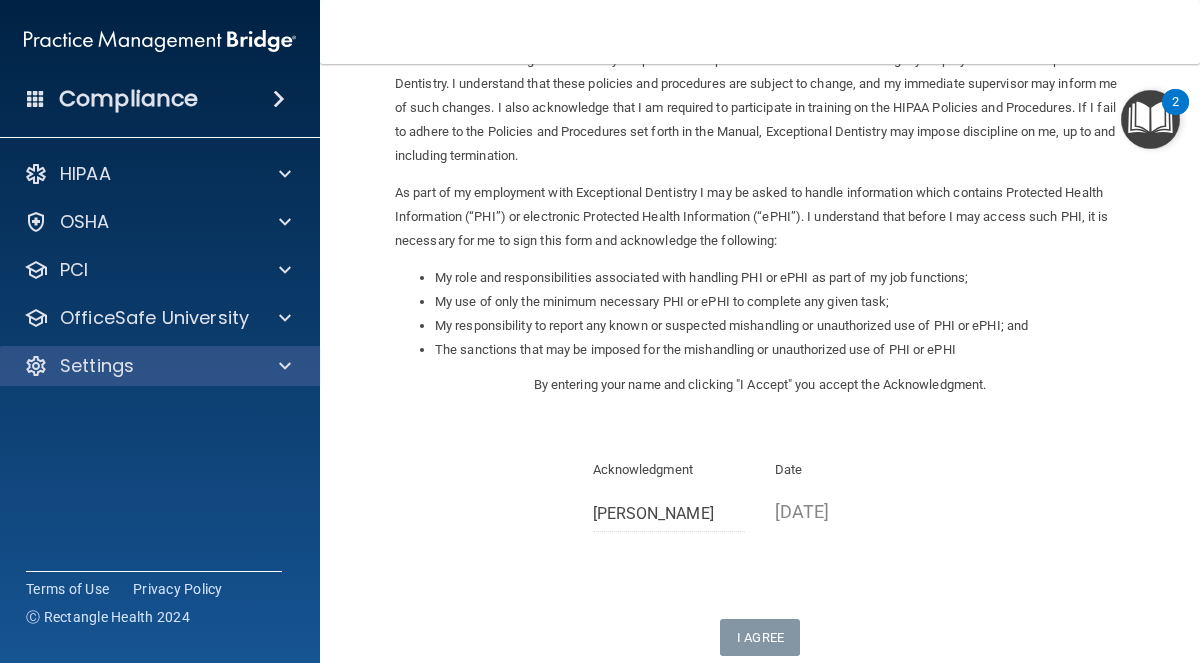 scroll, scrollTop: 82, scrollLeft: 0, axis: vertical 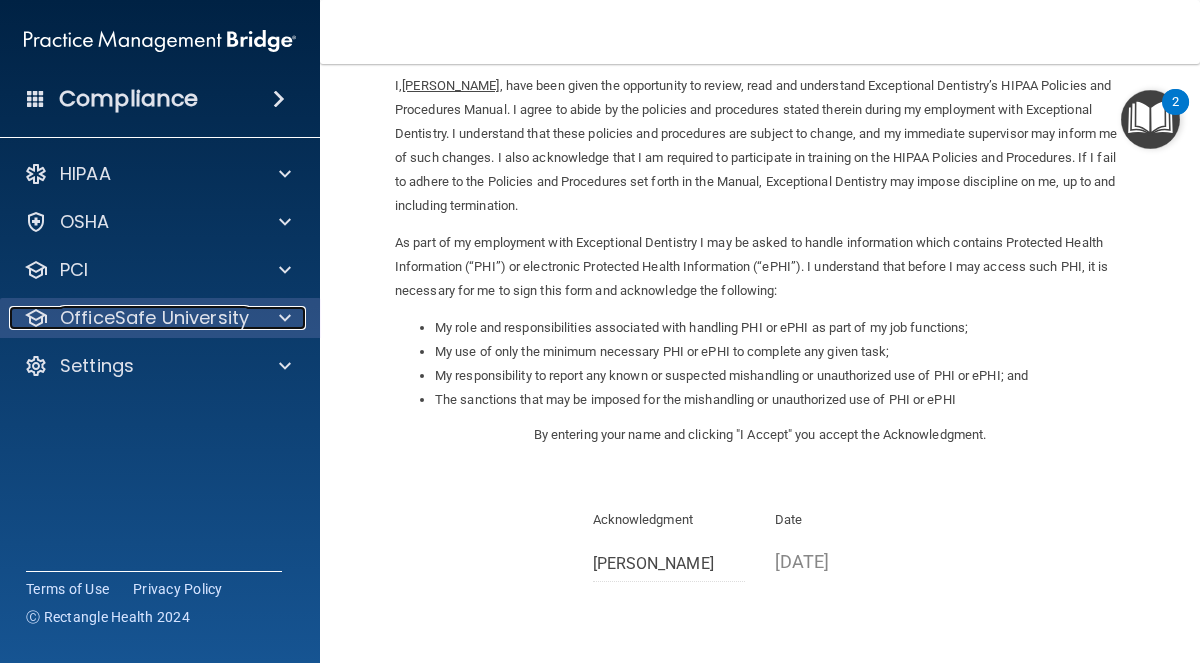 click on "OfficeSafe University" at bounding box center [154, 318] 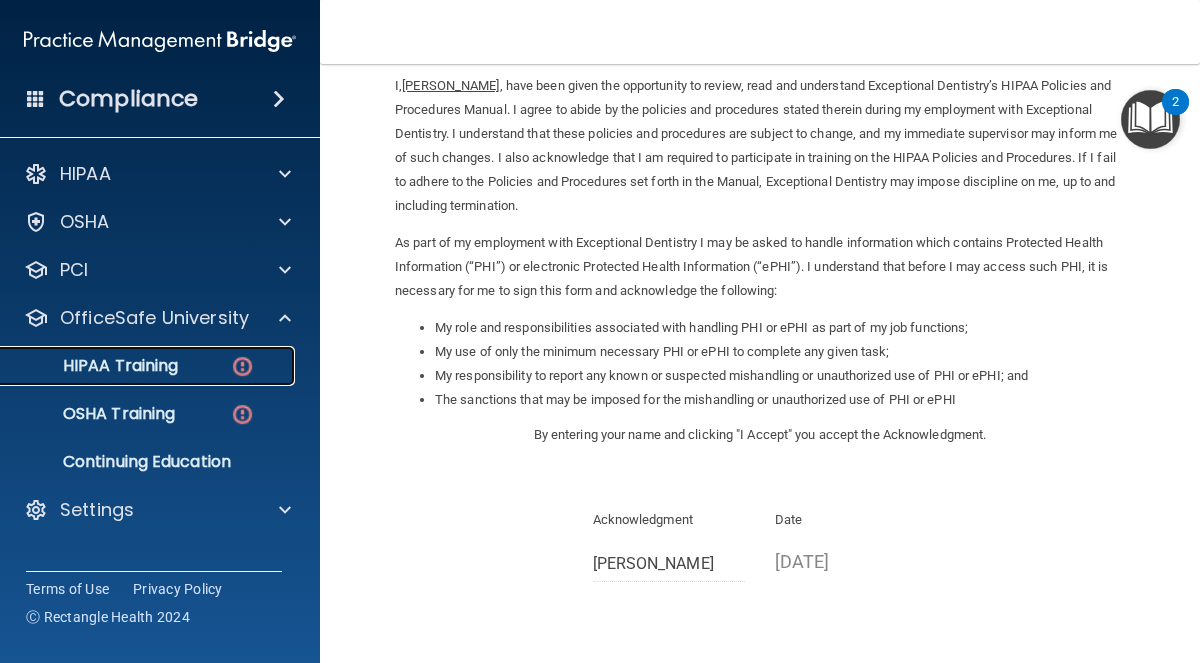 click on "HIPAA Training" at bounding box center (95, 366) 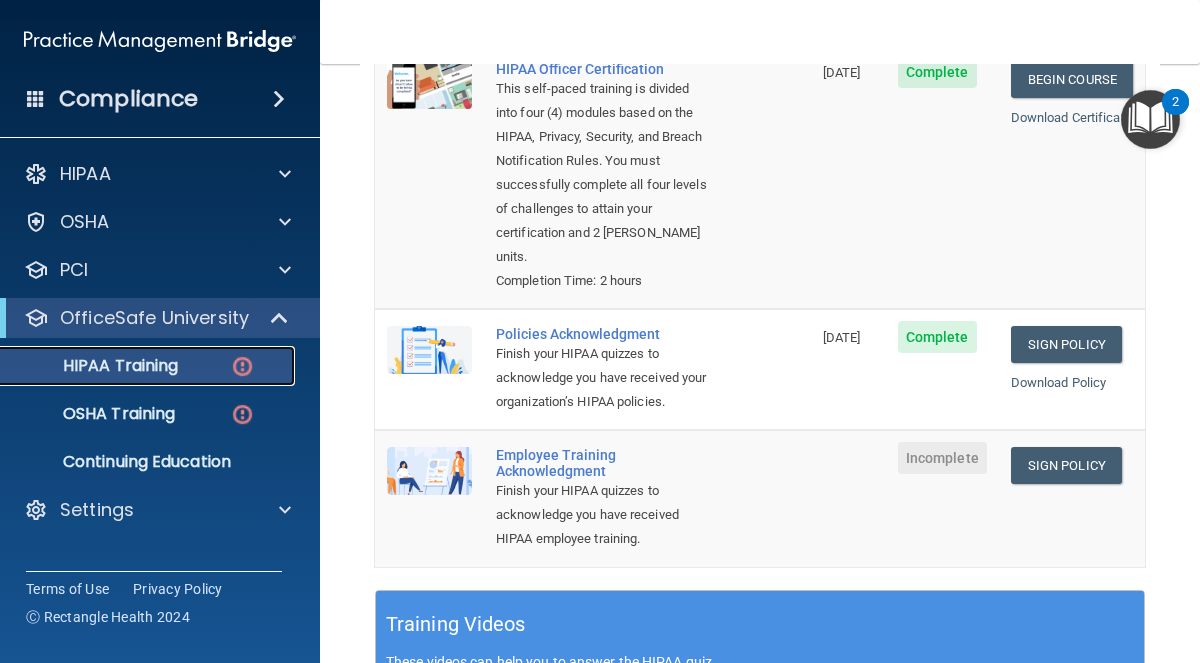scroll, scrollTop: 317, scrollLeft: 0, axis: vertical 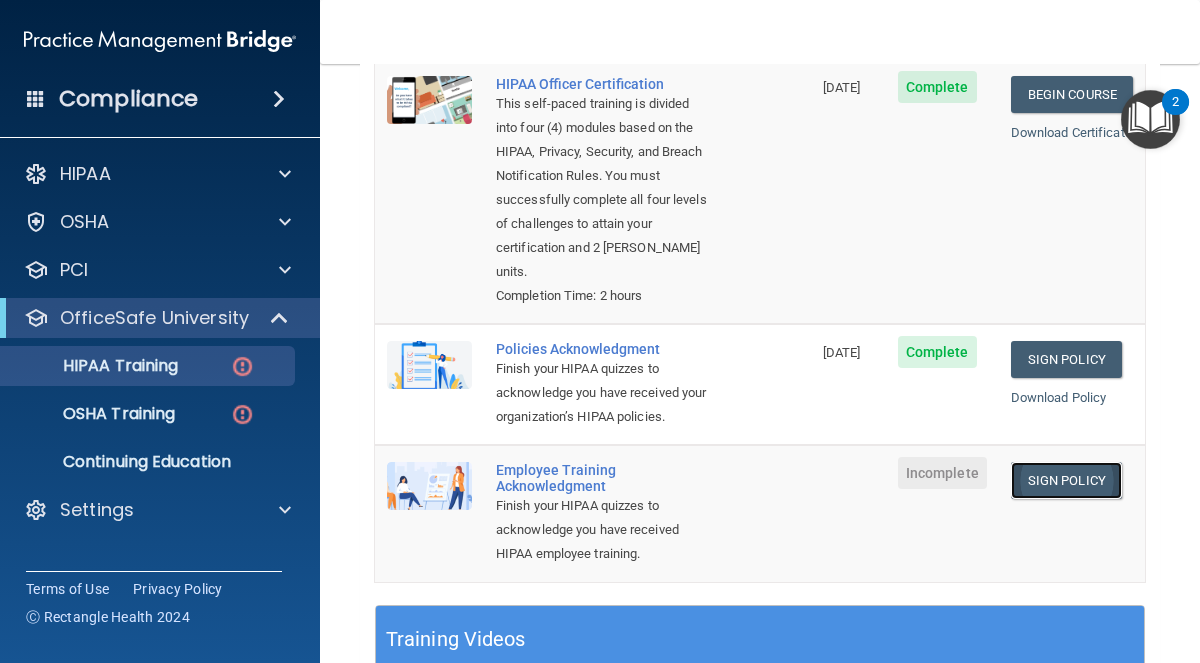 click on "Sign Policy" at bounding box center [1066, 480] 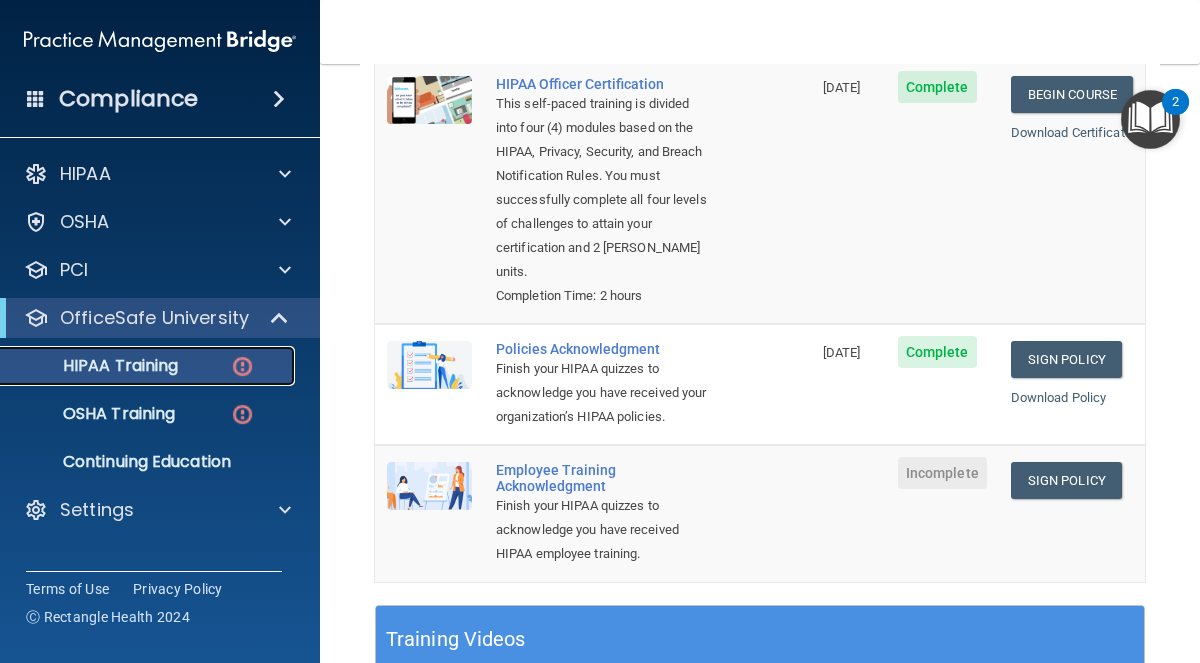 click at bounding box center [242, 366] 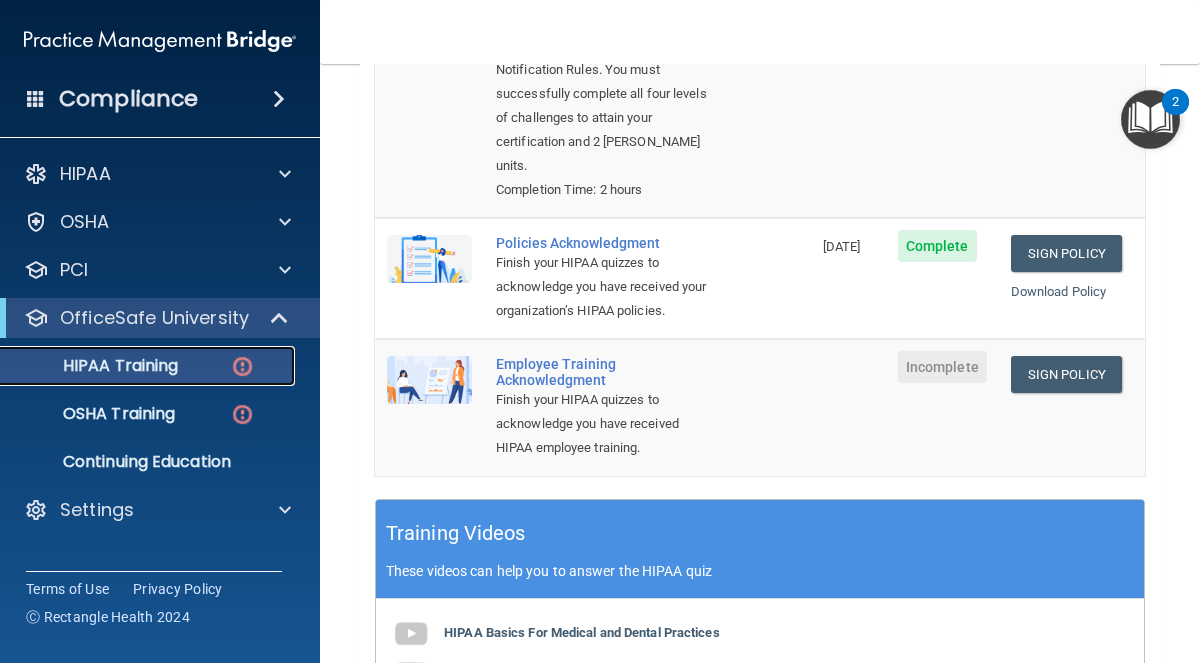 scroll, scrollTop: 929, scrollLeft: 0, axis: vertical 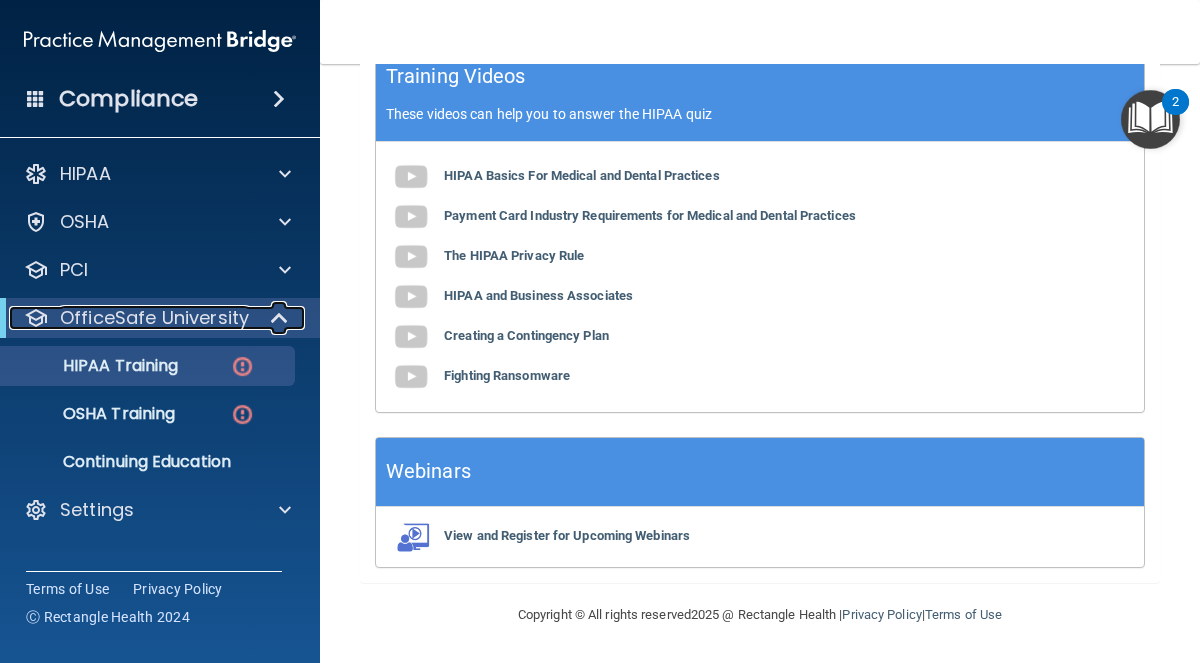 click on "OfficeSafe University" at bounding box center [154, 318] 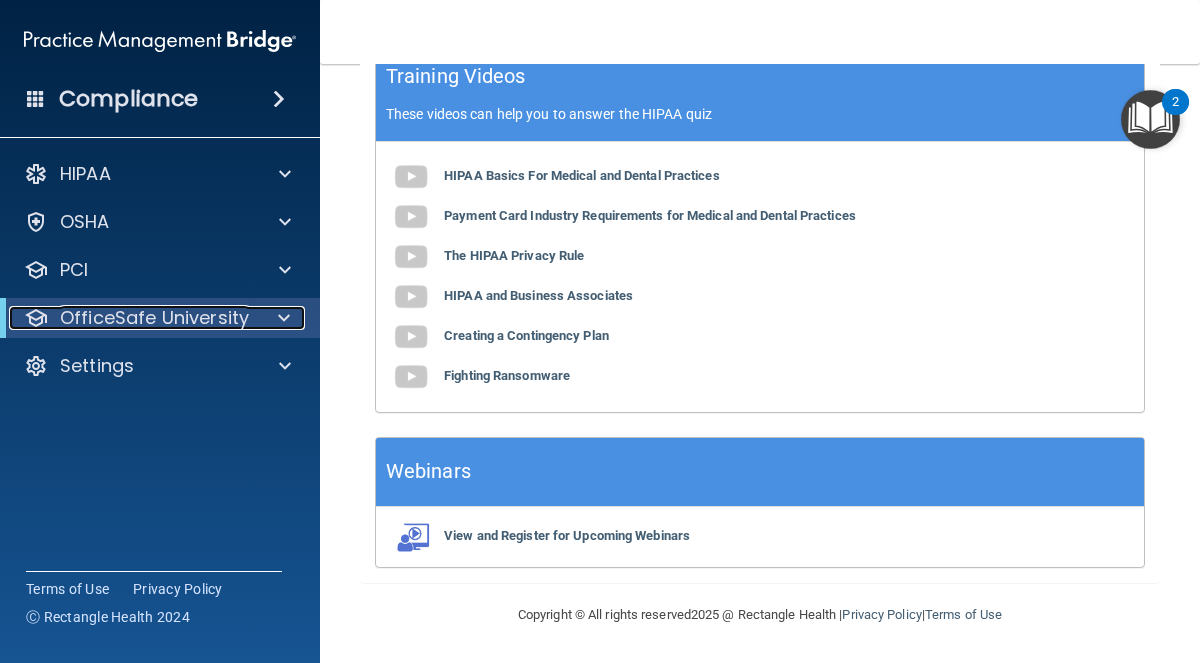 click on "OfficeSafe University" at bounding box center (154, 318) 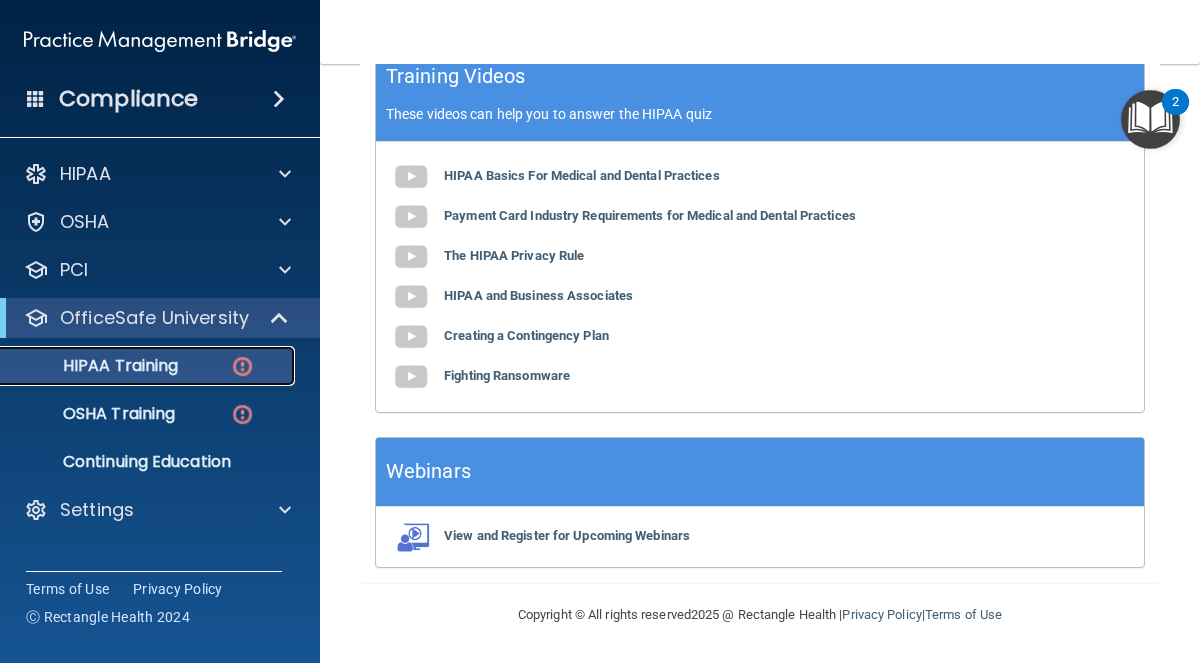 click on "HIPAA Training" at bounding box center (95, 366) 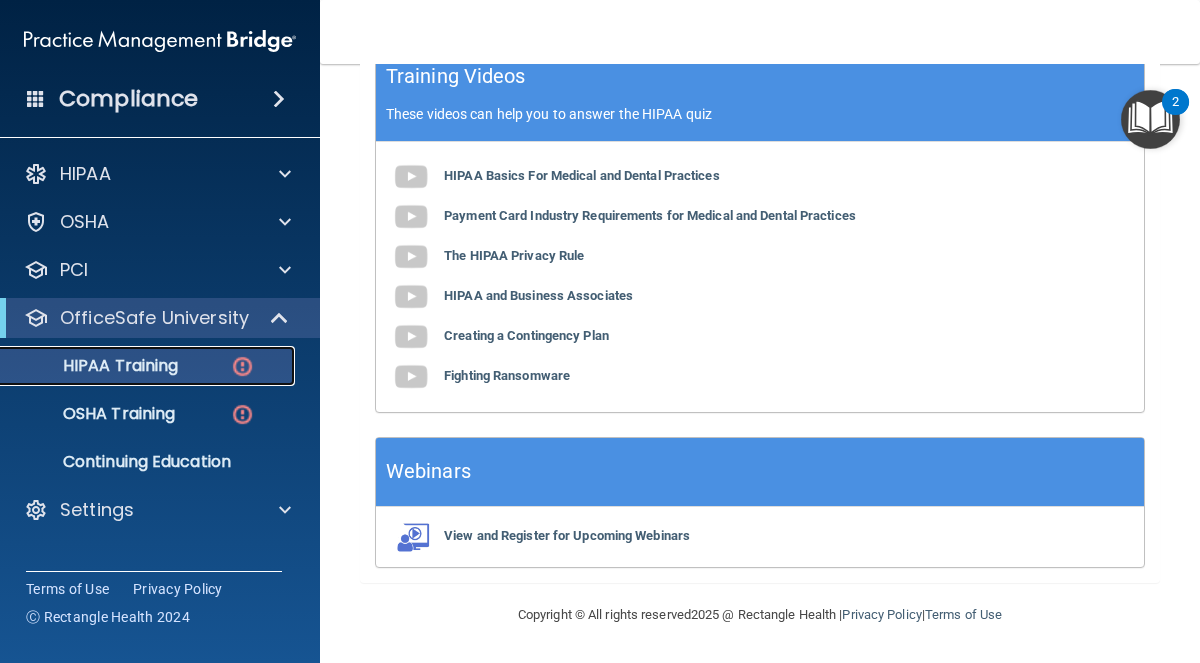 scroll, scrollTop: 0, scrollLeft: 0, axis: both 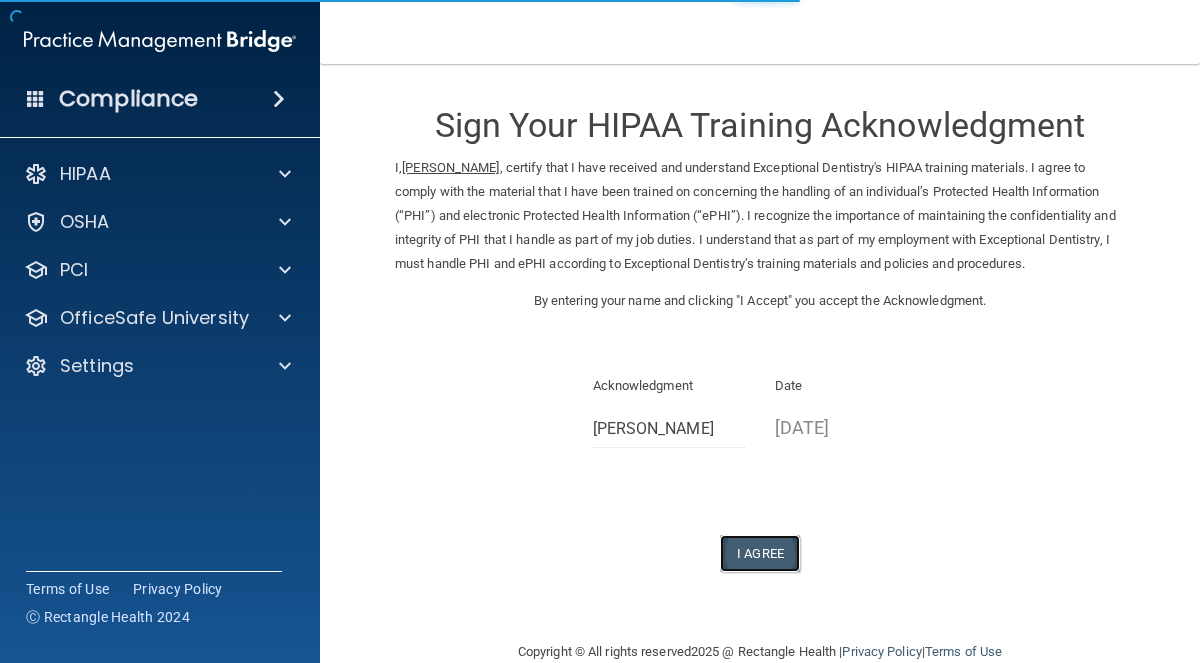 click on "I Agree" at bounding box center [760, 553] 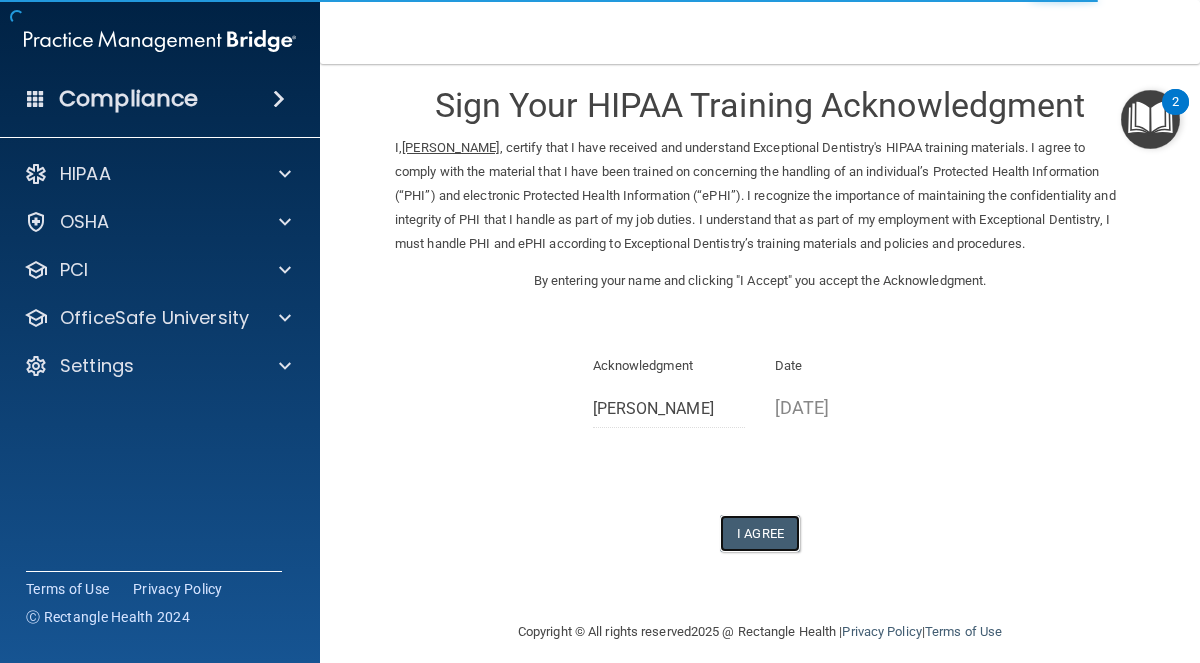scroll, scrollTop: 37, scrollLeft: 0, axis: vertical 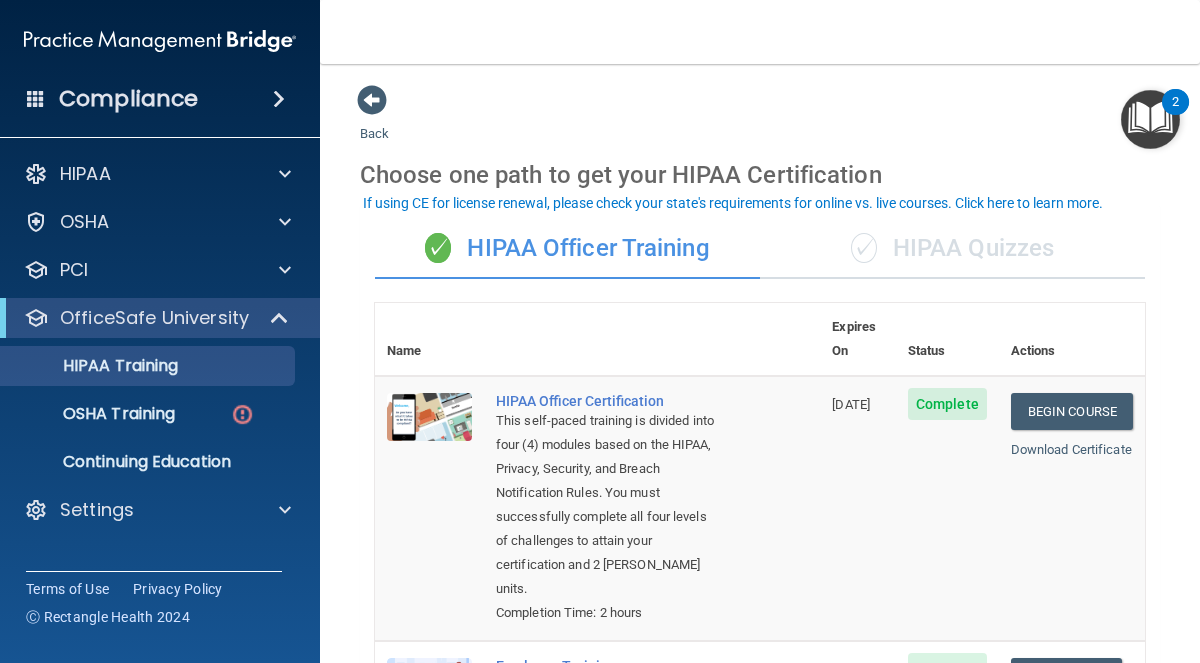 click on "✓   HIPAA Quizzes" at bounding box center (952, 249) 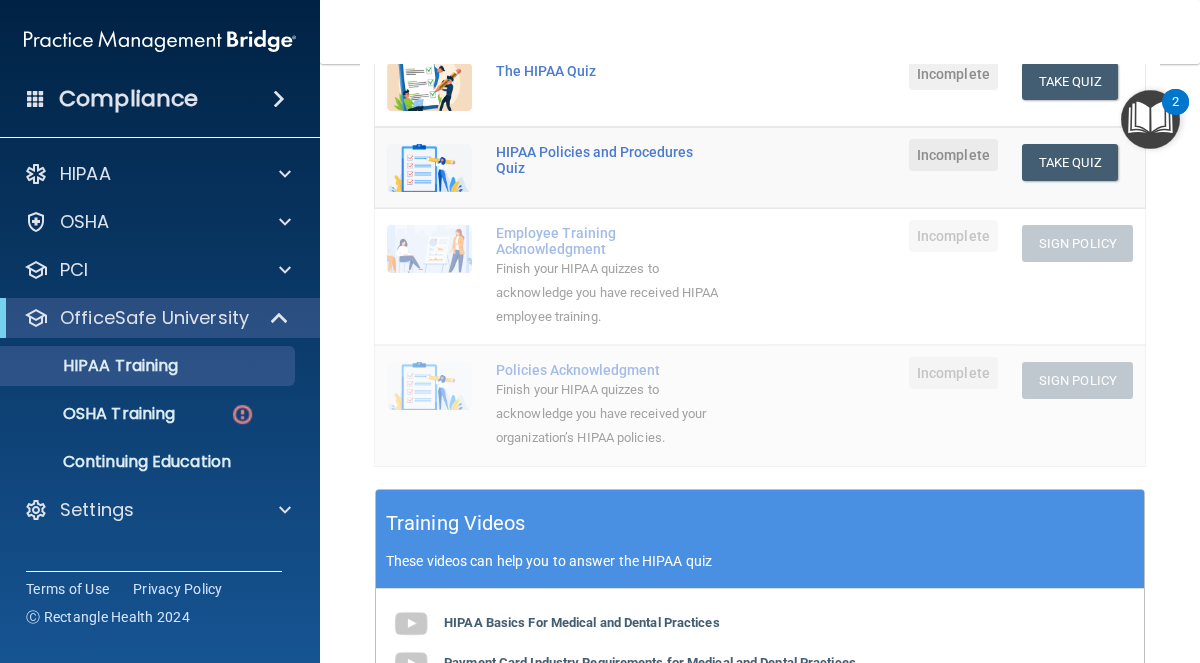 scroll, scrollTop: 0, scrollLeft: 0, axis: both 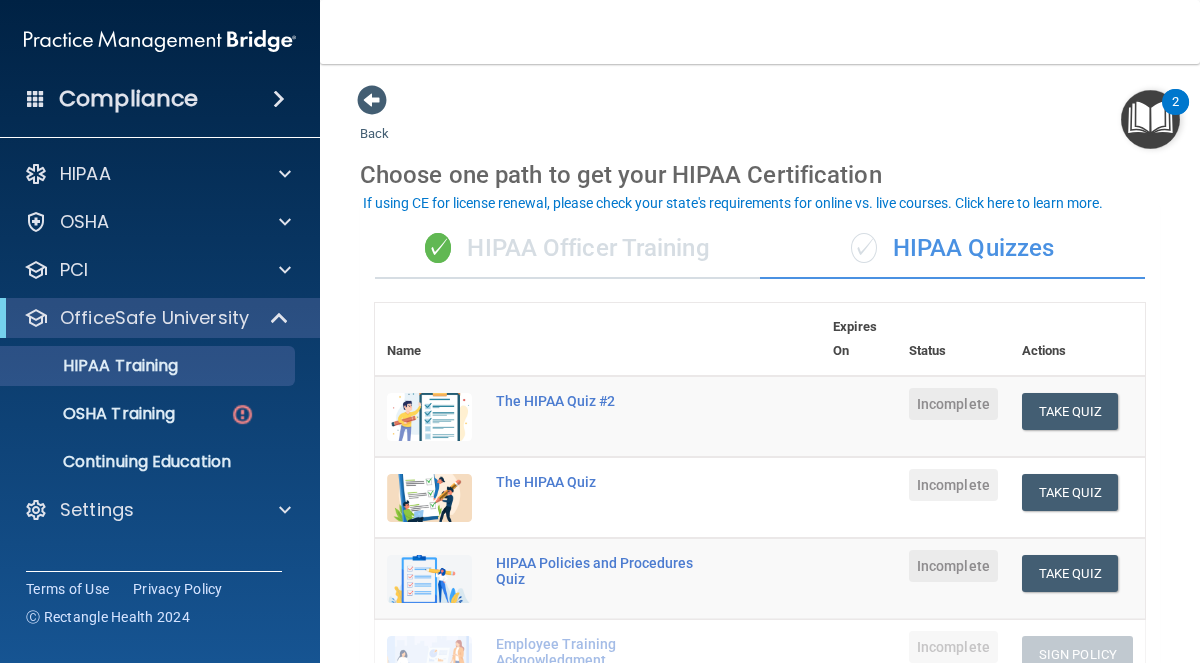 click on "✓   HIPAA Officer Training" at bounding box center [567, 249] 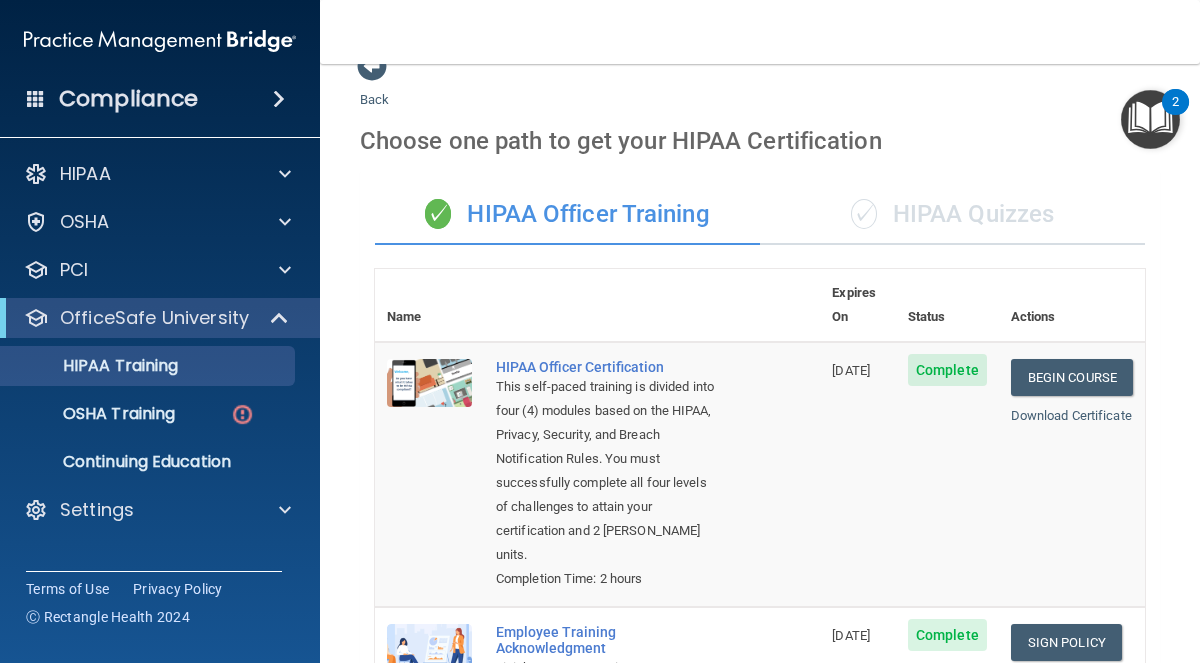 scroll, scrollTop: 0, scrollLeft: 0, axis: both 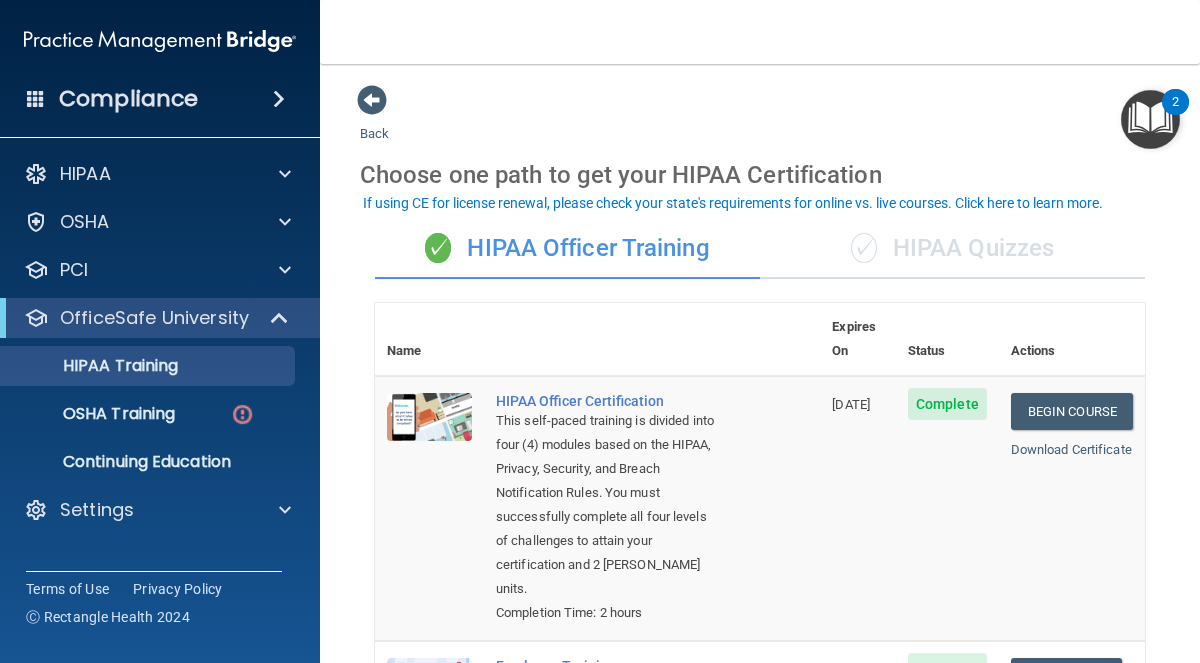 click on "✓   HIPAA Quizzes" at bounding box center [952, 249] 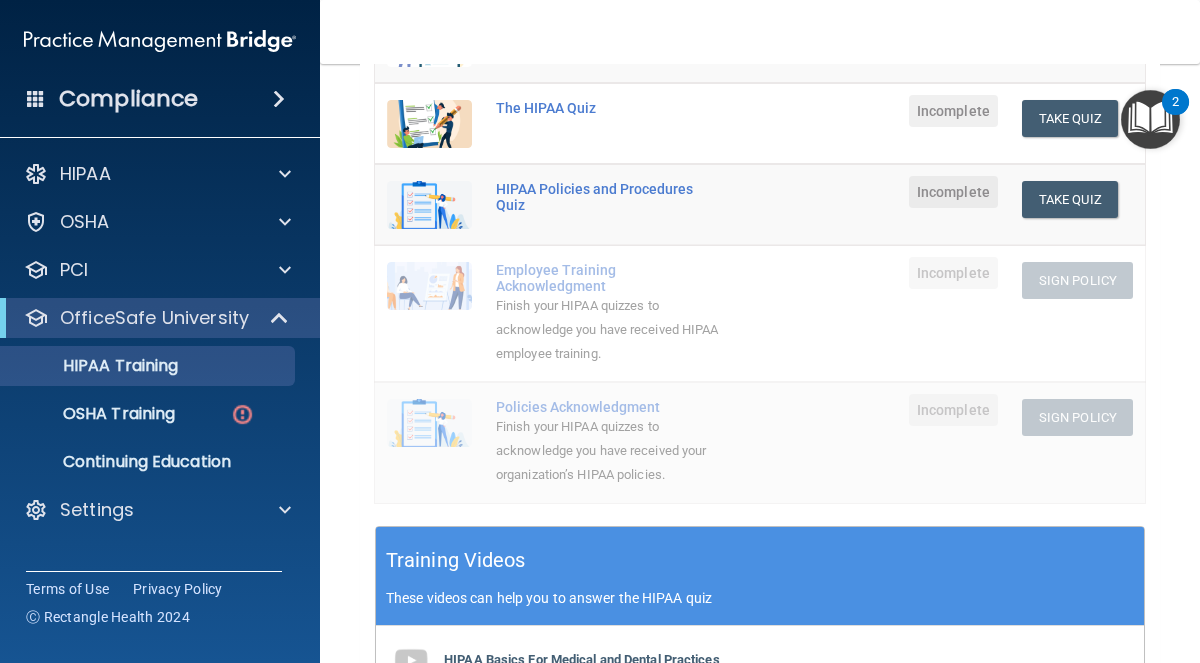 scroll, scrollTop: 0, scrollLeft: 0, axis: both 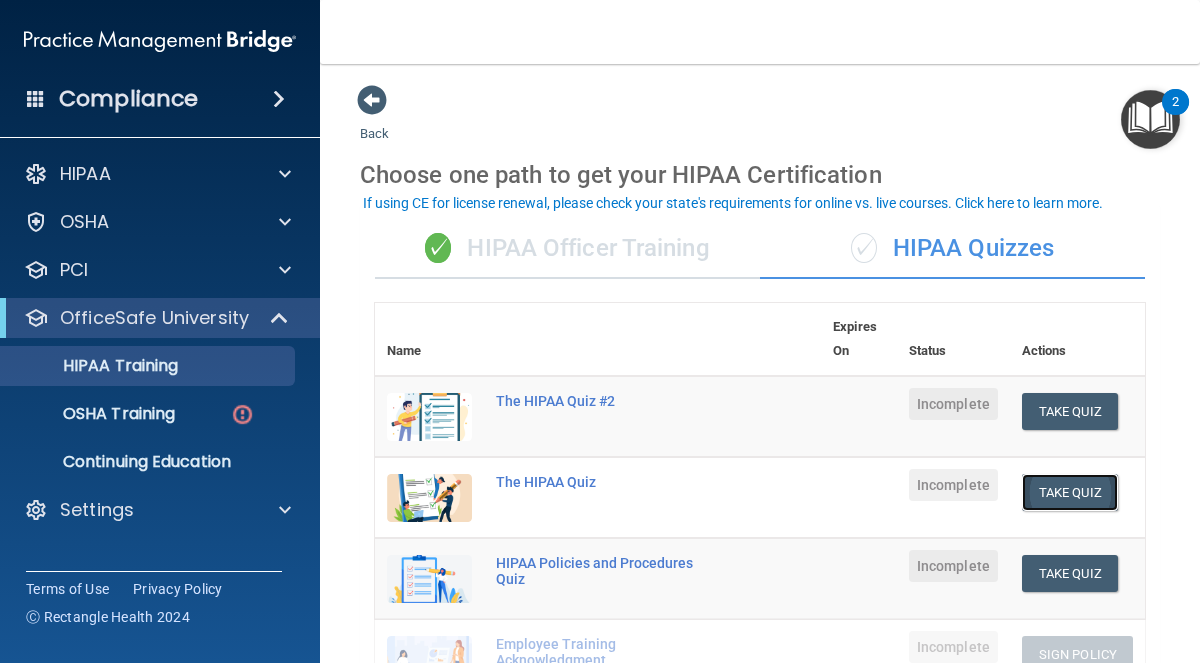 click on "Take Quiz" at bounding box center (1070, 492) 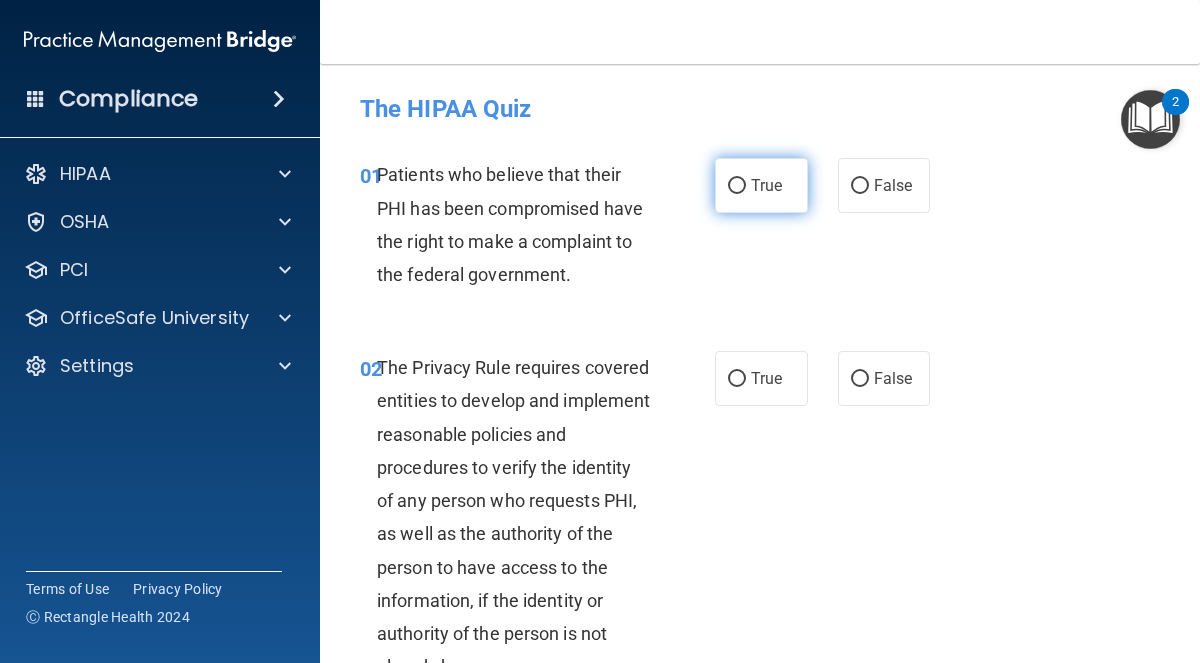 click on "True" at bounding box center [761, 185] 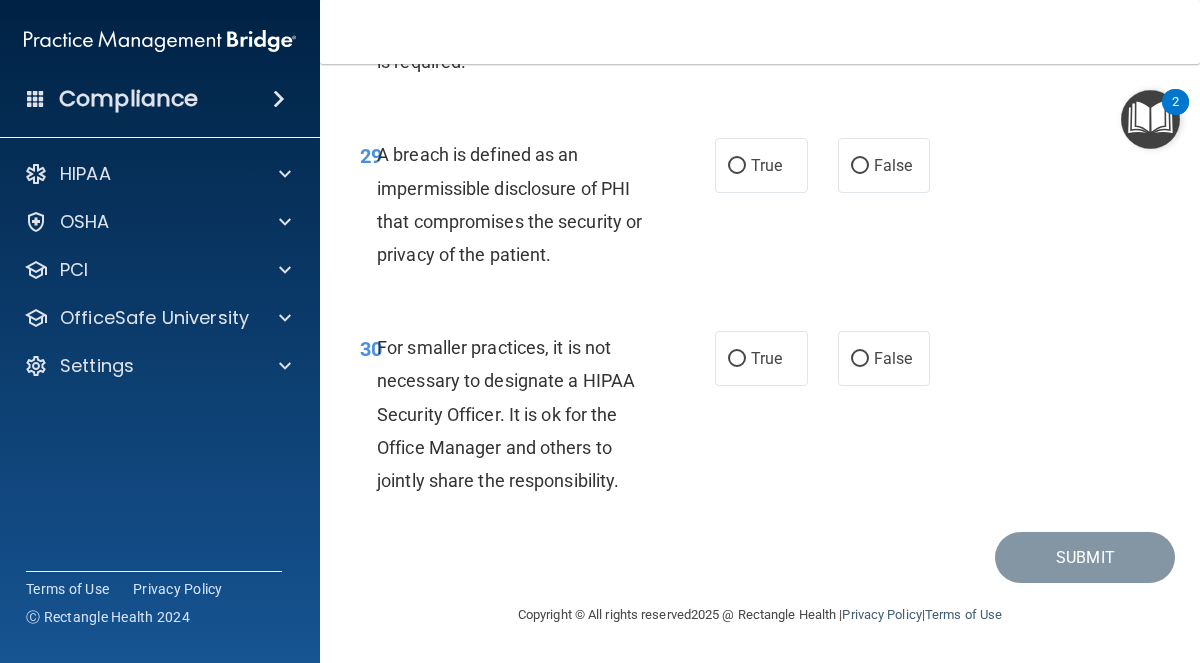 scroll, scrollTop: 6385, scrollLeft: 0, axis: vertical 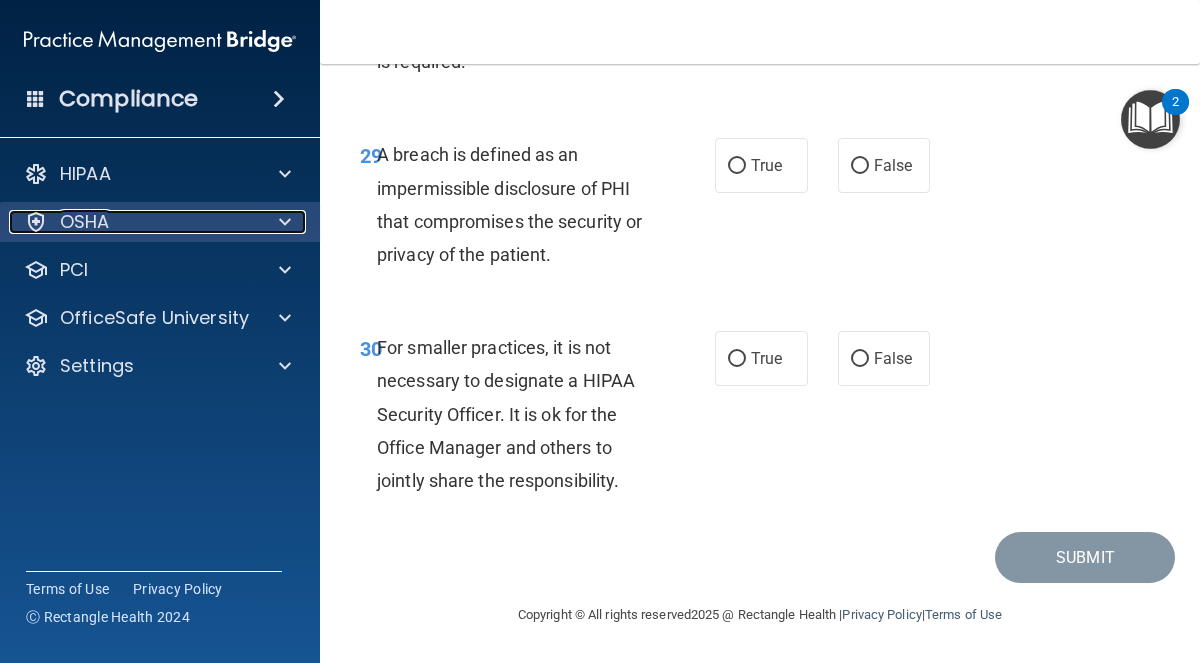 click on "OSHA" at bounding box center [133, 222] 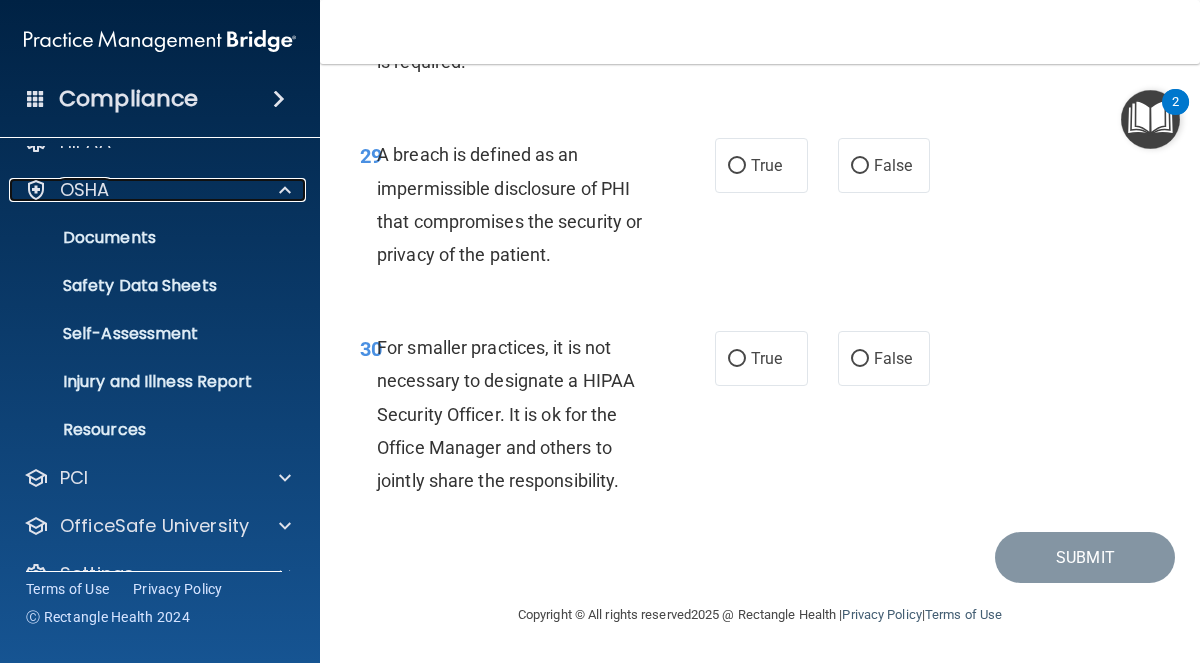 scroll, scrollTop: 71, scrollLeft: 0, axis: vertical 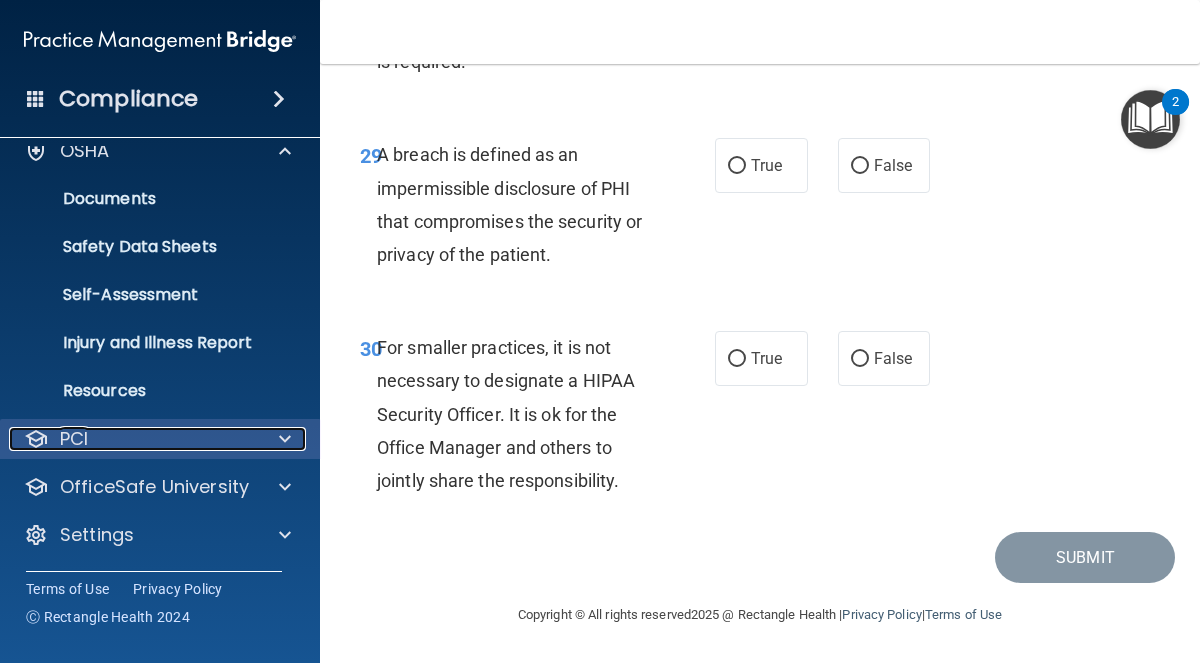 click on "PCI" at bounding box center [74, 439] 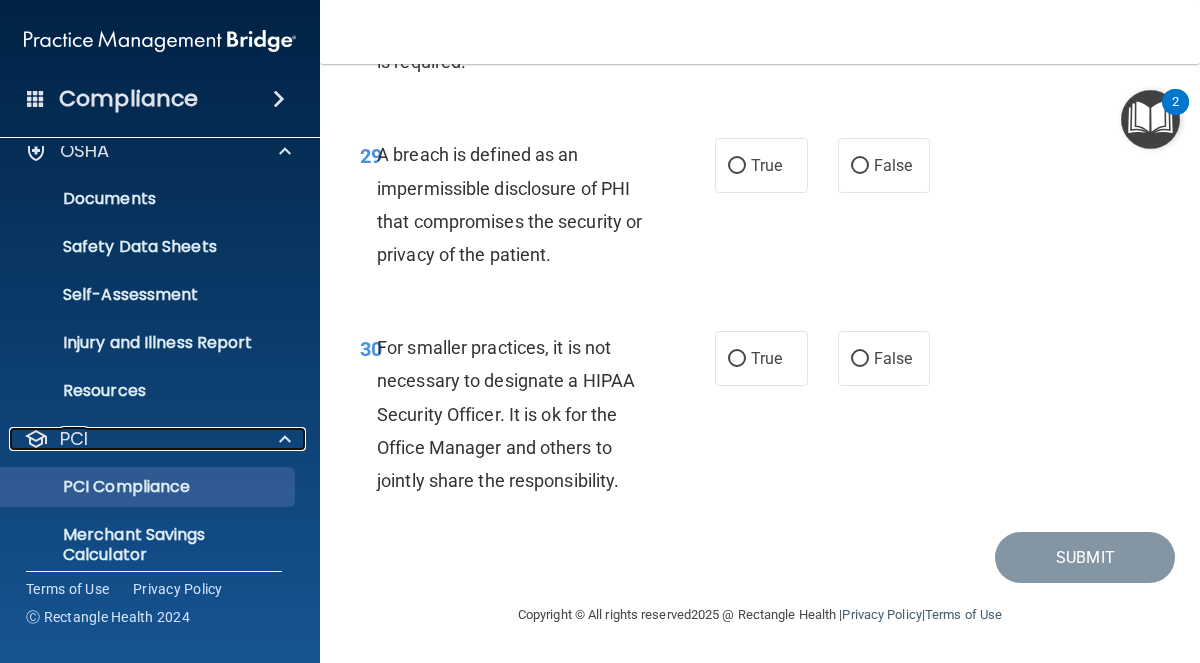 scroll, scrollTop: 97, scrollLeft: 0, axis: vertical 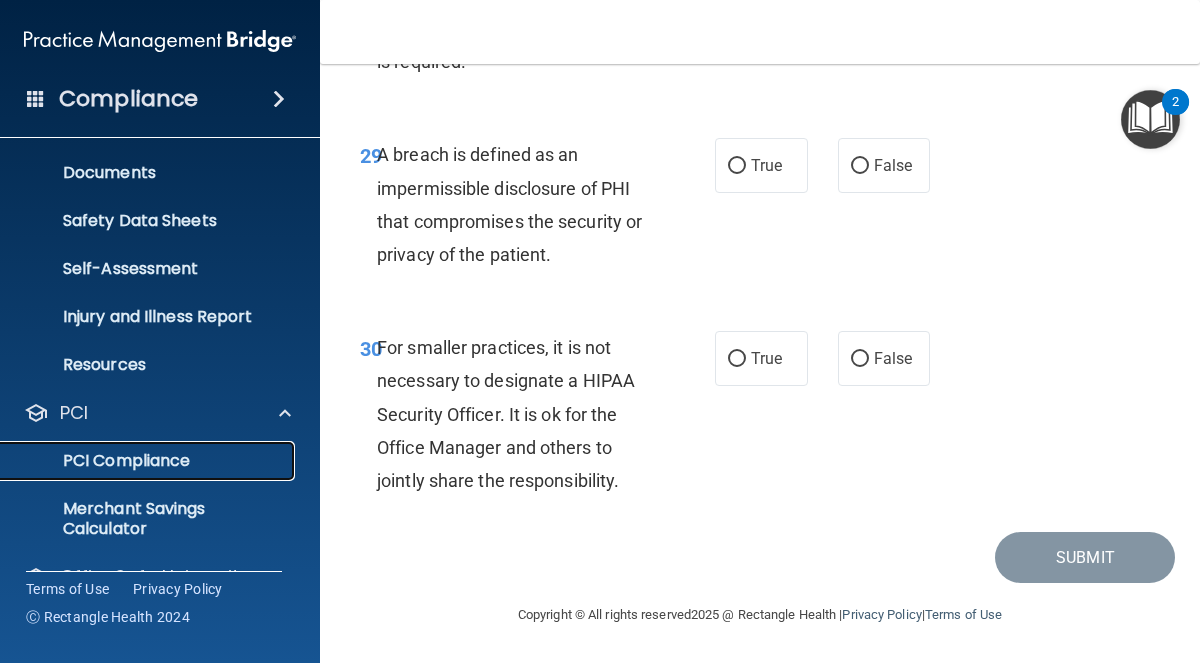 click on "PCI Compliance" at bounding box center [149, 461] 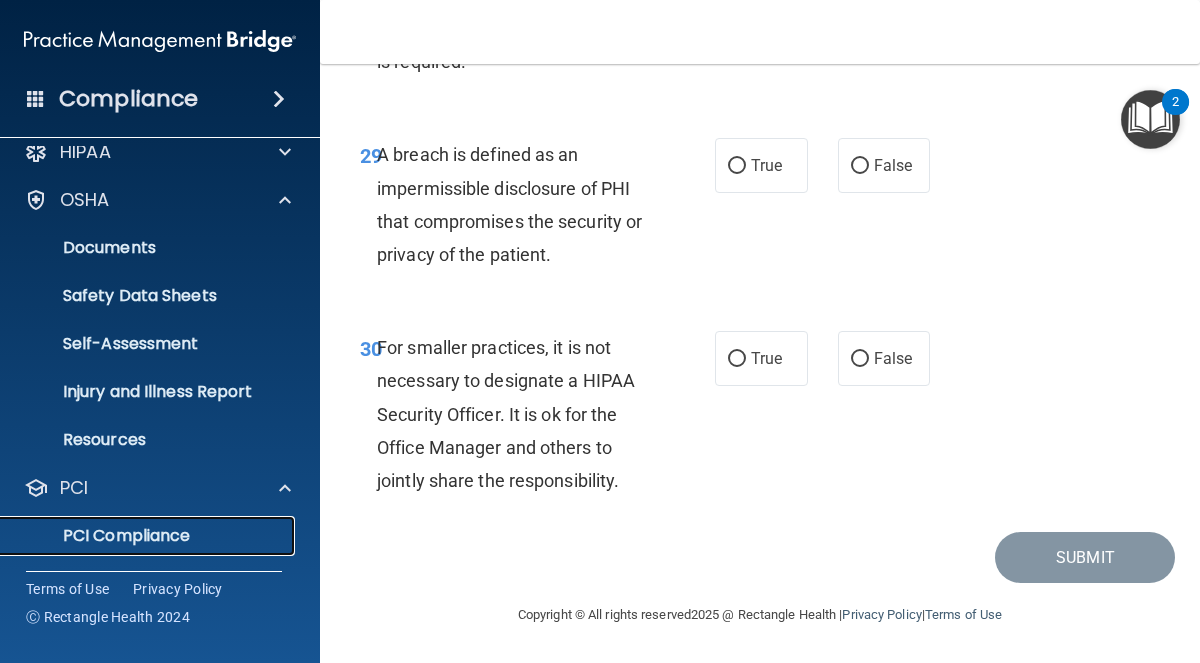scroll, scrollTop: 0, scrollLeft: 0, axis: both 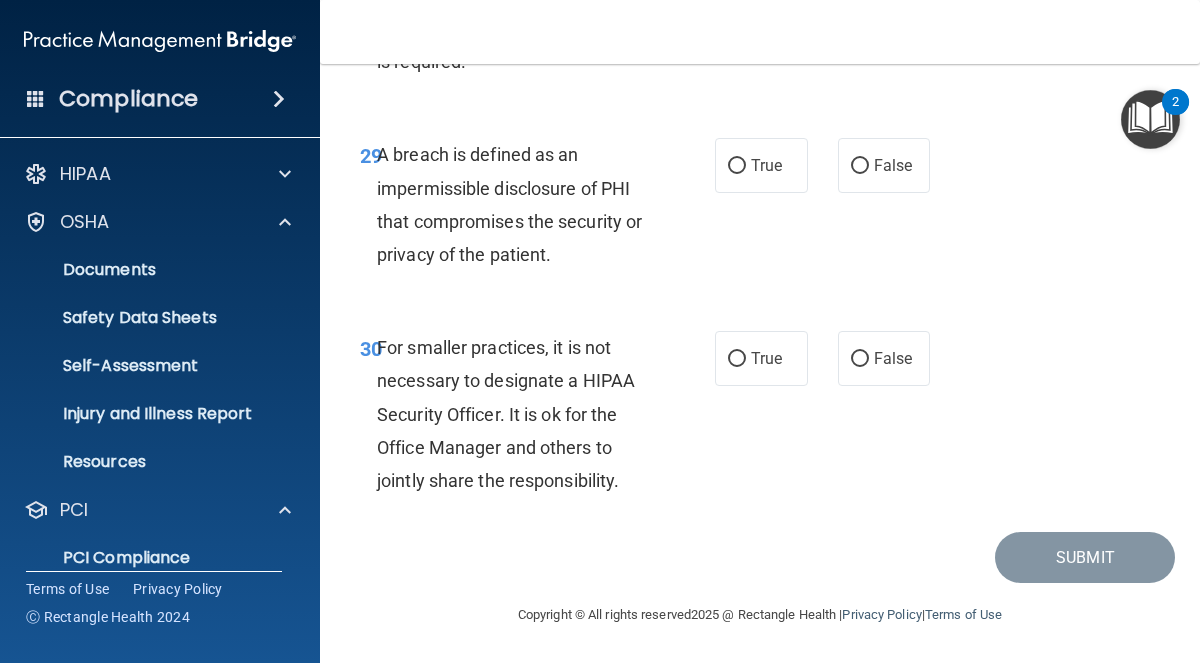 click on "Compliance" at bounding box center [160, 99] 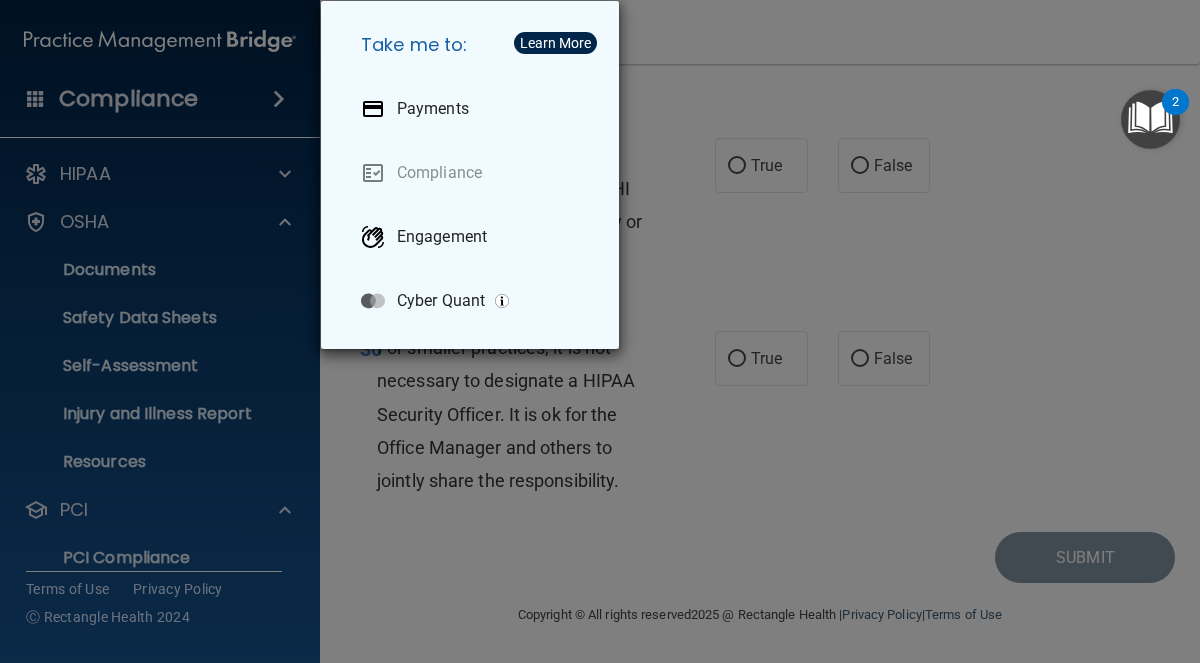 click on "Take me to:" at bounding box center (474, 45) 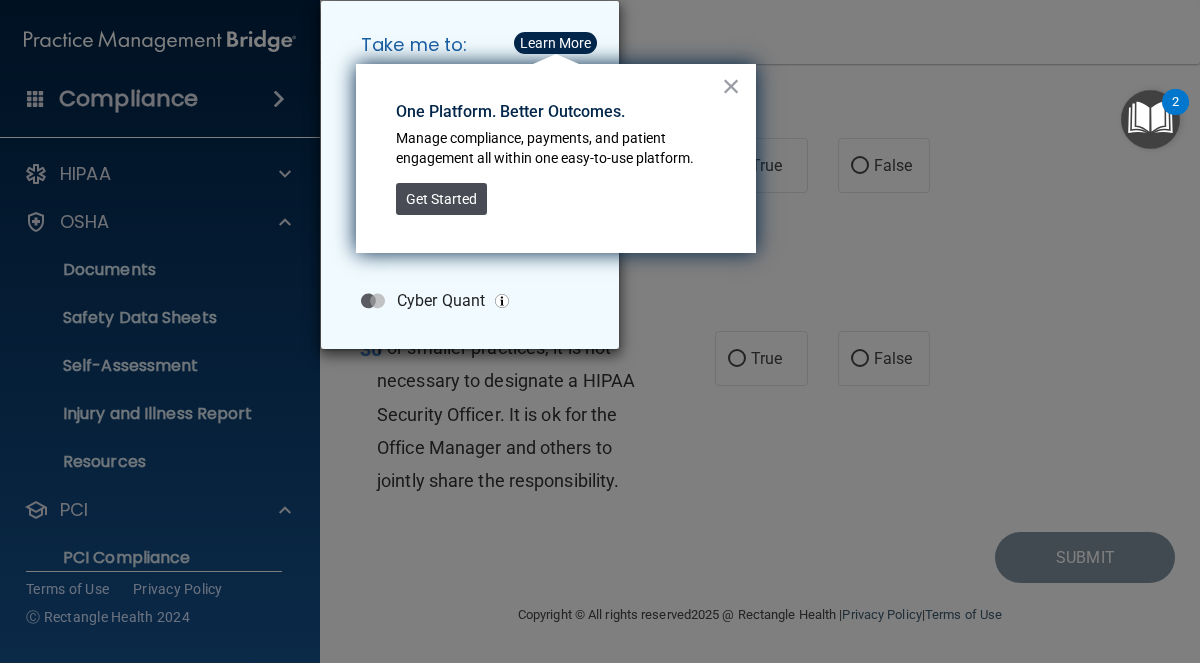 click on "Get Started" at bounding box center (441, 199) 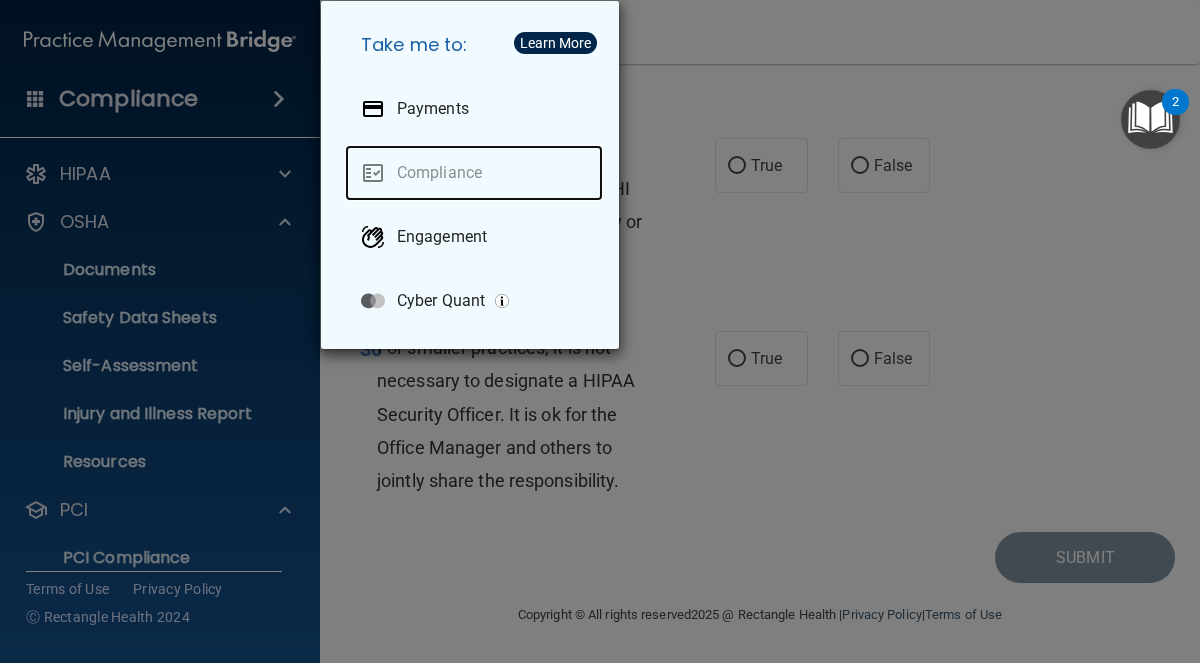 click on "Compliance" at bounding box center (474, 173) 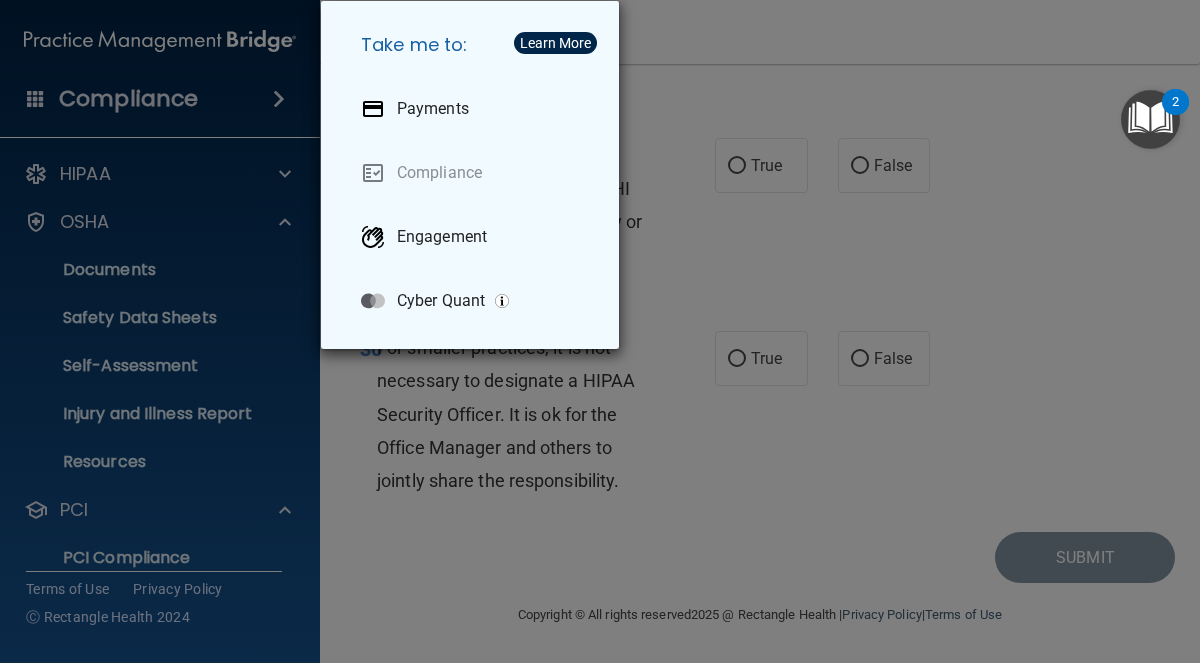 click on "Take me to:             Payments                   Compliance                     Engagement                     Cyber Quant" at bounding box center (600, 331) 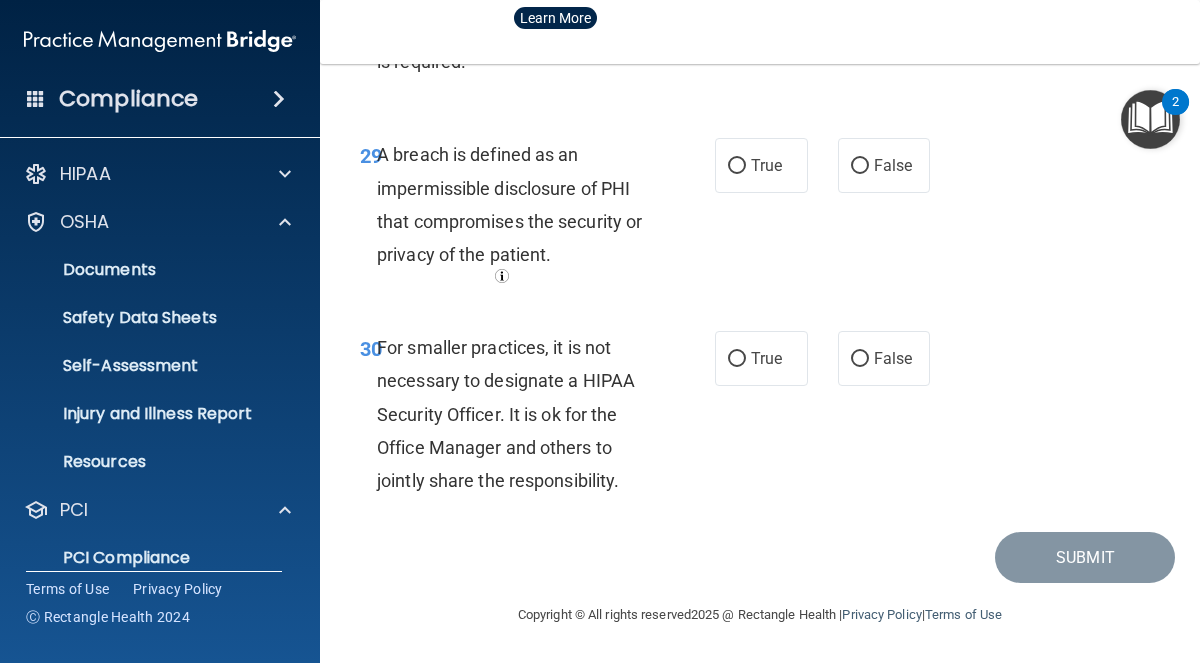 click on "Compliance" at bounding box center [128, 99] 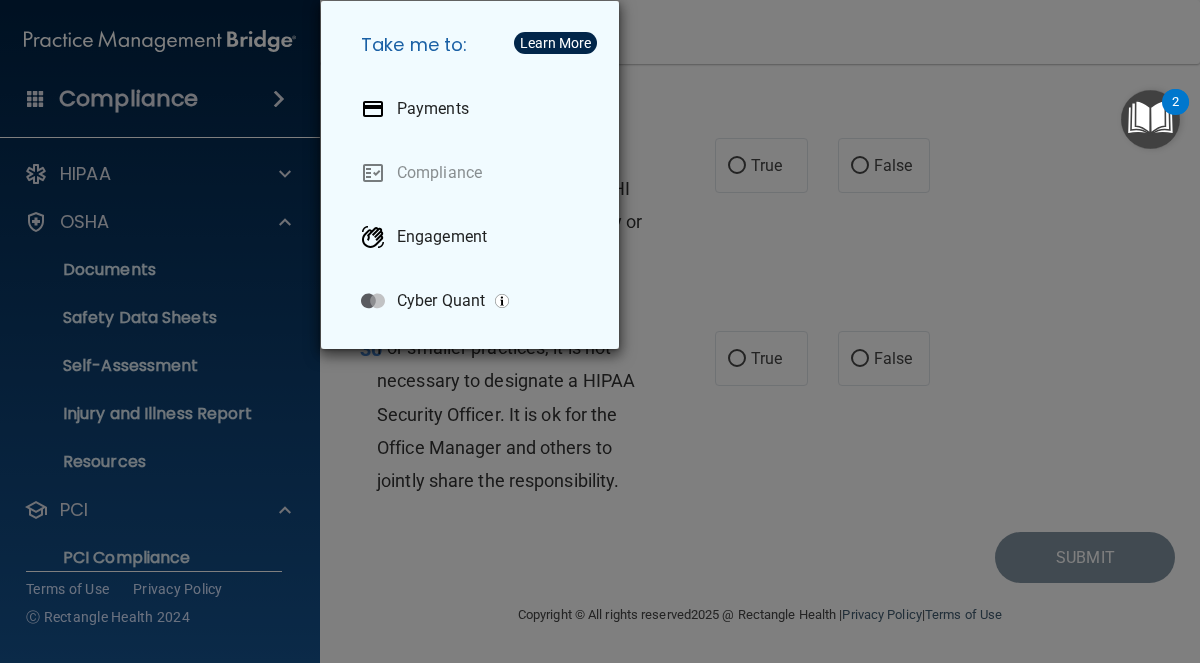 click on "Take me to:             Payments                   Compliance                     Engagement                     Cyber Quant" at bounding box center (600, 331) 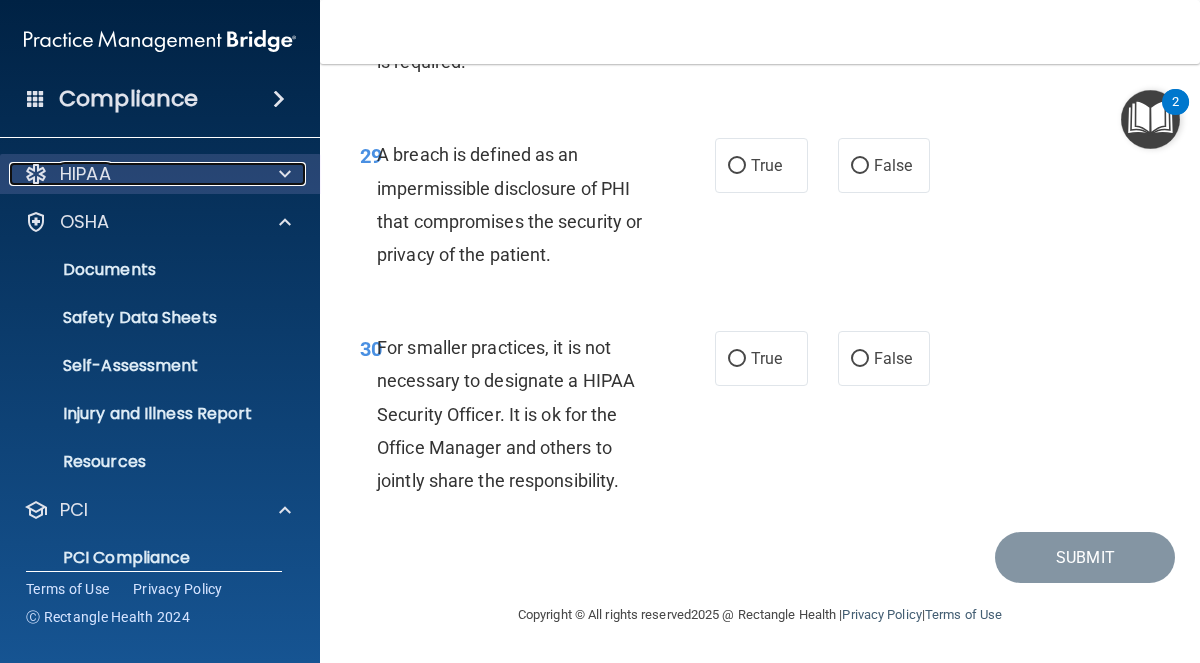 click at bounding box center (285, 174) 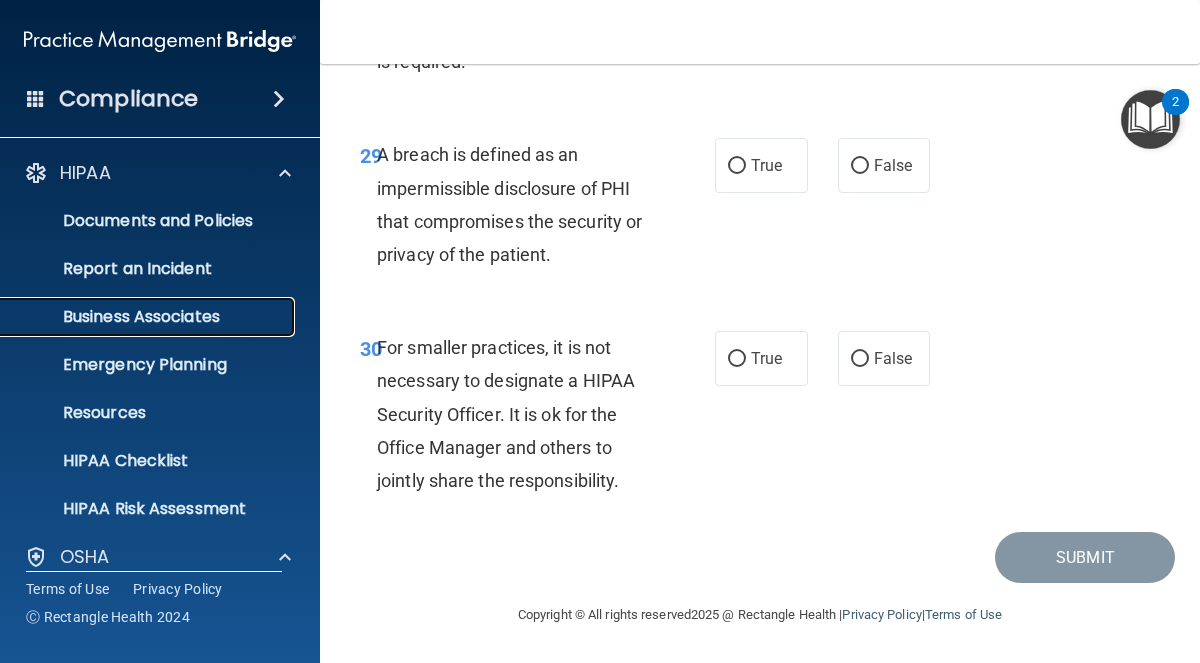 click on "Business Associates" at bounding box center [149, 317] 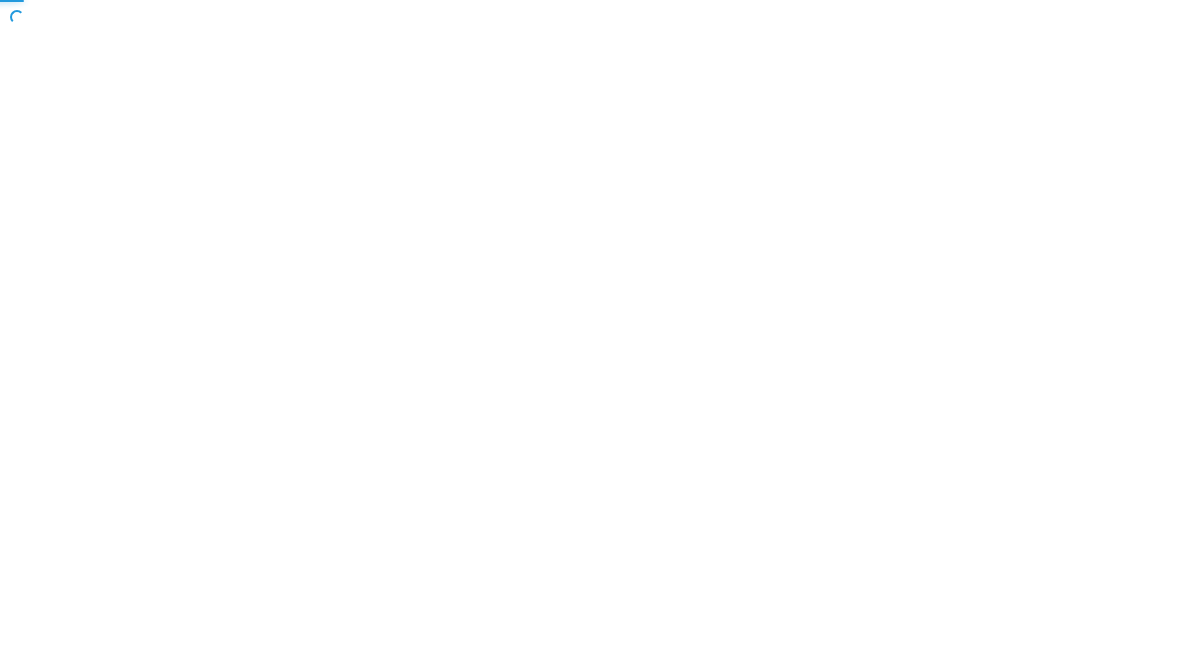 scroll, scrollTop: 0, scrollLeft: 0, axis: both 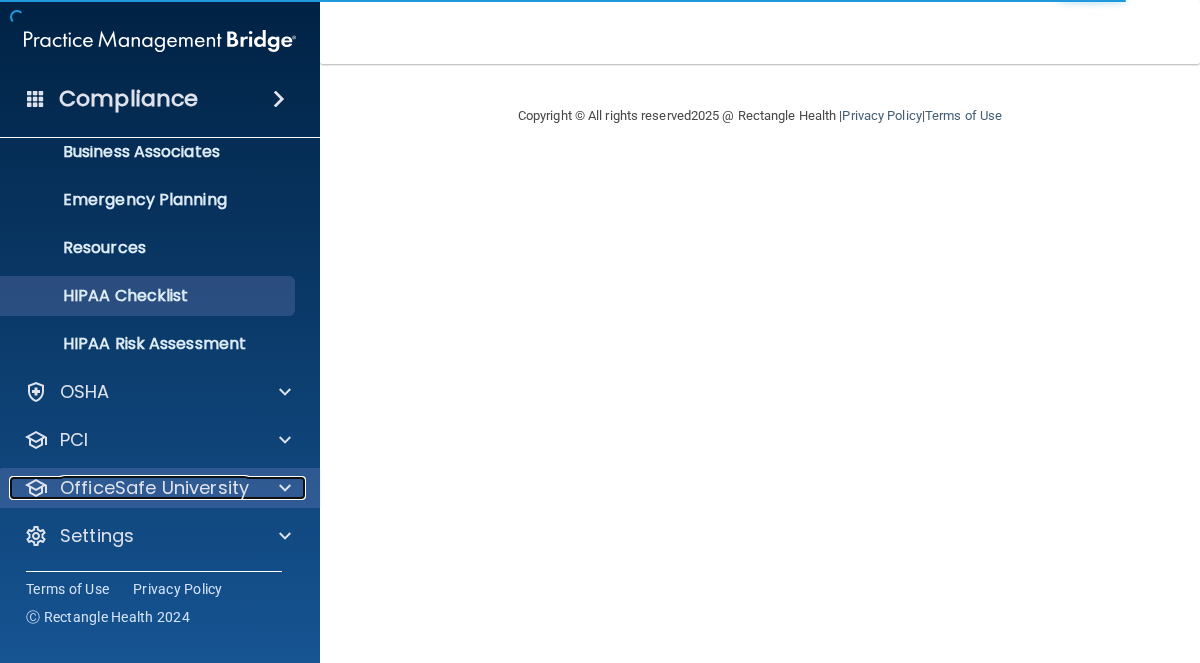 click at bounding box center [285, 488] 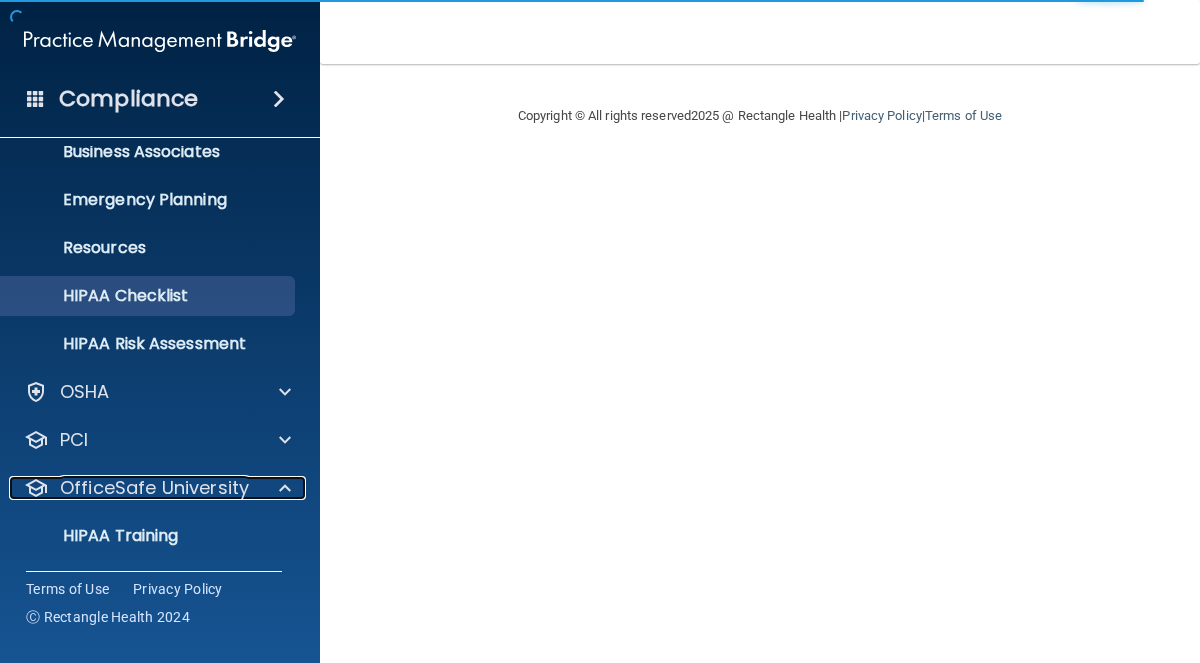 scroll, scrollTop: 310, scrollLeft: 0, axis: vertical 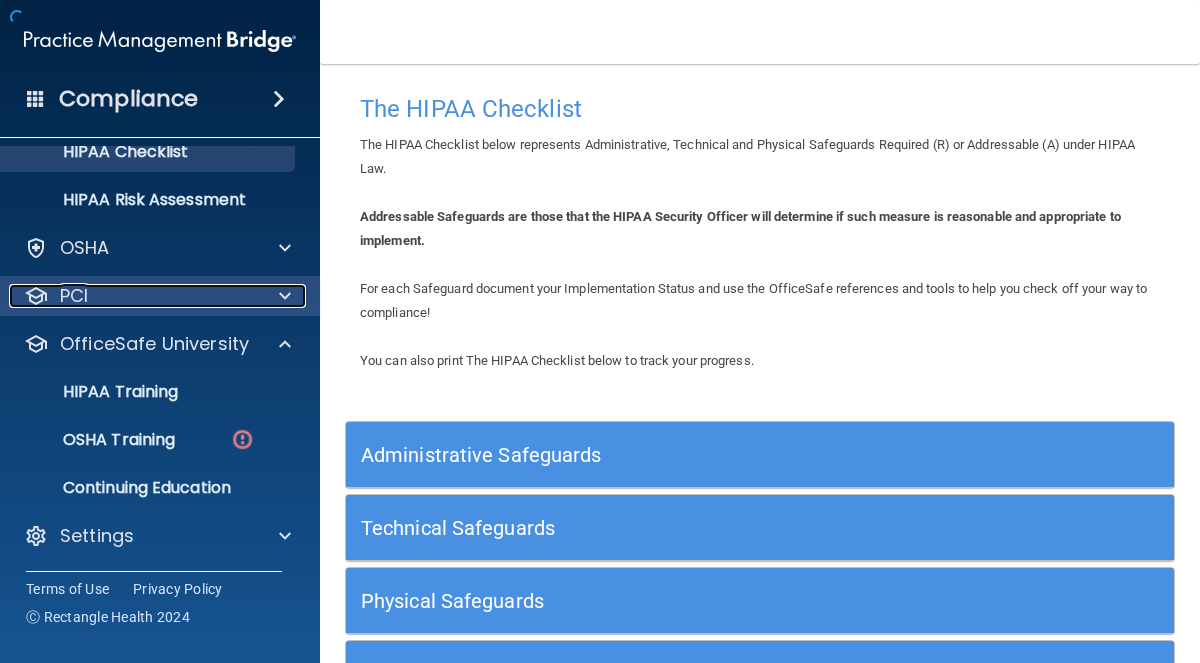 click at bounding box center [285, 296] 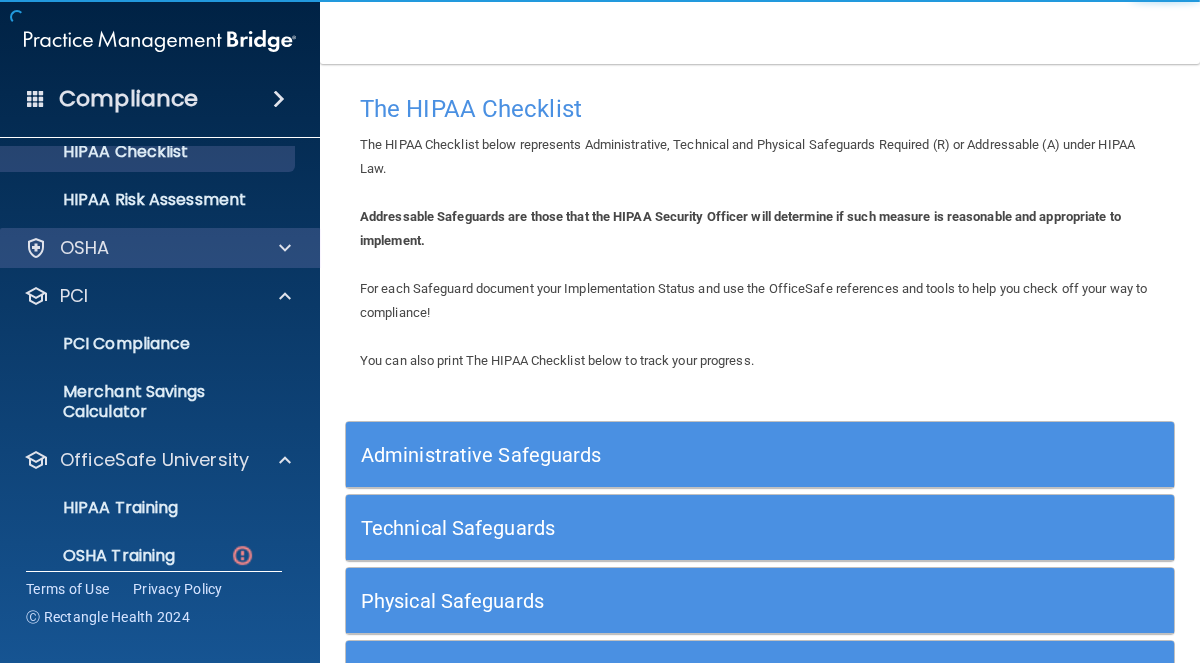 click on "OSHA" at bounding box center [160, 248] 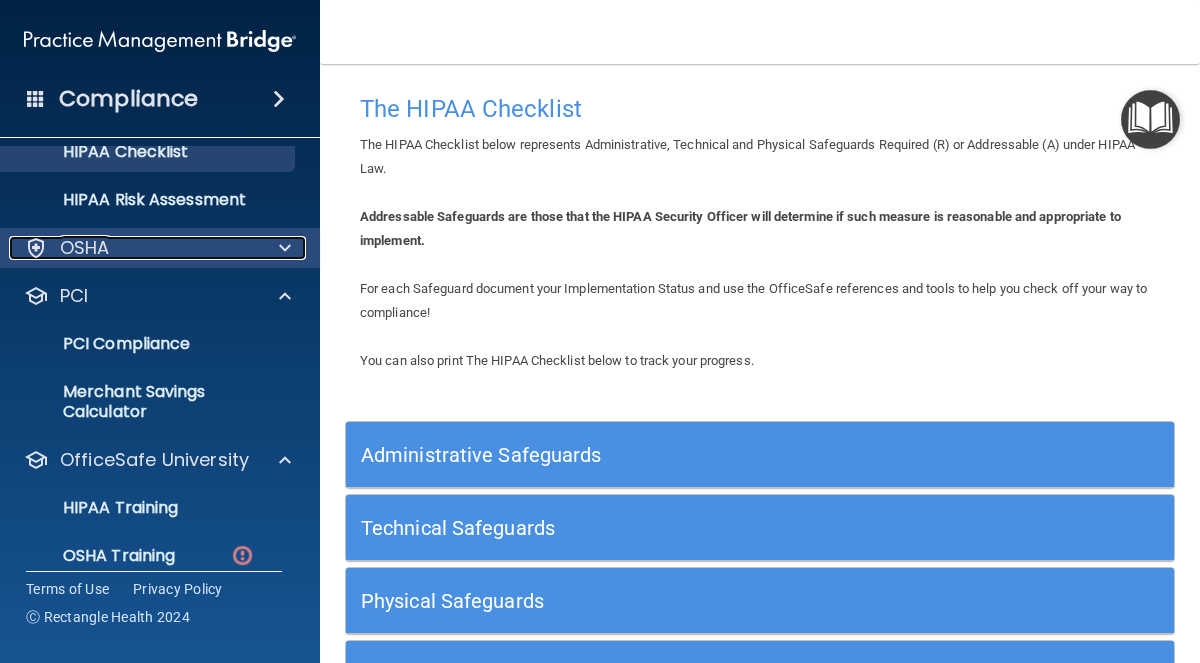 click at bounding box center [285, 248] 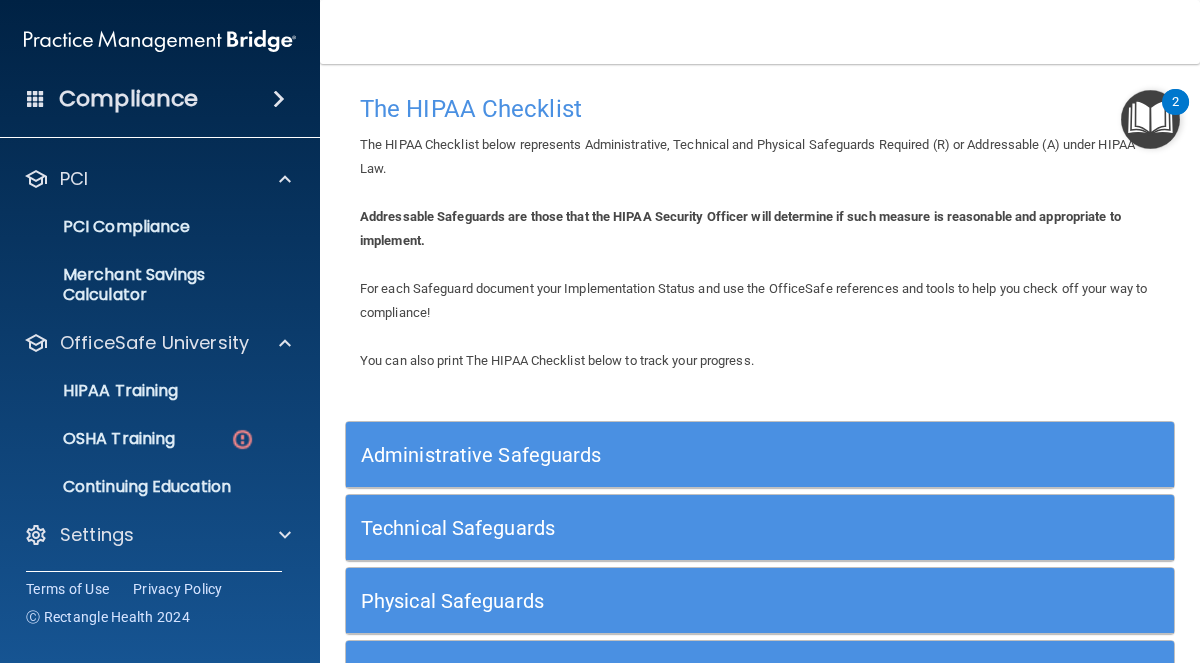 scroll, scrollTop: 0, scrollLeft: 0, axis: both 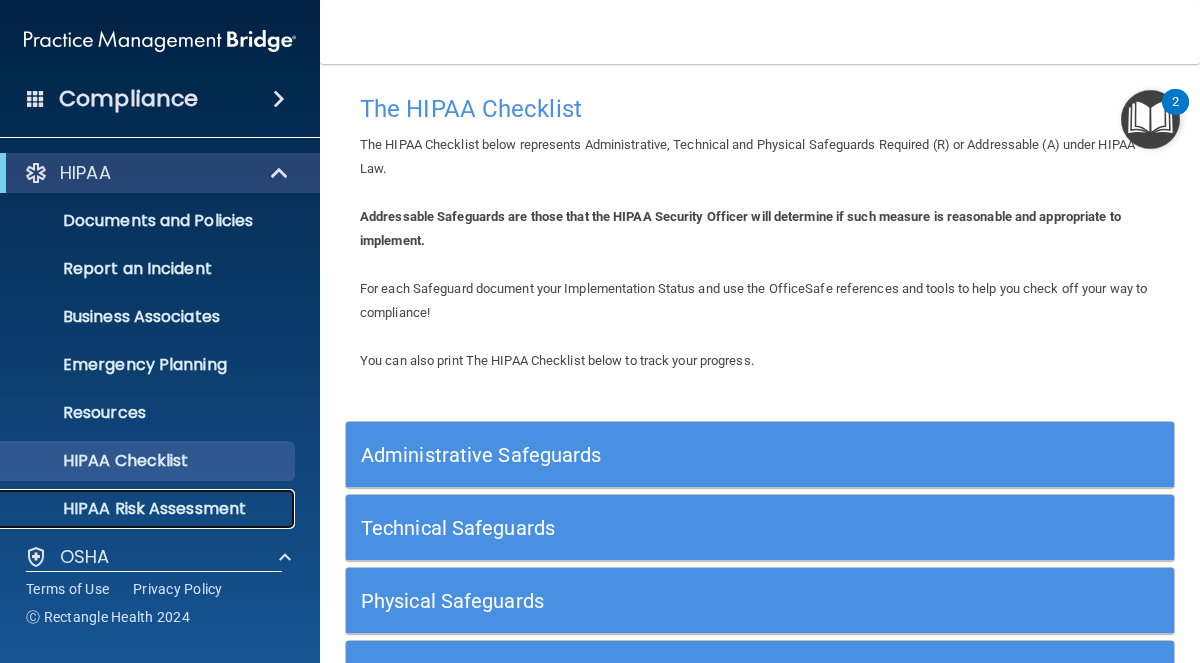 click on "HIPAA Risk Assessment" at bounding box center (149, 509) 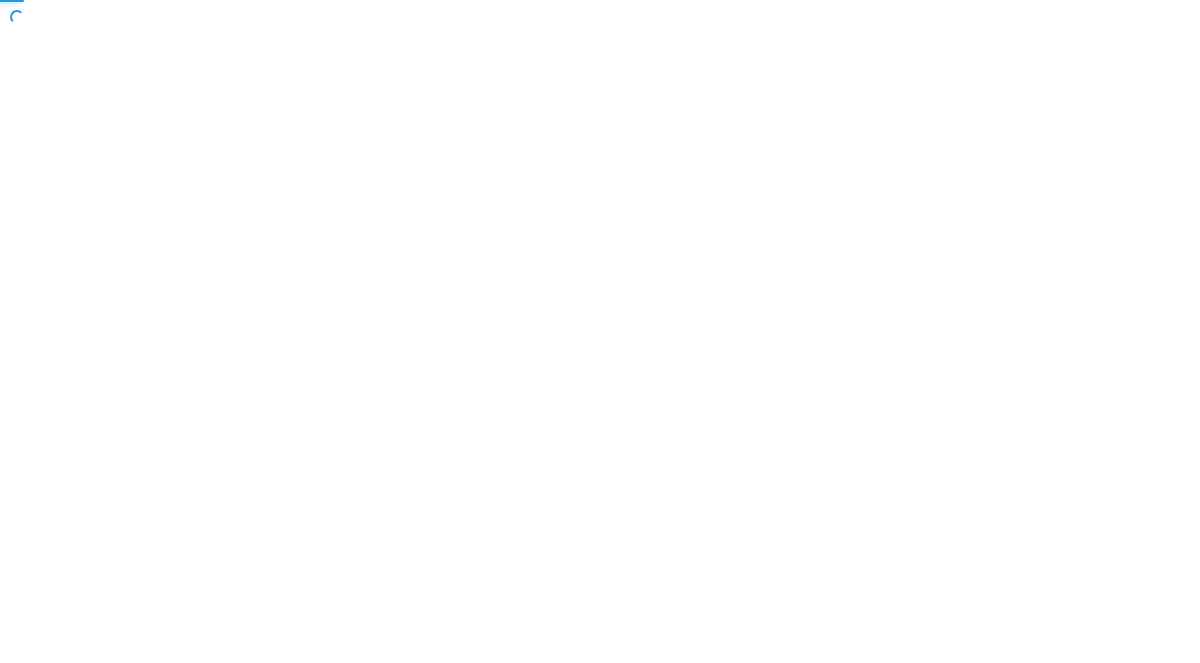 scroll, scrollTop: 0, scrollLeft: 0, axis: both 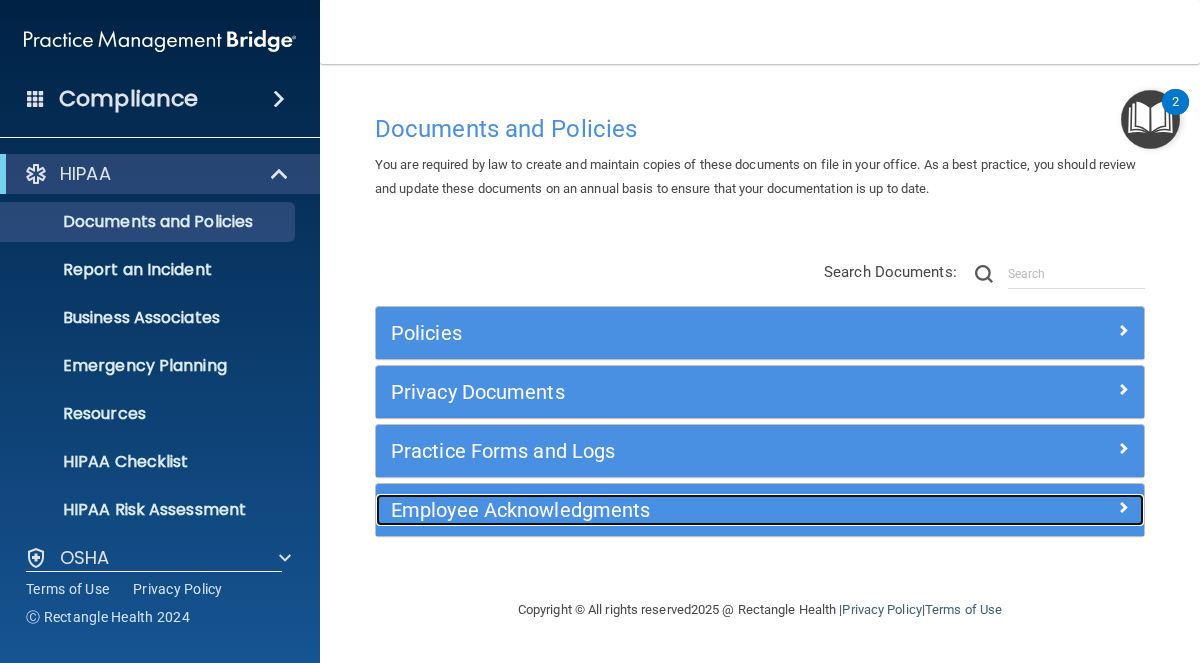 click on "Employee Acknowledgments" at bounding box center (664, 510) 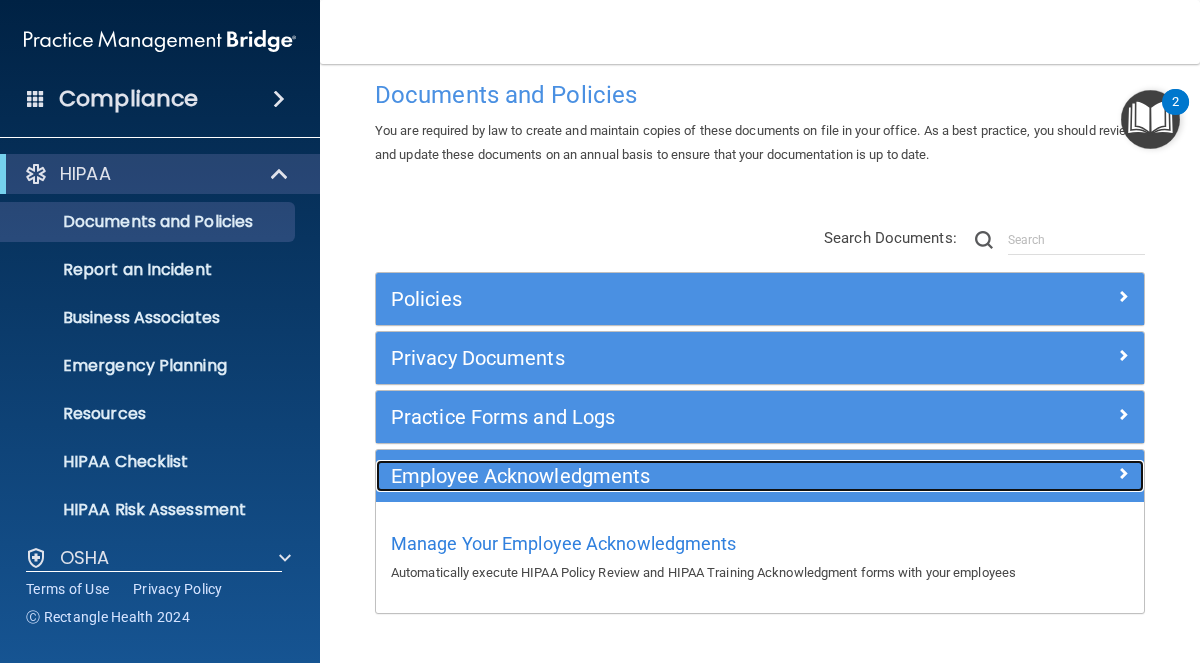 scroll, scrollTop: 88, scrollLeft: 0, axis: vertical 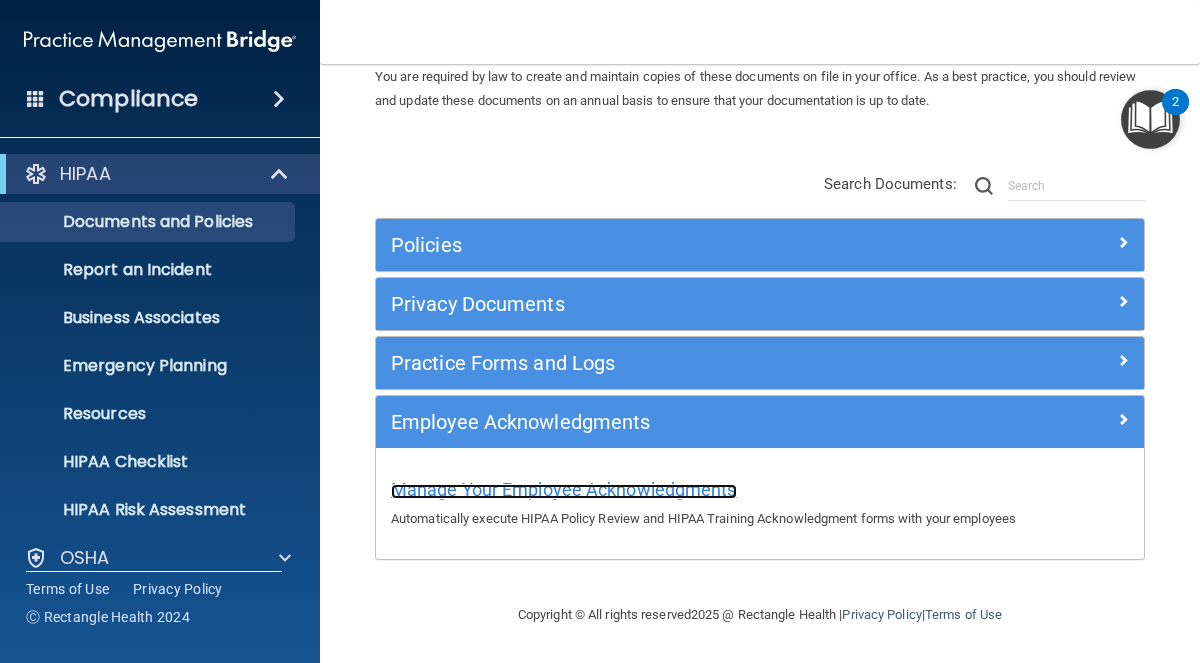 click on "Manage Your Employee Acknowledgments" at bounding box center [564, 489] 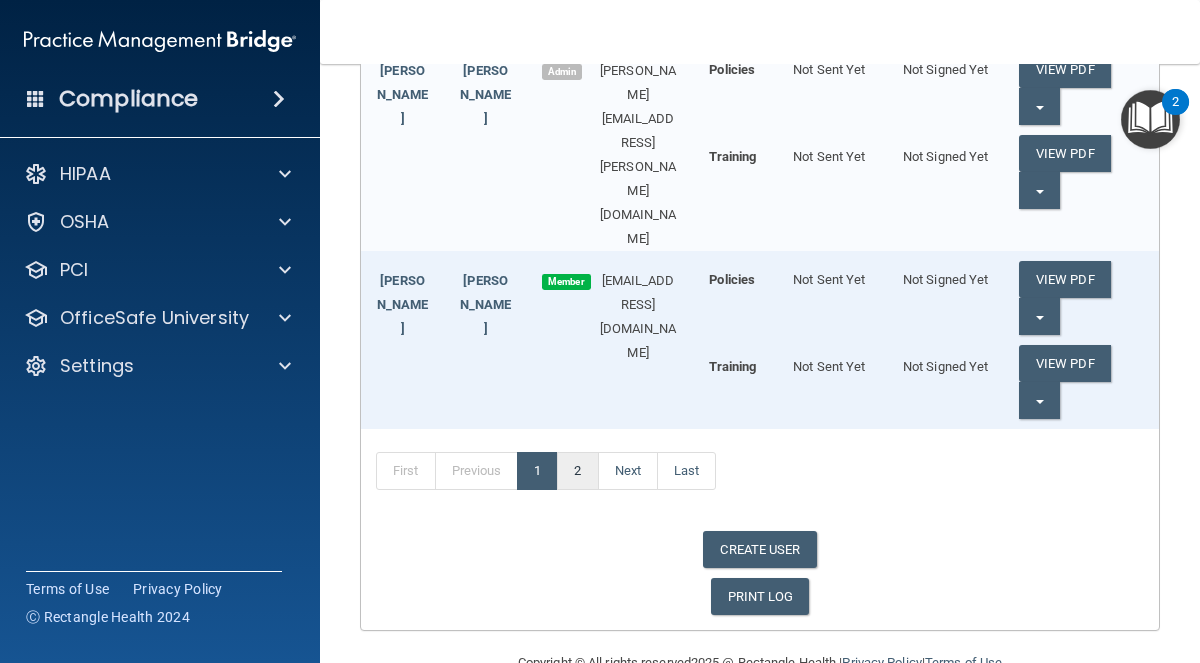 scroll, scrollTop: 1091, scrollLeft: 0, axis: vertical 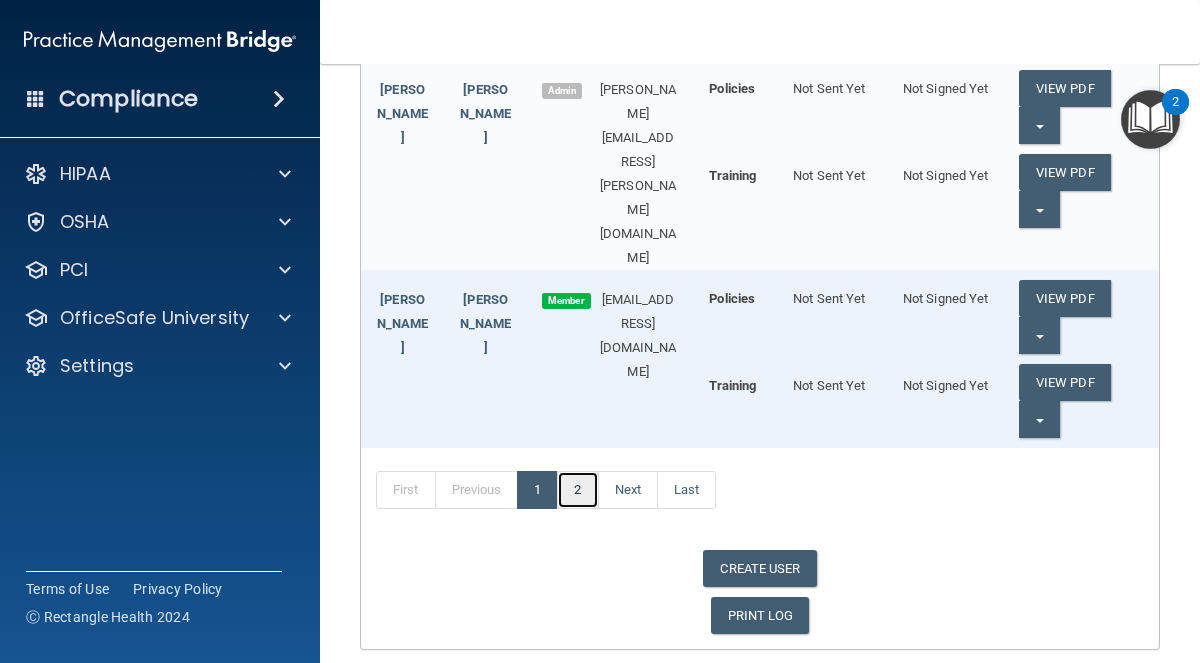 click on "2" at bounding box center (577, 490) 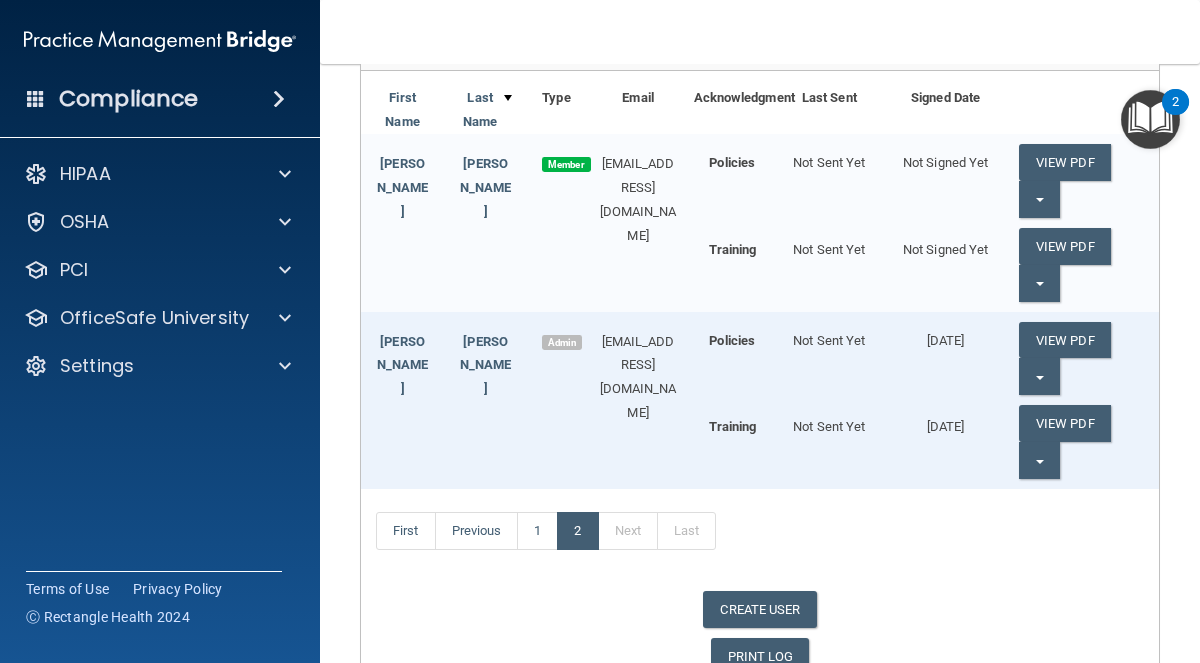 scroll, scrollTop: 385, scrollLeft: 0, axis: vertical 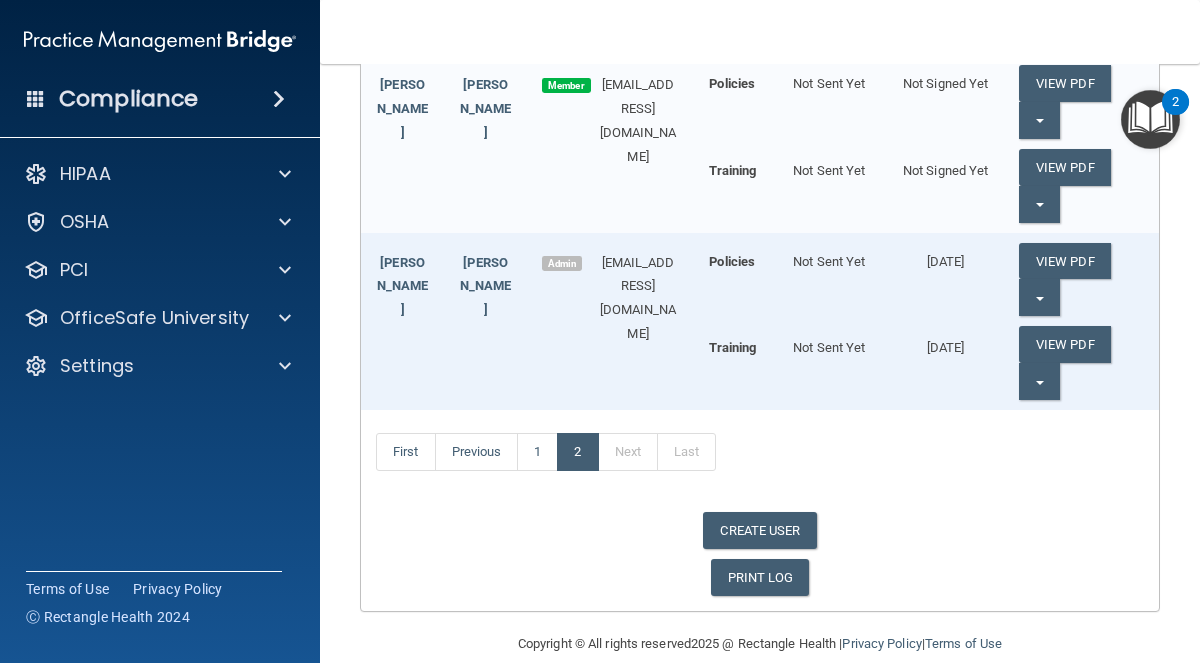 click on "Not Sent Yet" at bounding box center [829, 253] 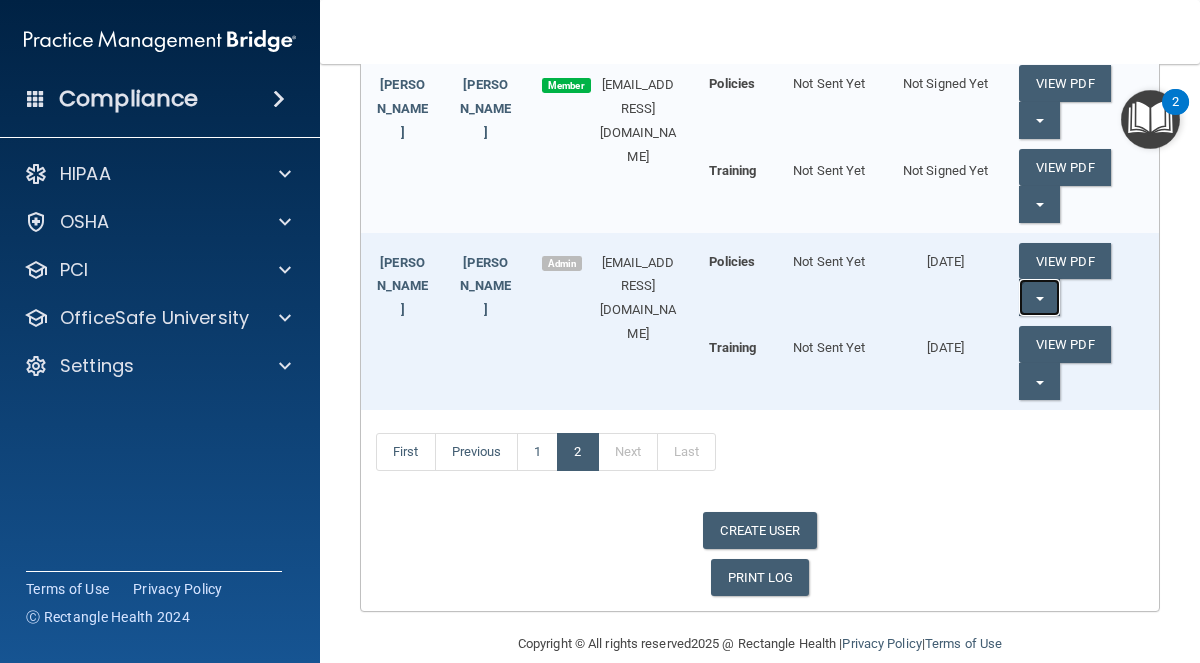 click on "Split button!" at bounding box center [1039, 297] 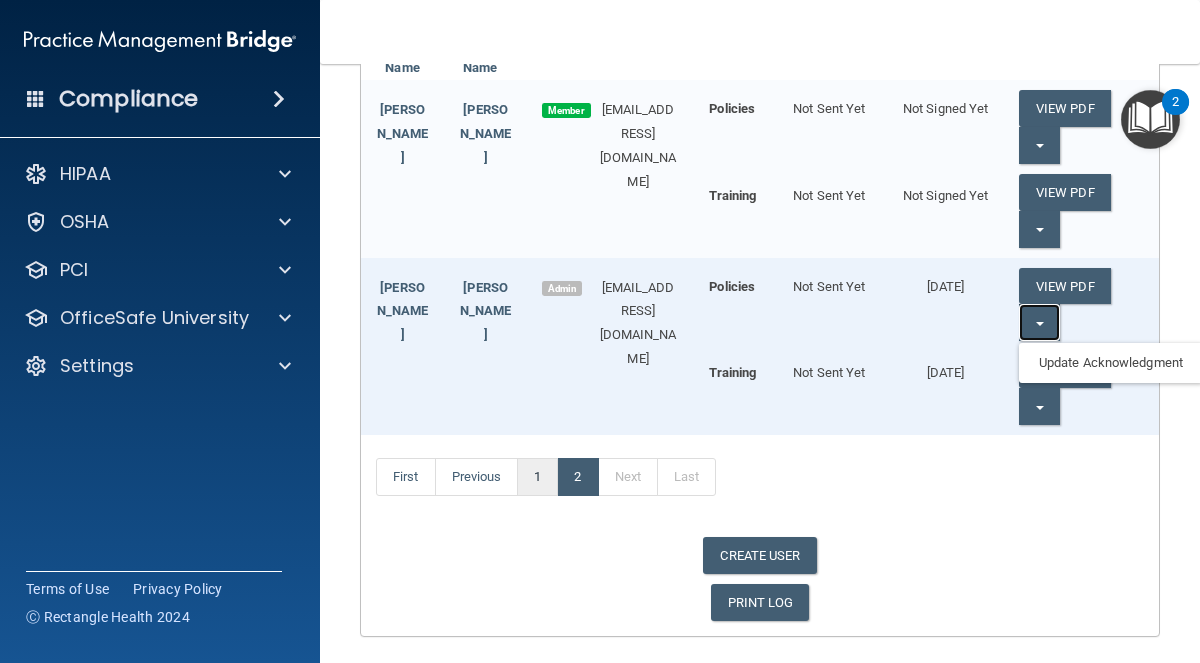 scroll, scrollTop: 429, scrollLeft: 0, axis: vertical 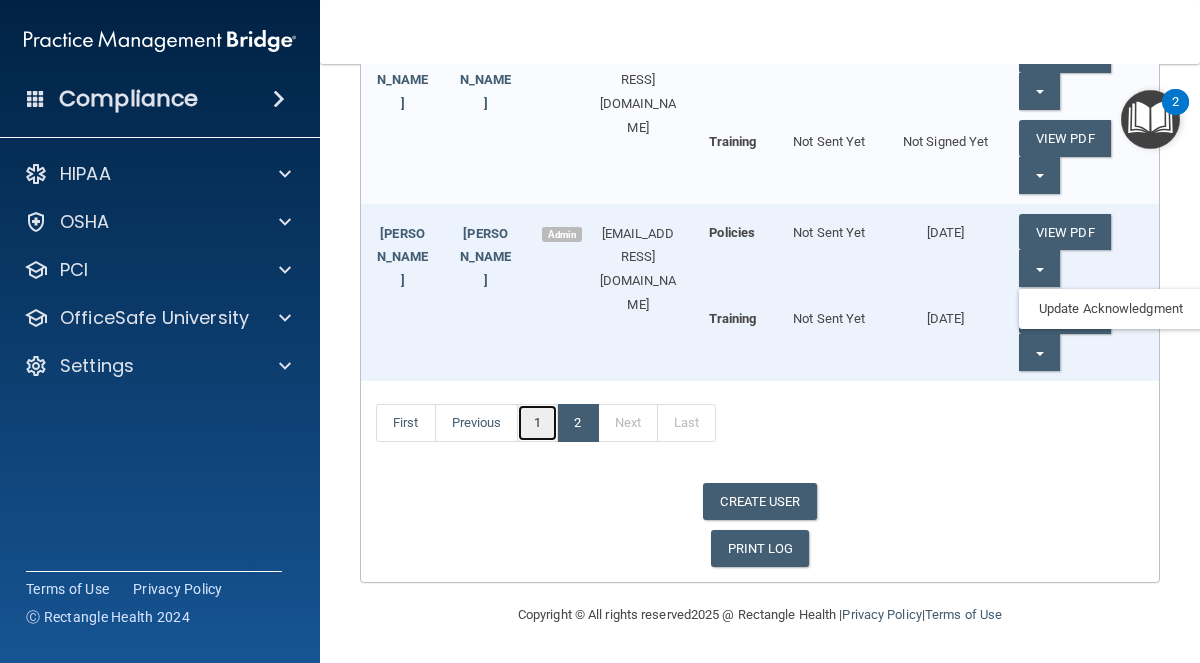 click on "1" at bounding box center (537, 423) 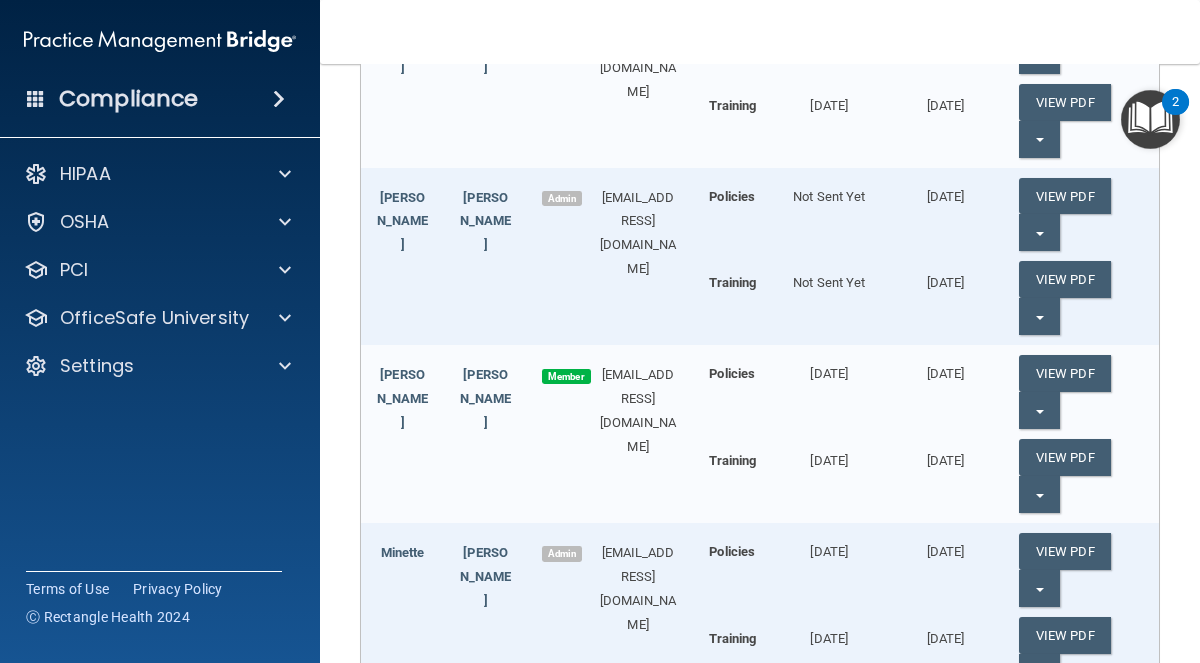 scroll, scrollTop: 618, scrollLeft: 0, axis: vertical 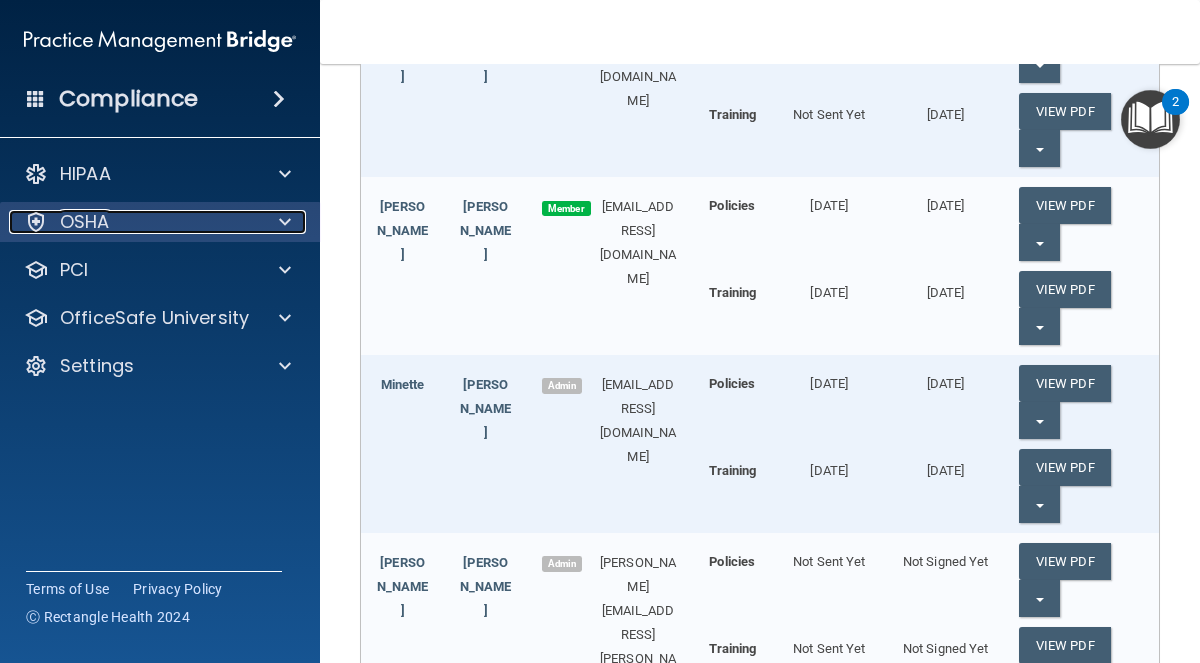 click at bounding box center (285, 222) 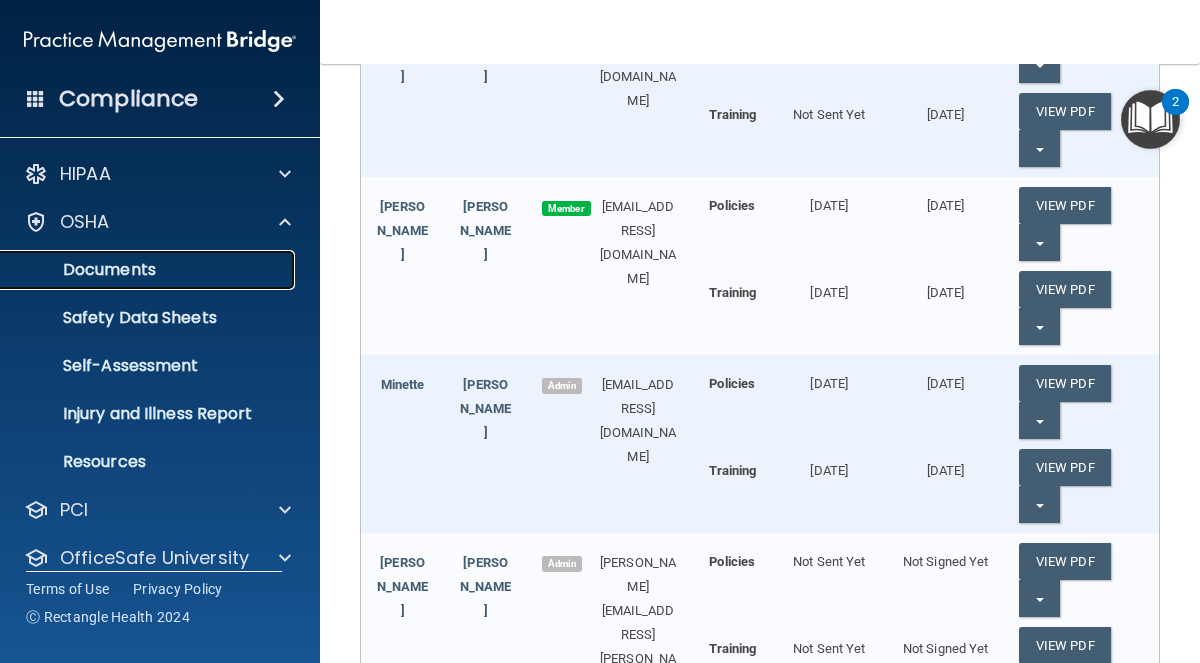click on "Documents" at bounding box center [149, 270] 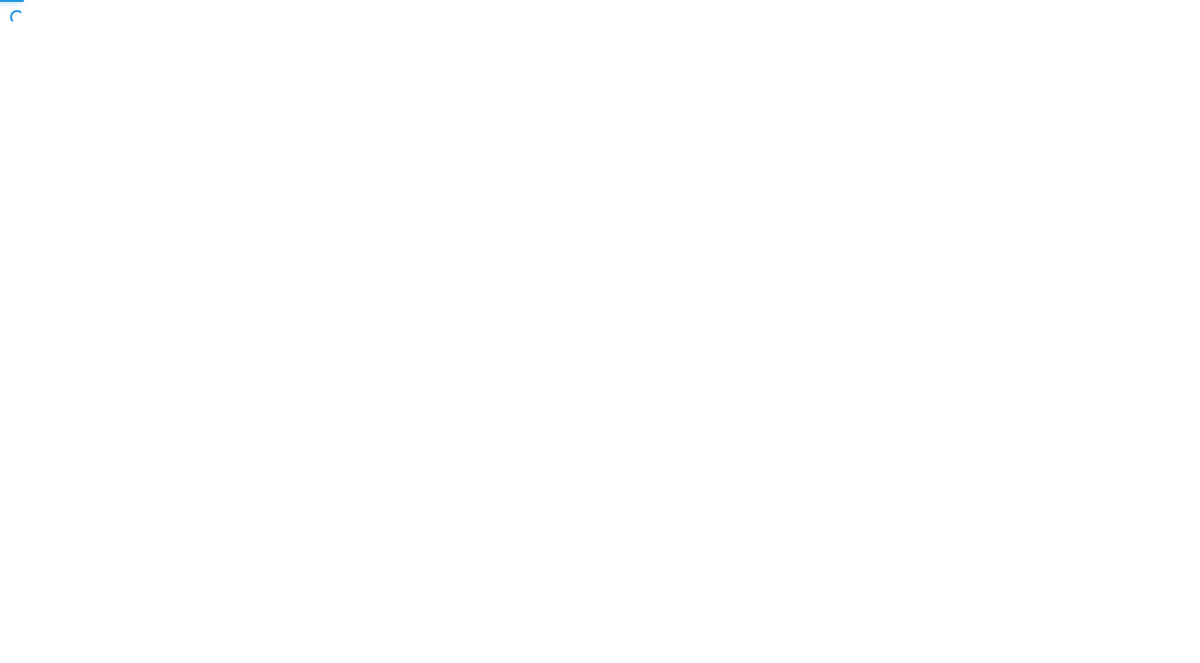 scroll, scrollTop: 0, scrollLeft: 0, axis: both 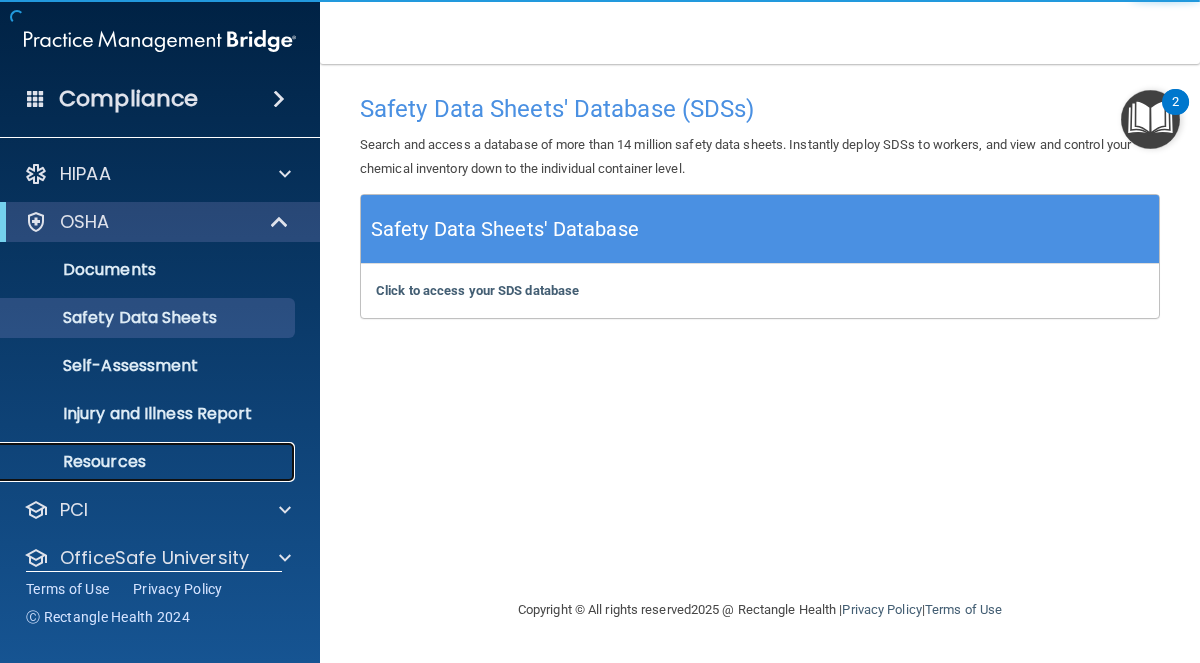 click on "Resources" at bounding box center (137, 462) 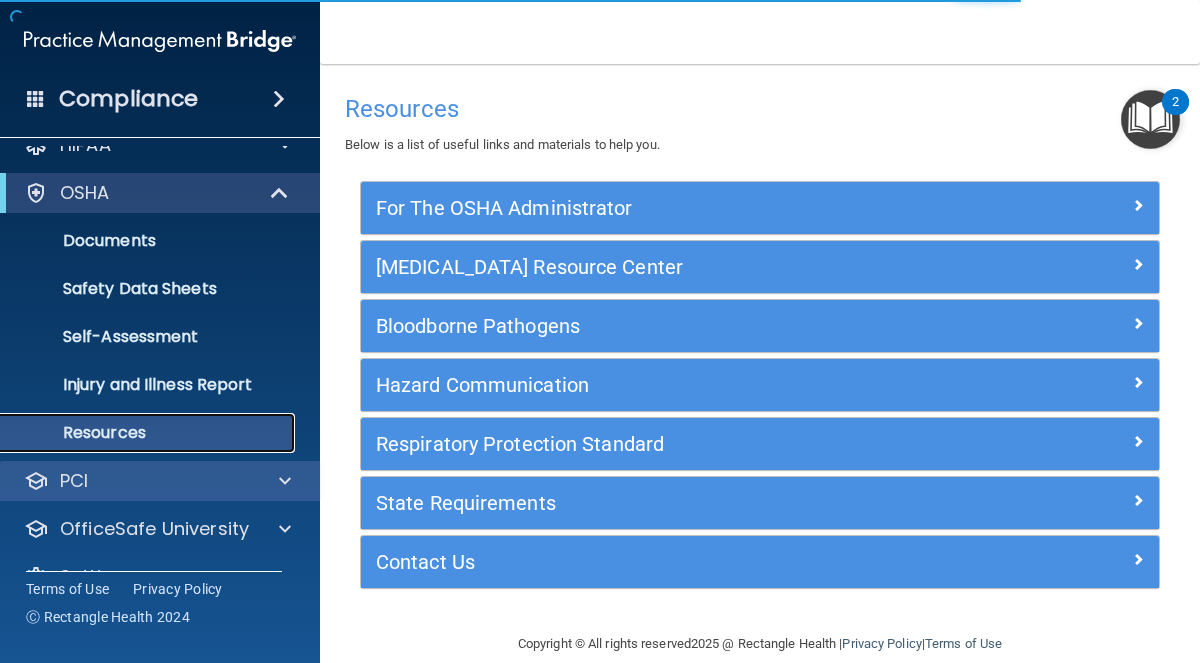 scroll, scrollTop: 71, scrollLeft: 0, axis: vertical 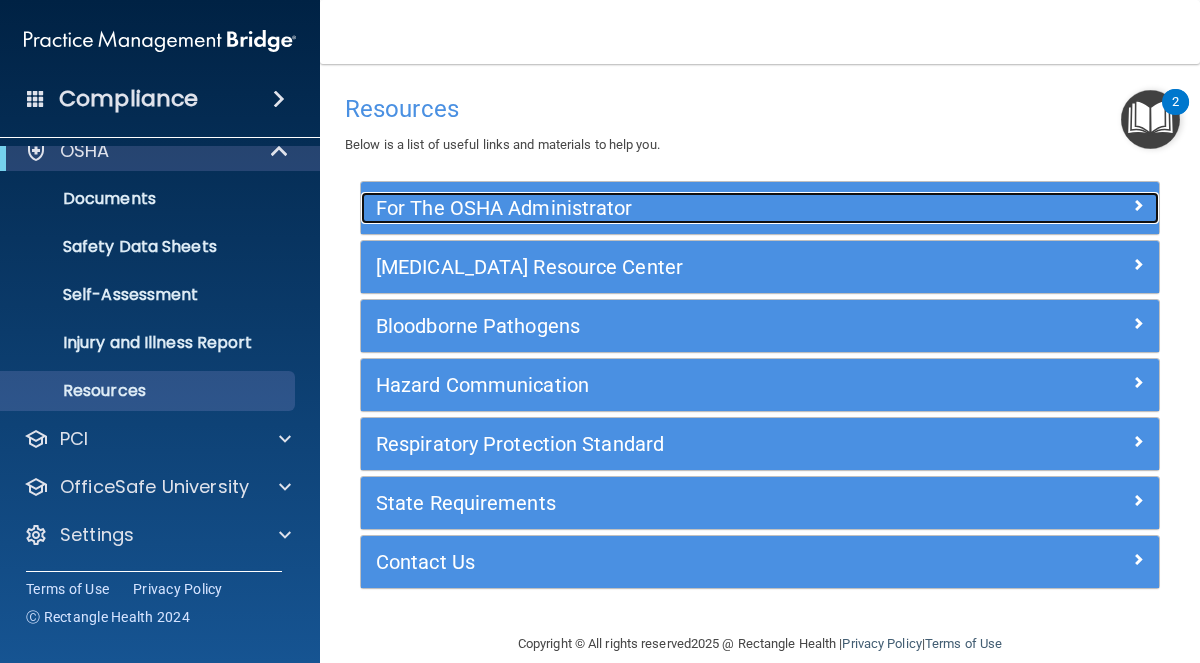 click on "For The OSHA Administrator" at bounding box center [660, 208] 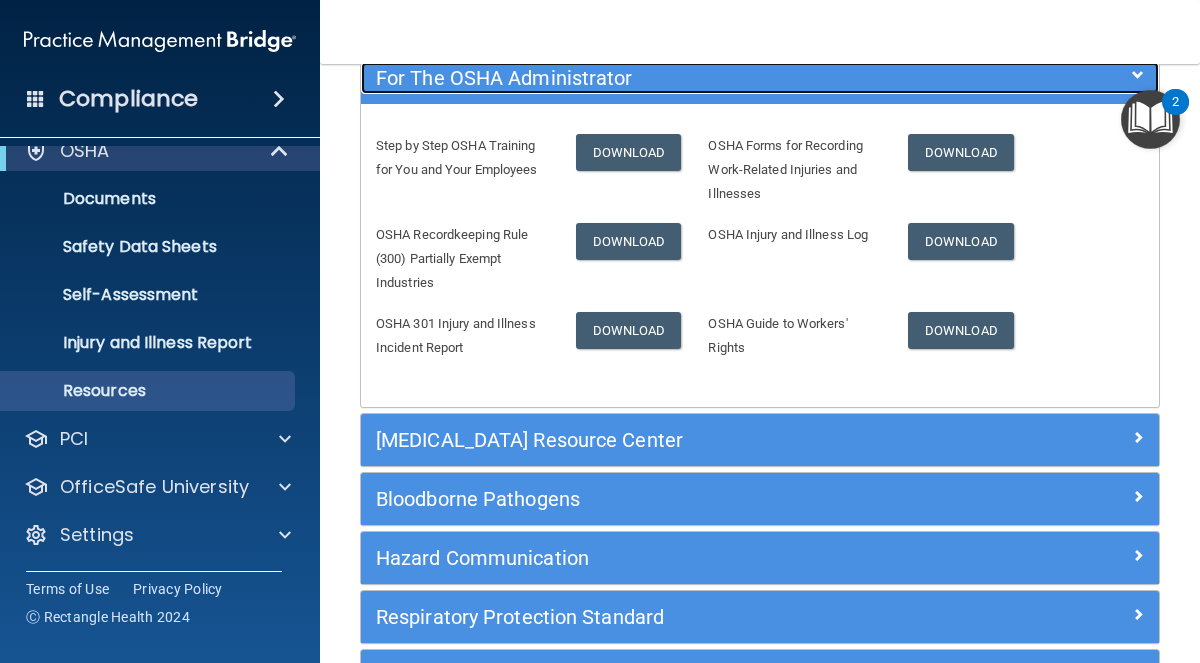 scroll, scrollTop: 332, scrollLeft: 0, axis: vertical 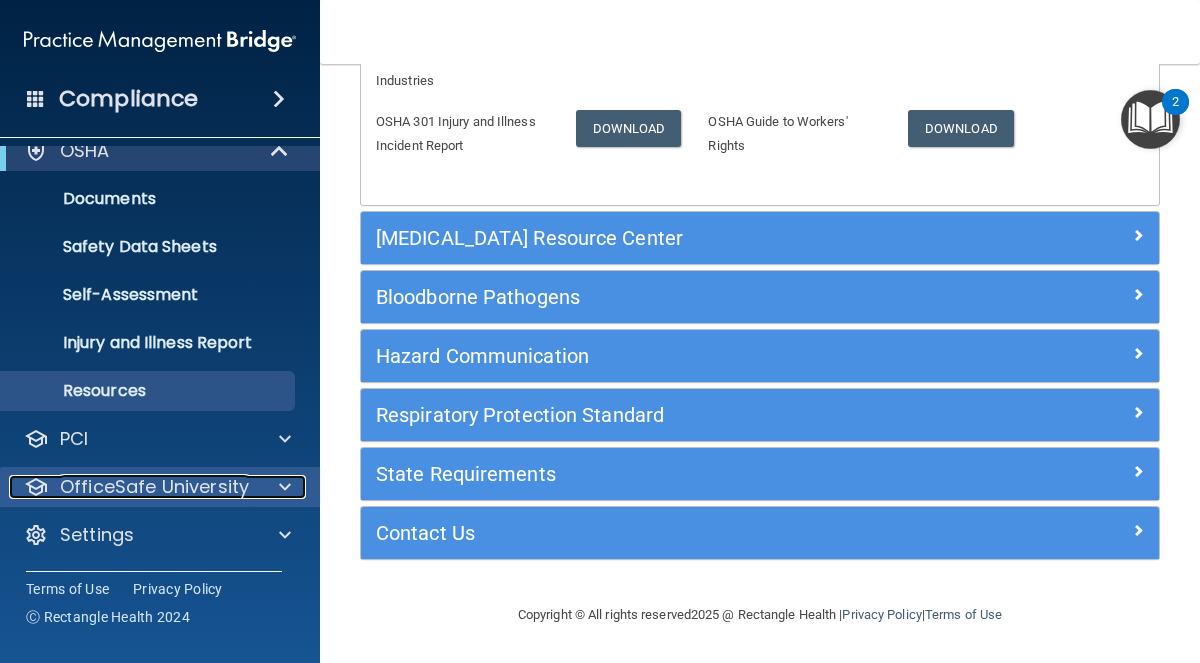 click at bounding box center (285, 487) 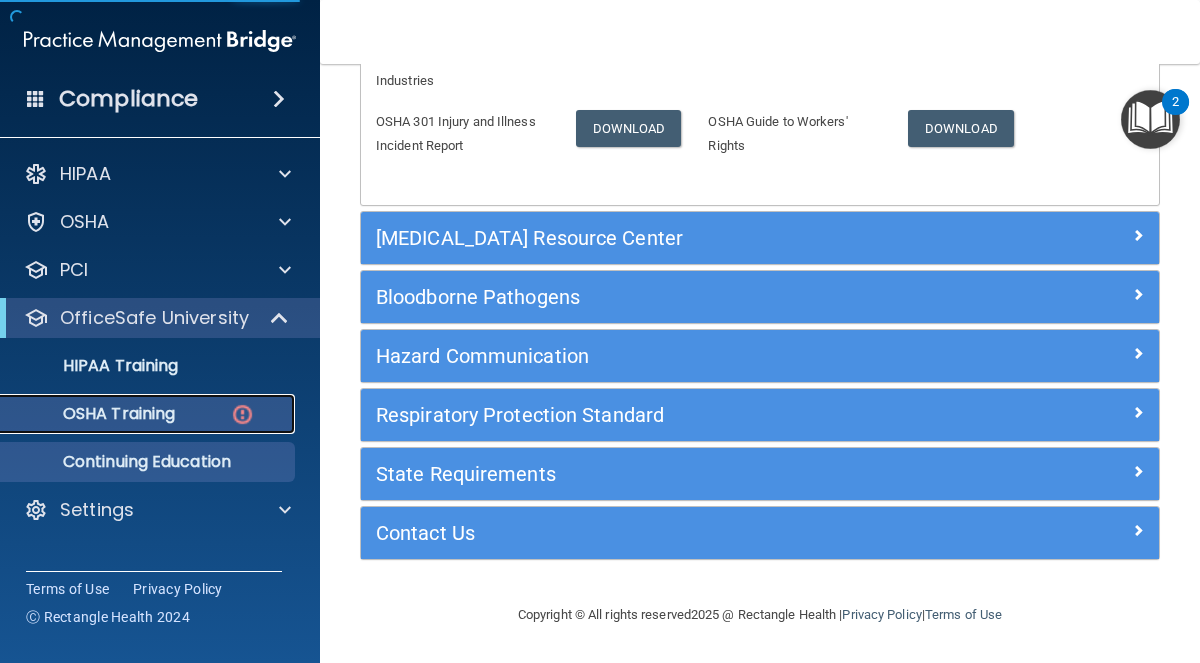 scroll, scrollTop: 0, scrollLeft: 0, axis: both 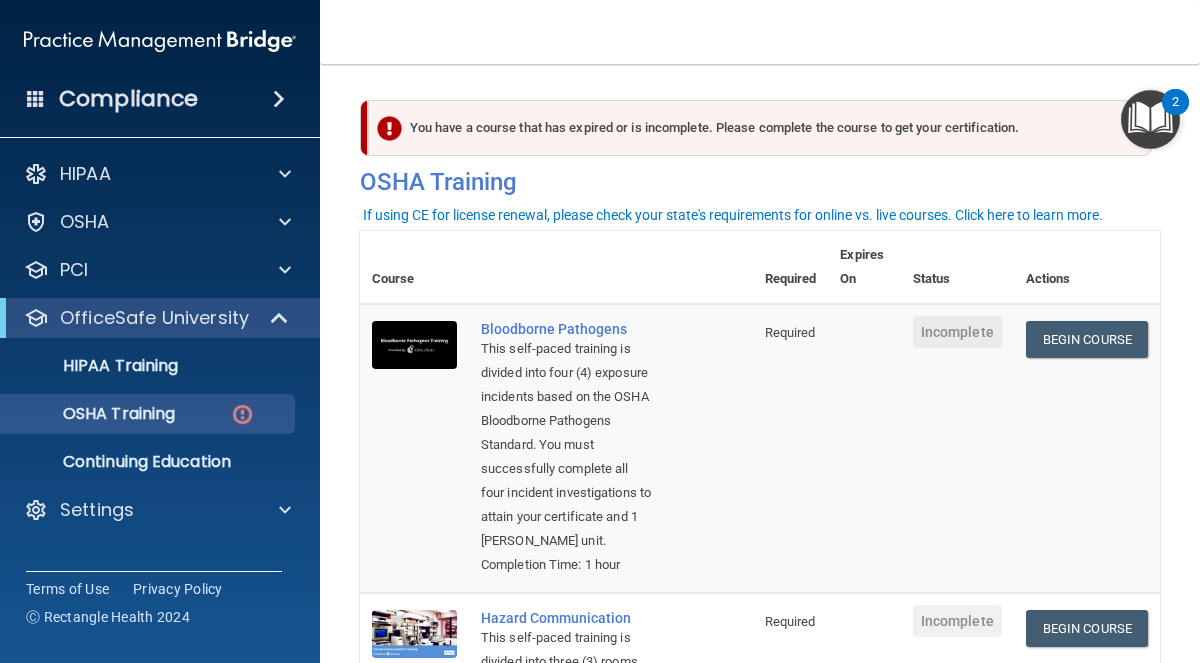 drag, startPoint x: 1104, startPoint y: 337, endPoint x: 166, endPoint y: 9, distance: 993.6941 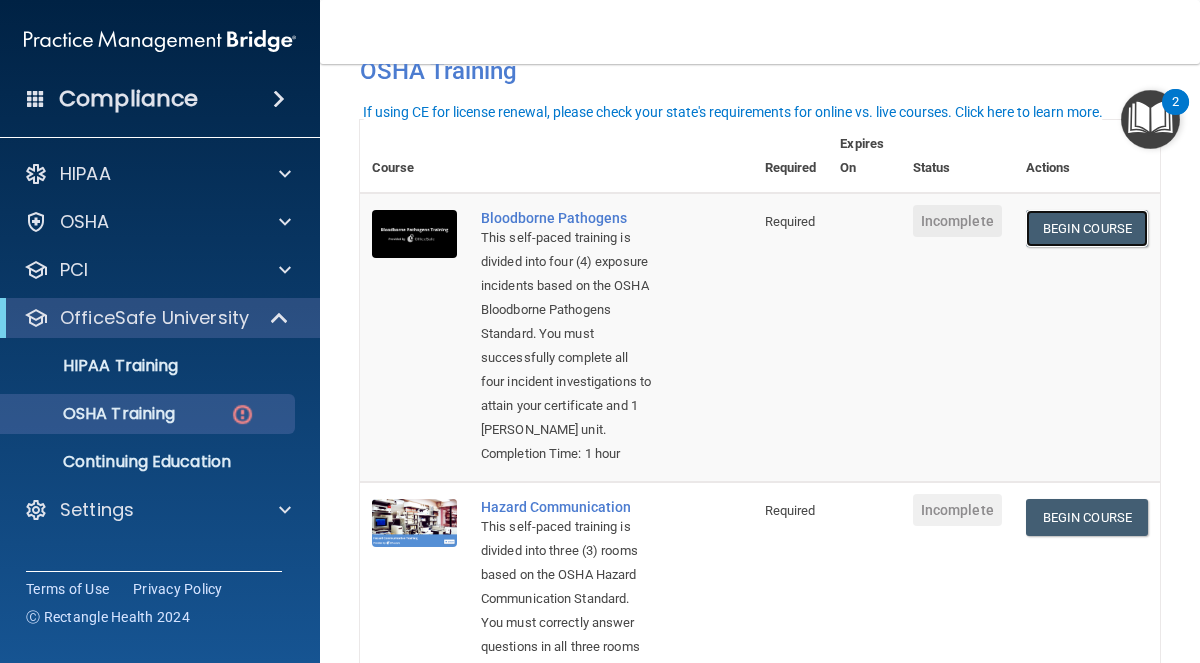 scroll, scrollTop: 117, scrollLeft: 0, axis: vertical 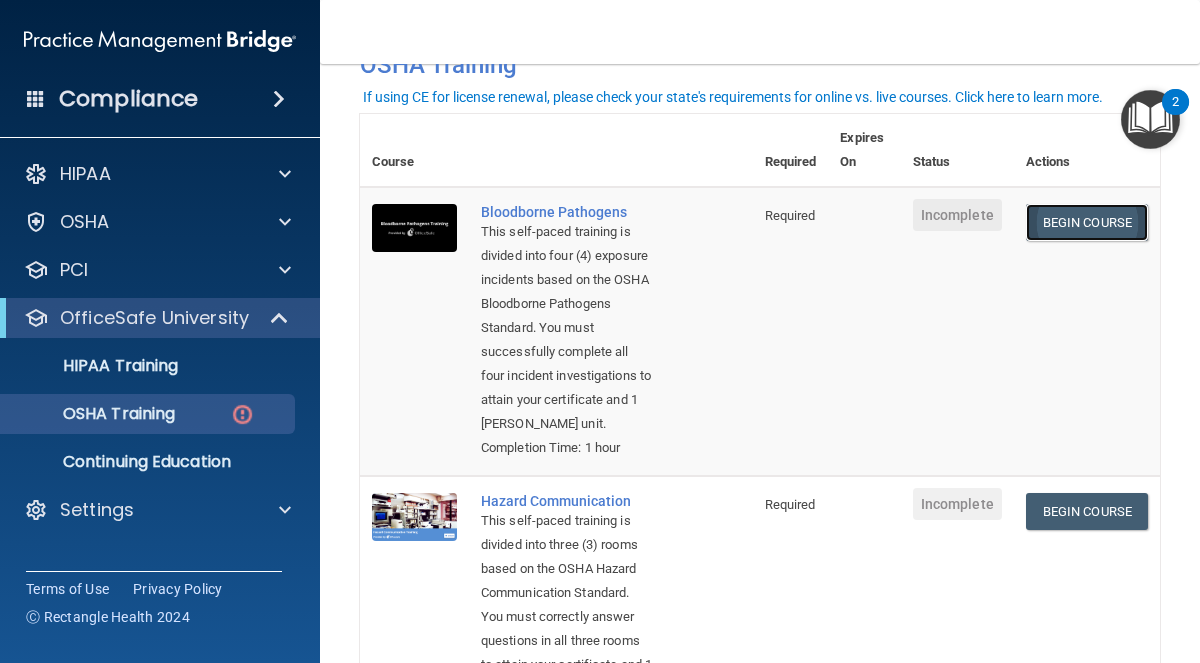 click on "Begin Course" at bounding box center [1087, 222] 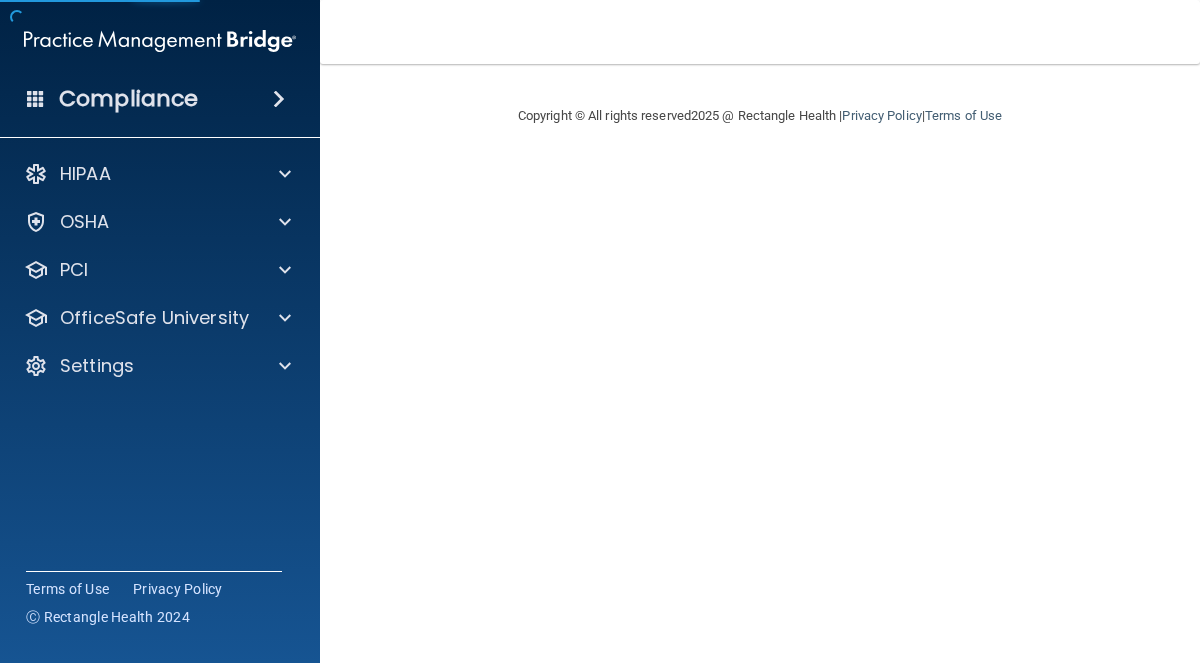 scroll, scrollTop: 0, scrollLeft: 0, axis: both 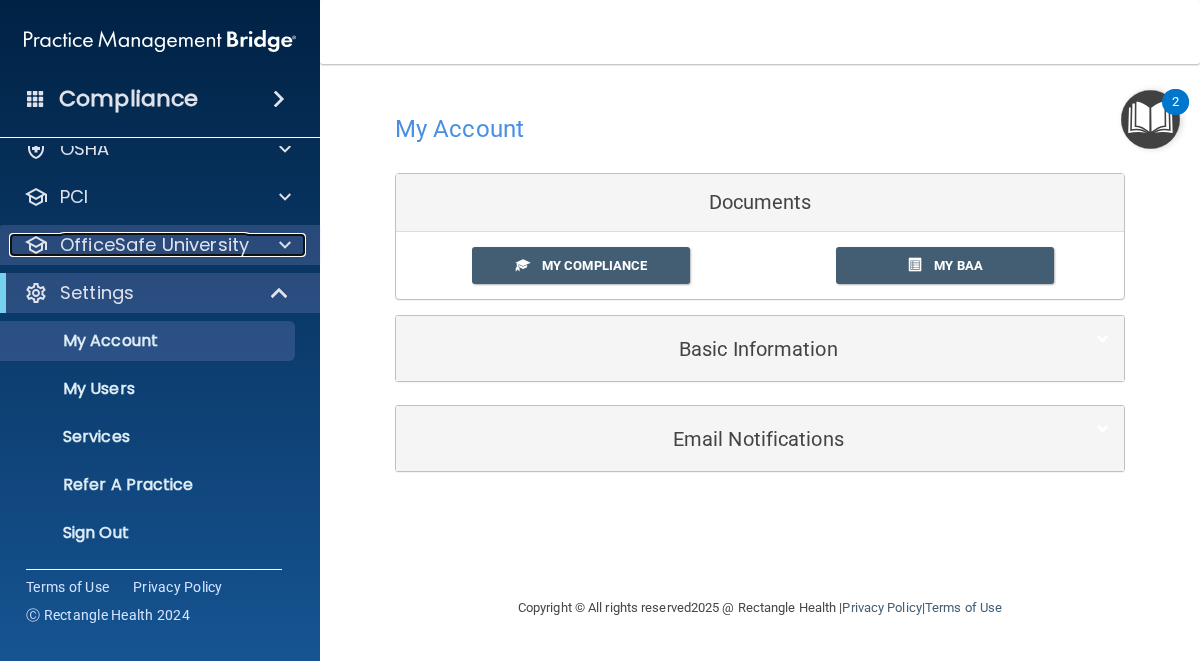 click on "OfficeSafe University" at bounding box center (154, 245) 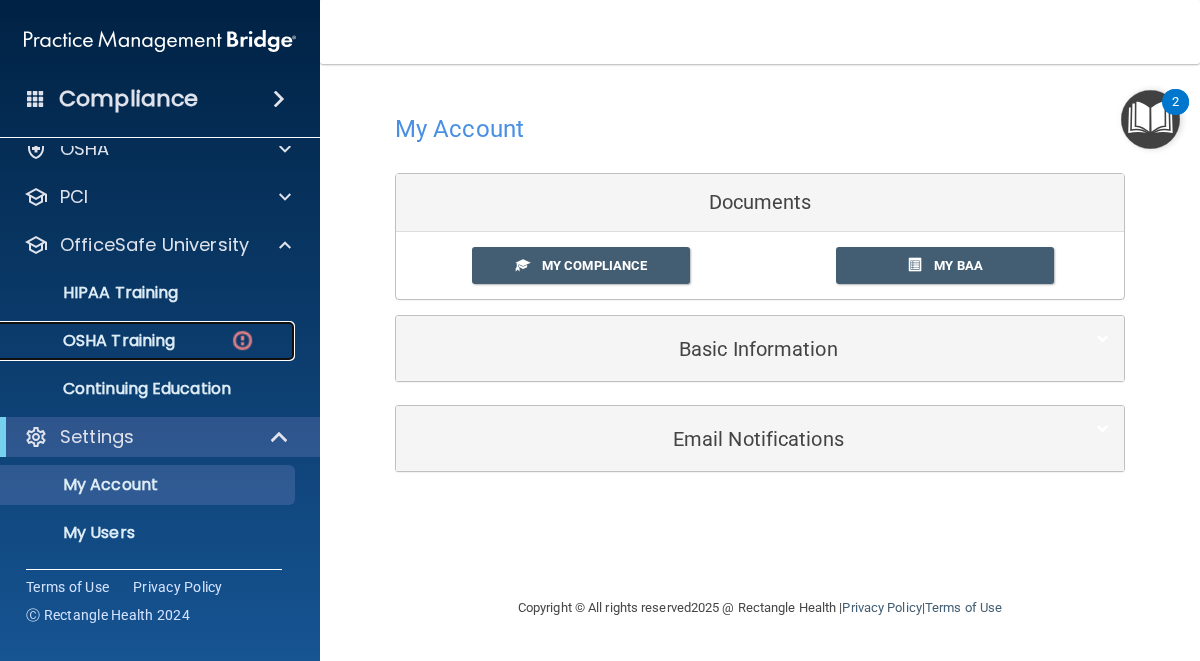 click on "OSHA Training" at bounding box center (94, 341) 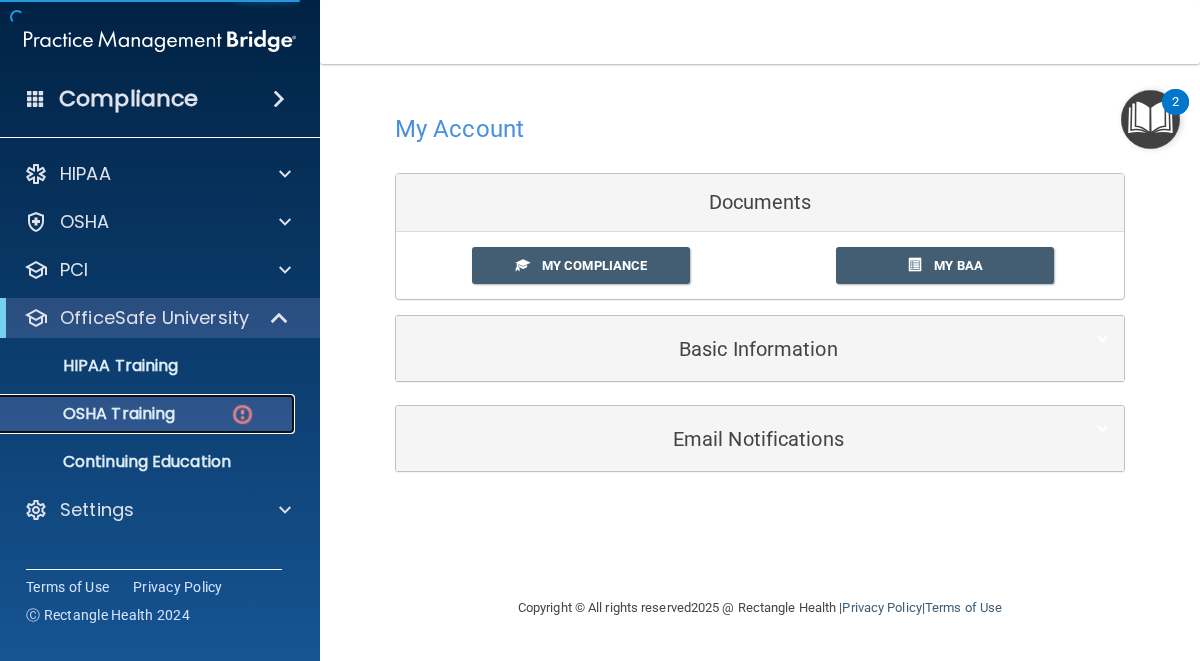 scroll, scrollTop: 0, scrollLeft: 0, axis: both 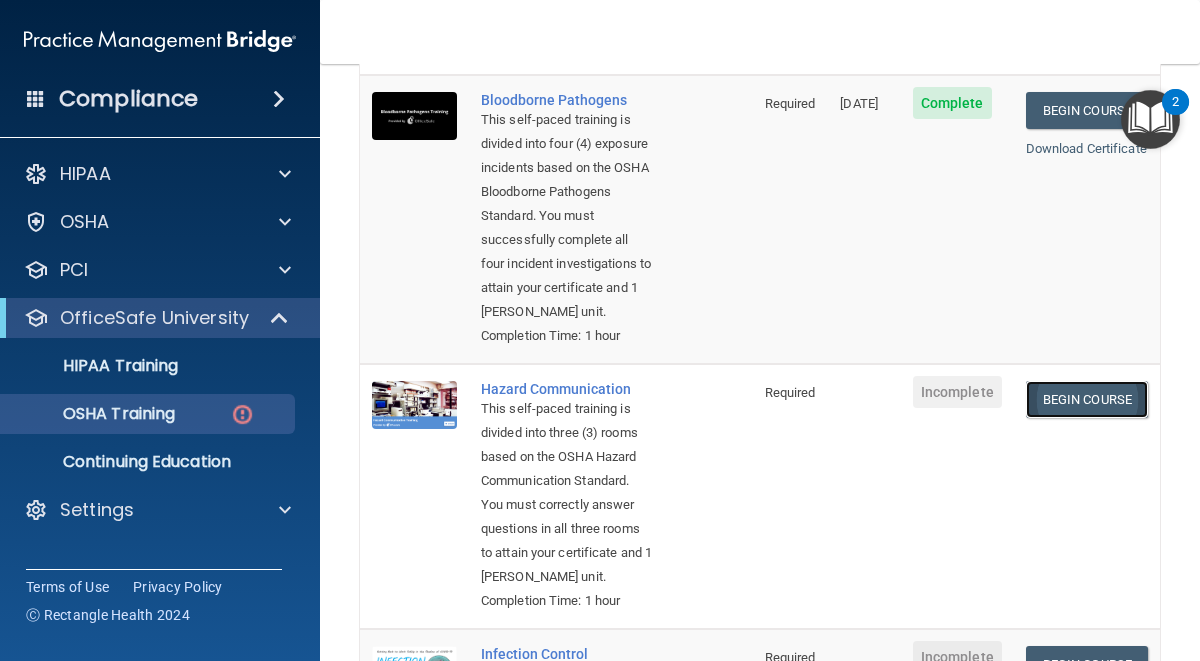 click on "Begin Course" at bounding box center (1087, 399) 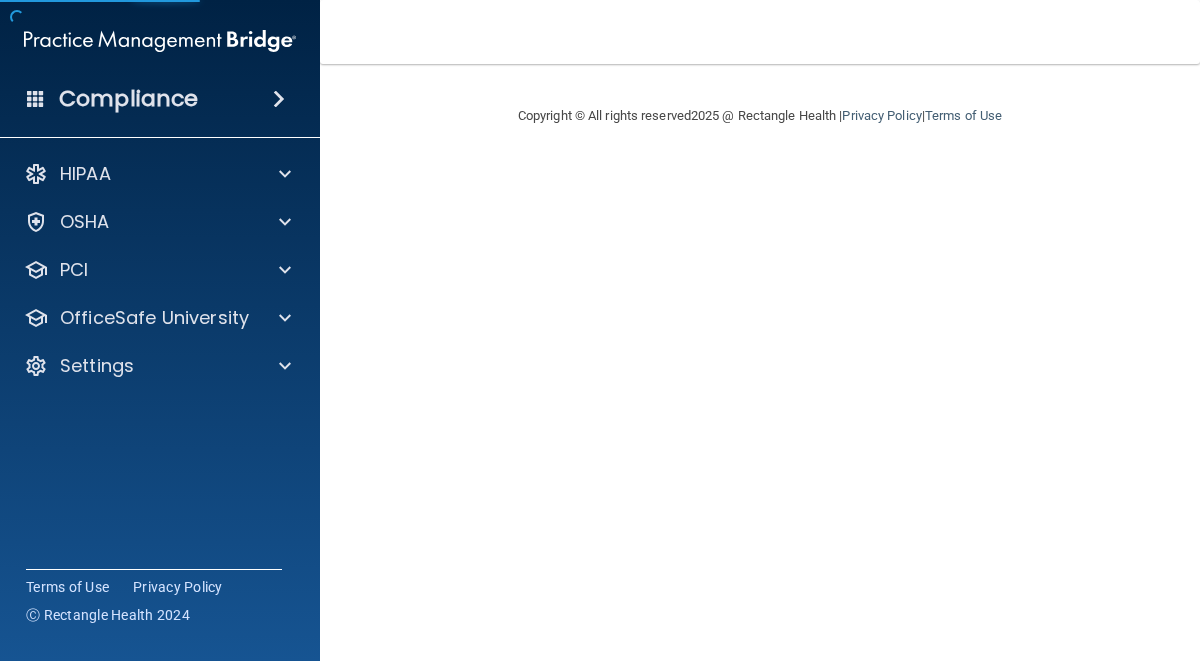 scroll, scrollTop: 0, scrollLeft: 0, axis: both 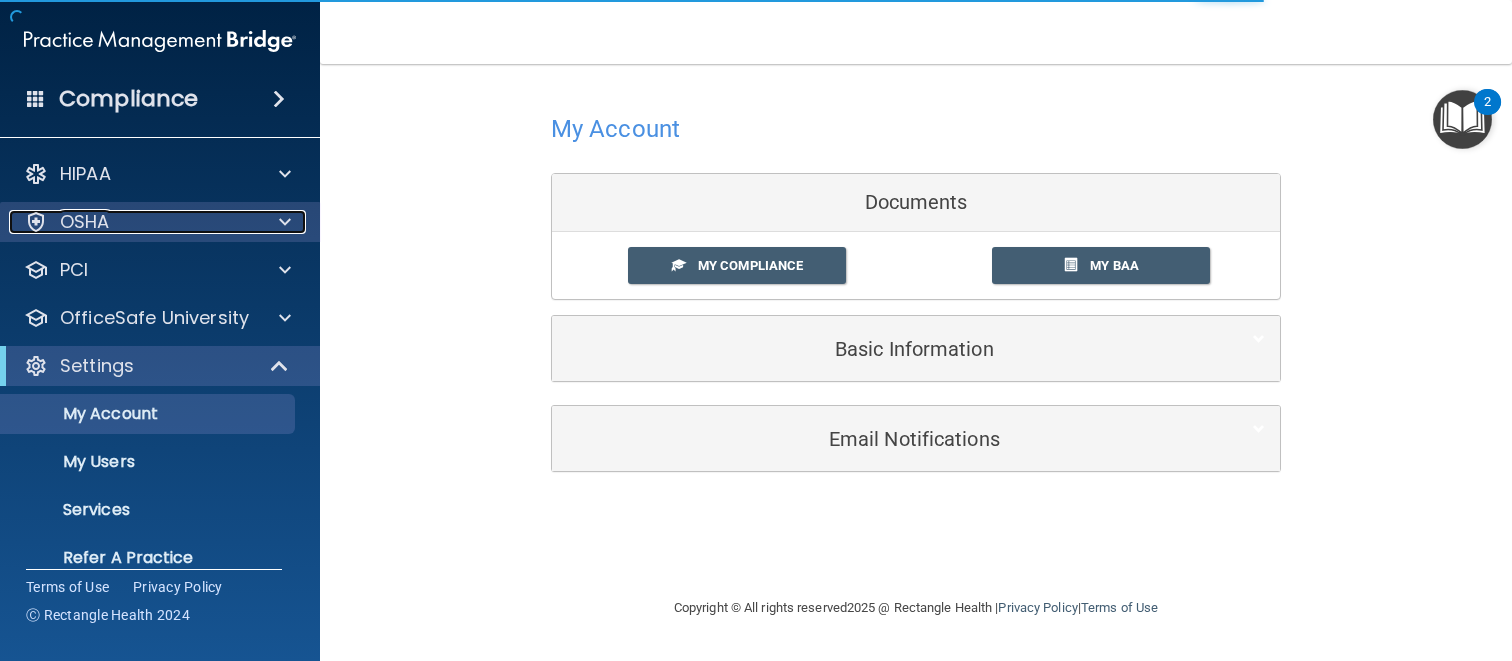 click on "OSHA" at bounding box center (85, 222) 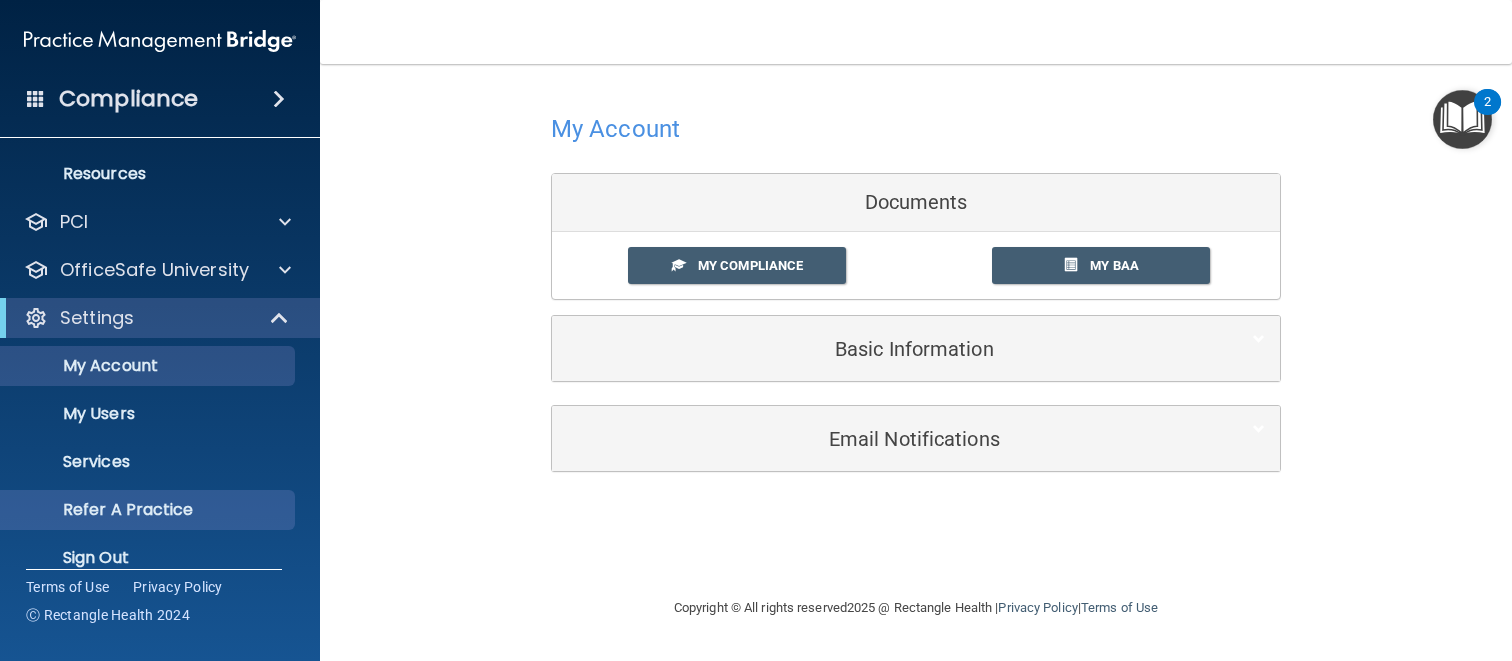 scroll, scrollTop: 301, scrollLeft: 0, axis: vertical 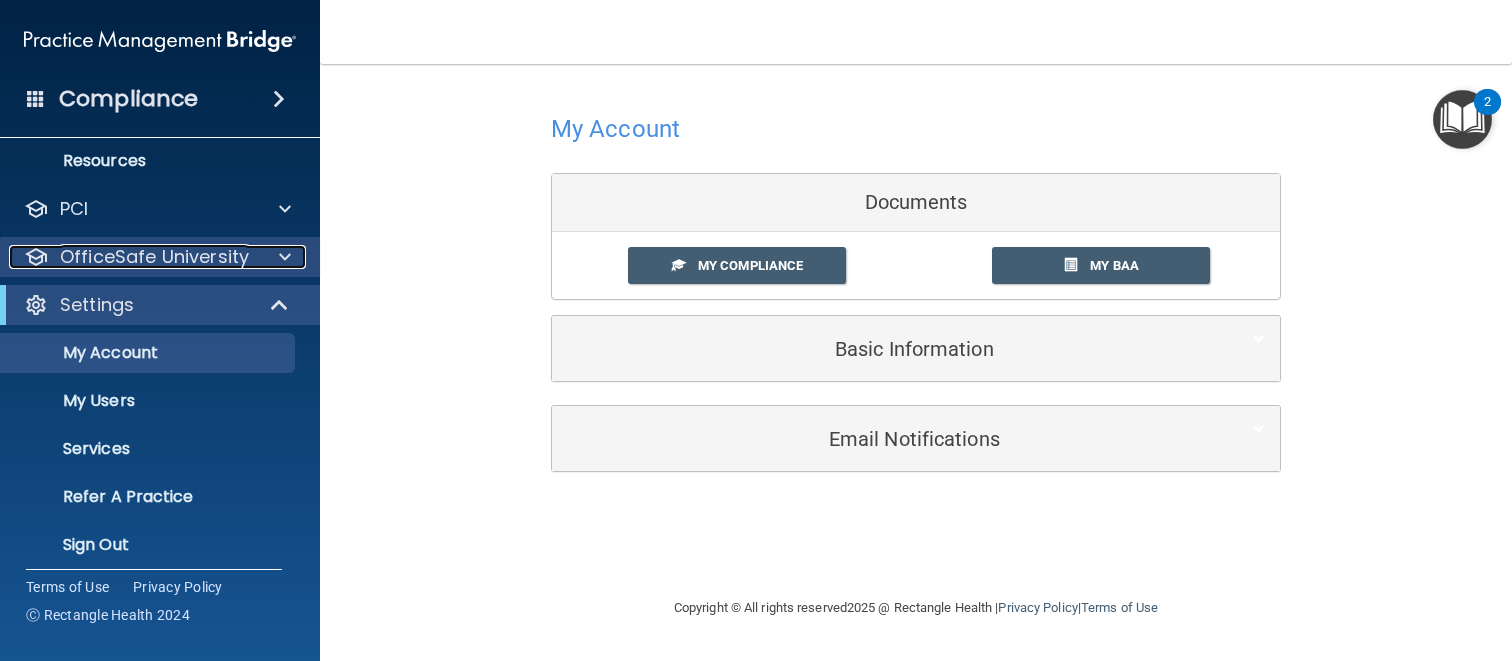 click on "OfficeSafe University" at bounding box center [154, 257] 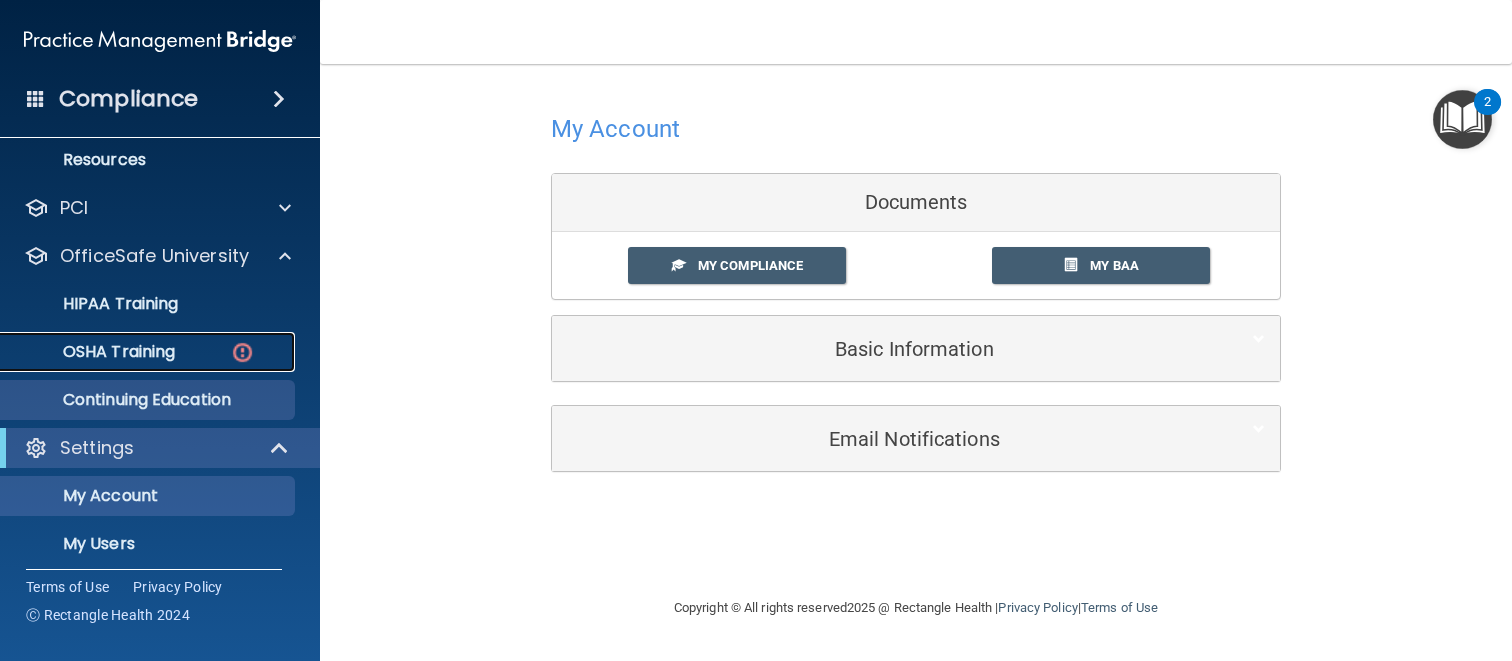 click on "OSHA Training" at bounding box center [94, 352] 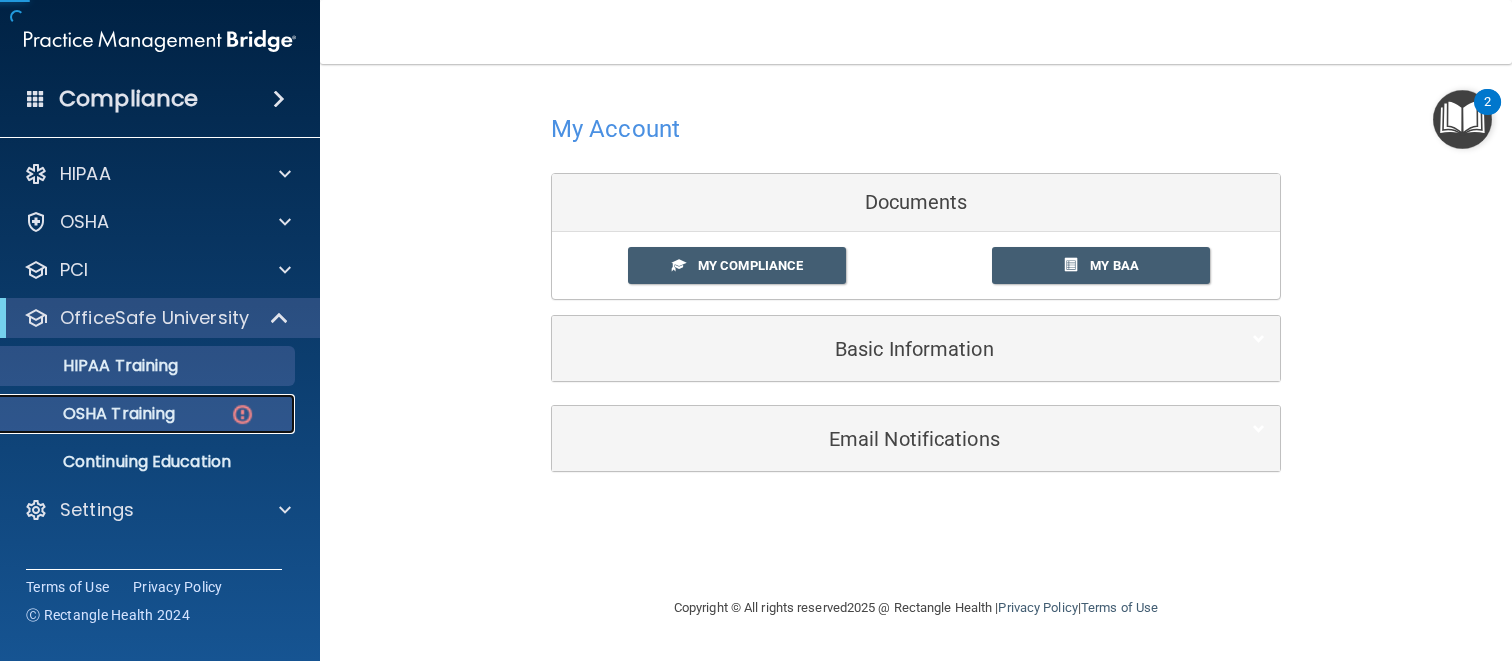 scroll, scrollTop: 0, scrollLeft: 0, axis: both 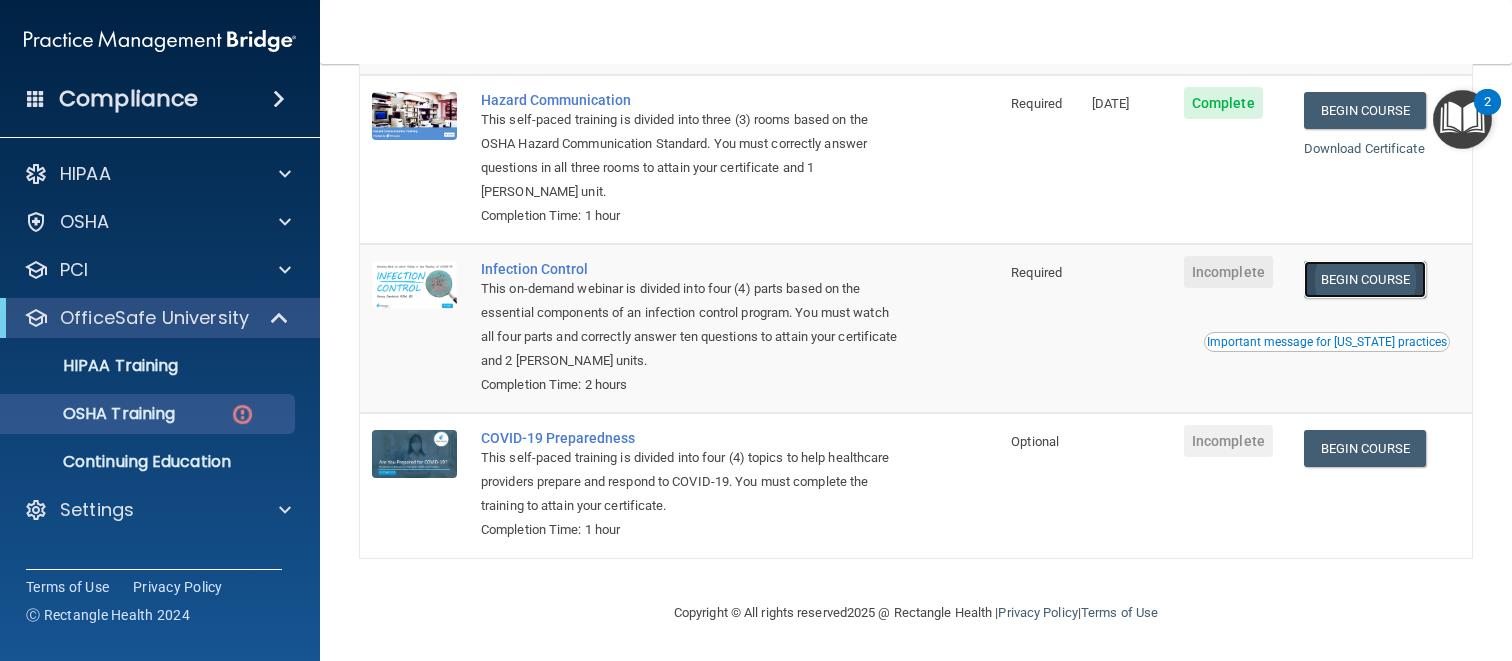 click on "Begin Course" at bounding box center (1365, 279) 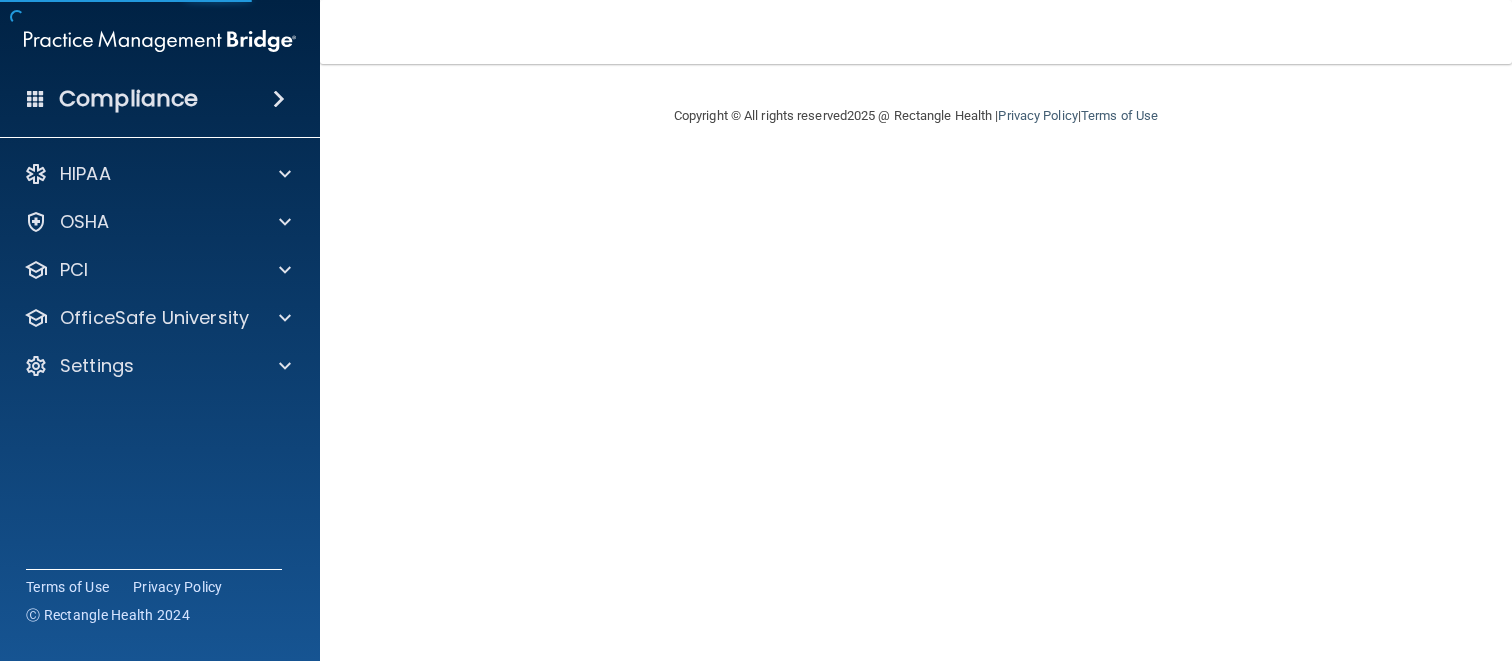 scroll, scrollTop: 0, scrollLeft: 0, axis: both 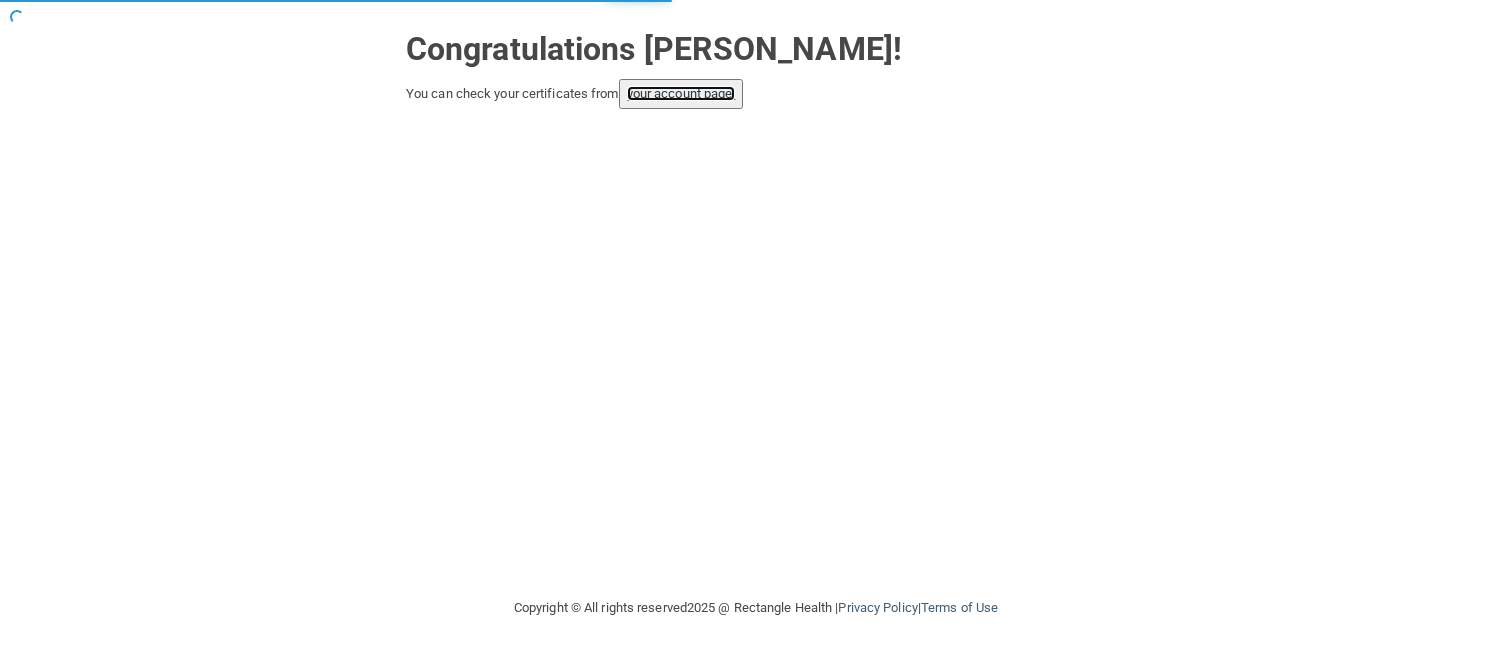 click on "your account page!" at bounding box center (681, 93) 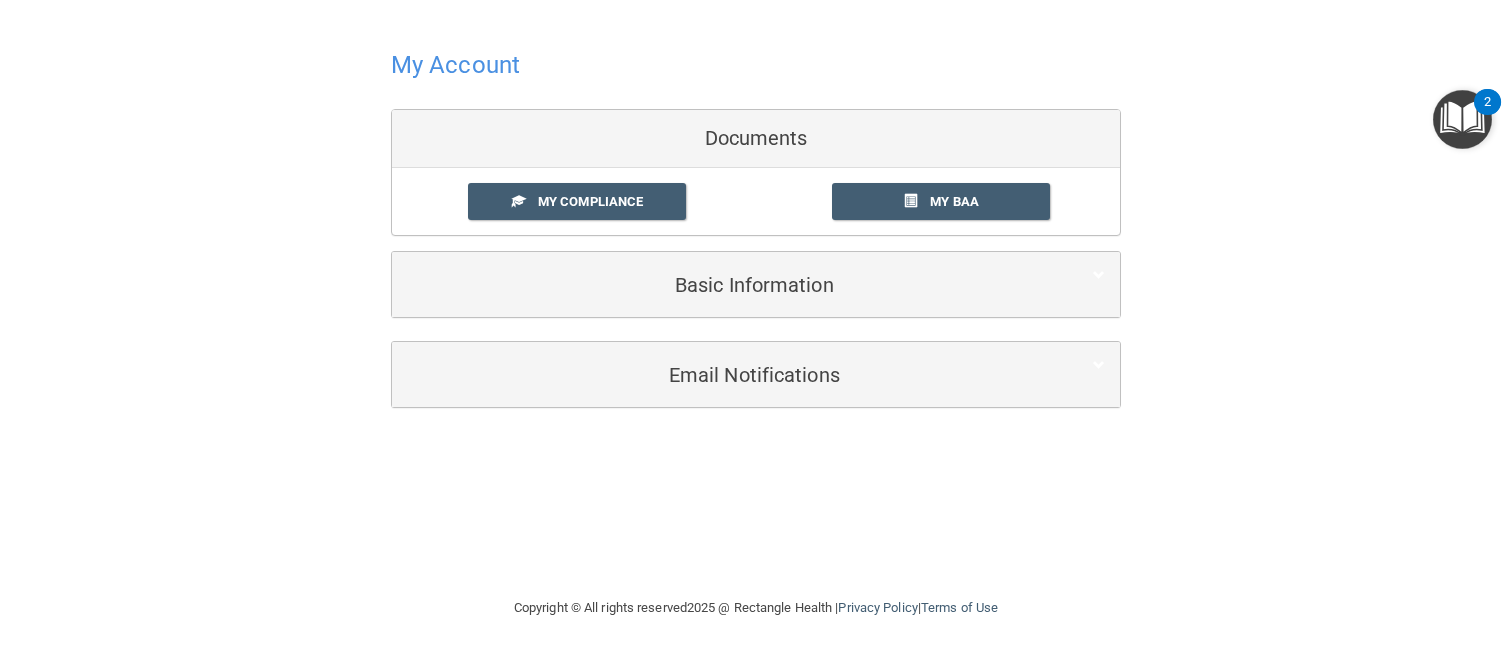 click on "My Account" at bounding box center [455, 65] 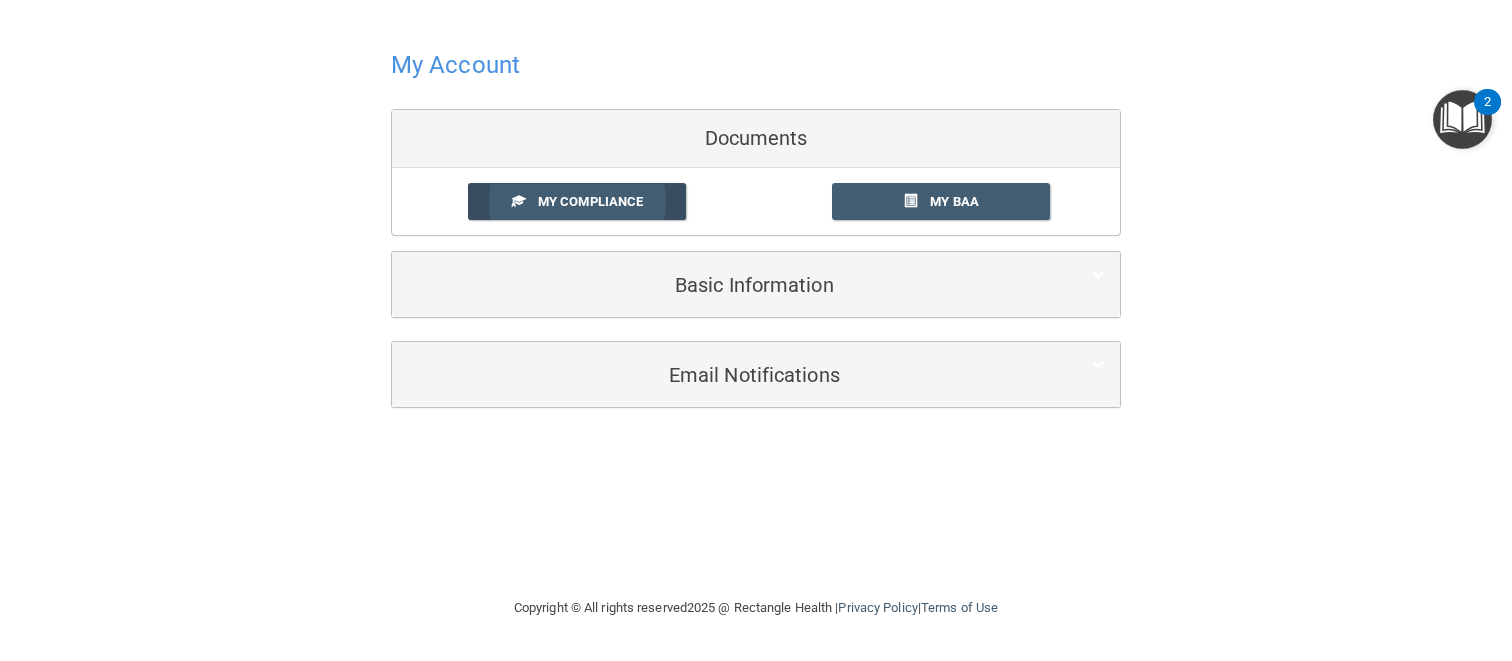 click on "My Compliance" at bounding box center [590, 201] 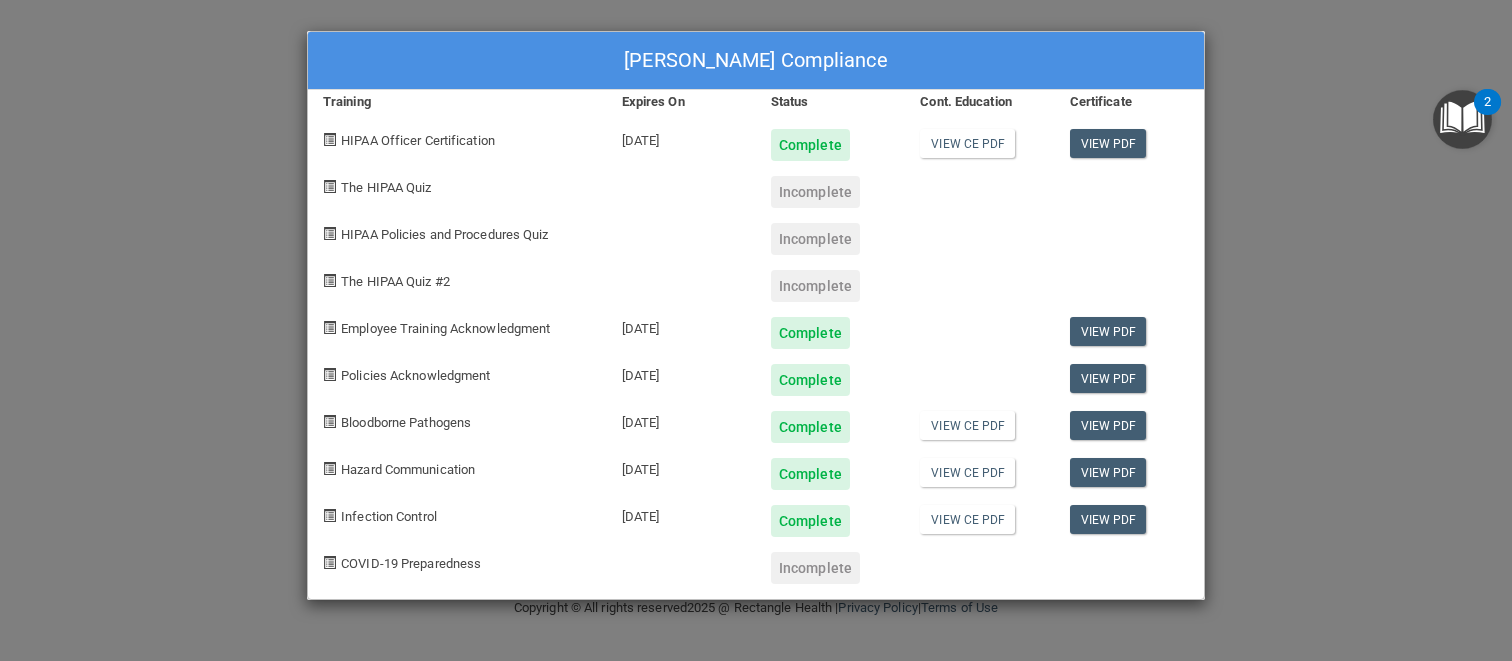 drag, startPoint x: 400, startPoint y: 184, endPoint x: 425, endPoint y: 186, distance: 25.079872 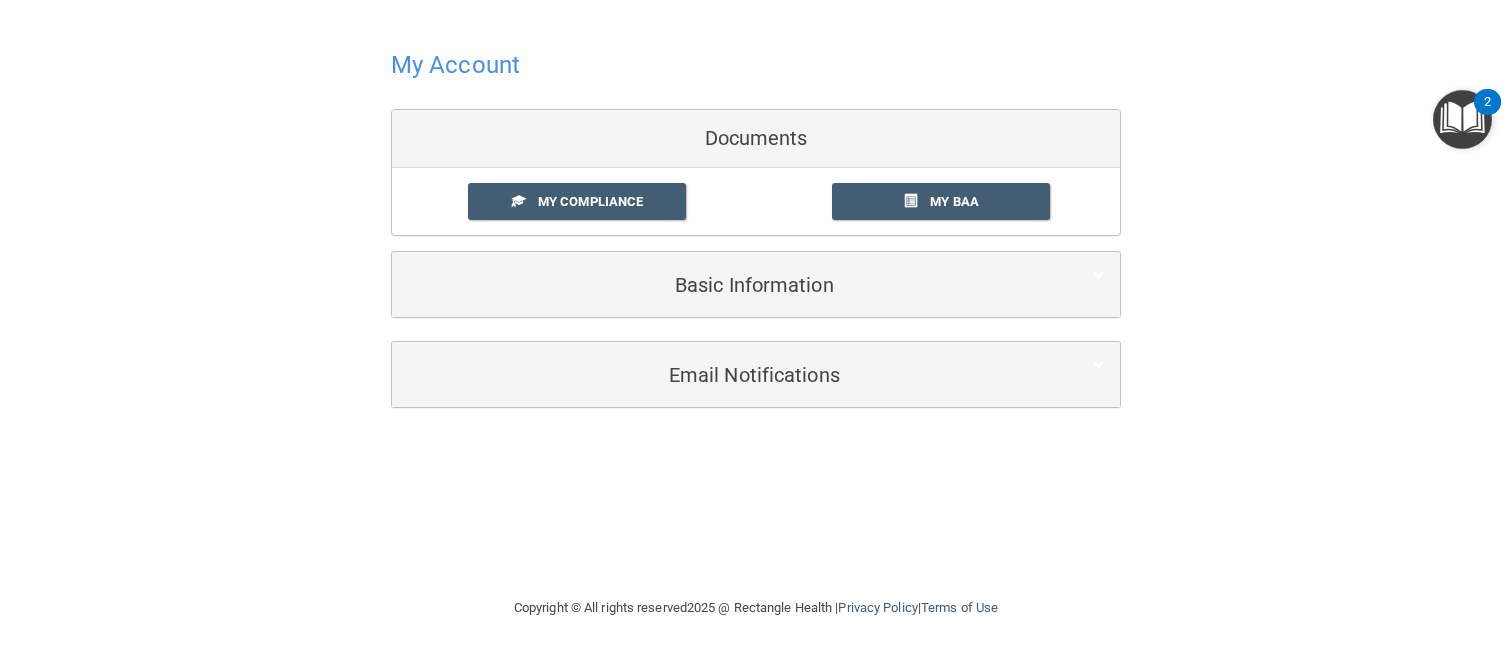 click at bounding box center (756, 64) 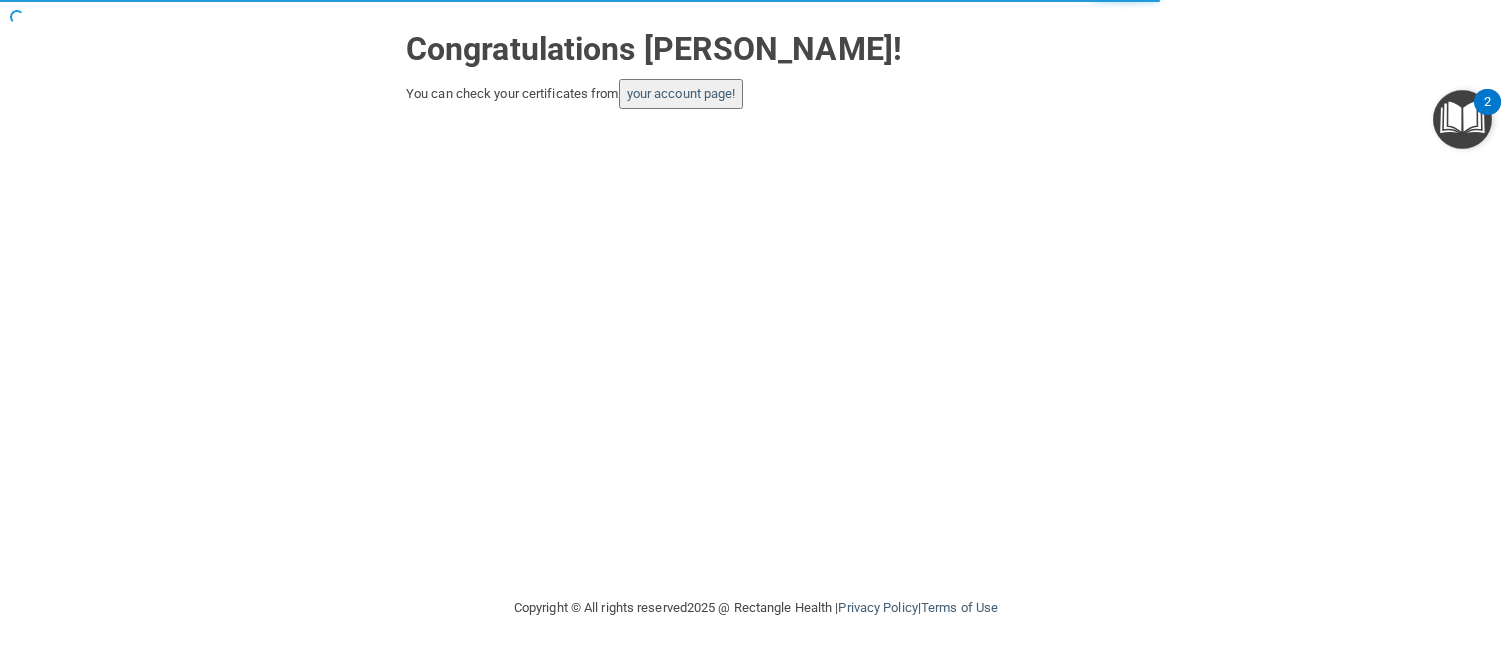 click on "your account page!" at bounding box center (681, 94) 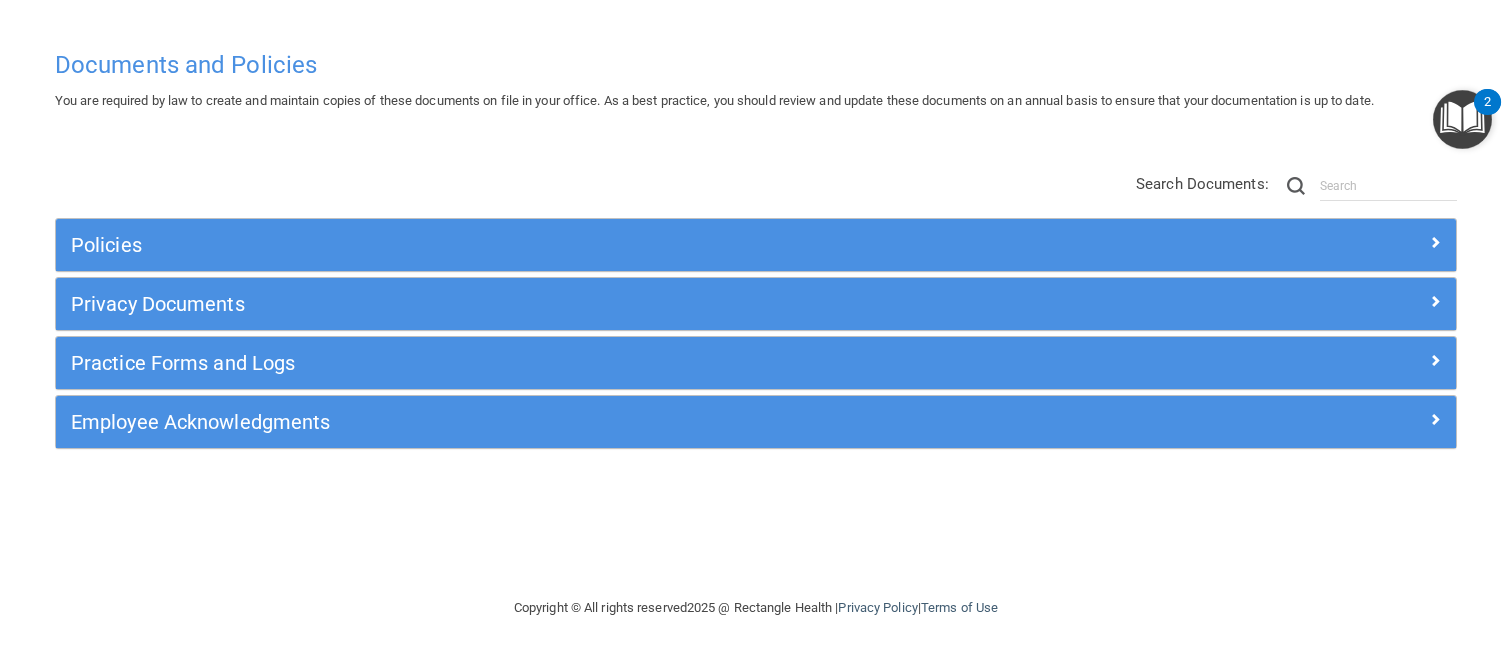 click on "Documents and Policies       You are required by law to create and maintain copies of these documents on file in your office. As a best practice, you should review and update these documents on an annual basis to ensure that your documentation is up to date.             There are no documents selected                Search Documents:                      Search Results            Name  Description        Acceptable Use Policy   Acceptable Use Policy     Policy that defines acceptable and unacceptable use of electronic devices and network resources in conjunction with its established culture of ethical and lawful behavior, openness, trust, and integrity.        Business Associates Policy   Business Associates Policy     Policy that describes the obligations of business associates and the requirements for contracting with business associates.        Complaint Process Policy   Complaint Process Policy            Document Destruction Policy   Document Destruction Policy" at bounding box center (756, 330) 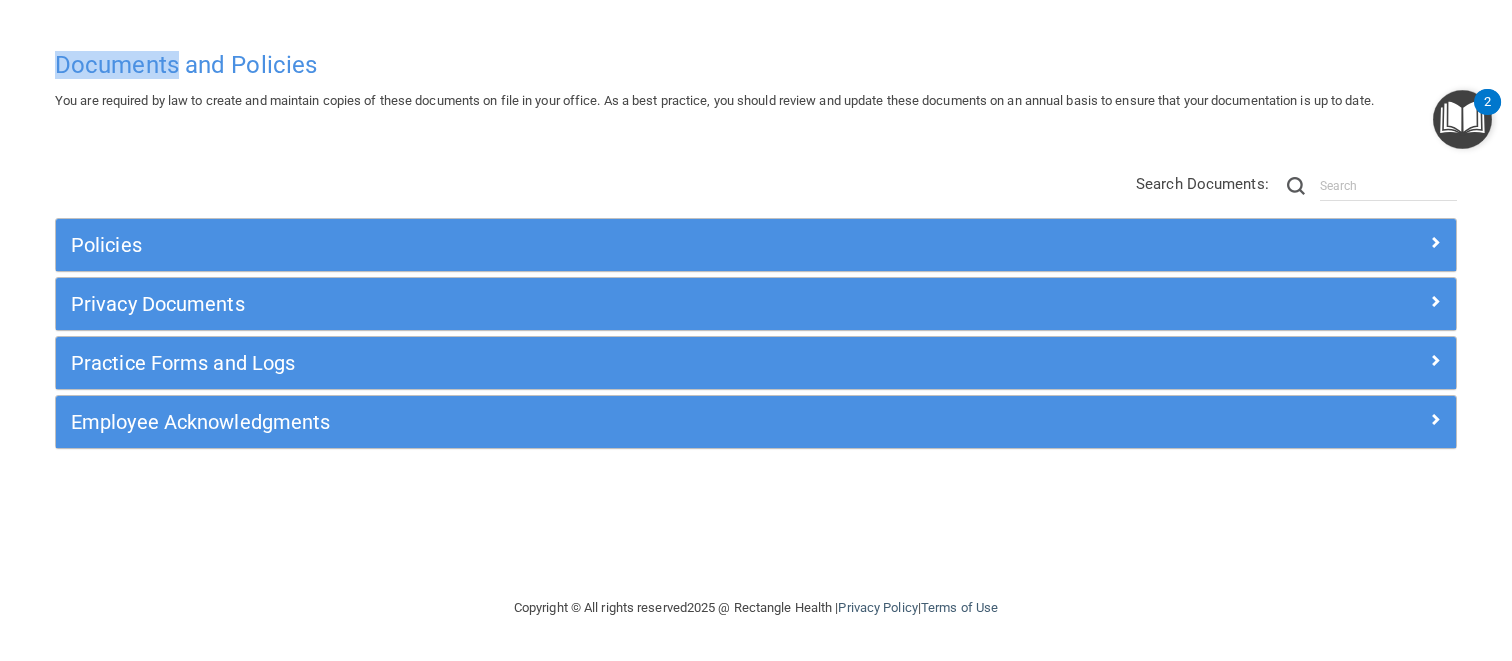 click on "Documents and Policies       You are required by law to create and maintain copies of these documents on file in your office. As a best practice, you should review and update these documents on an annual basis to ensure that your documentation is up to date.             There are no documents selected                Search Documents:                      Search Results            Name  Description        Acceptable Use Policy   Acceptable Use Policy     Policy that defines acceptable and unacceptable use of electronic devices and network resources in conjunction with its established culture of ethical and lawful behavior, openness, trust, and integrity.        Business Associates Policy   Business Associates Policy     Policy that describes the obligations of business associates and the requirements for contracting with business associates.        Complaint Process Policy   Complaint Process Policy            Document Destruction Policy   Document Destruction Policy" at bounding box center [756, 330] 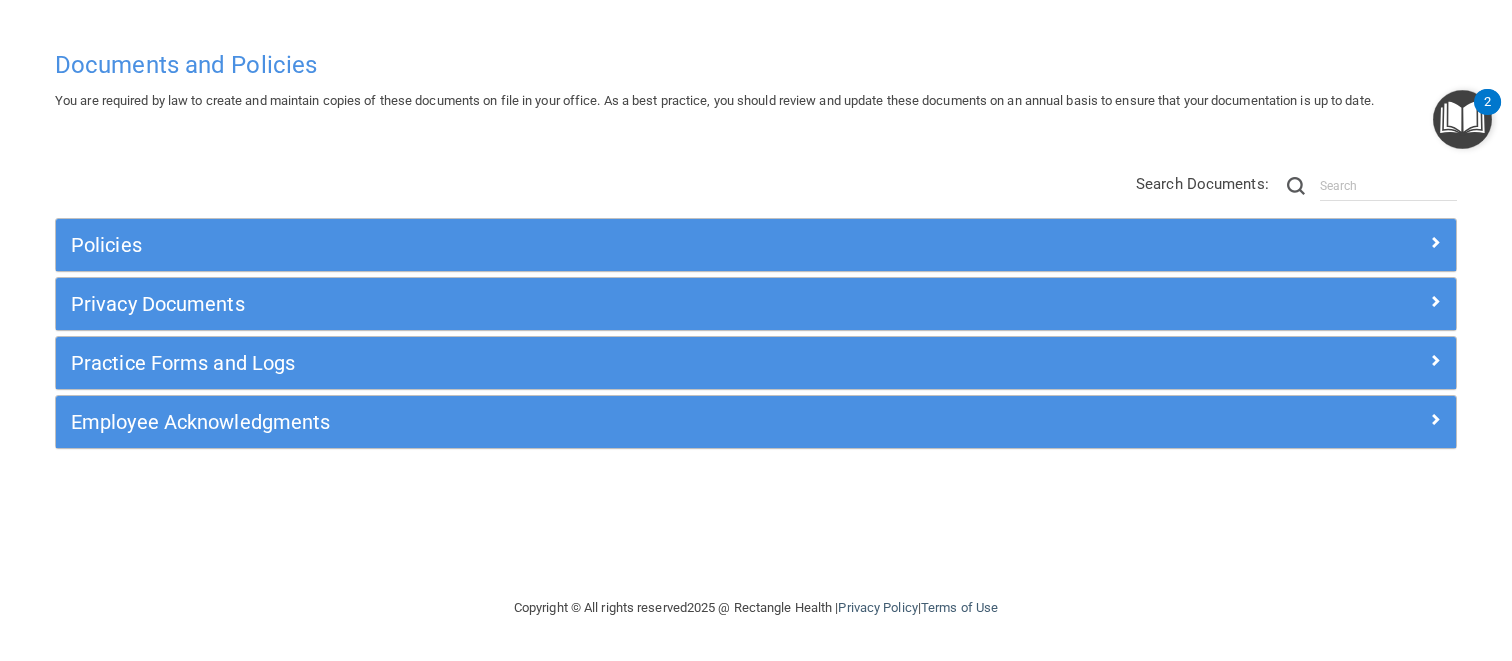 click on "Documents and Policies       You are required by law to create and maintain copies of these documents on file in your office. As a best practice, you should review and update these documents on an annual basis to ensure that your documentation is up to date.             There are no documents selected                Search Documents:                      Search Results            Name  Description        Acceptable Use Policy   Acceptable Use Policy     Policy that defines acceptable and unacceptable use of electronic devices and network resources in conjunction with its established culture of ethical and lawful behavior, openness, trust, and integrity.        Business Associates Policy   Business Associates Policy     Policy that describes the obligations of business associates and the requirements for contracting with business associates.        Complaint Process Policy   Complaint Process Policy            Document Destruction Policy   Document Destruction Policy" at bounding box center [756, 318] 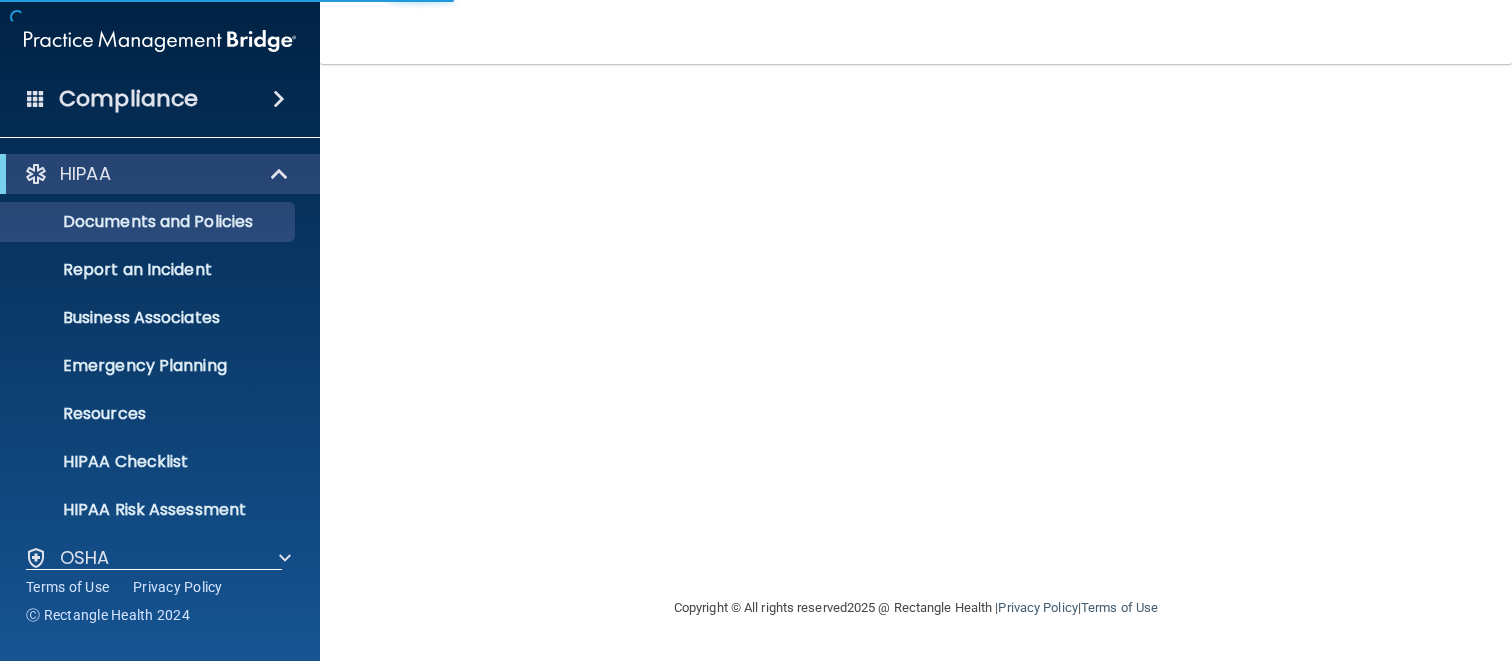 scroll, scrollTop: 0, scrollLeft: 0, axis: both 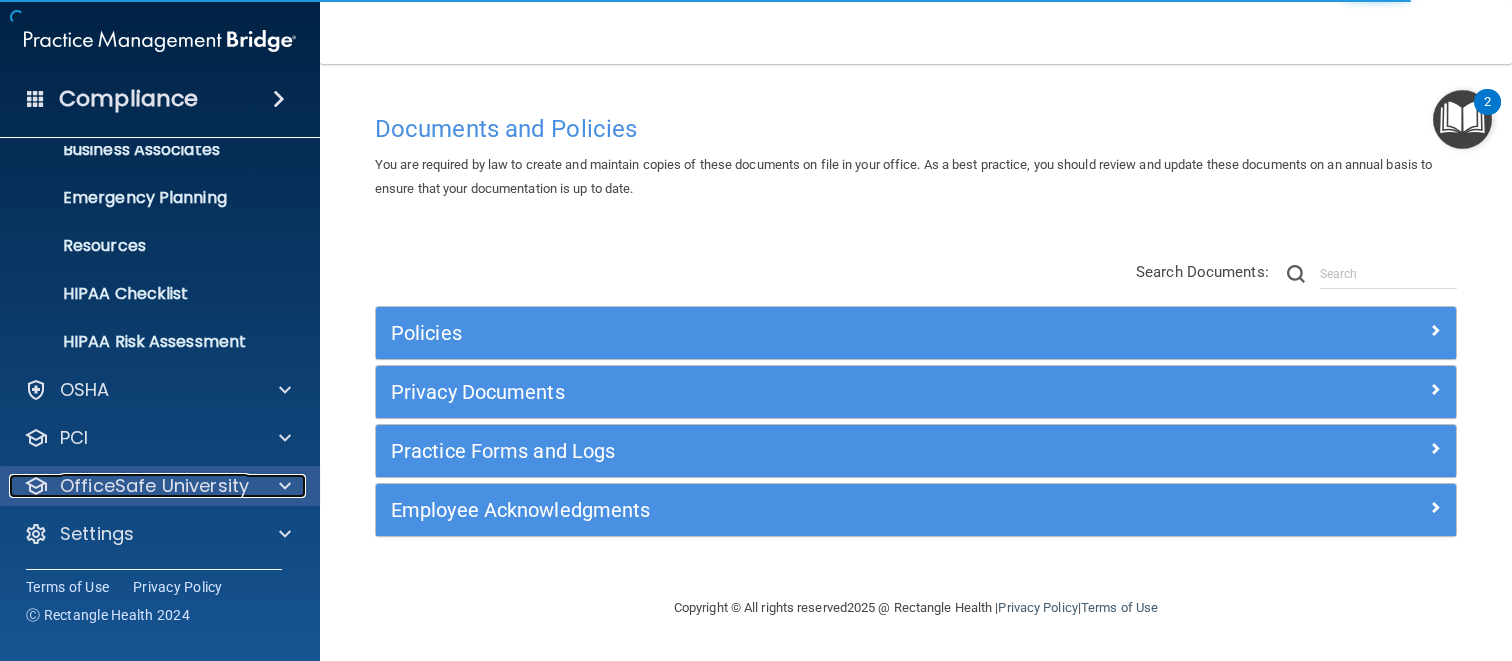 click on "OfficeSafe University" at bounding box center [154, 486] 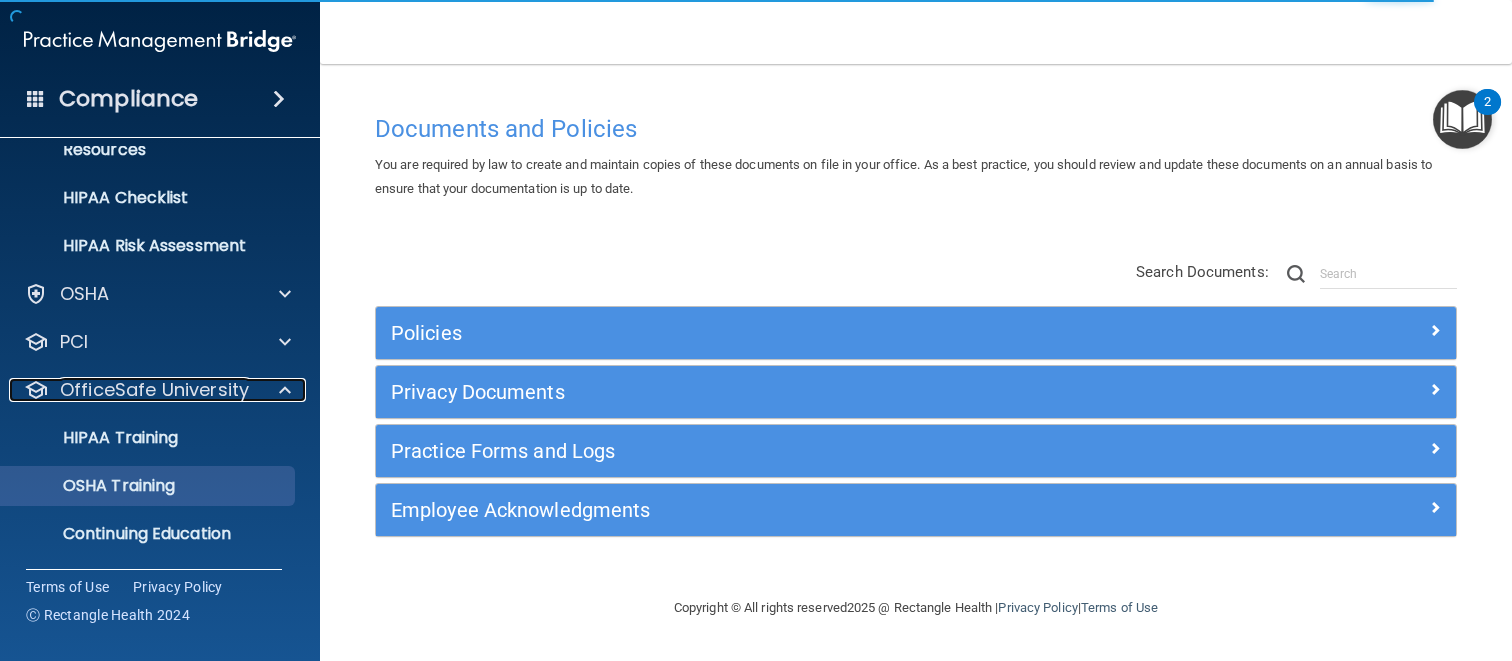 scroll, scrollTop: 312, scrollLeft: 0, axis: vertical 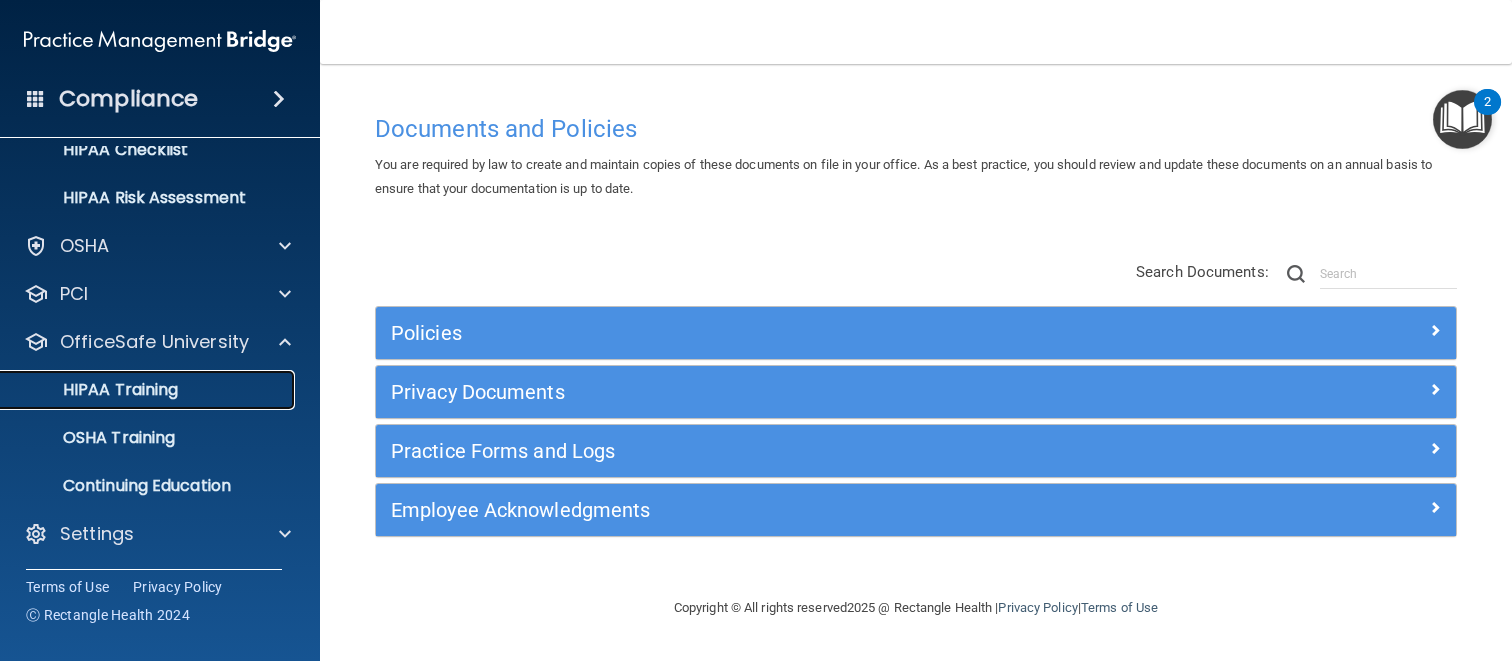 click on "HIPAA Training" at bounding box center [137, 390] 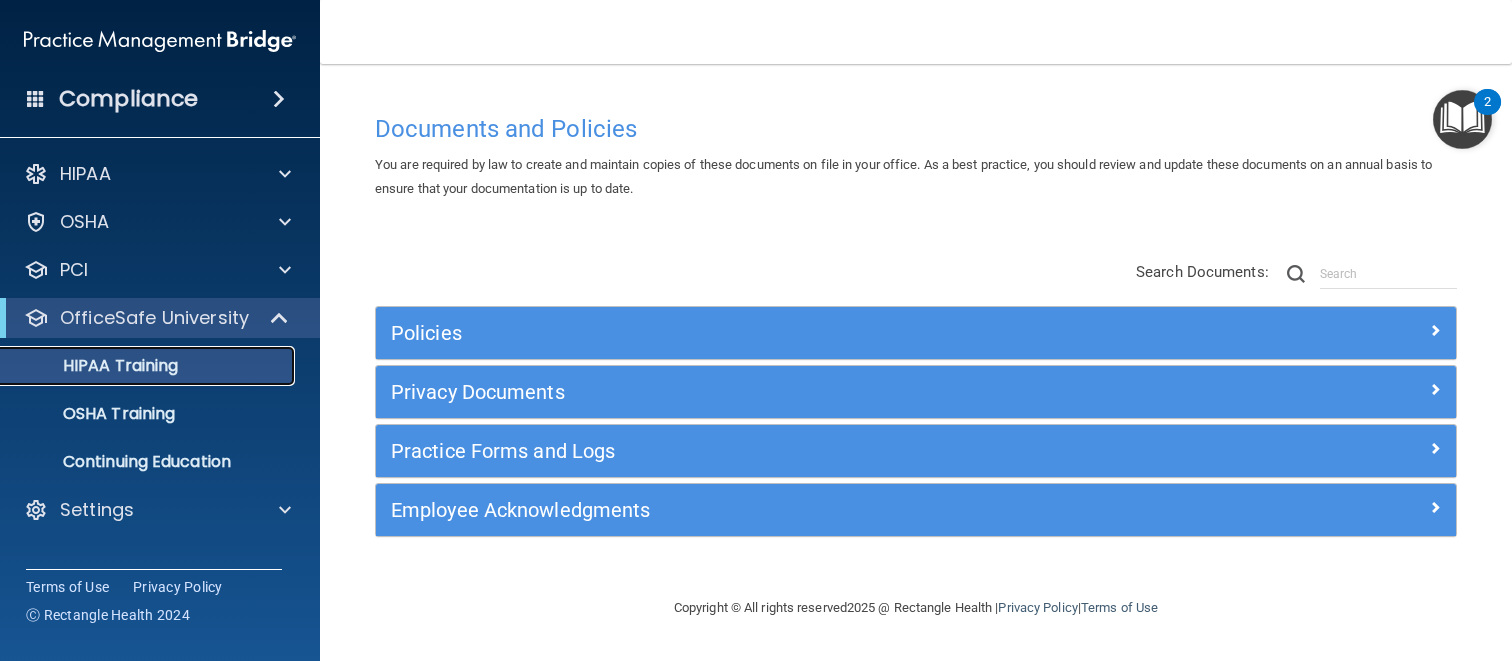 scroll, scrollTop: 0, scrollLeft: 0, axis: both 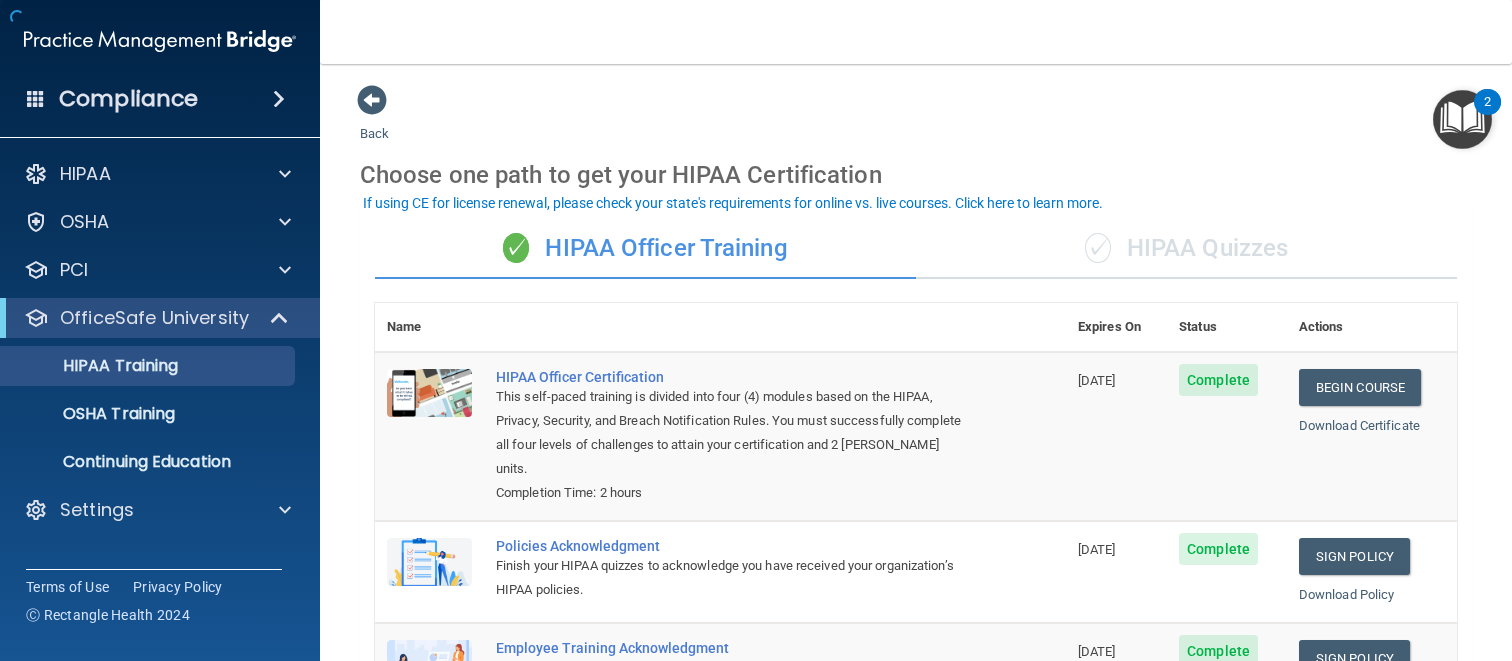 click on "✓   HIPAA Quizzes" at bounding box center [1186, 249] 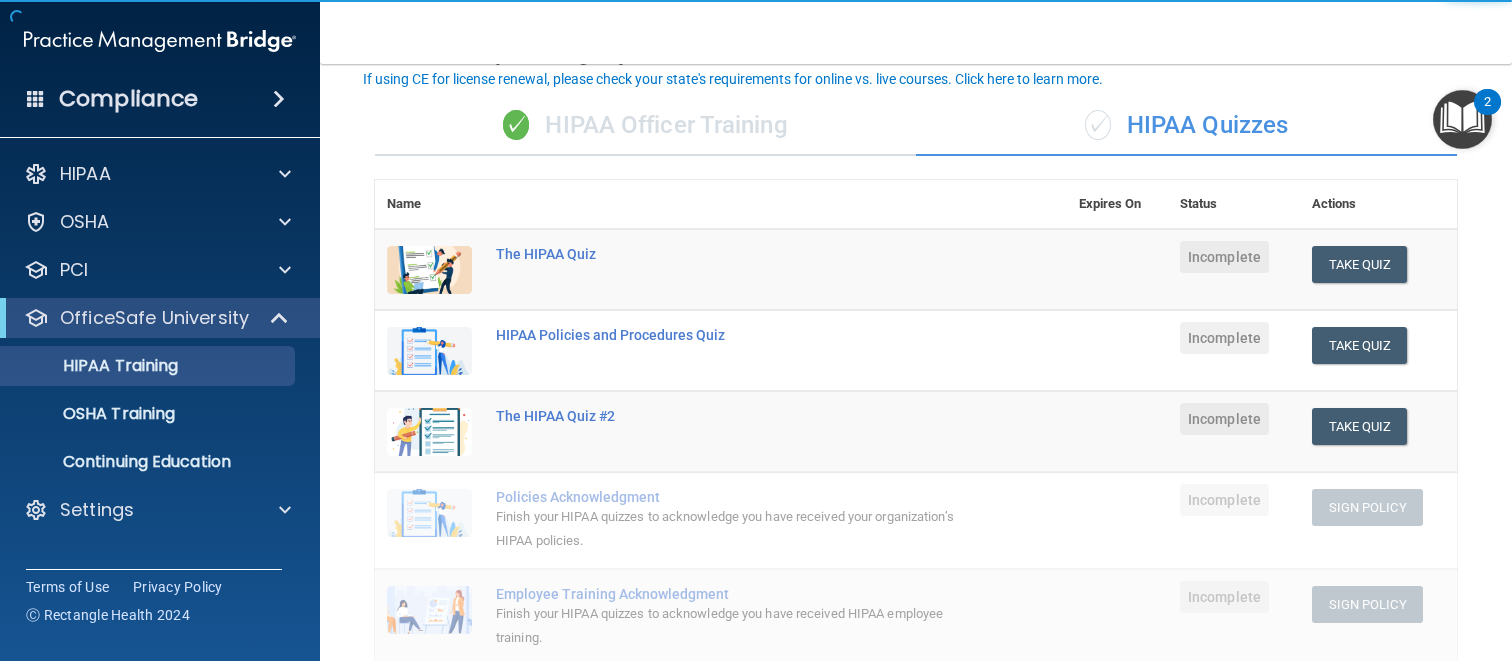 scroll, scrollTop: 124, scrollLeft: 0, axis: vertical 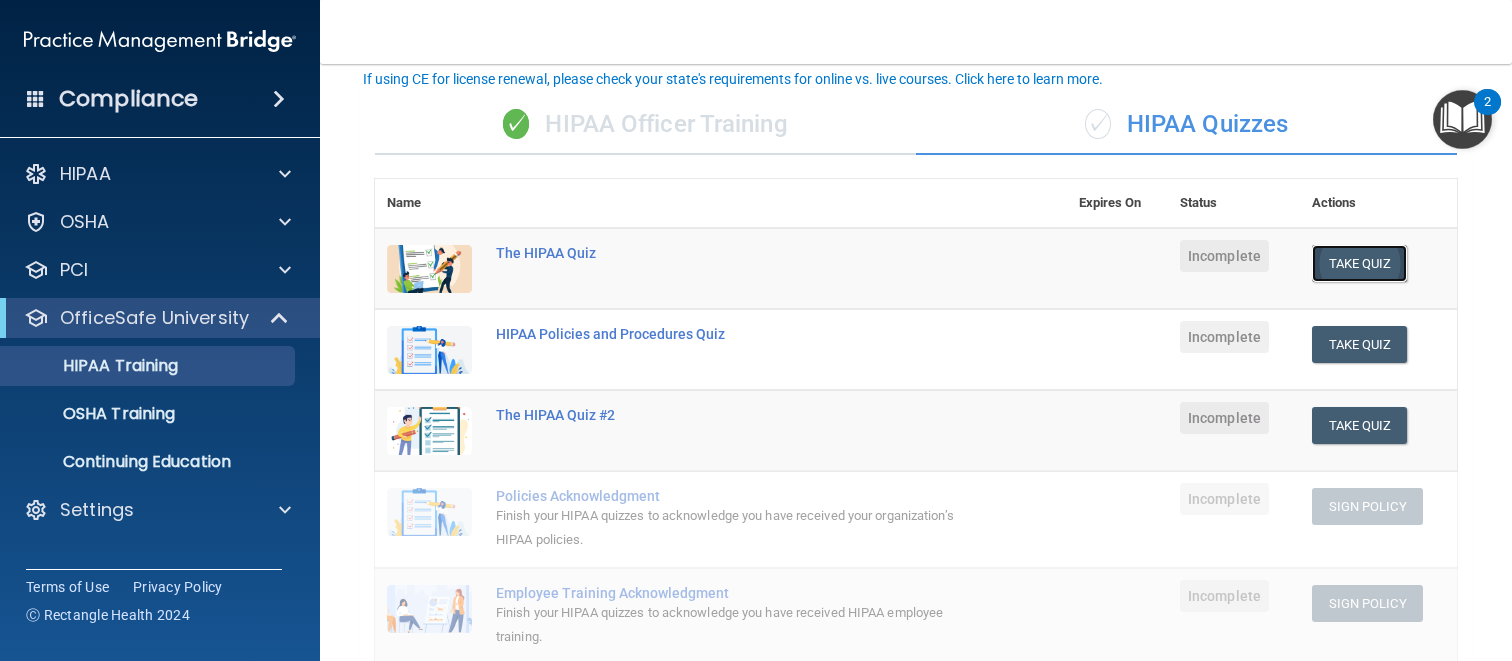 click on "Take Quiz" at bounding box center [1360, 263] 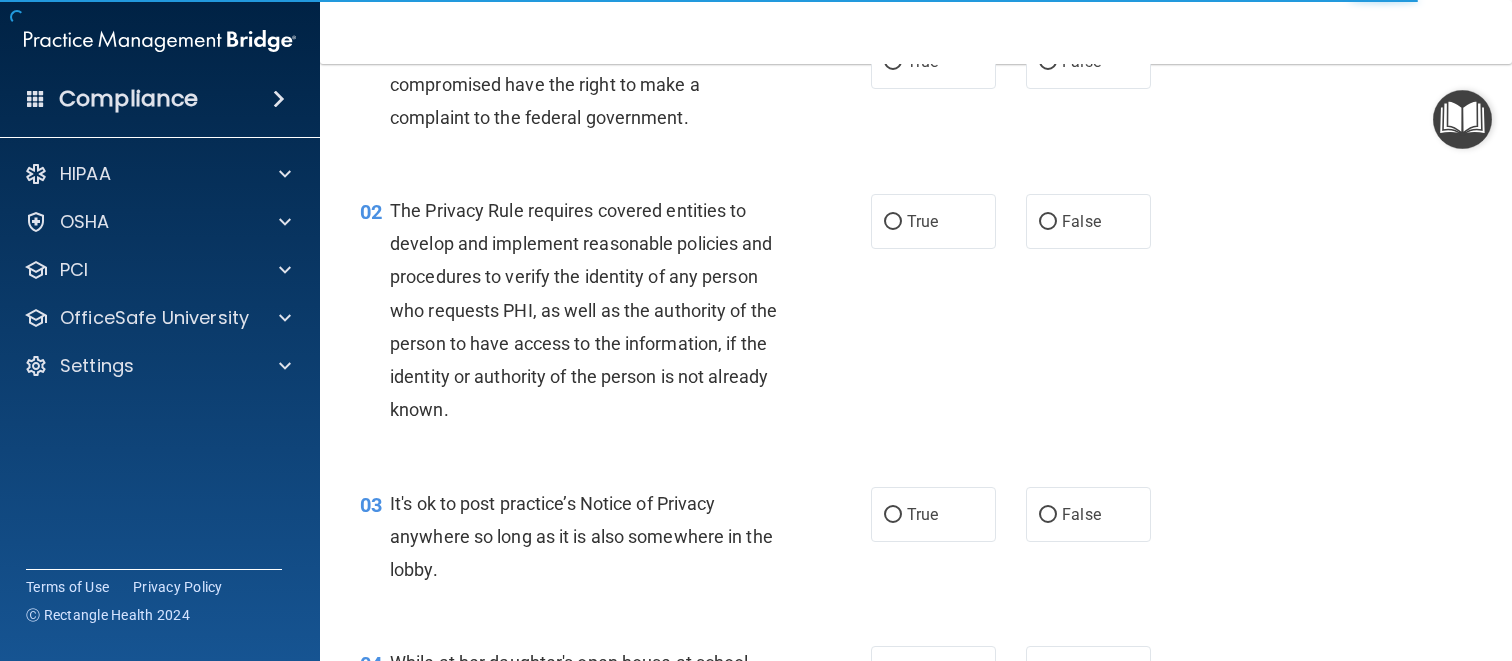 scroll, scrollTop: 0, scrollLeft: 0, axis: both 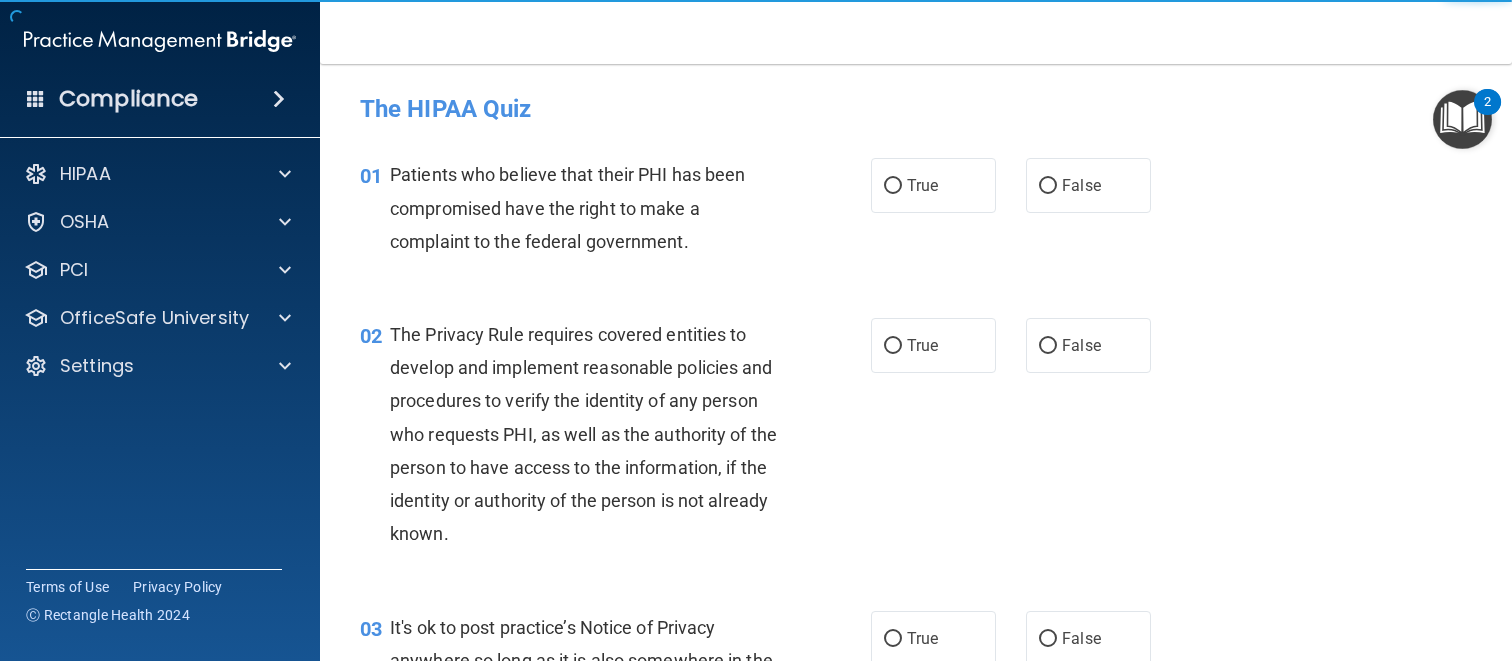 drag, startPoint x: 955, startPoint y: 179, endPoint x: 956, endPoint y: 214, distance: 35.014282 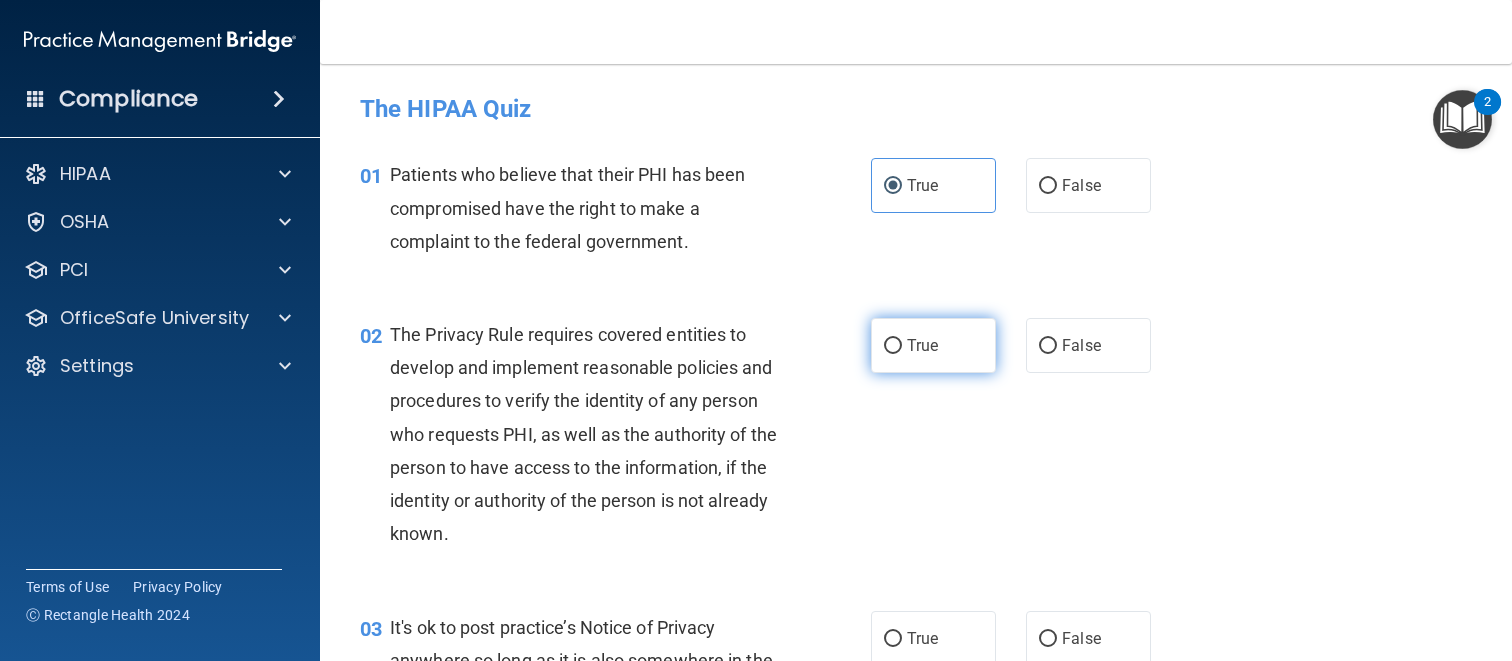 click on "True" at bounding box center (933, 345) 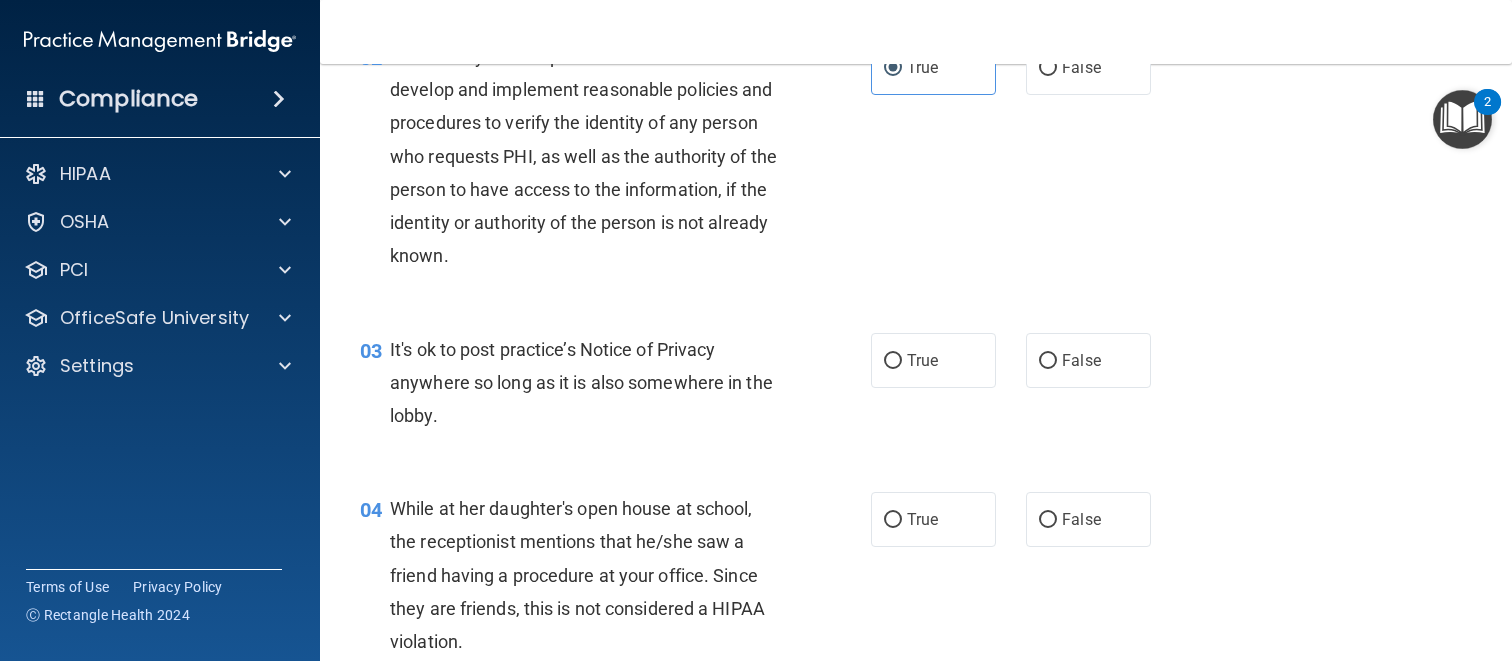 scroll, scrollTop: 613, scrollLeft: 0, axis: vertical 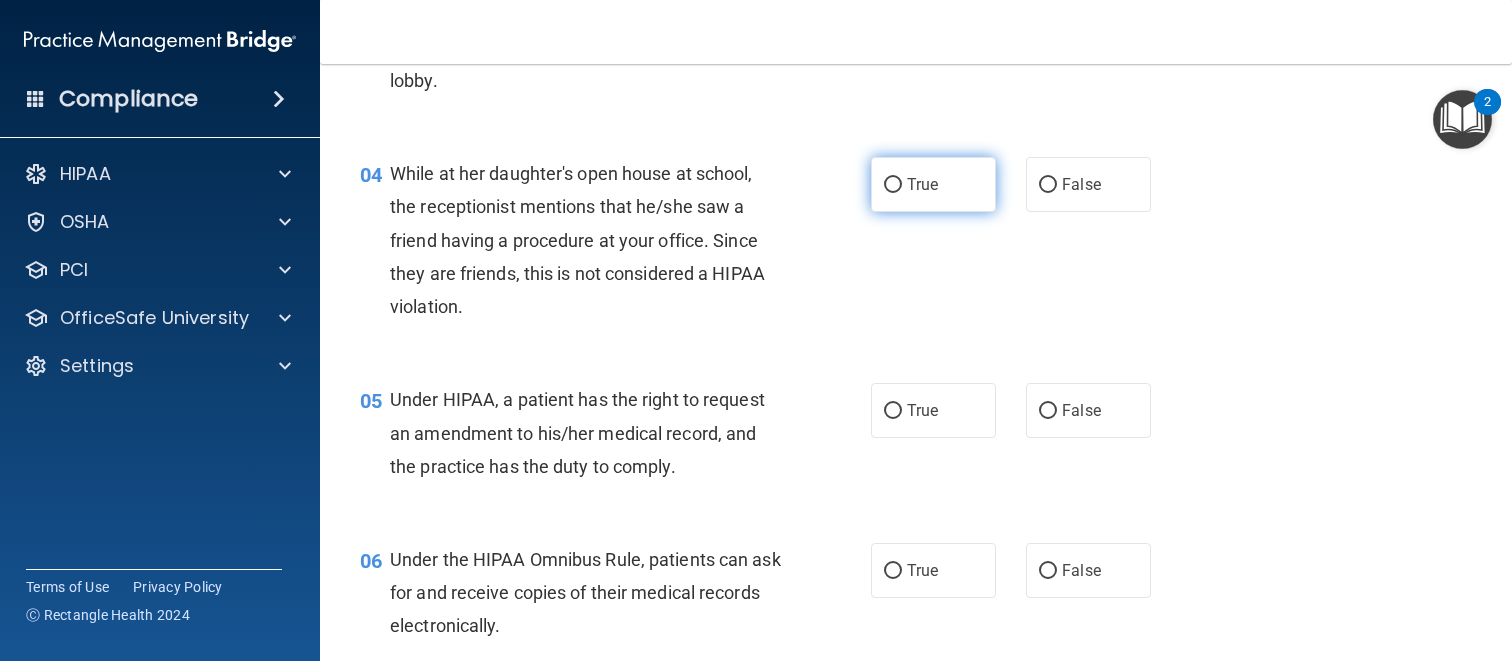 click on "True" at bounding box center [922, 184] 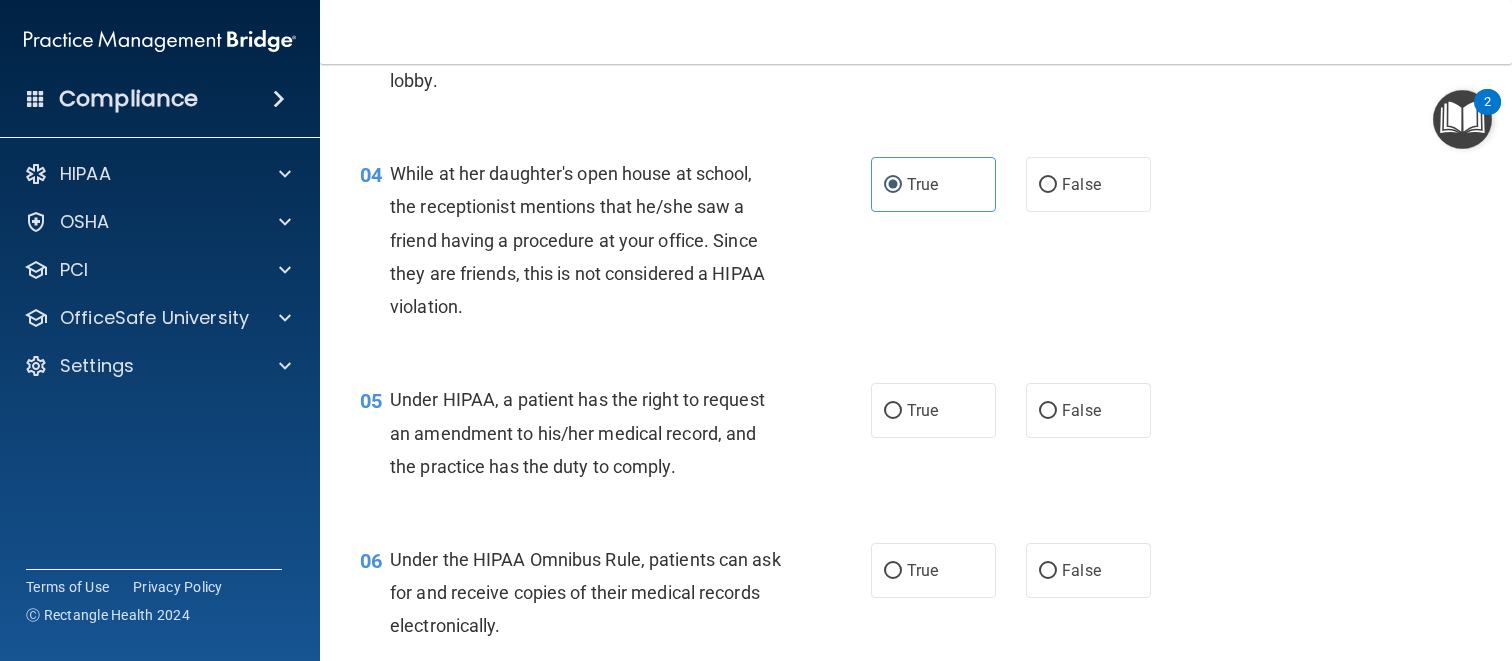 click on "05       Under HIPAA, a patient has the right to request an amendment to his/her medical record, and the practice has the duty to comply.                 True           False" at bounding box center (916, 438) 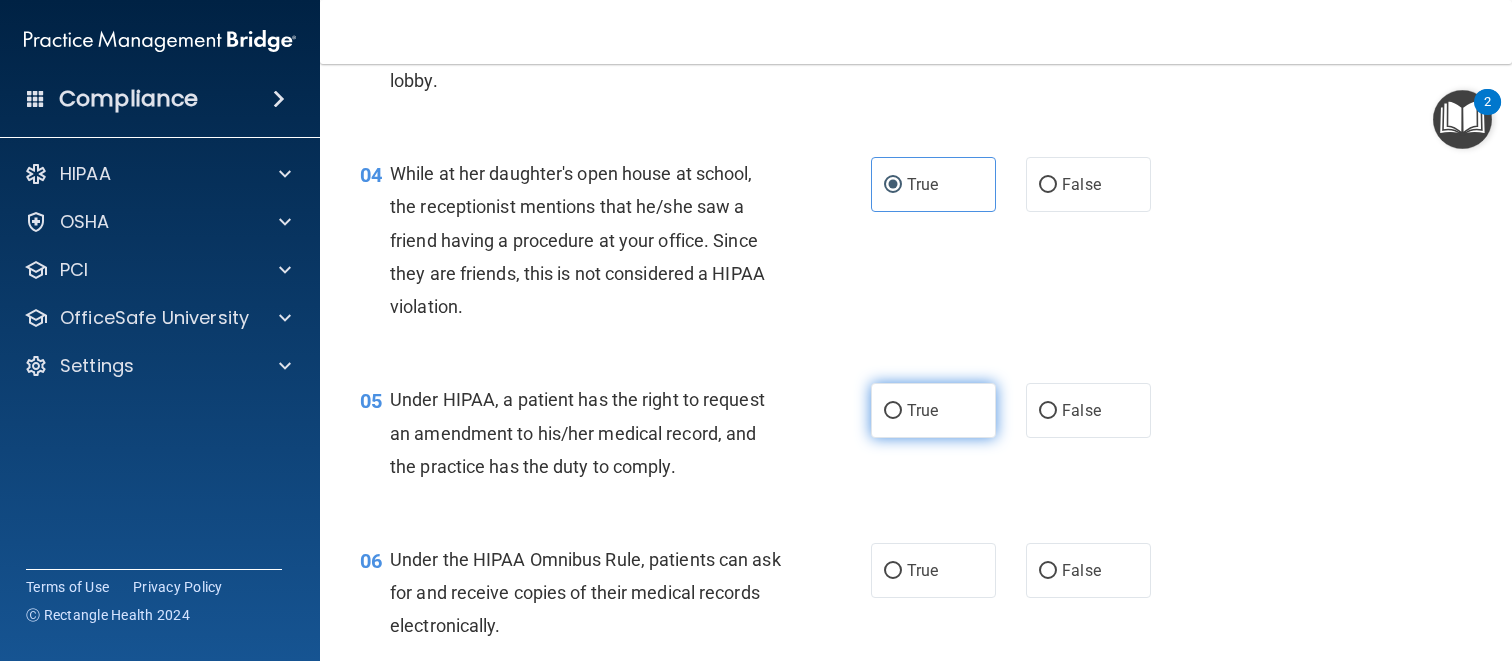 click on "True" at bounding box center [922, 410] 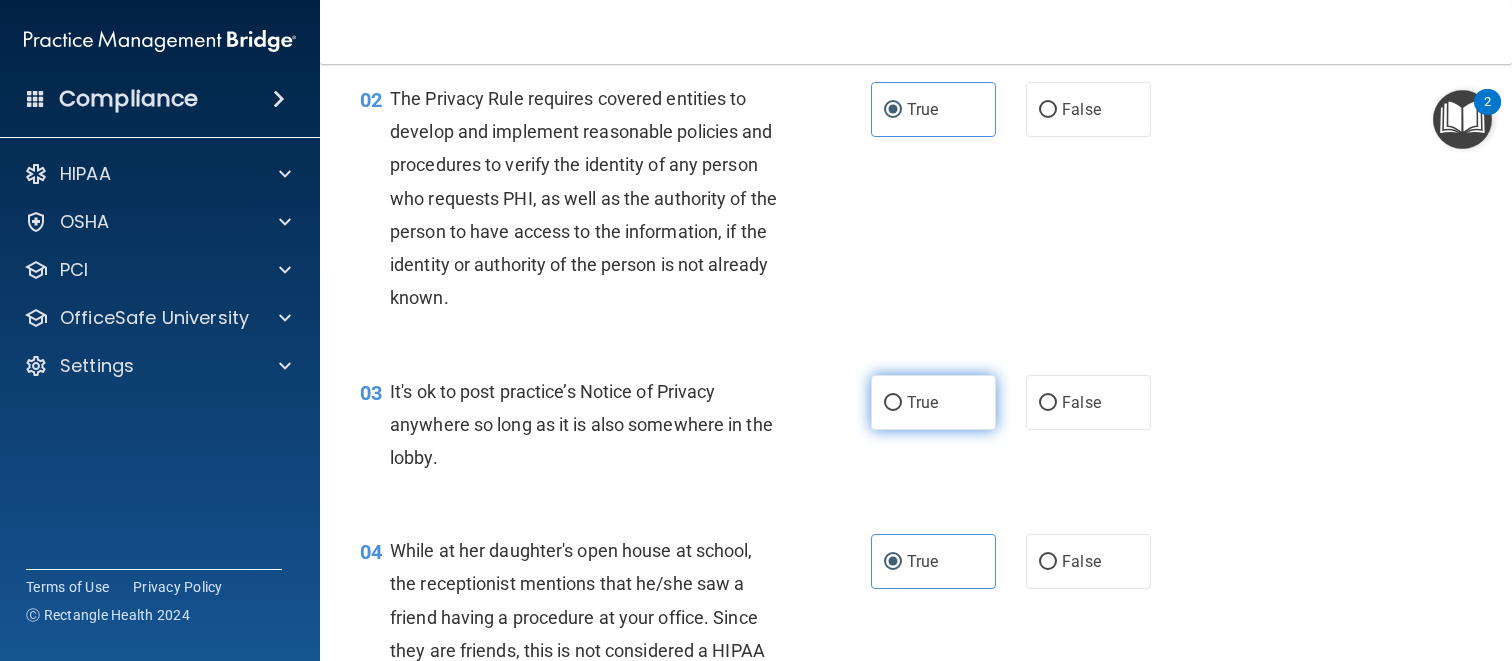 click on "True" at bounding box center (922, 402) 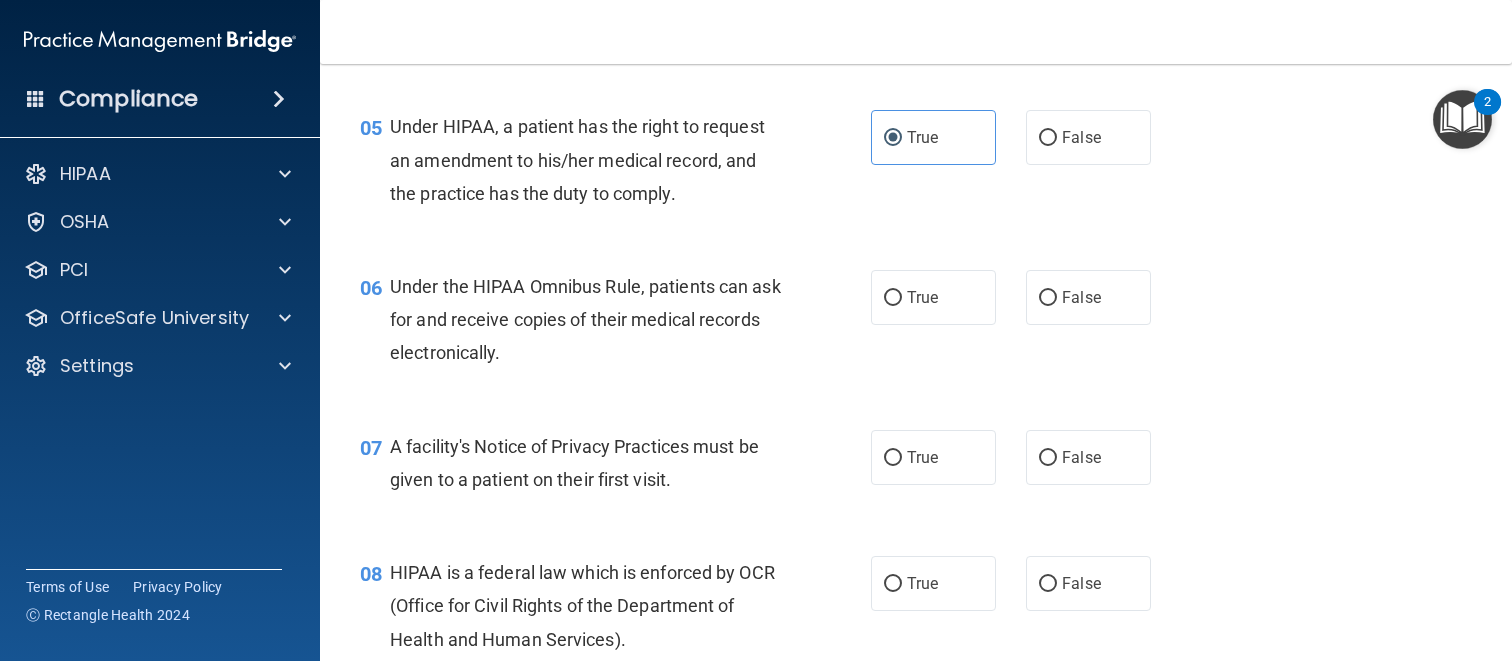 scroll, scrollTop: 897, scrollLeft: 0, axis: vertical 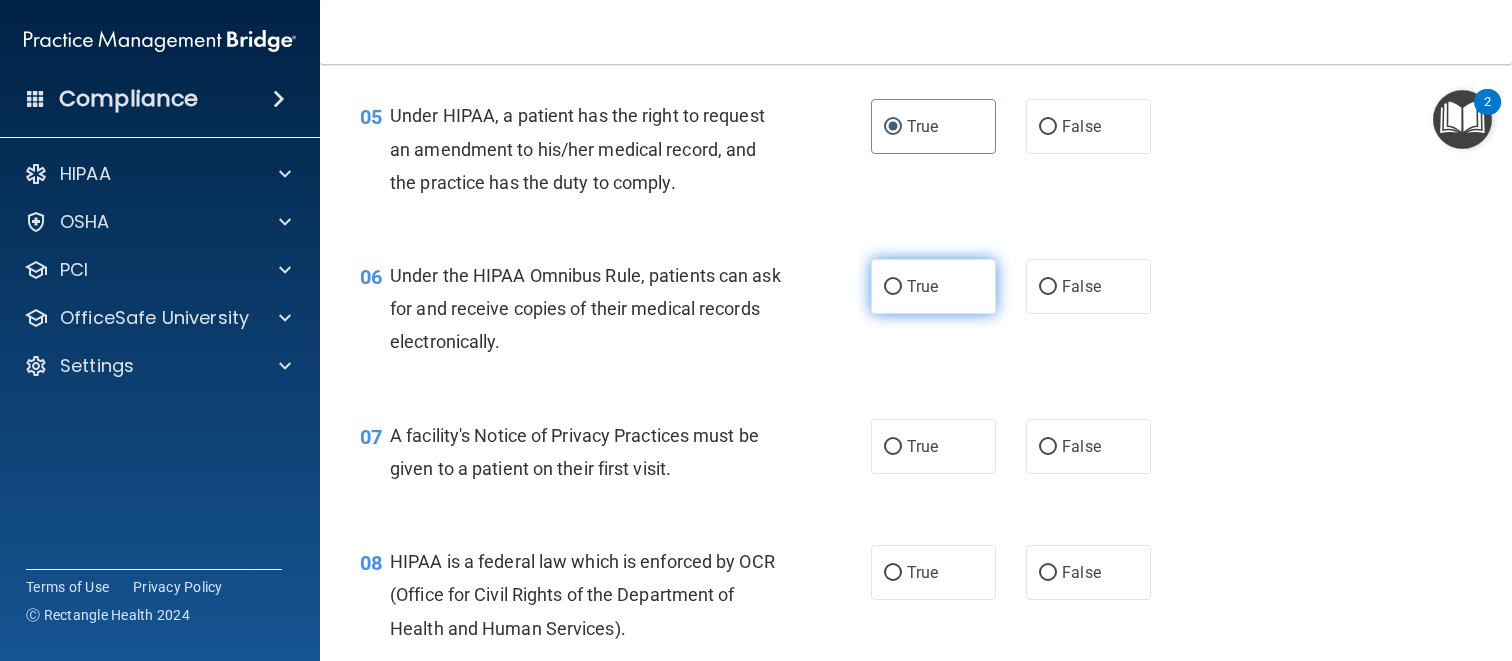 click on "True" at bounding box center [922, 286] 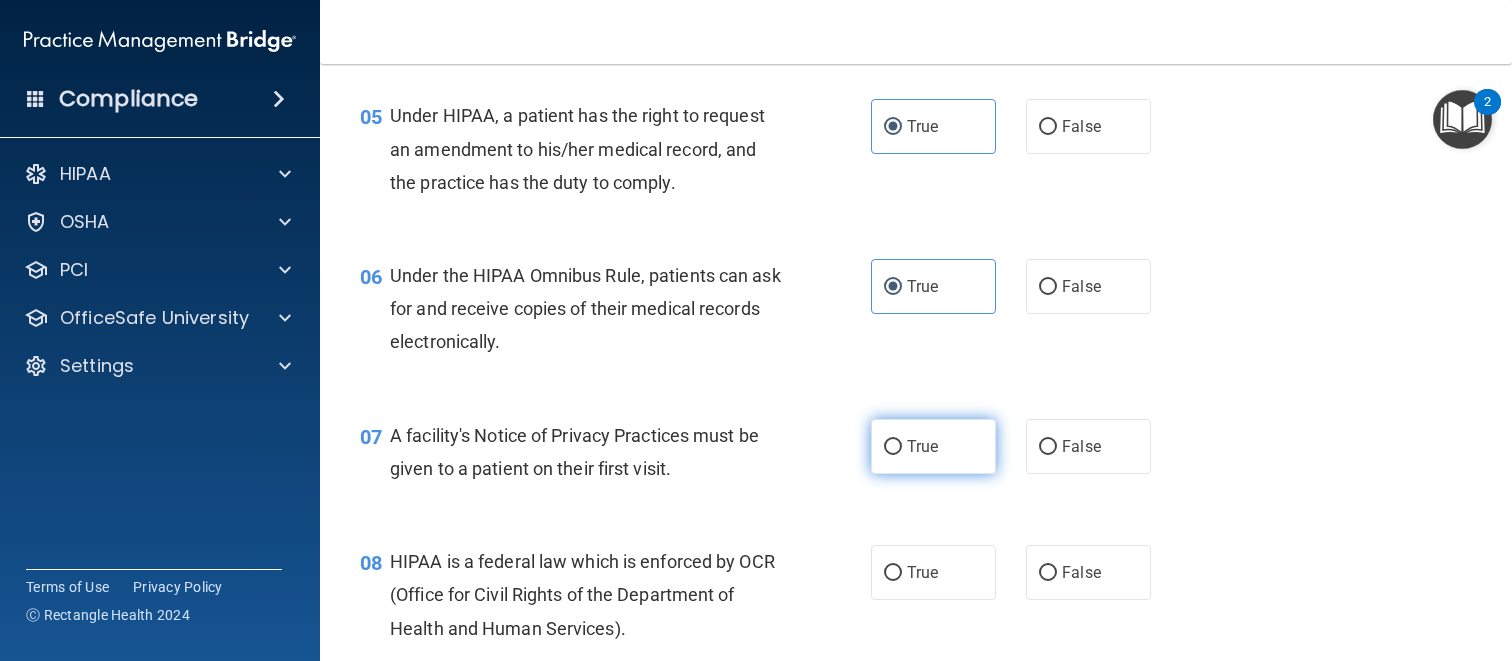 click on "True" at bounding box center (922, 446) 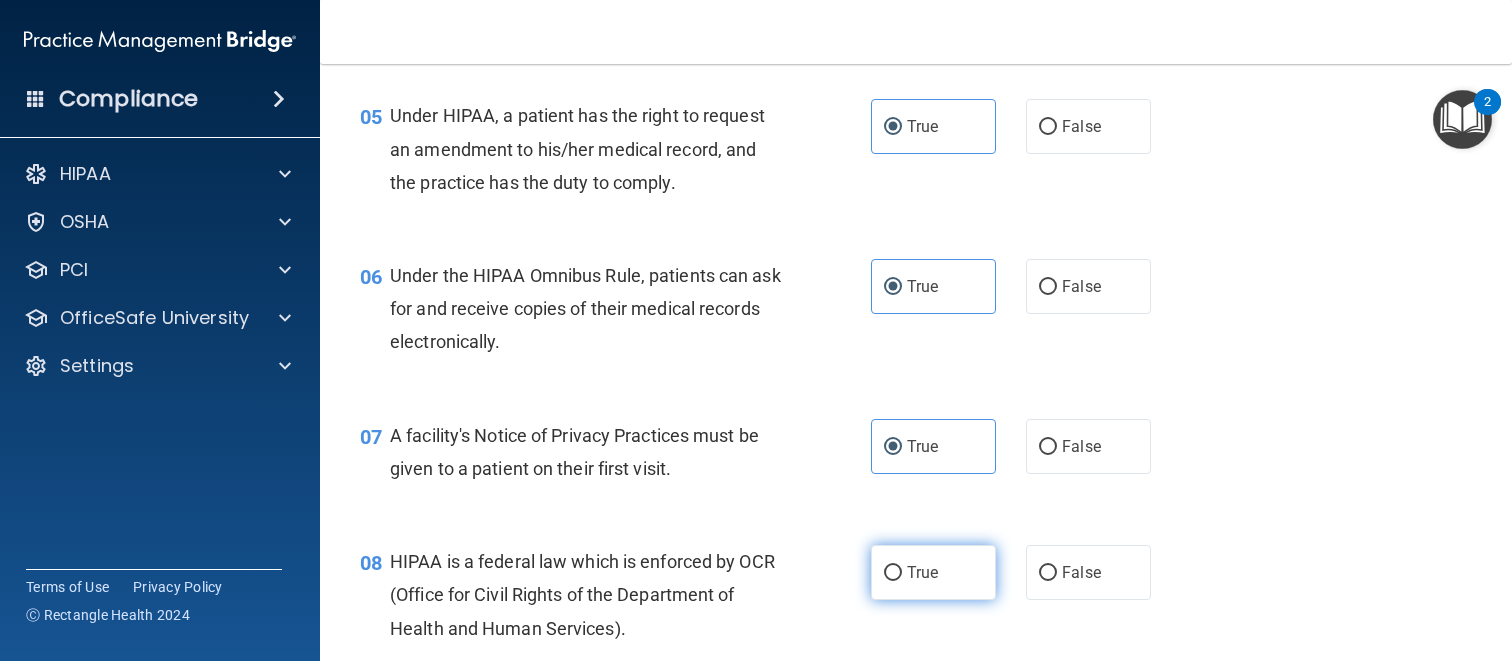 click on "True" at bounding box center [922, 572] 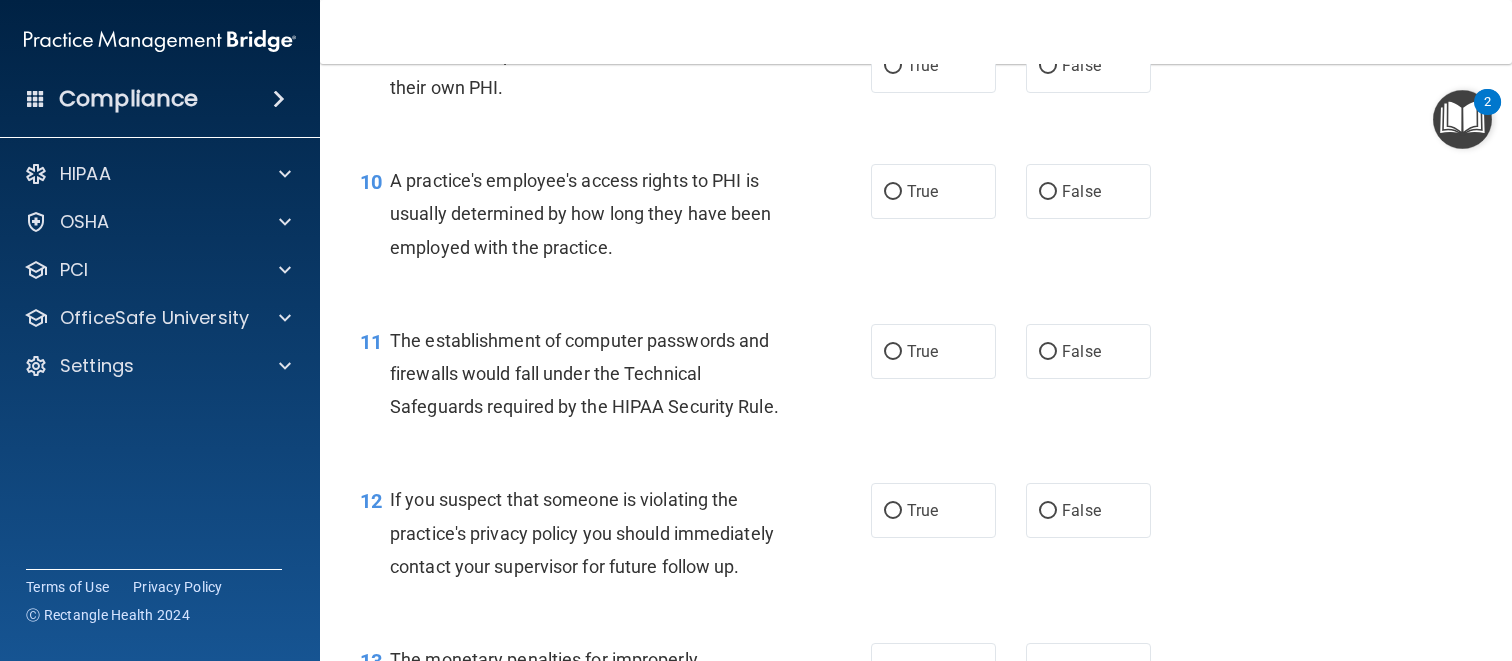 scroll, scrollTop: 1714, scrollLeft: 0, axis: vertical 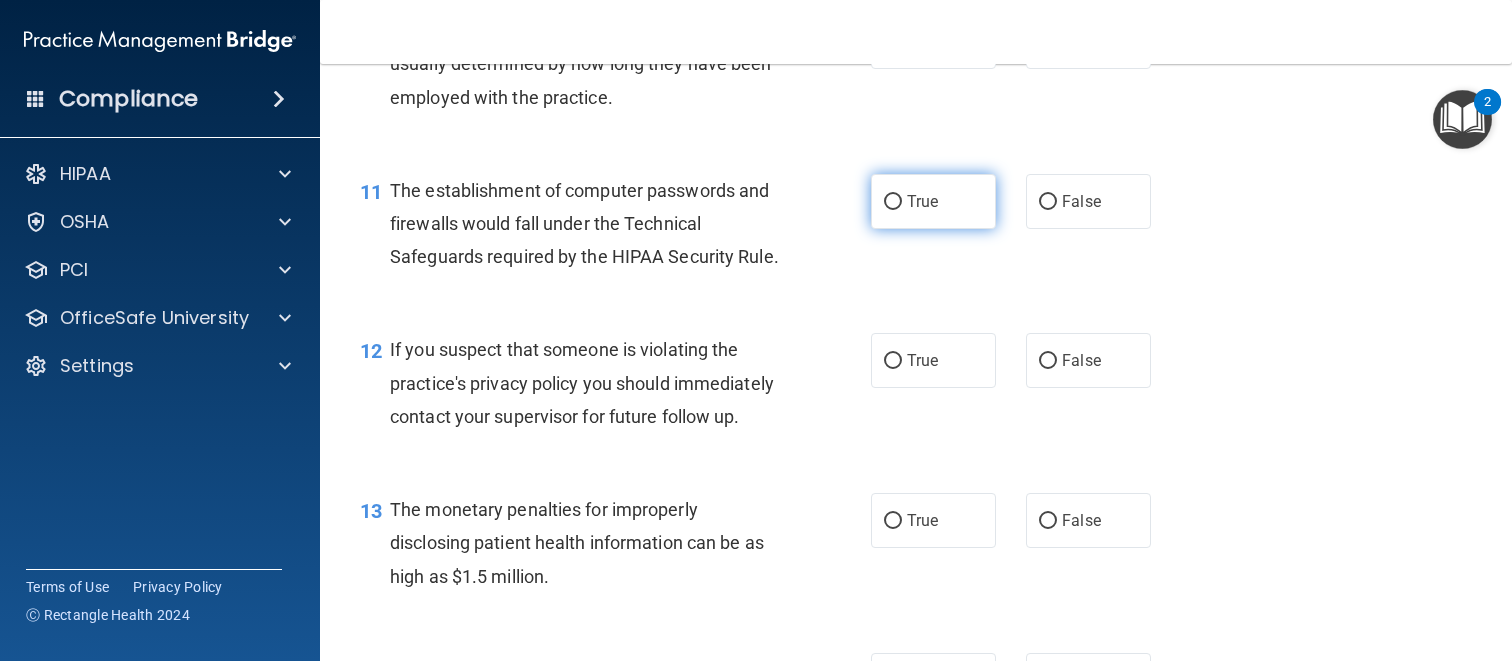 click on "True" at bounding box center [922, 201] 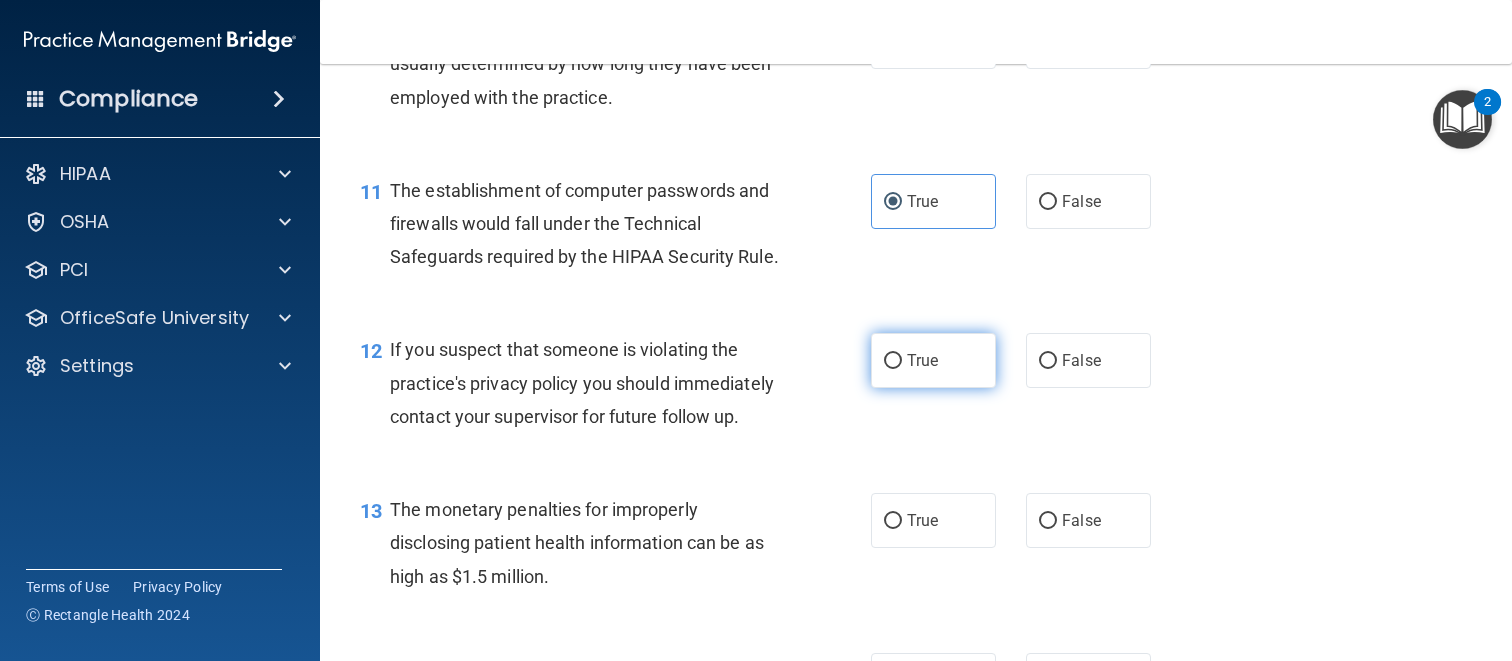click on "True" at bounding box center [933, 360] 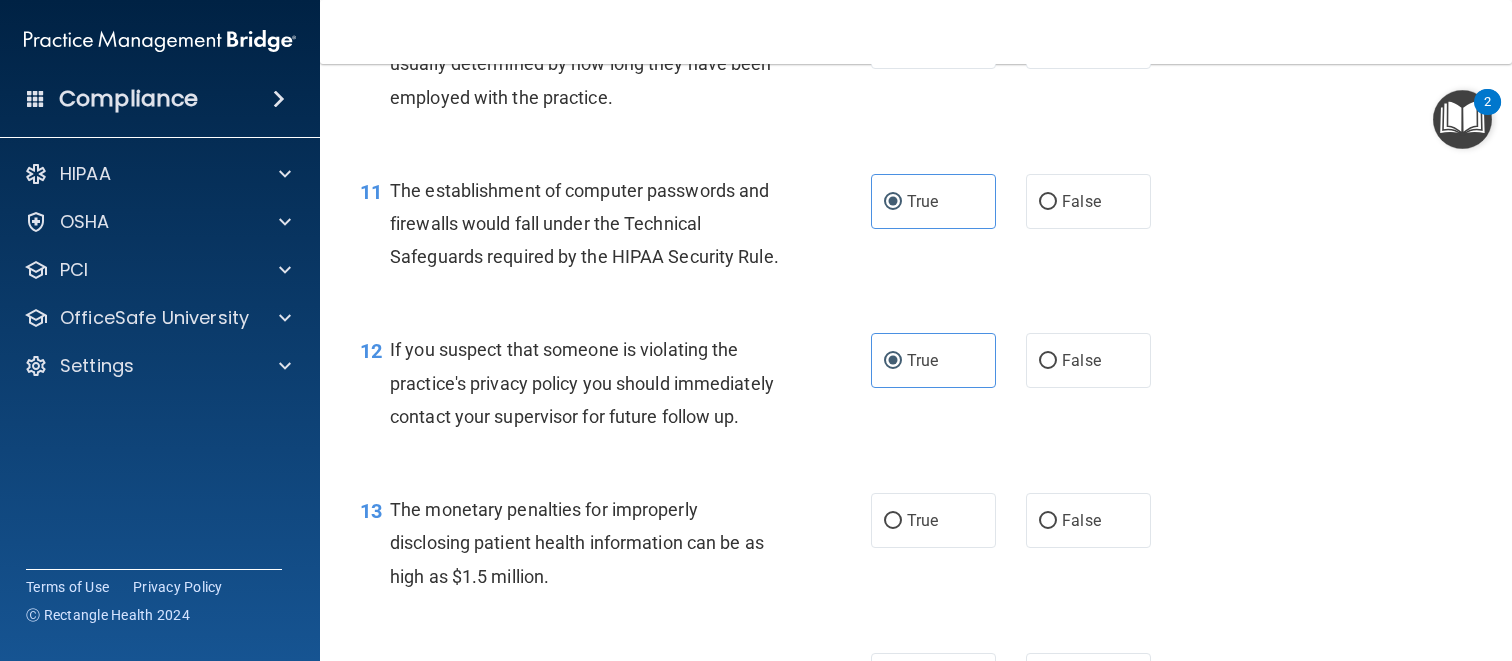 drag, startPoint x: 914, startPoint y: 596, endPoint x: 904, endPoint y: 531, distance: 65.76473 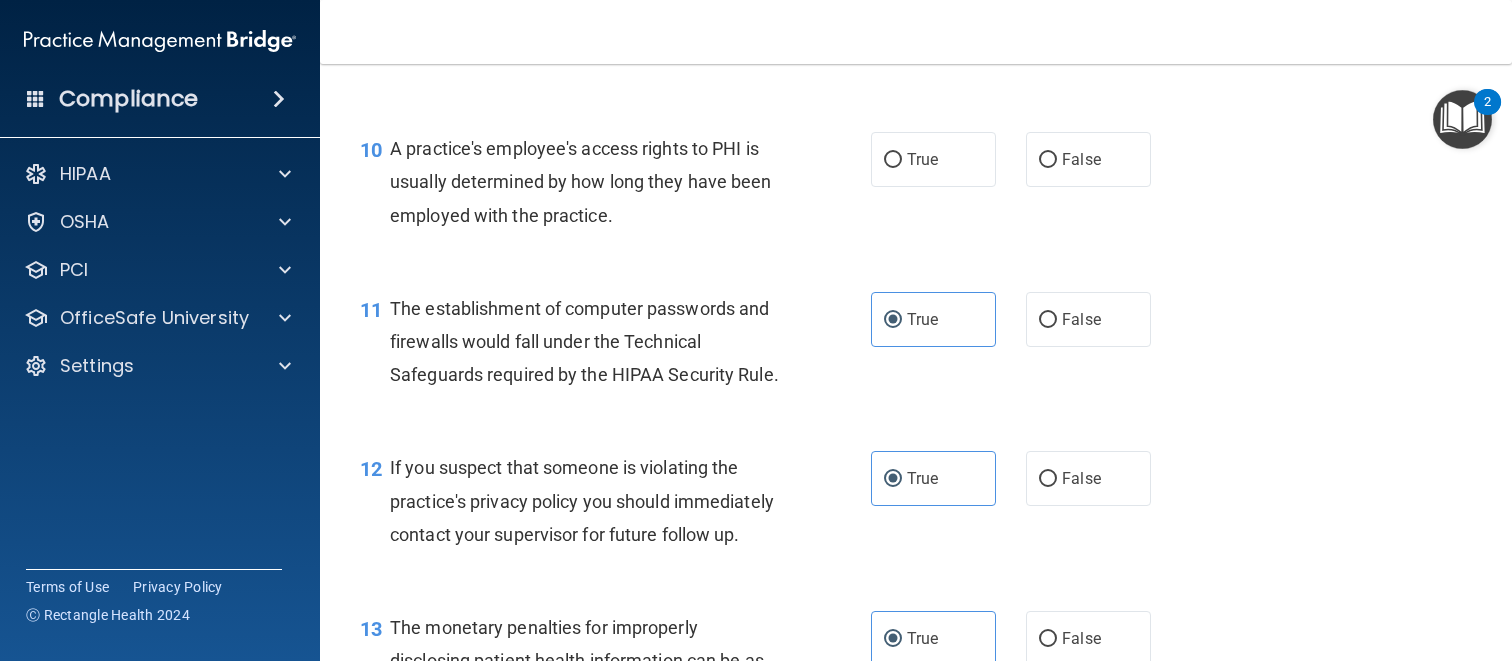 scroll, scrollTop: 1343, scrollLeft: 0, axis: vertical 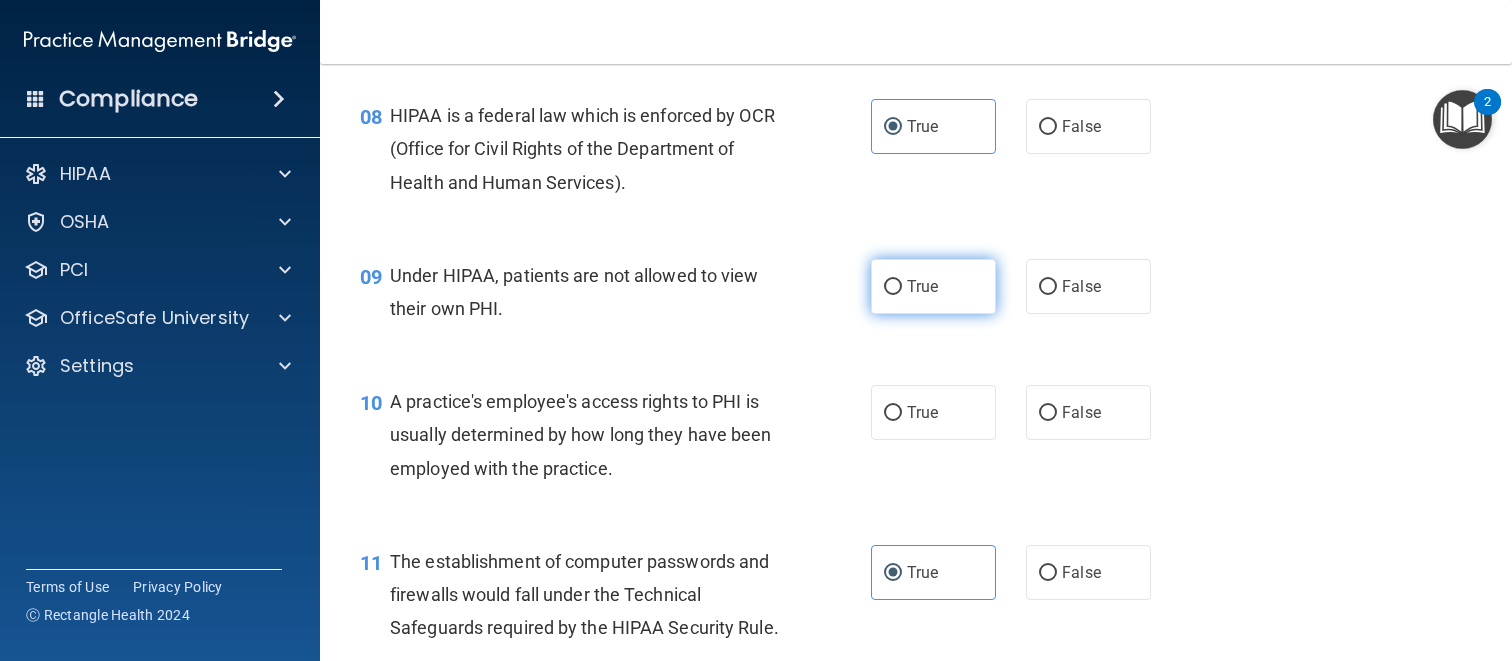 drag, startPoint x: 906, startPoint y: 418, endPoint x: 938, endPoint y: 311, distance: 111.68259 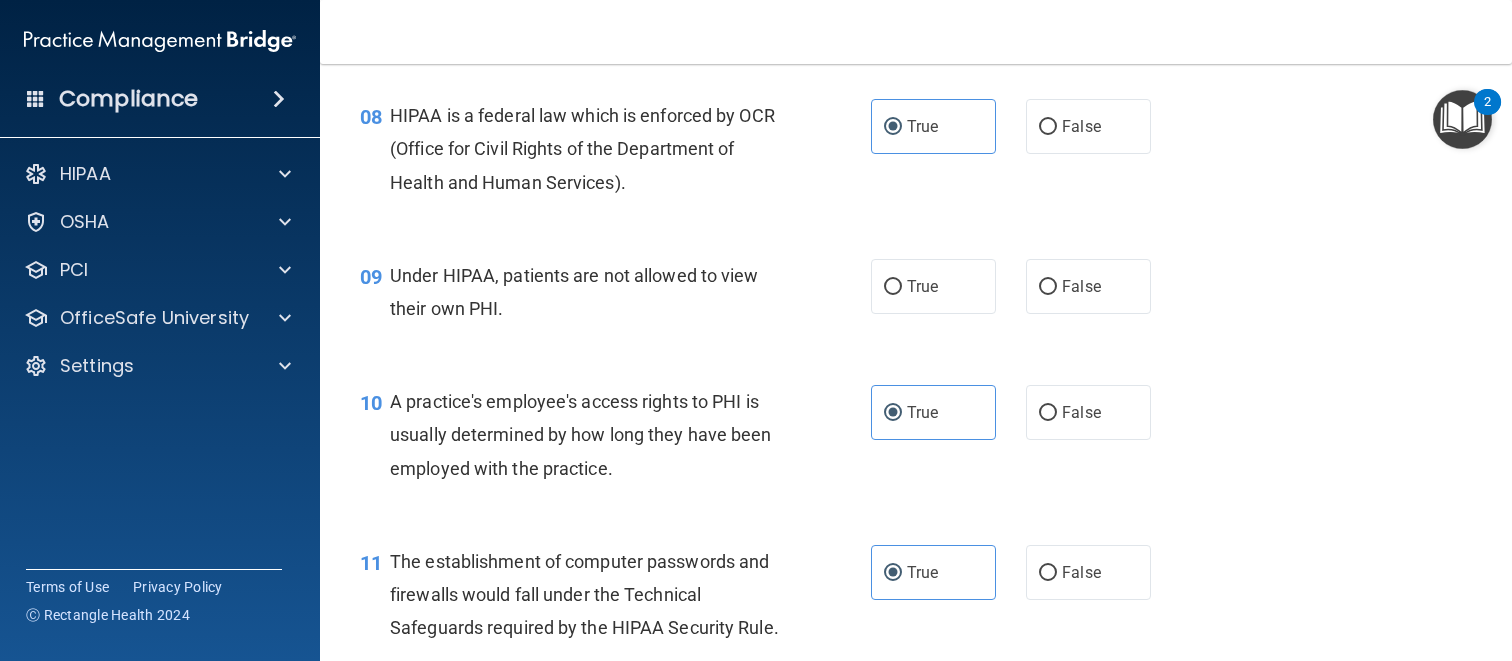 click on "09       Under HIPAA, patients are not allowed to view their own PHI.                 True           False" at bounding box center (916, 297) 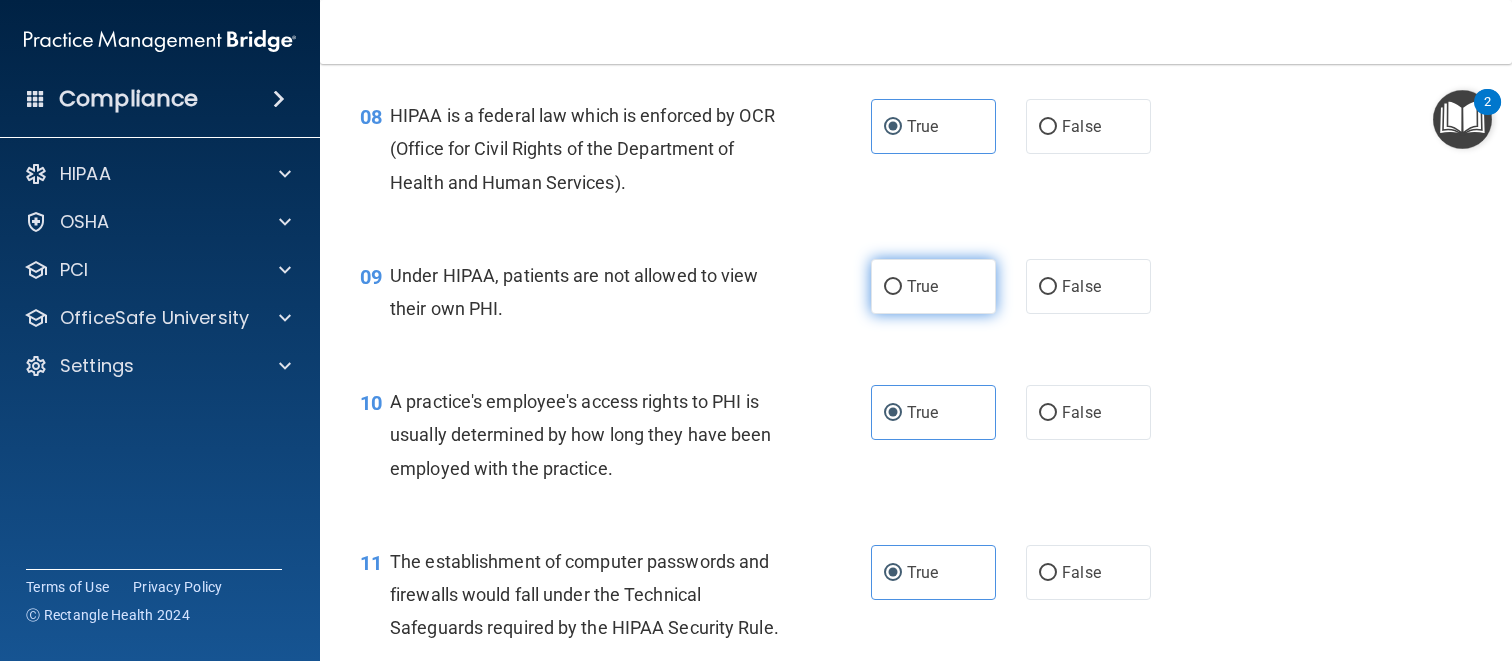 click on "True" at bounding box center (933, 286) 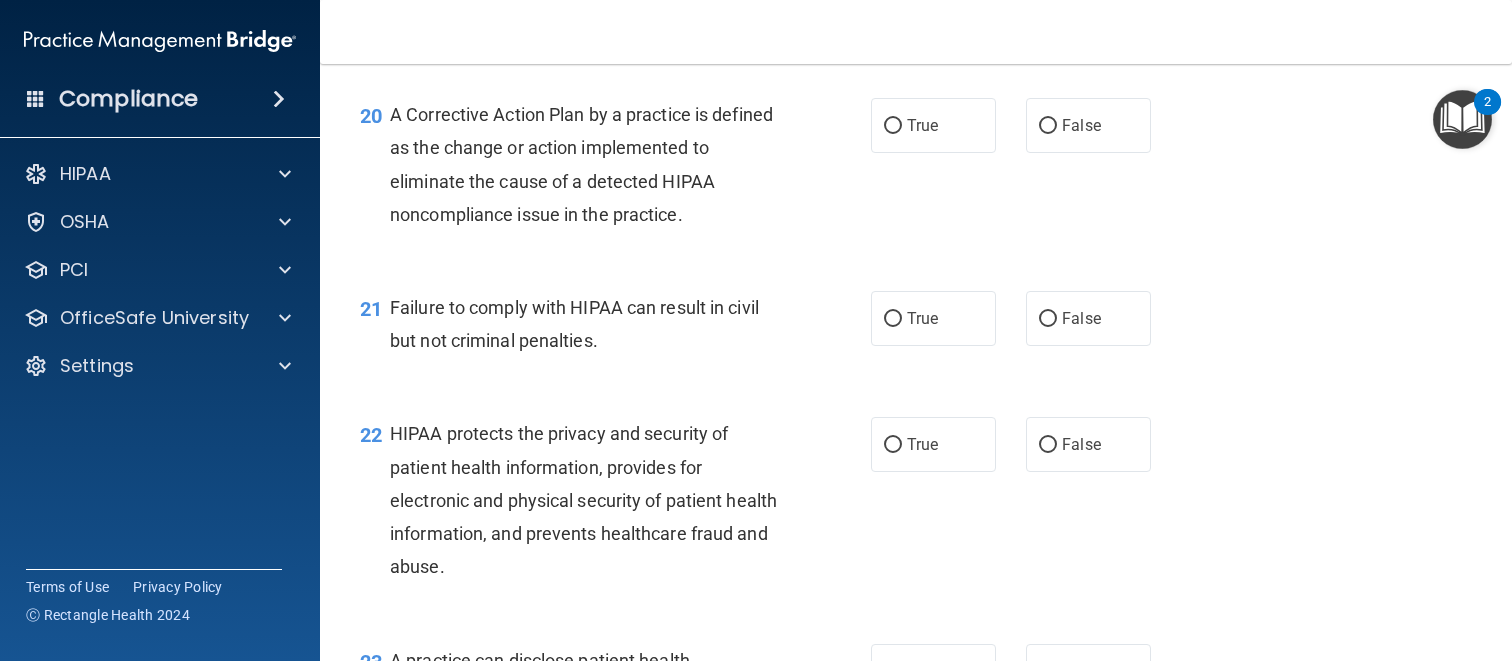 scroll, scrollTop: 3317, scrollLeft: 0, axis: vertical 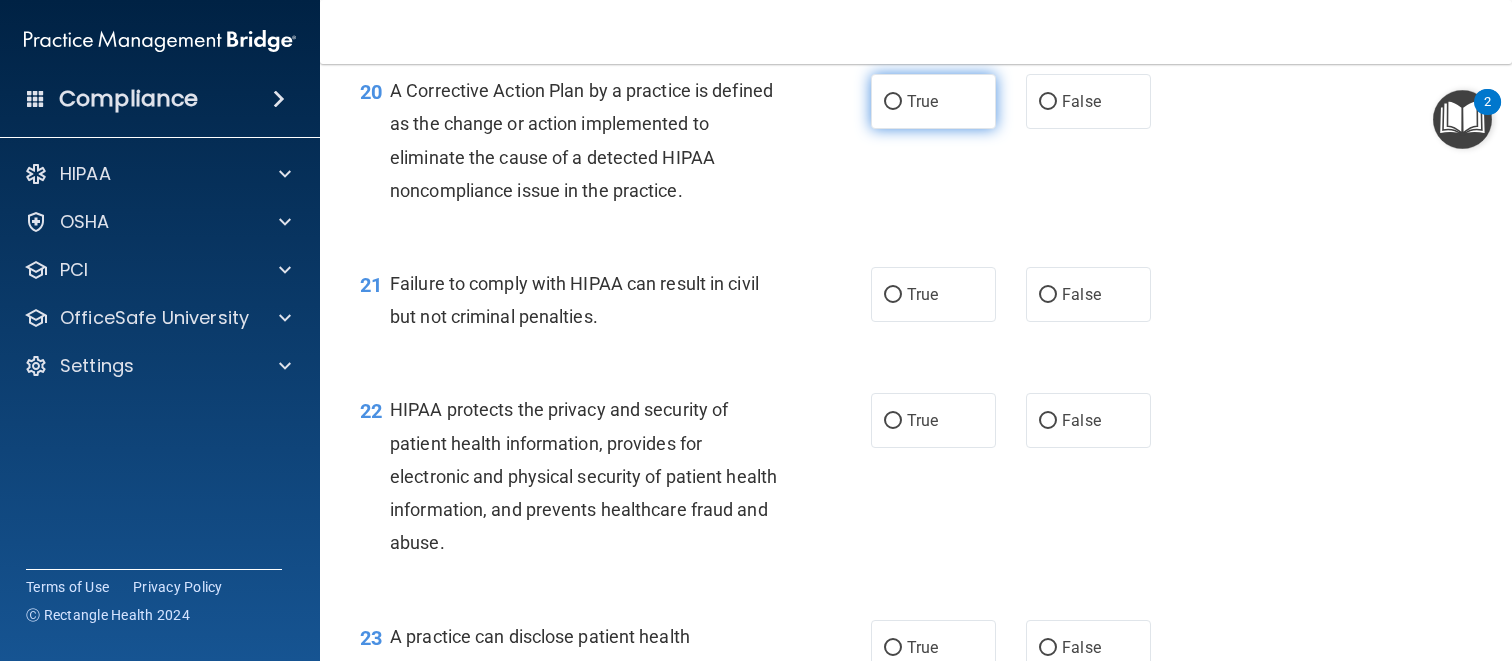 click on "True" at bounding box center (933, 101) 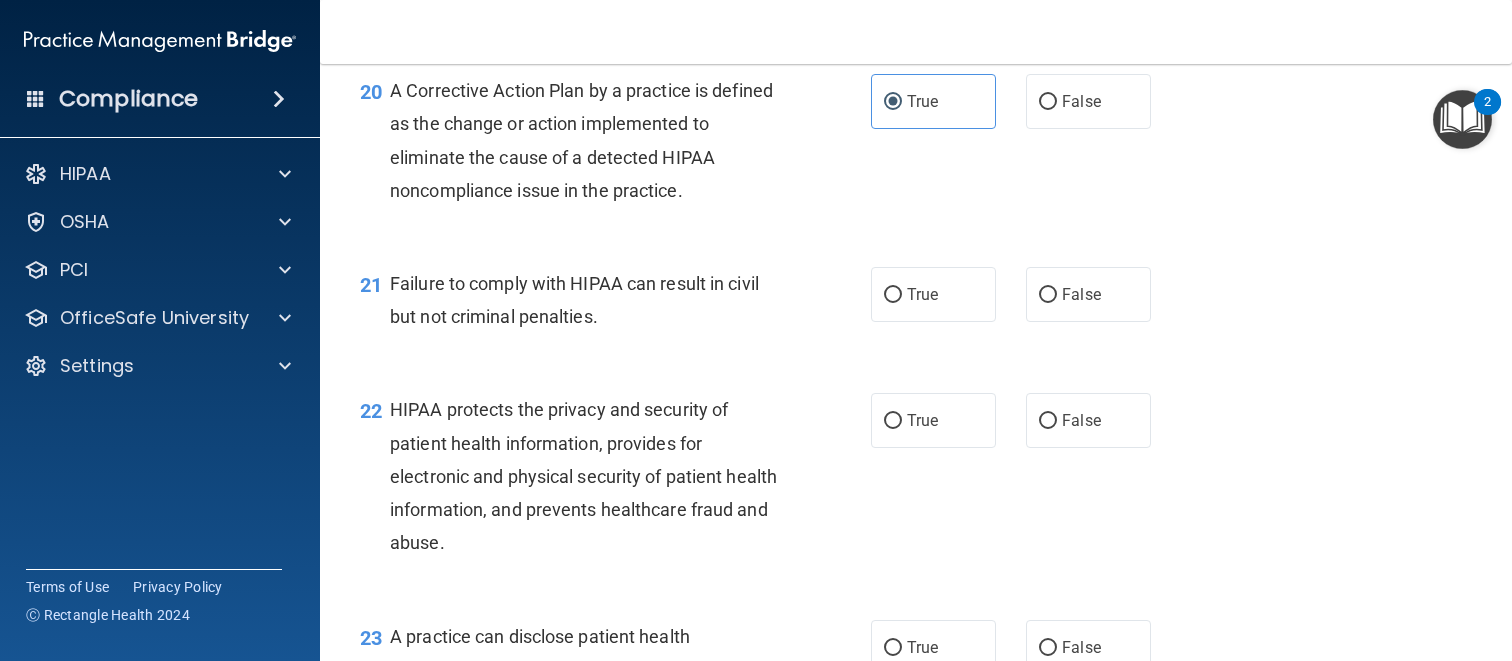 drag, startPoint x: 920, startPoint y: 426, endPoint x: 918, endPoint y: 487, distance: 61.03278 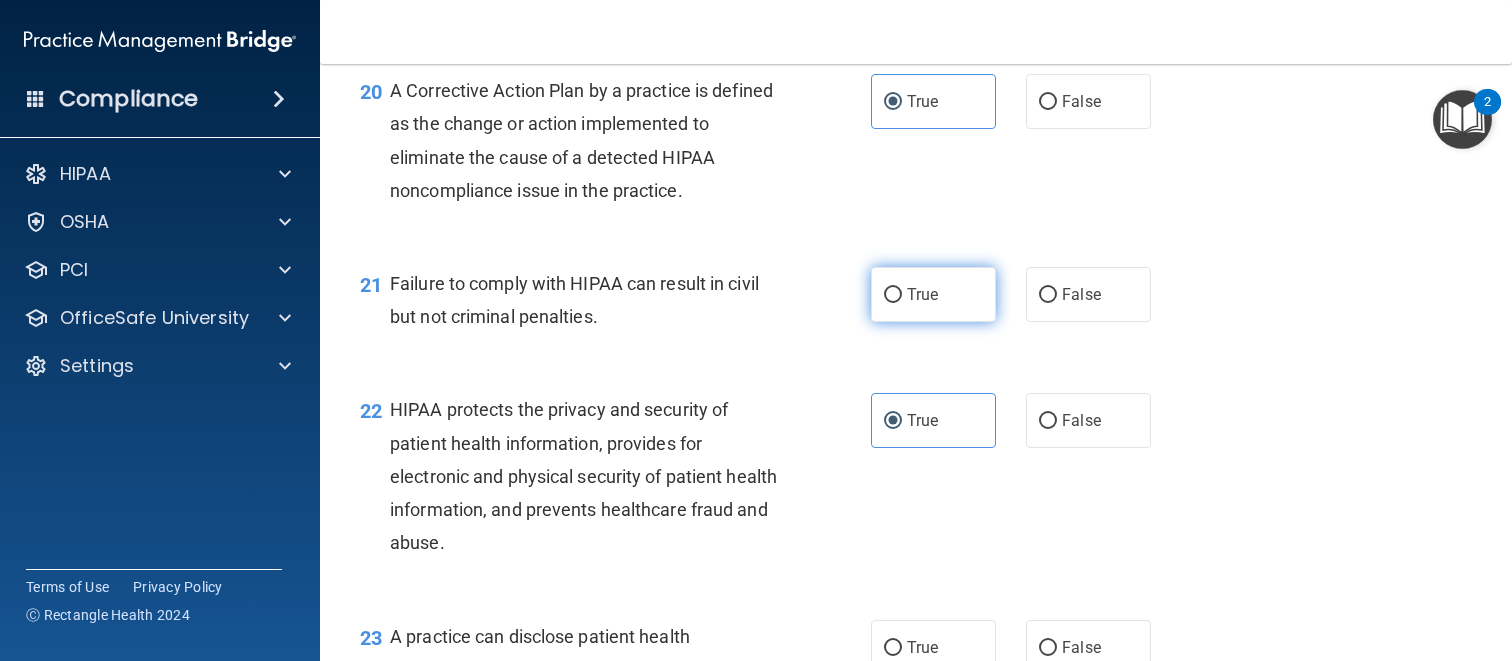 click on "True" at bounding box center [922, 294] 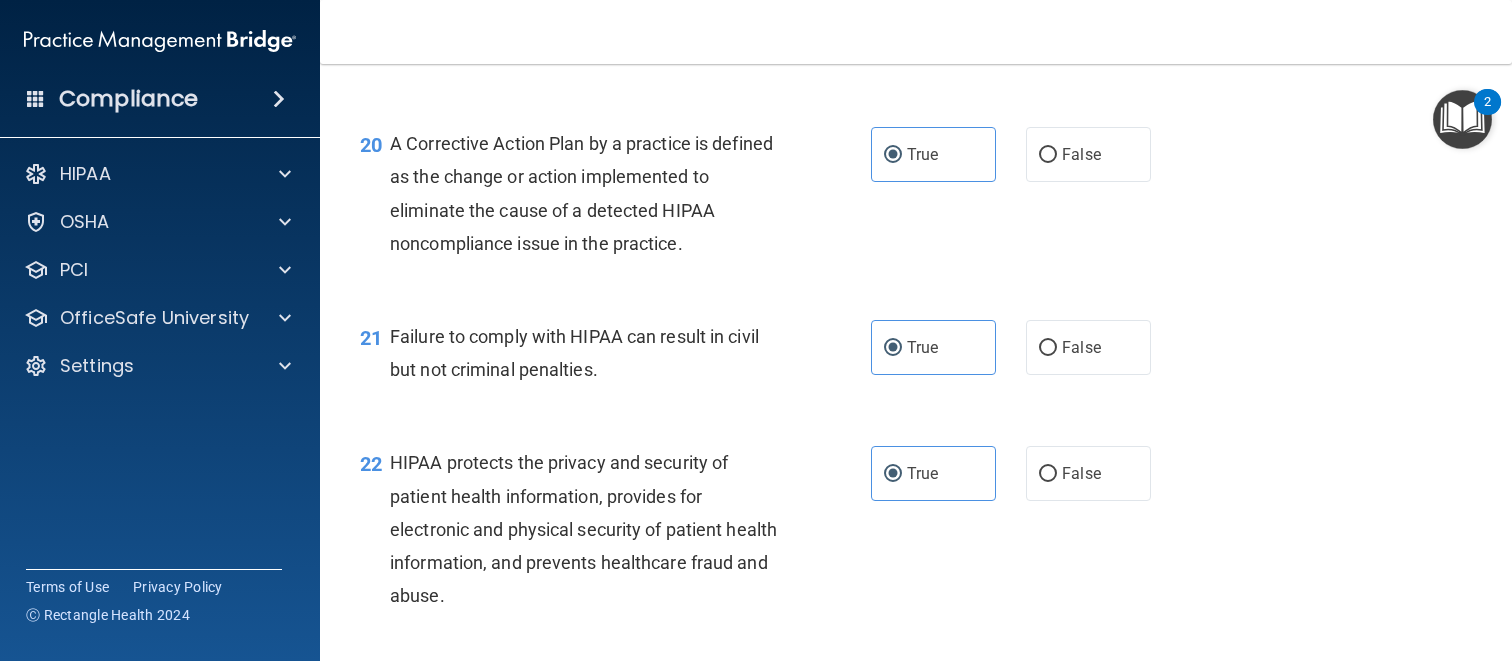 scroll, scrollTop: 2990, scrollLeft: 0, axis: vertical 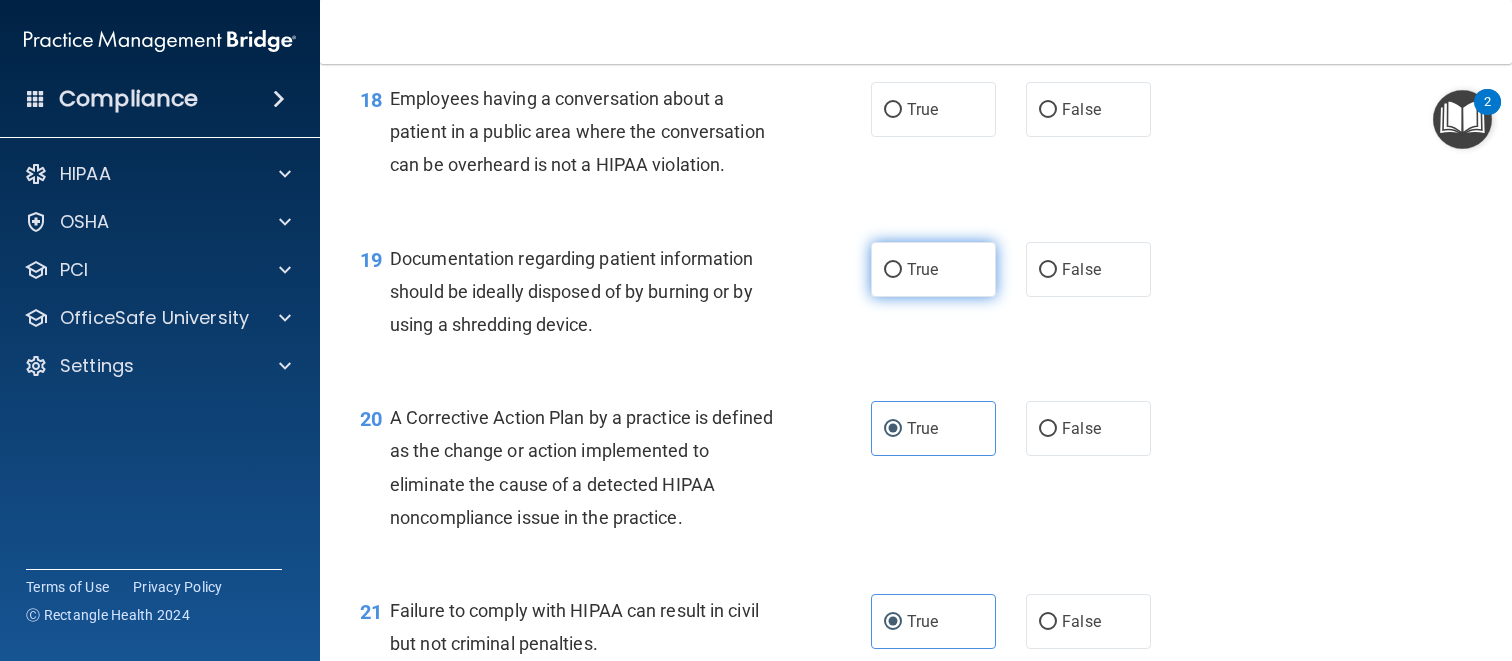 click on "True" at bounding box center [922, 269] 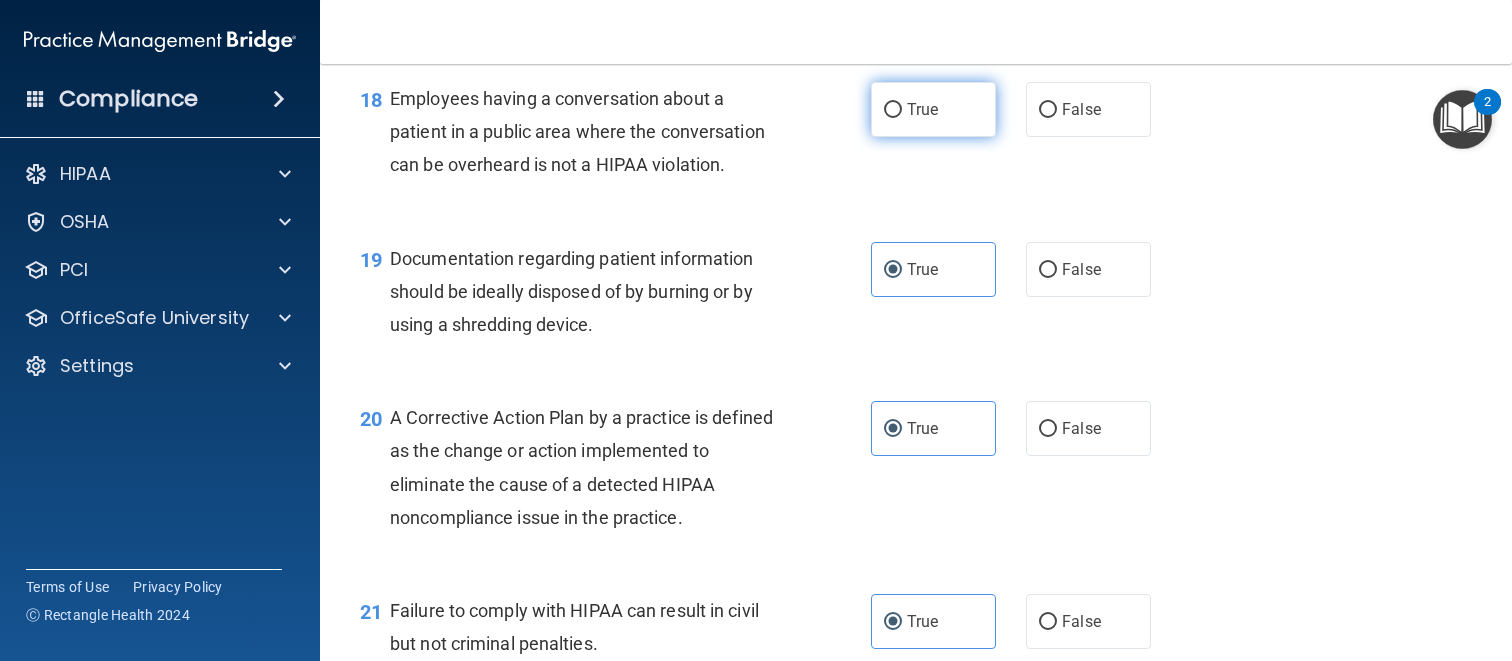 click on "True" at bounding box center [933, 109] 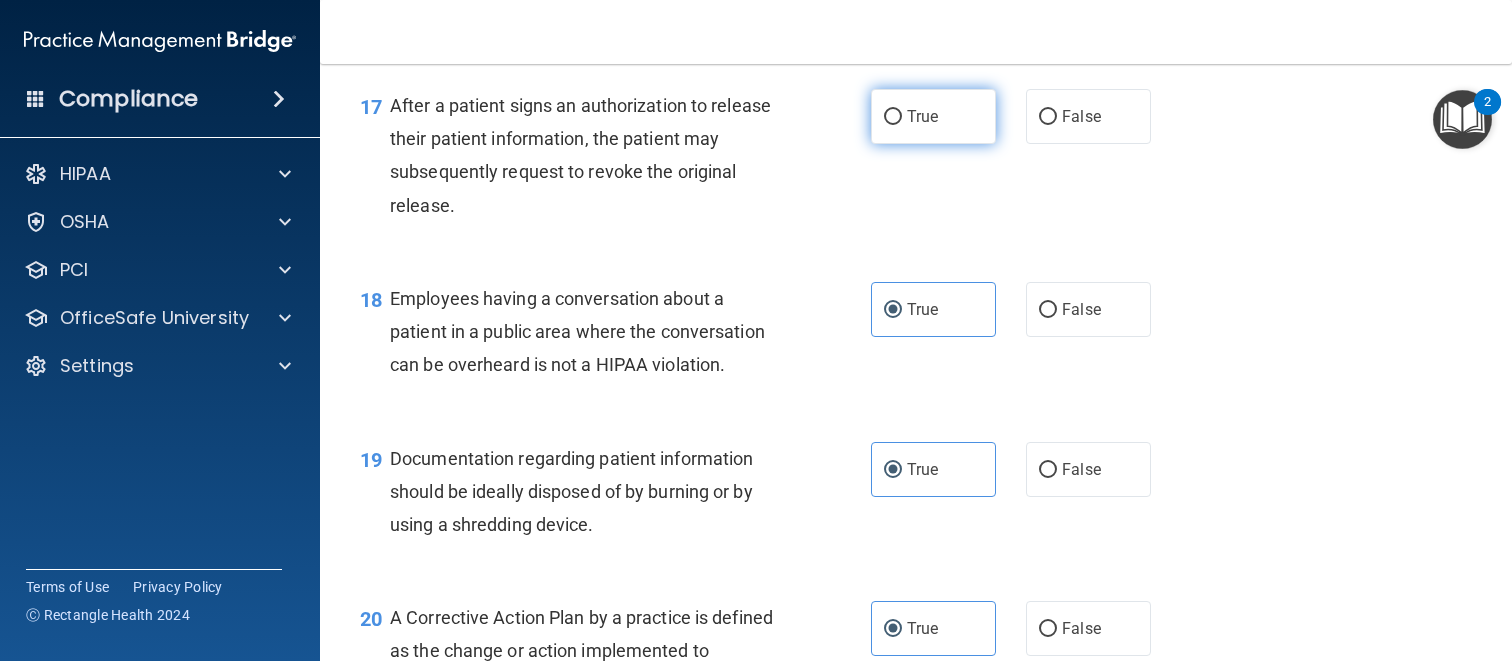 scroll, scrollTop: 2729, scrollLeft: 0, axis: vertical 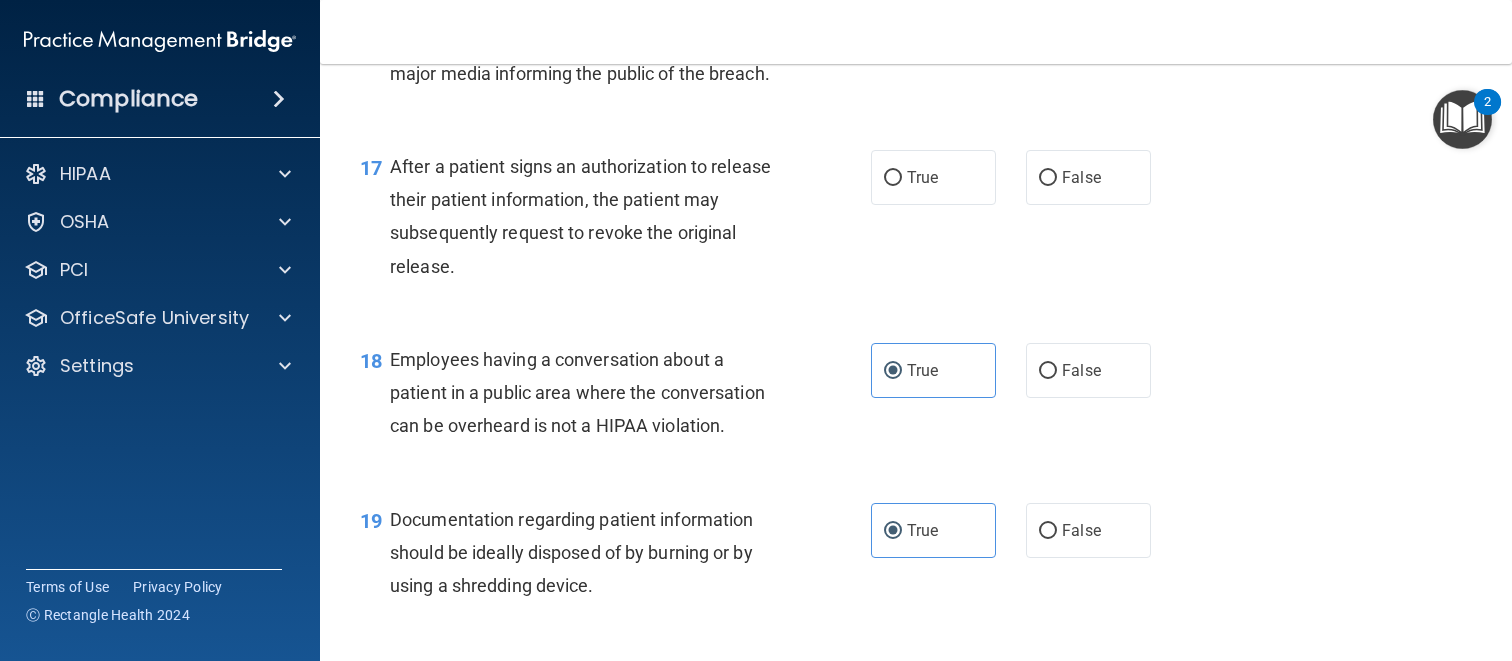 drag, startPoint x: 923, startPoint y: 270, endPoint x: 919, endPoint y: 249, distance: 21.377558 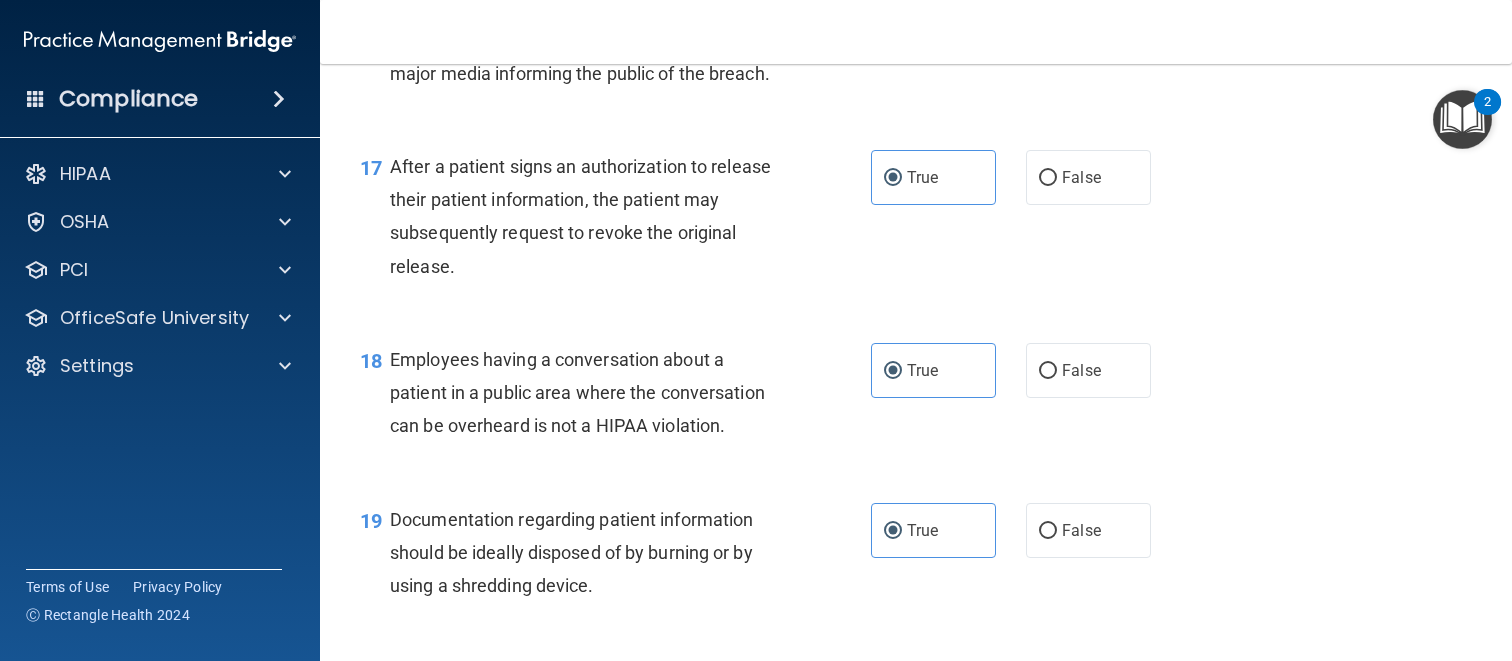 click on "16       If a breach of PHI involves more than 500 patient(s), a press release must be issued to the major media informing the public of the breach.                 True           False" at bounding box center [916, 45] 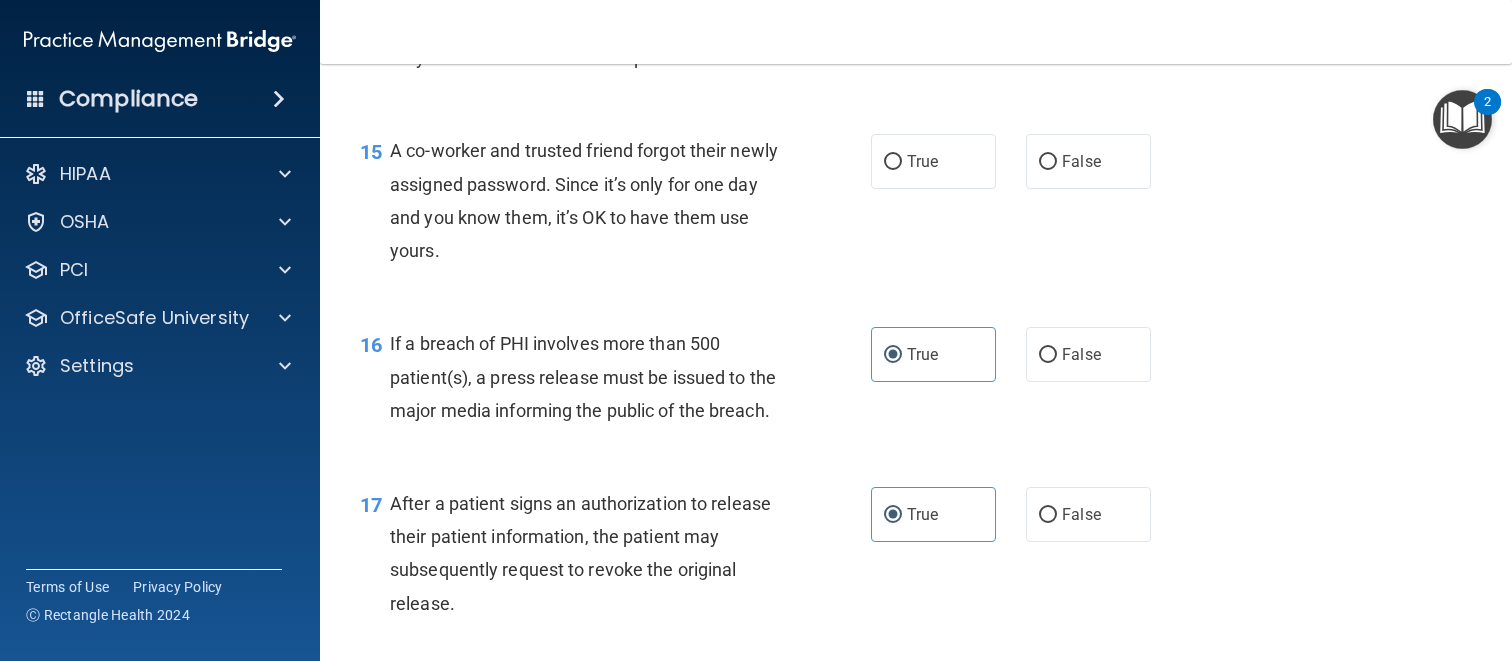 scroll, scrollTop: 2314, scrollLeft: 0, axis: vertical 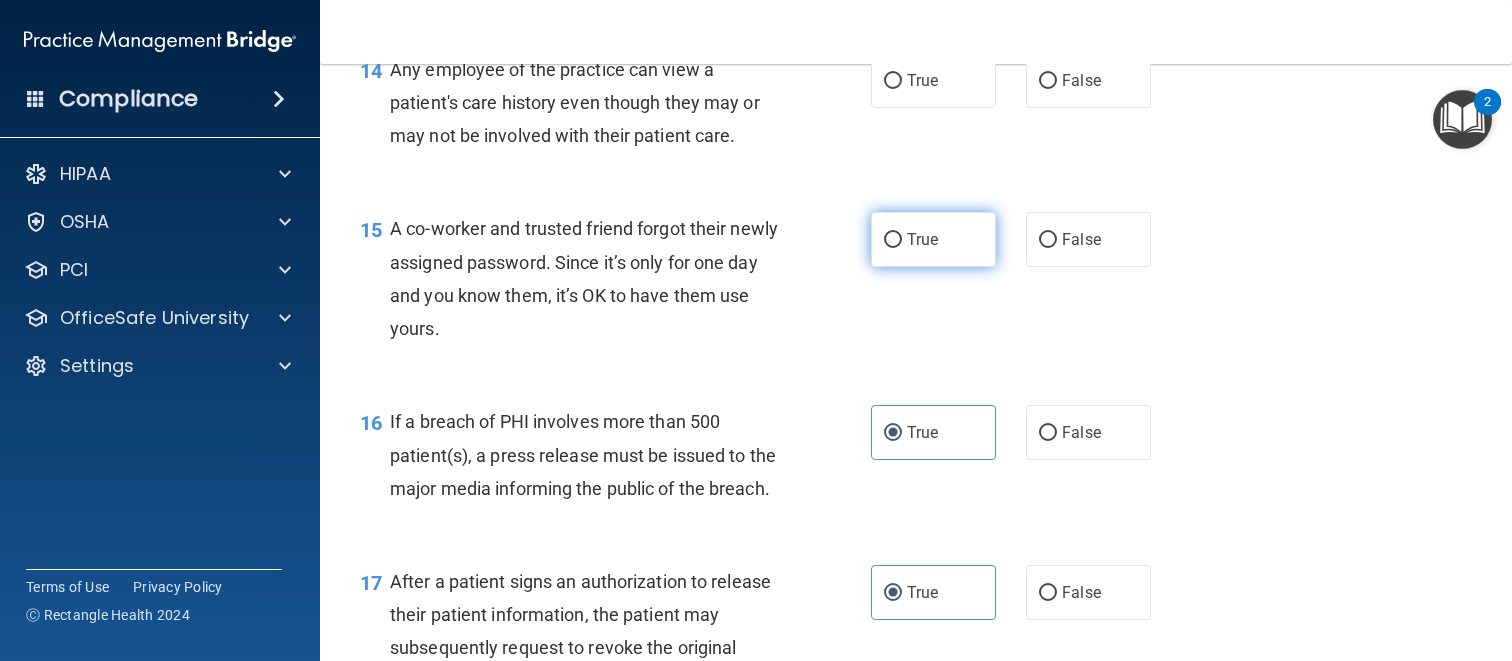 click on "True" at bounding box center (933, 239) 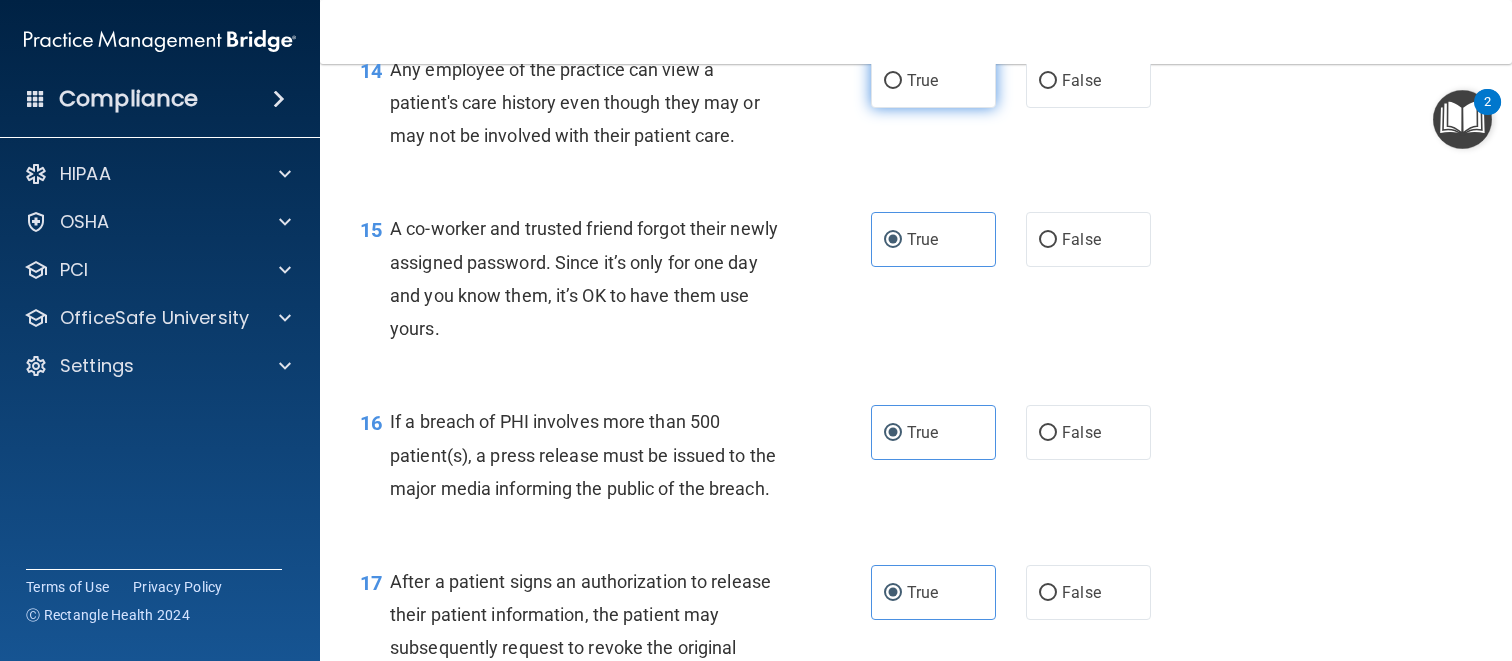 click on "True" at bounding box center (922, 80) 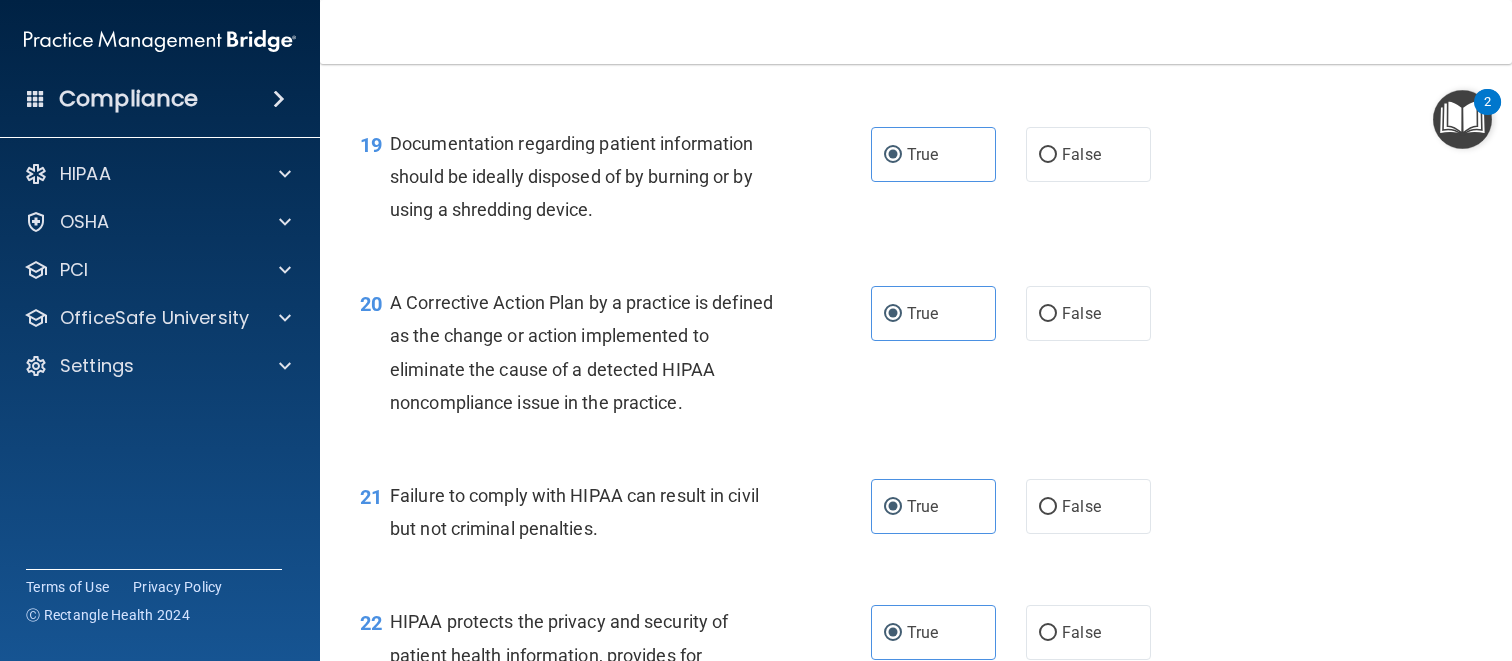 scroll, scrollTop: 3545, scrollLeft: 0, axis: vertical 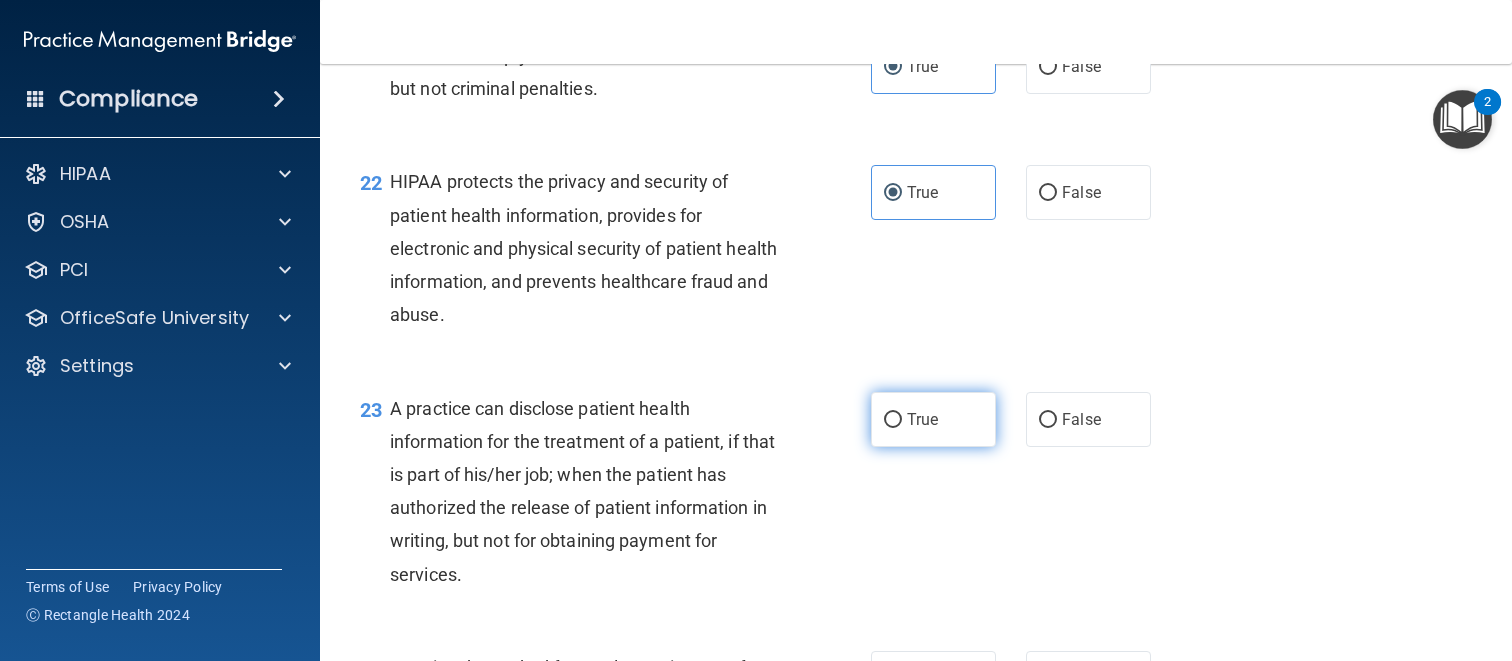 click on "True" at bounding box center [933, 419] 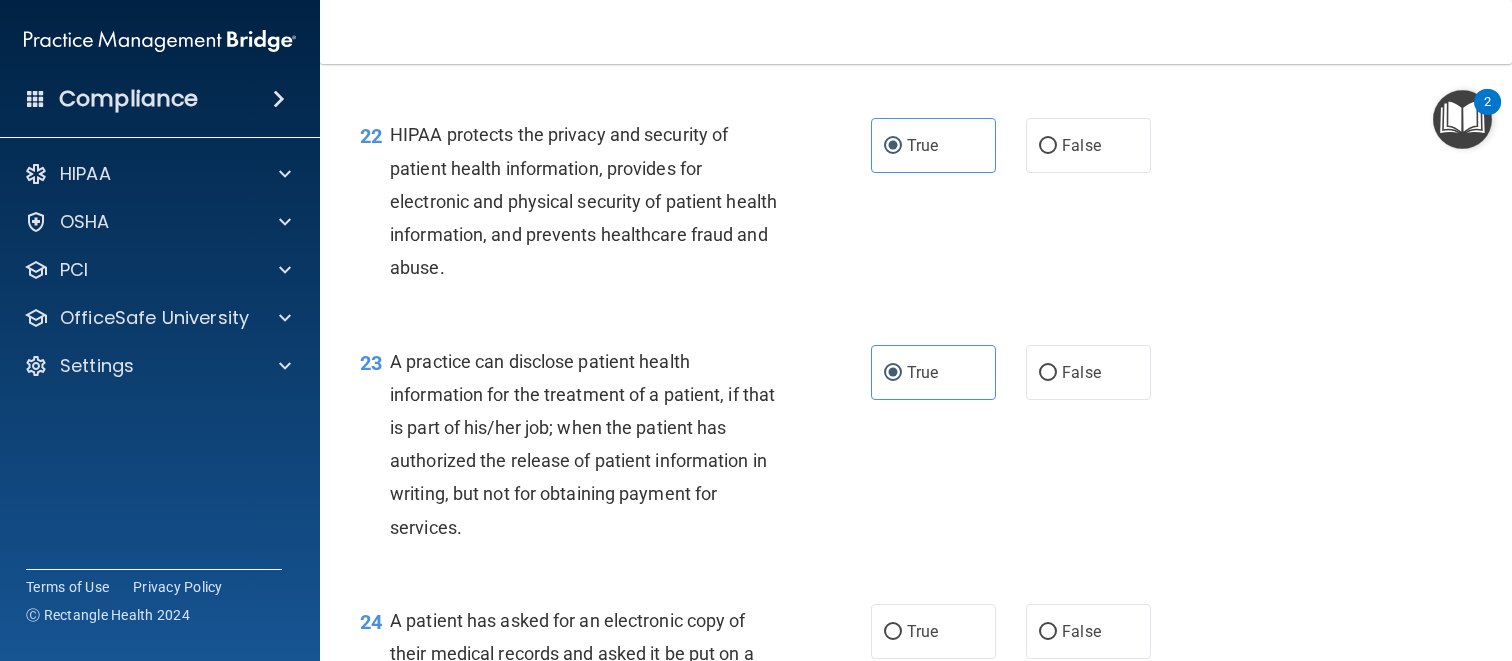 scroll, scrollTop: 3907, scrollLeft: 0, axis: vertical 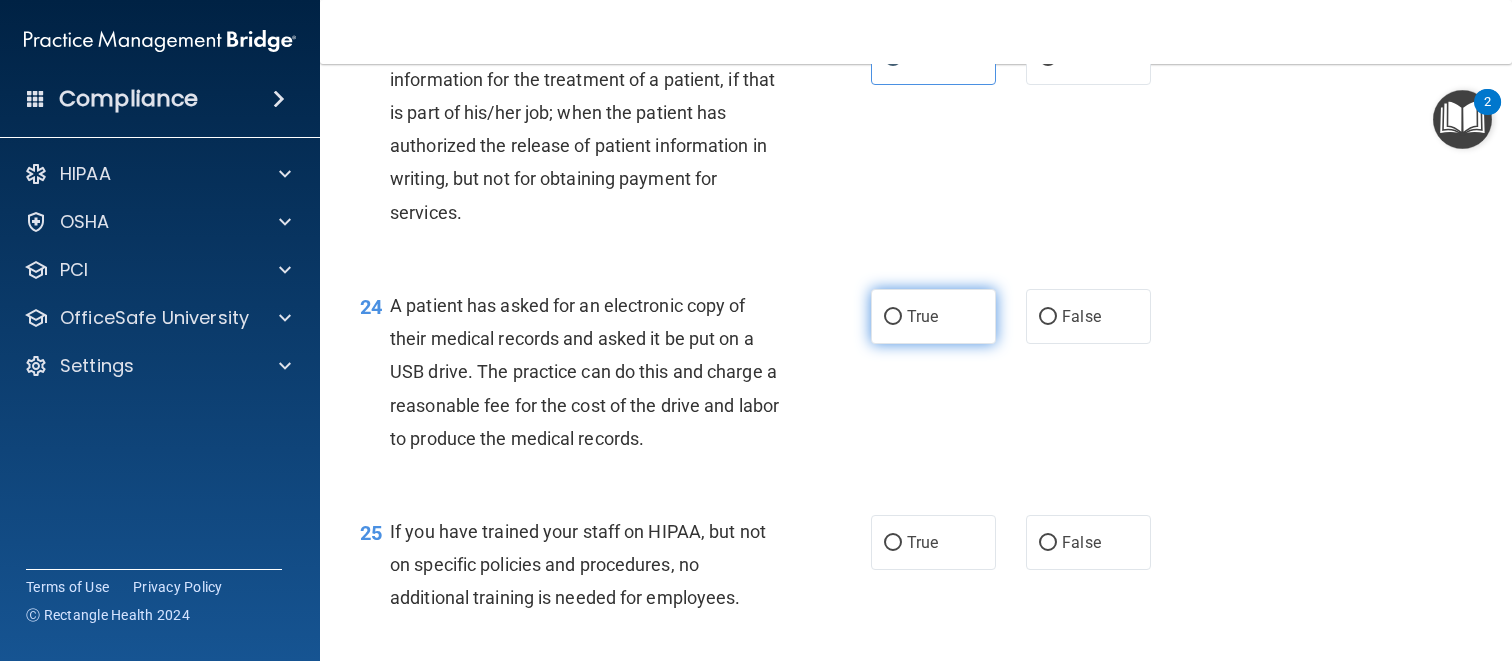 click on "True" at bounding box center (933, 316) 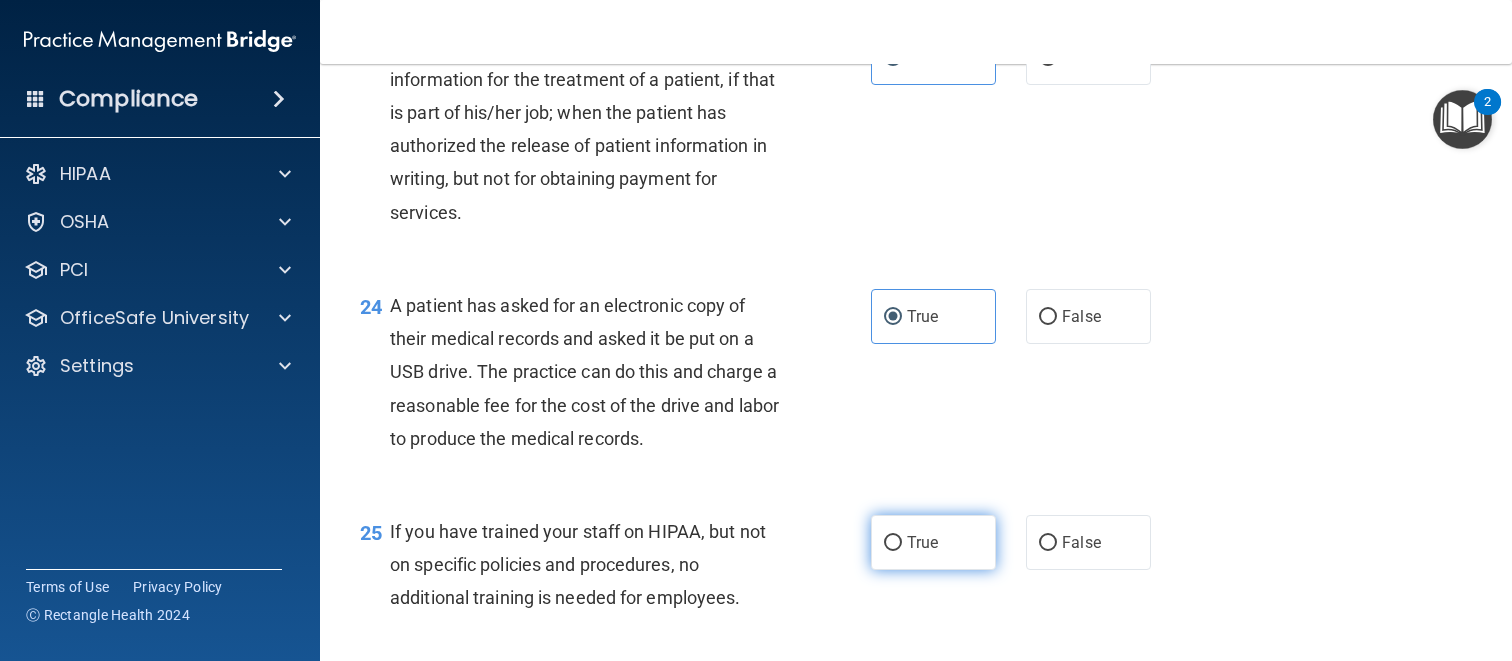 click on "True" at bounding box center [933, 542] 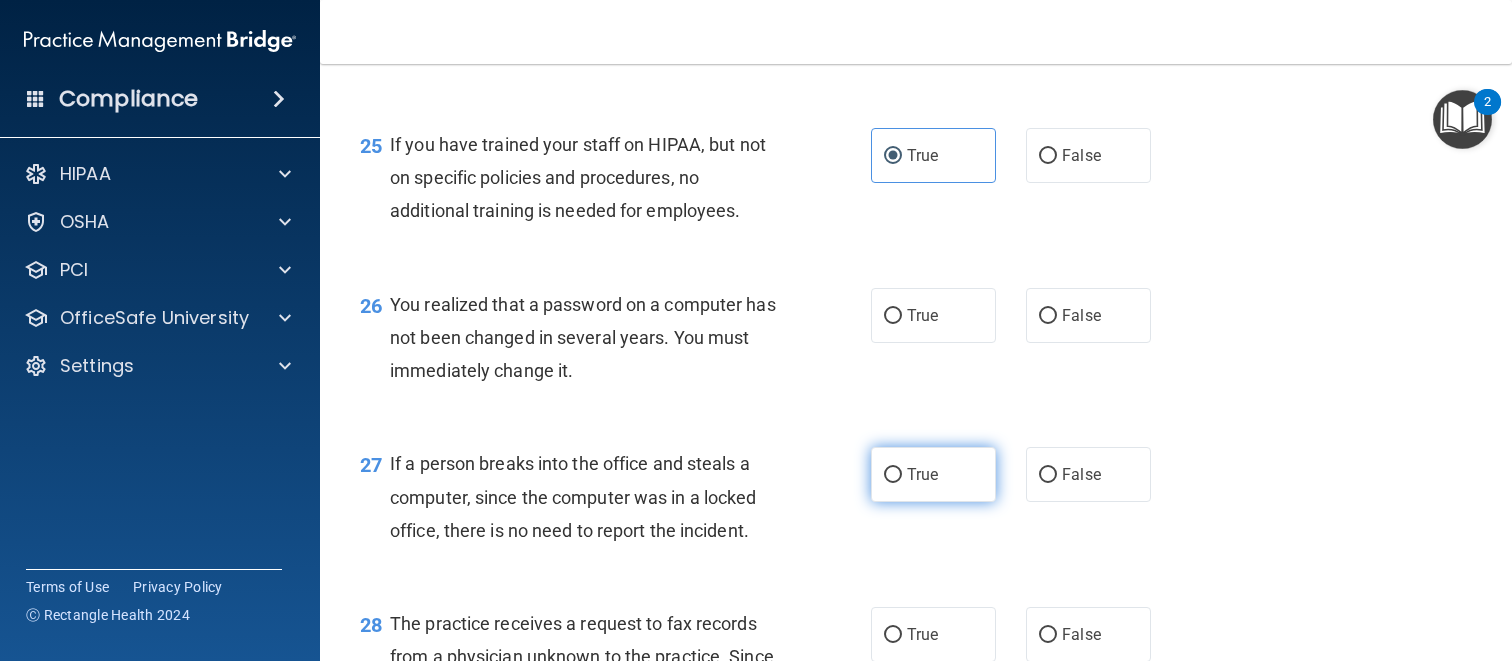 scroll, scrollTop: 4399, scrollLeft: 0, axis: vertical 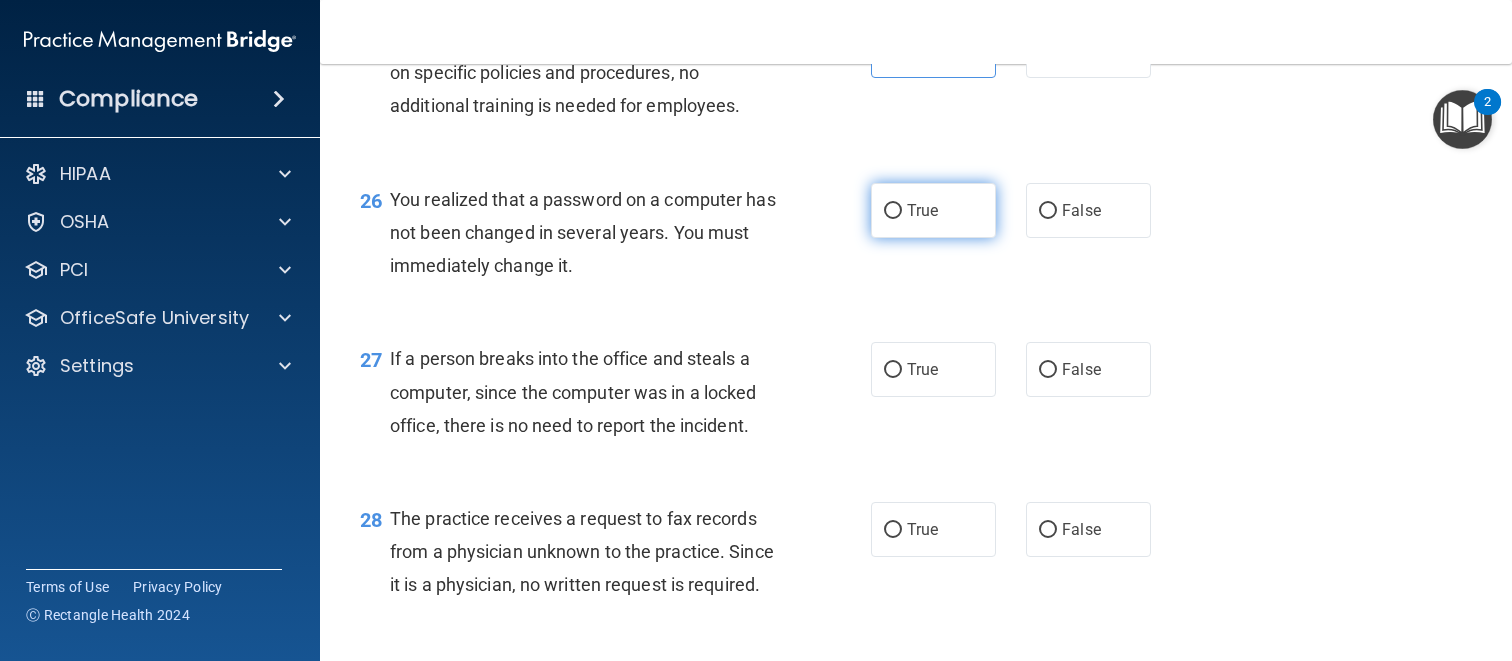 click on "True" at bounding box center (922, 210) 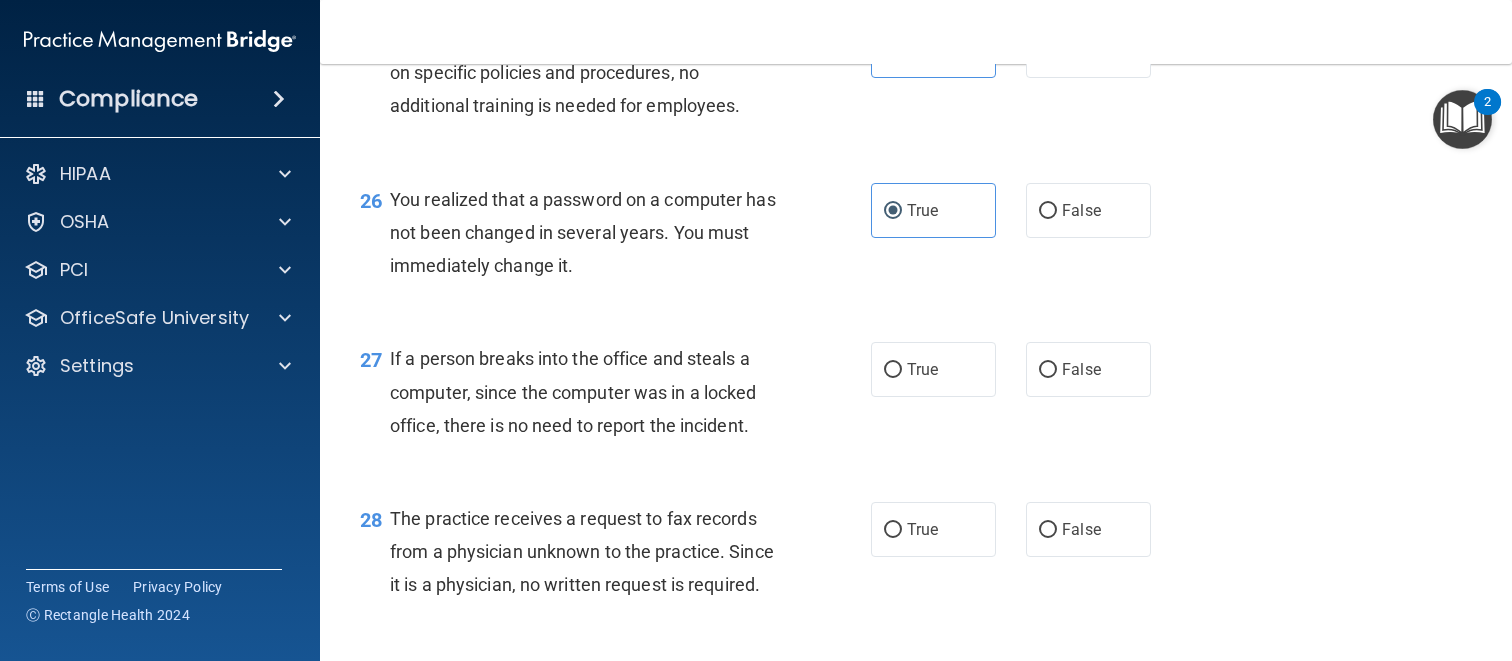 drag, startPoint x: 919, startPoint y: 480, endPoint x: 928, endPoint y: 507, distance: 28.460499 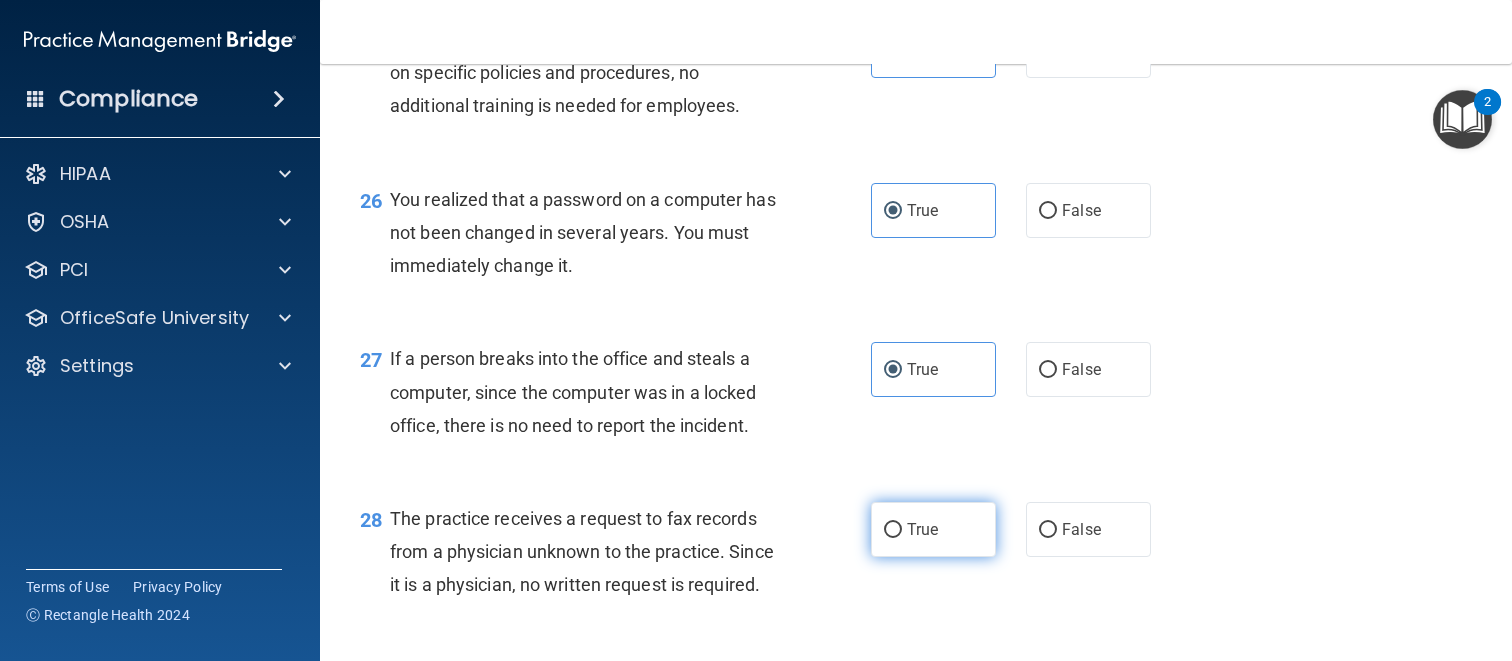 click on "True" at bounding box center [922, 529] 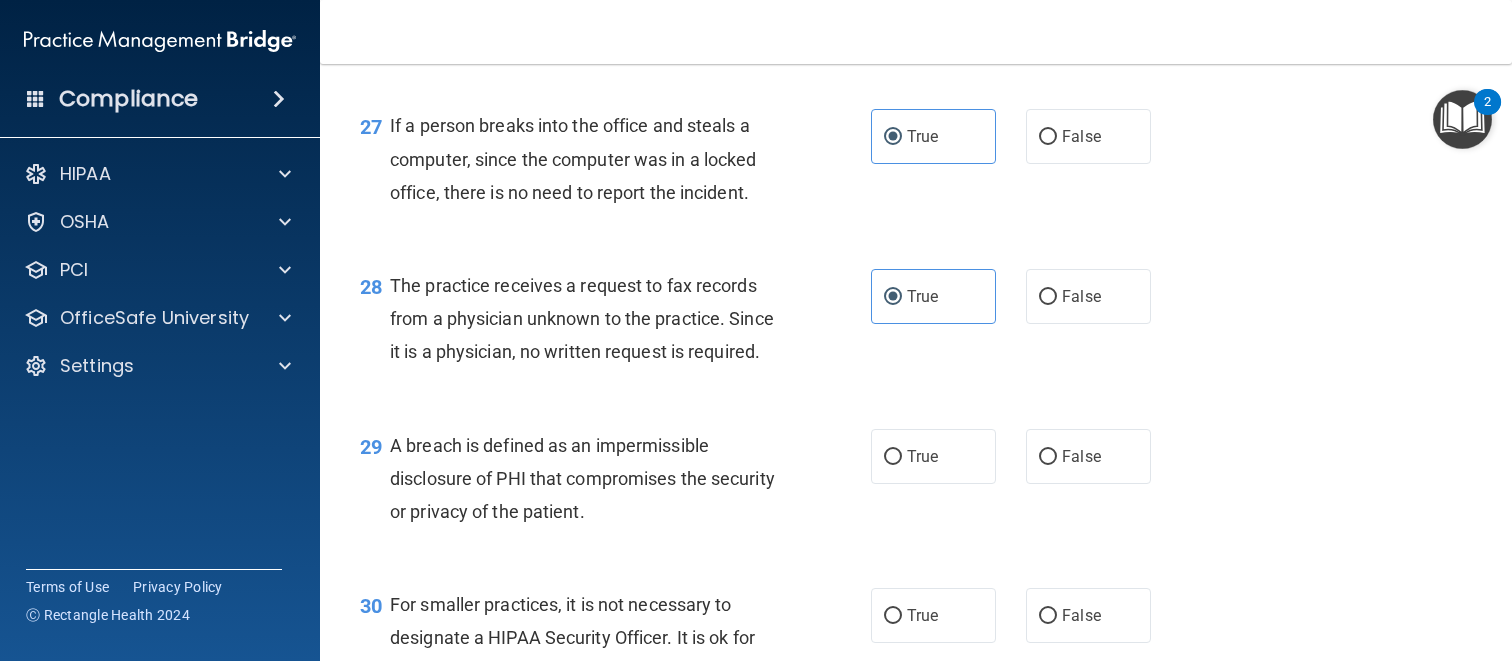 scroll, scrollTop: 4860, scrollLeft: 0, axis: vertical 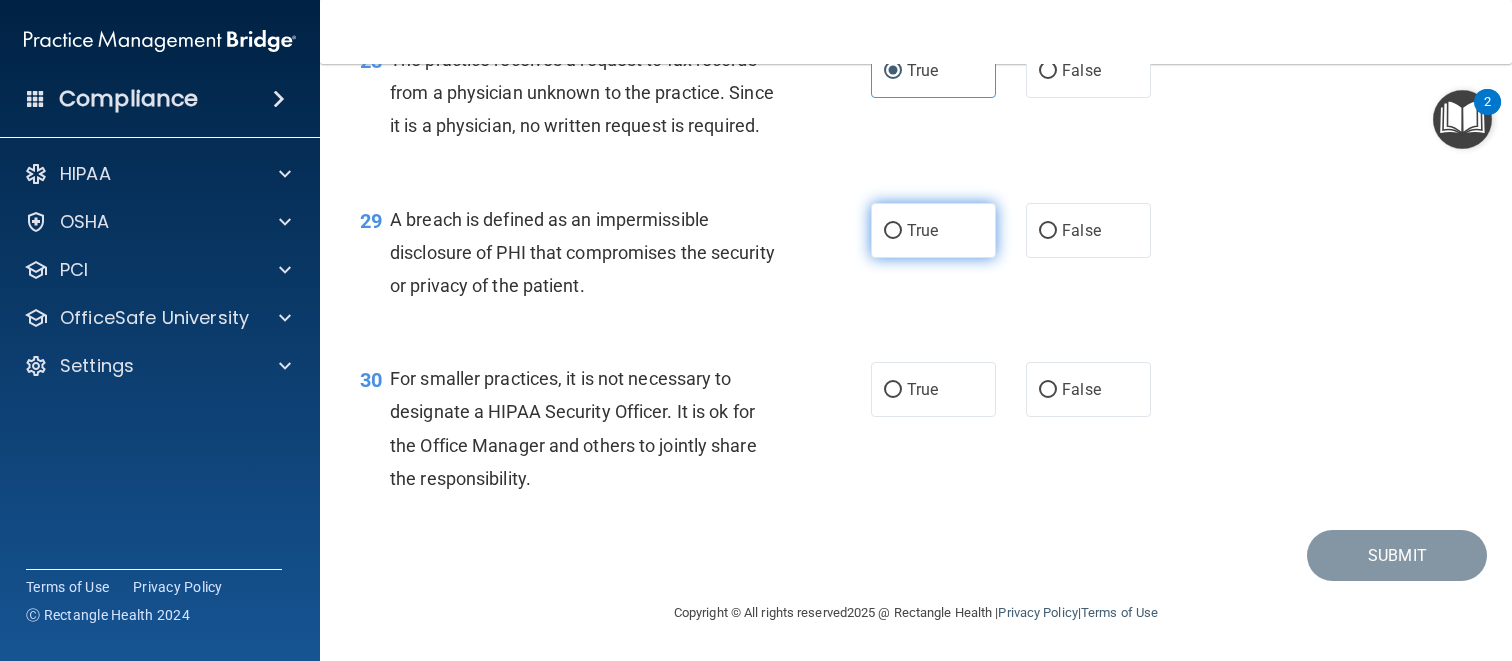 click on "True" at bounding box center (922, 230) 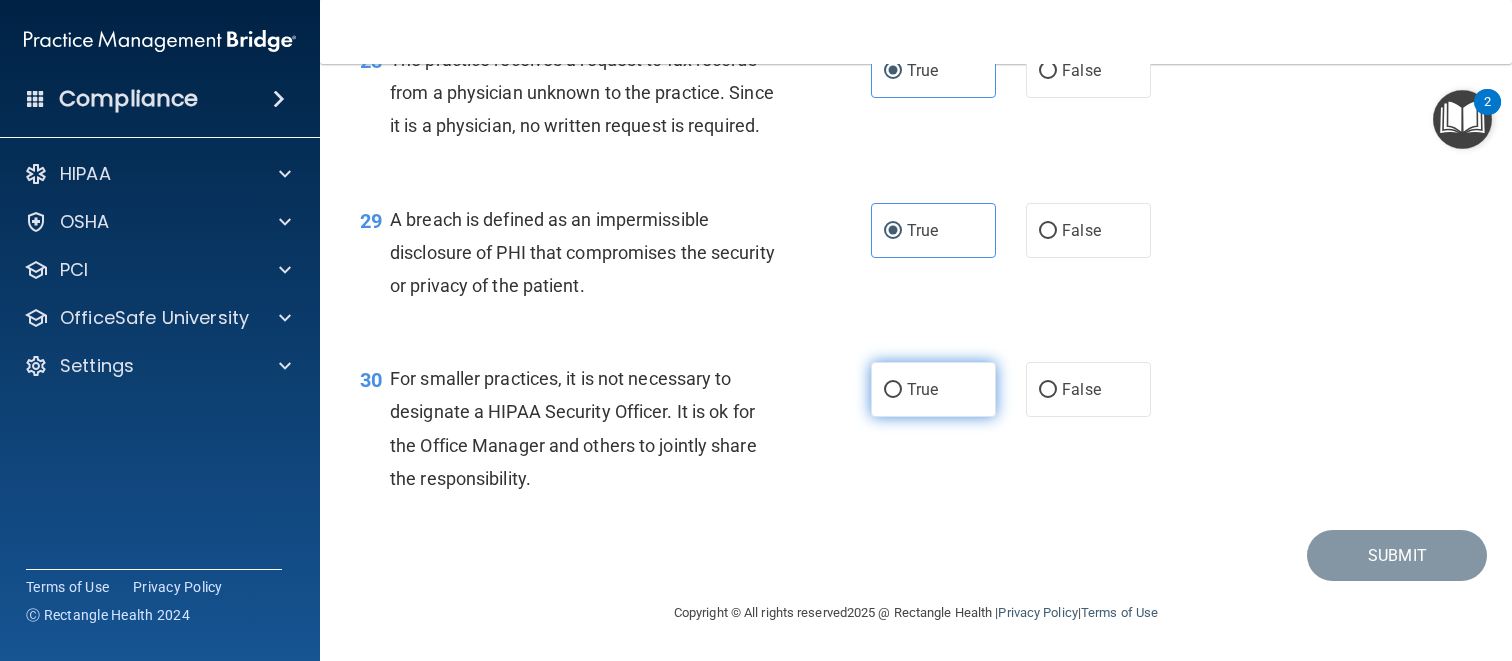 click on "True" at bounding box center (933, 389) 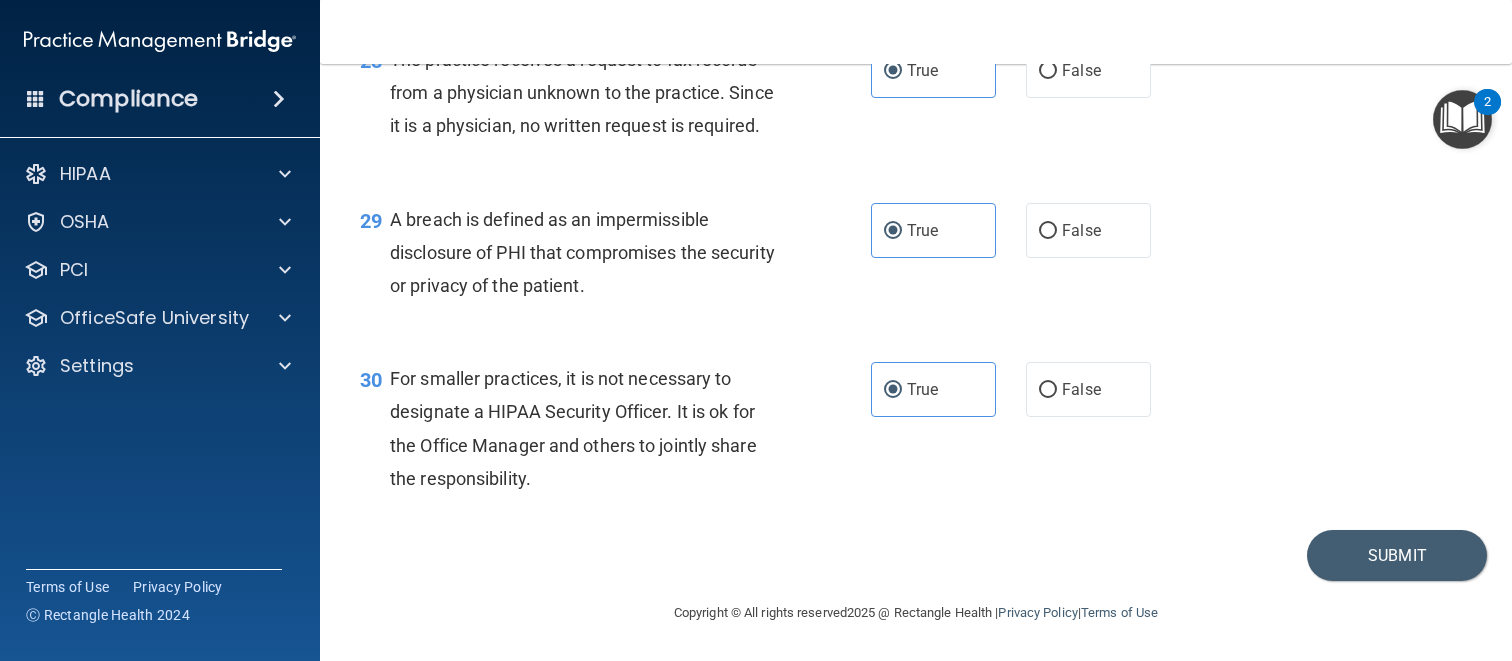 scroll, scrollTop: 4991, scrollLeft: 0, axis: vertical 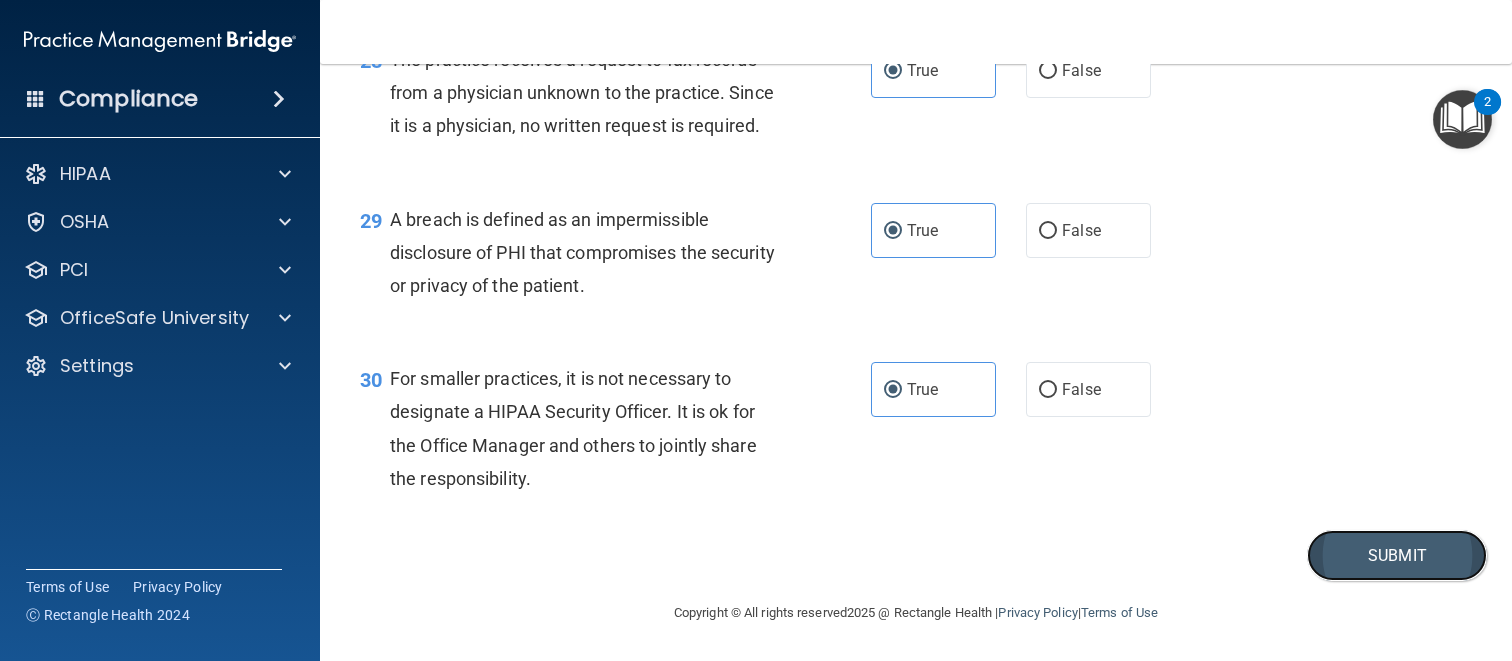 click on "Submit" at bounding box center [1397, 555] 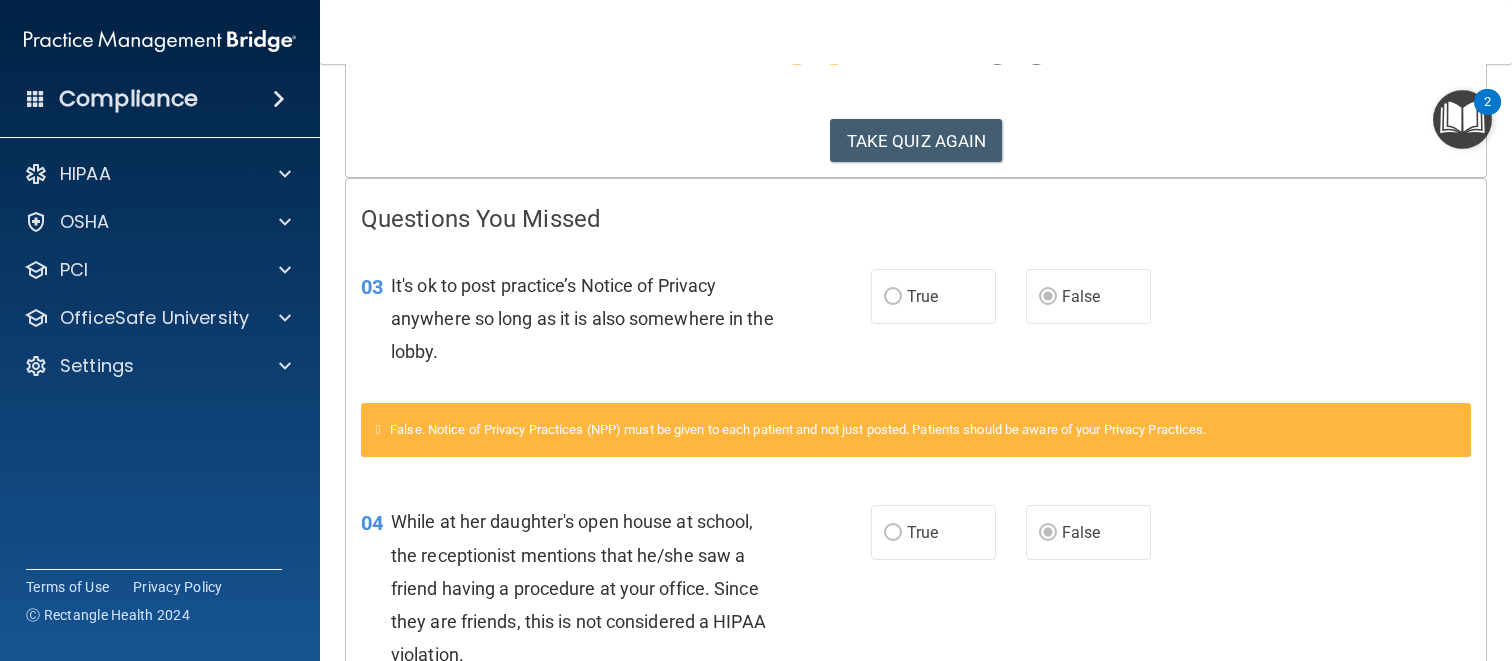 scroll, scrollTop: 294, scrollLeft: 0, axis: vertical 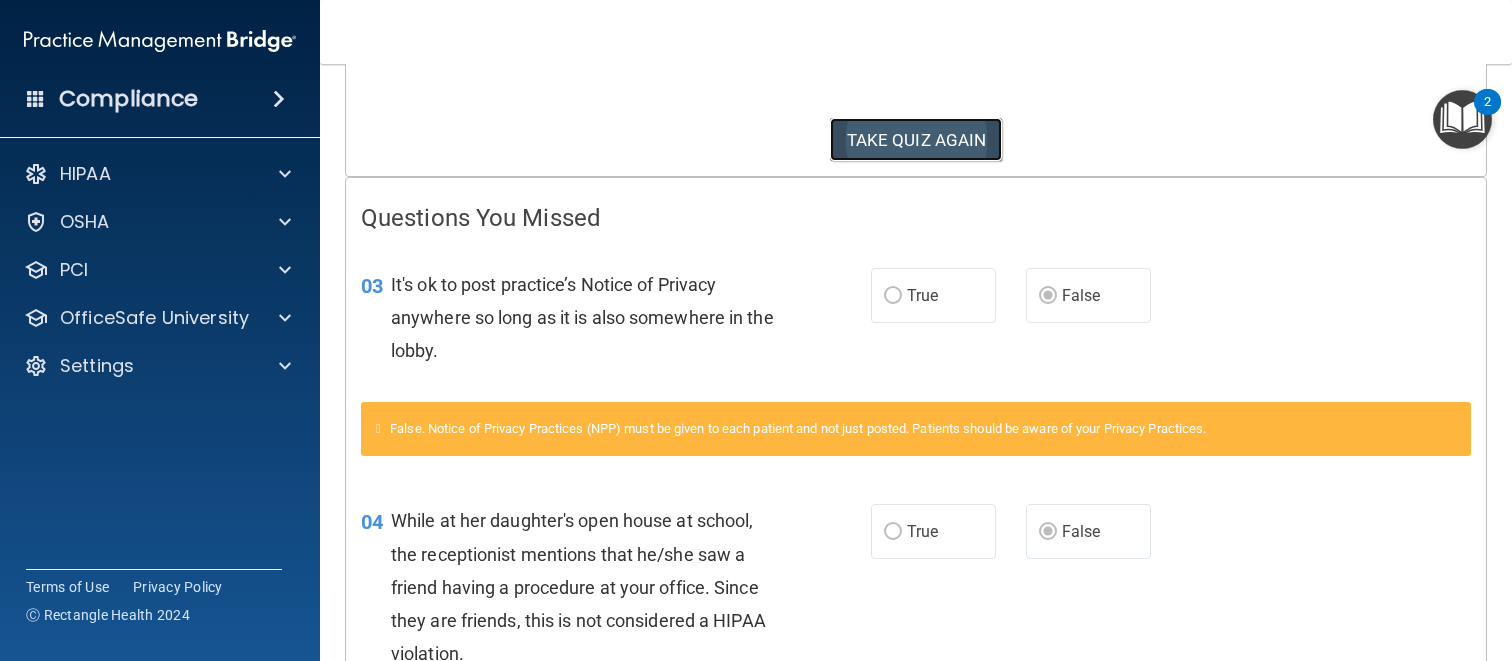 click on "TAKE QUIZ AGAIN" at bounding box center [916, 140] 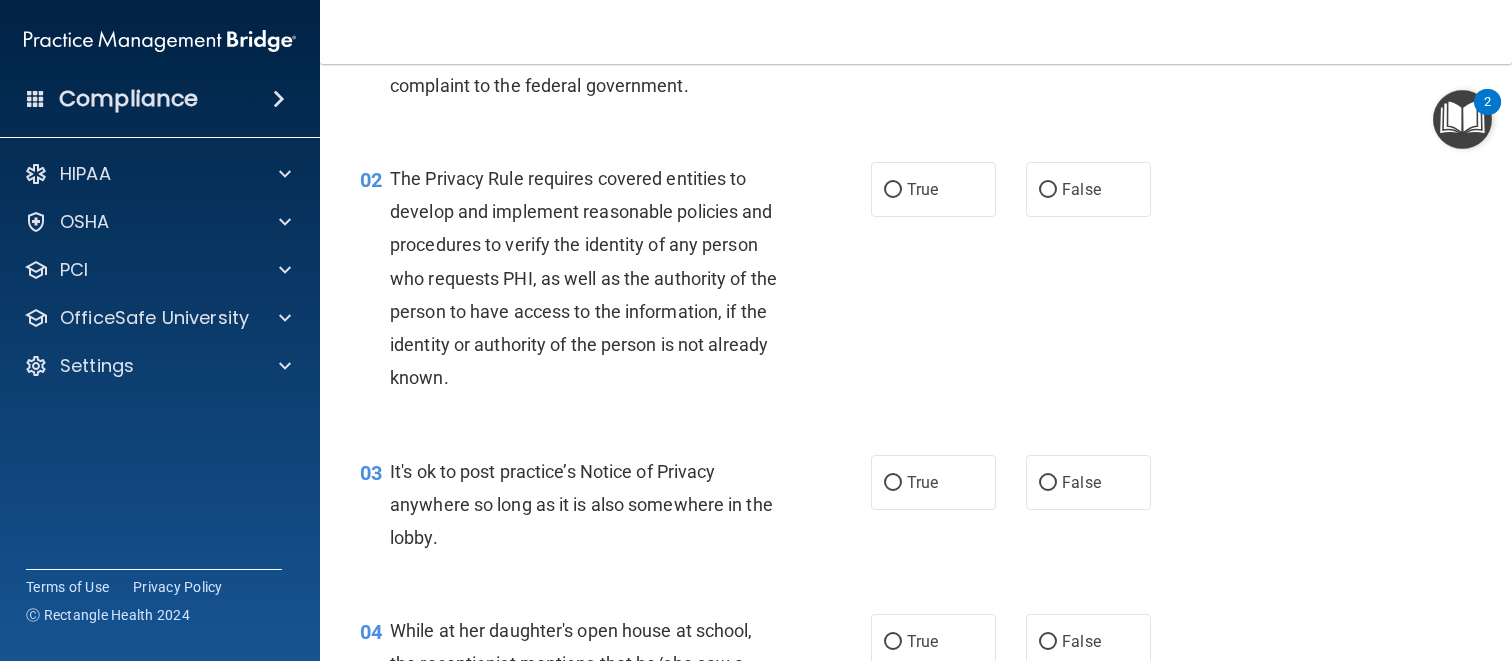 scroll, scrollTop: 361, scrollLeft: 0, axis: vertical 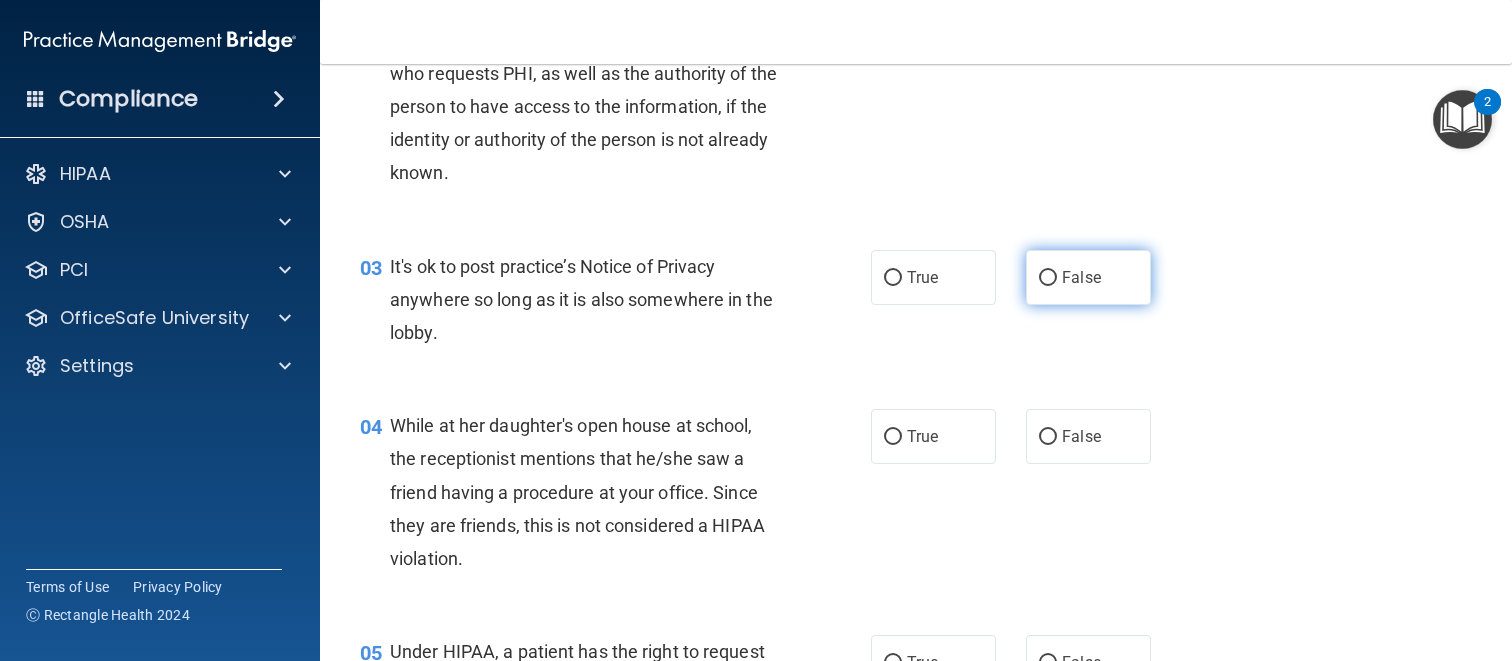 click on "False" at bounding box center [1088, 277] 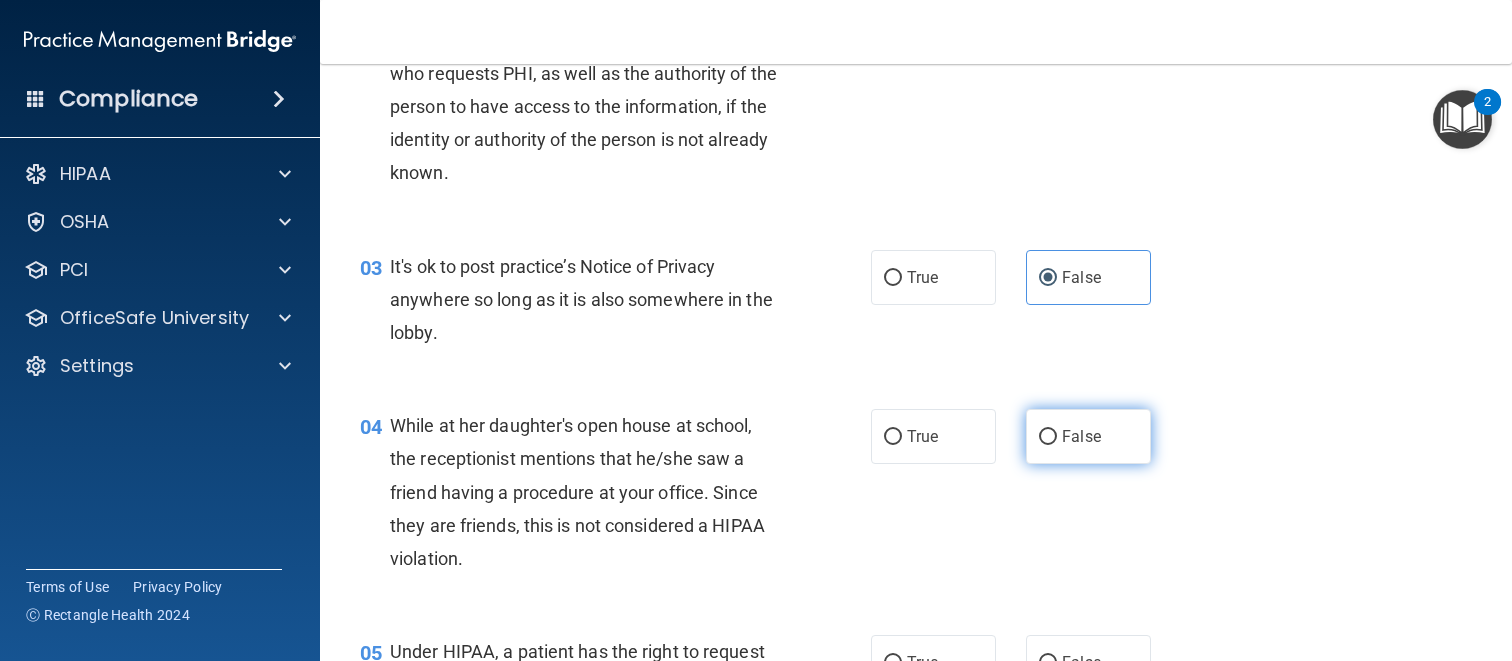 click on "False" at bounding box center [1081, 436] 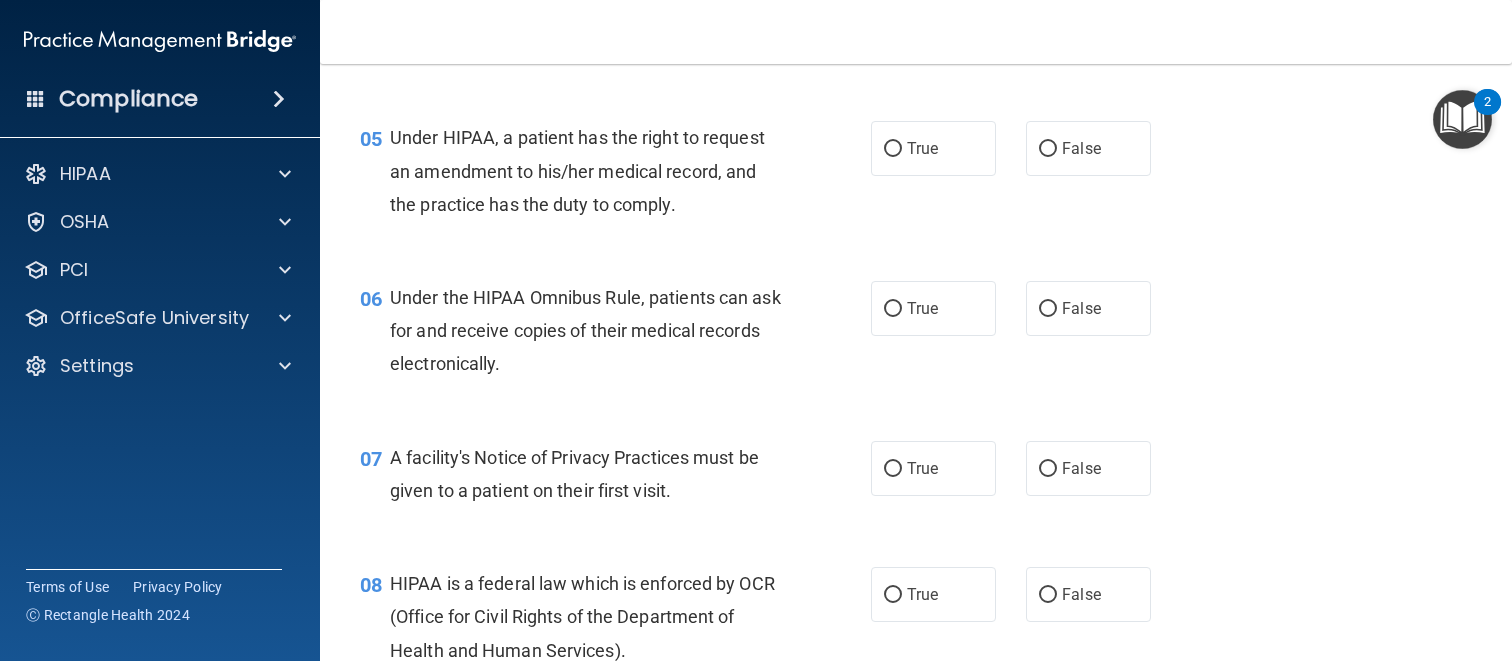 scroll, scrollTop: 882, scrollLeft: 0, axis: vertical 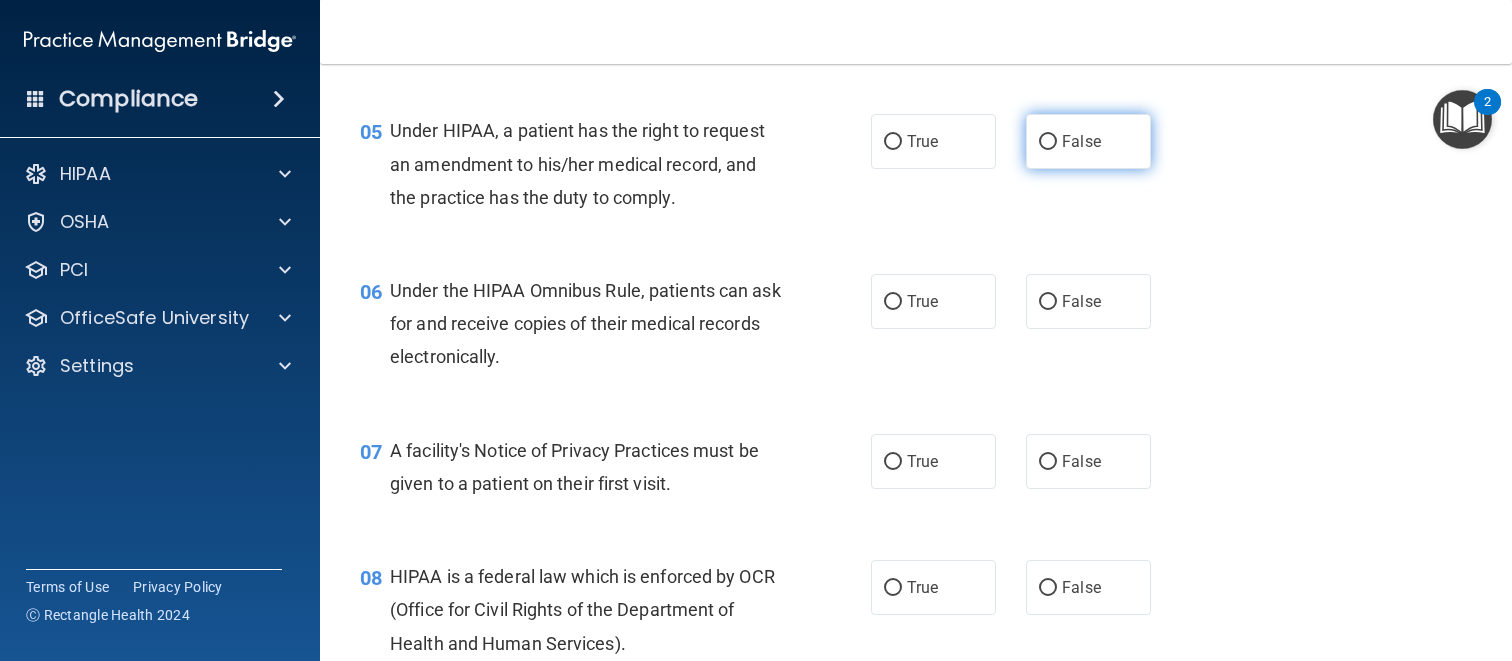 click on "False" at bounding box center [1081, 141] 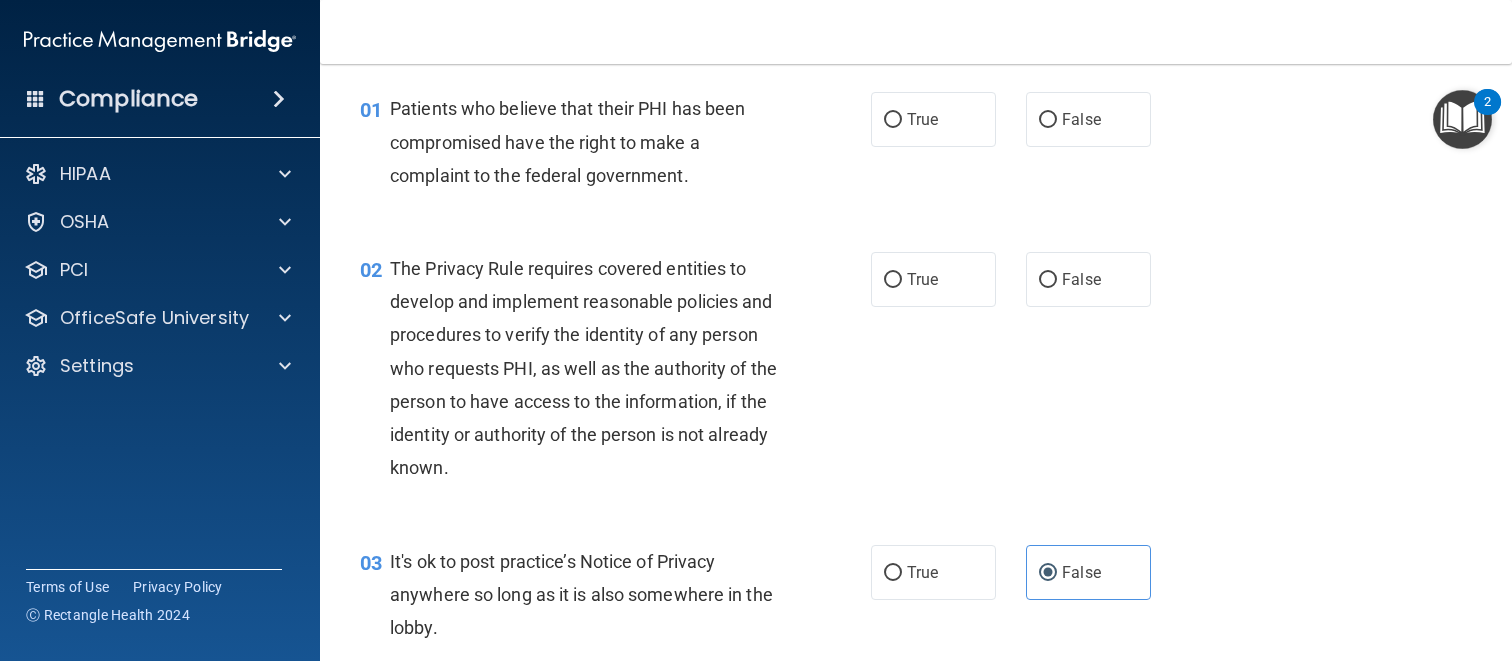 scroll, scrollTop: 0, scrollLeft: 0, axis: both 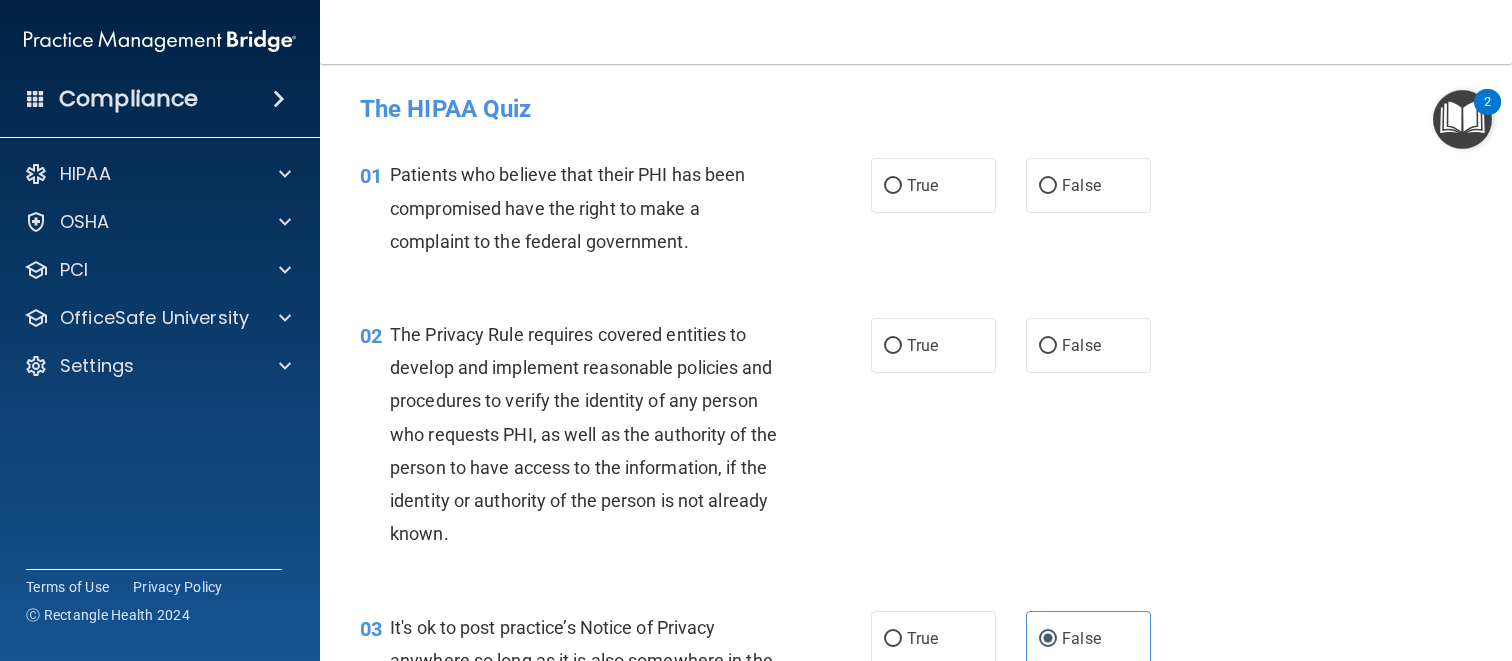 drag, startPoint x: 921, startPoint y: 354, endPoint x: 924, endPoint y: 275, distance: 79.05694 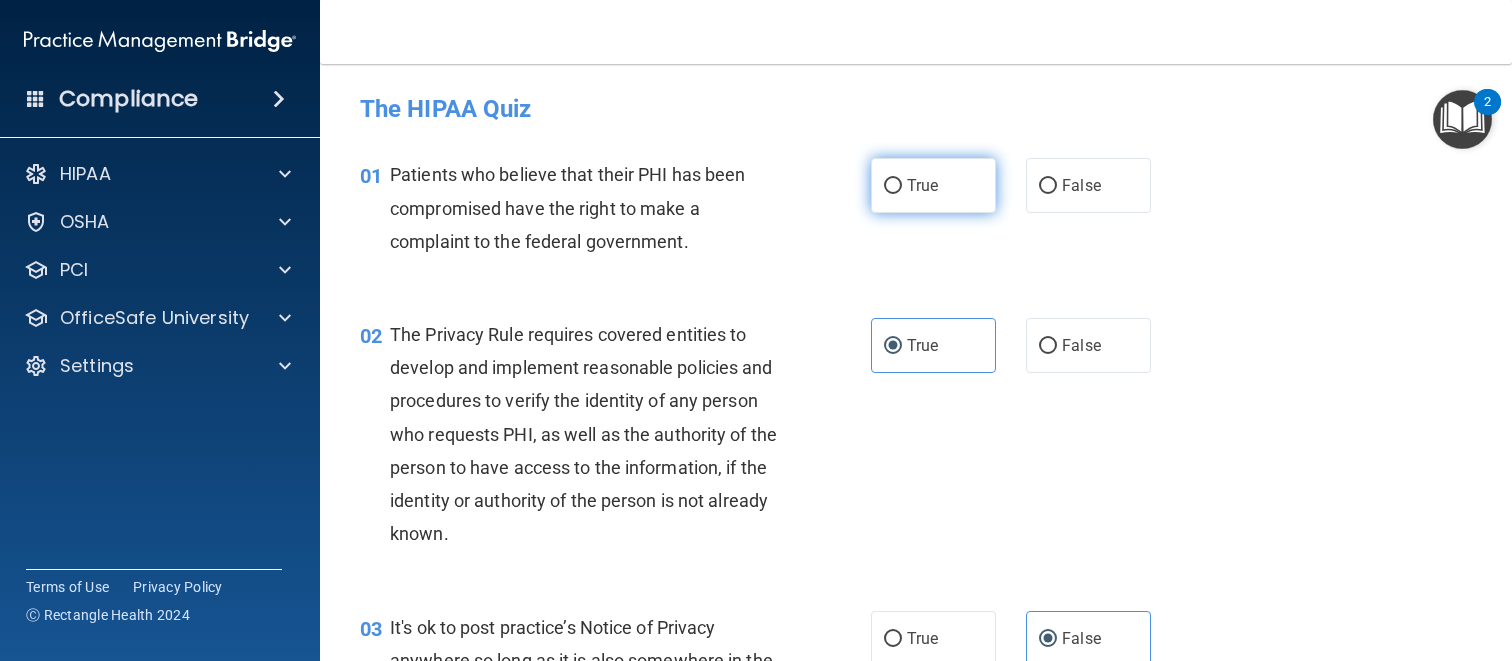 click on "True" at bounding box center [933, 185] 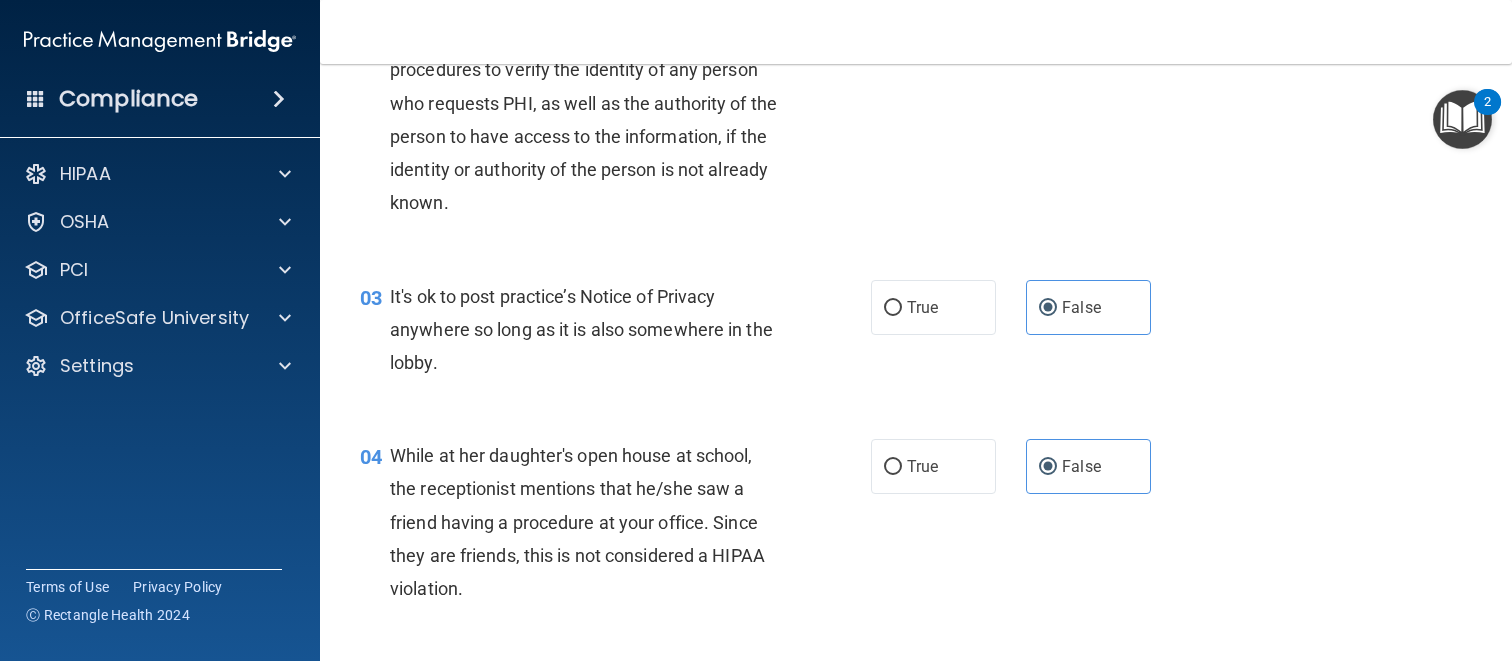 scroll, scrollTop: 893, scrollLeft: 0, axis: vertical 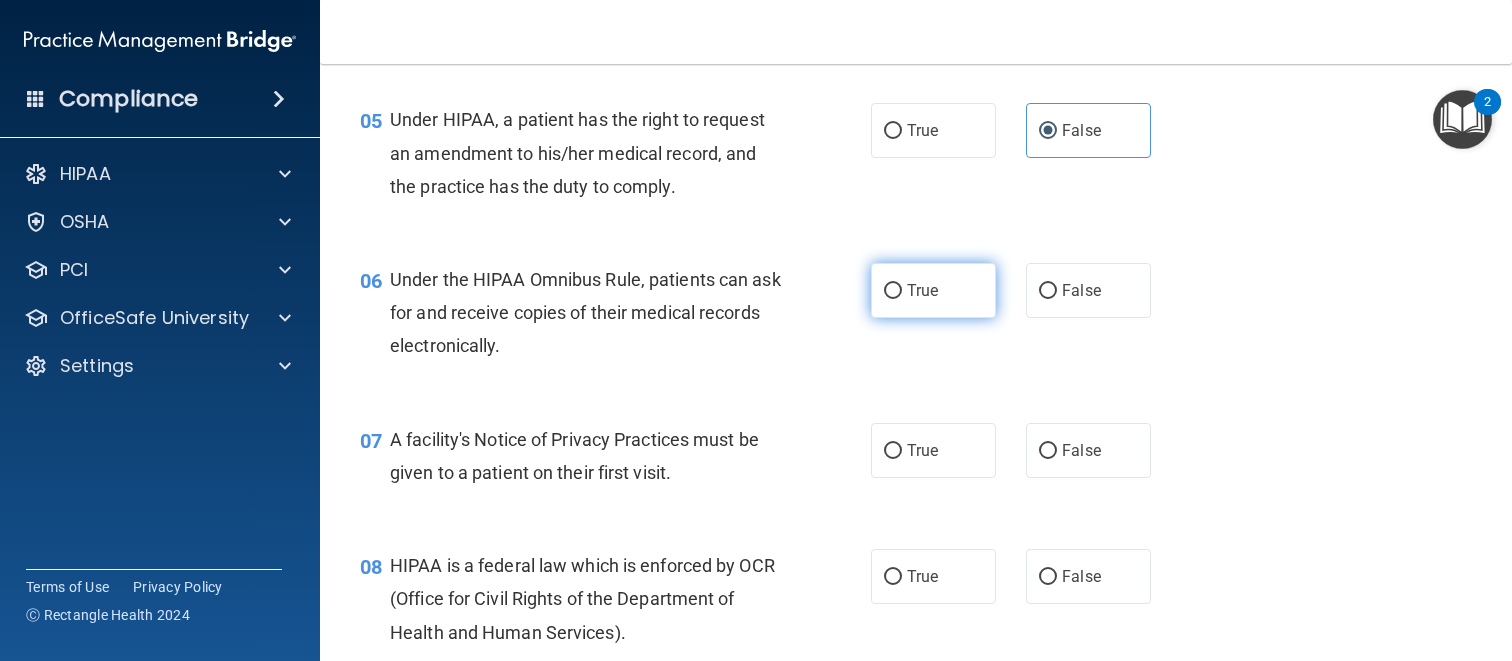 click on "True" at bounding box center [922, 290] 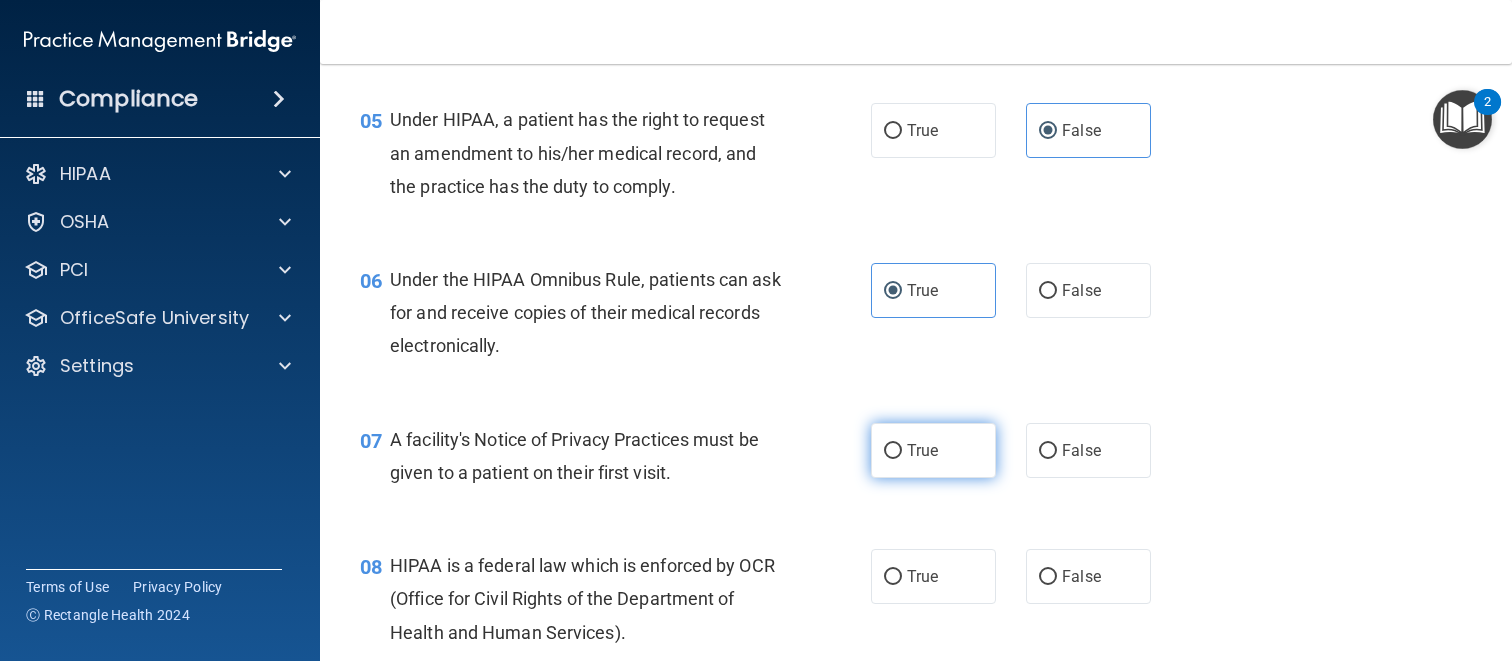 click on "True" at bounding box center (933, 450) 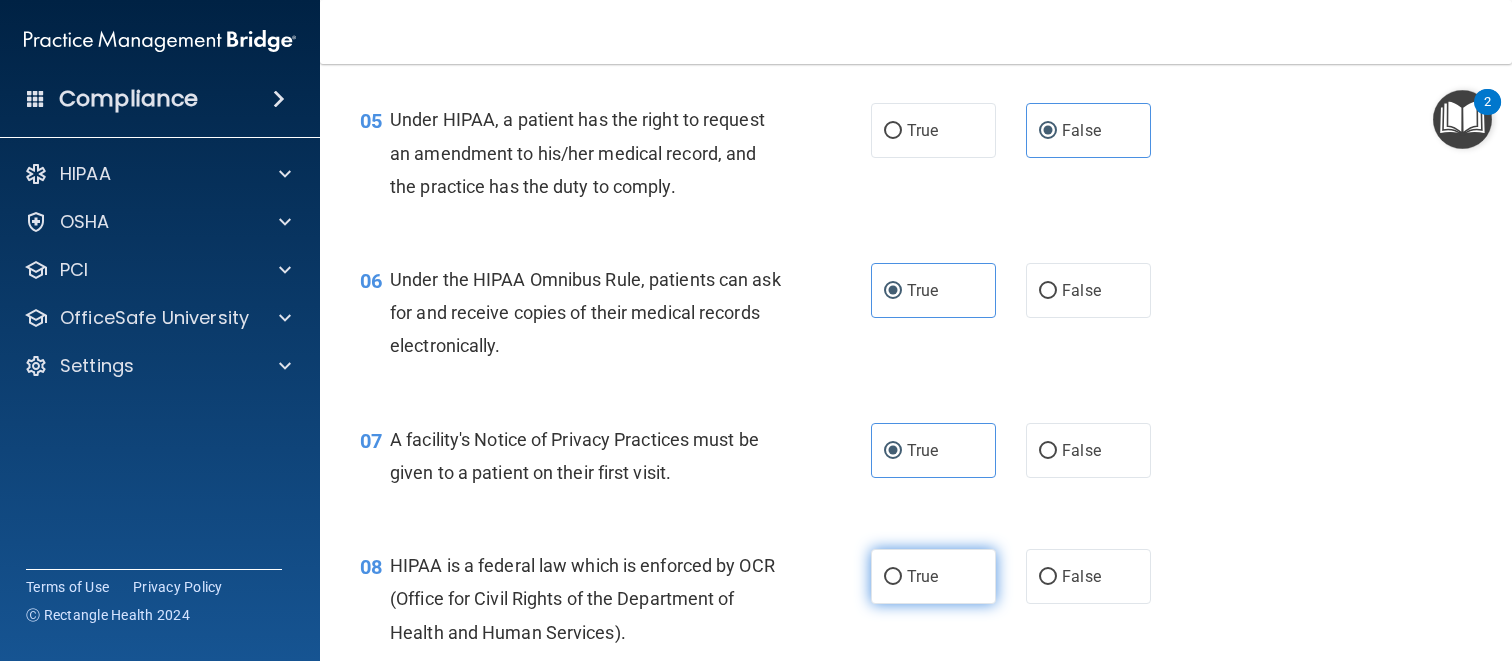 drag, startPoint x: 939, startPoint y: 595, endPoint x: 937, endPoint y: 575, distance: 20.09975 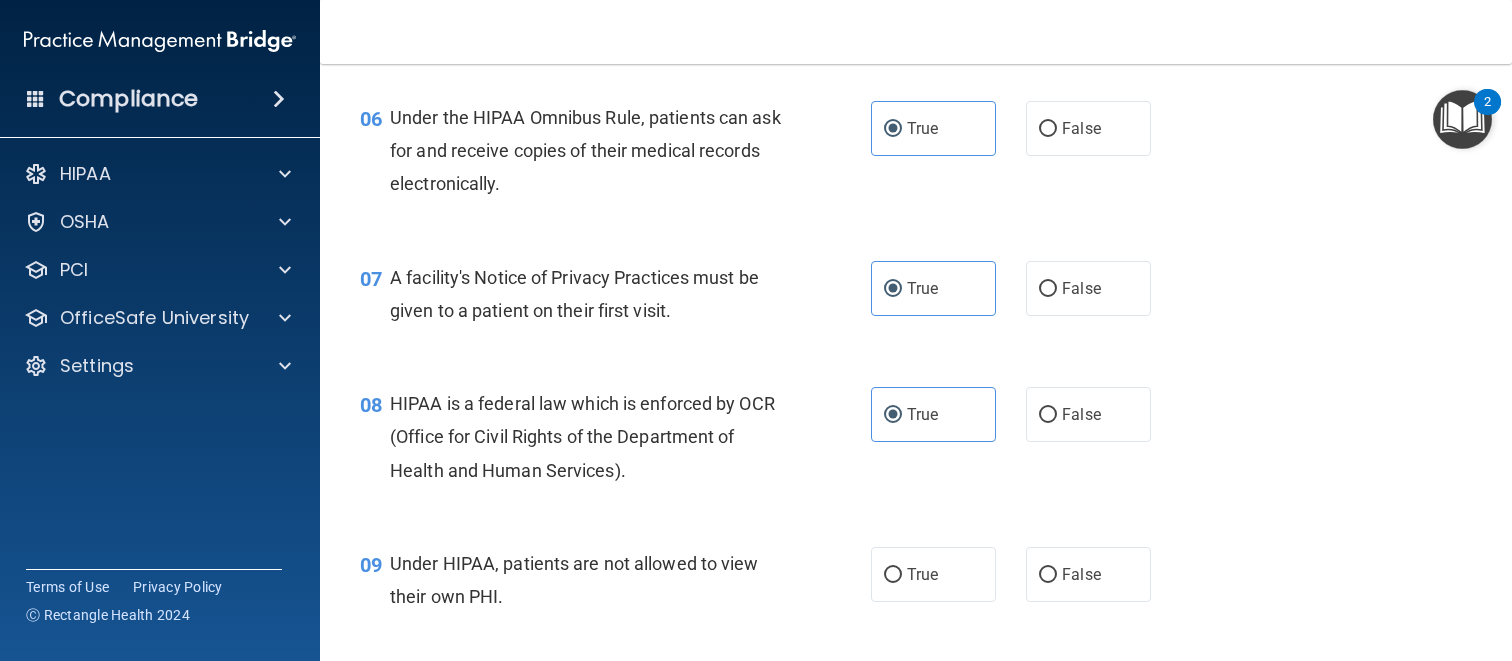 scroll, scrollTop: 1259, scrollLeft: 0, axis: vertical 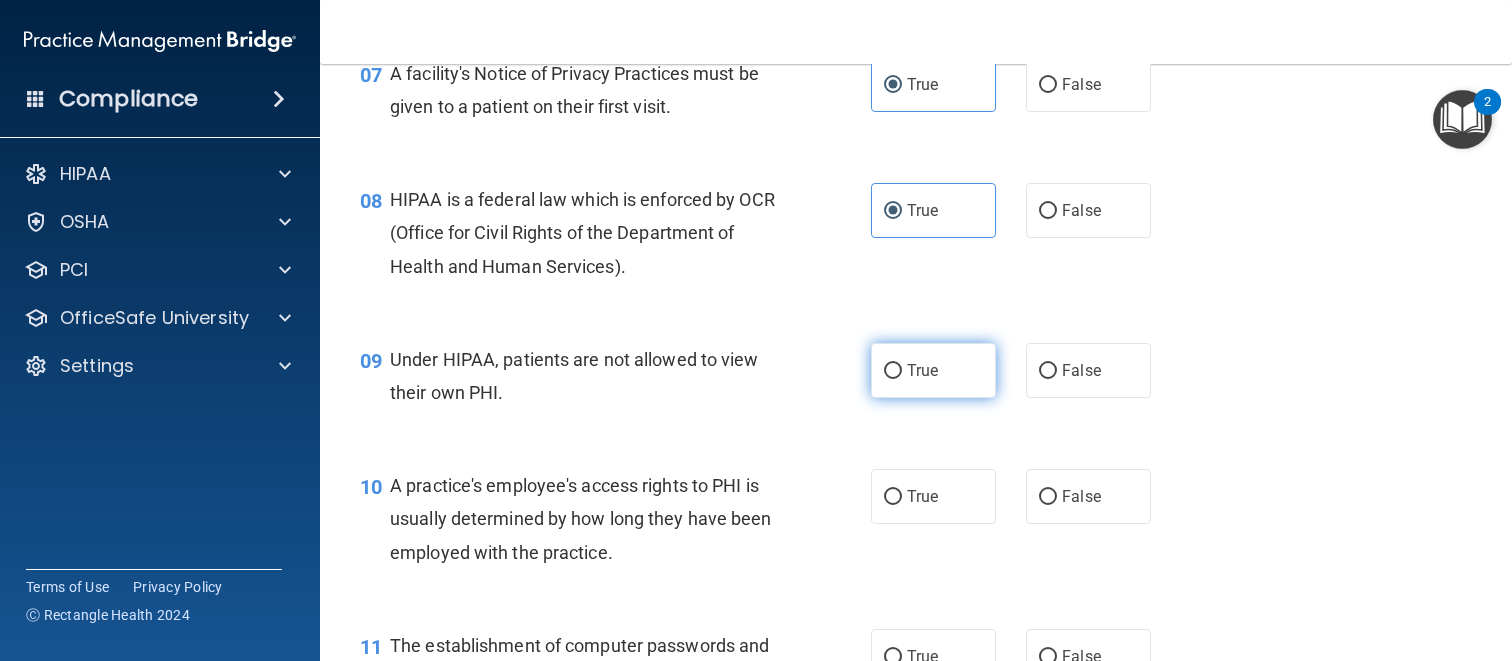 click on "True" at bounding box center [922, 370] 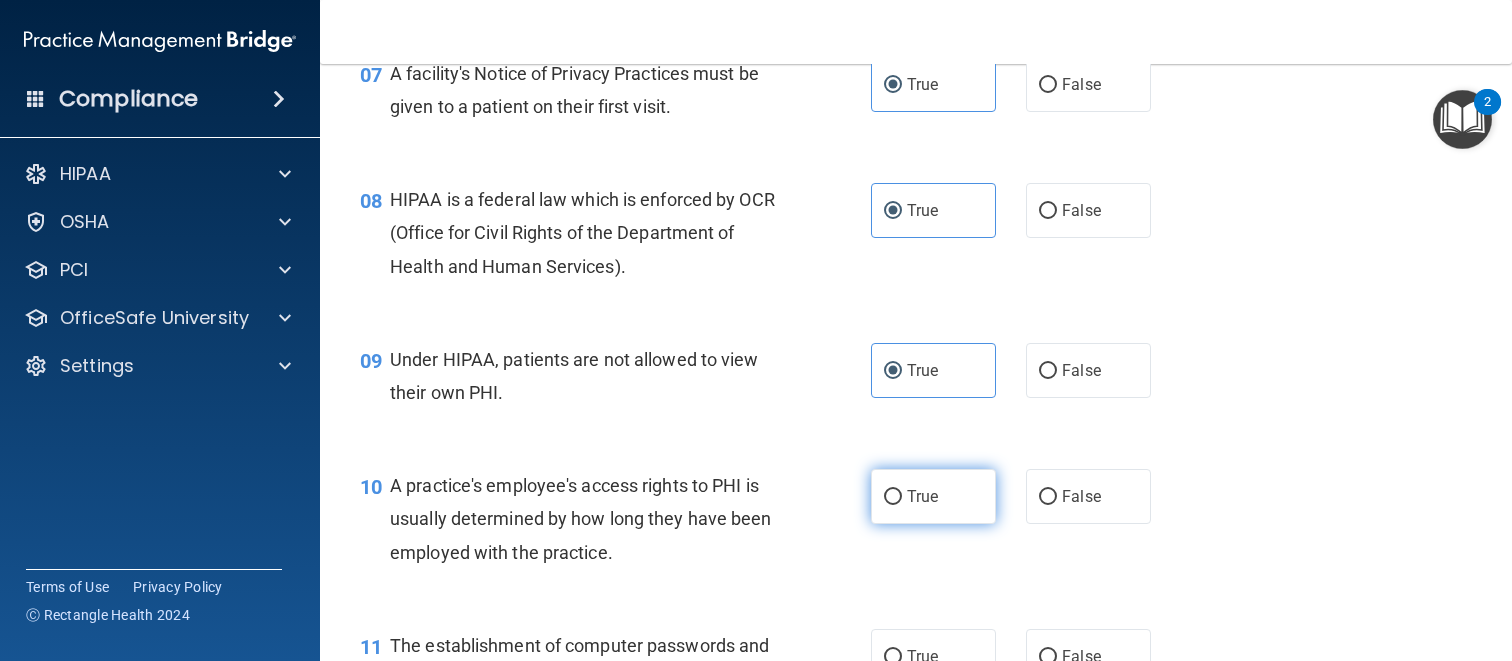 click on "True" at bounding box center (933, 496) 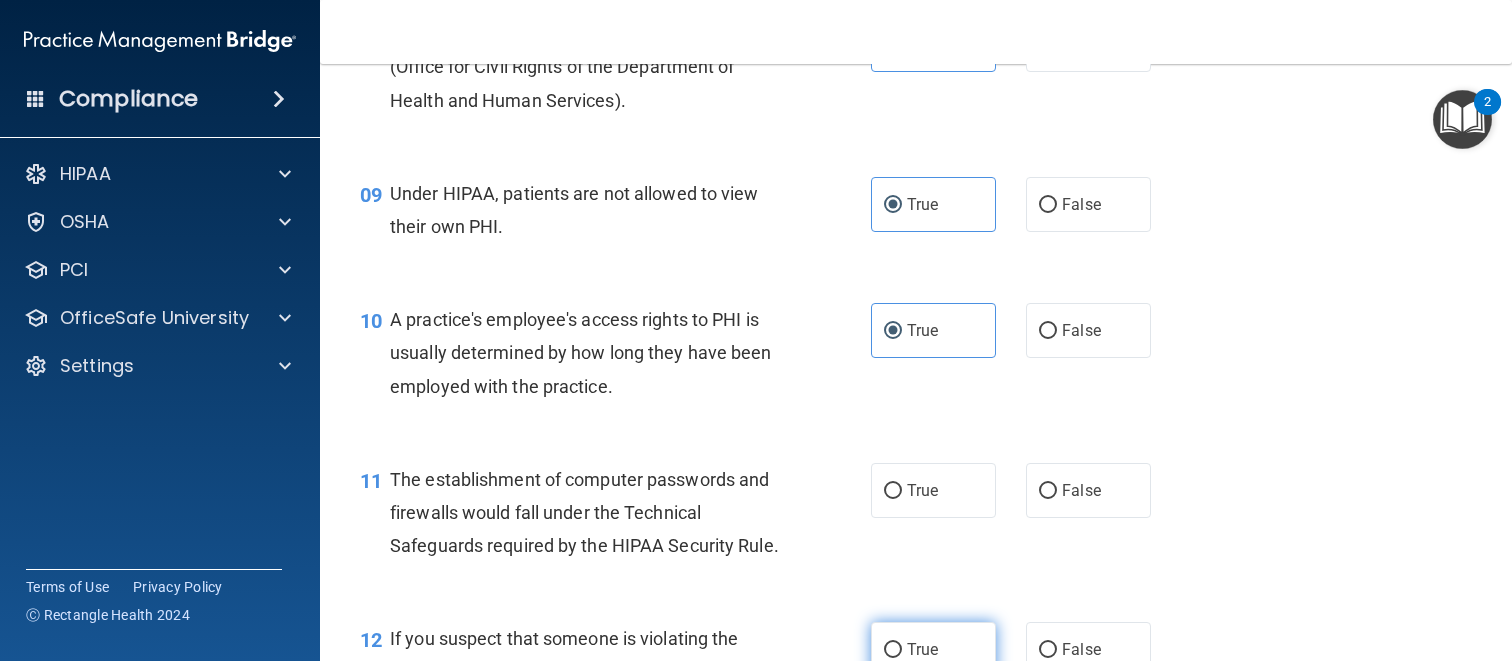 scroll, scrollTop: 1643, scrollLeft: 0, axis: vertical 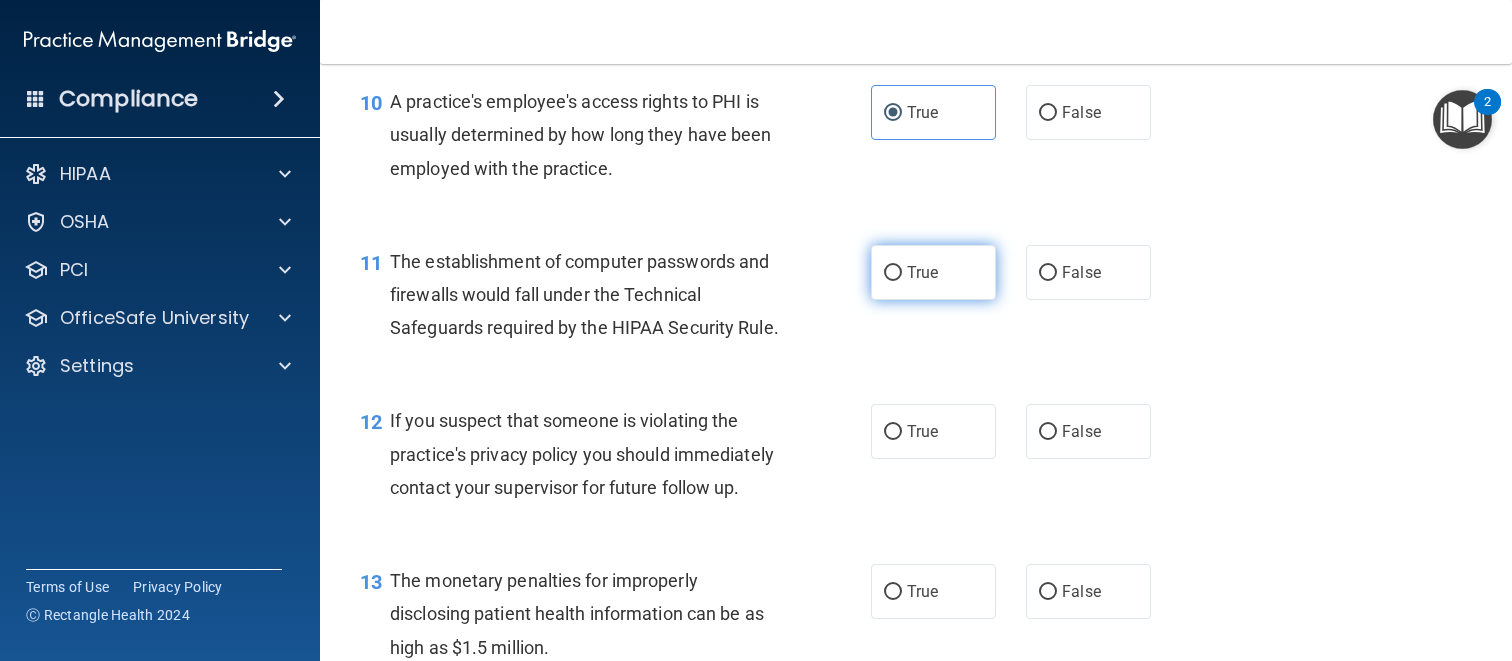 click on "True" at bounding box center (922, 272) 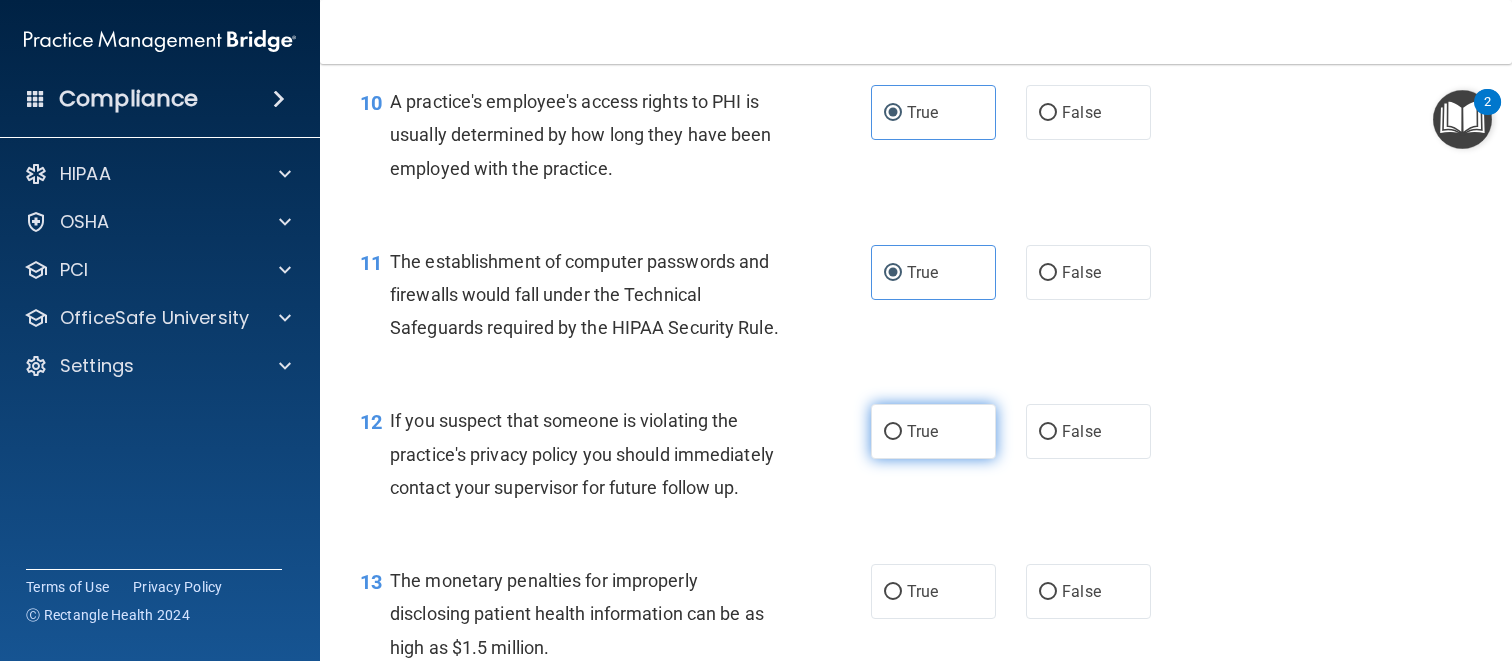 click on "True" at bounding box center [933, 431] 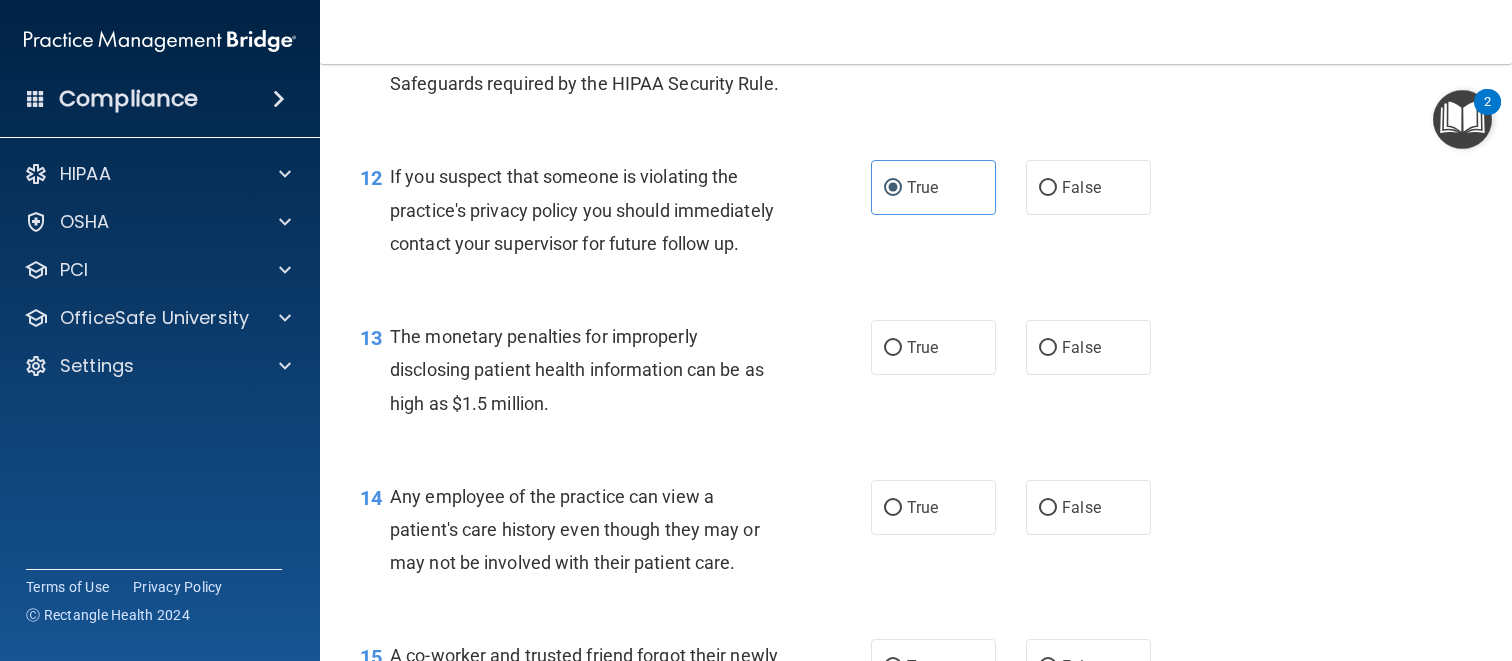 scroll, scrollTop: 2020, scrollLeft: 0, axis: vertical 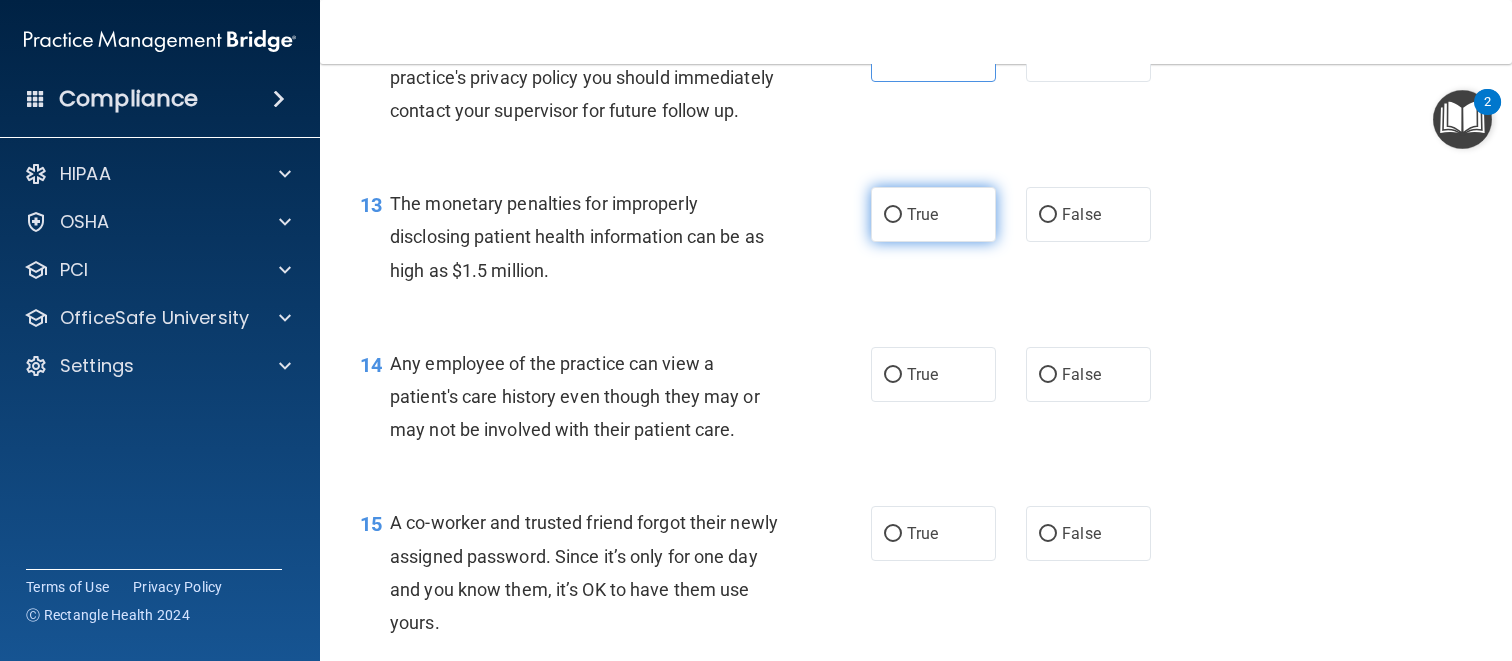 click on "True" at bounding box center (933, 214) 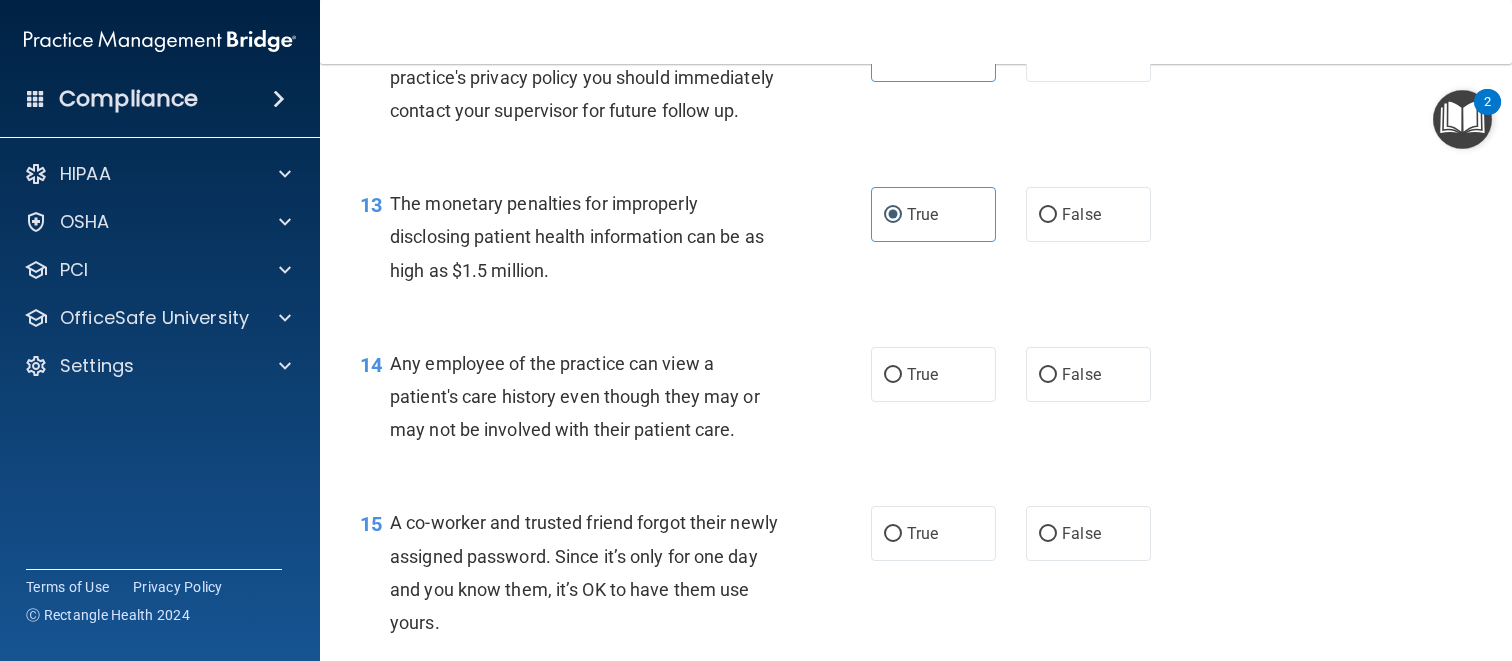 drag, startPoint x: 917, startPoint y: 450, endPoint x: 923, endPoint y: 536, distance: 86.209045 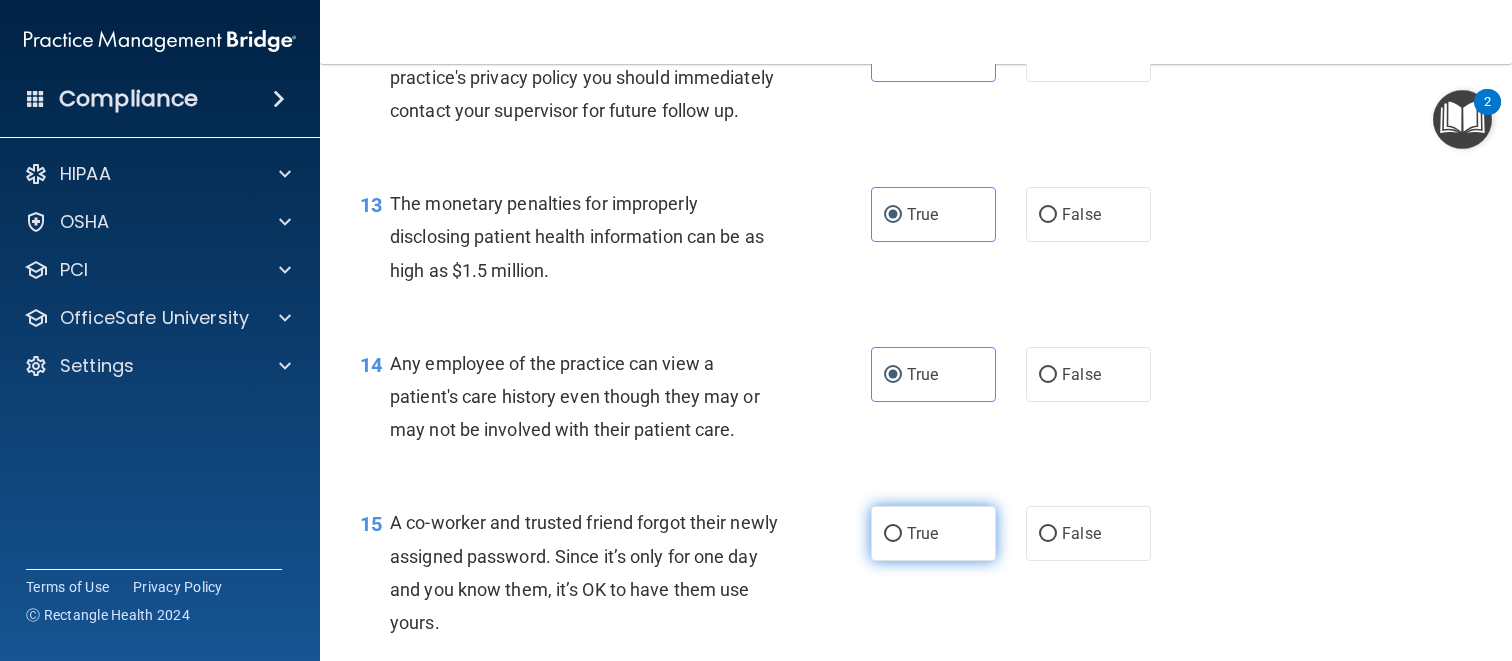 drag, startPoint x: 915, startPoint y: 594, endPoint x: 916, endPoint y: 580, distance: 14.035668 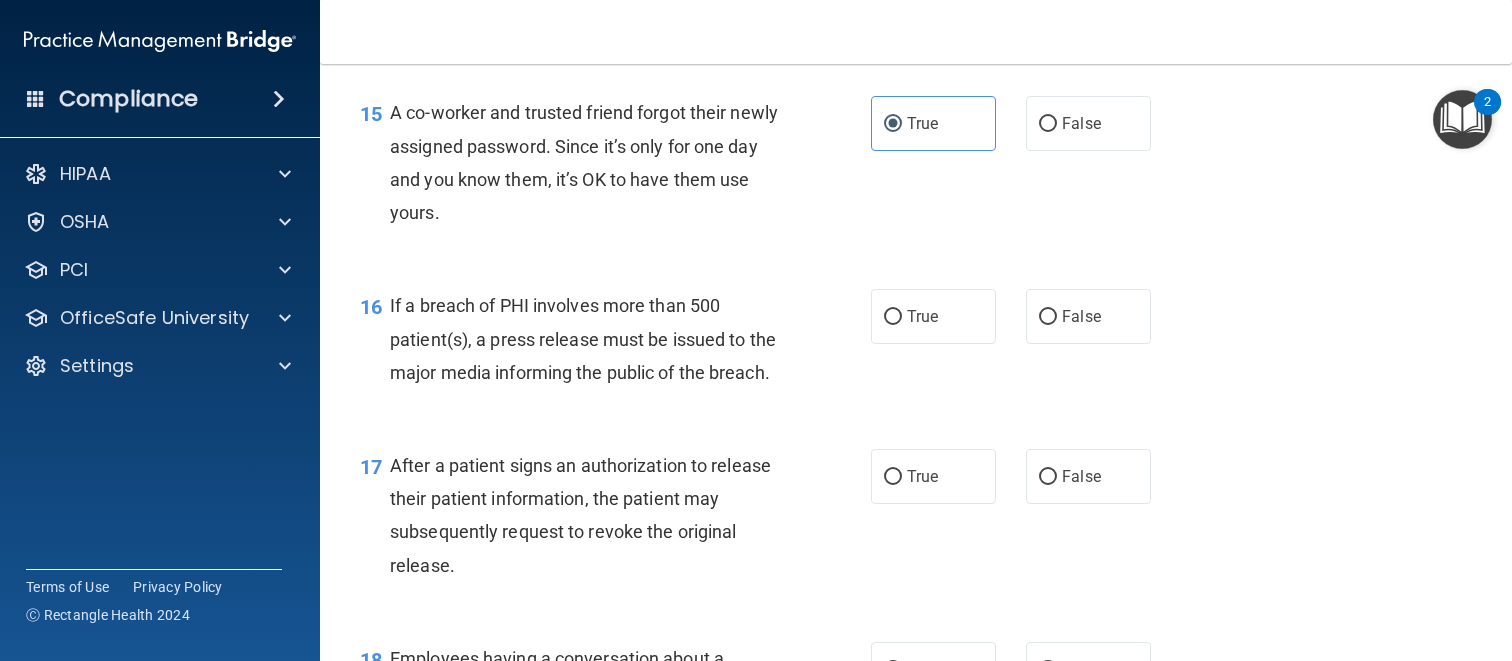 scroll, scrollTop: 2565, scrollLeft: 0, axis: vertical 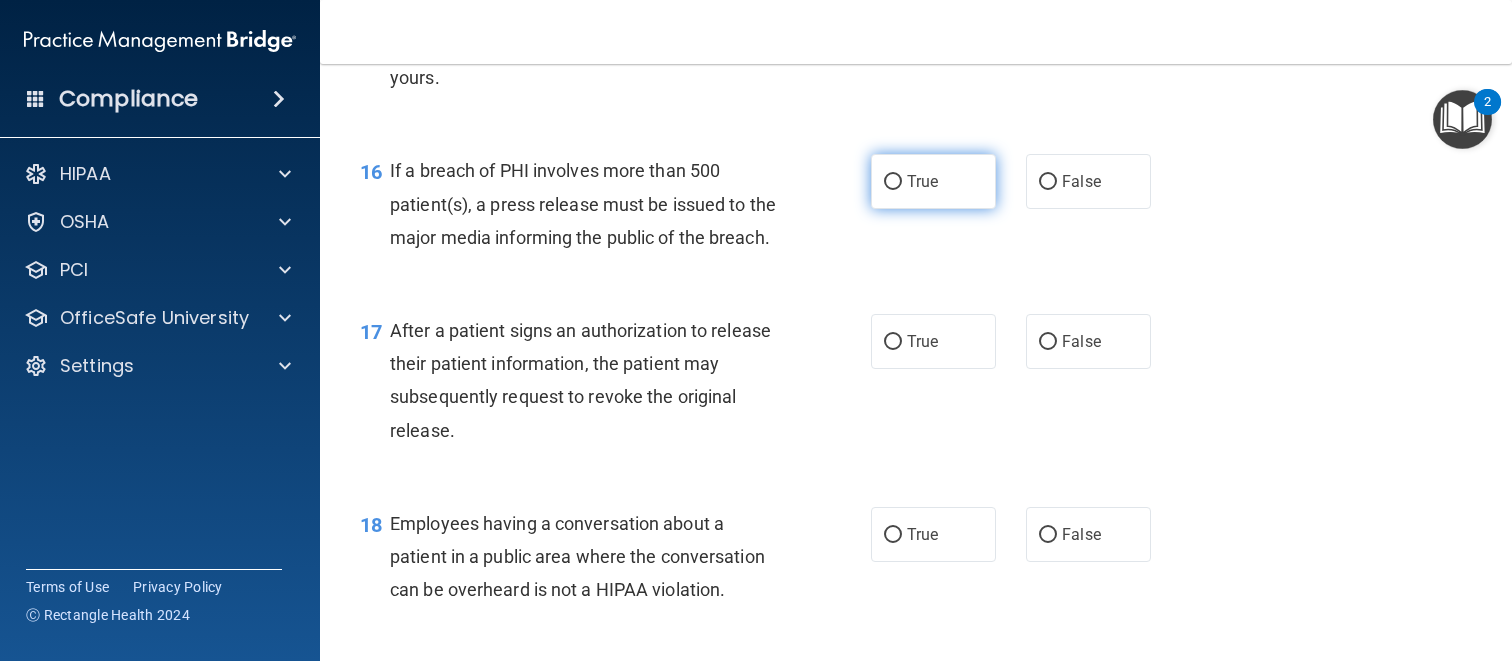 click on "True" at bounding box center (922, 181) 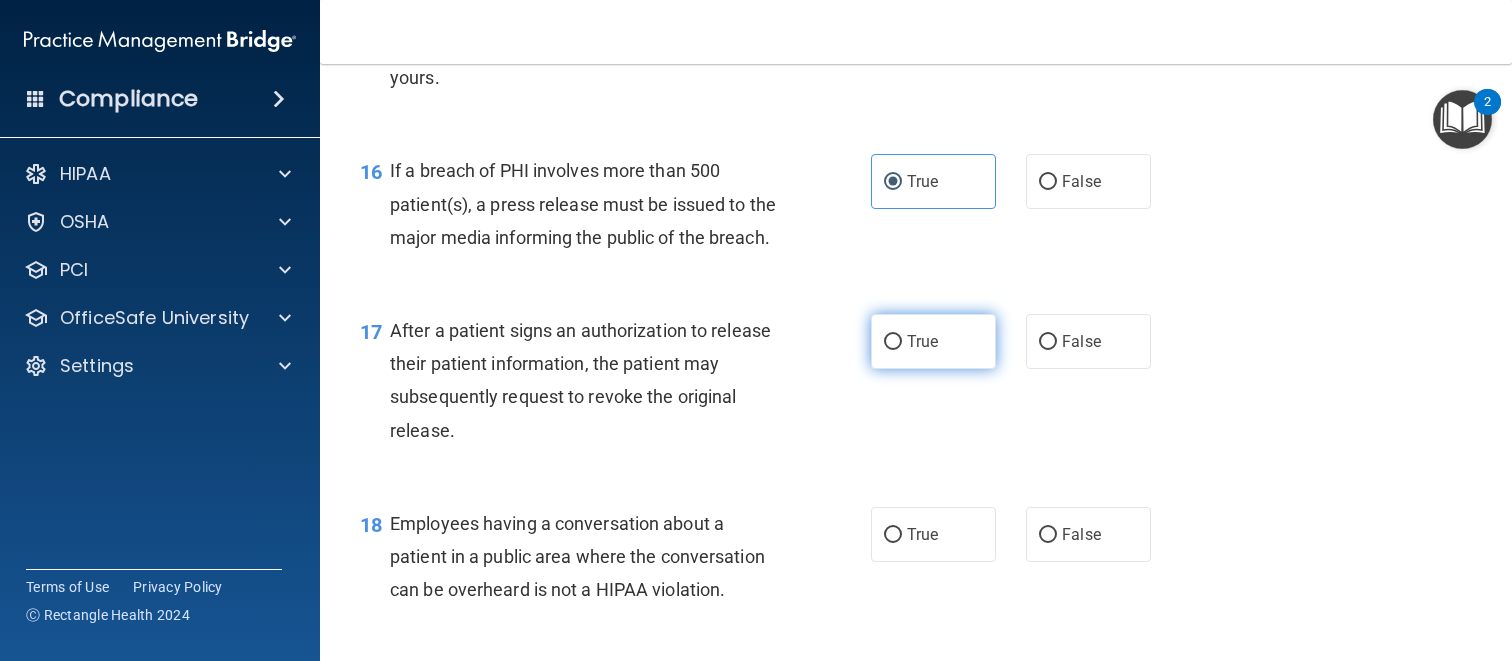 drag, startPoint x: 940, startPoint y: 399, endPoint x: 940, endPoint y: 416, distance: 17 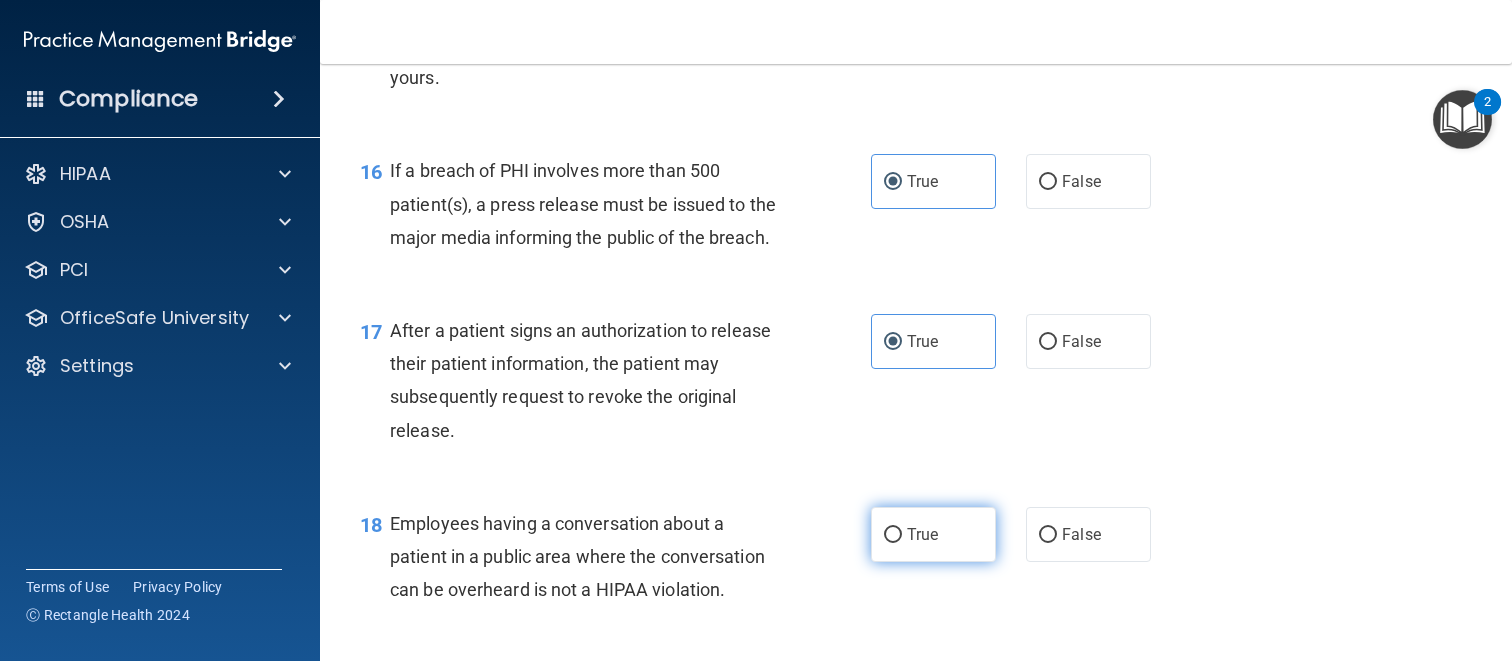 click on "True" at bounding box center [922, 534] 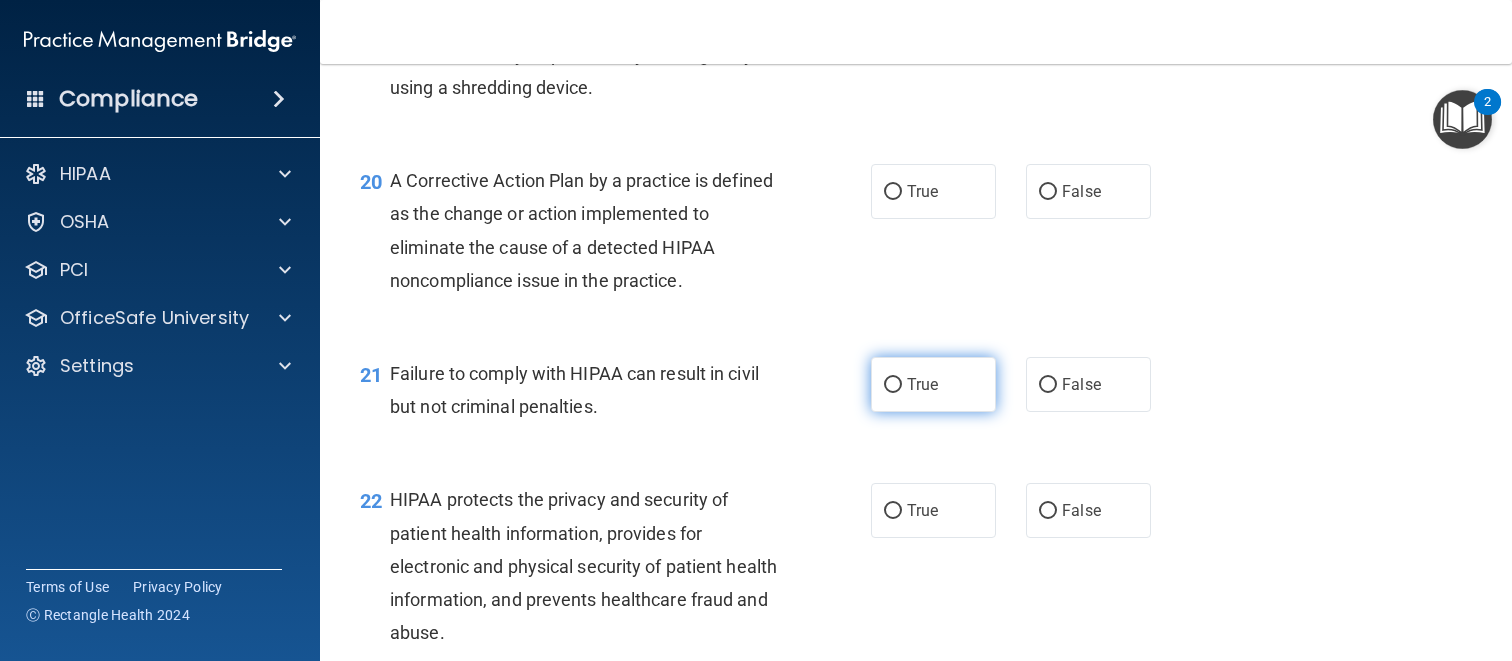 scroll, scrollTop: 3231, scrollLeft: 0, axis: vertical 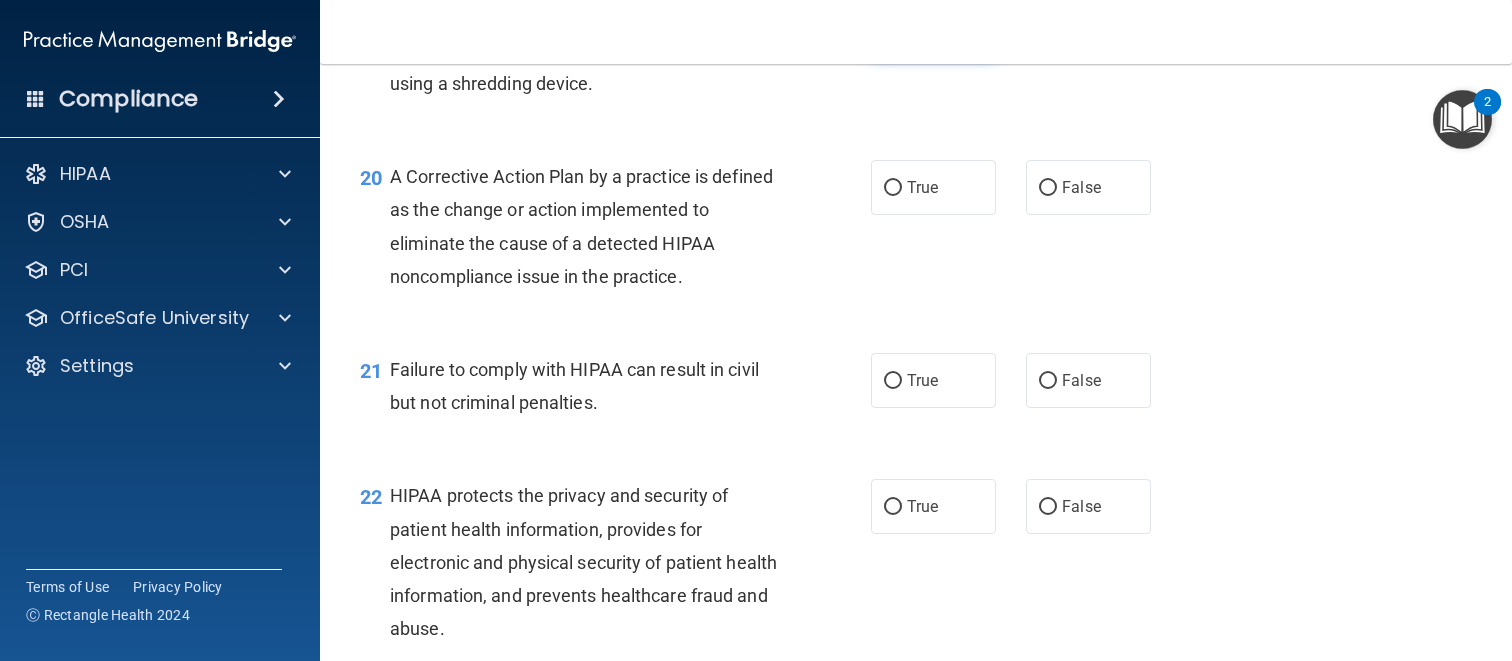 click on "True" at bounding box center (922, 28) 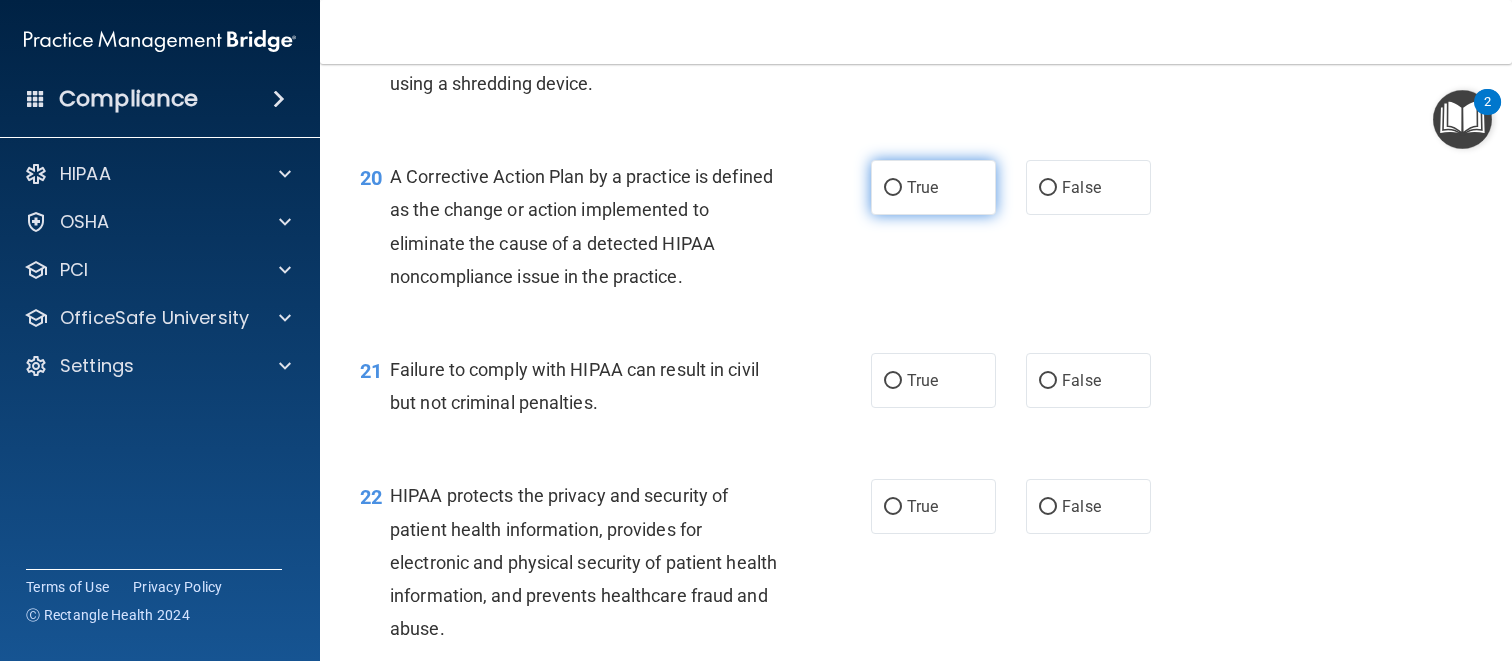 click on "True" at bounding box center [933, 187] 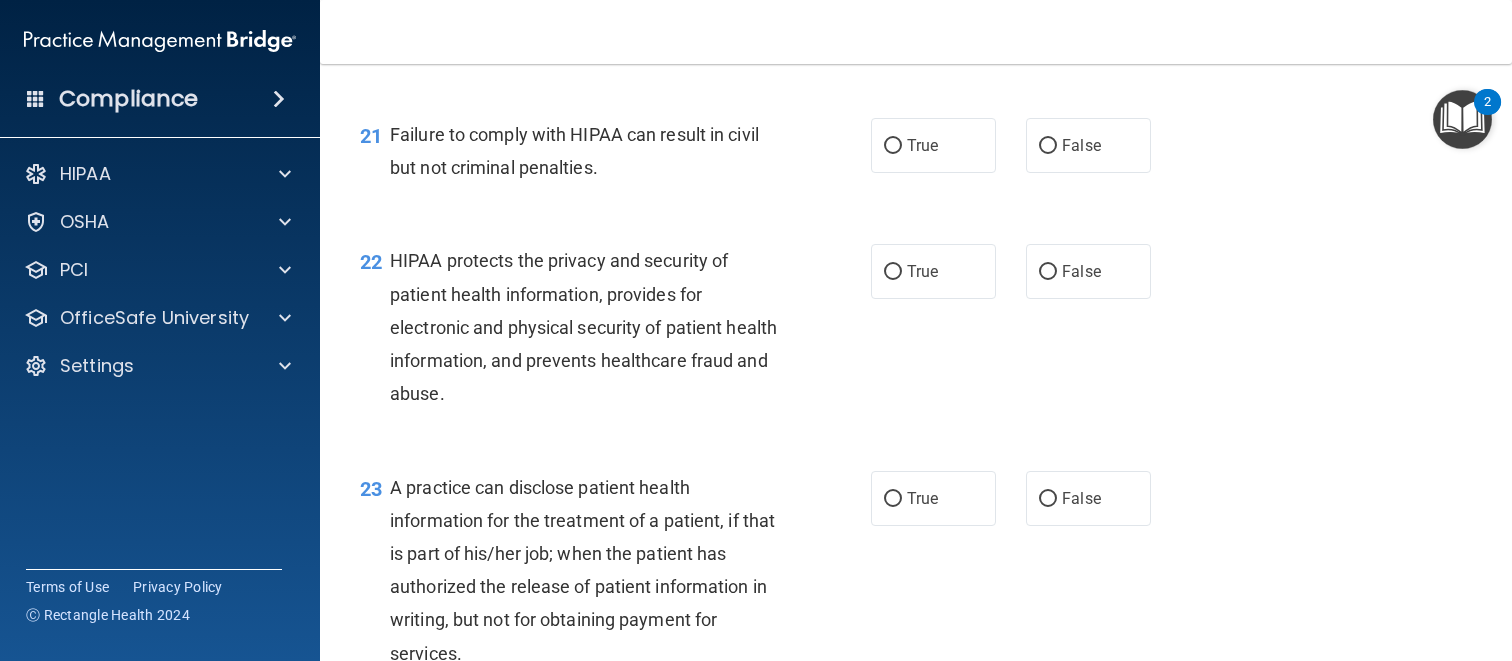 scroll, scrollTop: 3326, scrollLeft: 0, axis: vertical 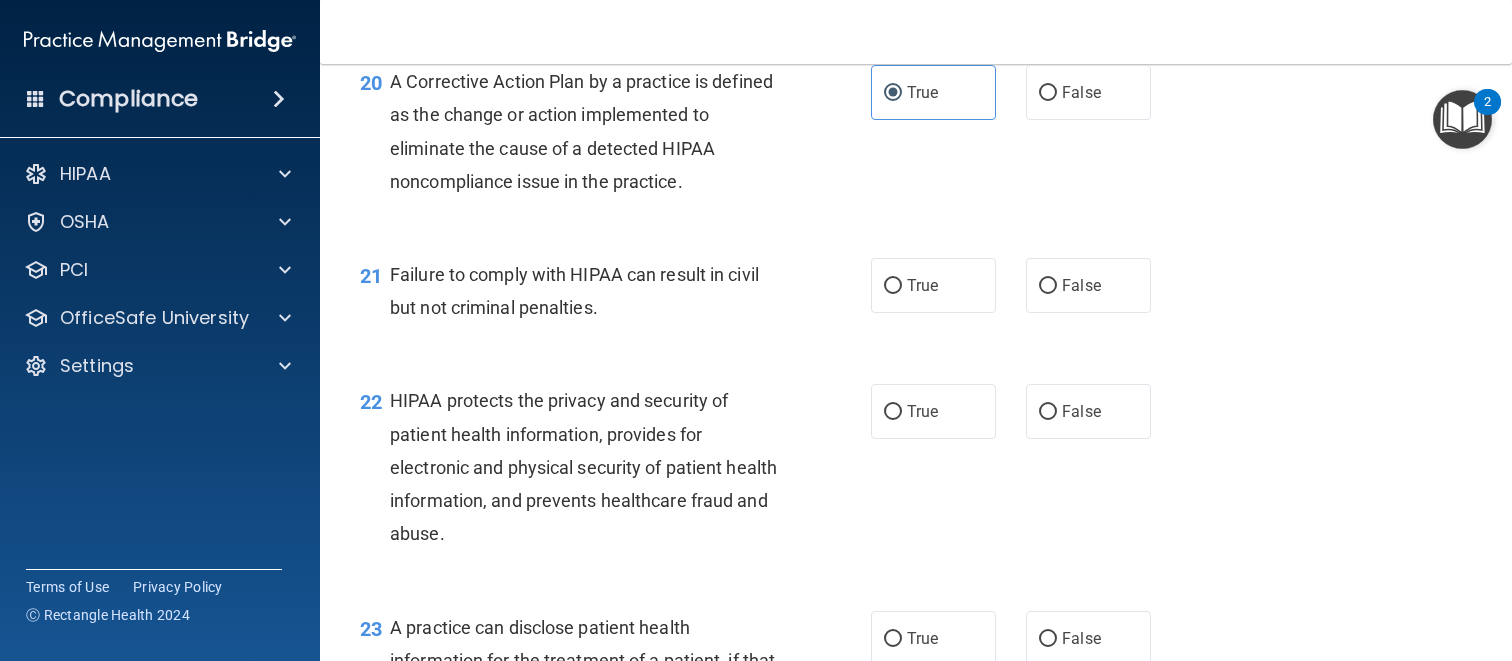 drag, startPoint x: 904, startPoint y: 395, endPoint x: 909, endPoint y: 437, distance: 42.296574 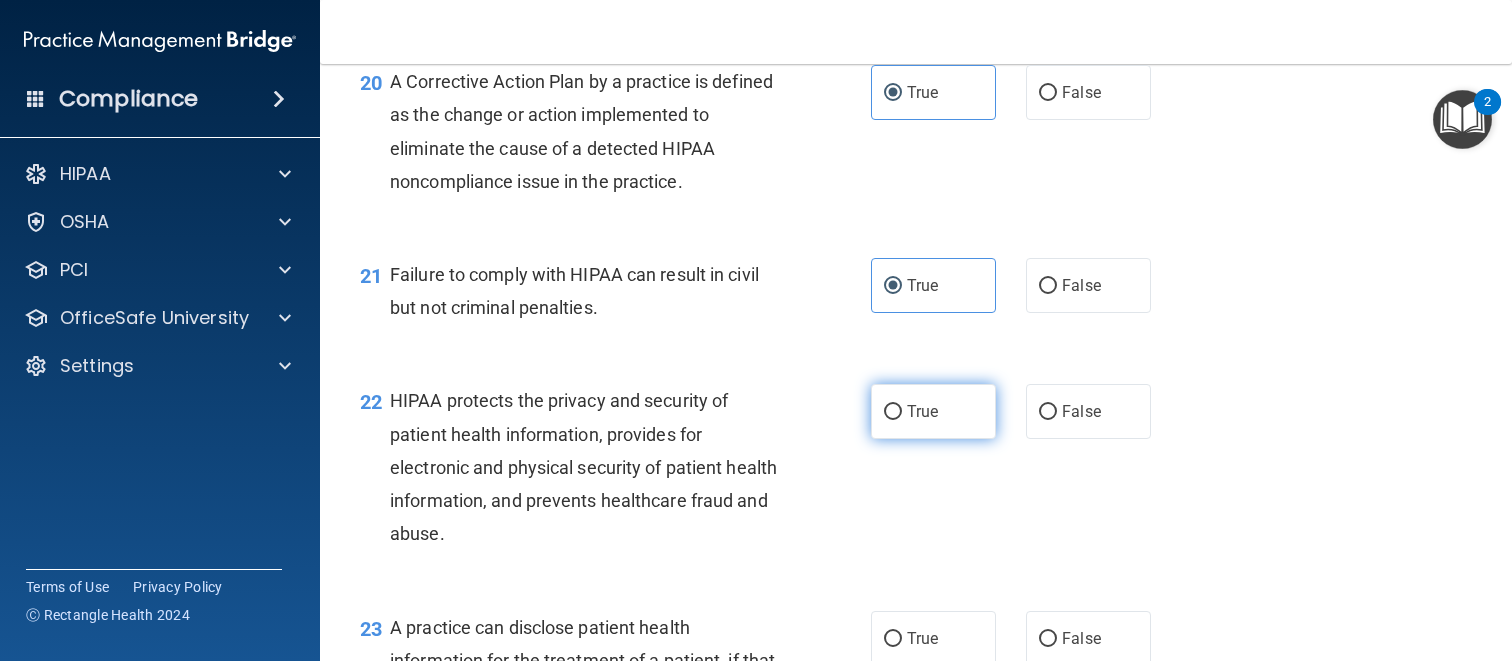 click on "True" at bounding box center [922, 411] 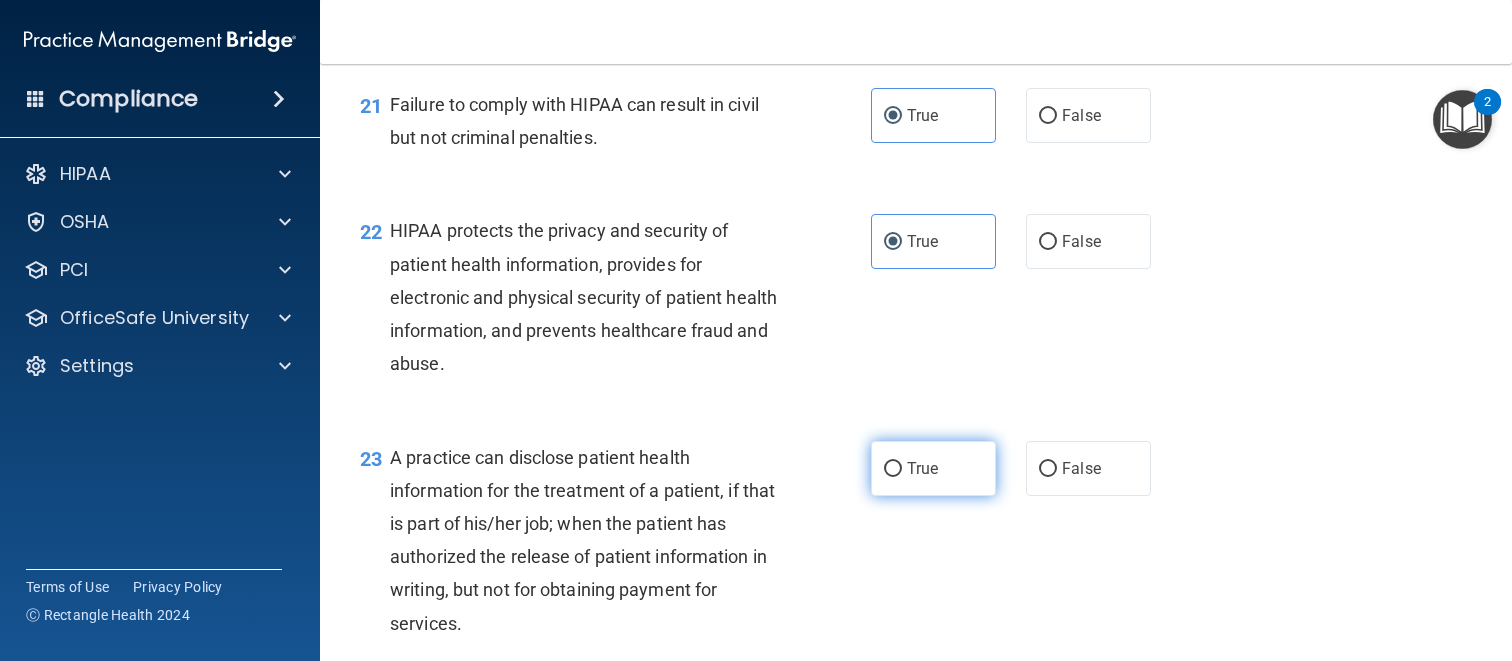 click on "True" at bounding box center (933, 468) 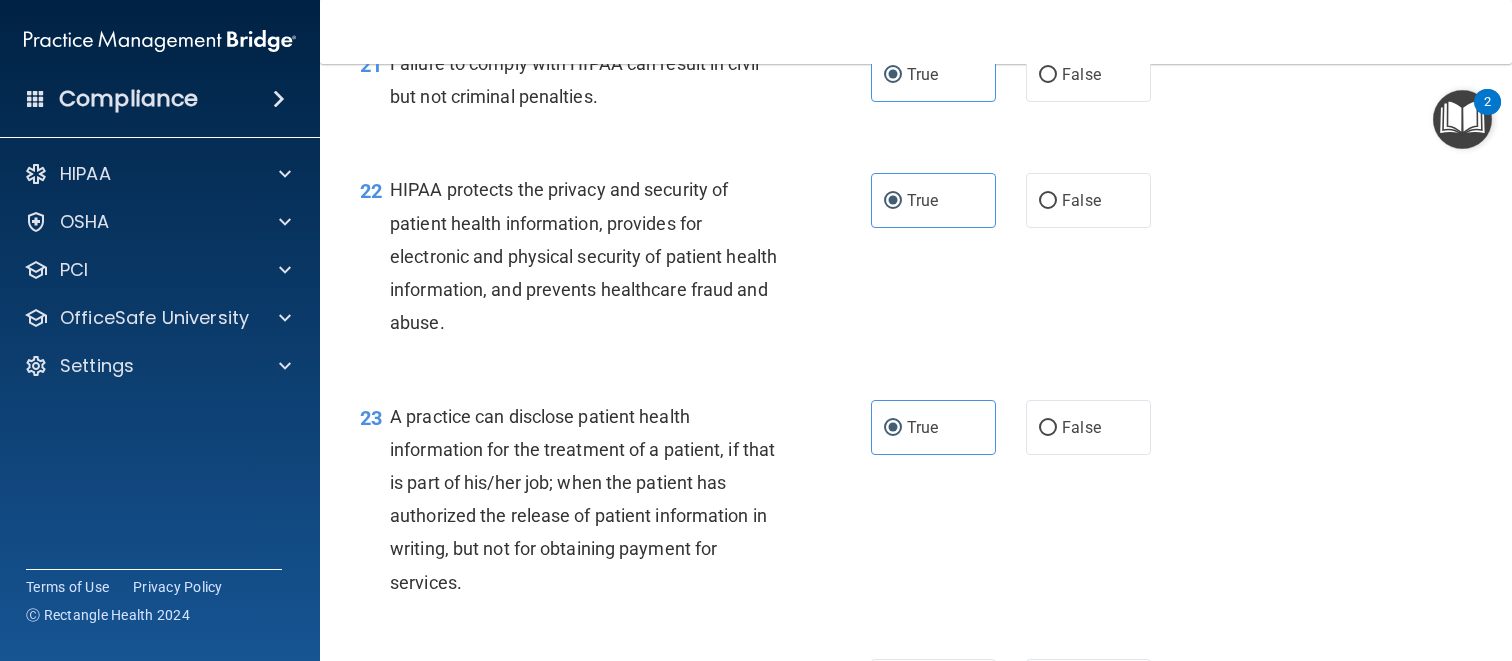 scroll, scrollTop: 4224, scrollLeft: 0, axis: vertical 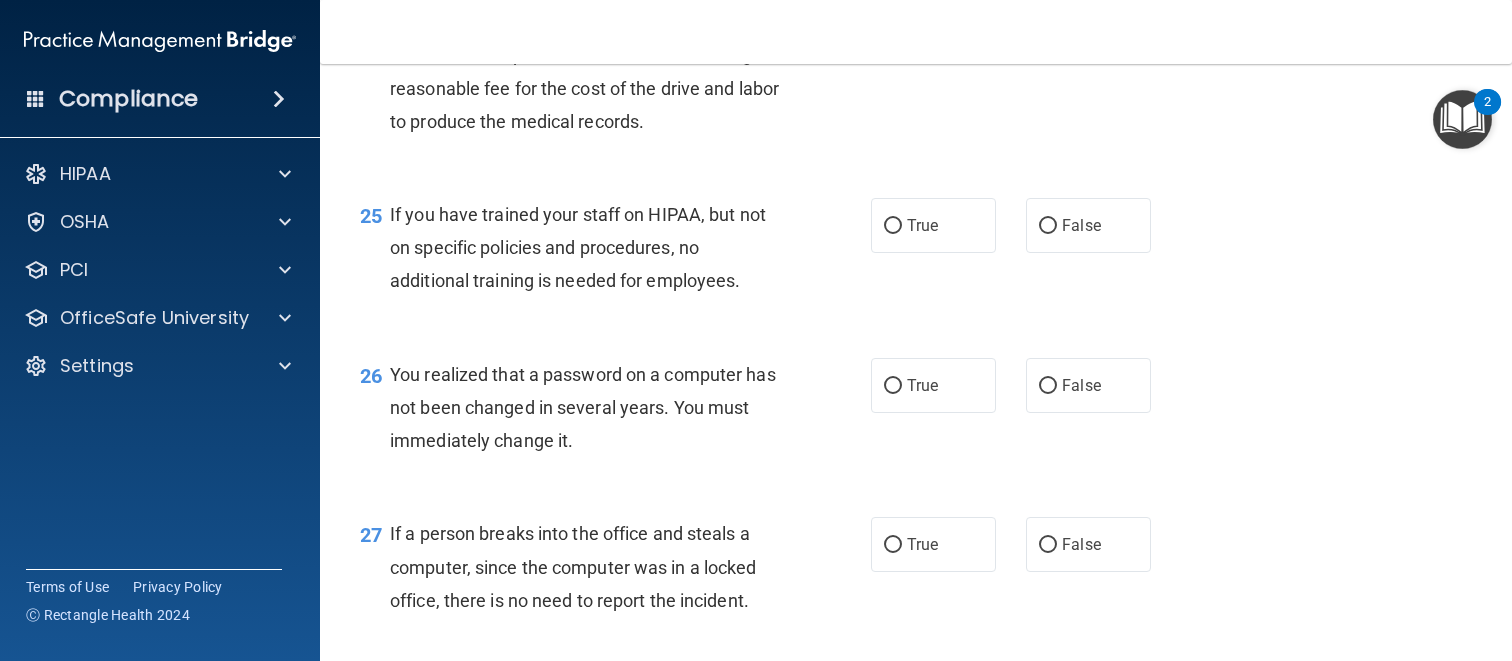 click on "True" at bounding box center [933, -1] 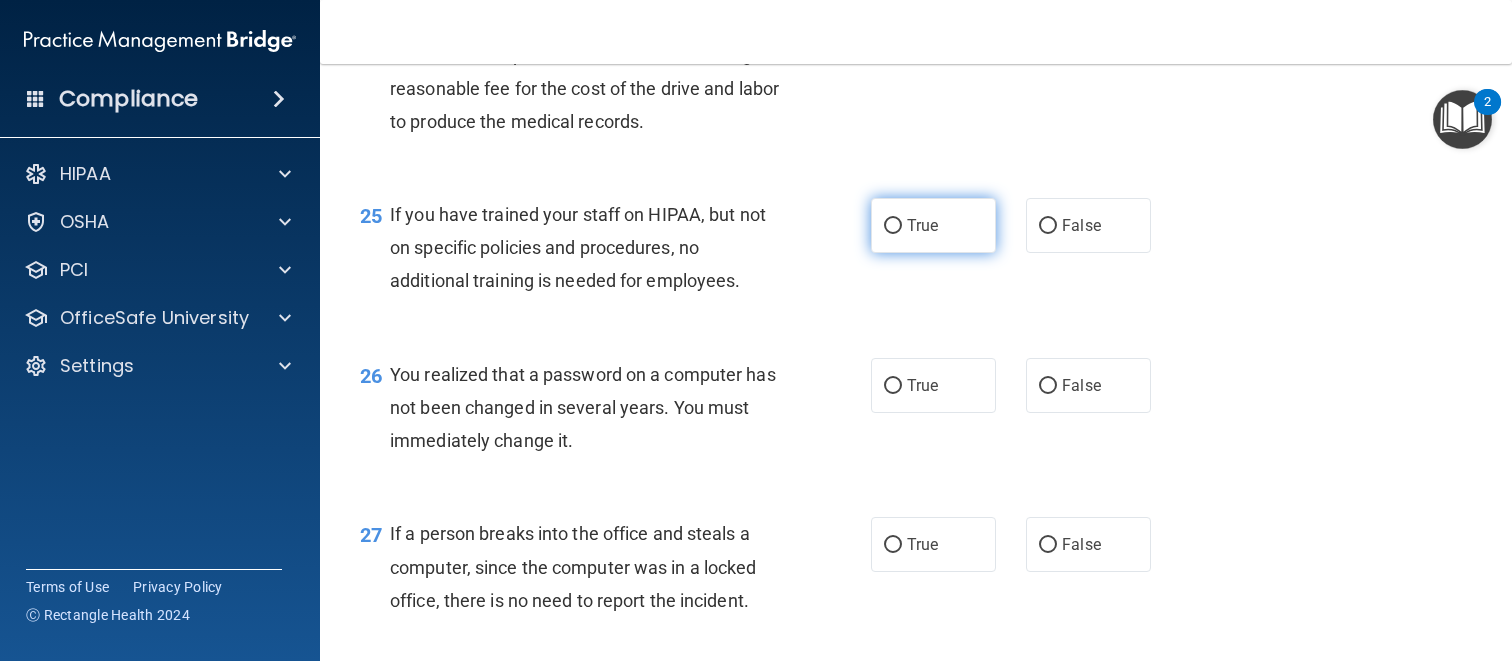 click on "True" at bounding box center (922, 225) 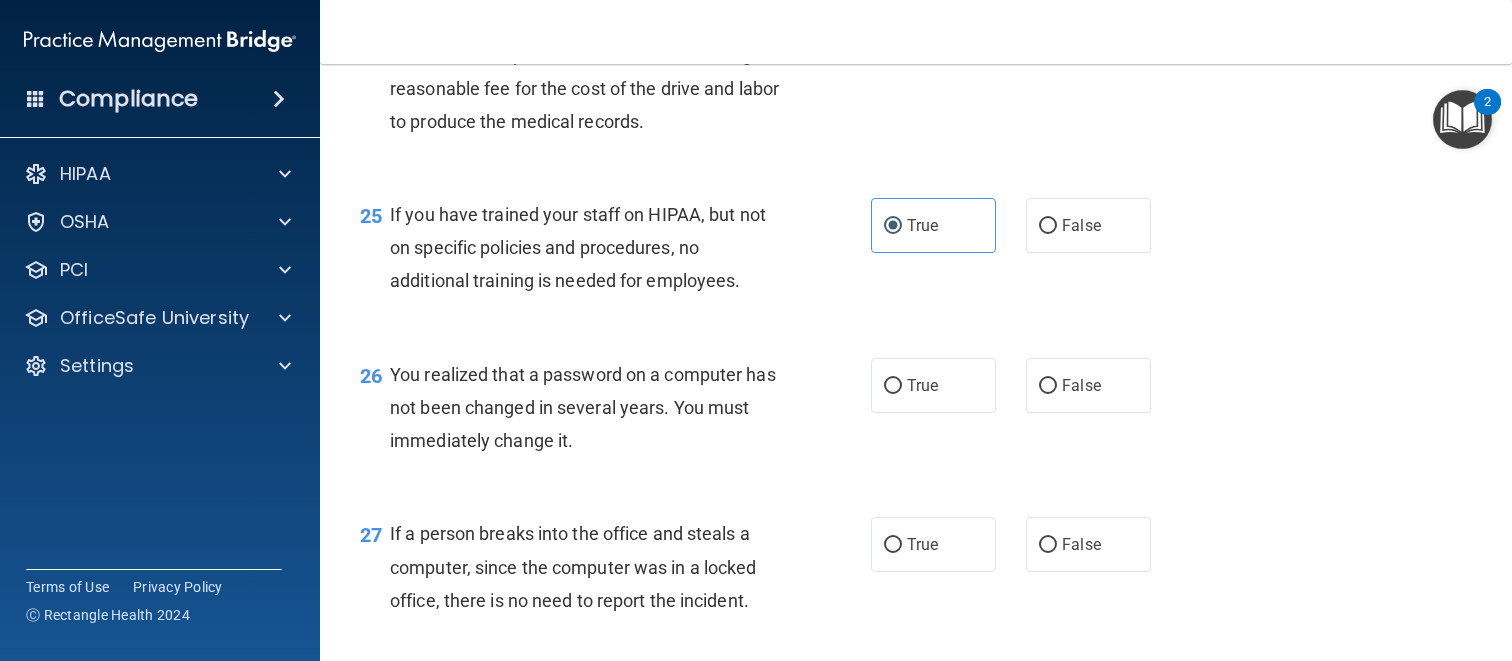 drag, startPoint x: 906, startPoint y: 491, endPoint x: 913, endPoint y: 533, distance: 42.579338 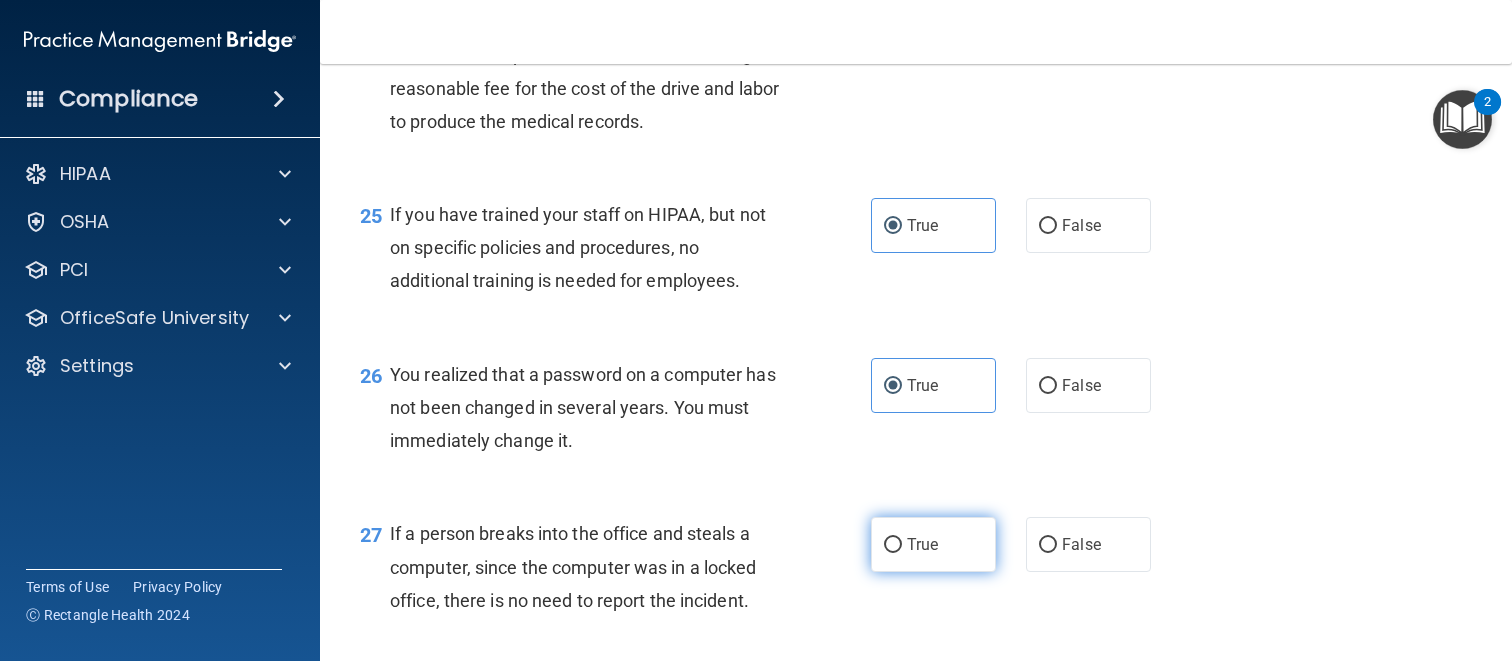 drag, startPoint x: 914, startPoint y: 642, endPoint x: 910, endPoint y: 622, distance: 20.396078 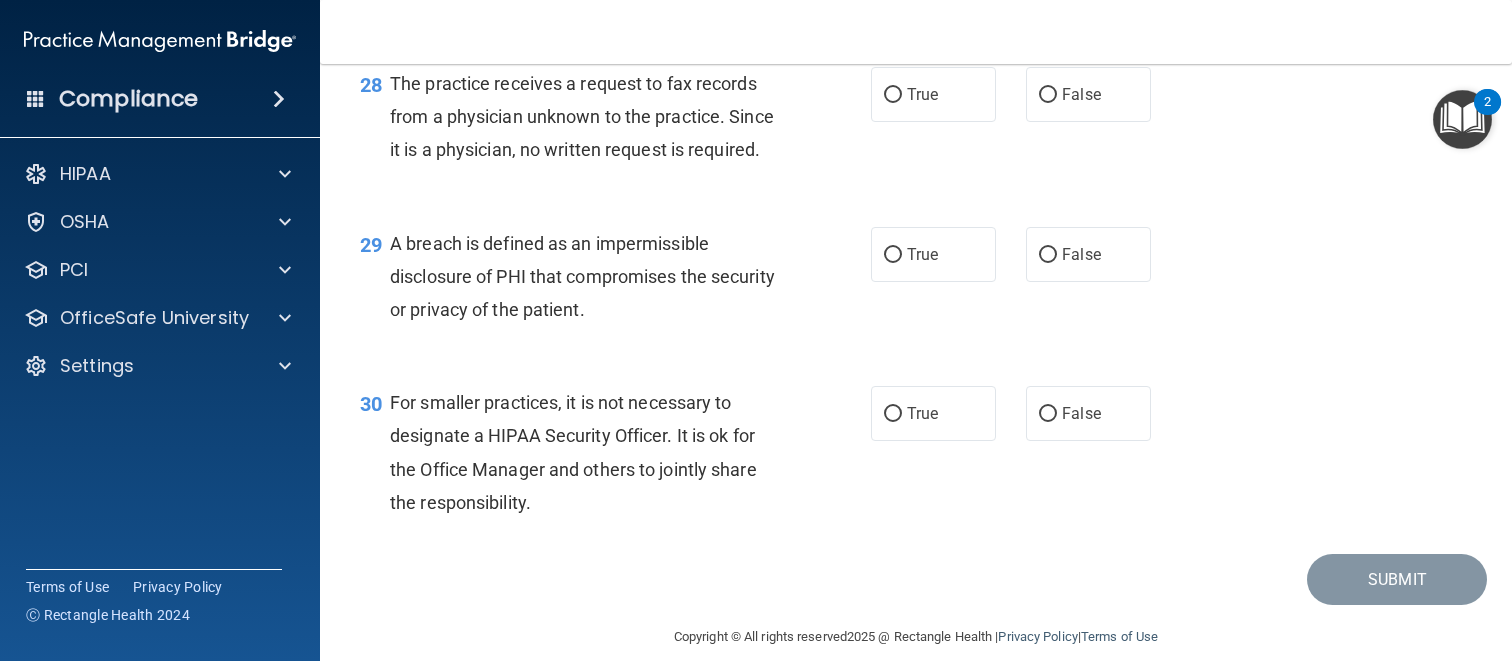 scroll, scrollTop: 4859, scrollLeft: 0, axis: vertical 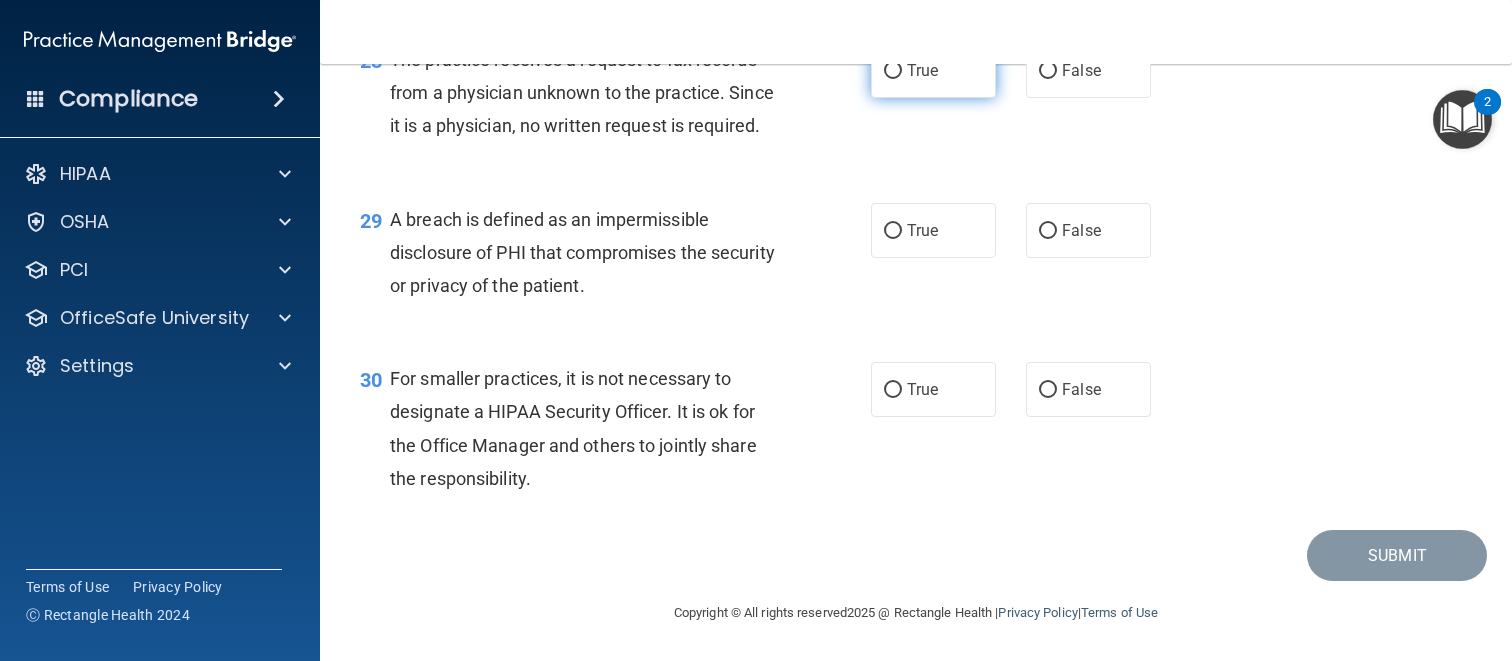click on "True" at bounding box center (922, 70) 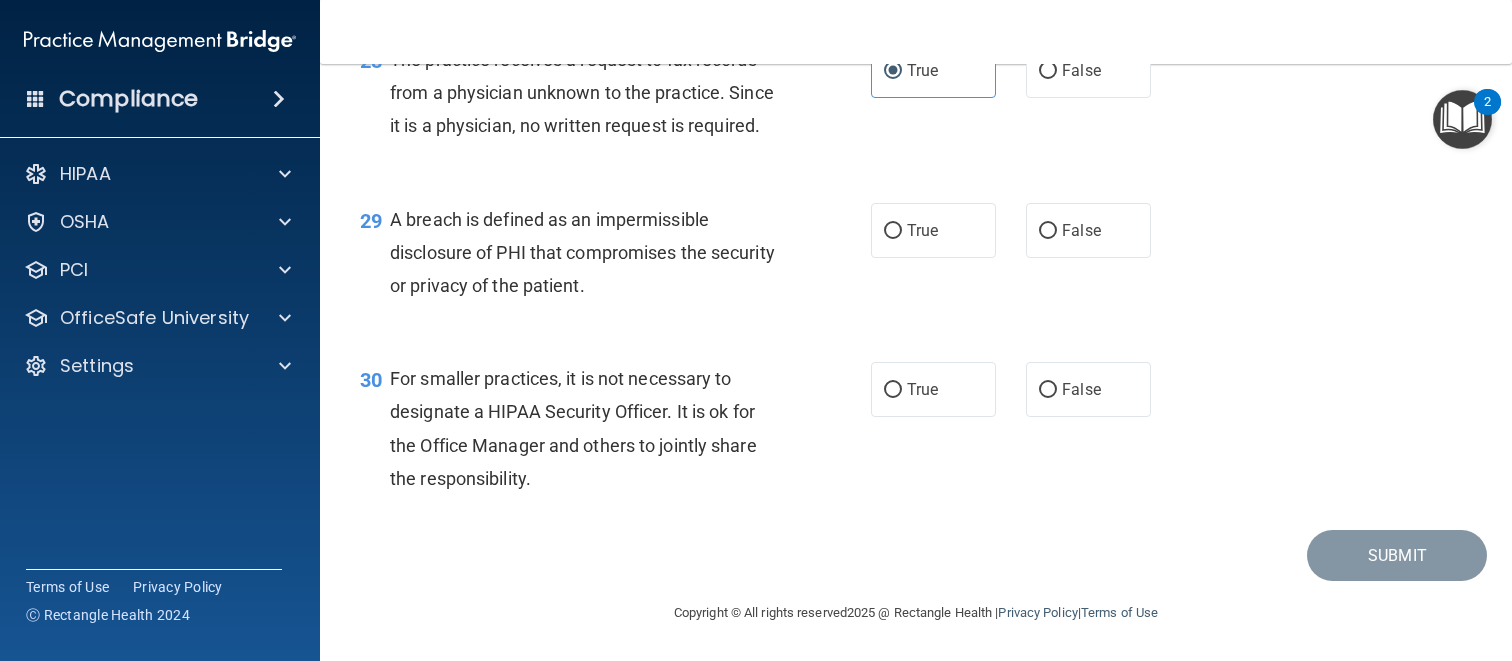 click on "29       A breach is defined as an impermissible disclosure of PHI that compromises the security or privacy of the patient.                 True           False" at bounding box center [916, 258] 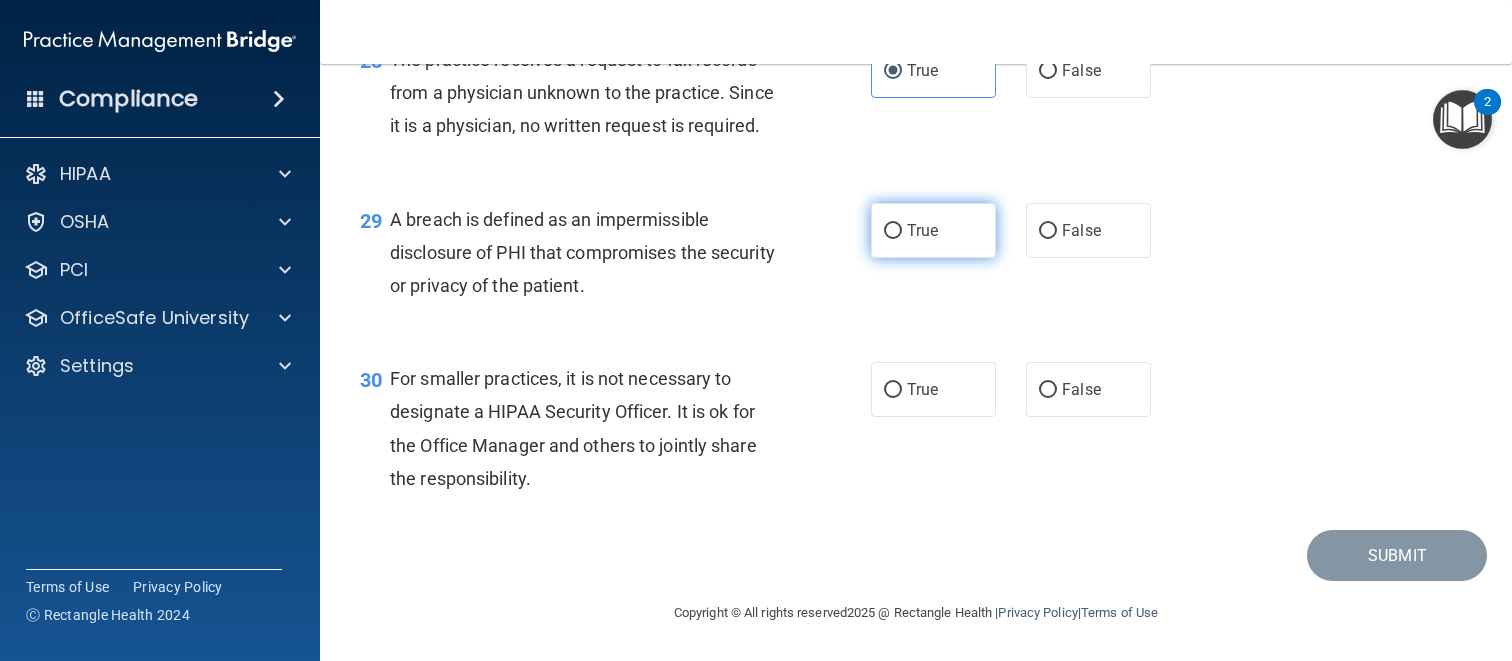 click on "True" at bounding box center (933, 230) 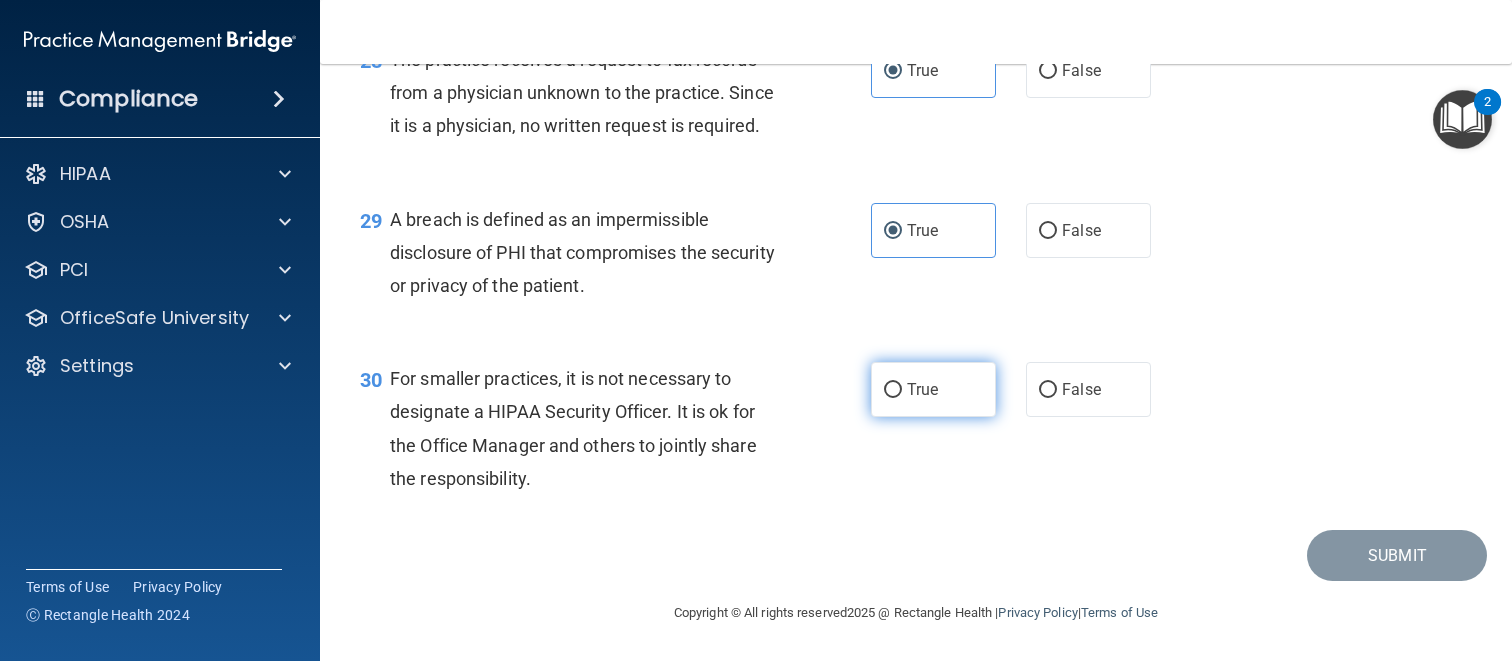 click on "True" at bounding box center (922, 389) 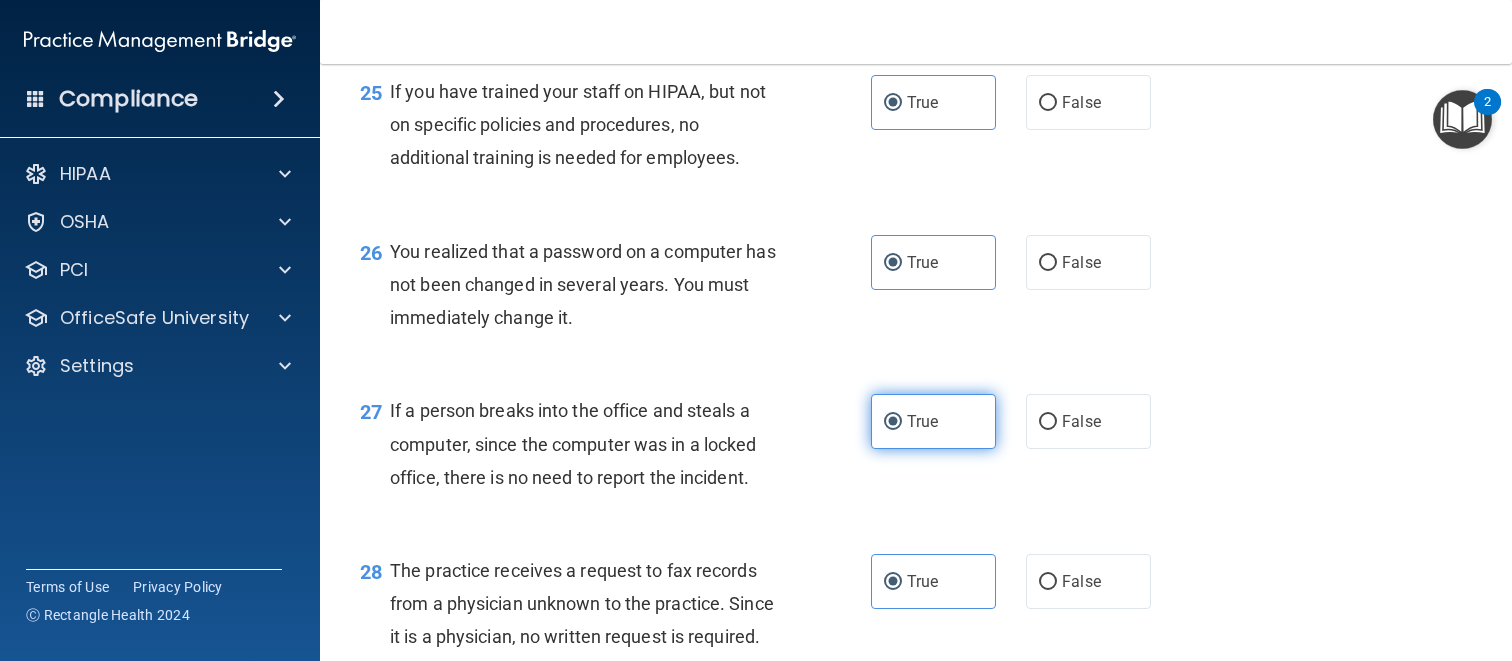 scroll, scrollTop: 4991, scrollLeft: 0, axis: vertical 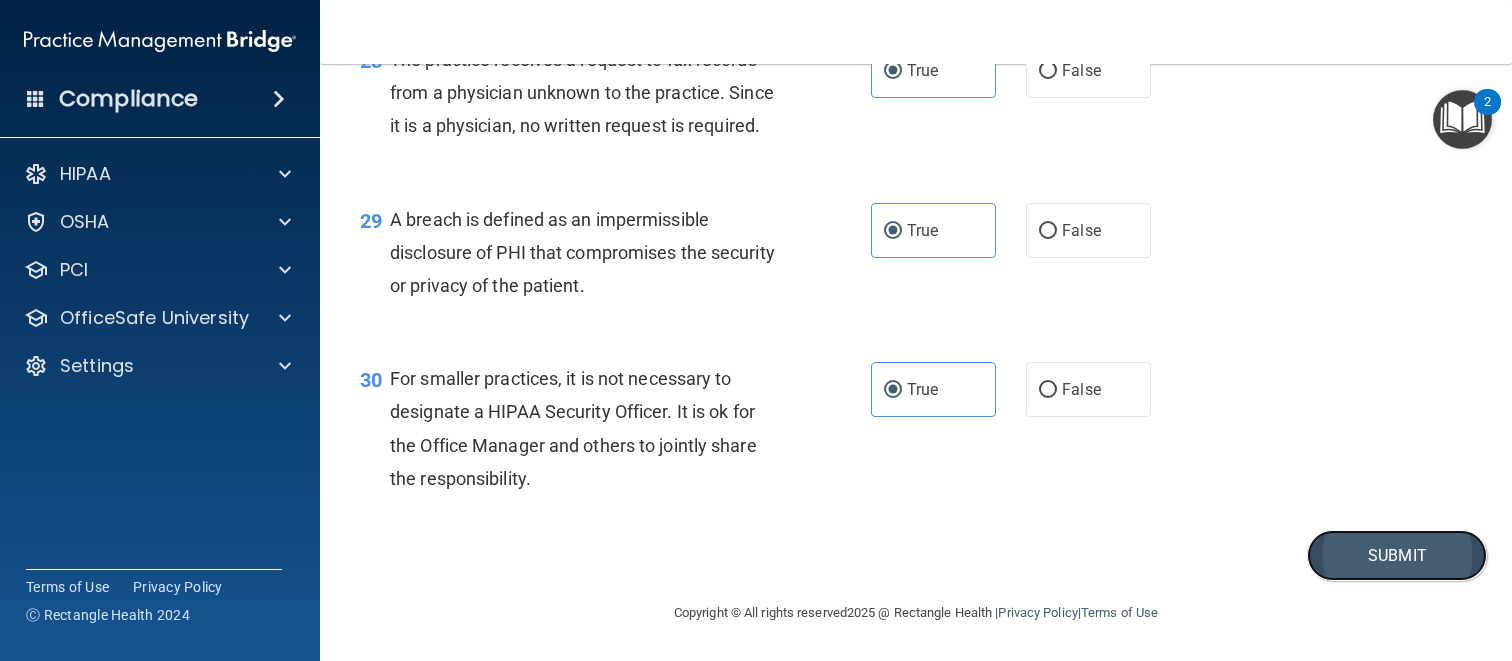 click on "Submit" at bounding box center [1397, 555] 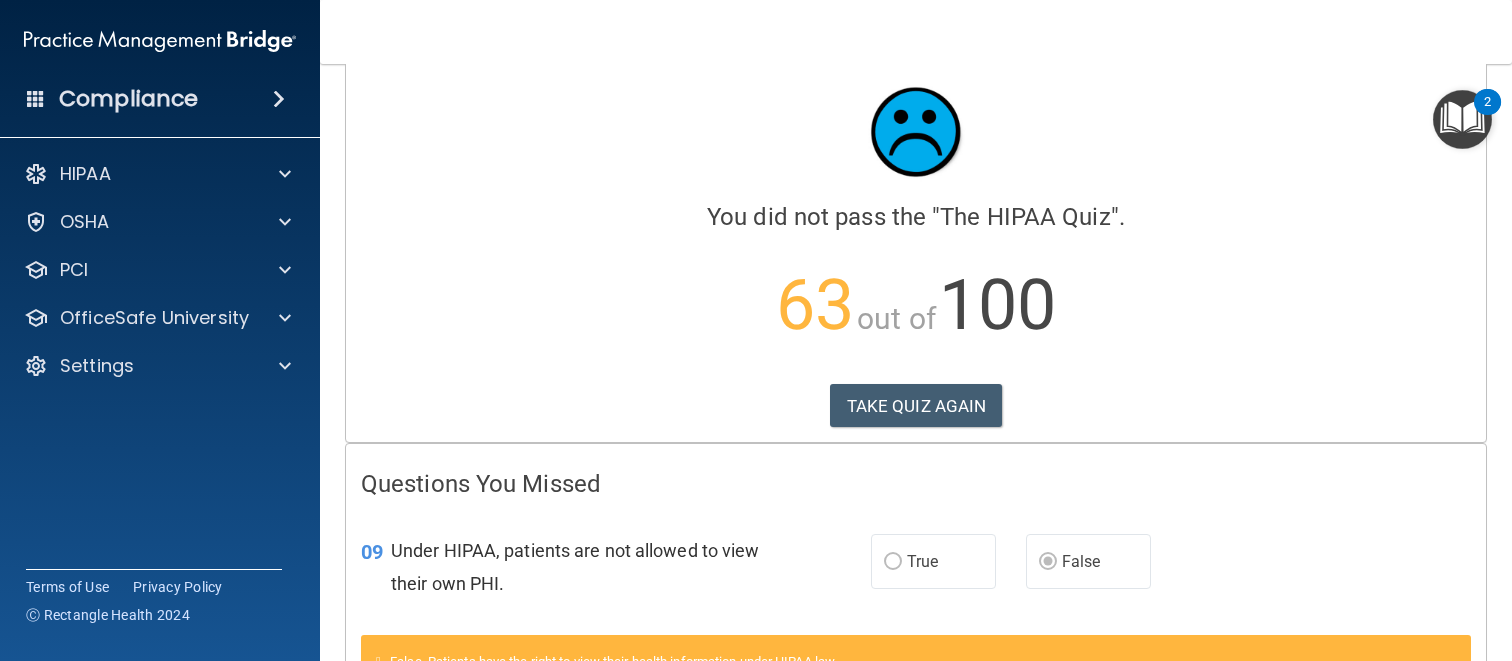 scroll, scrollTop: 0, scrollLeft: 0, axis: both 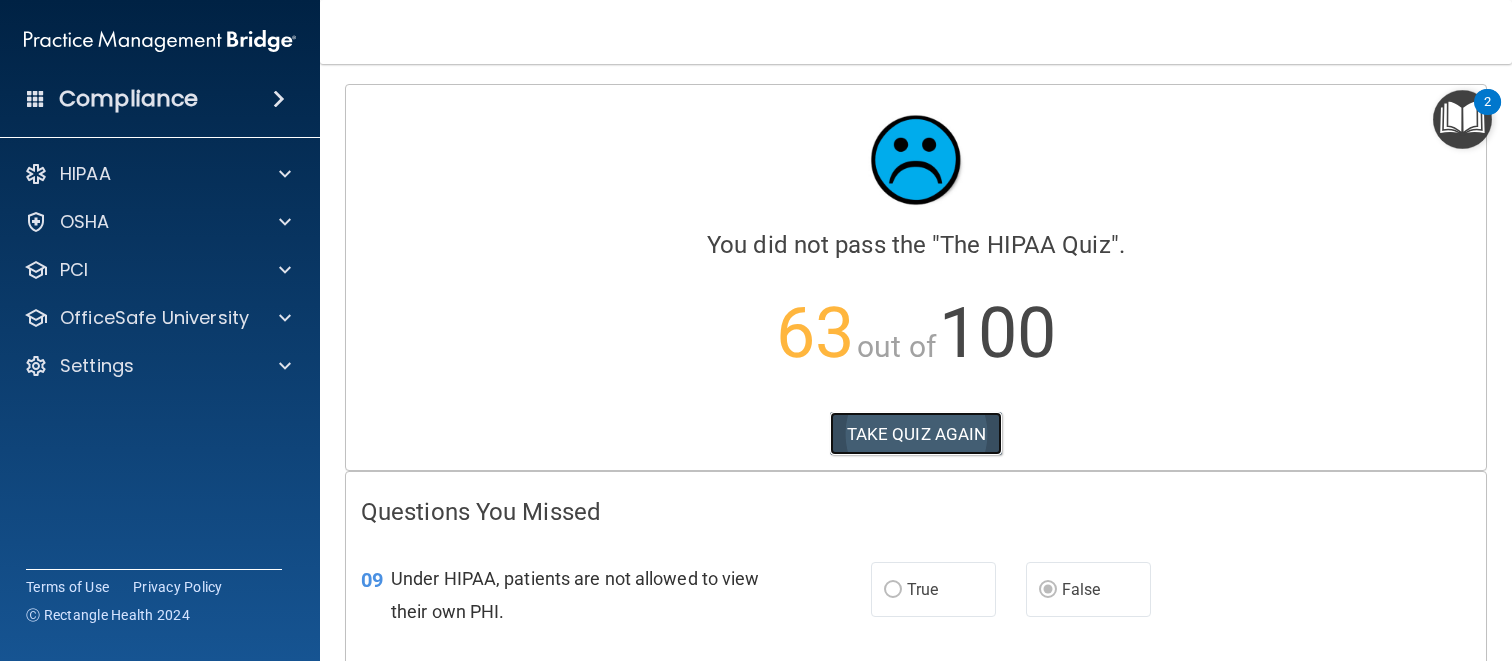 click on "TAKE QUIZ AGAIN" at bounding box center (916, 434) 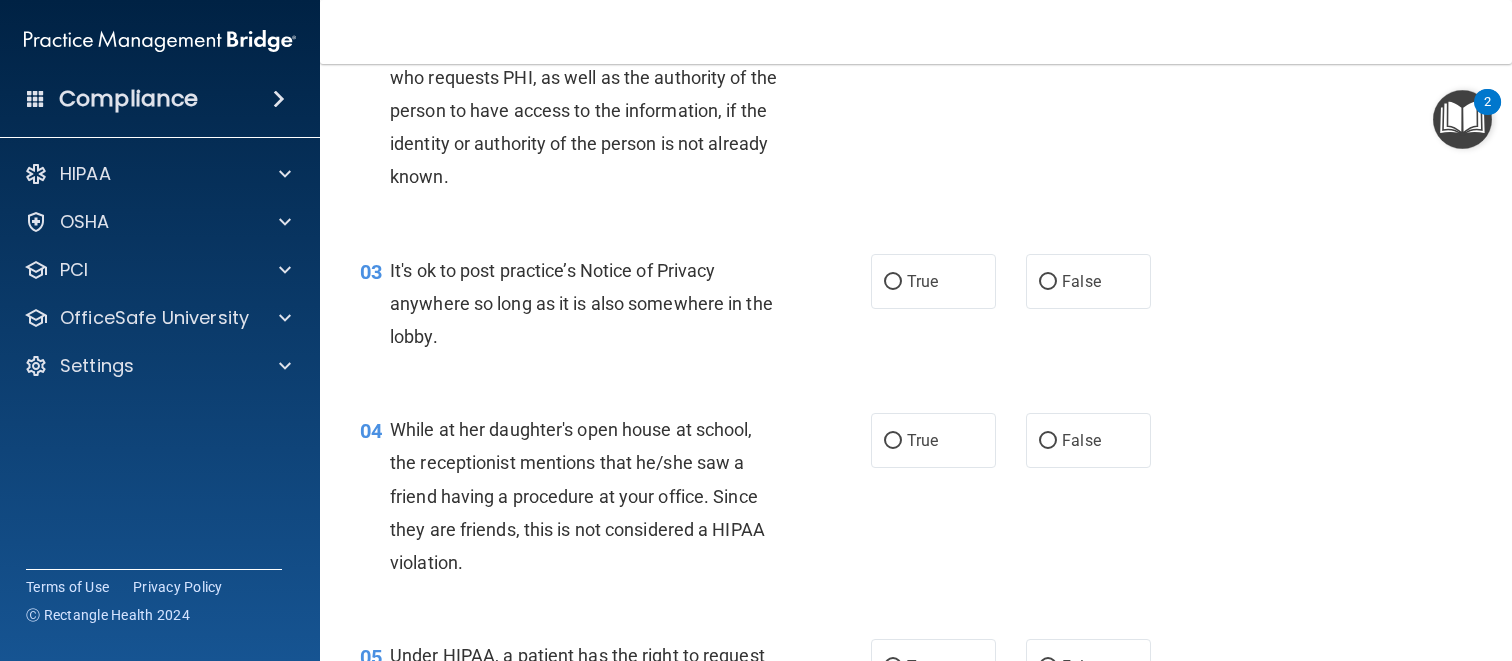 scroll, scrollTop: 635, scrollLeft: 0, axis: vertical 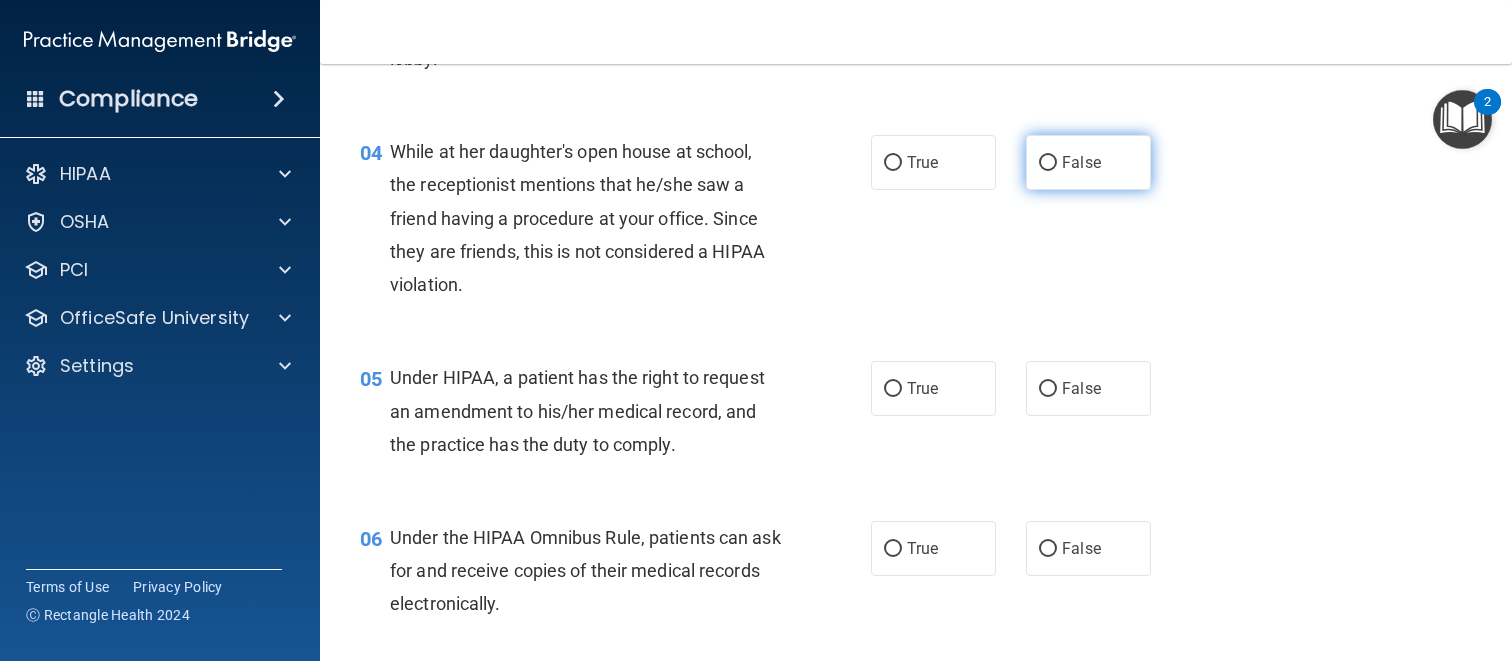 click on "False" at bounding box center (1088, 162) 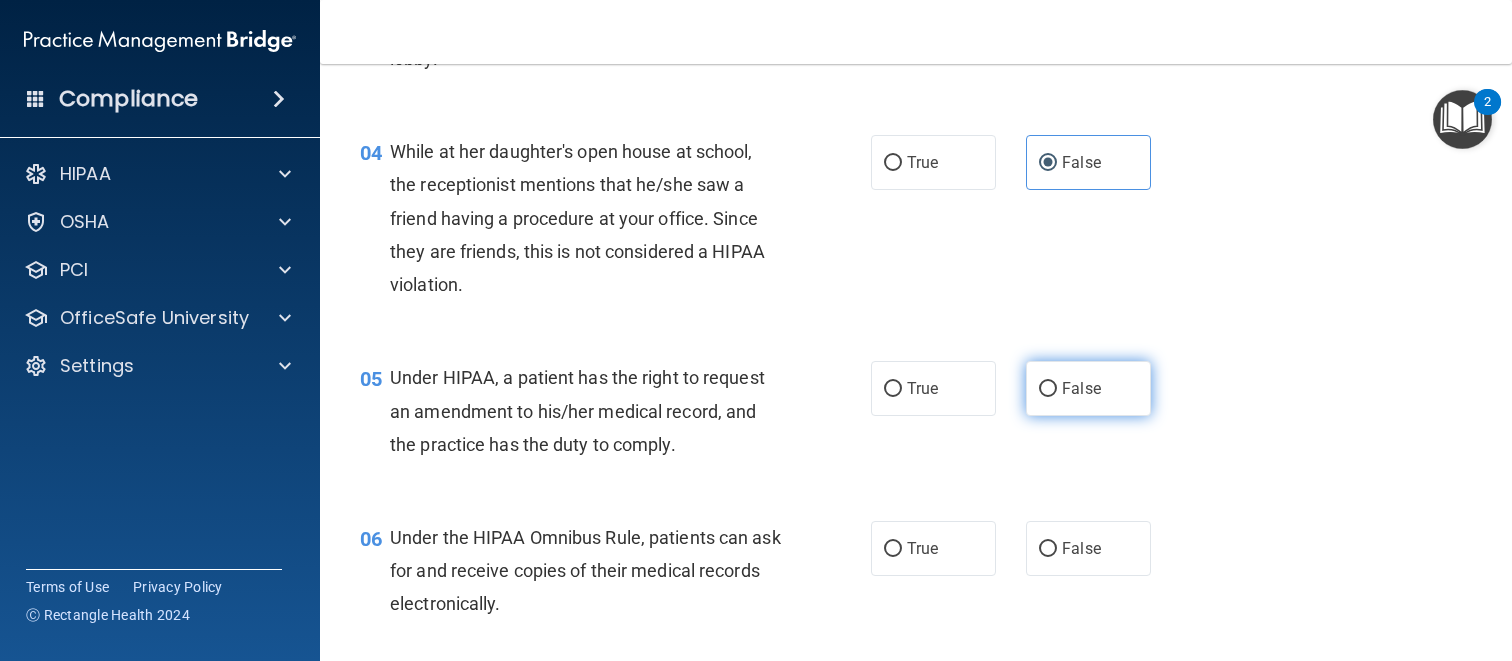 click on "False" at bounding box center [1088, 388] 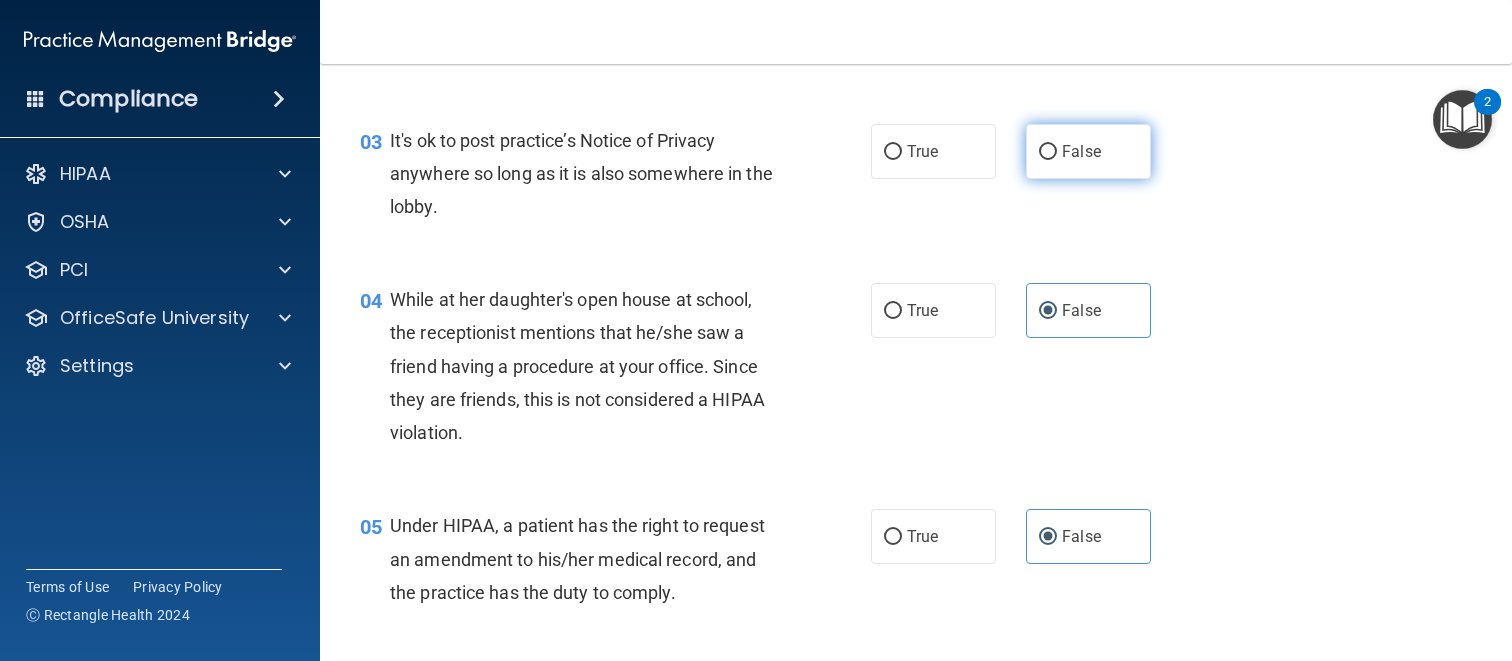 click on "False" at bounding box center (1088, 151) 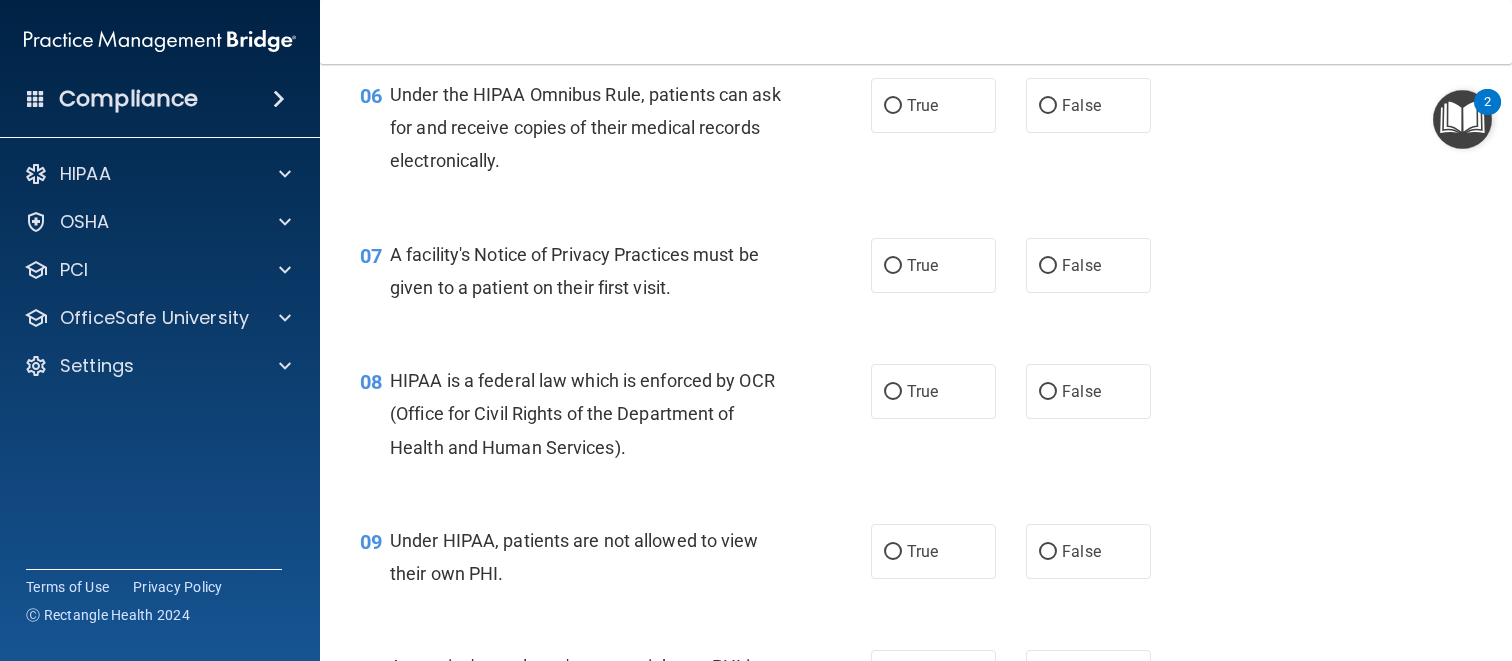 scroll, scrollTop: 1082, scrollLeft: 0, axis: vertical 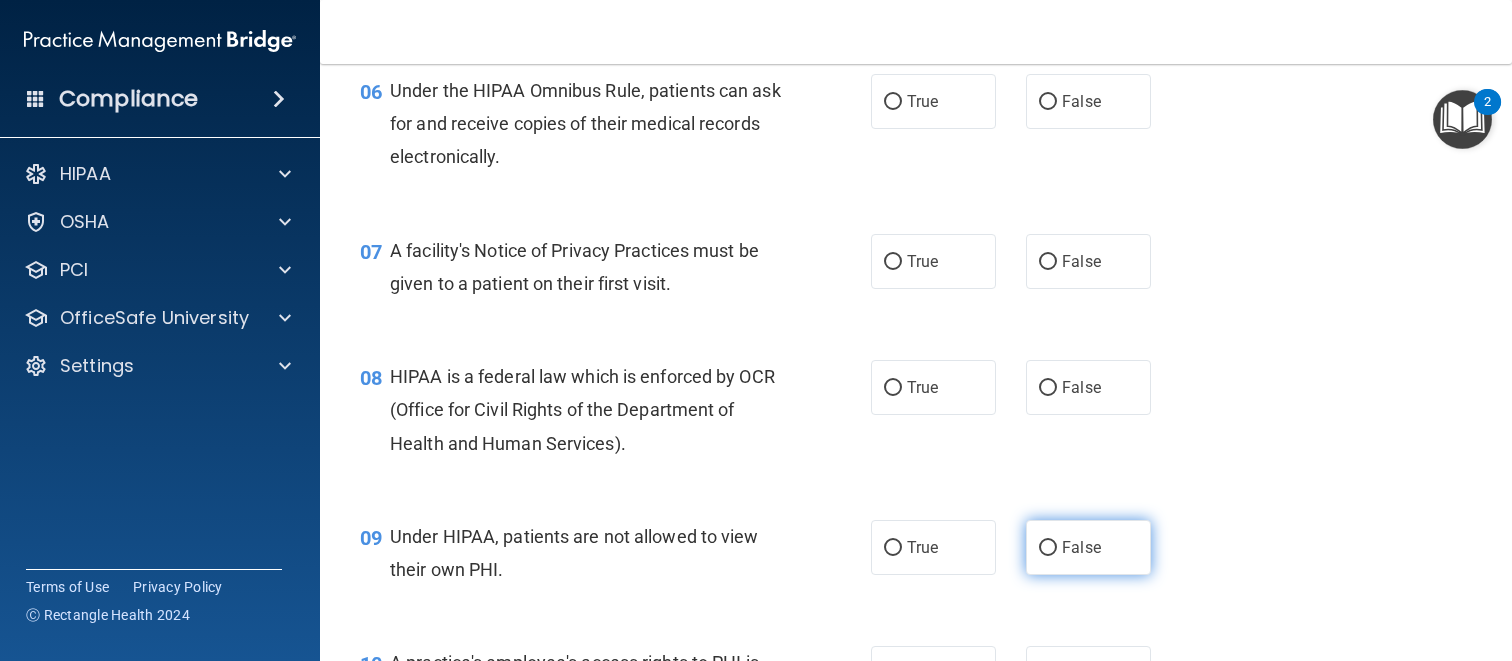 click on "False" at bounding box center (1088, 547) 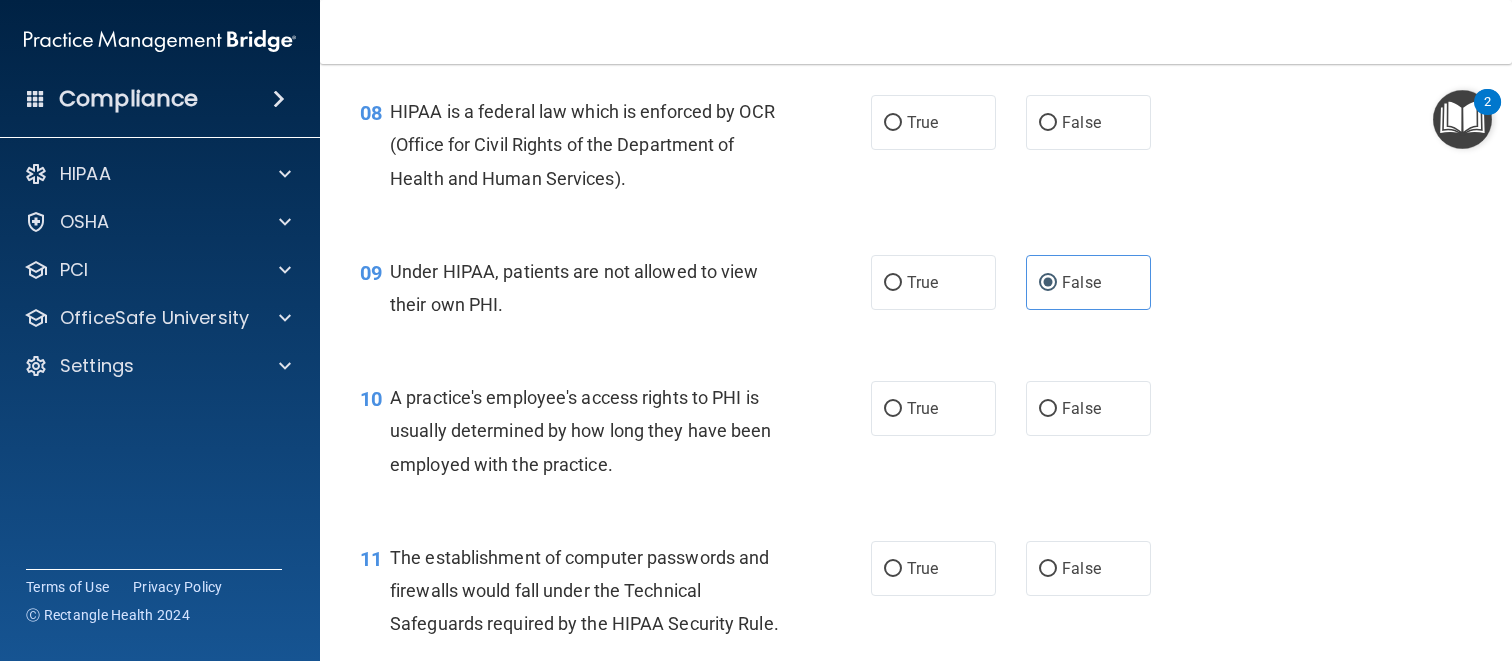 scroll, scrollTop: 1385, scrollLeft: 0, axis: vertical 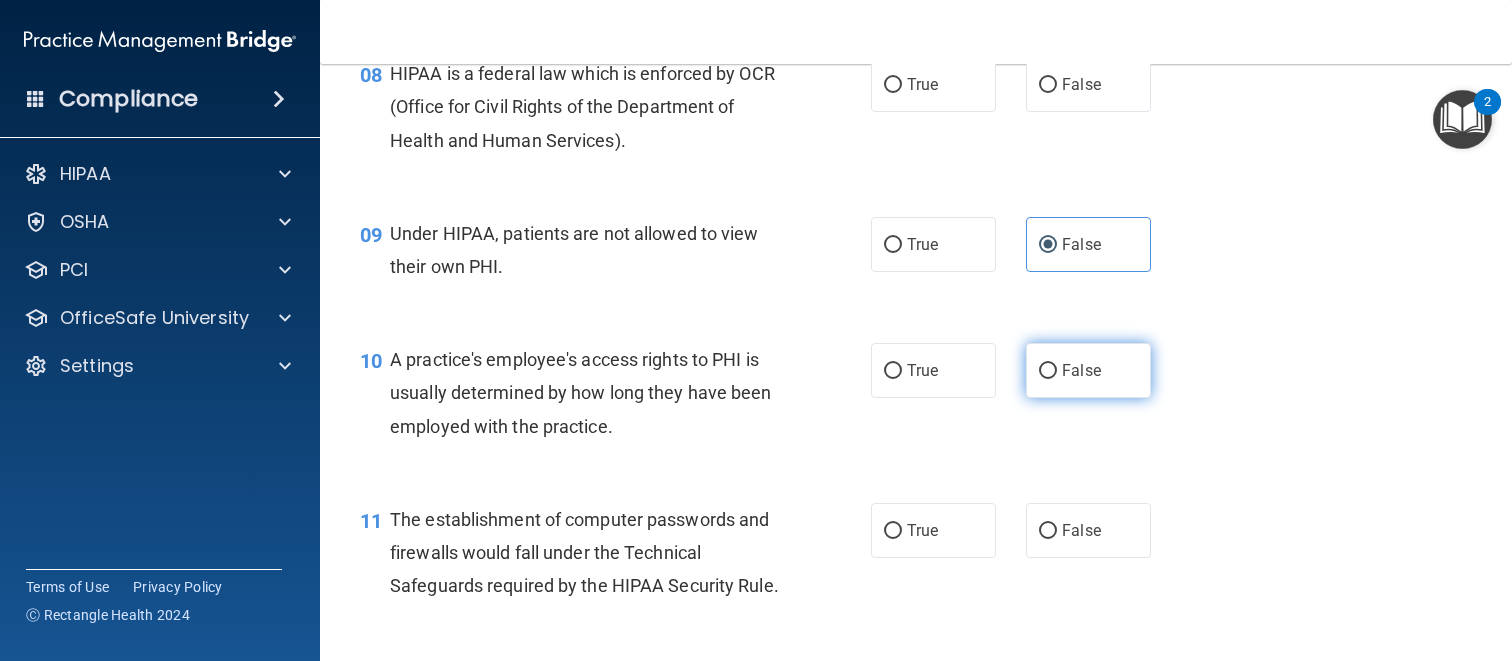 click on "False" at bounding box center (1081, 370) 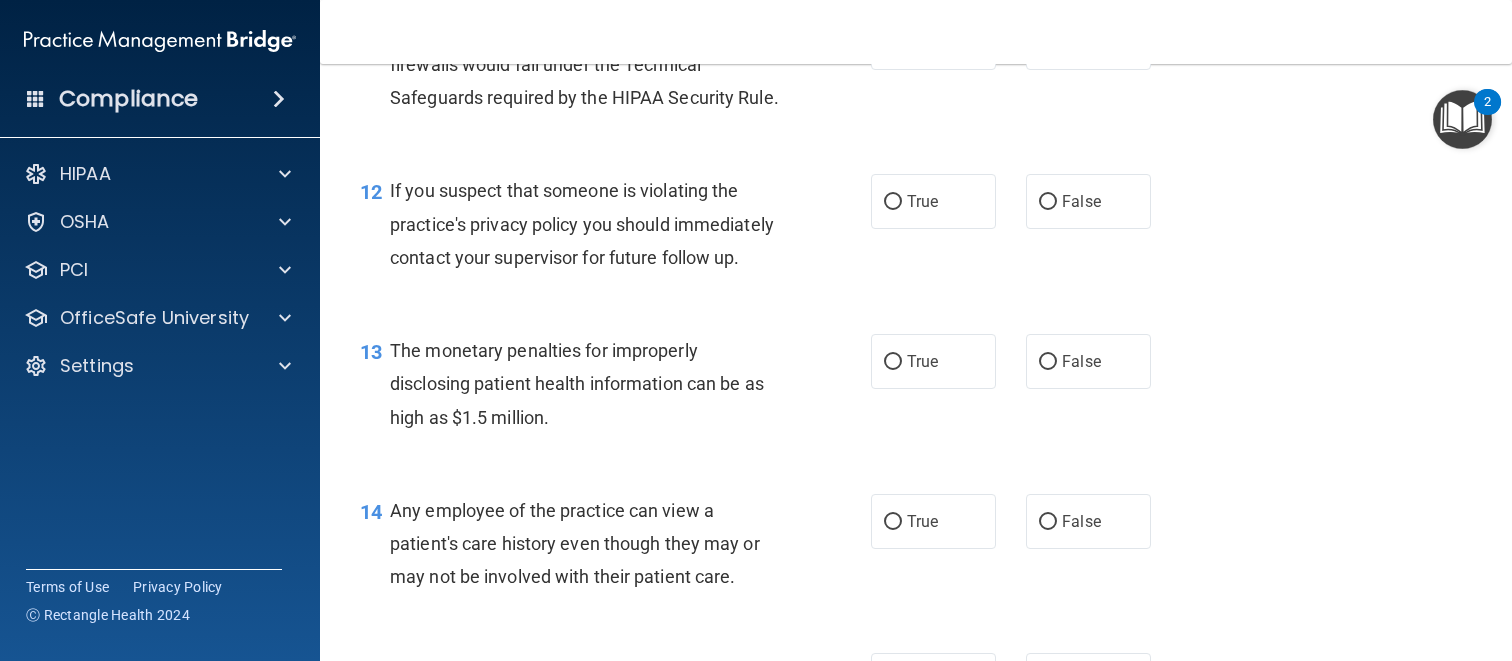 scroll, scrollTop: 1877, scrollLeft: 0, axis: vertical 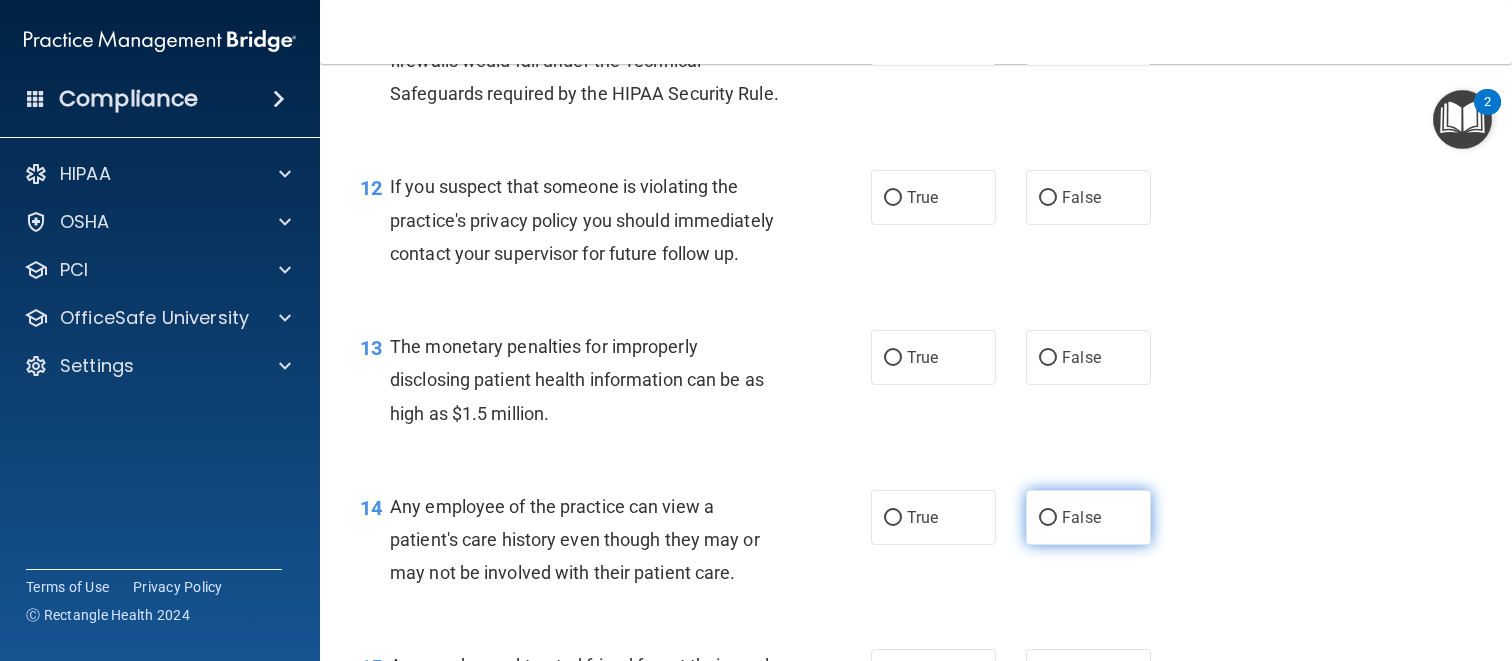 click on "False" at bounding box center (1081, 517) 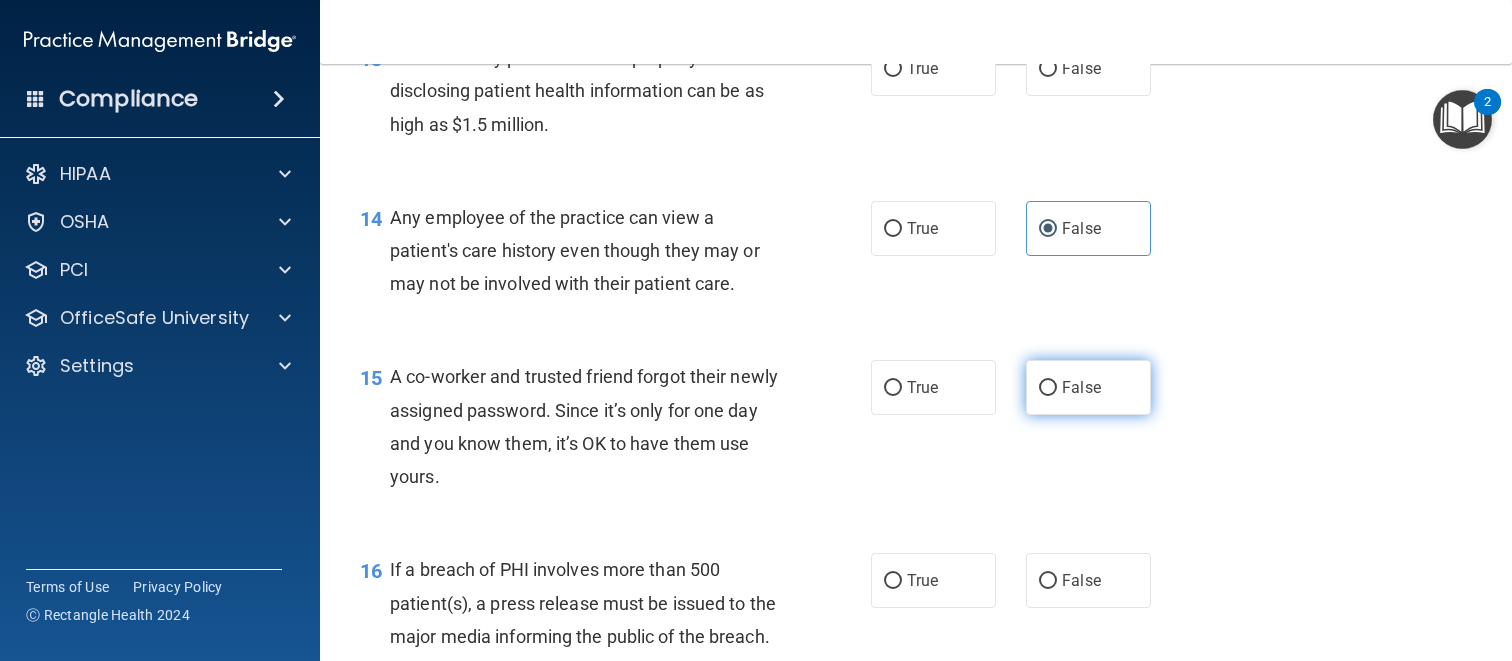 click on "False" at bounding box center (1081, 387) 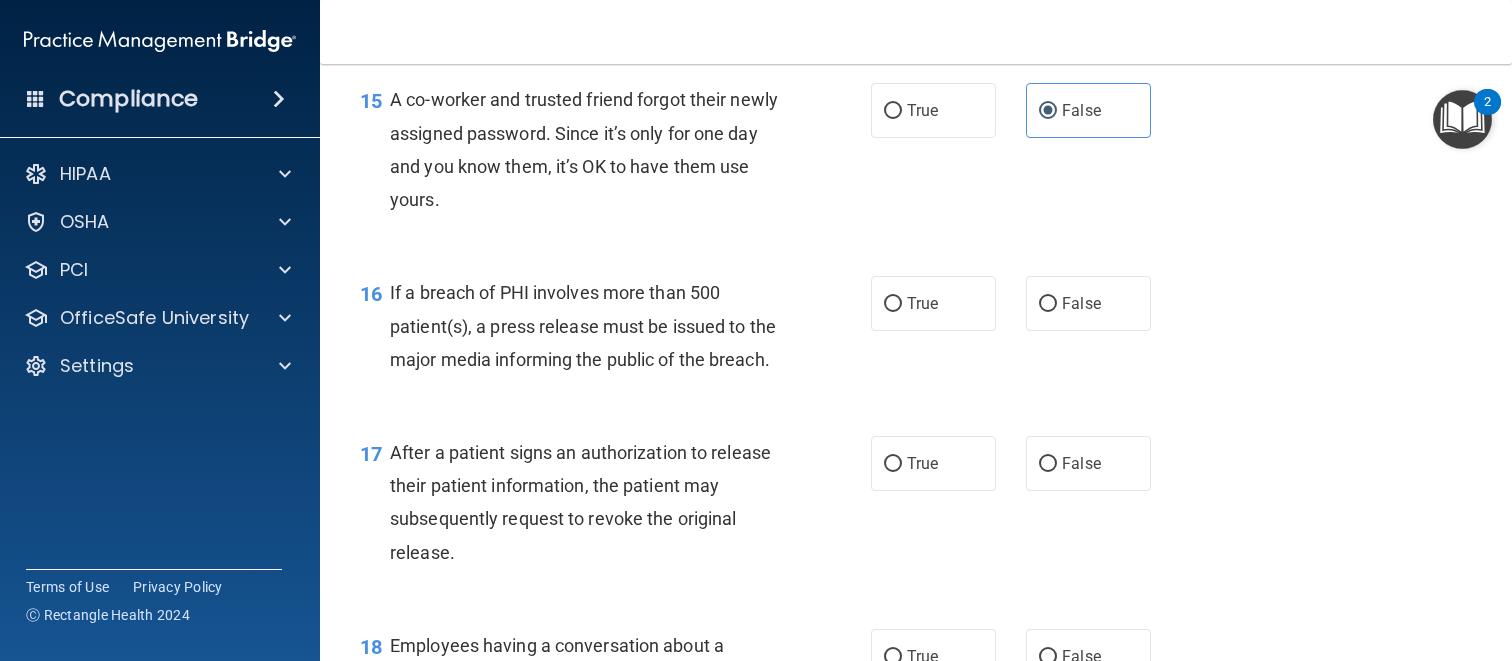 scroll, scrollTop: 2550, scrollLeft: 0, axis: vertical 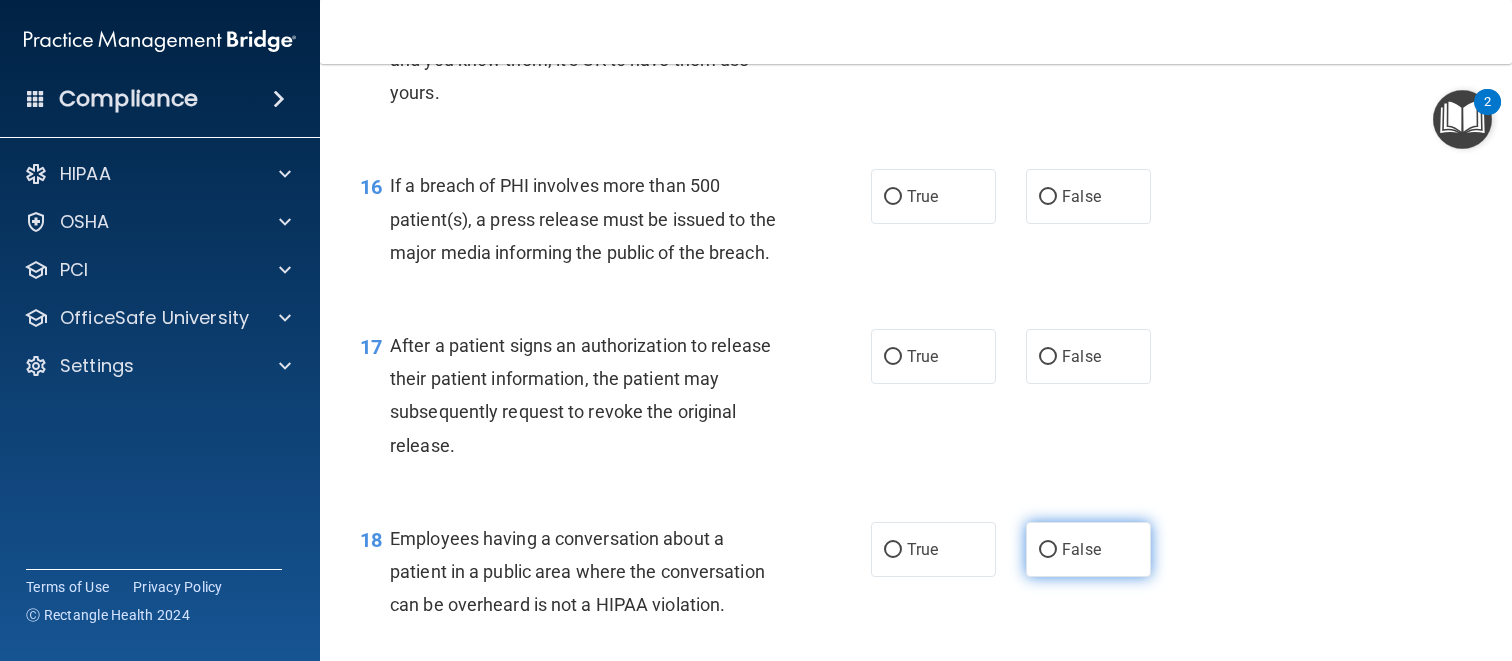 click on "False" at bounding box center (1081, 549) 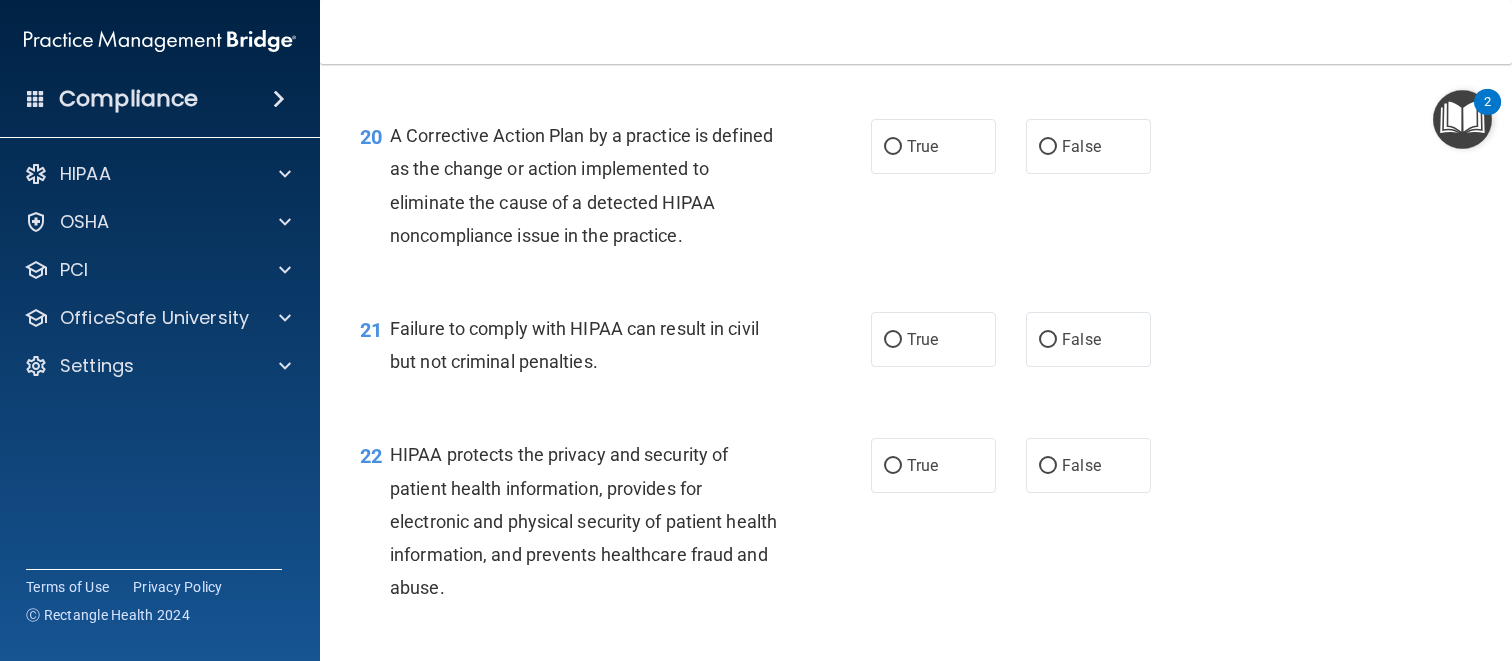 scroll, scrollTop: 3345, scrollLeft: 0, axis: vertical 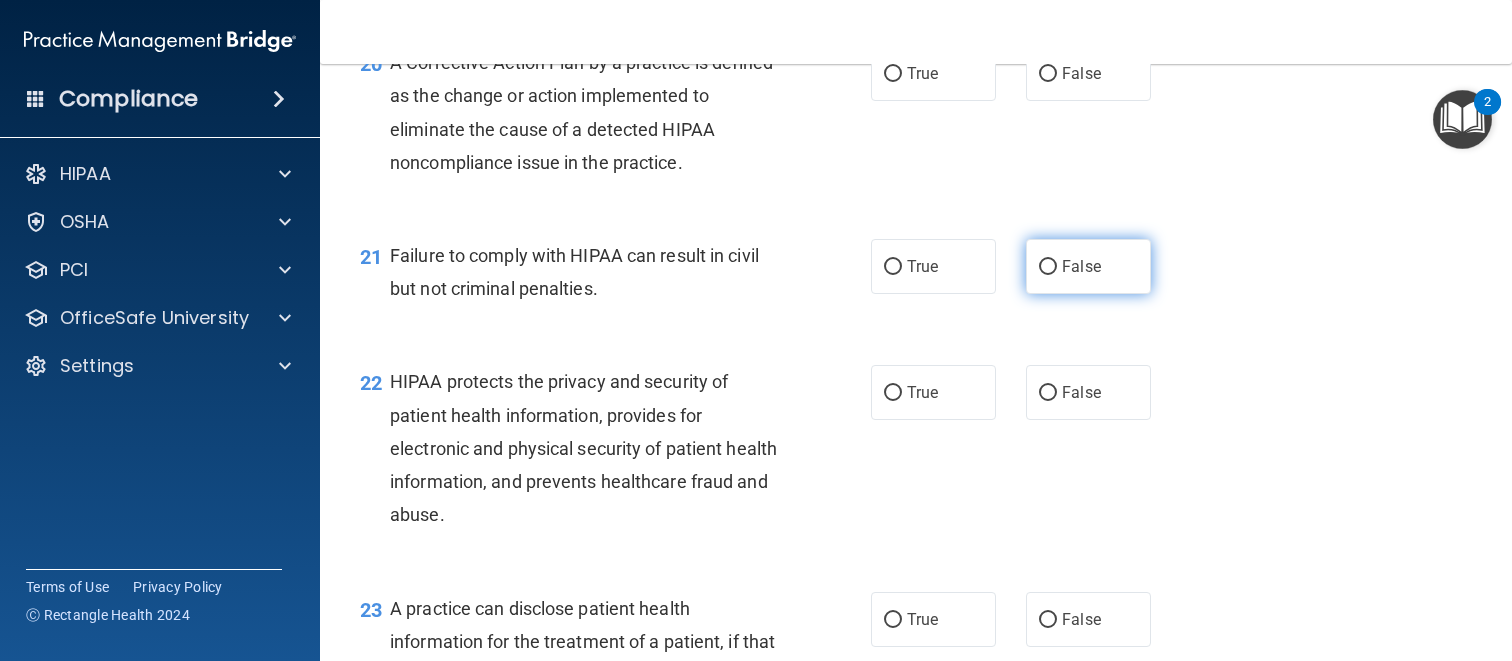 click on "False" at bounding box center (1081, 266) 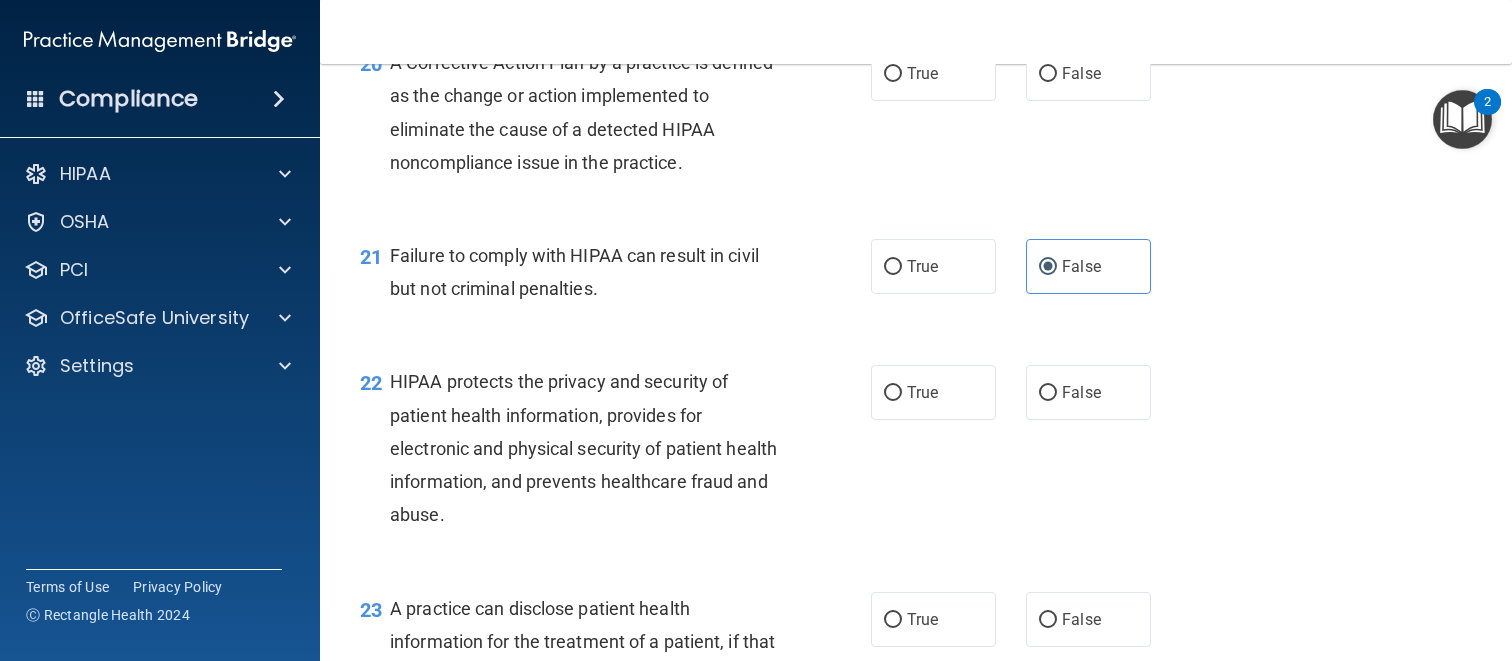 scroll, scrollTop: 3696, scrollLeft: 0, axis: vertical 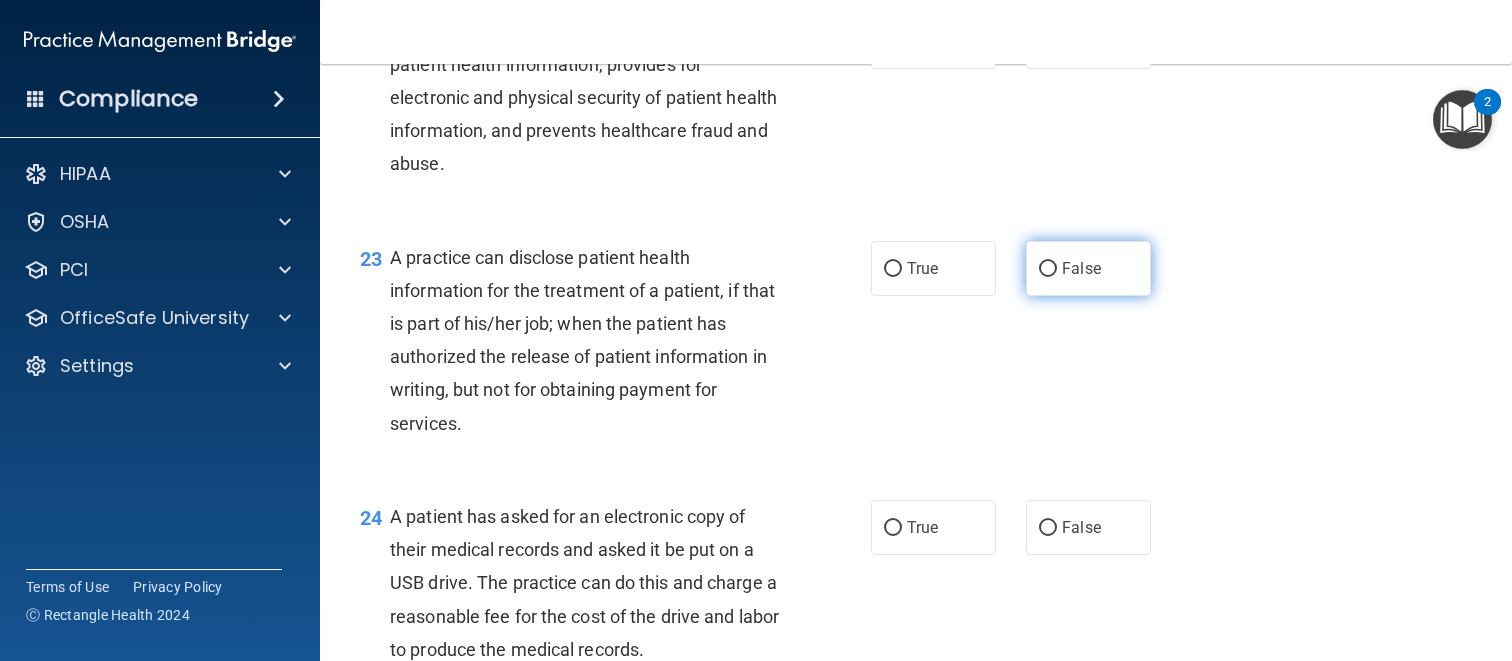 click on "False" at bounding box center [1088, 268] 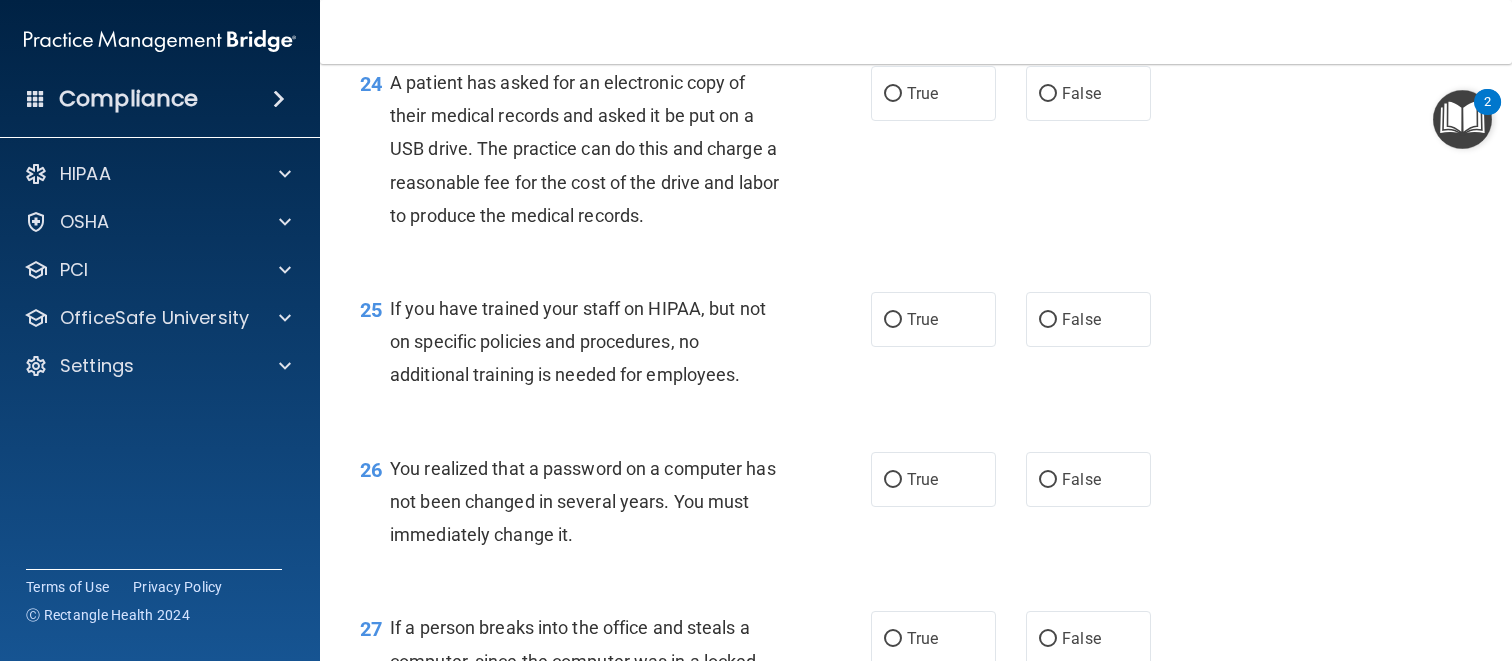 scroll, scrollTop: 4189, scrollLeft: 0, axis: vertical 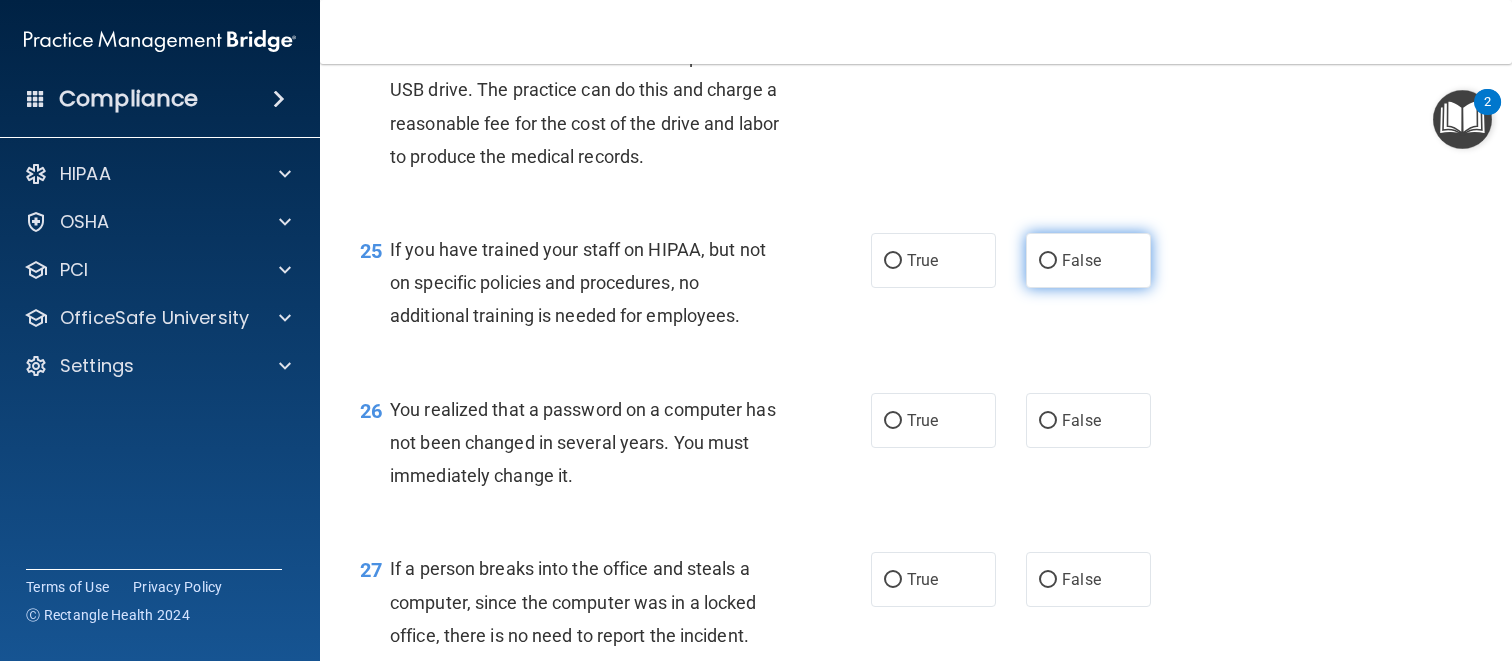 click on "False" at bounding box center [1088, 260] 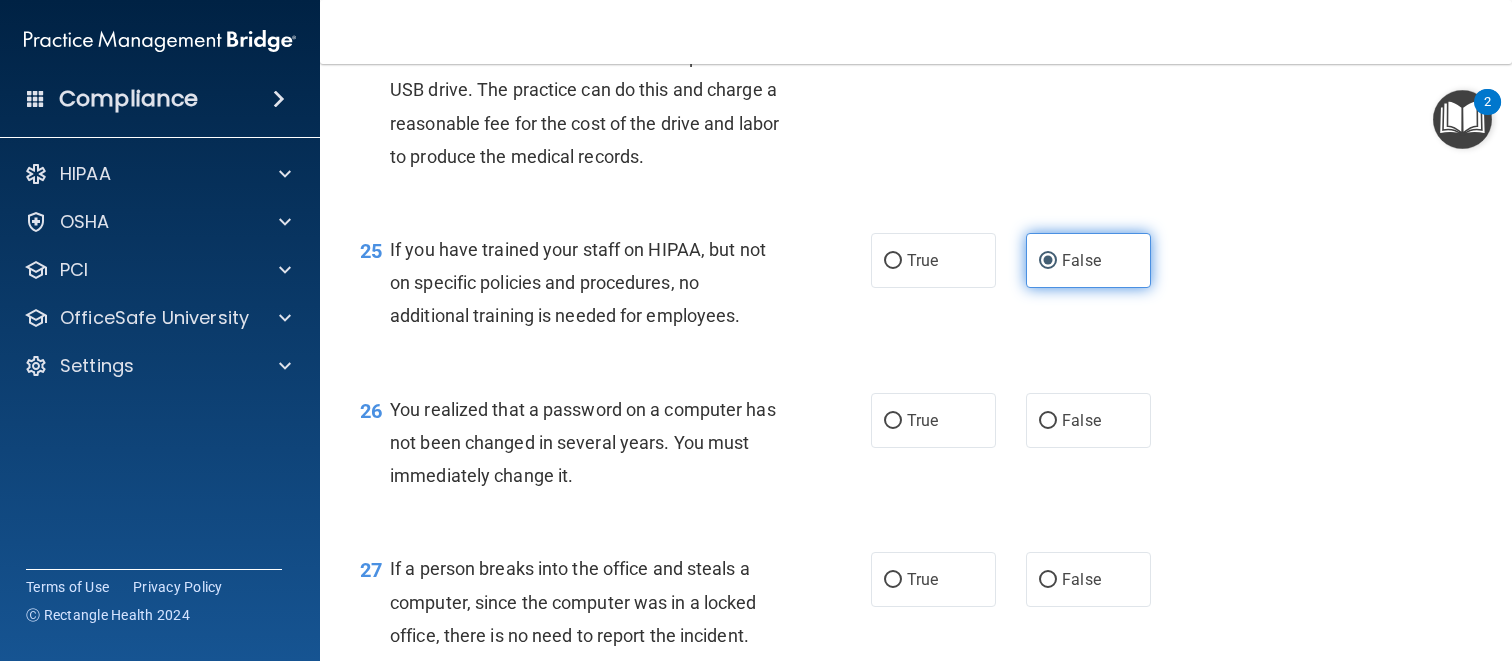 scroll, scrollTop: 4486, scrollLeft: 0, axis: vertical 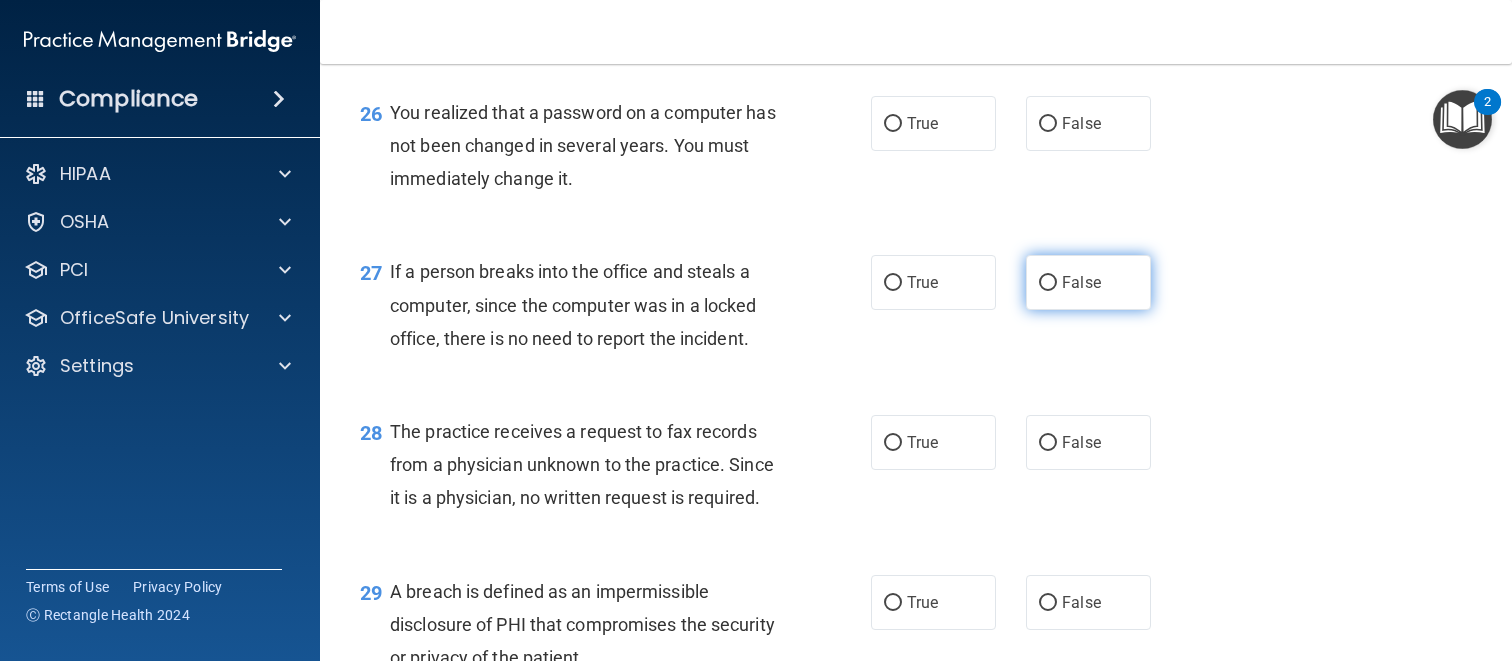 click on "False" at bounding box center (1088, 282) 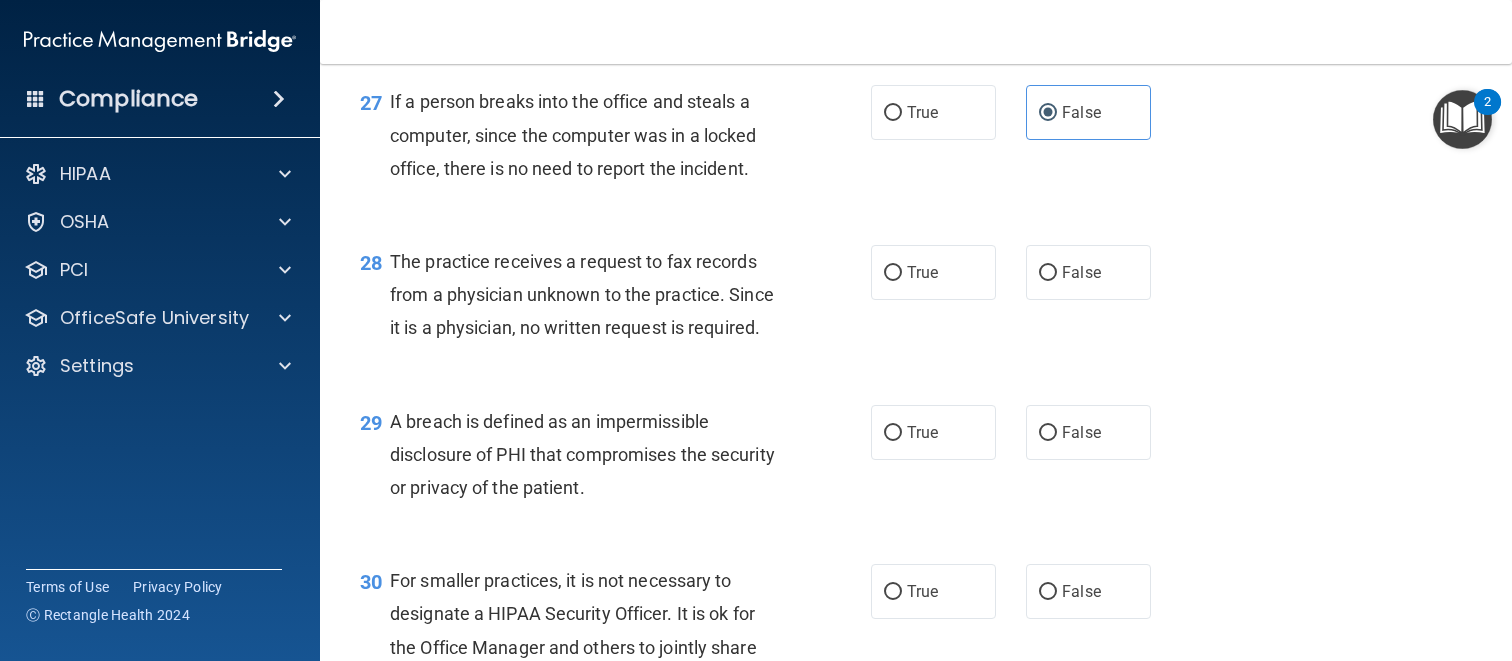 scroll, scrollTop: 4796, scrollLeft: 0, axis: vertical 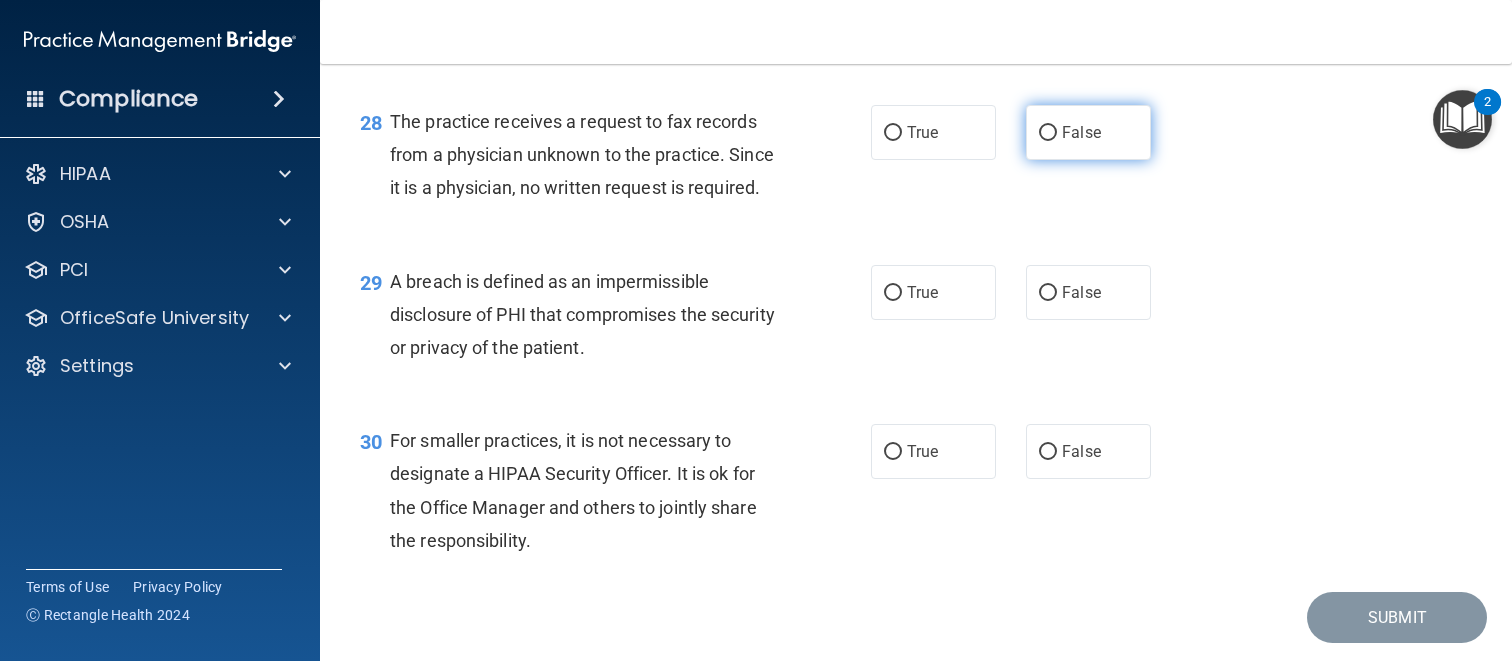 click on "False" at bounding box center (1088, 132) 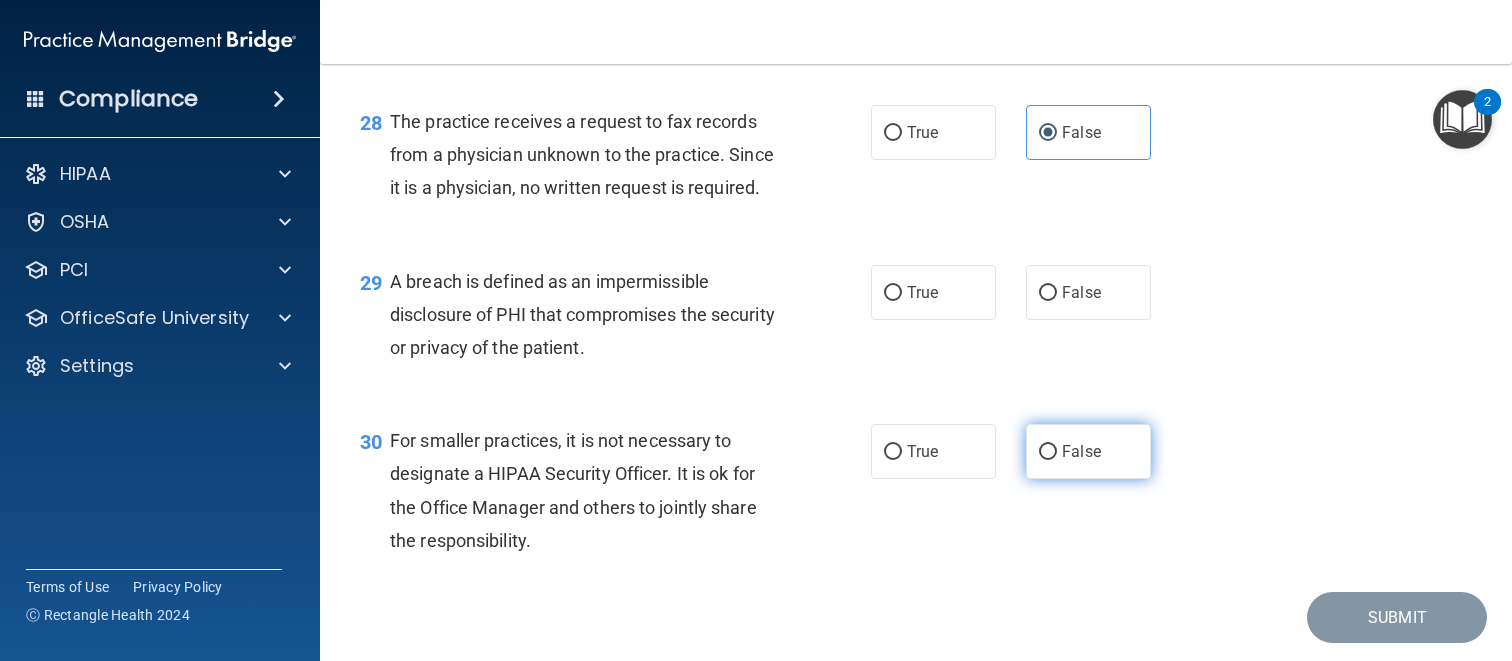 click on "False" at bounding box center [1088, 451] 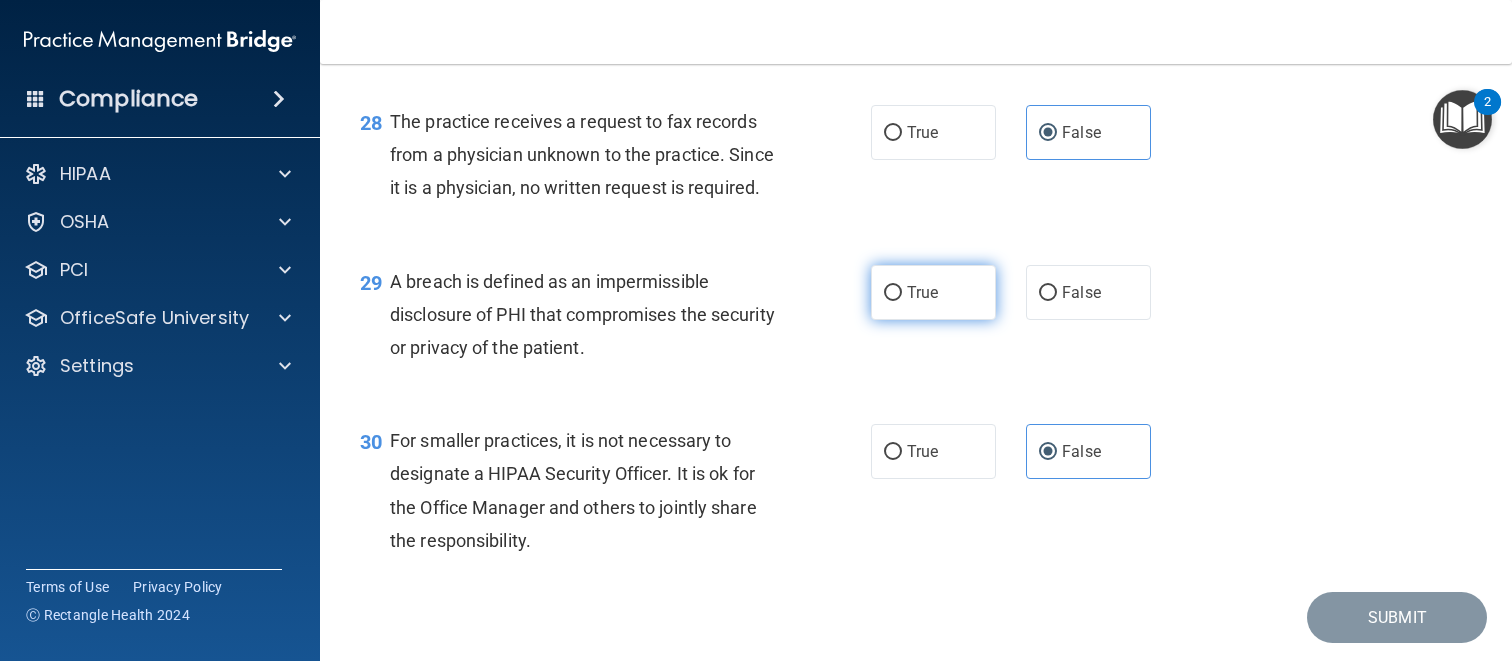 click on "True" at bounding box center (933, 292) 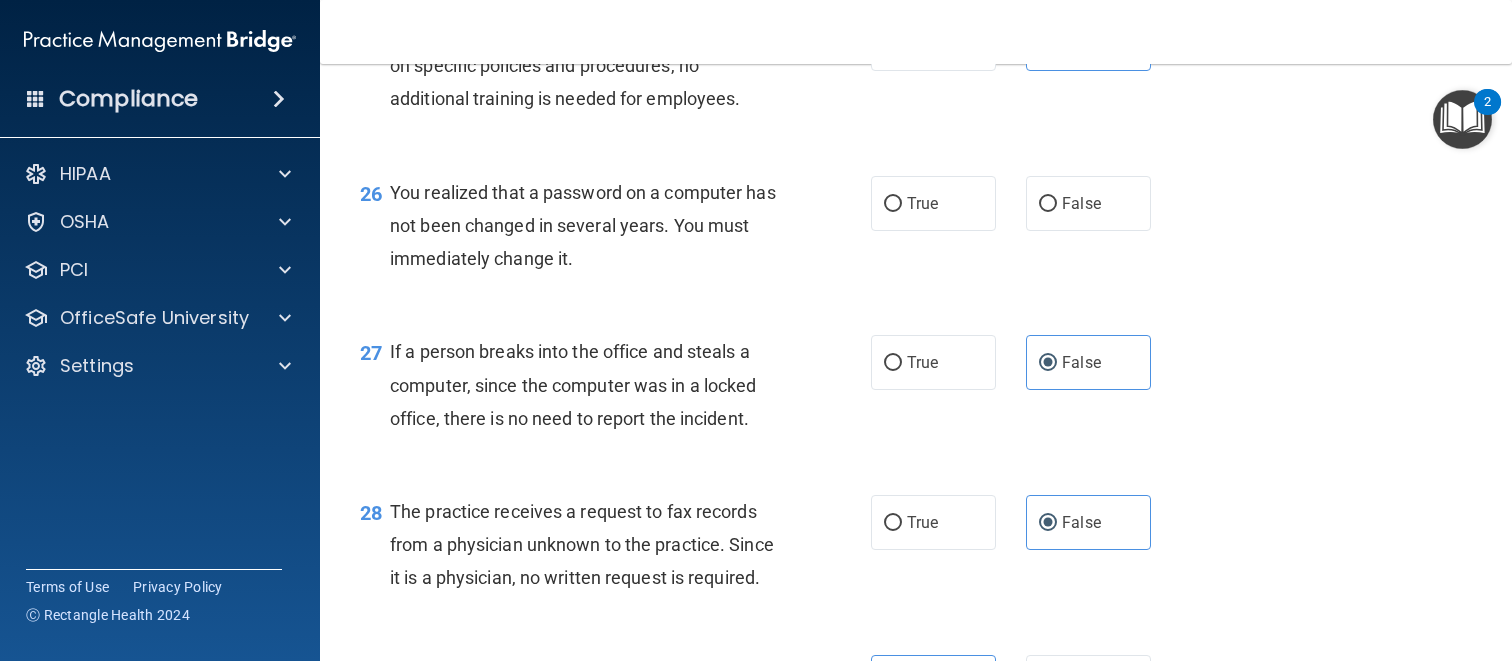 scroll, scrollTop: 4258, scrollLeft: 0, axis: vertical 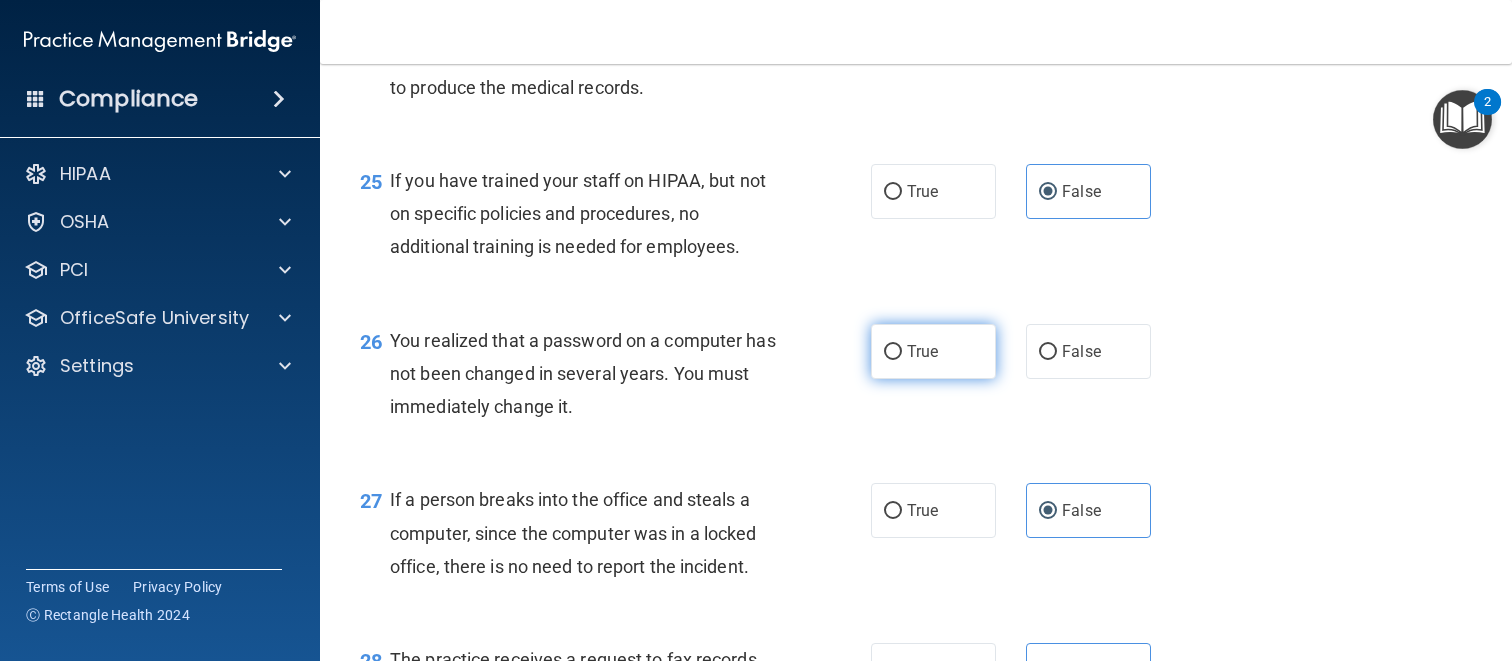click on "True" at bounding box center [933, 351] 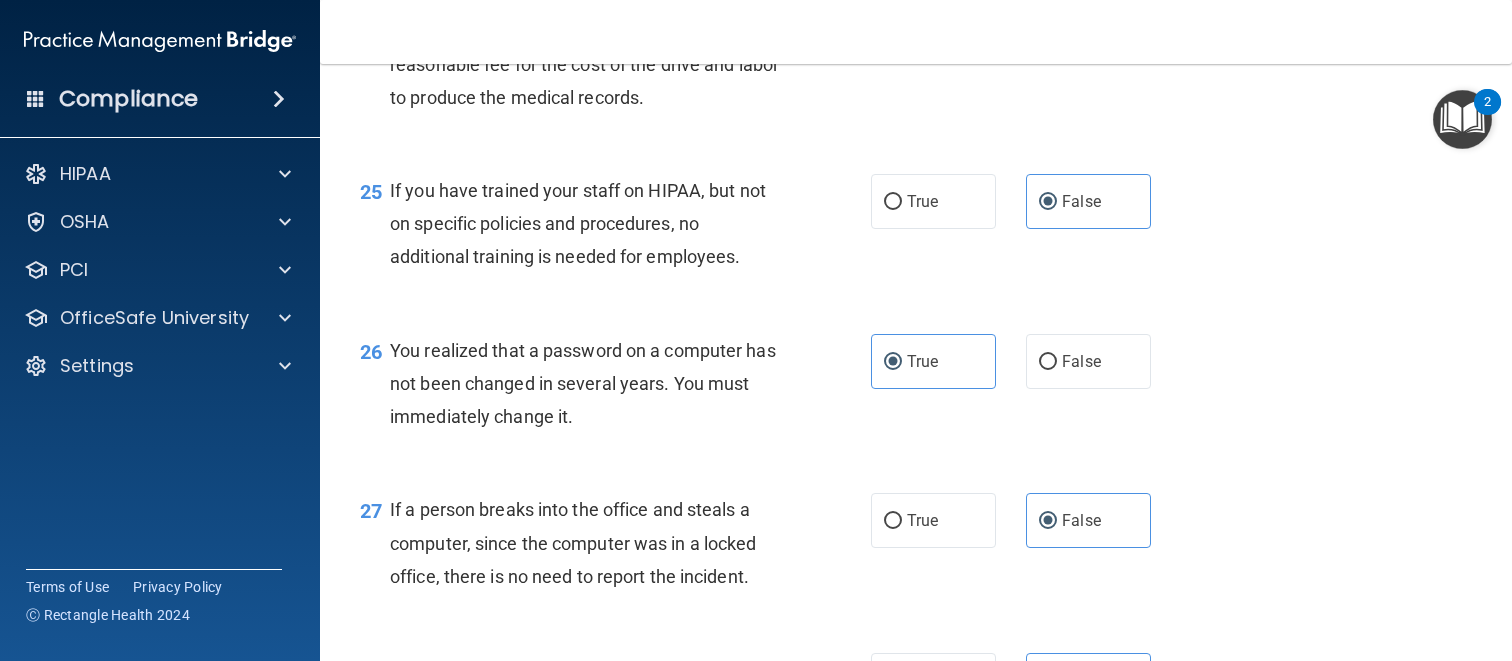 scroll, scrollTop: 4237, scrollLeft: 0, axis: vertical 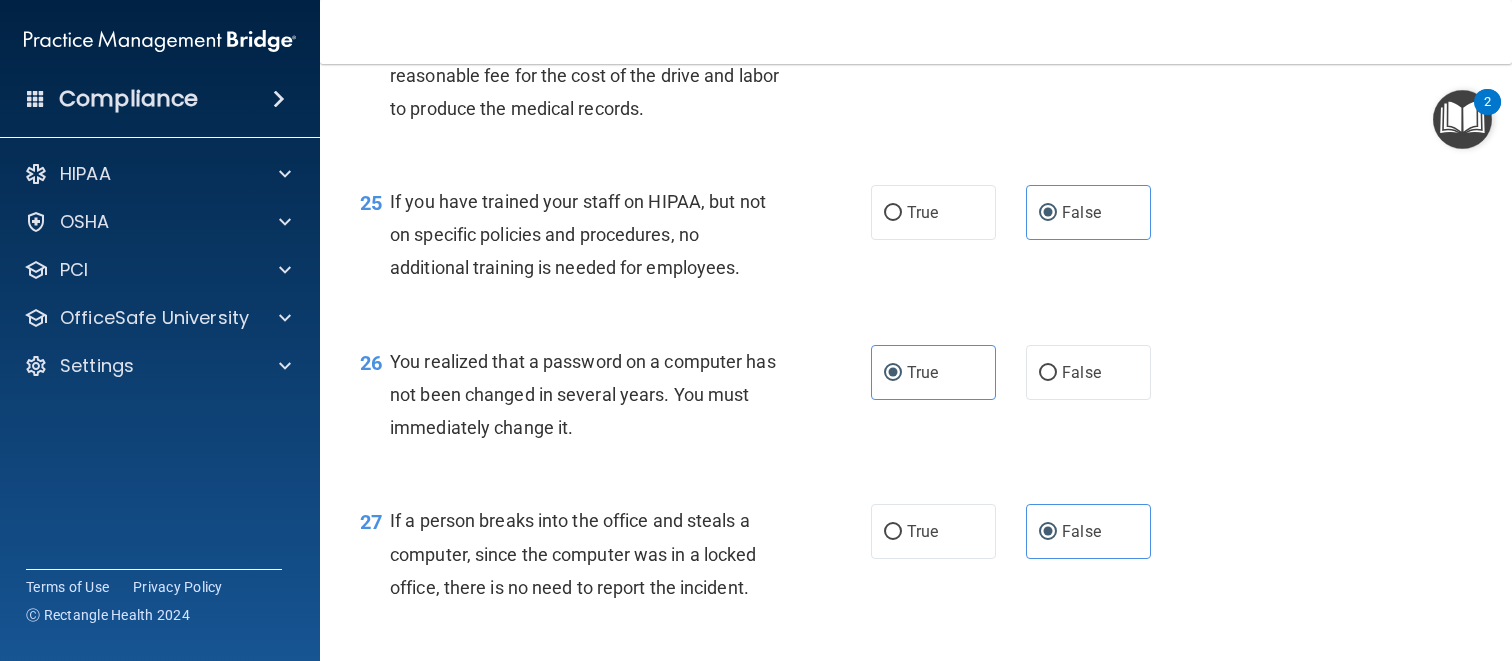 click on "Toggle navigation                                                                                                     [PERSON_NAME]   [EMAIL_ADDRESS][DOMAIN_NAME]                            Manage My Enterprise              Exceptional Dentistry     Manage My Location" at bounding box center (916, 32) 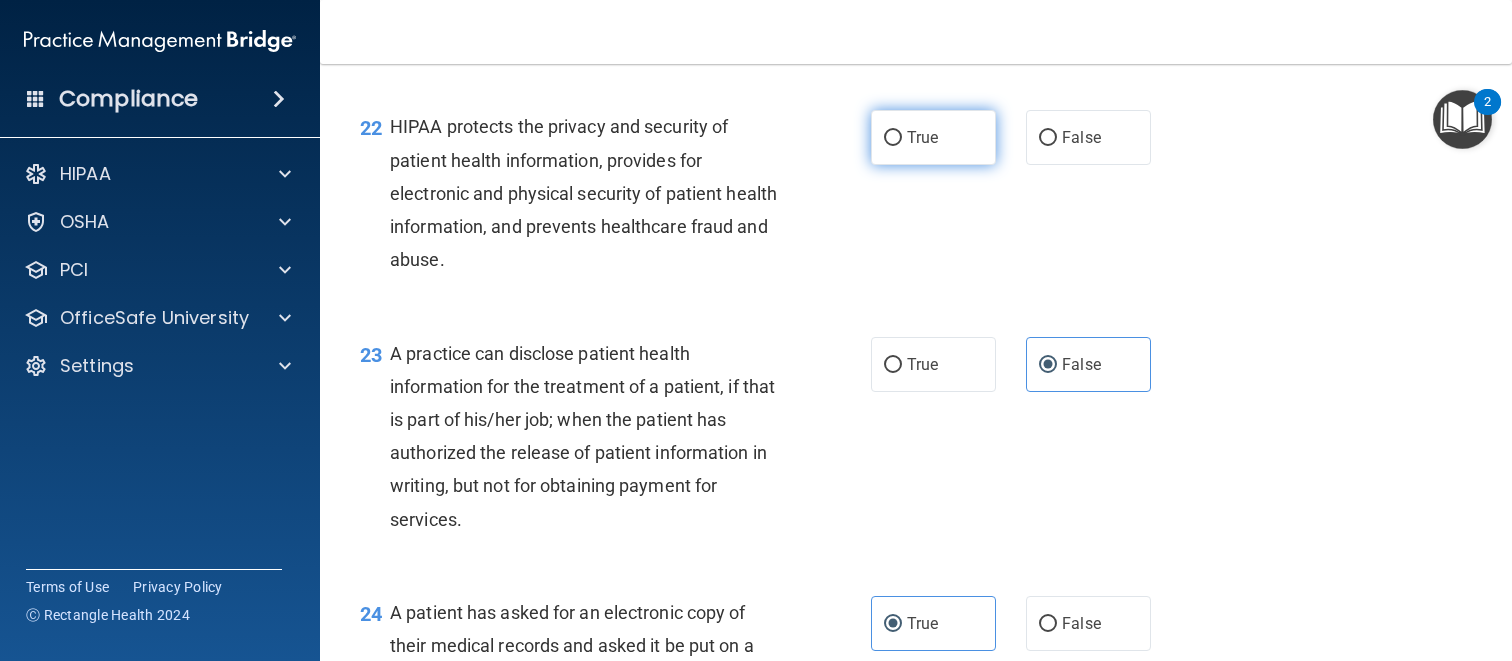 click on "True" at bounding box center (922, 137) 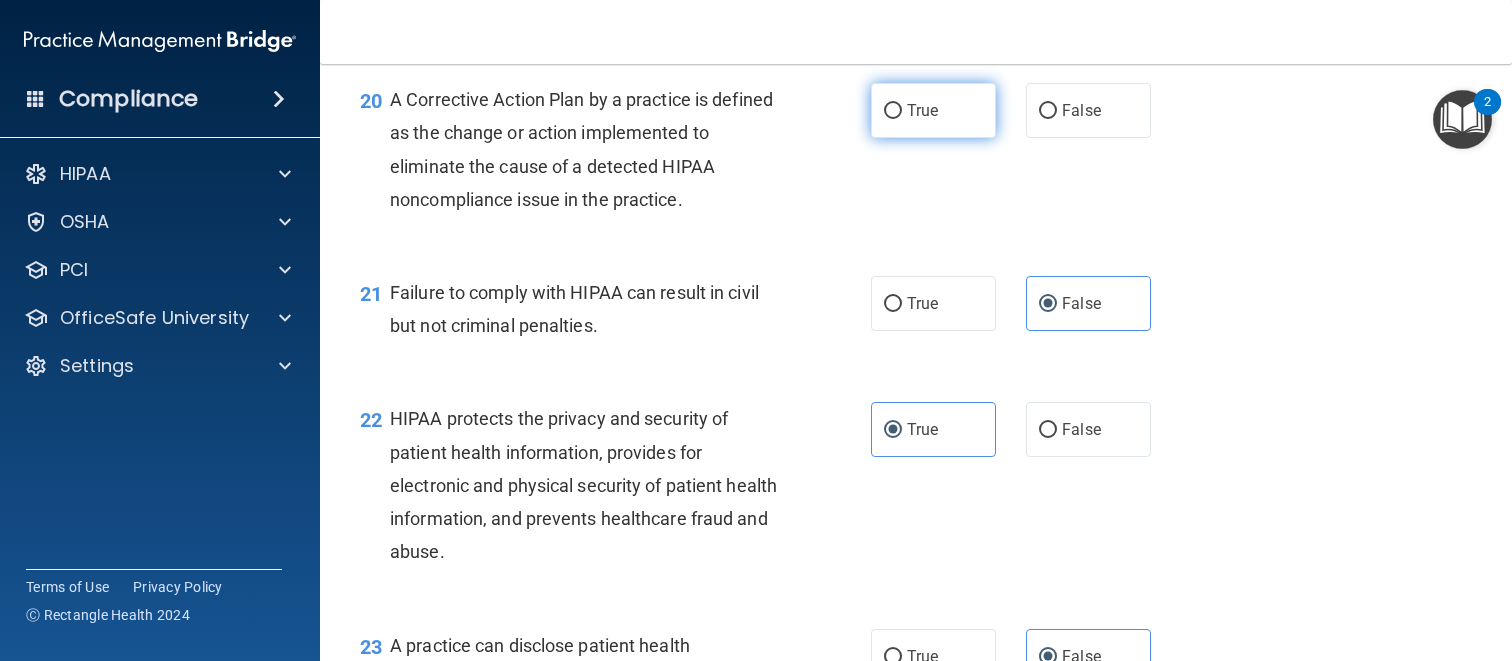 click on "True" at bounding box center [922, 110] 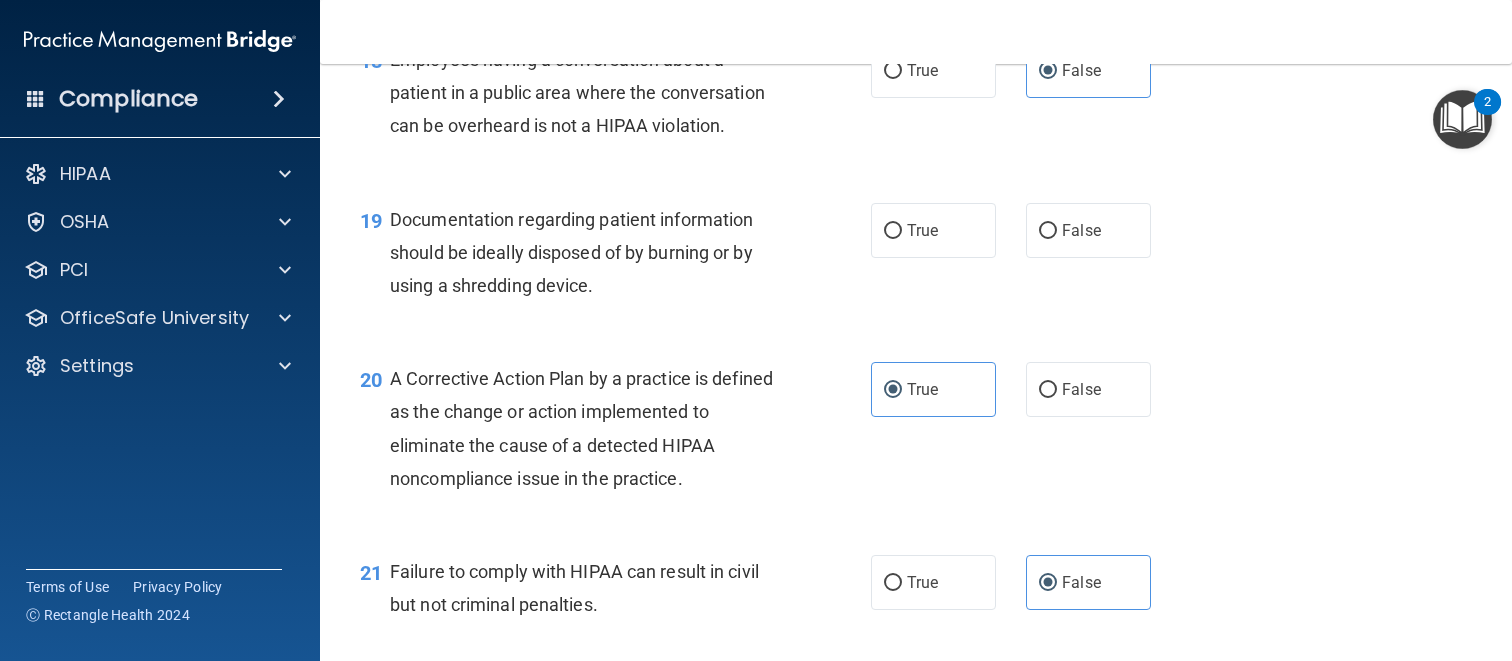 scroll, scrollTop: 2890, scrollLeft: 0, axis: vertical 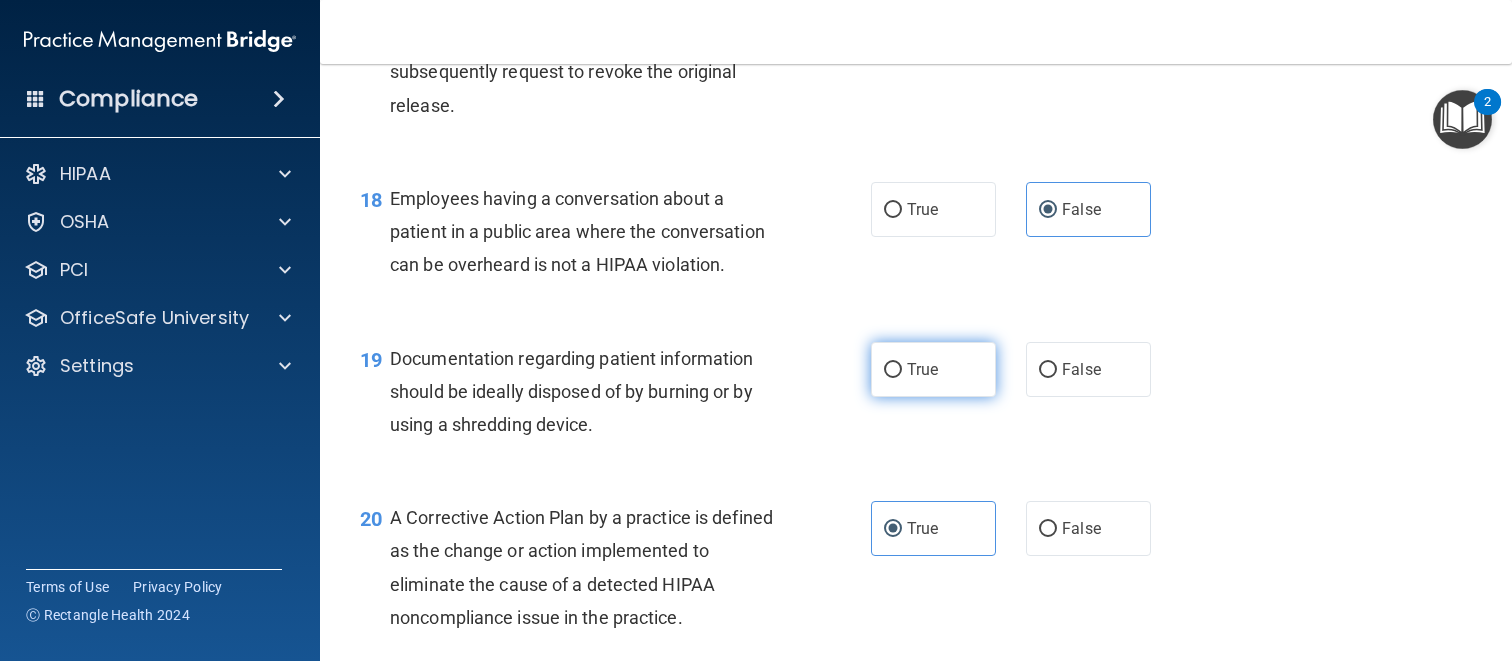 click on "True" at bounding box center [922, 369] 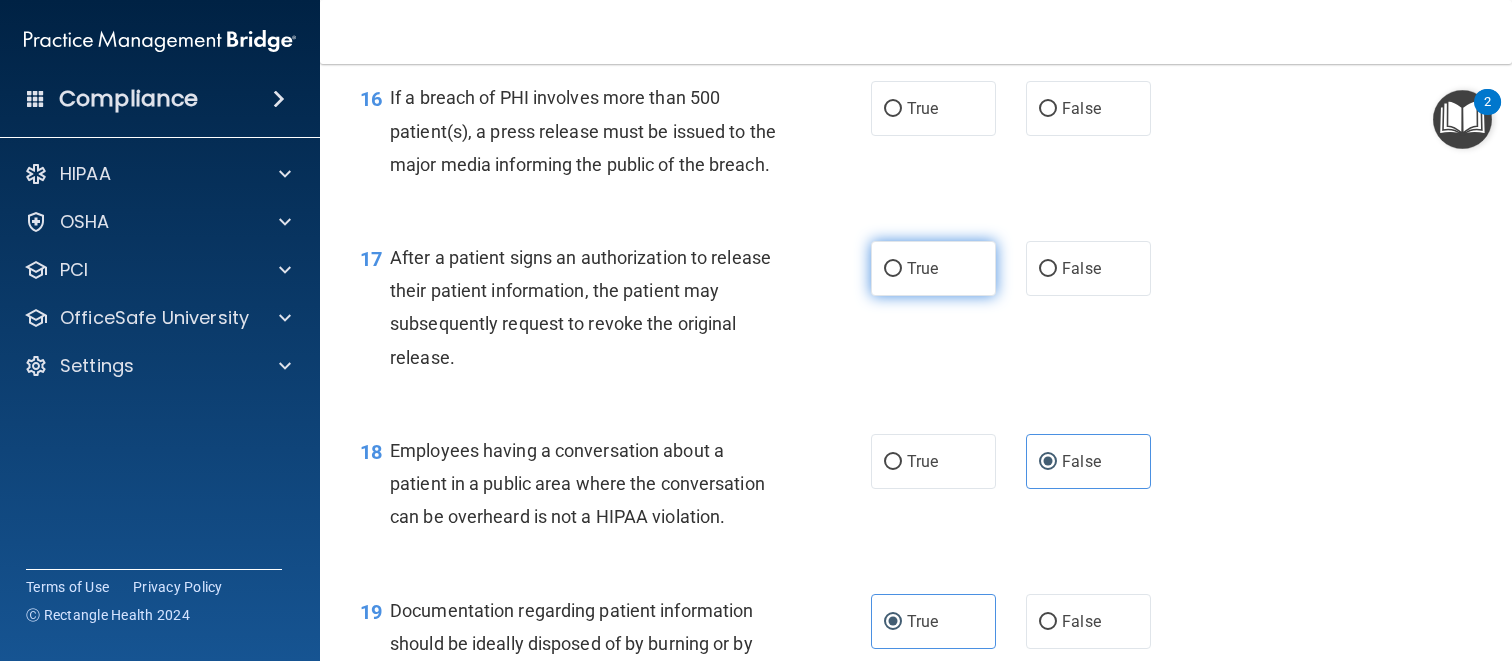 scroll, scrollTop: 2601, scrollLeft: 0, axis: vertical 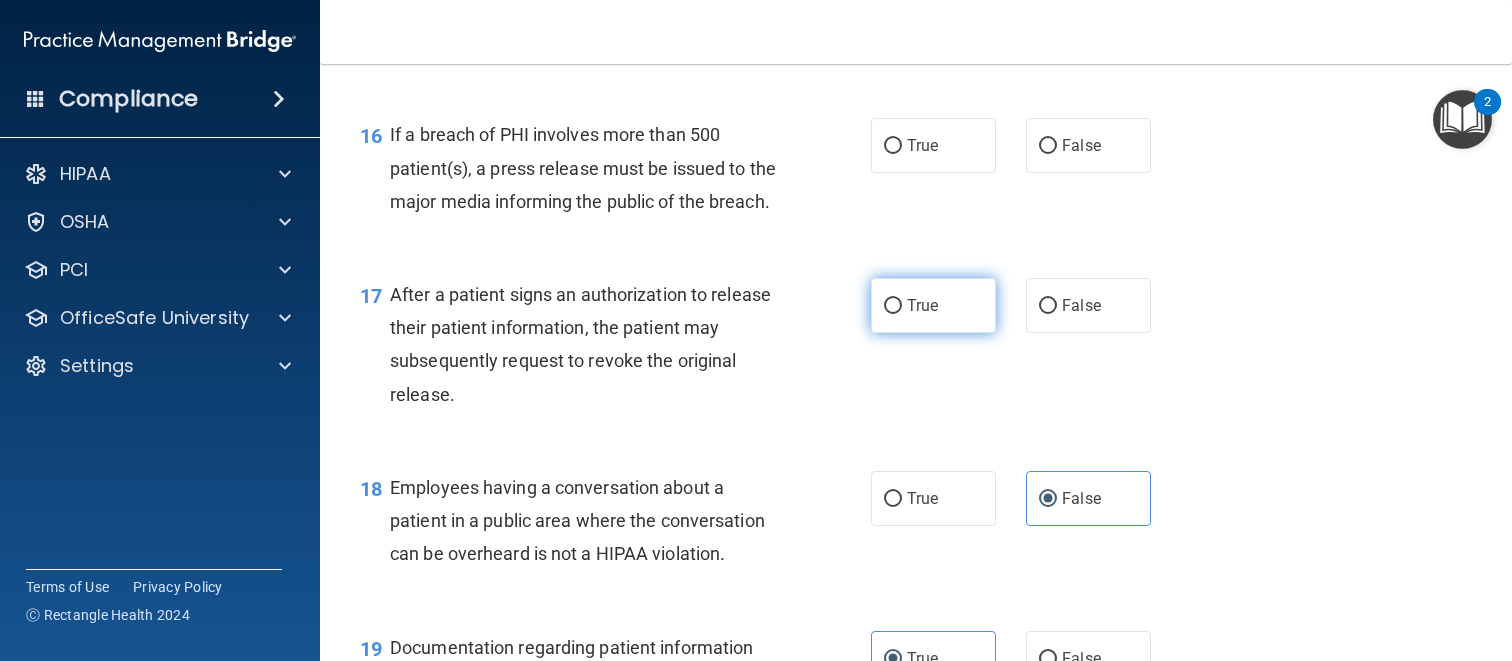click on "True" at bounding box center (922, 305) 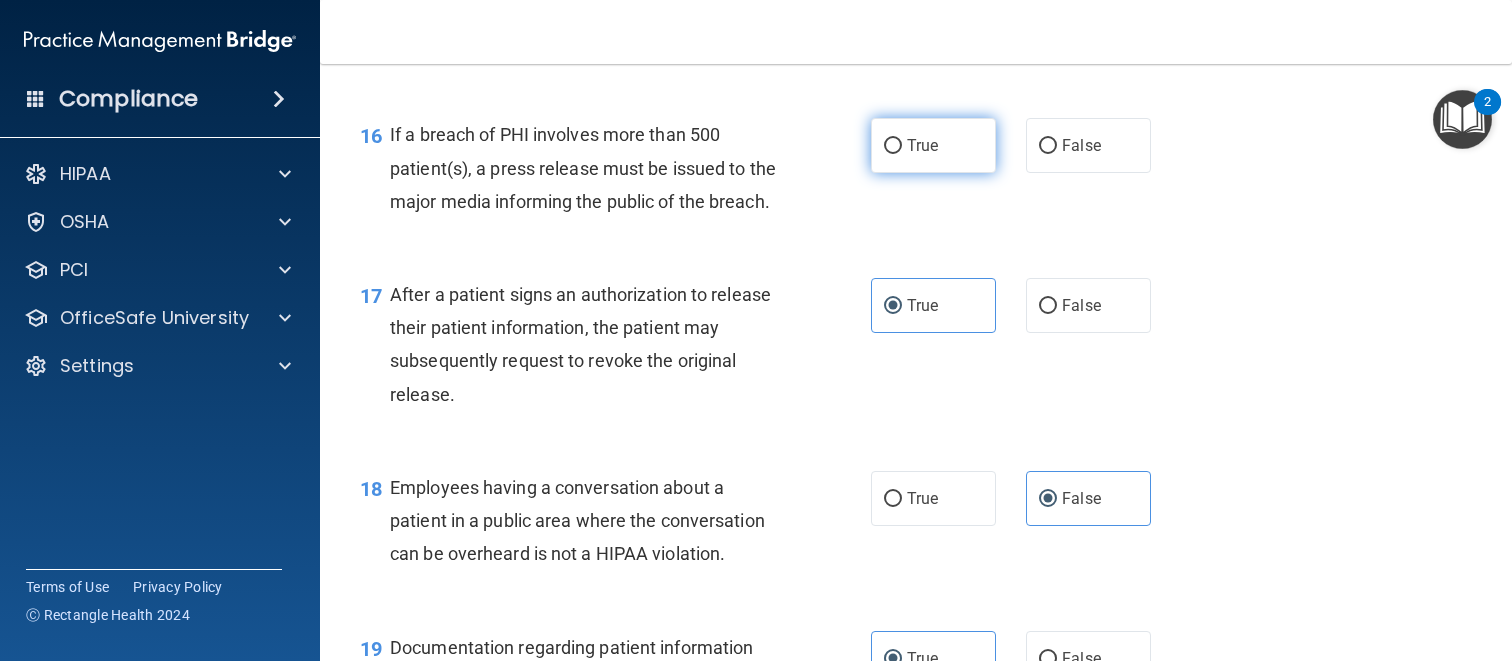click on "True" at bounding box center [933, 145] 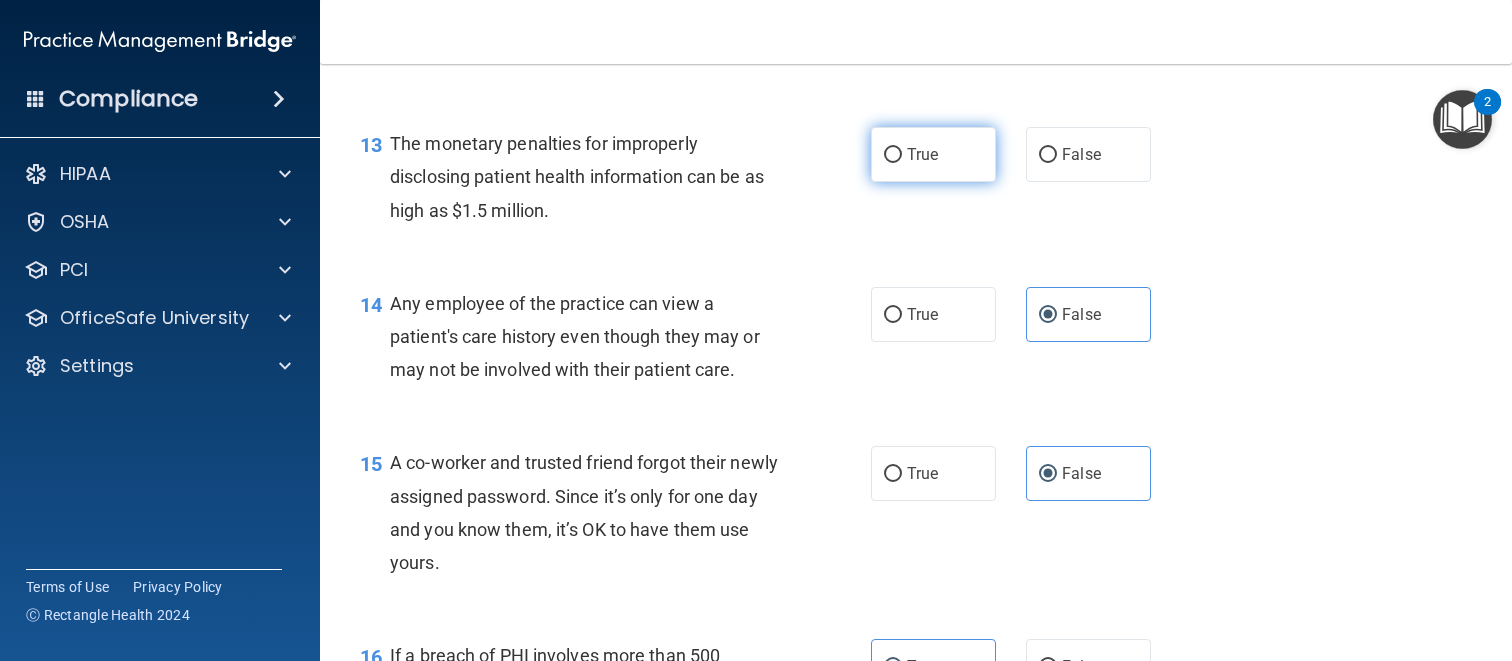 click on "True" at bounding box center [933, 154] 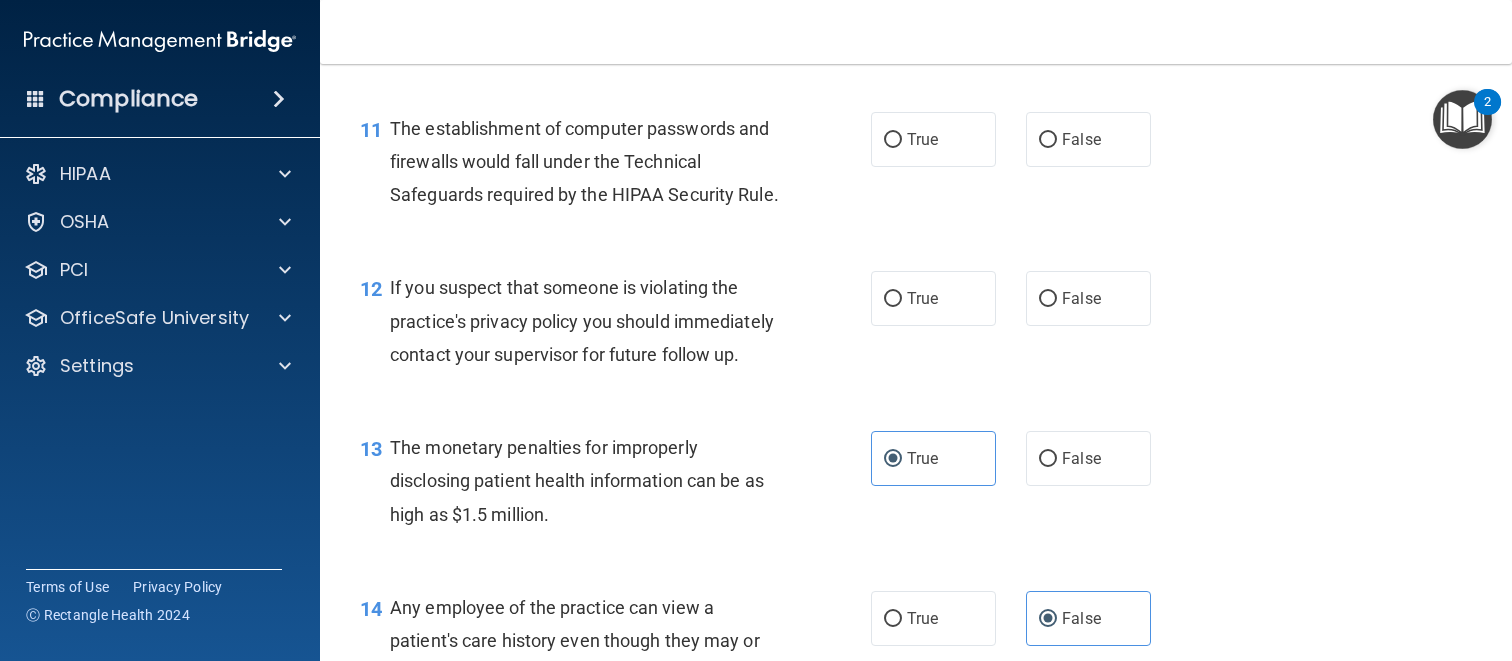 scroll, scrollTop: 1624, scrollLeft: 0, axis: vertical 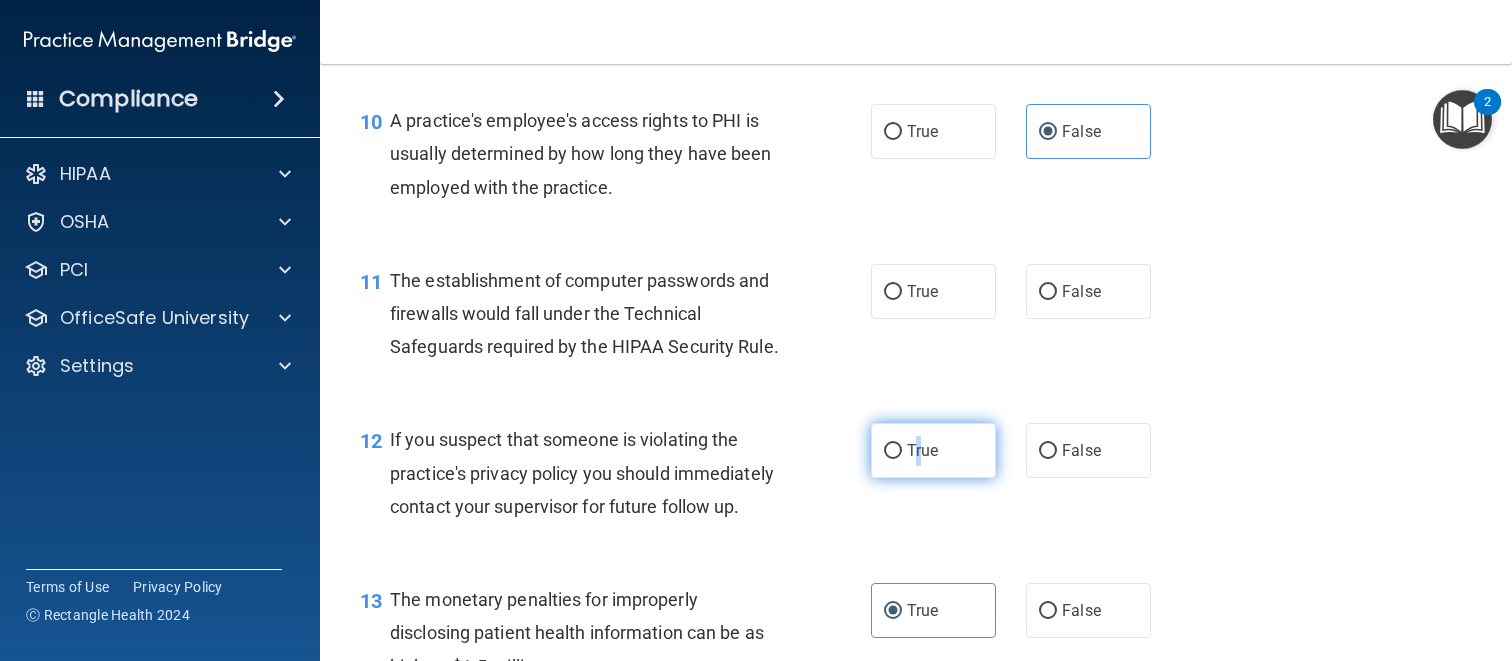 click on "True" at bounding box center (933, 450) 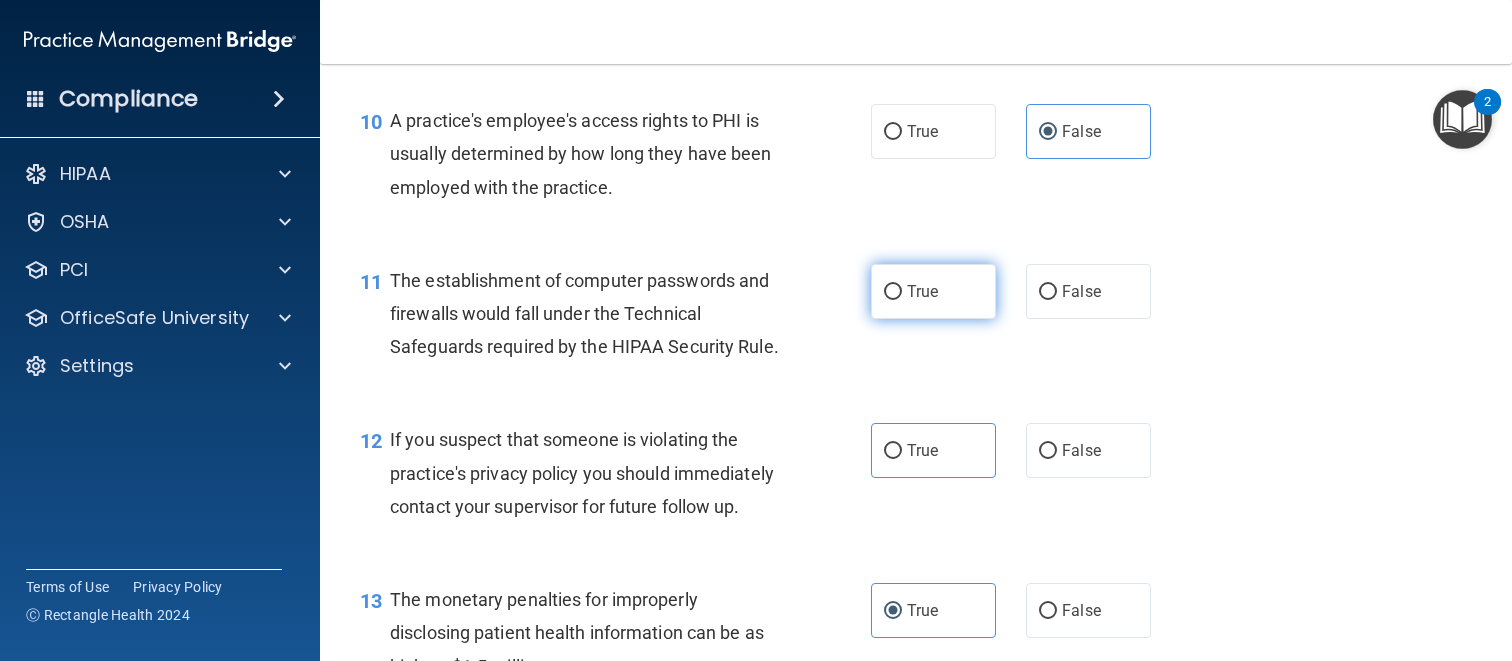 click on "True" at bounding box center (933, 291) 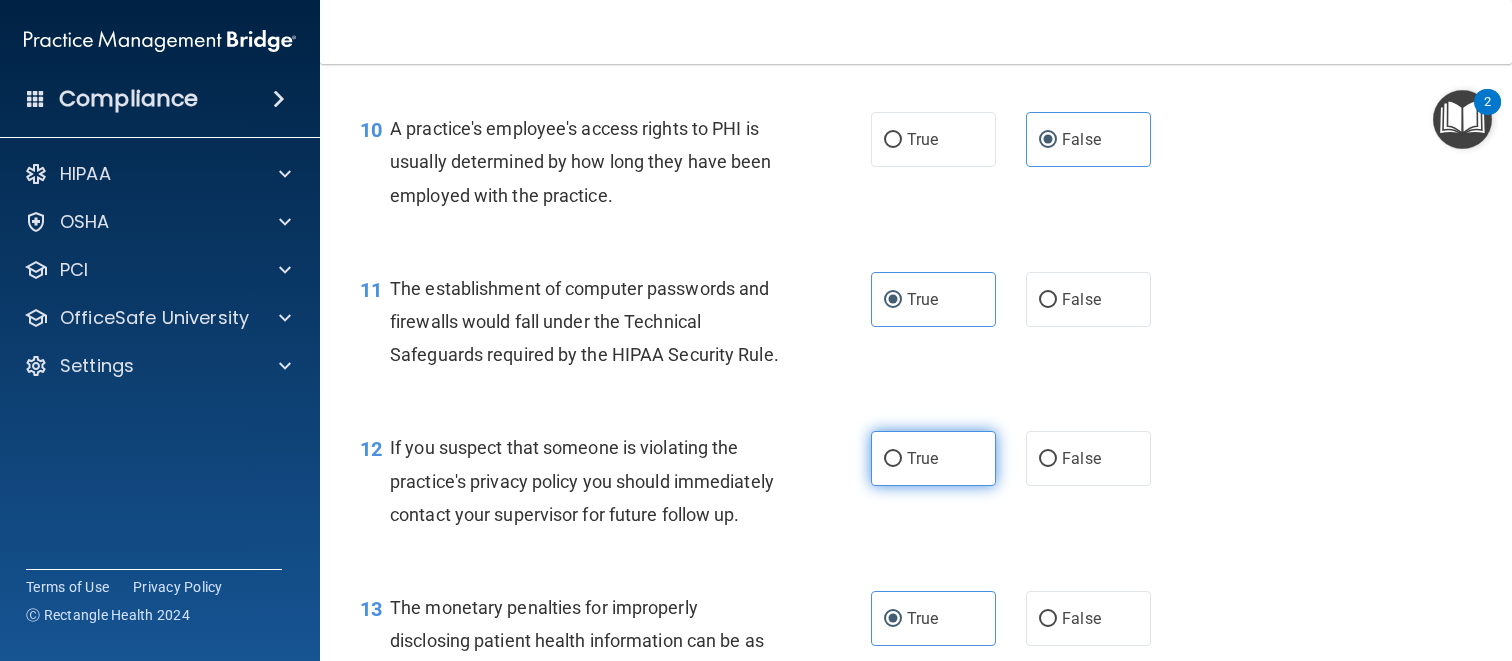 click on "True" at bounding box center (933, 458) 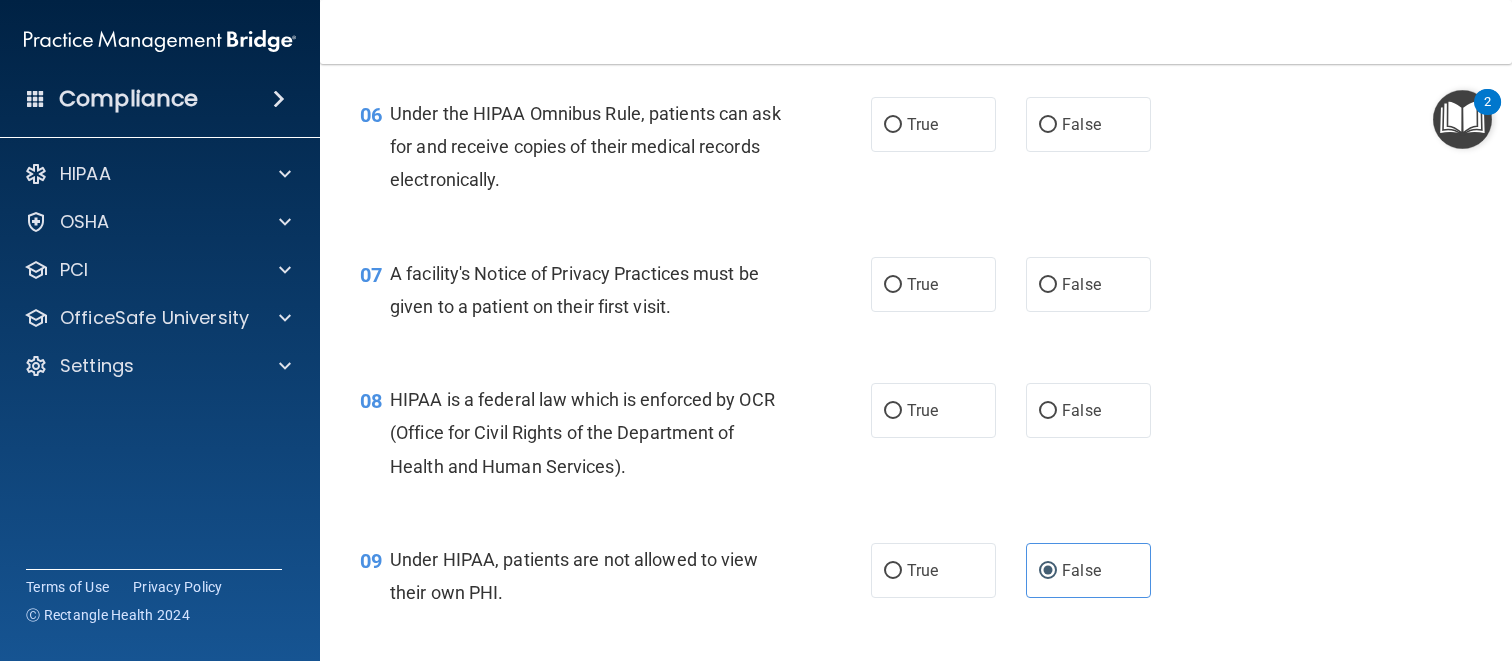 scroll, scrollTop: 1059, scrollLeft: 0, axis: vertical 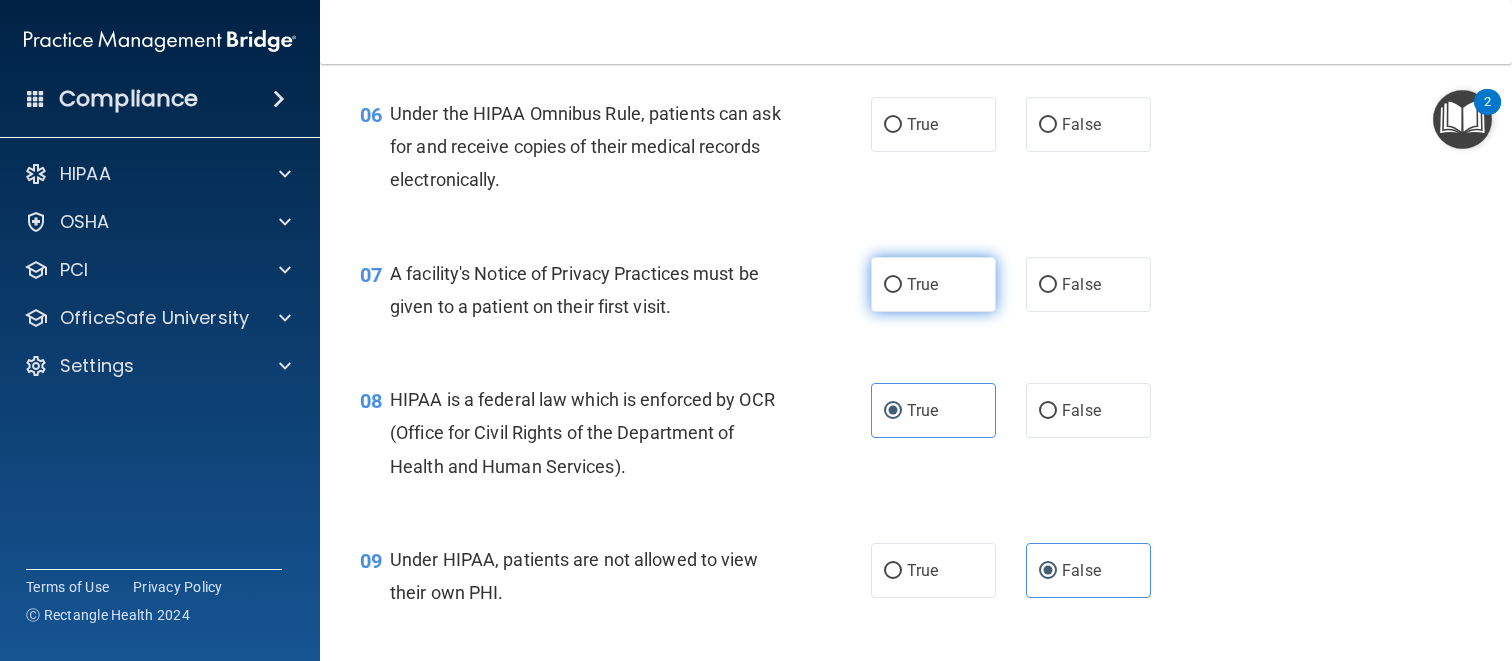 click on "True" at bounding box center [922, 284] 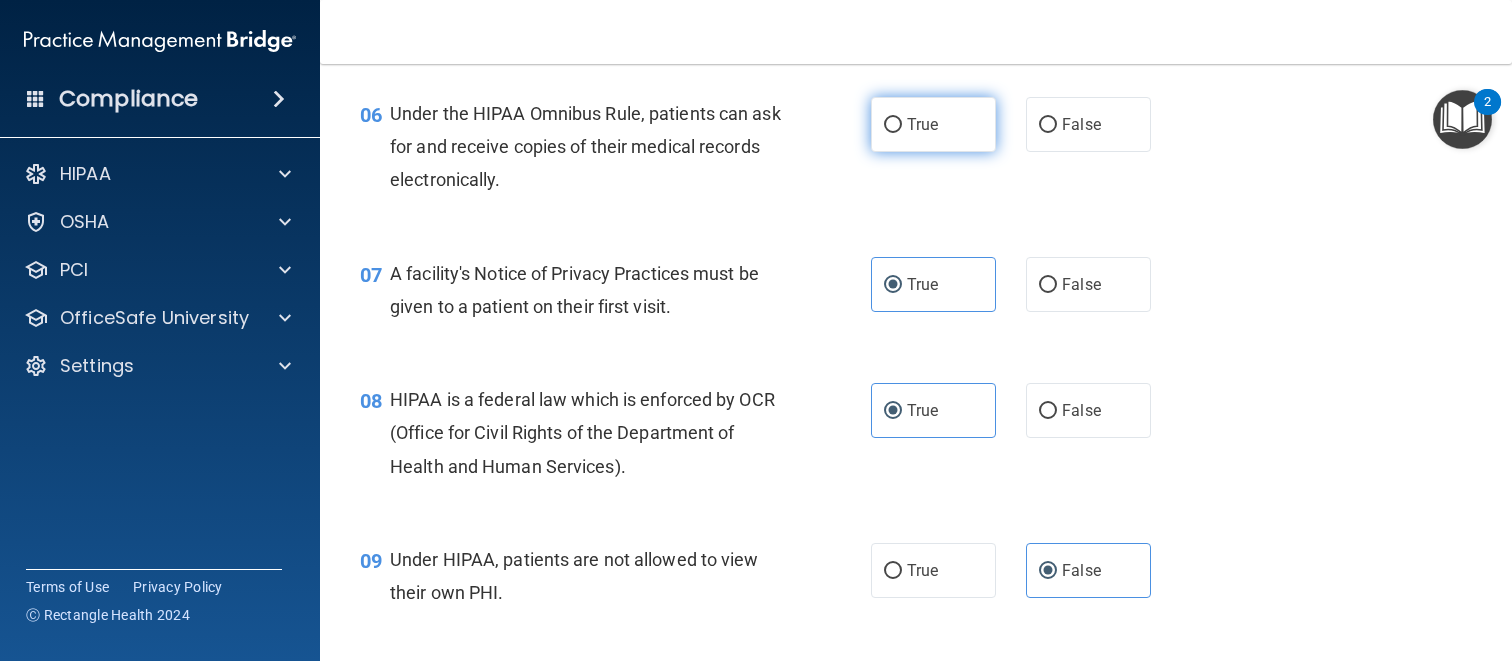 click on "True" at bounding box center (933, 124) 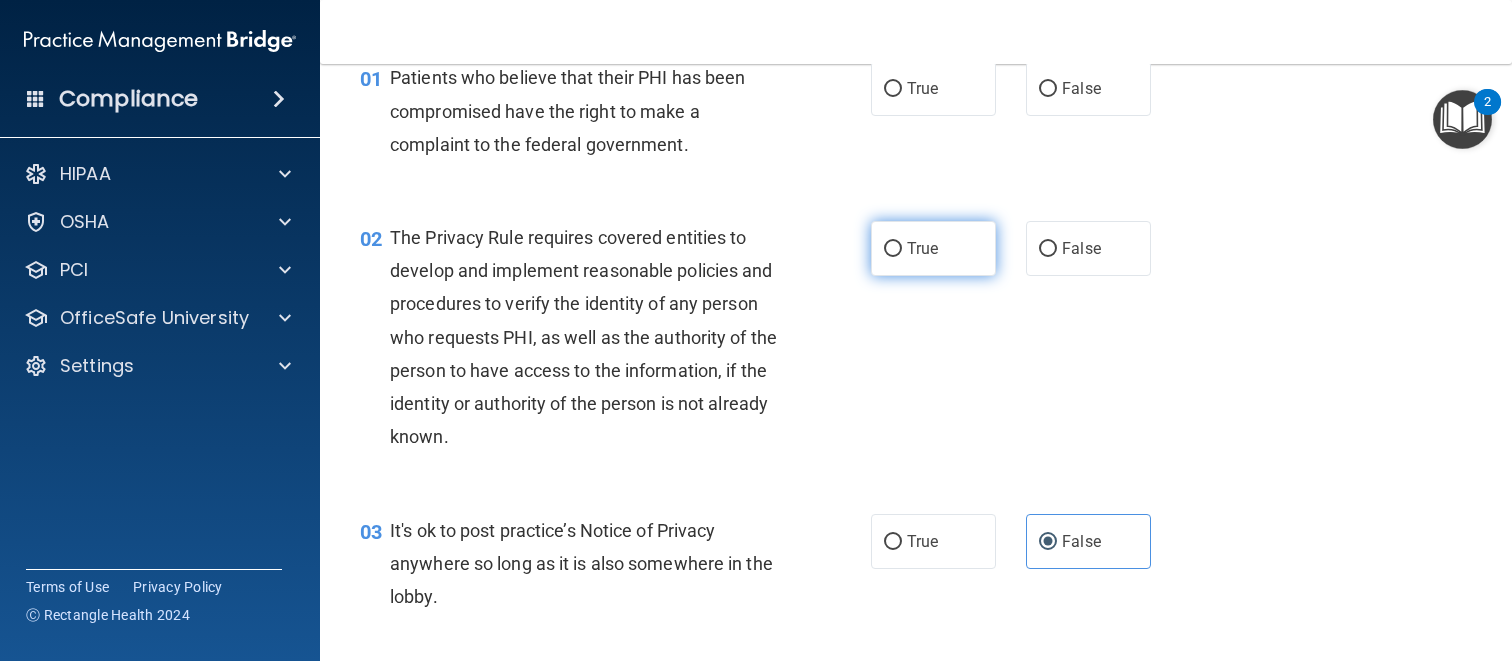 scroll, scrollTop: 0, scrollLeft: 0, axis: both 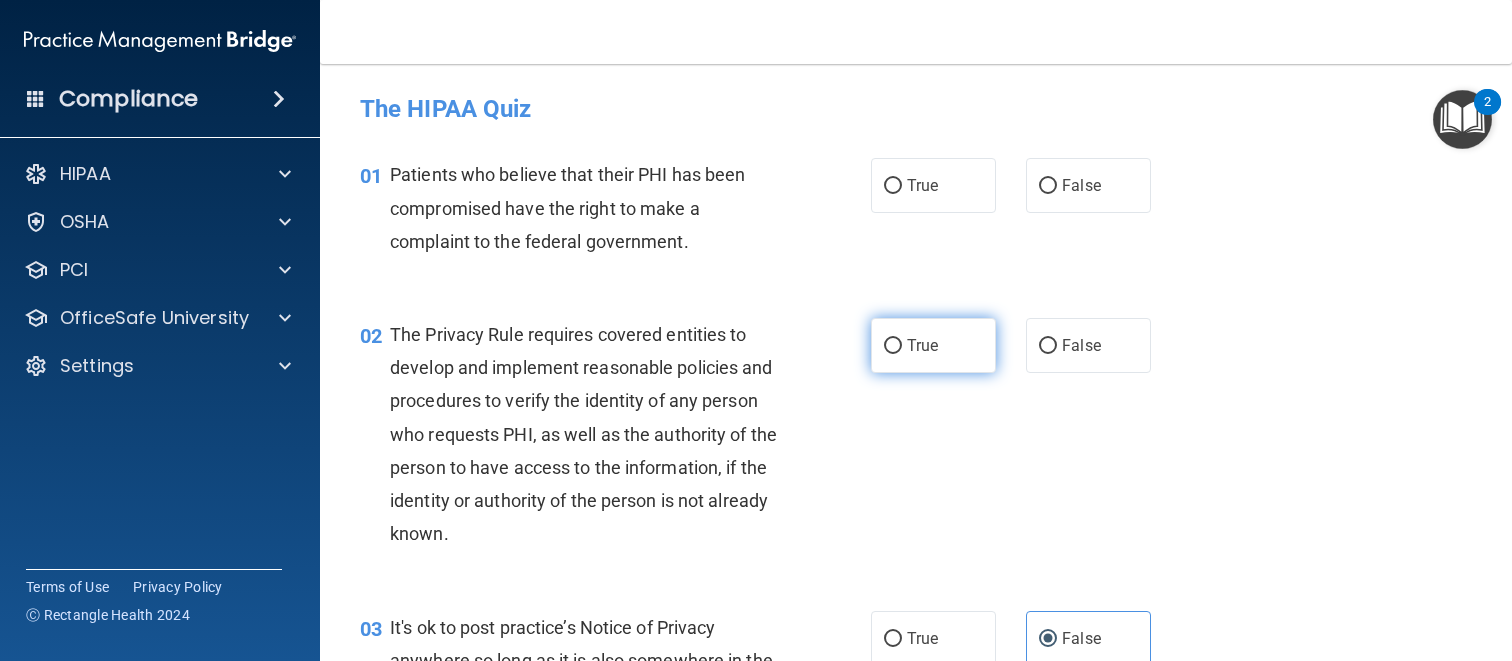 drag, startPoint x: 953, startPoint y: 336, endPoint x: 949, endPoint y: 319, distance: 17.464249 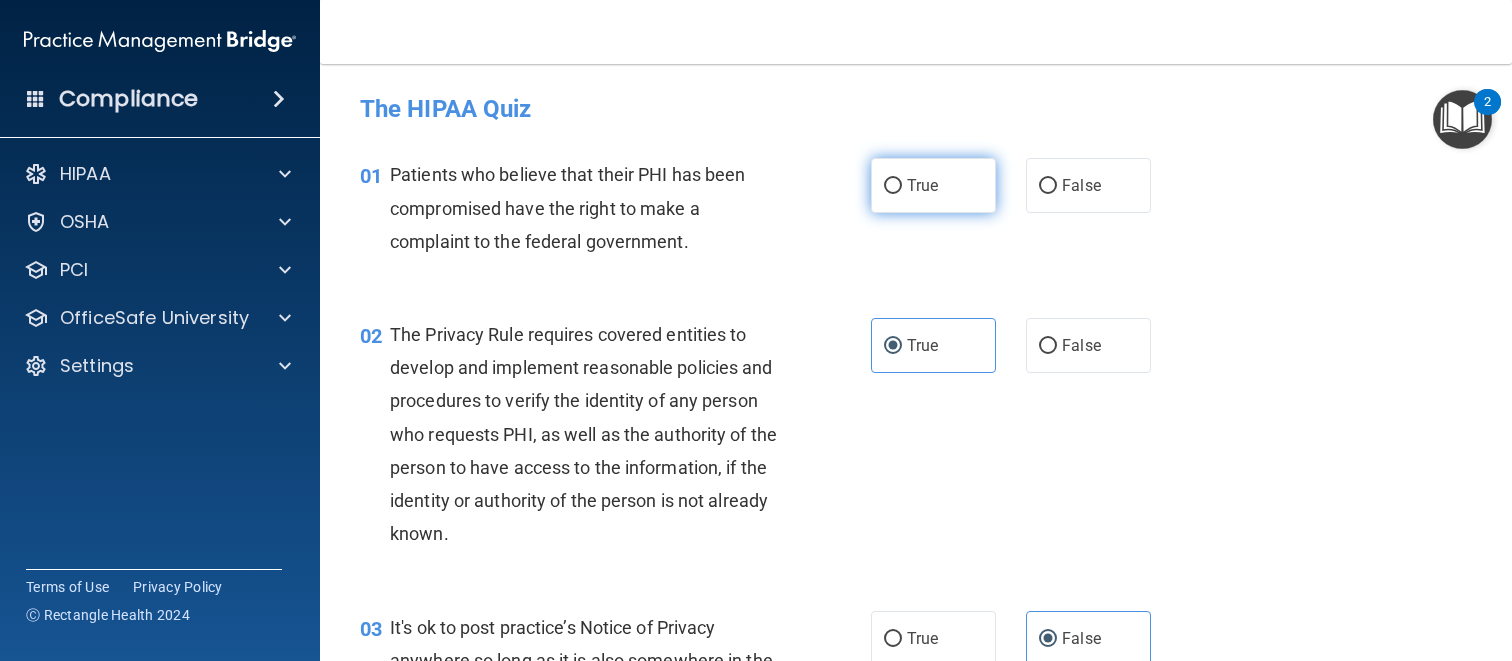 click on "True" at bounding box center [922, 185] 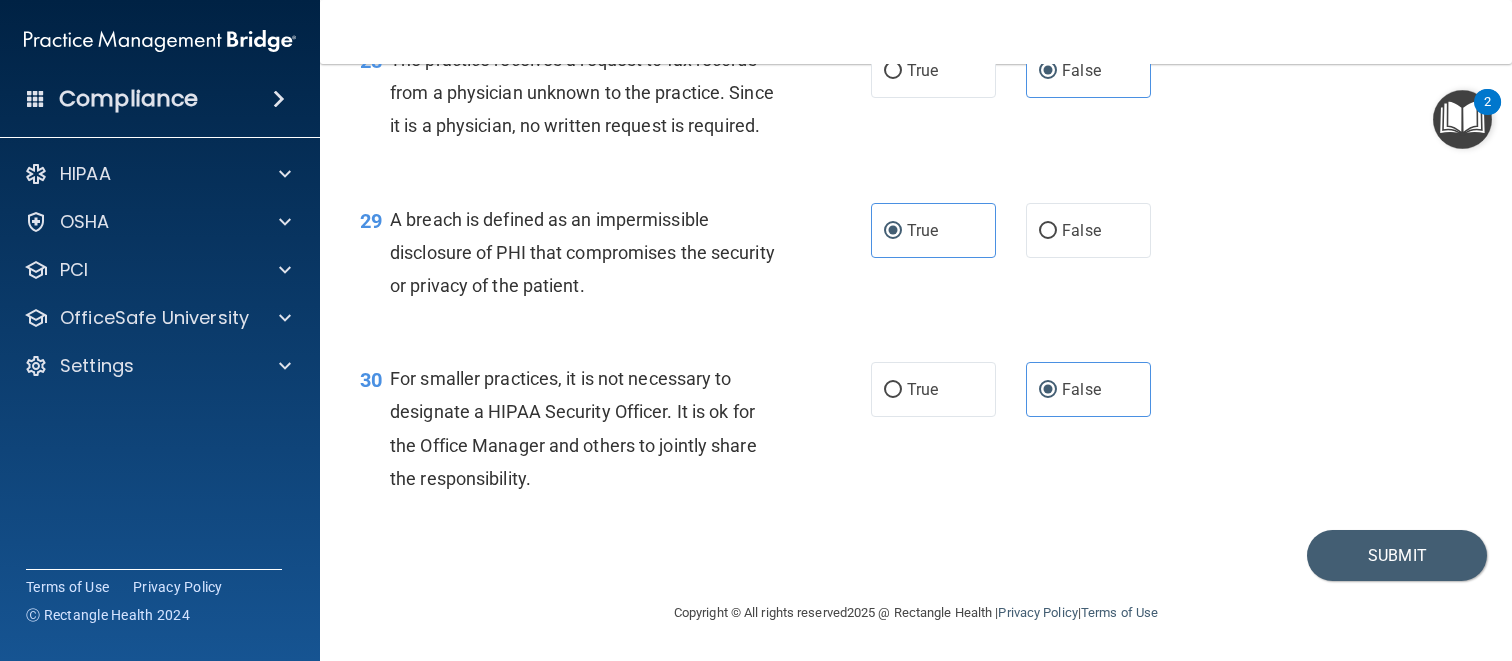 scroll, scrollTop: 4991, scrollLeft: 0, axis: vertical 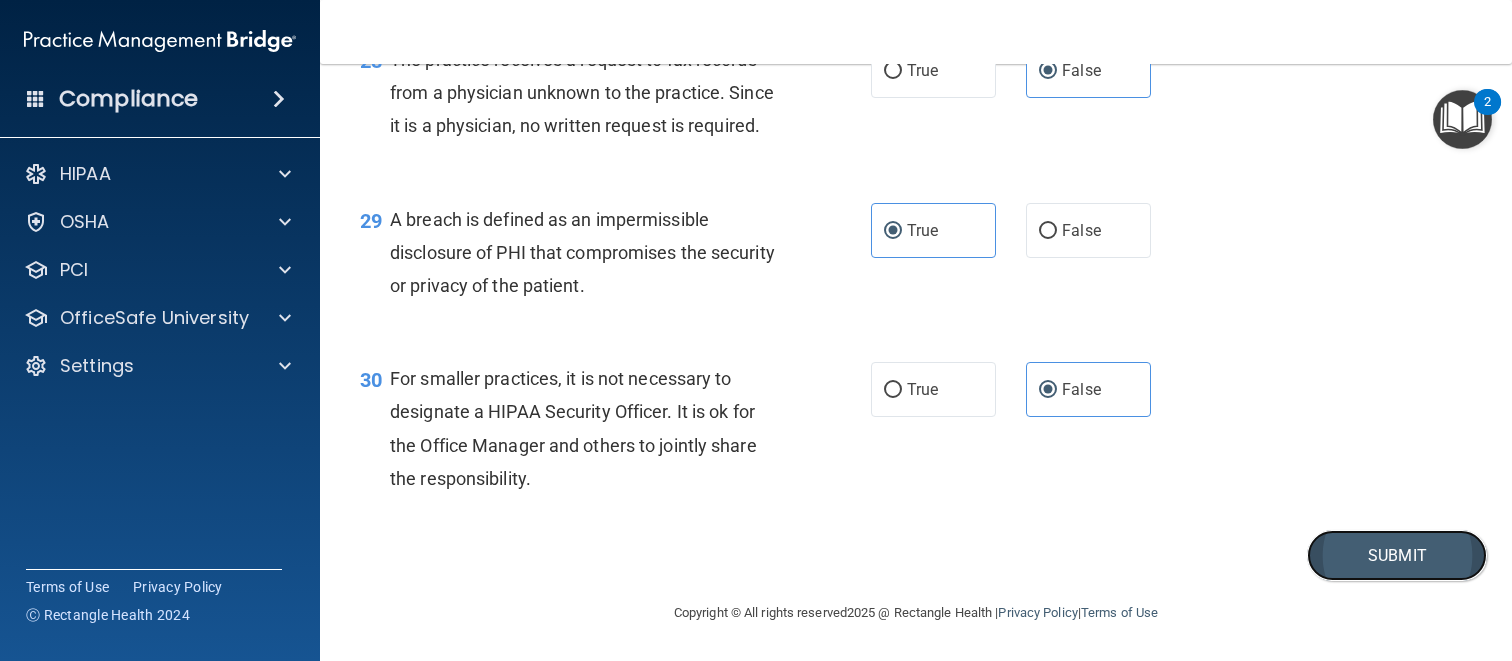 click on "Submit" at bounding box center (1397, 555) 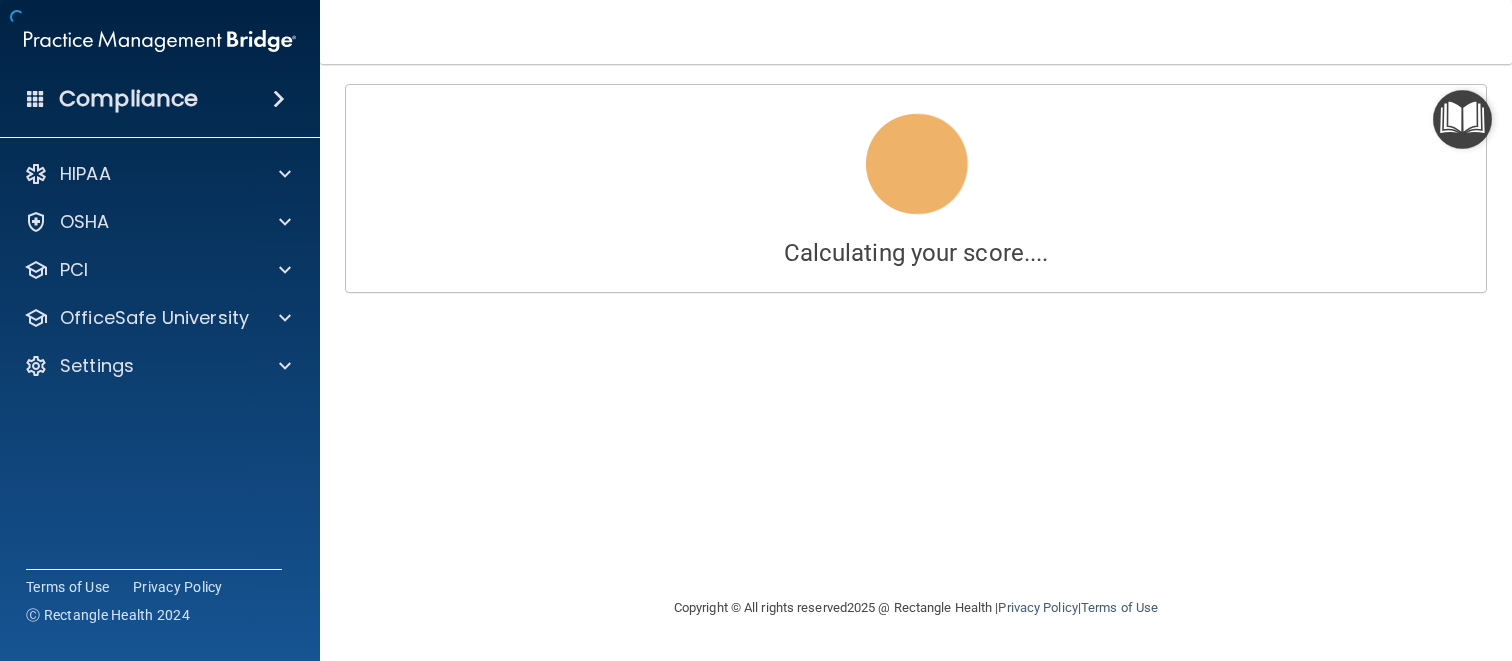 scroll, scrollTop: 0, scrollLeft: 0, axis: both 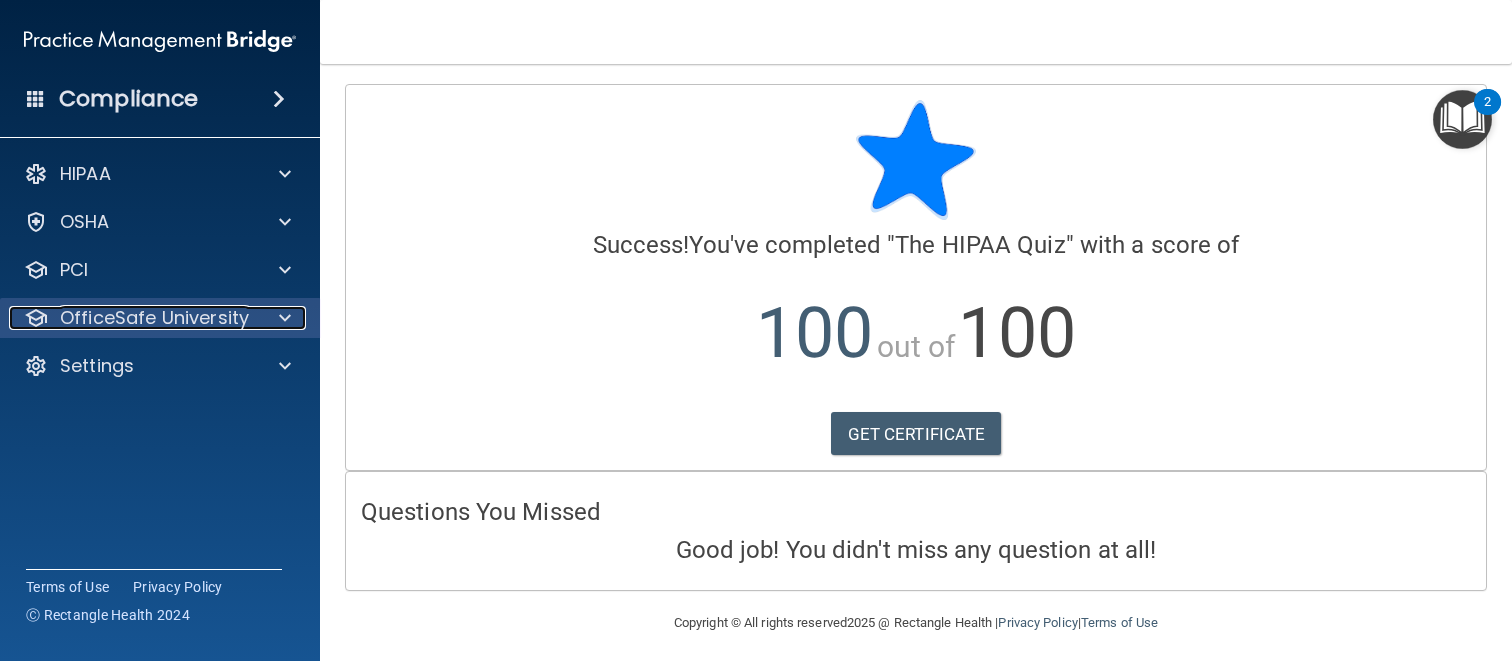 click on "OfficeSafe University" at bounding box center (154, 318) 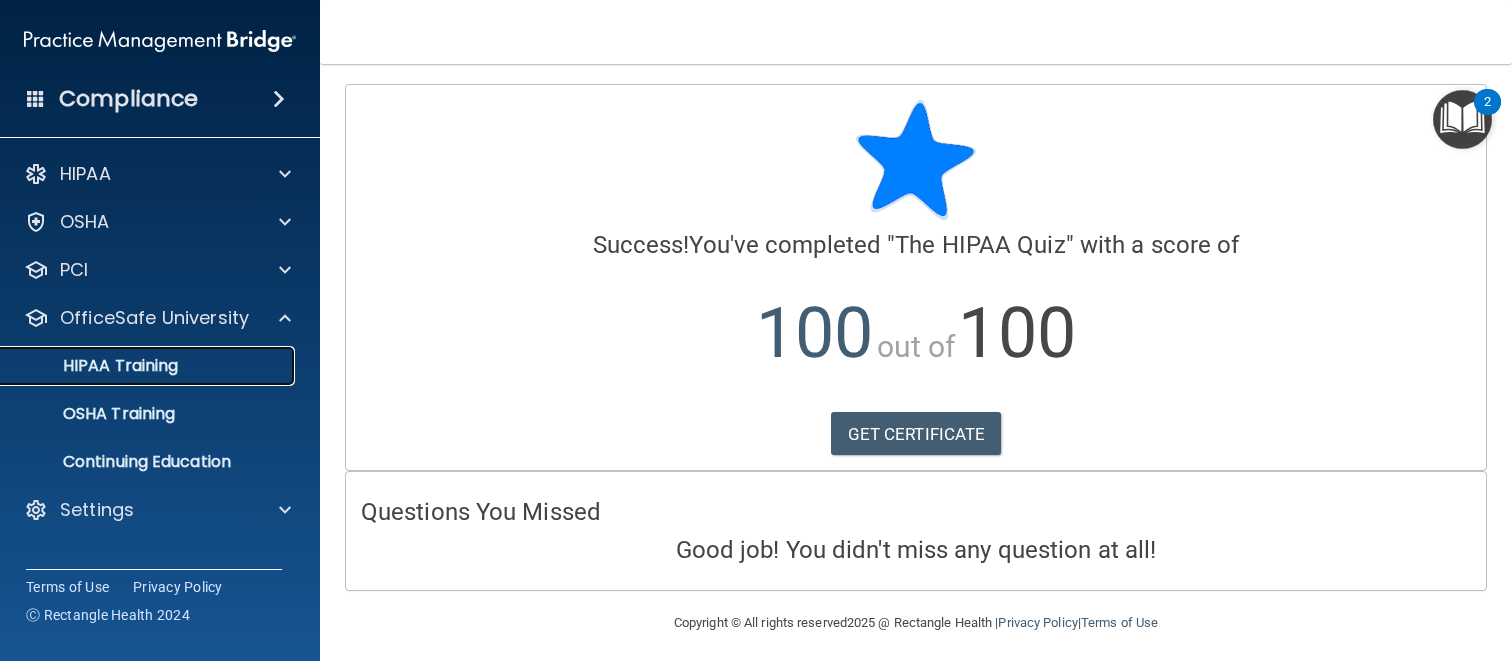 click on "HIPAA Training" at bounding box center (95, 366) 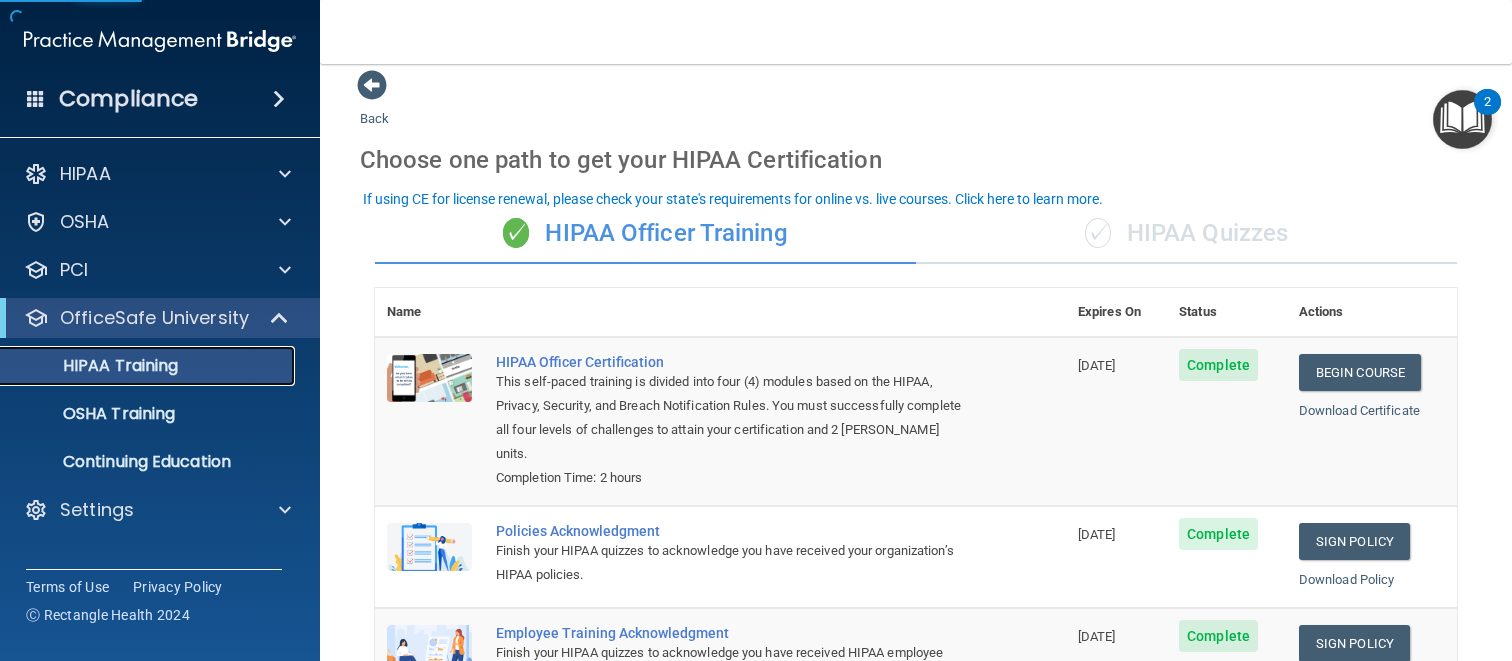 scroll, scrollTop: 31, scrollLeft: 0, axis: vertical 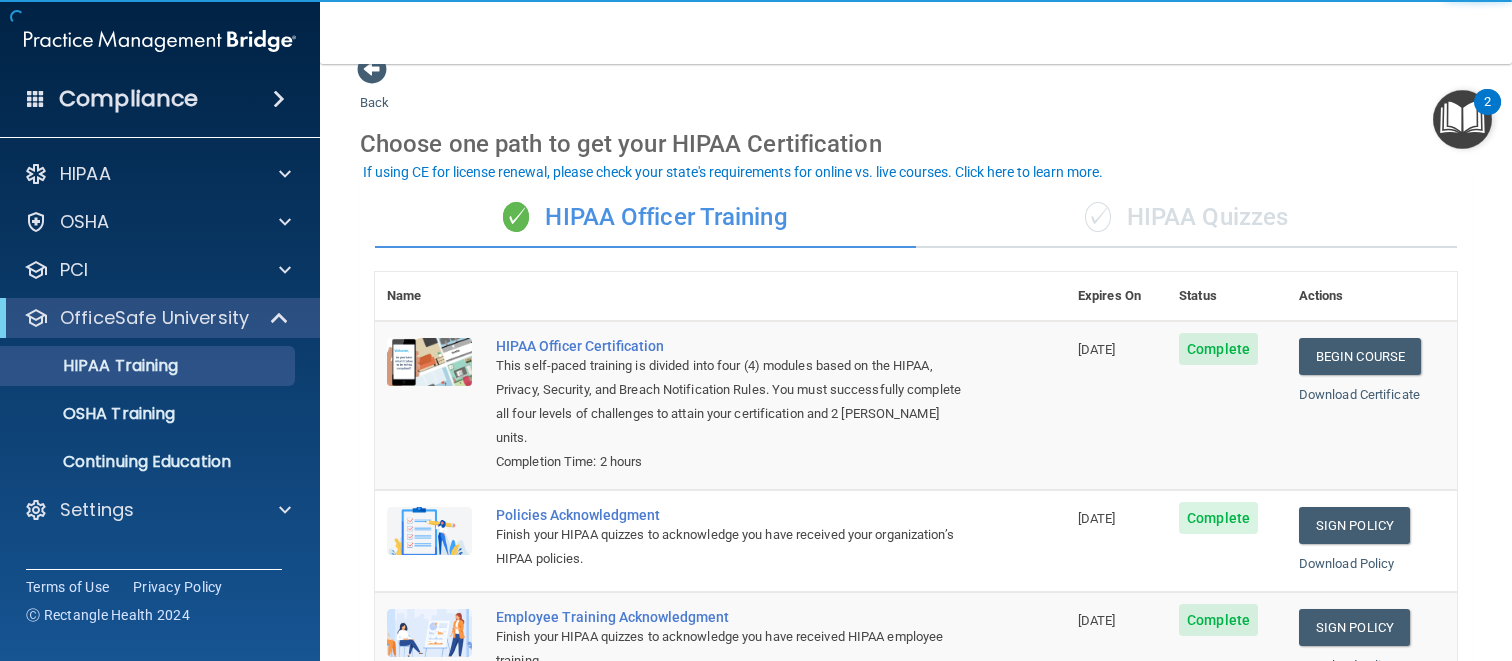 click on "✓   HIPAA Quizzes" at bounding box center (1186, 218) 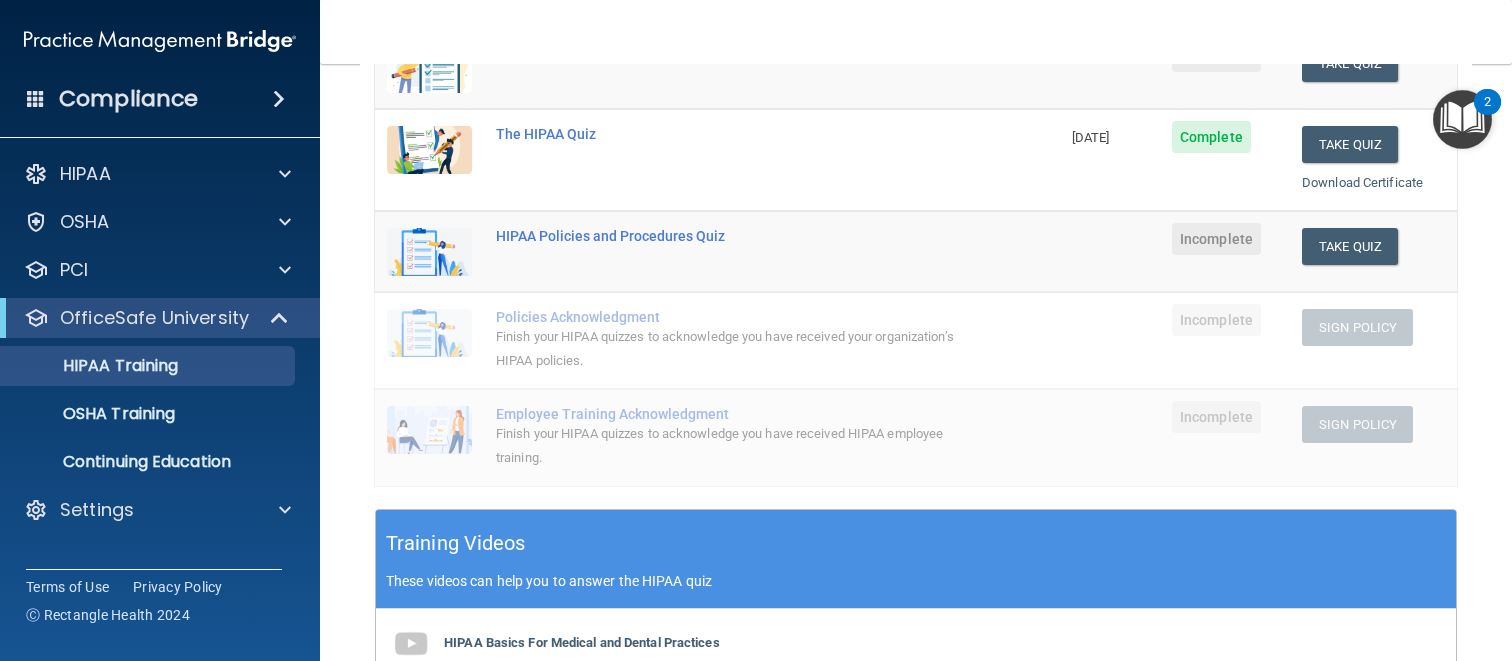 scroll, scrollTop: 233, scrollLeft: 0, axis: vertical 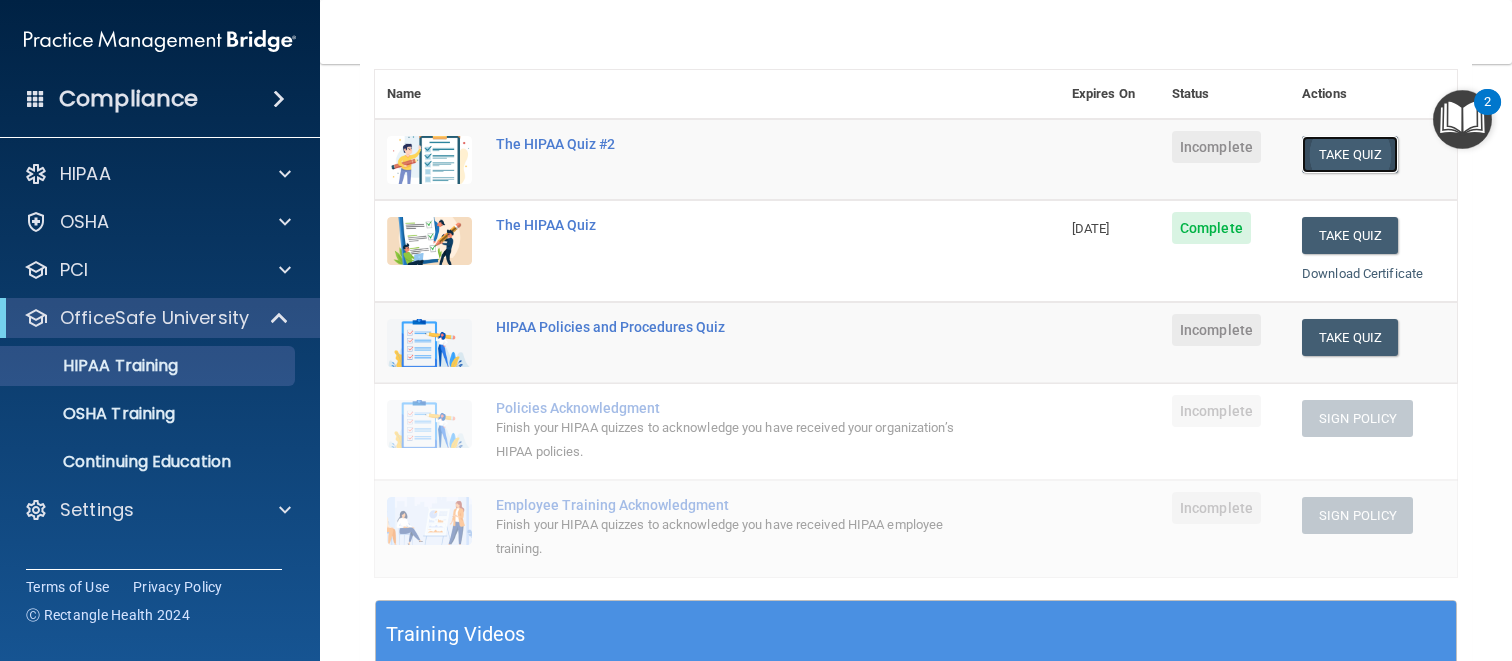 click on "Take Quiz" at bounding box center (1350, 154) 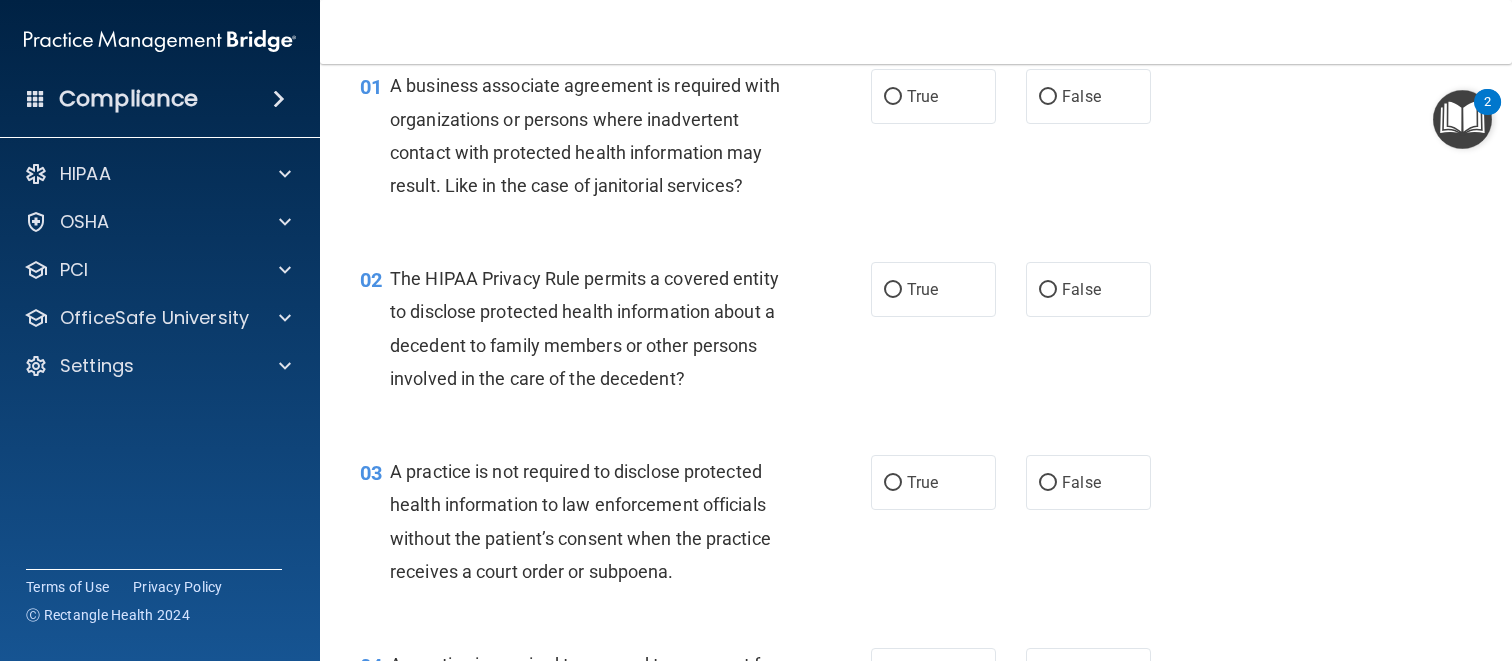 scroll, scrollTop: 0, scrollLeft: 0, axis: both 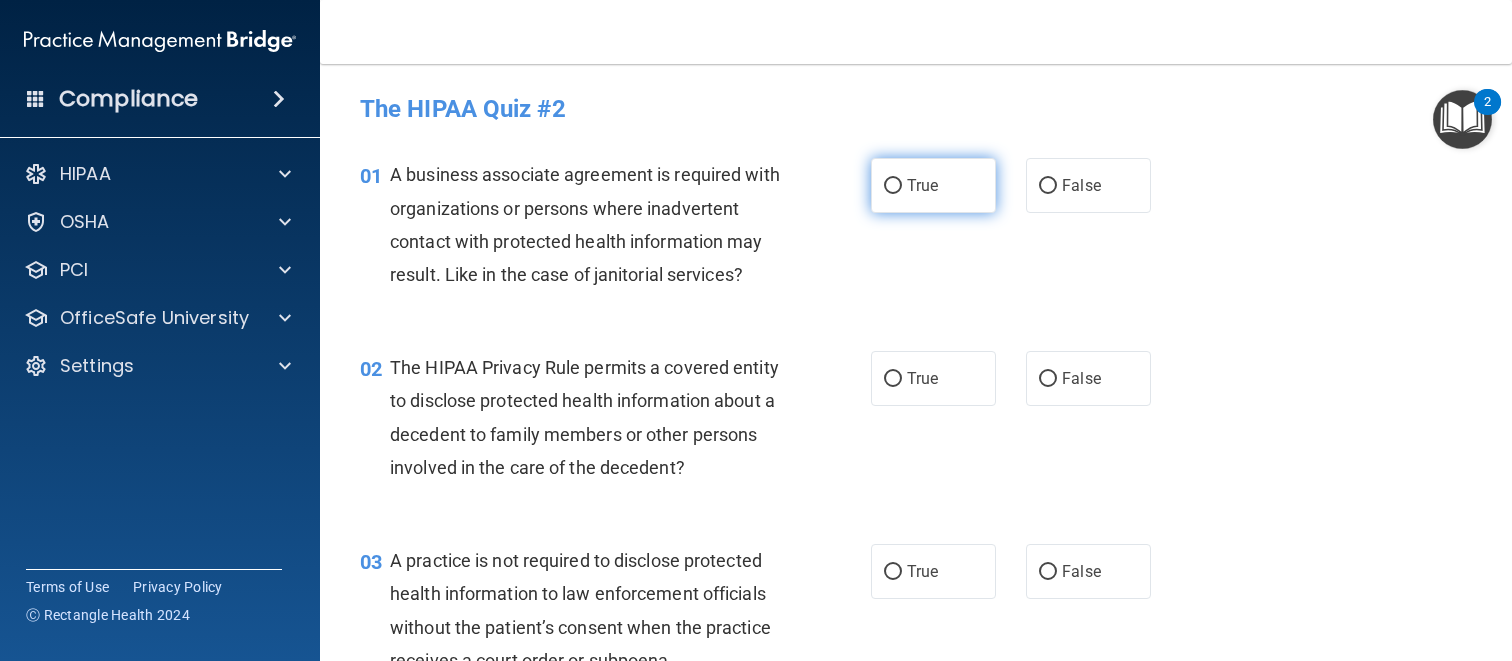click on "True" at bounding box center (933, 185) 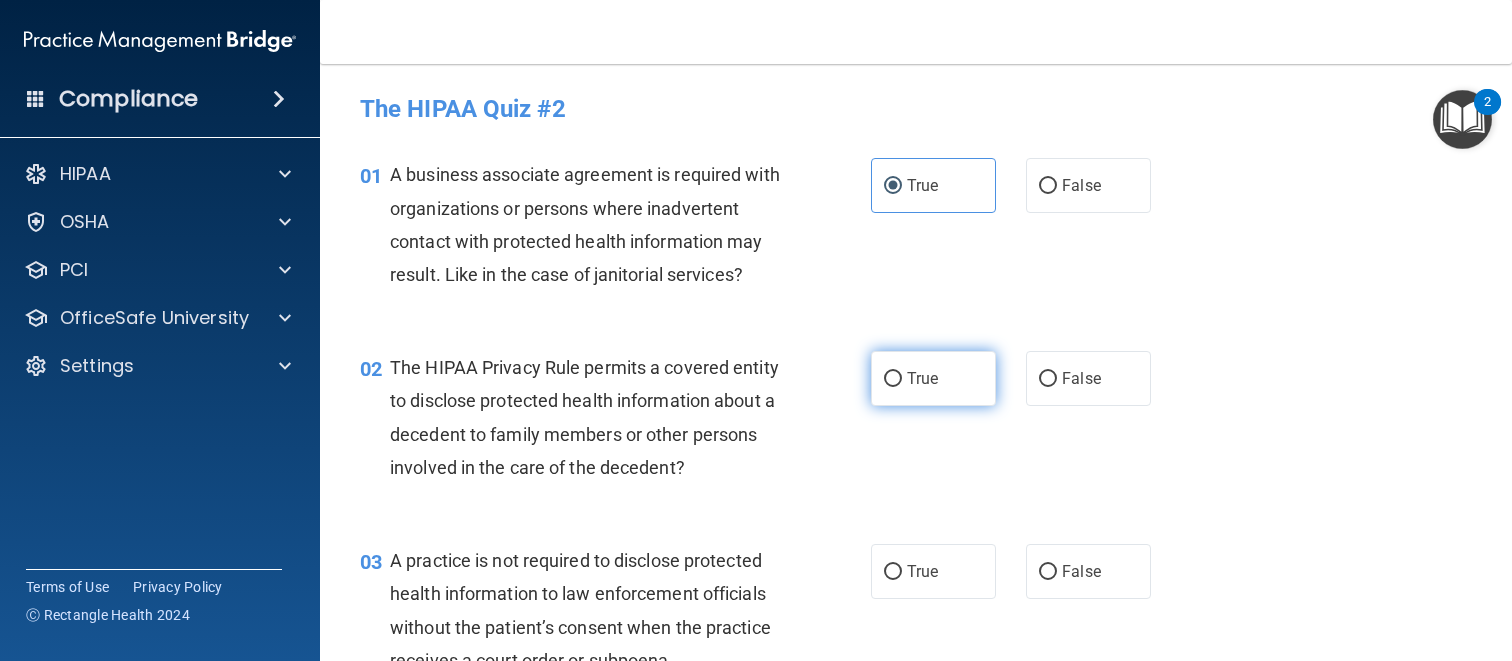 click on "True" at bounding box center (933, 378) 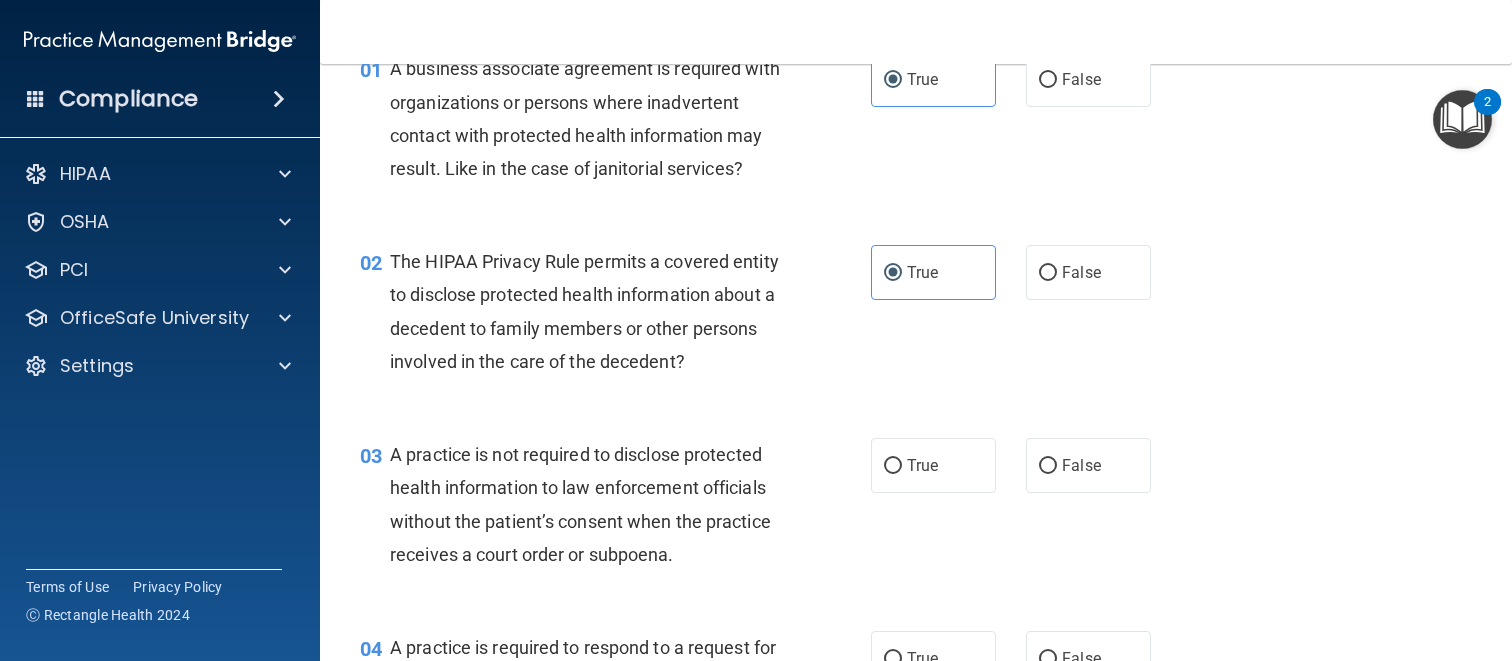 scroll, scrollTop: 376, scrollLeft: 0, axis: vertical 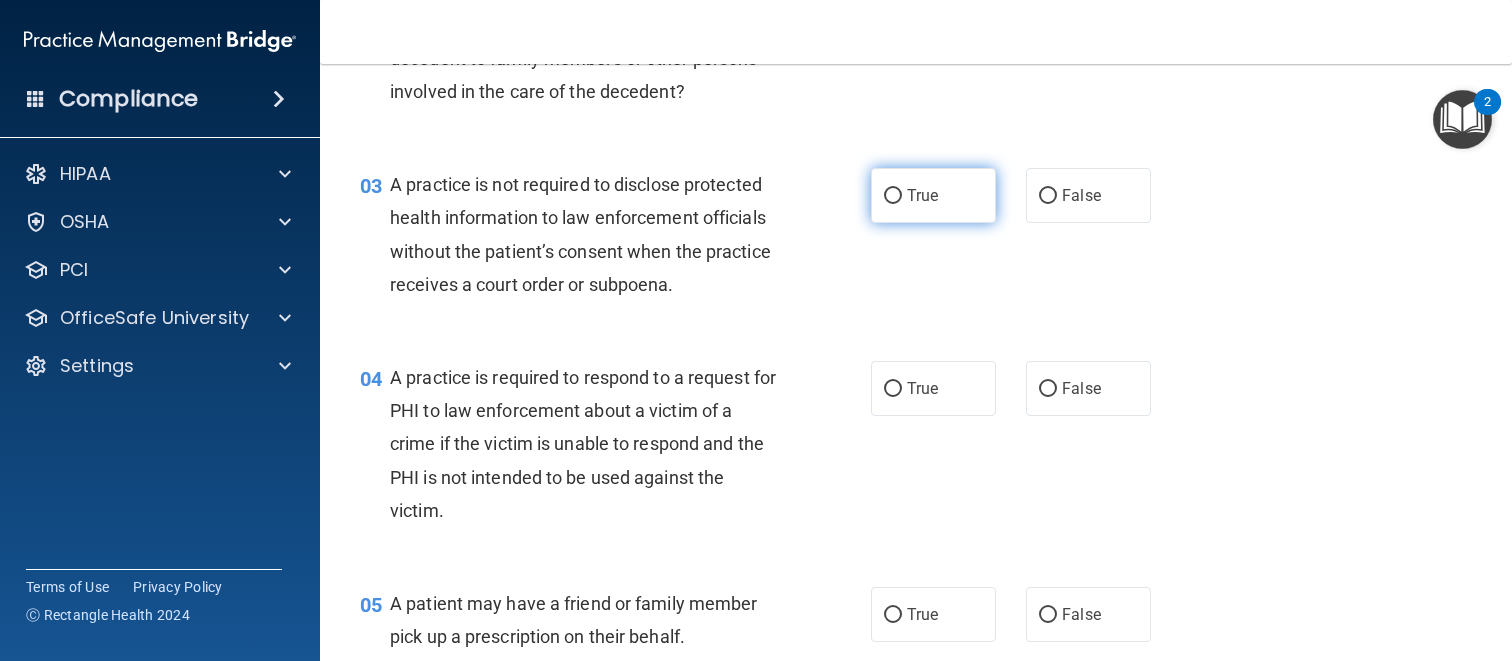 click on "True" at bounding box center (933, 195) 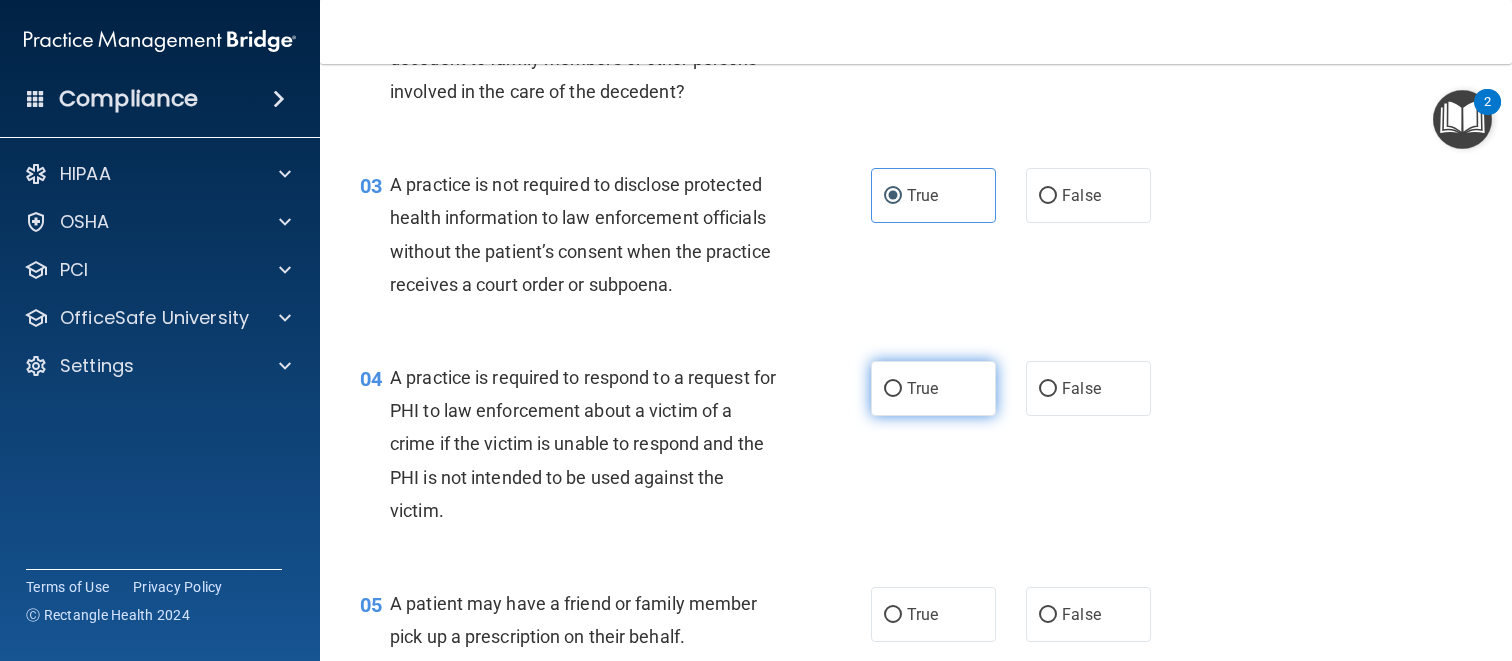 click on "True" at bounding box center [933, 388] 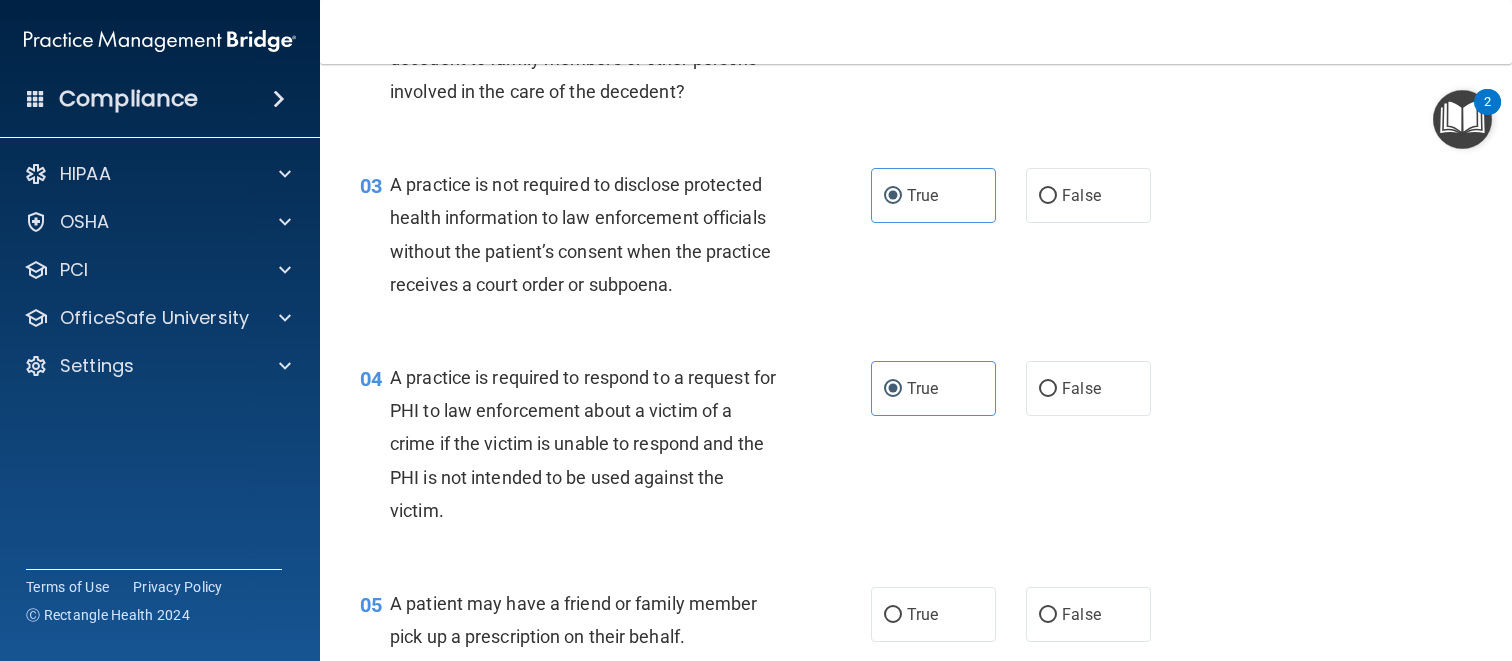 click on "05       A patient may have a friend or family member pick up a prescription on their behalf.                 True           False" at bounding box center (916, 625) 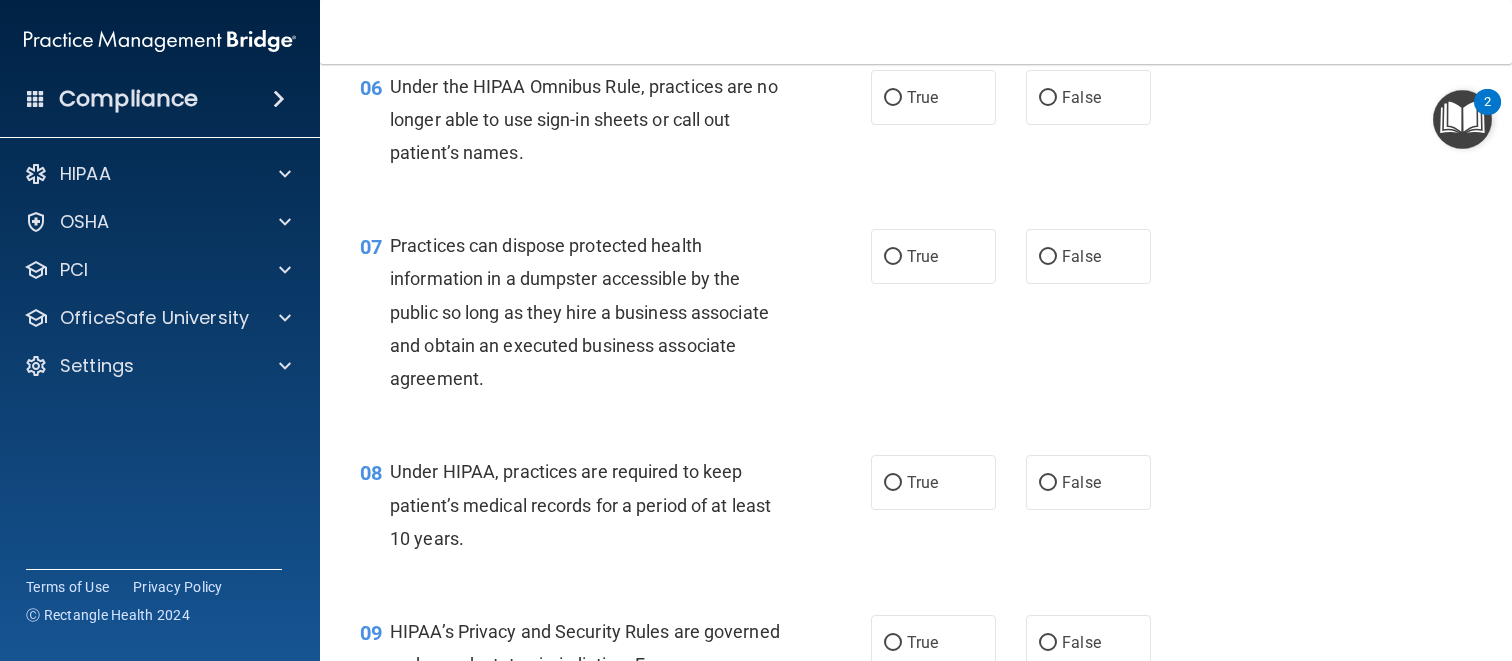 scroll, scrollTop: 1468, scrollLeft: 0, axis: vertical 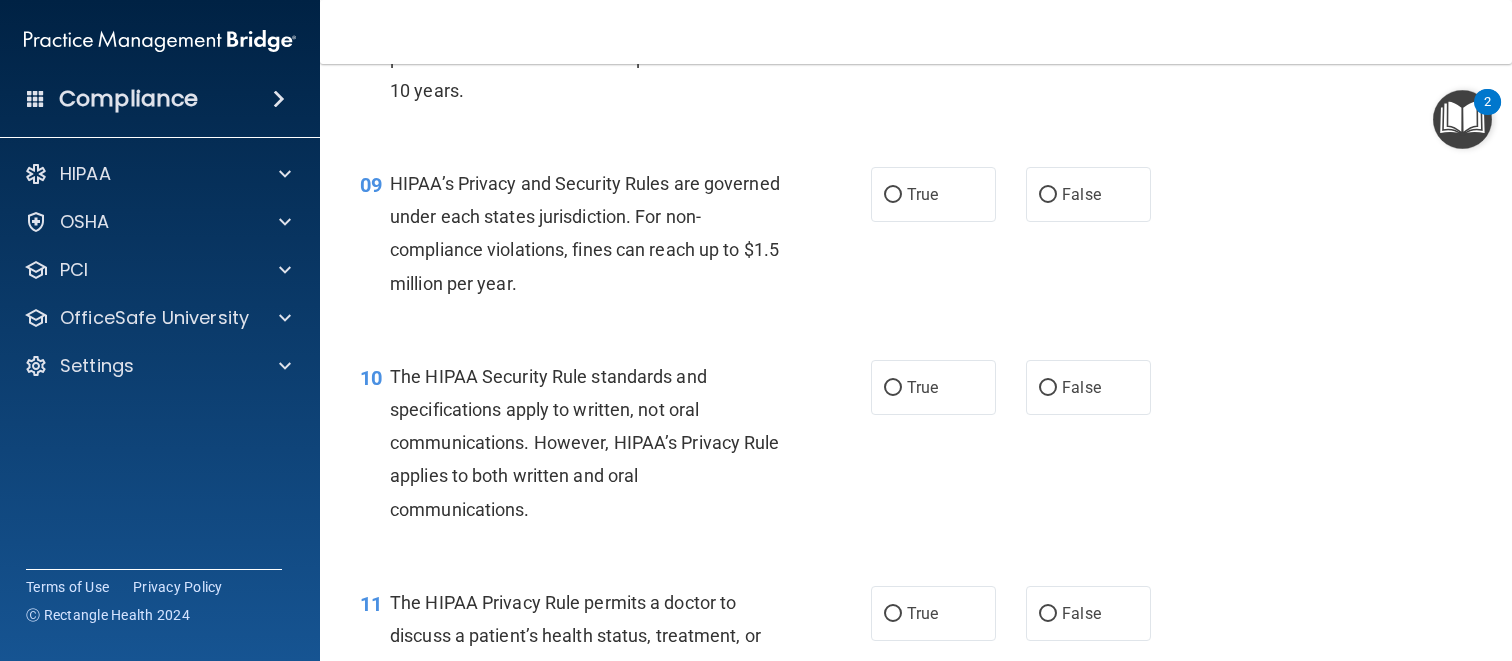 drag, startPoint x: 924, startPoint y: 208, endPoint x: 925, endPoint y: 167, distance: 41.01219 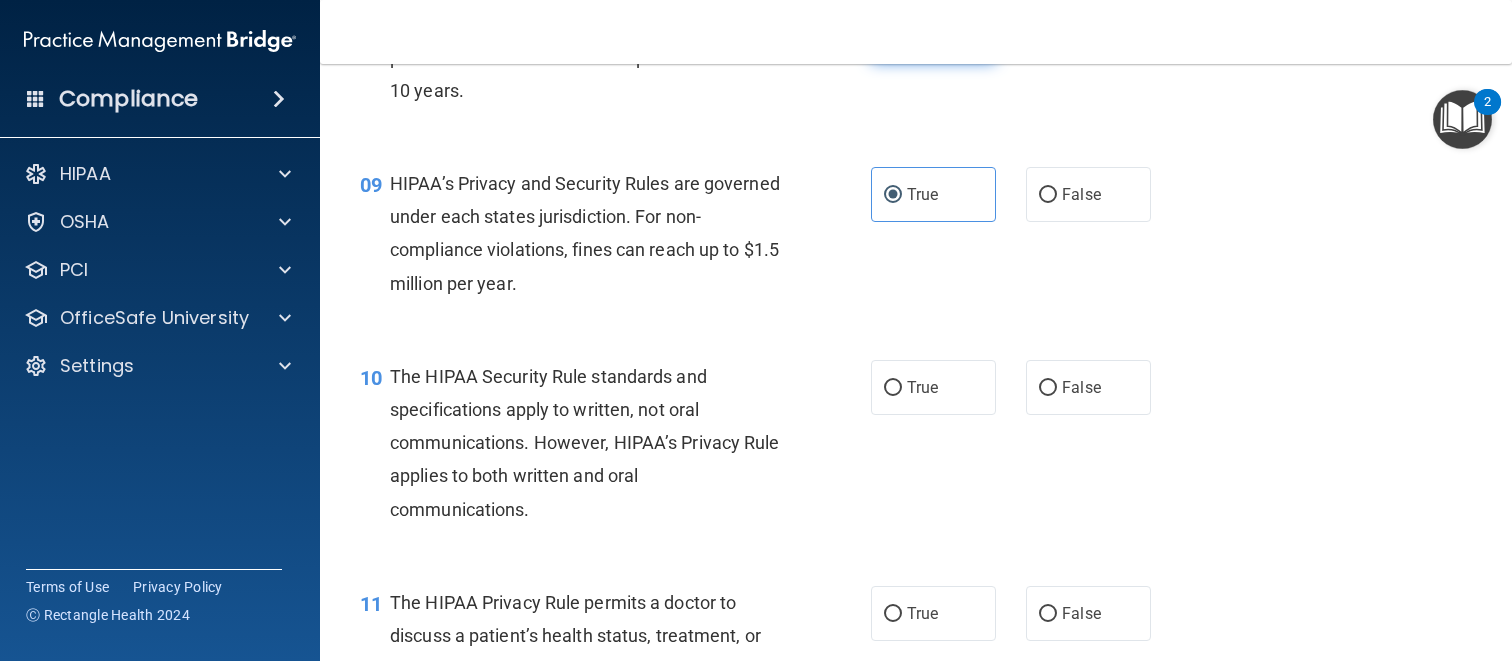 click on "True" at bounding box center (933, 34) 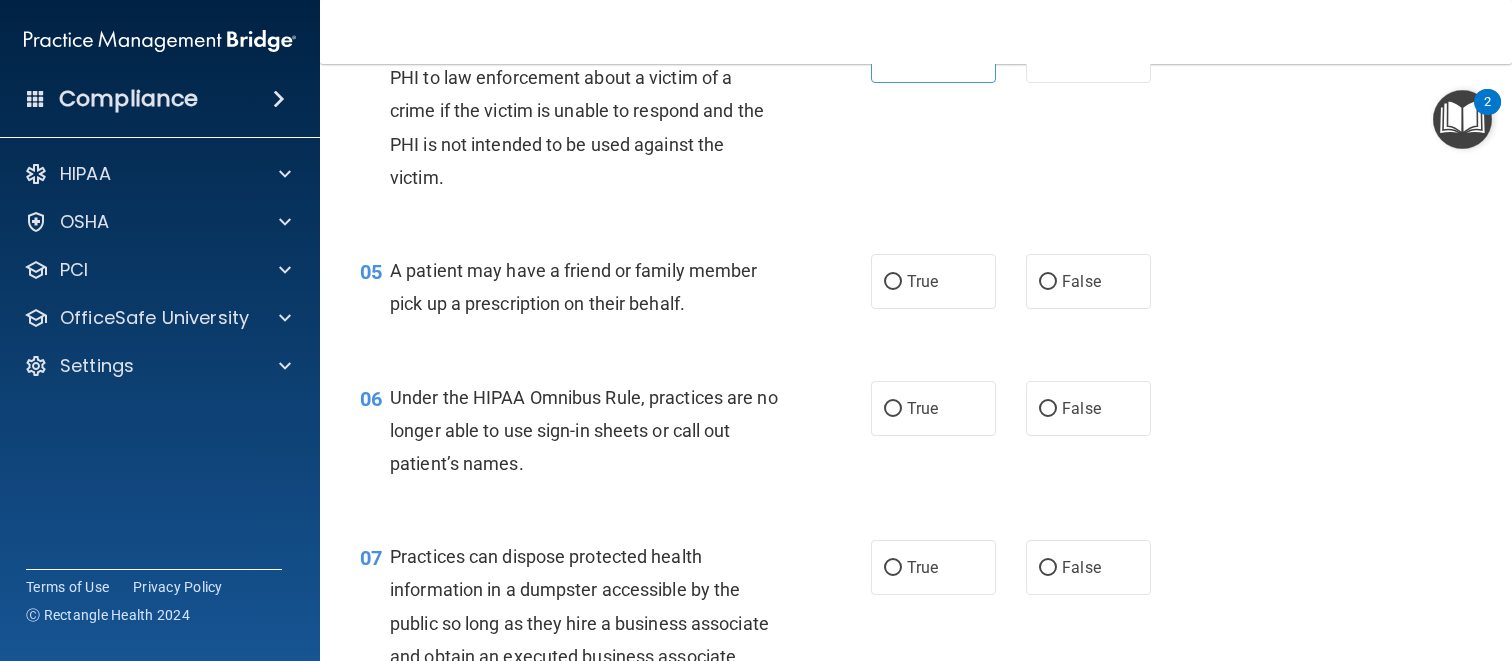 scroll, scrollTop: 935, scrollLeft: 0, axis: vertical 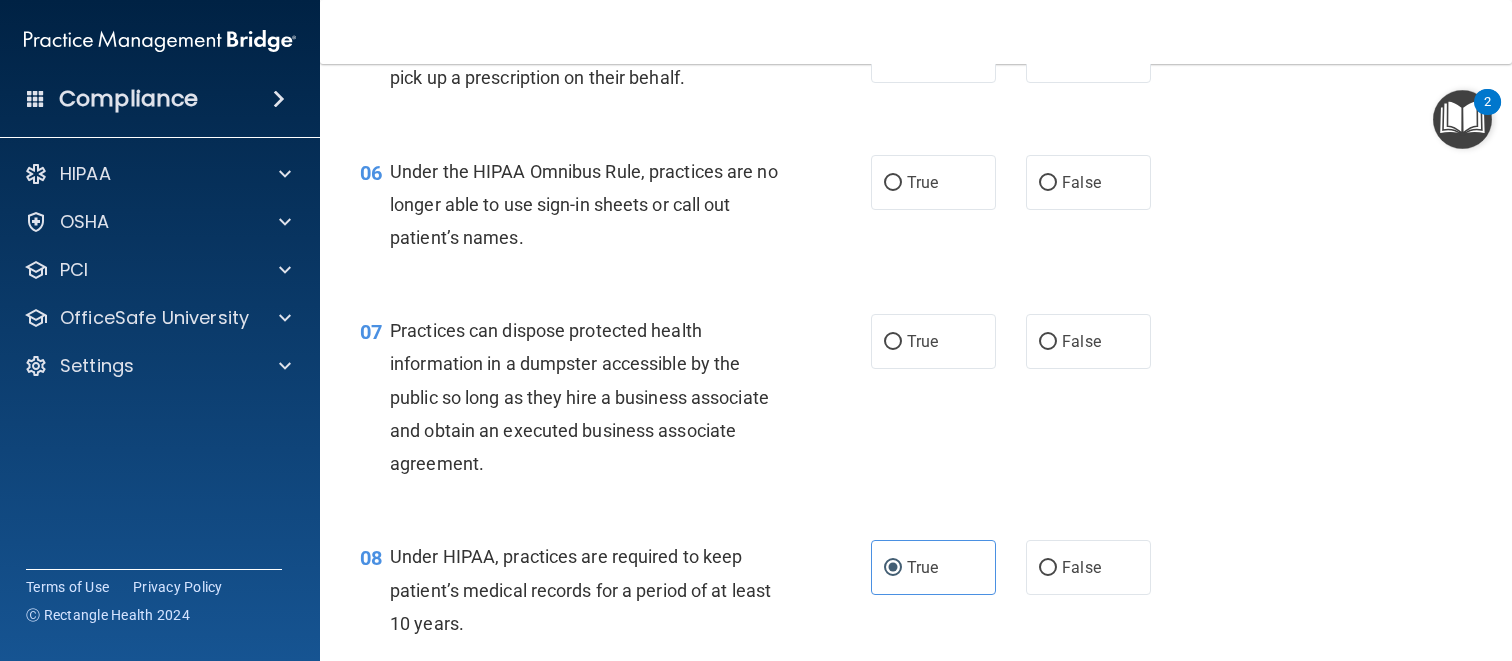 click on "True" at bounding box center [922, 341] 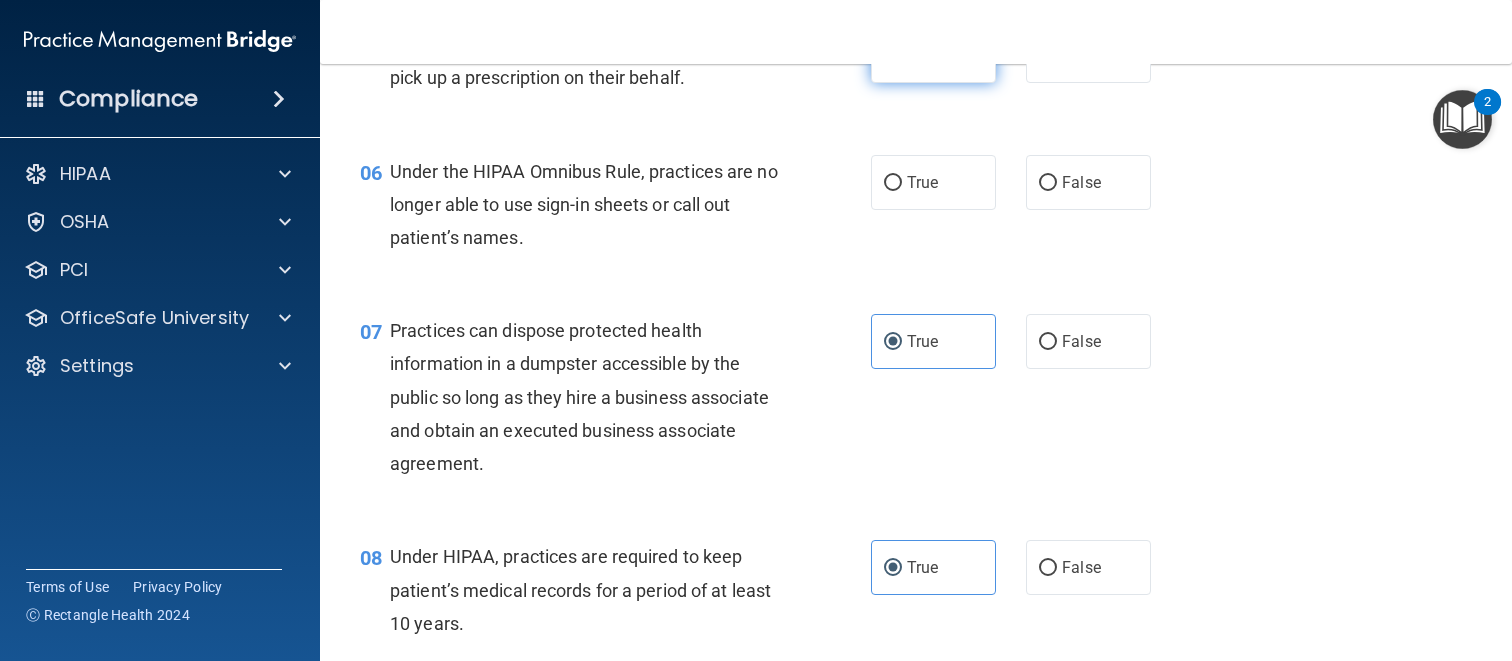 click on "True" at bounding box center [933, 182] 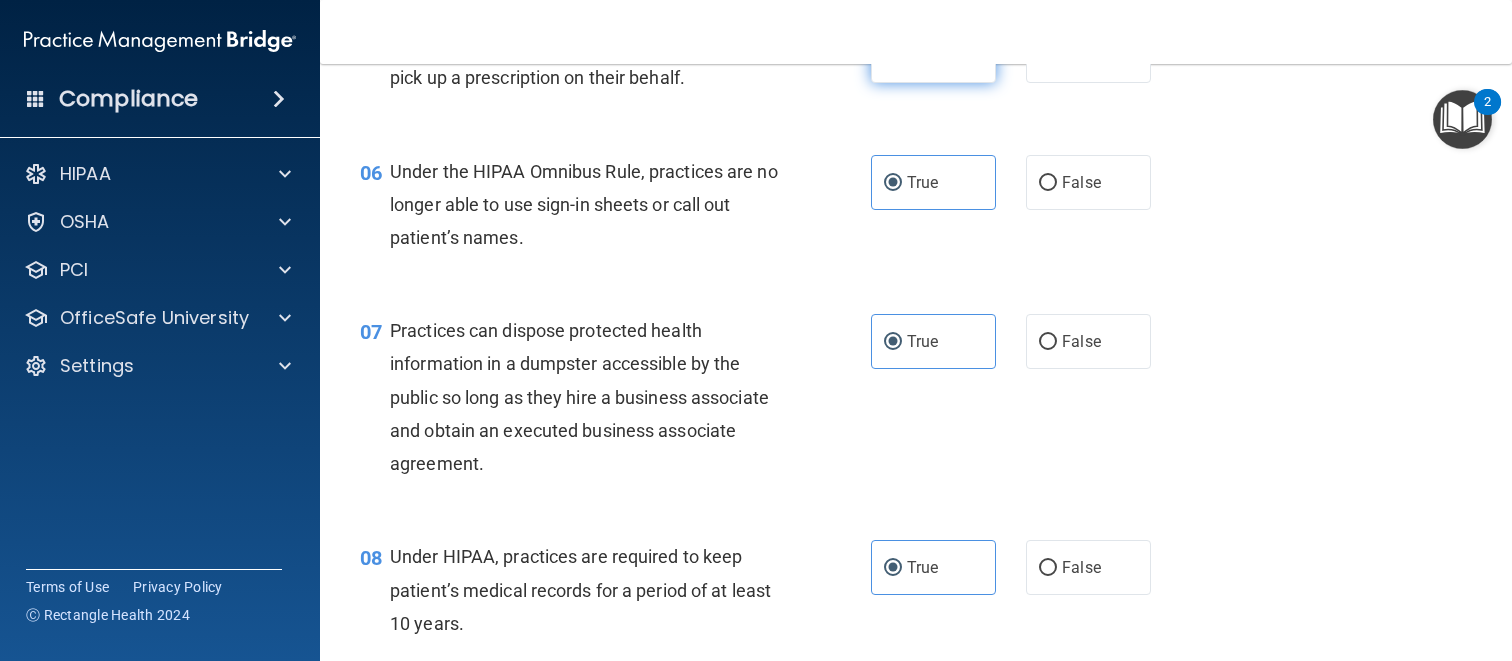 click on "True" at bounding box center [922, 55] 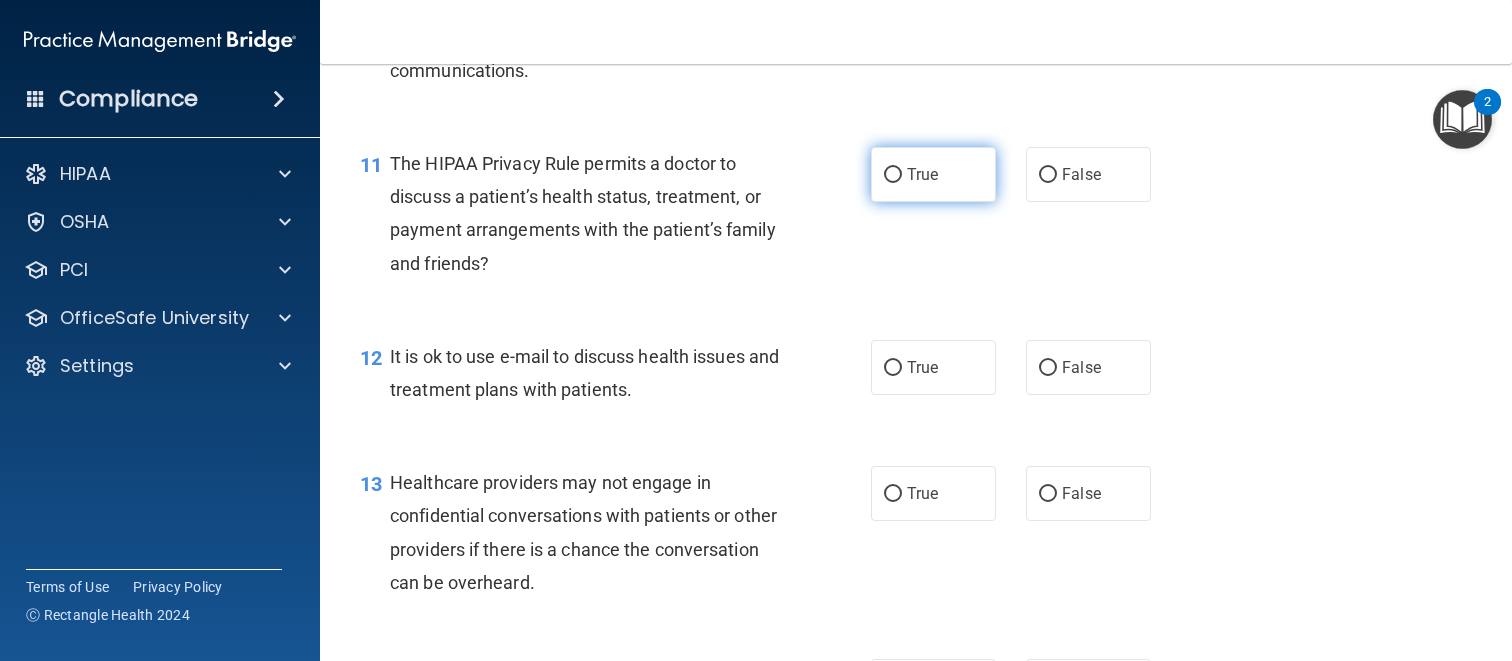 scroll, scrollTop: 1909, scrollLeft: 0, axis: vertical 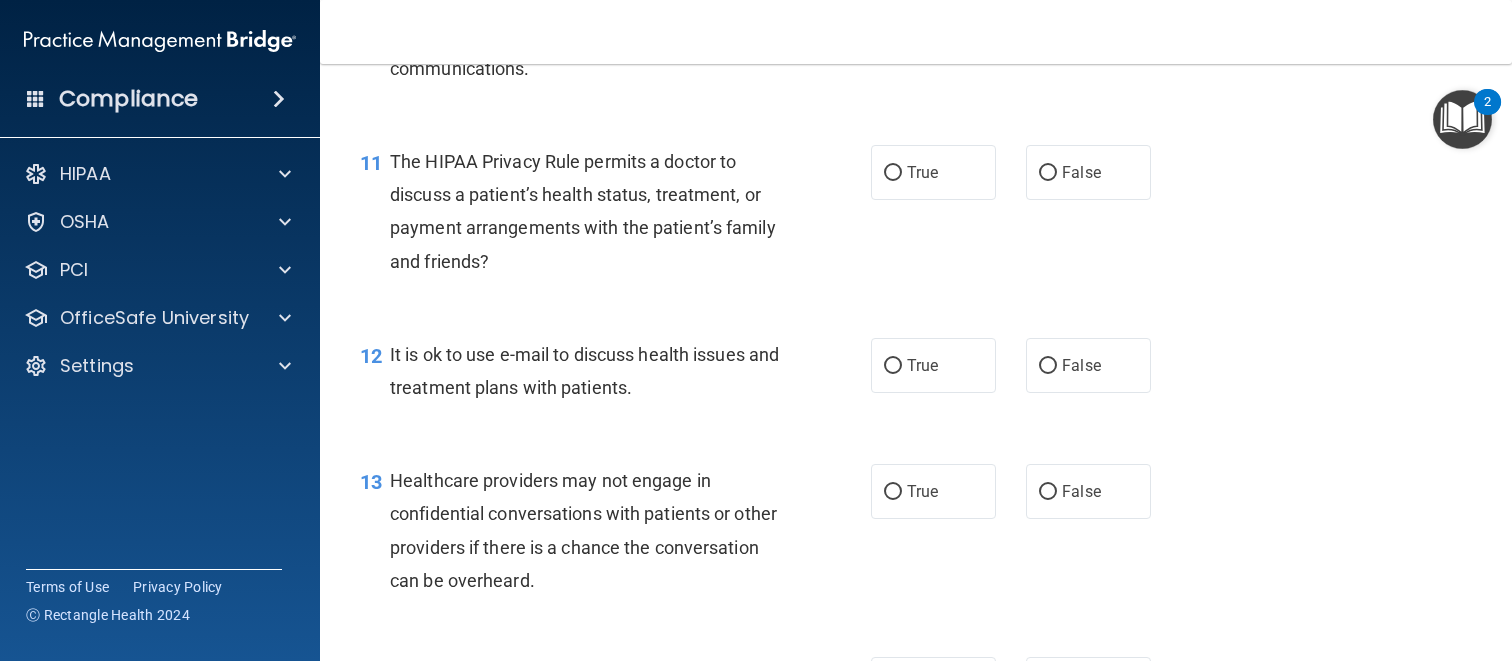 drag, startPoint x: 946, startPoint y: 221, endPoint x: 949, endPoint y: 290, distance: 69.065186 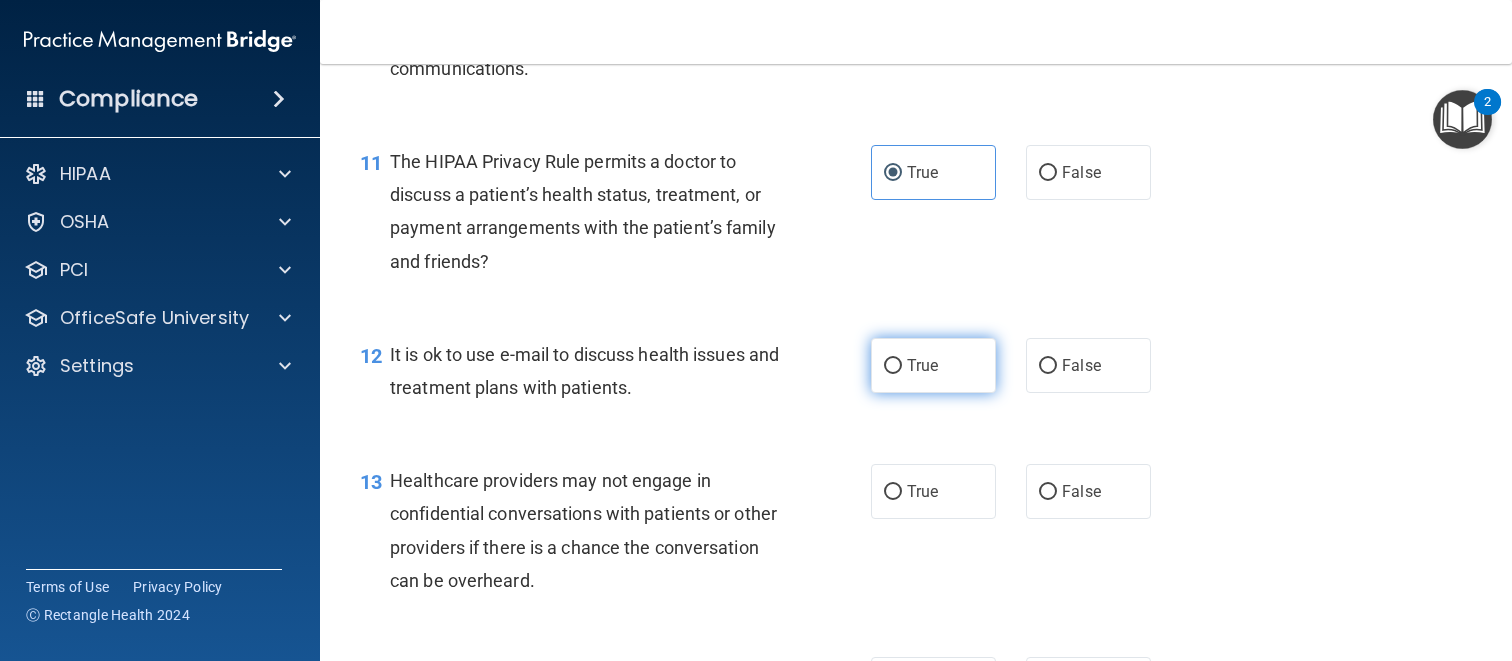 click on "True" at bounding box center (933, 365) 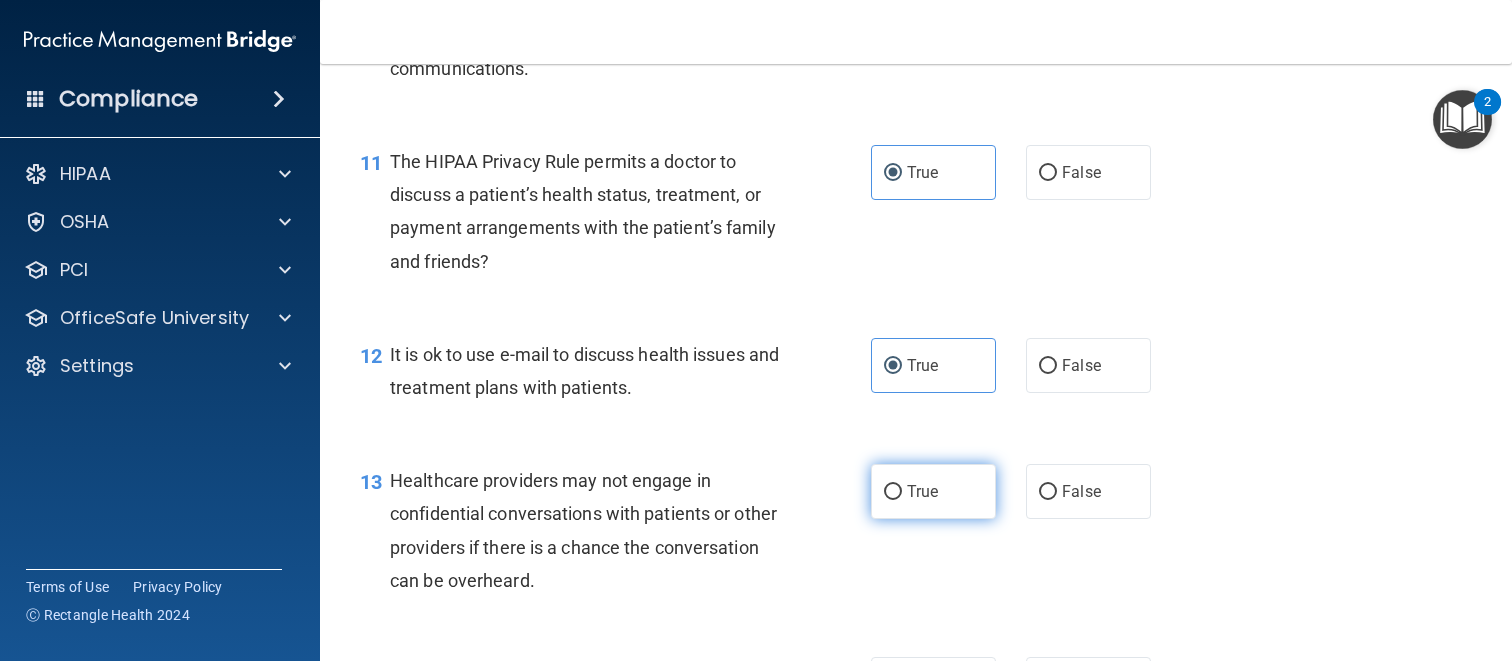 drag, startPoint x: 953, startPoint y: 524, endPoint x: 948, endPoint y: 502, distance: 22.561028 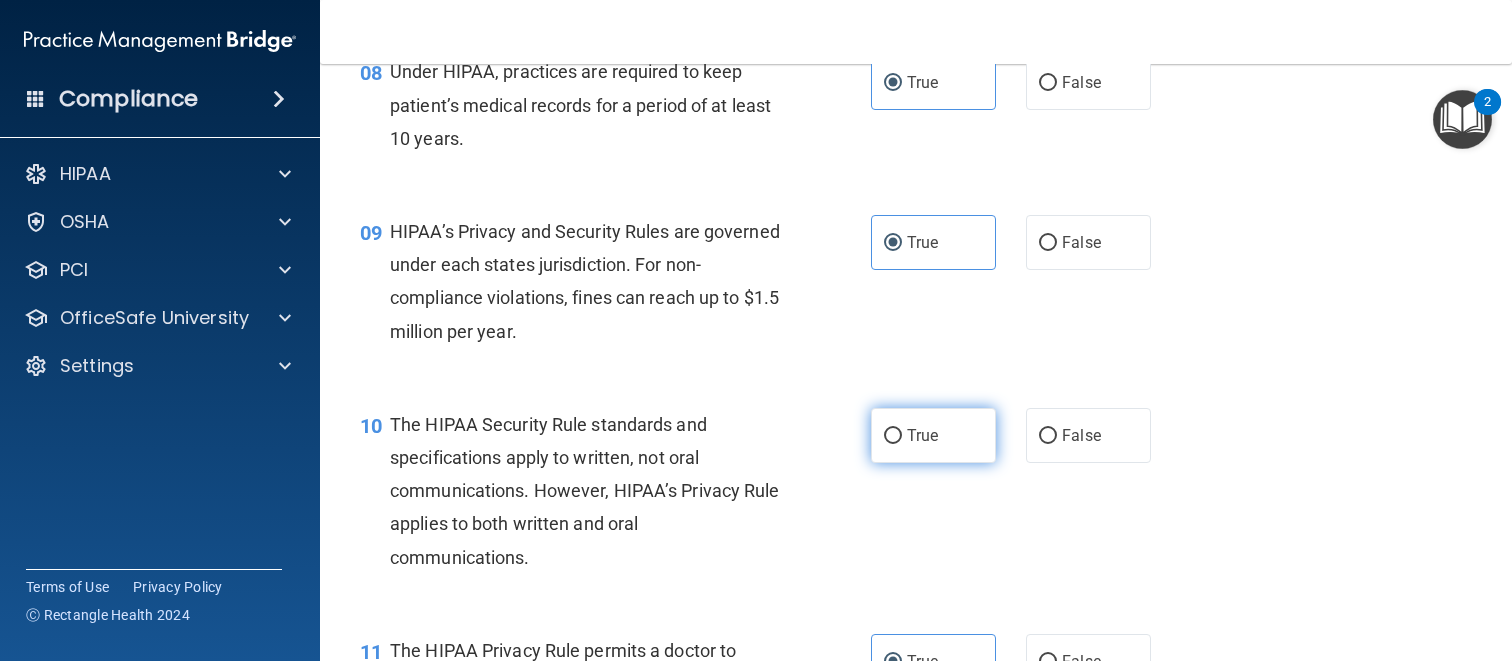 click on "True" at bounding box center [933, 435] 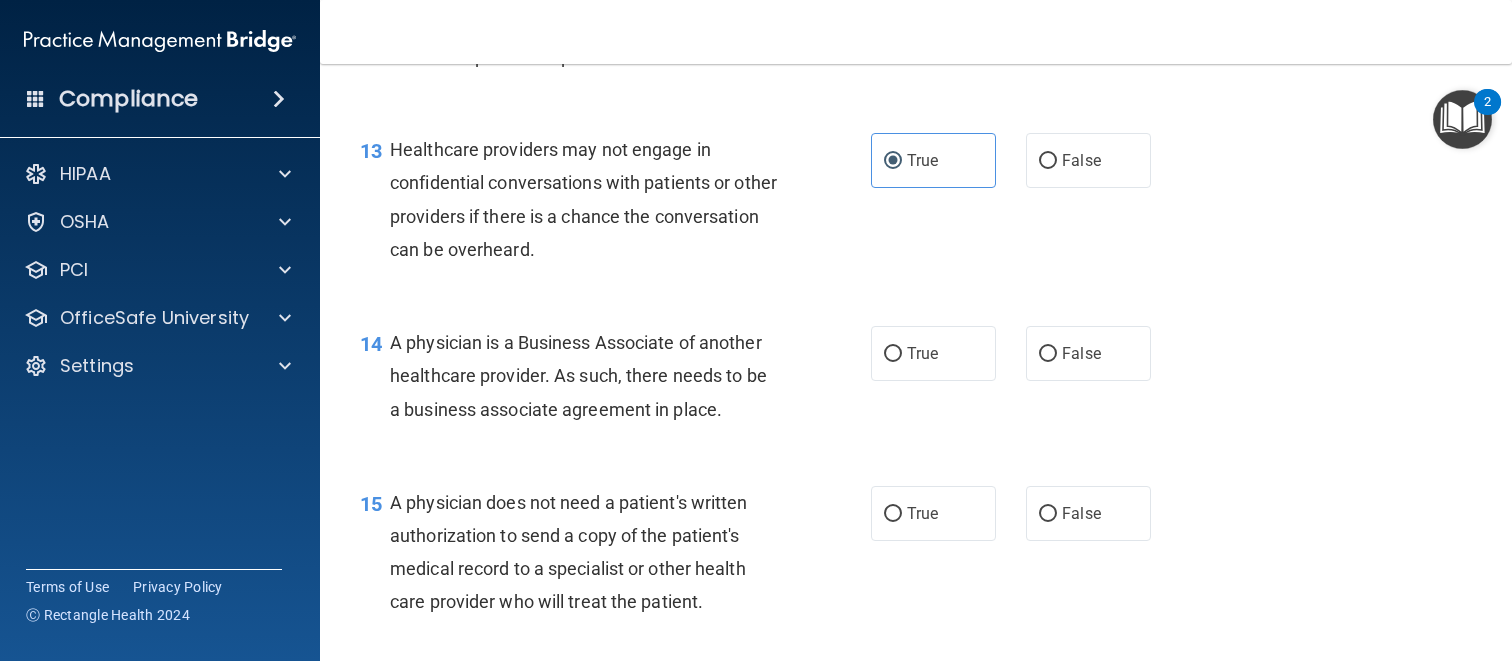 scroll, scrollTop: 2435, scrollLeft: 0, axis: vertical 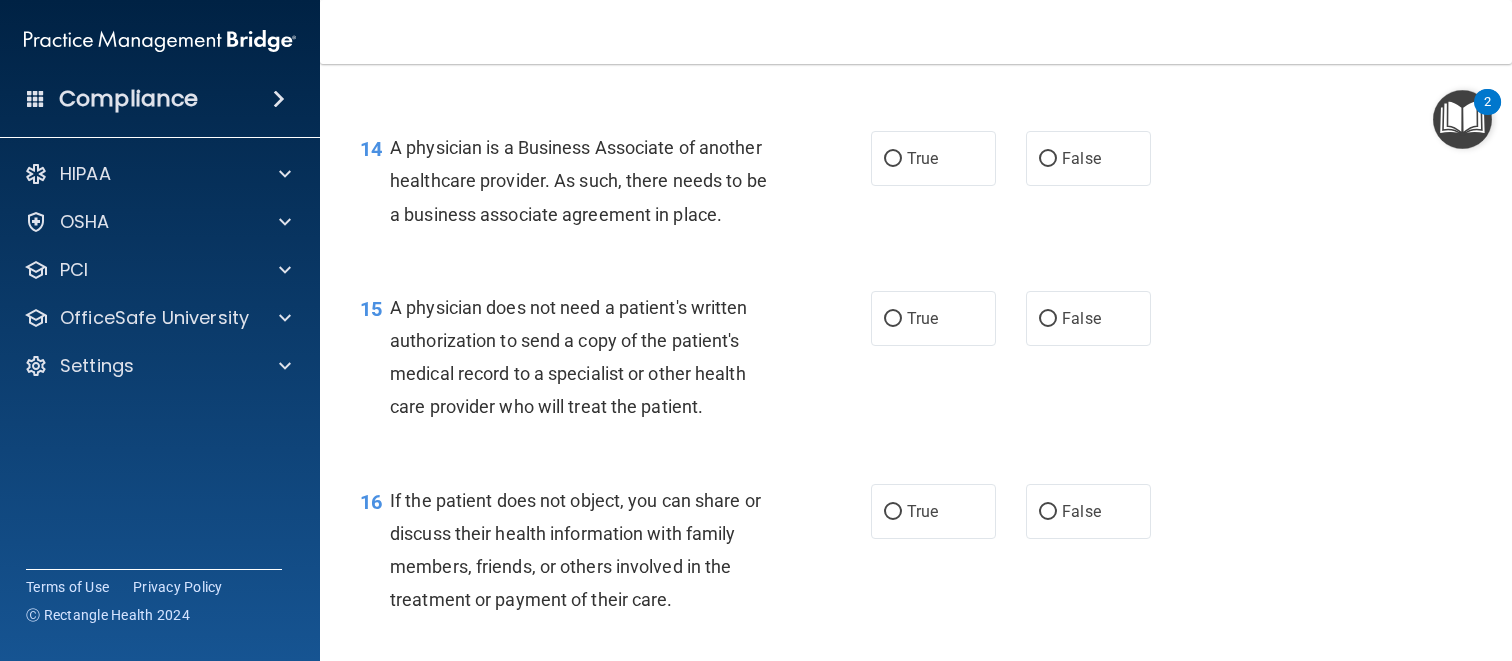 drag, startPoint x: 930, startPoint y: 367, endPoint x: 930, endPoint y: 272, distance: 95 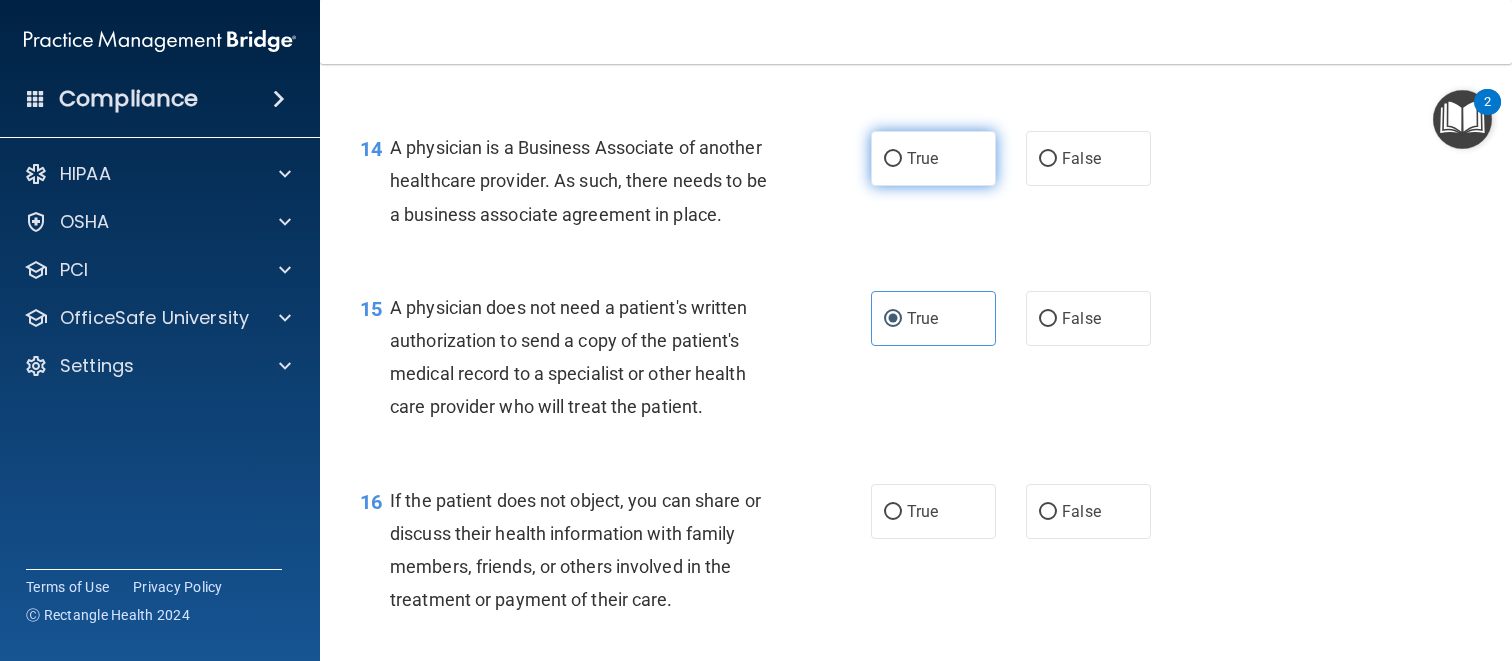 click on "True" at bounding box center [933, 158] 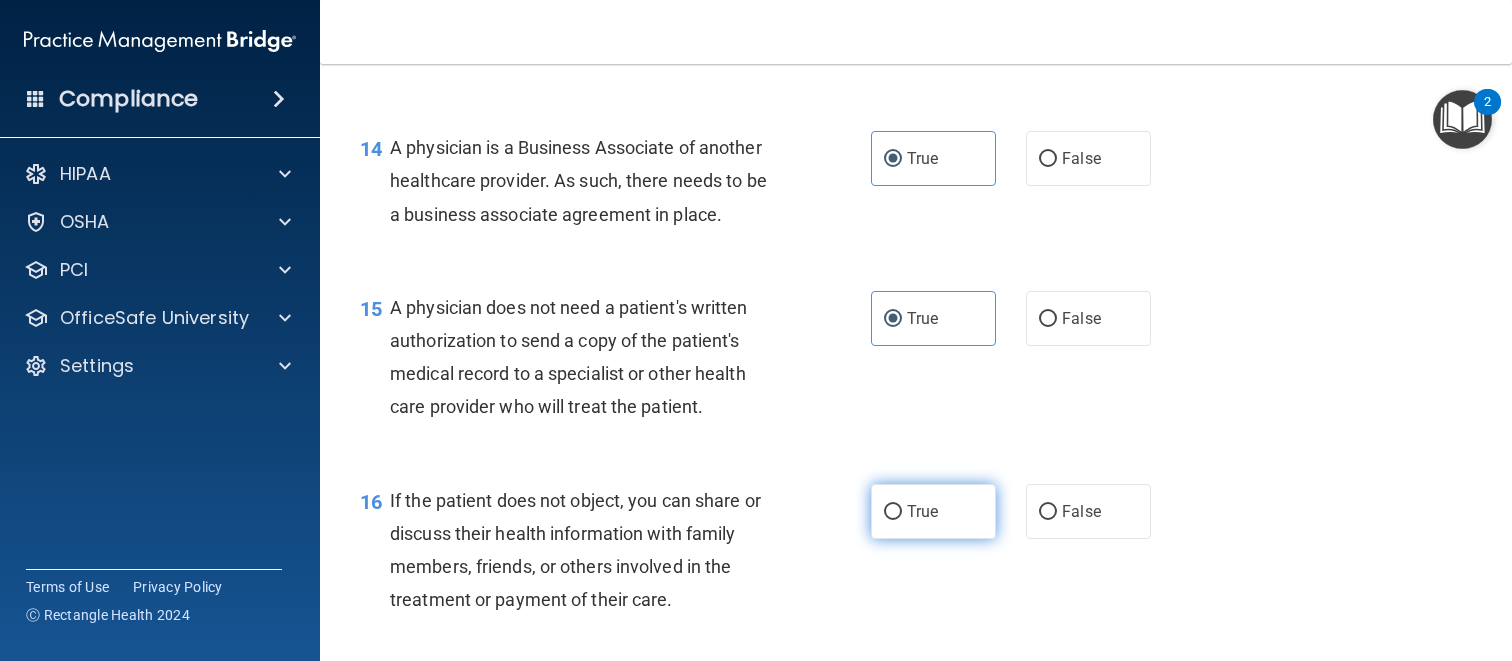 drag, startPoint x: 913, startPoint y: 545, endPoint x: 912, endPoint y: 534, distance: 11.045361 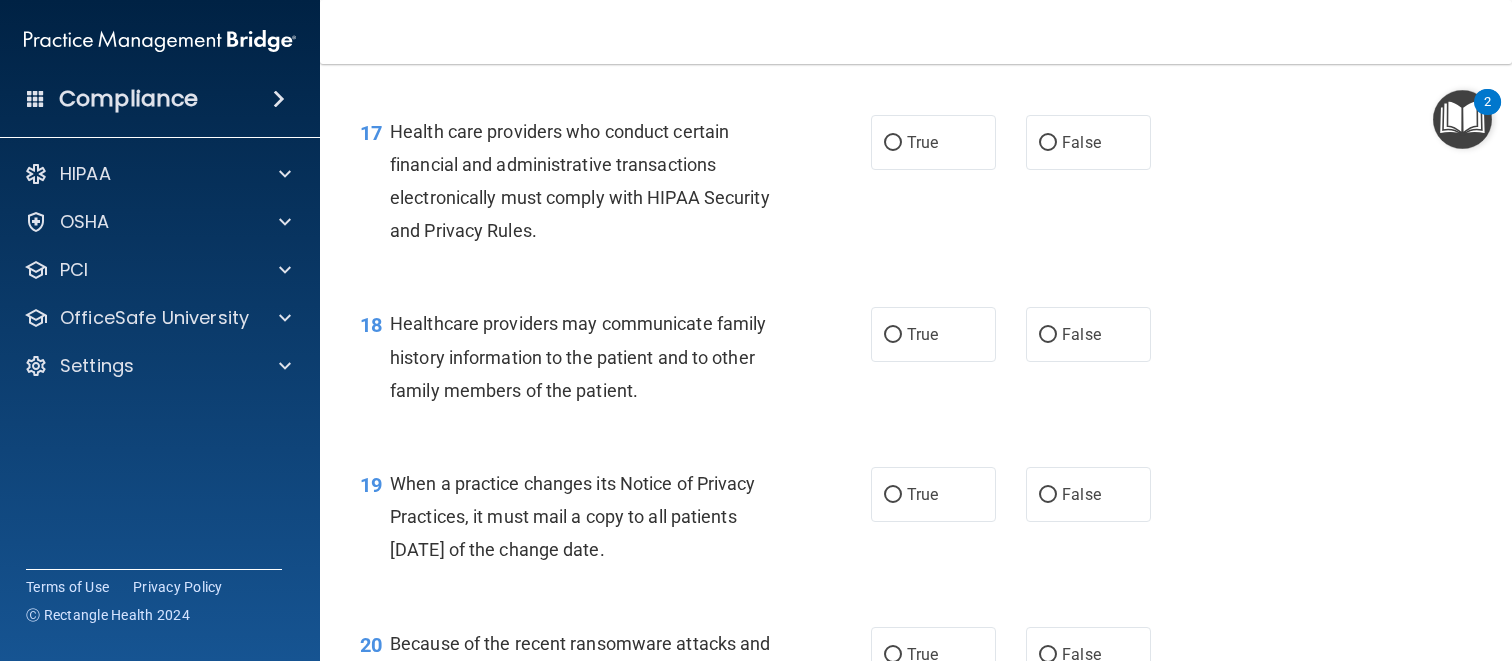 scroll, scrollTop: 3041, scrollLeft: 0, axis: vertical 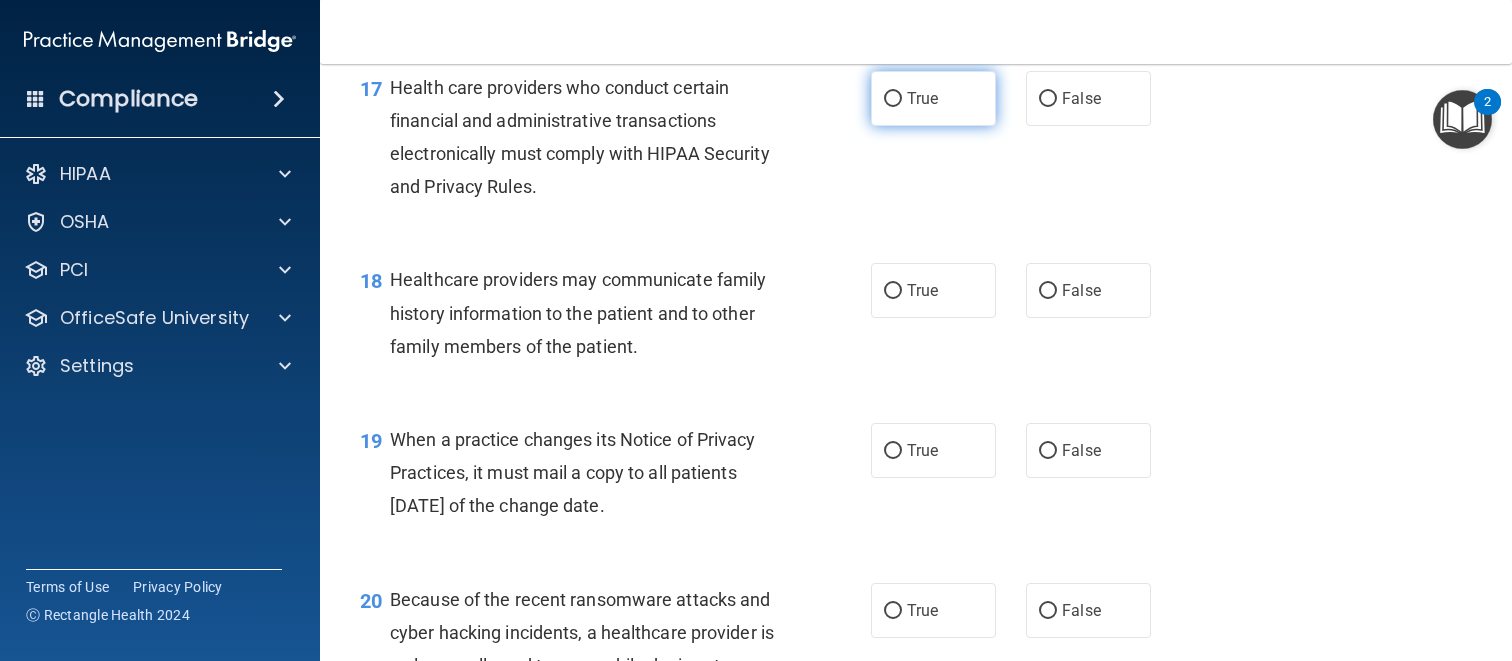 click on "True" at bounding box center [933, 98] 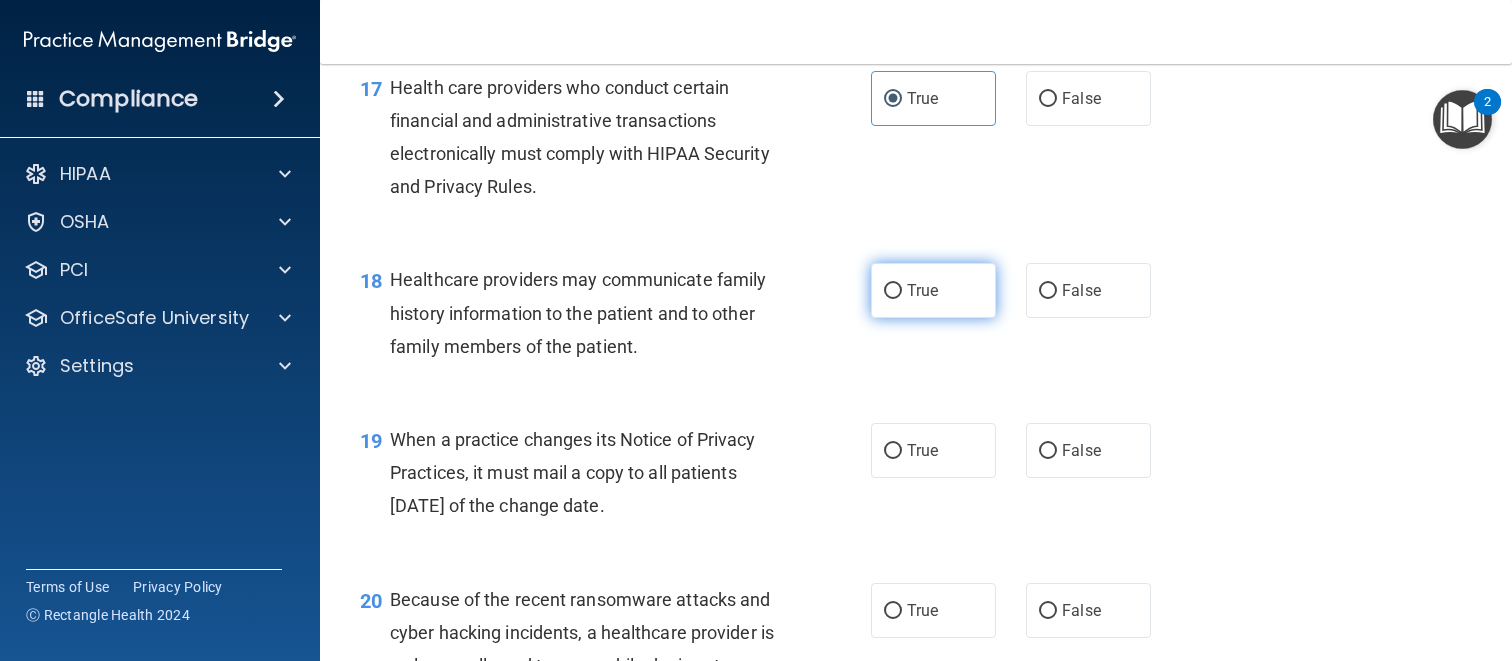 click on "True" at bounding box center [922, 290] 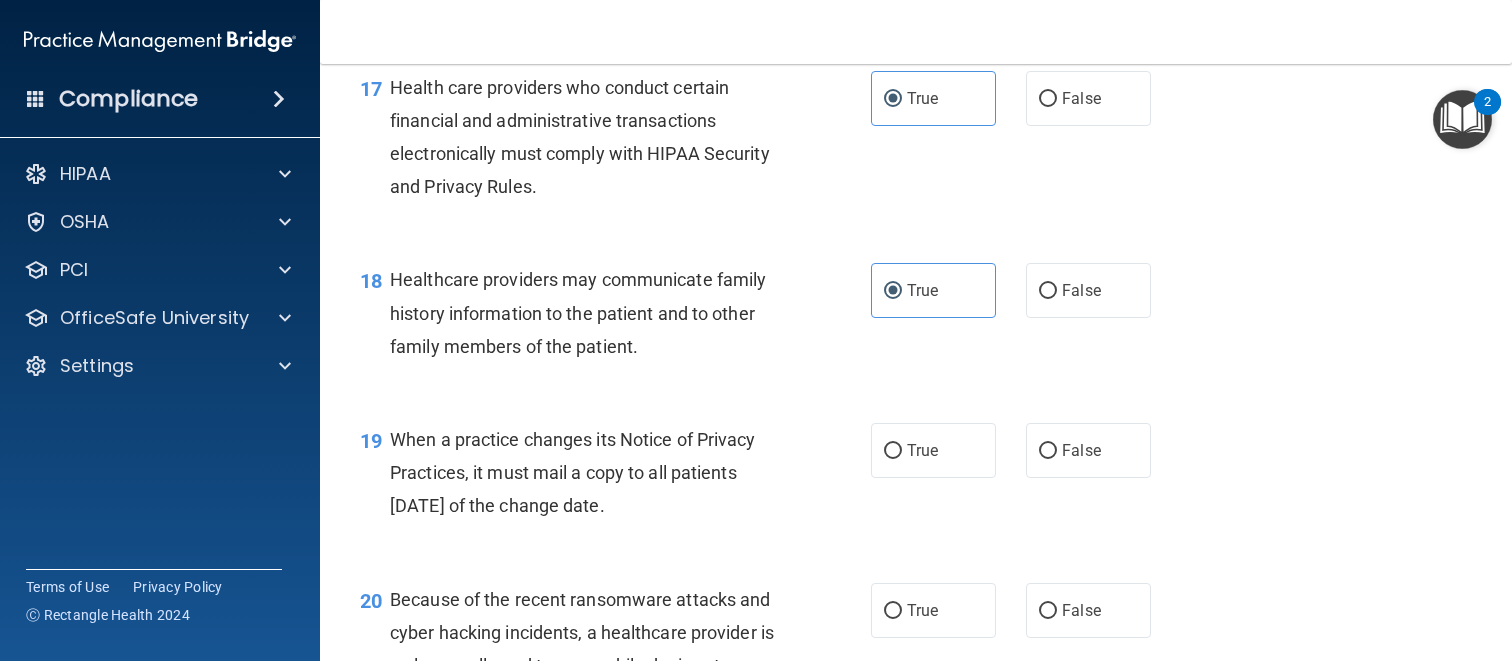 drag, startPoint x: 931, startPoint y: 476, endPoint x: 929, endPoint y: 555, distance: 79.025314 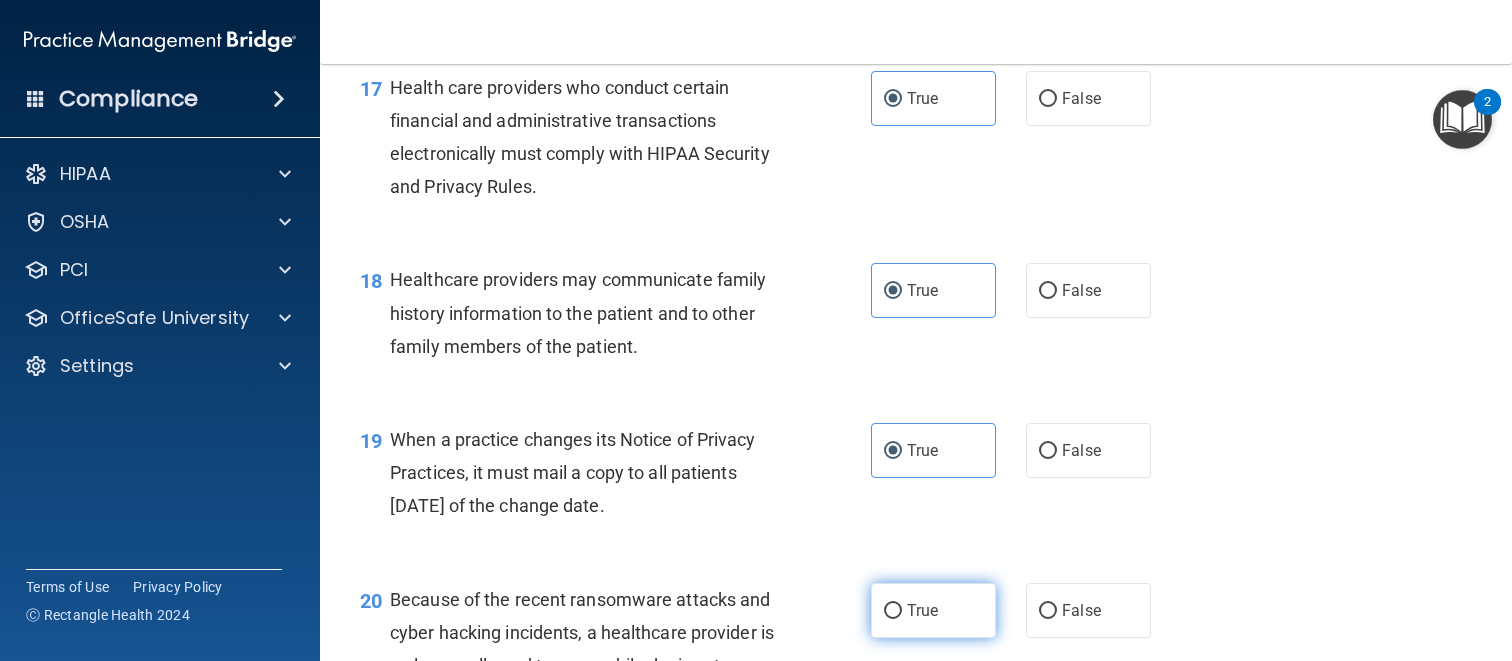 click on "True" at bounding box center [922, 610] 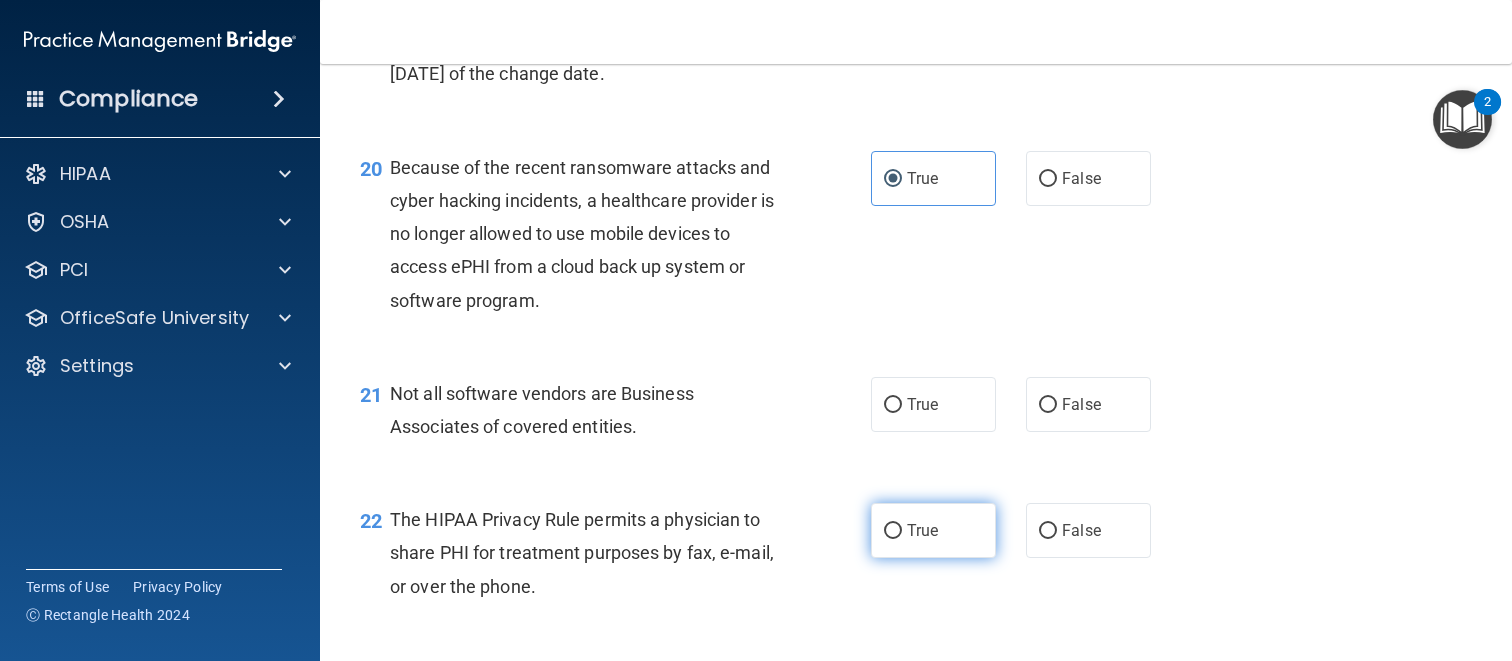scroll, scrollTop: 3675, scrollLeft: 0, axis: vertical 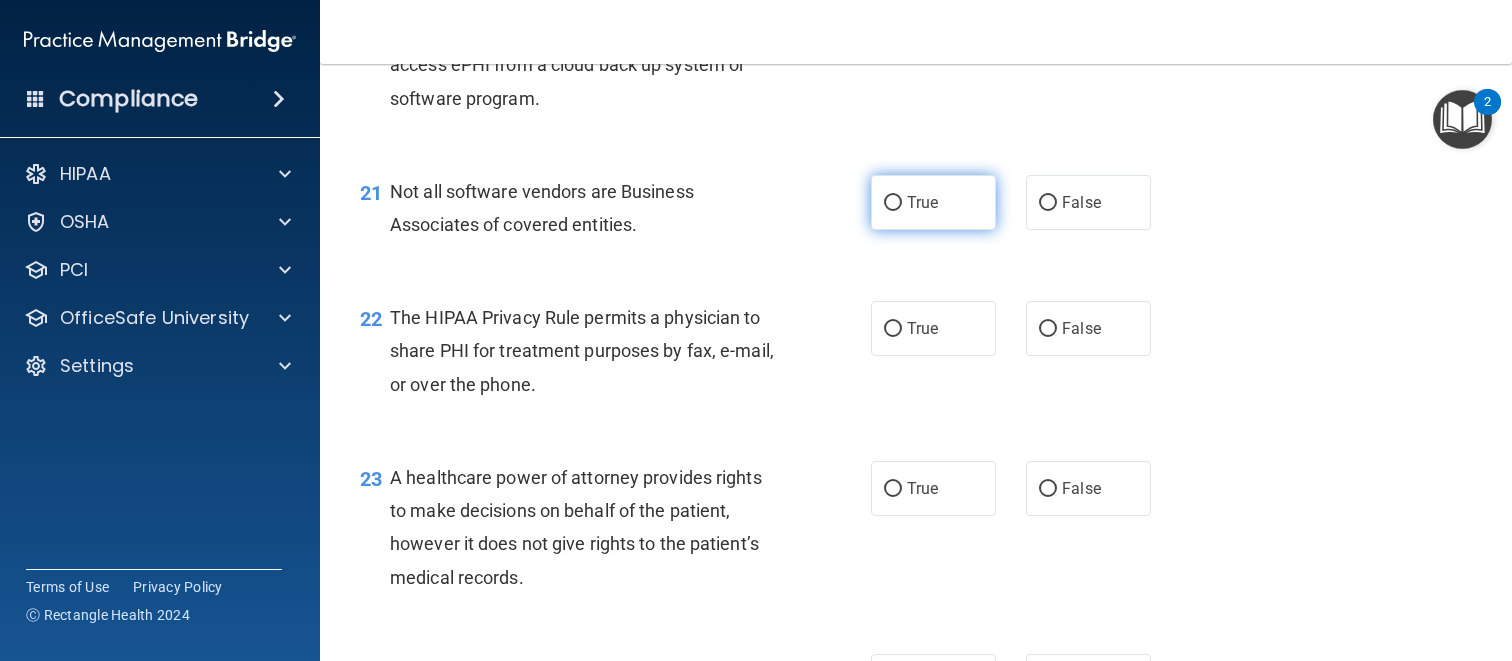 drag, startPoint x: 947, startPoint y: 247, endPoint x: 969, endPoint y: 353, distance: 108.25895 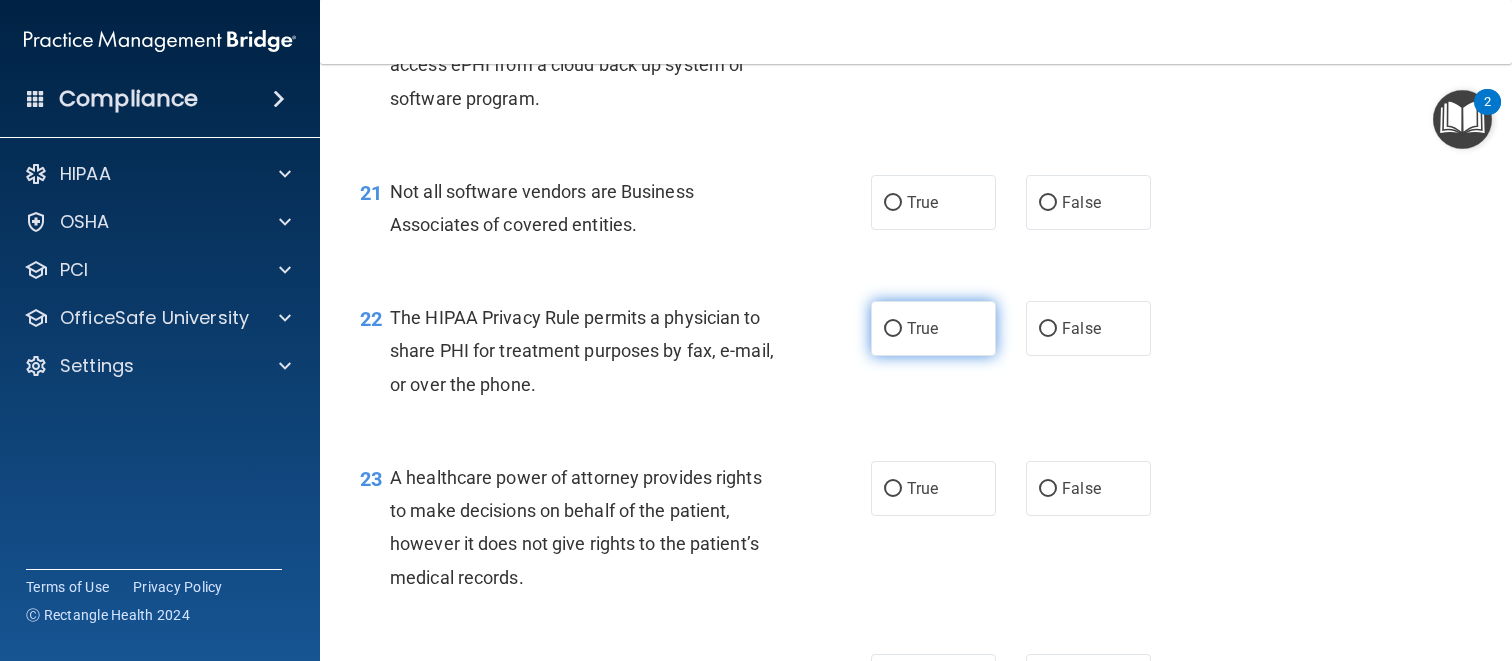 click on "True" at bounding box center (933, 202) 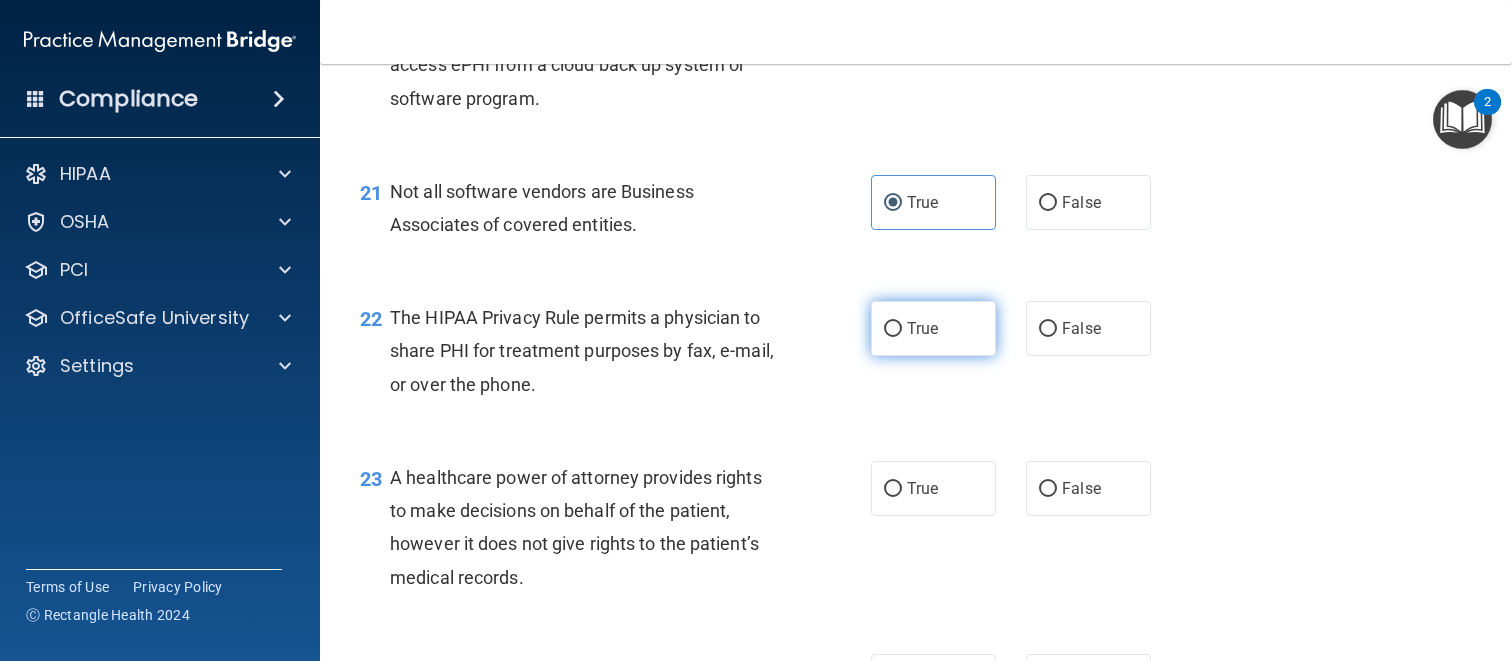 click on "True" at bounding box center [933, 328] 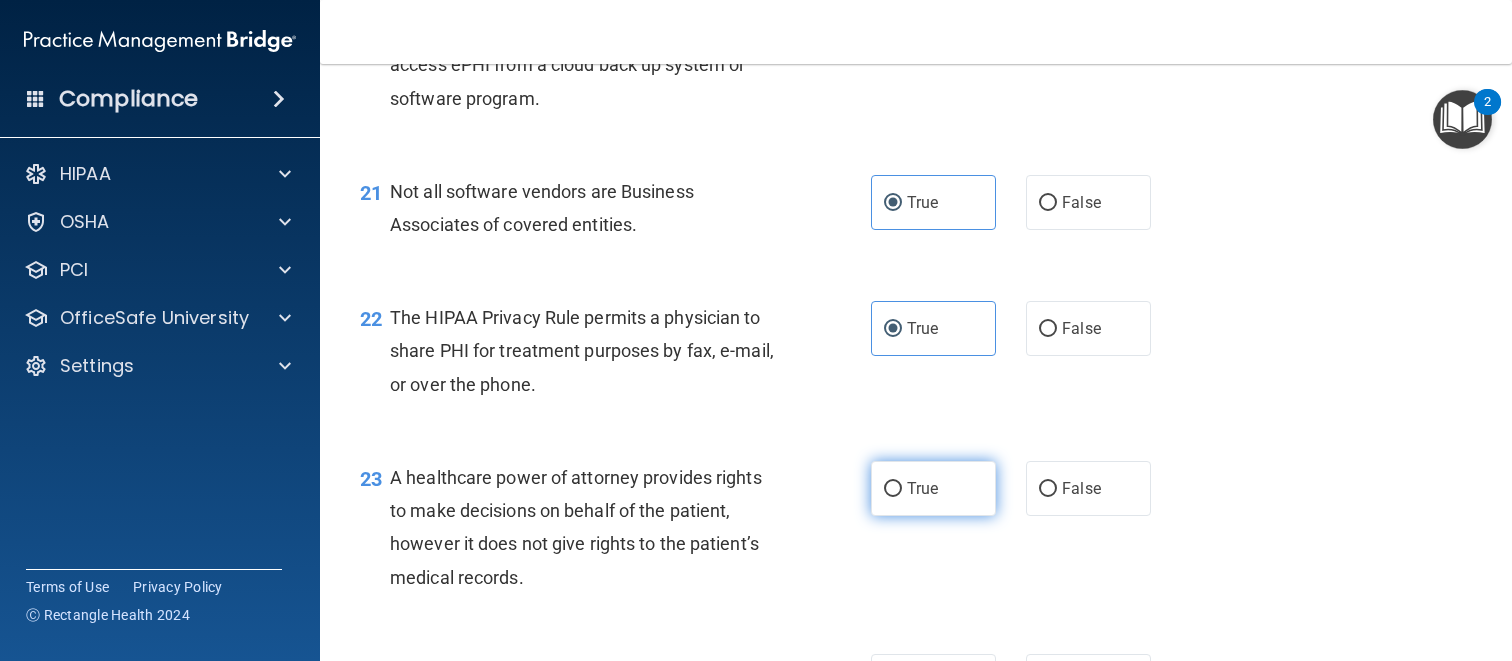 click on "True" at bounding box center (933, 488) 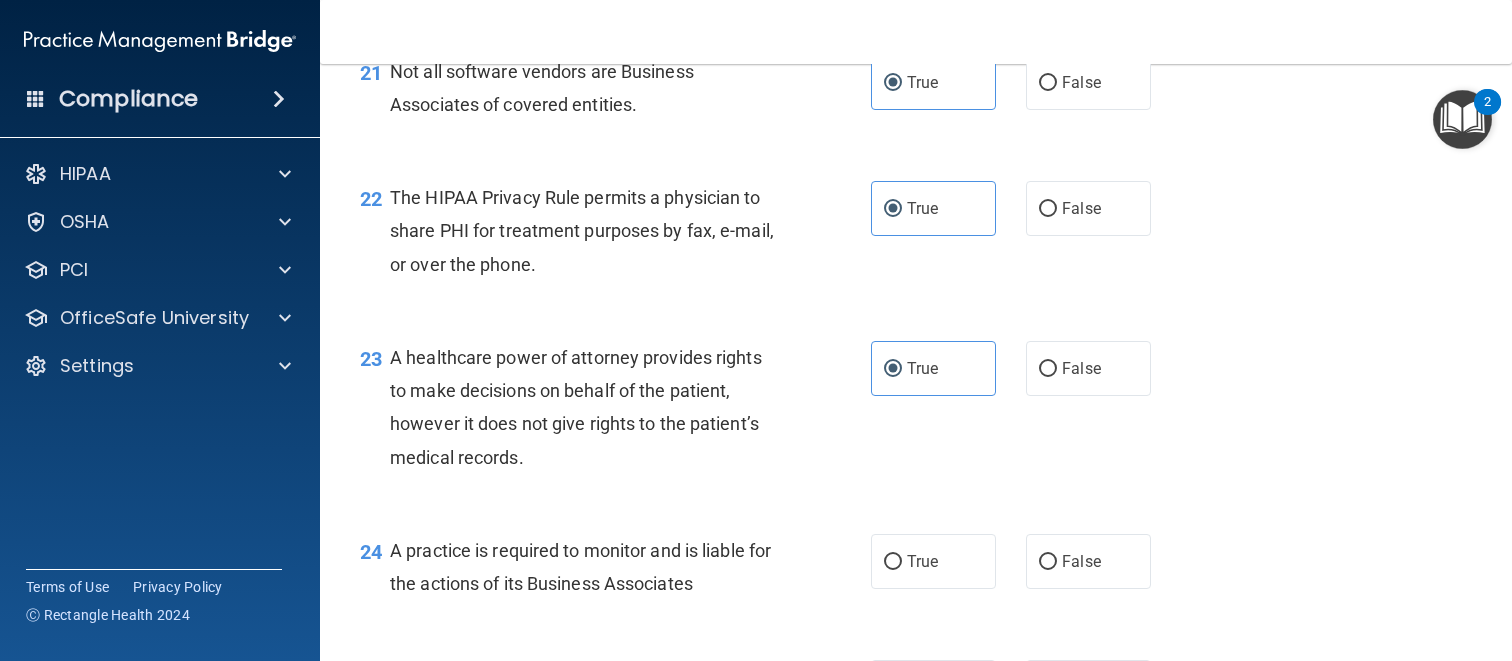 scroll, scrollTop: 4041, scrollLeft: 0, axis: vertical 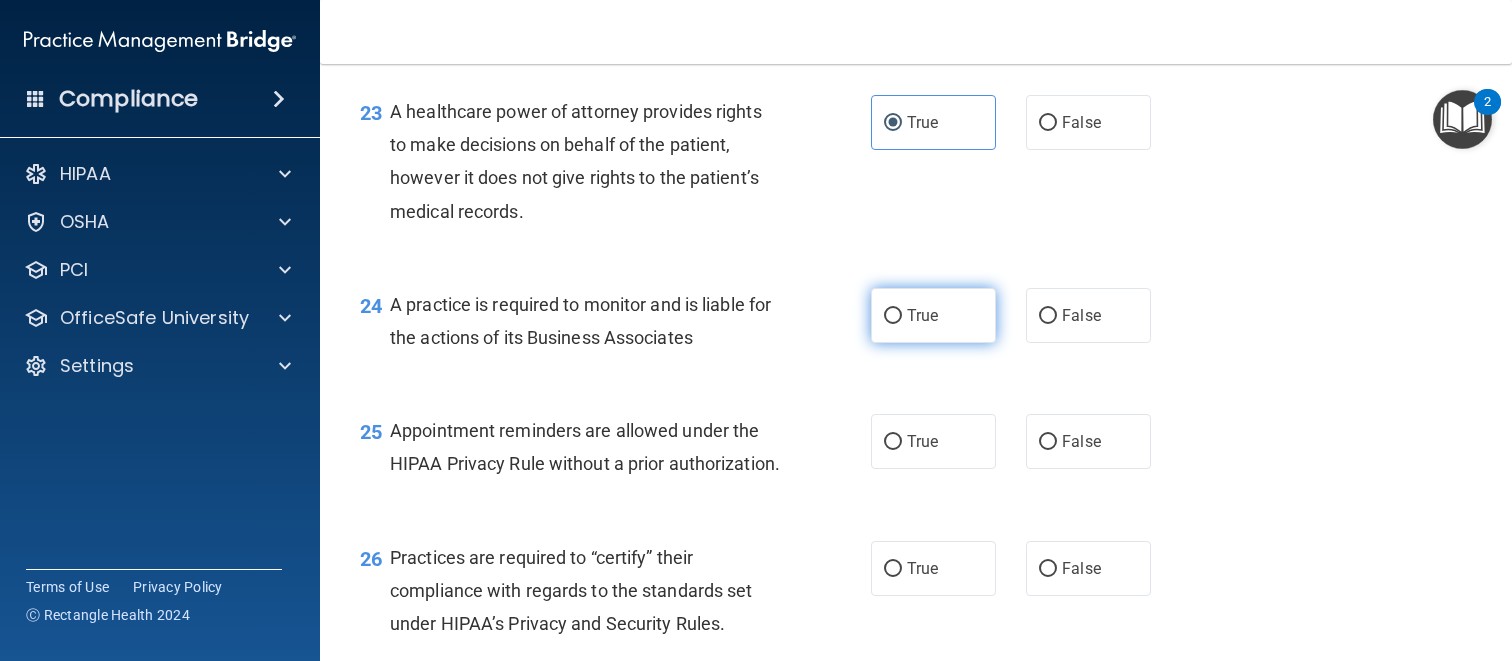 click on "True" at bounding box center (933, 315) 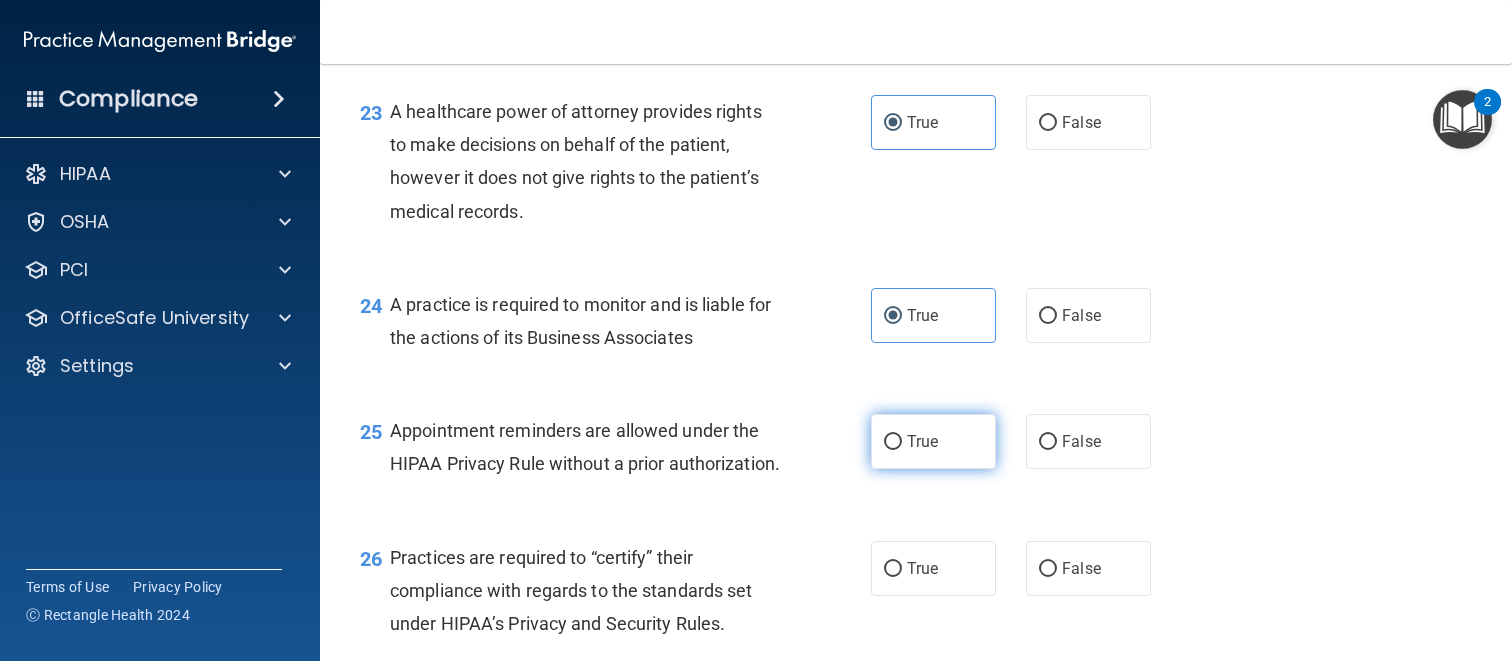 click on "True" at bounding box center (933, 441) 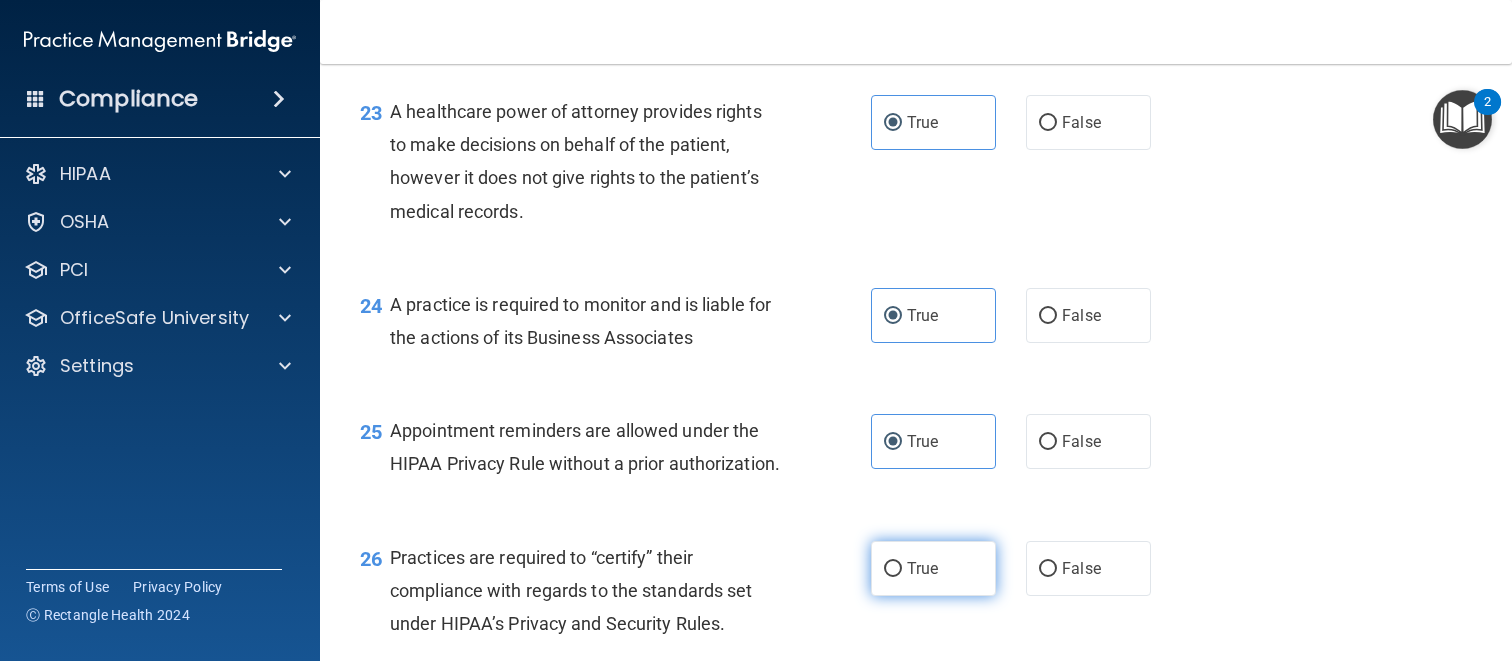 click on "True" at bounding box center (933, 568) 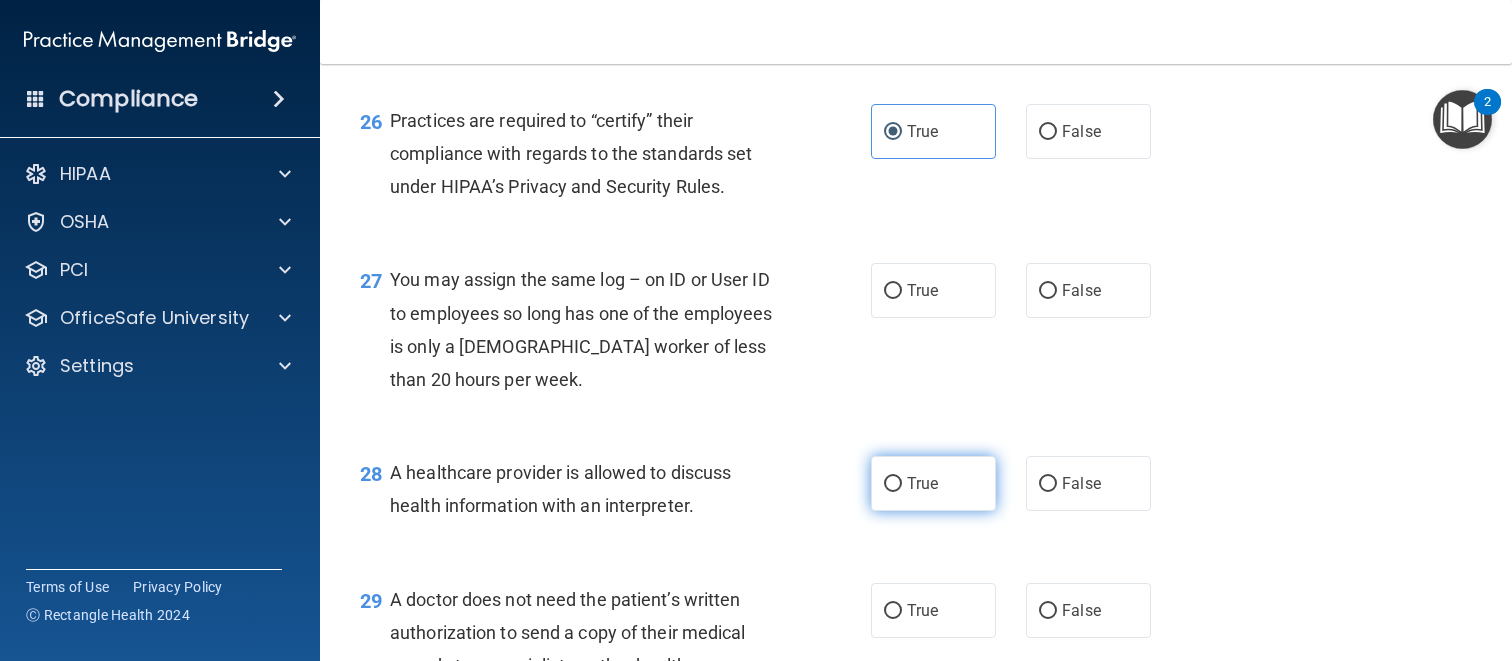 scroll, scrollTop: 4609, scrollLeft: 0, axis: vertical 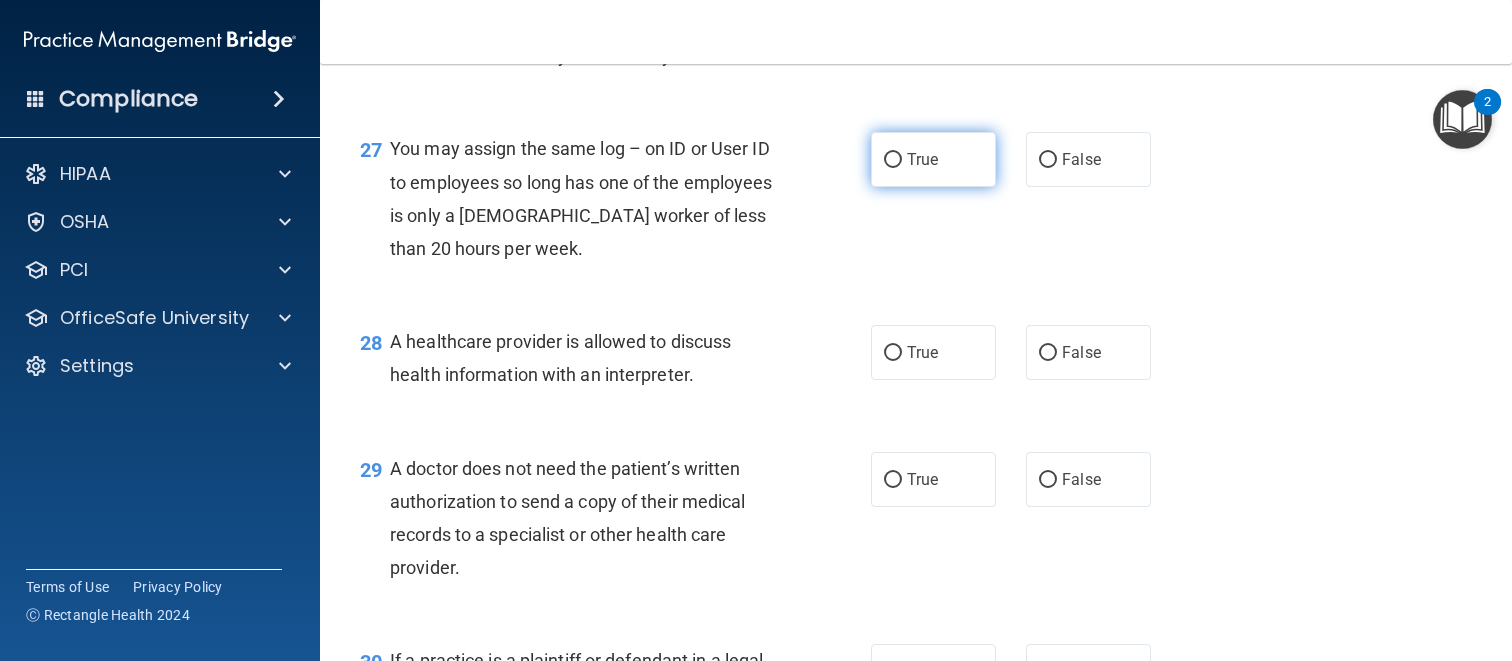drag, startPoint x: 948, startPoint y: 213, endPoint x: 948, endPoint y: 225, distance: 12 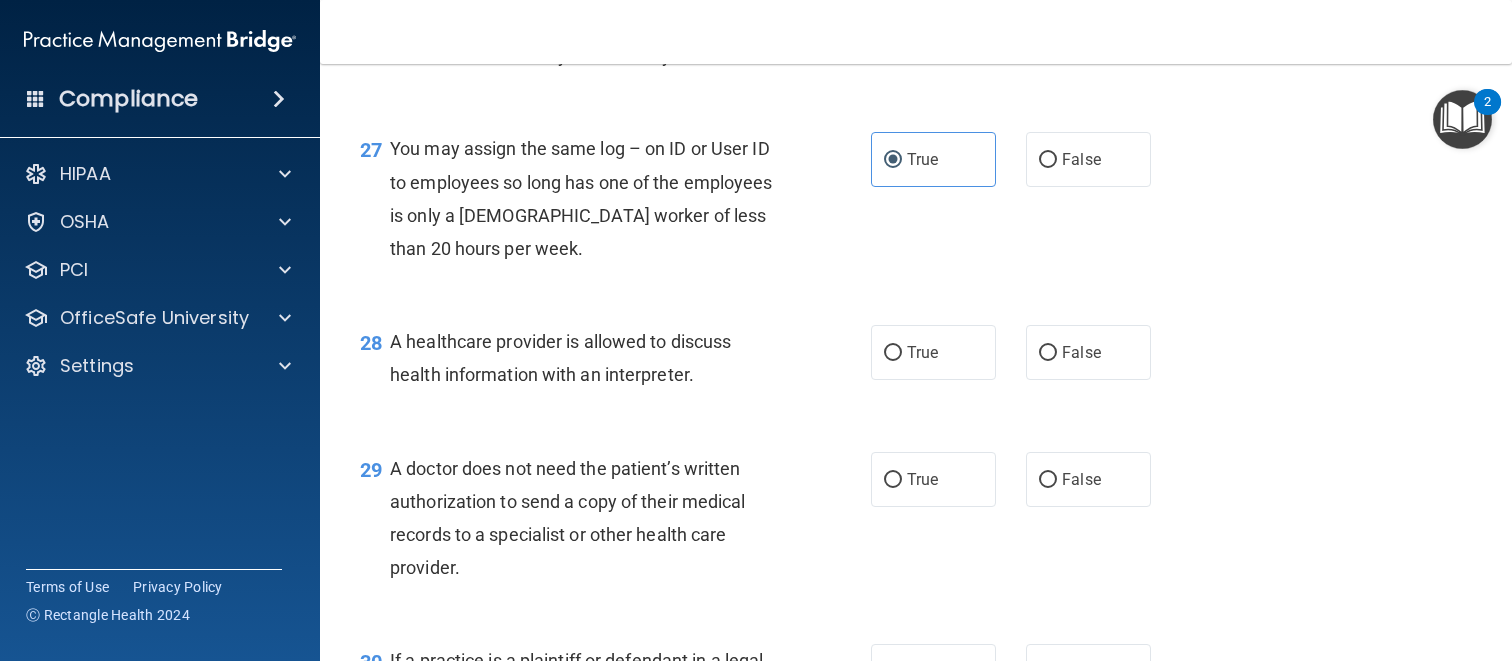 drag, startPoint x: 924, startPoint y: 431, endPoint x: 926, endPoint y: 515, distance: 84.0238 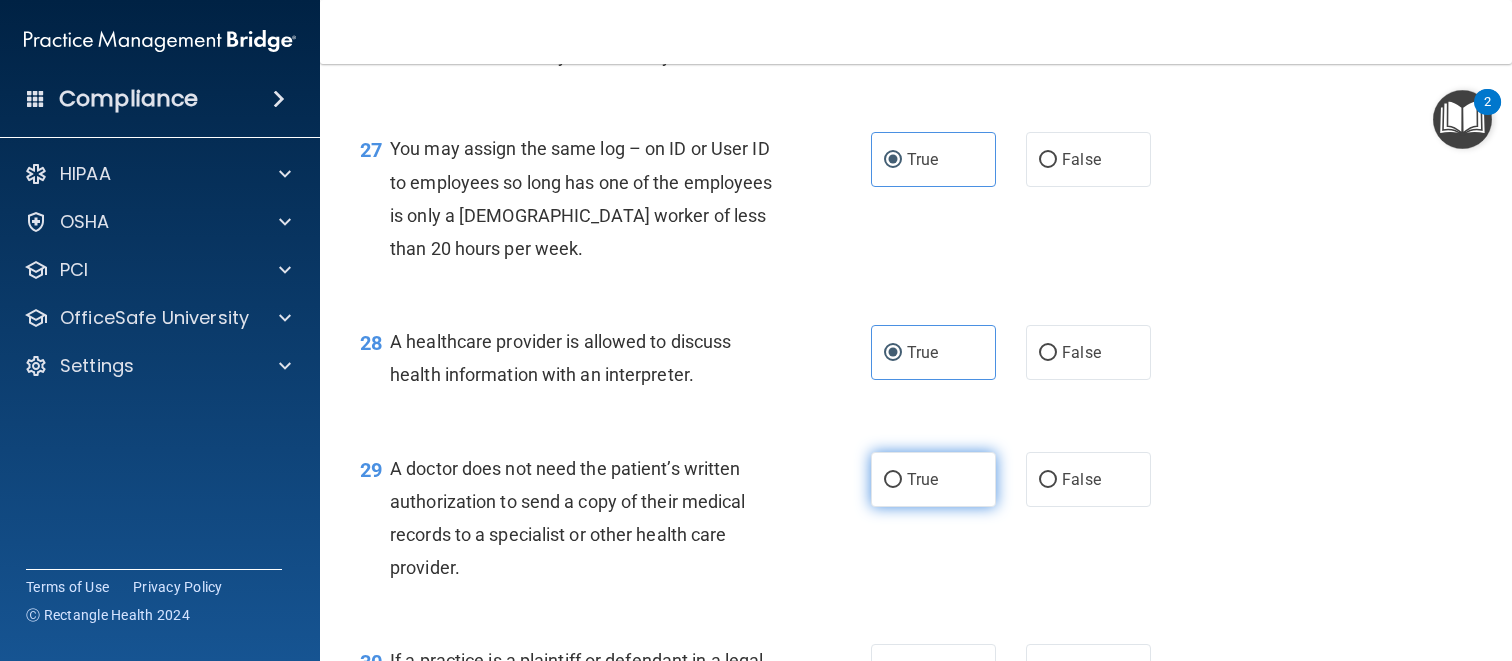 click on "True" at bounding box center (922, 479) 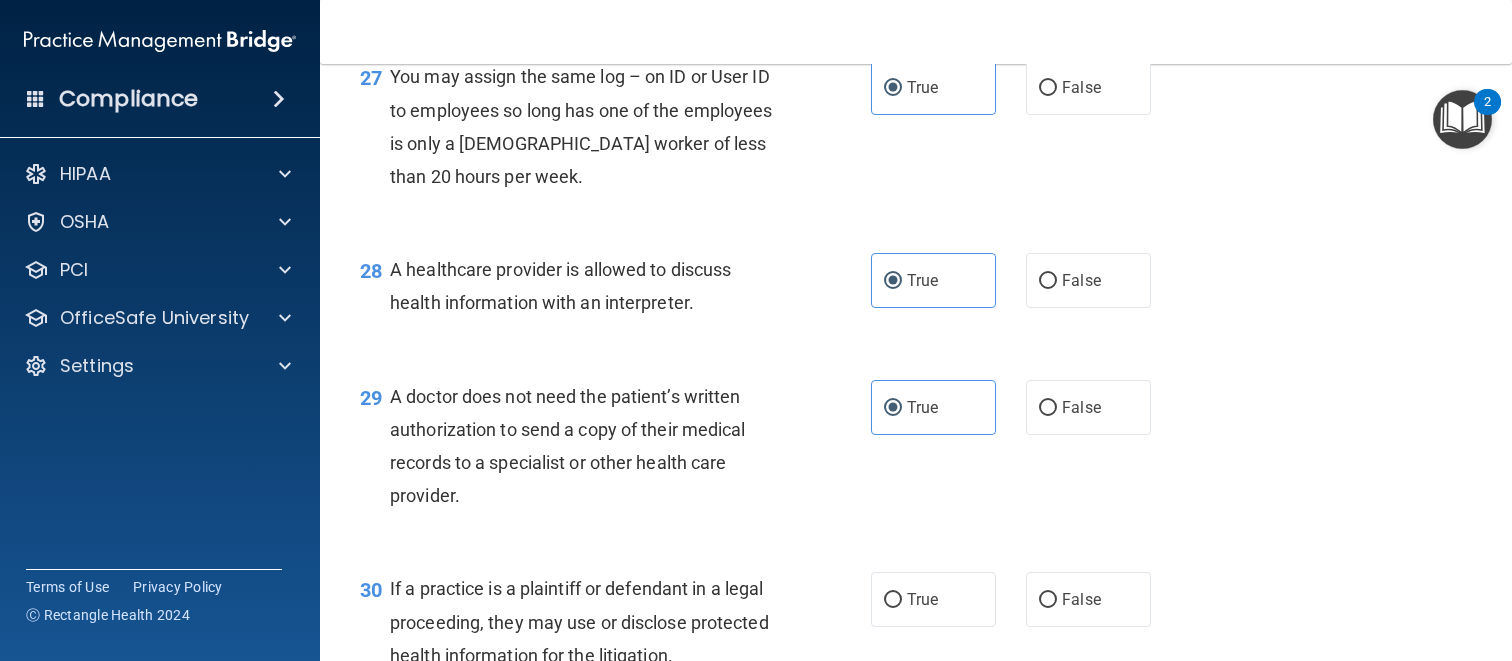 scroll, scrollTop: 4925, scrollLeft: 0, axis: vertical 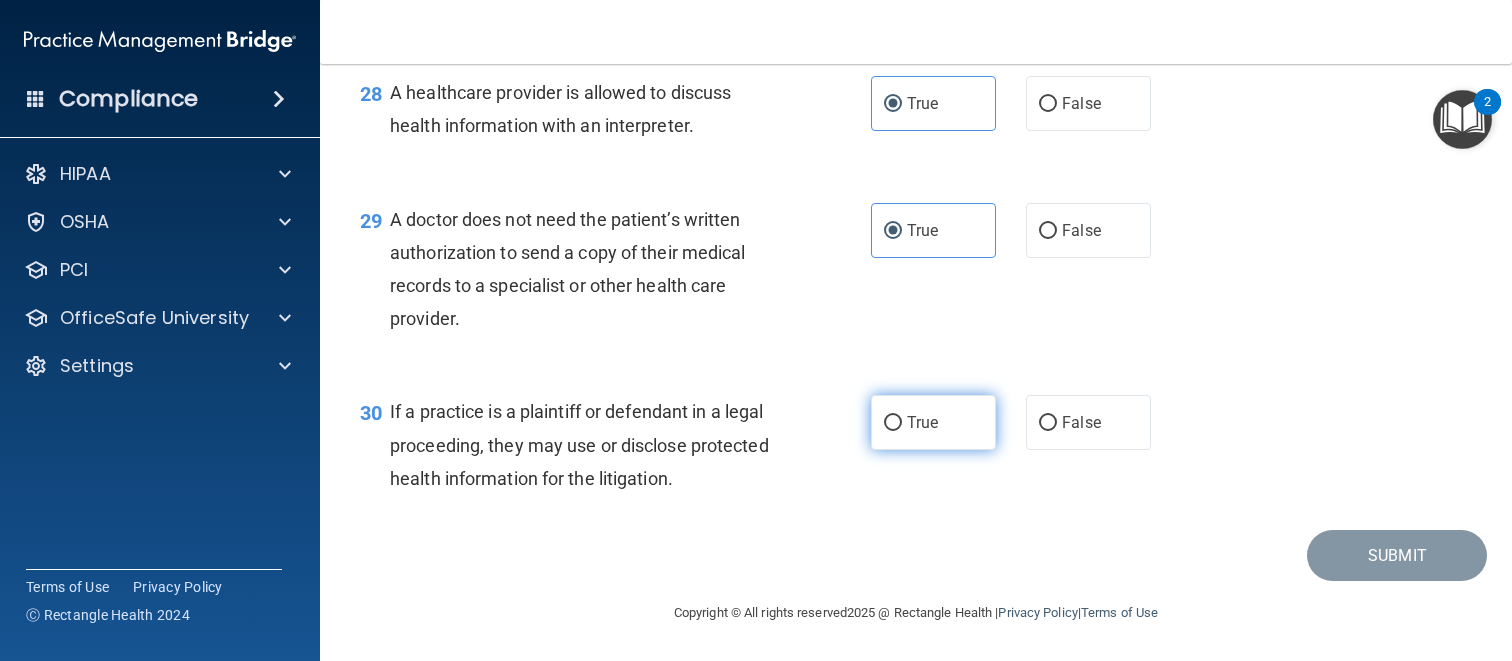 click on "True" at bounding box center (933, 422) 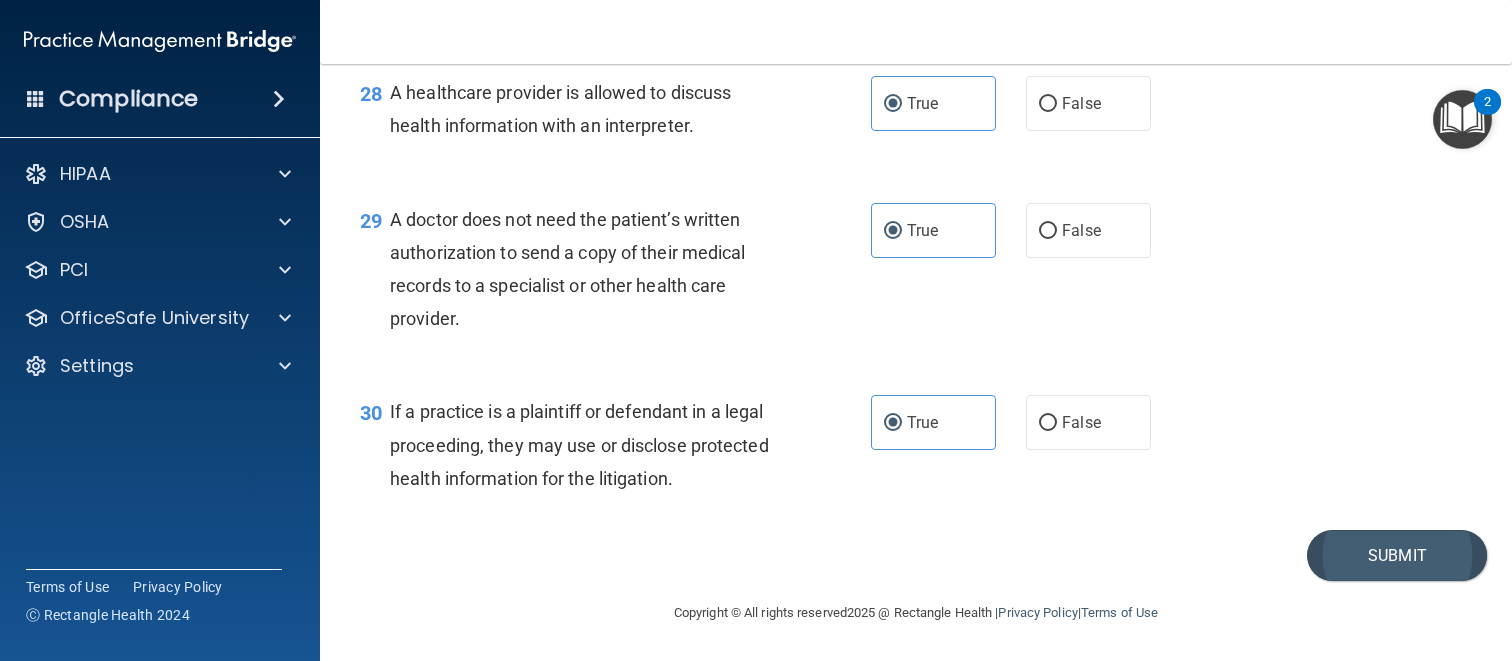 scroll, scrollTop: 4925, scrollLeft: 0, axis: vertical 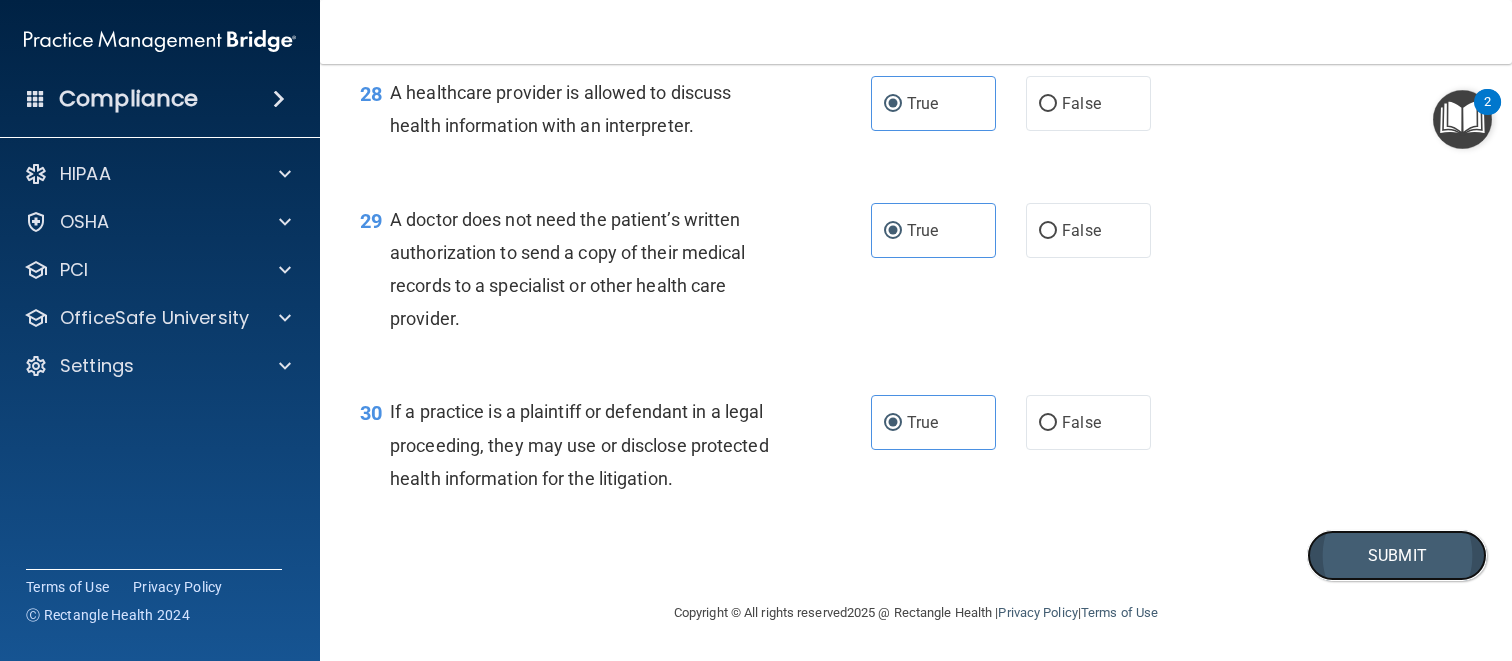 click on "Submit" at bounding box center (1397, 555) 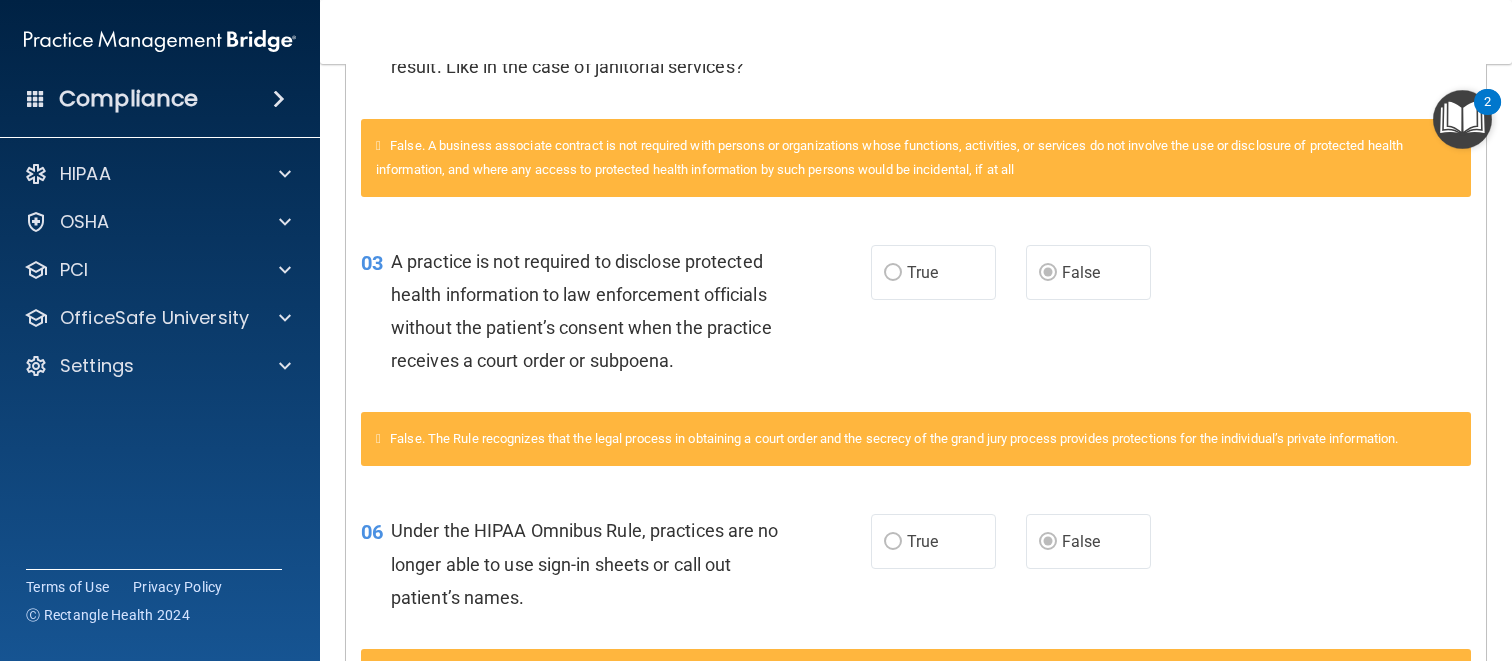 scroll, scrollTop: 0, scrollLeft: 0, axis: both 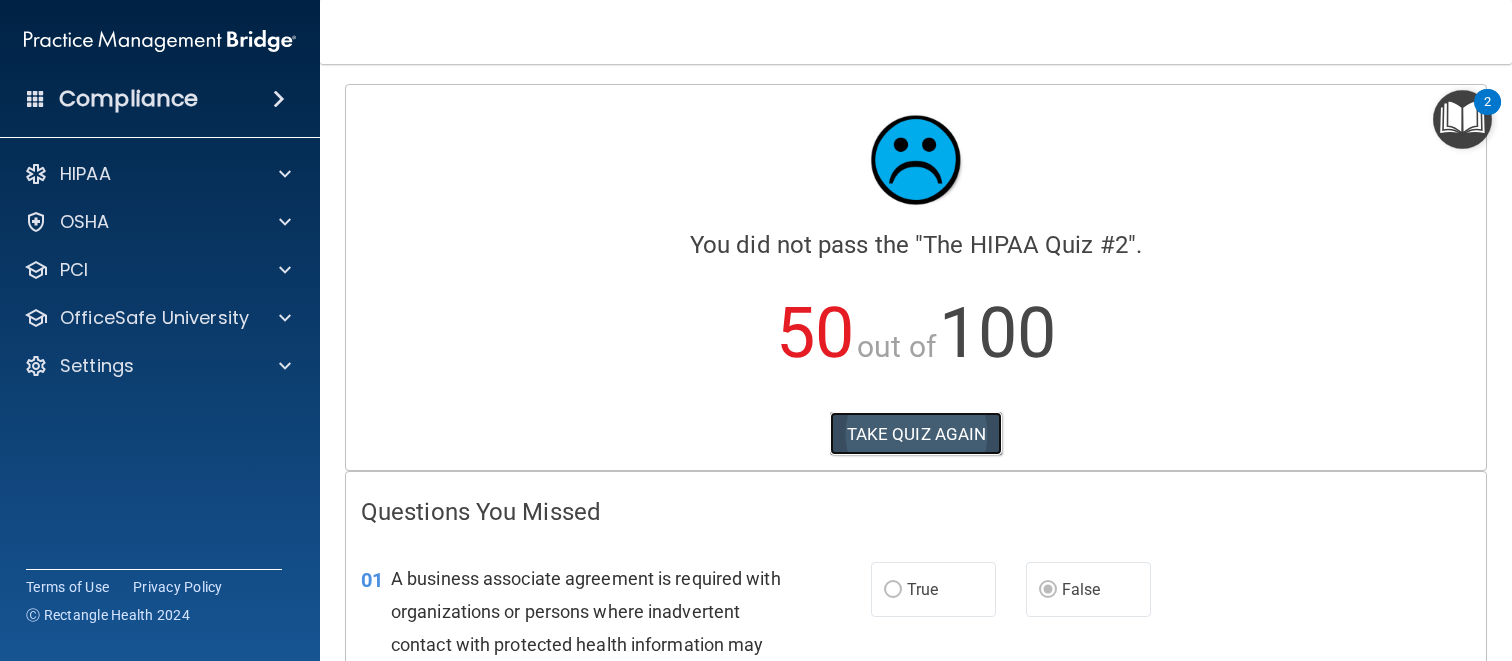 click on "TAKE QUIZ AGAIN" at bounding box center [916, 434] 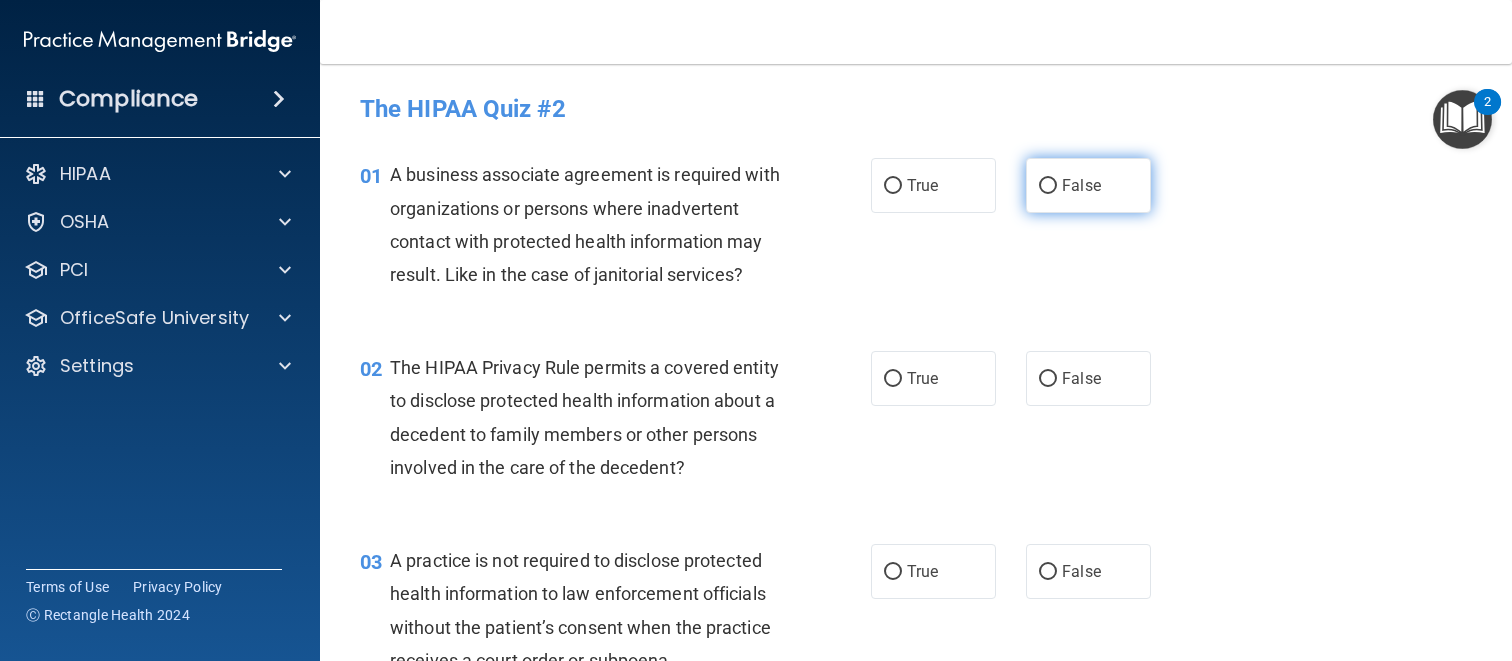 click on "False" at bounding box center (1081, 185) 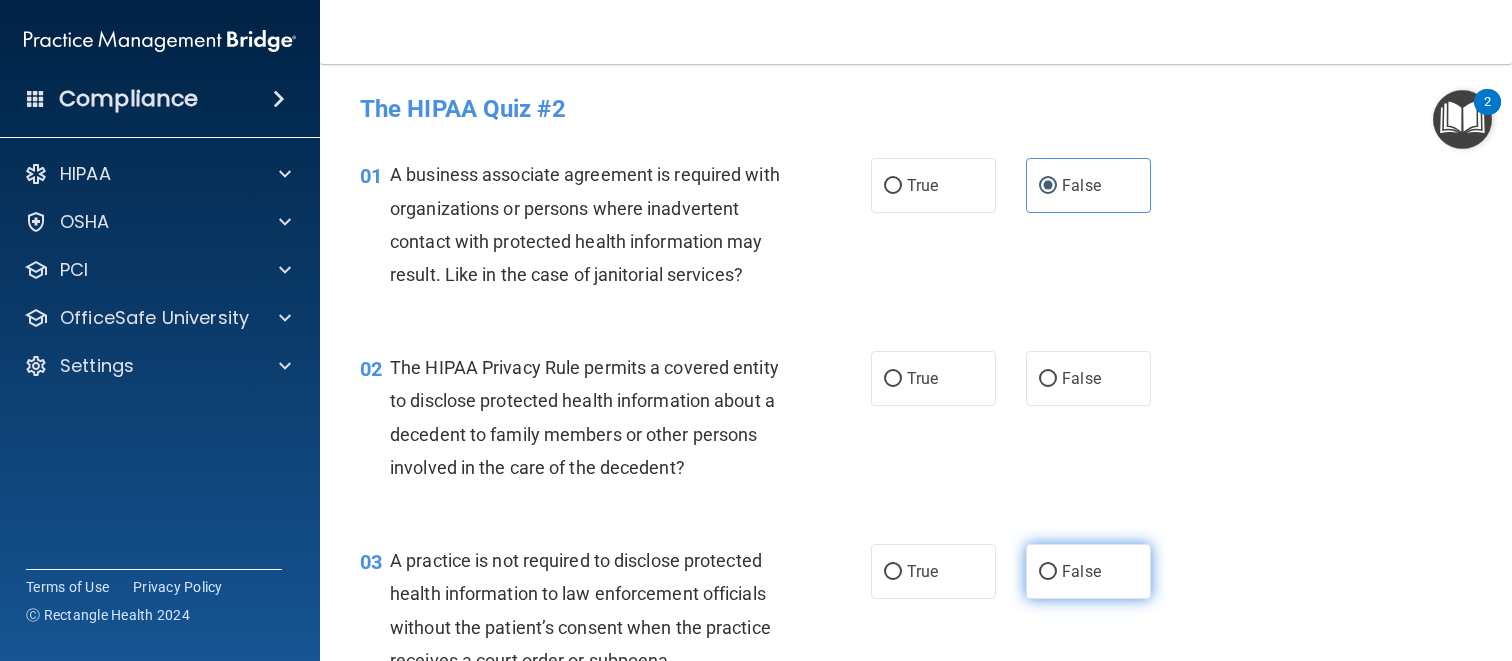 click on "False" at bounding box center [1088, 571] 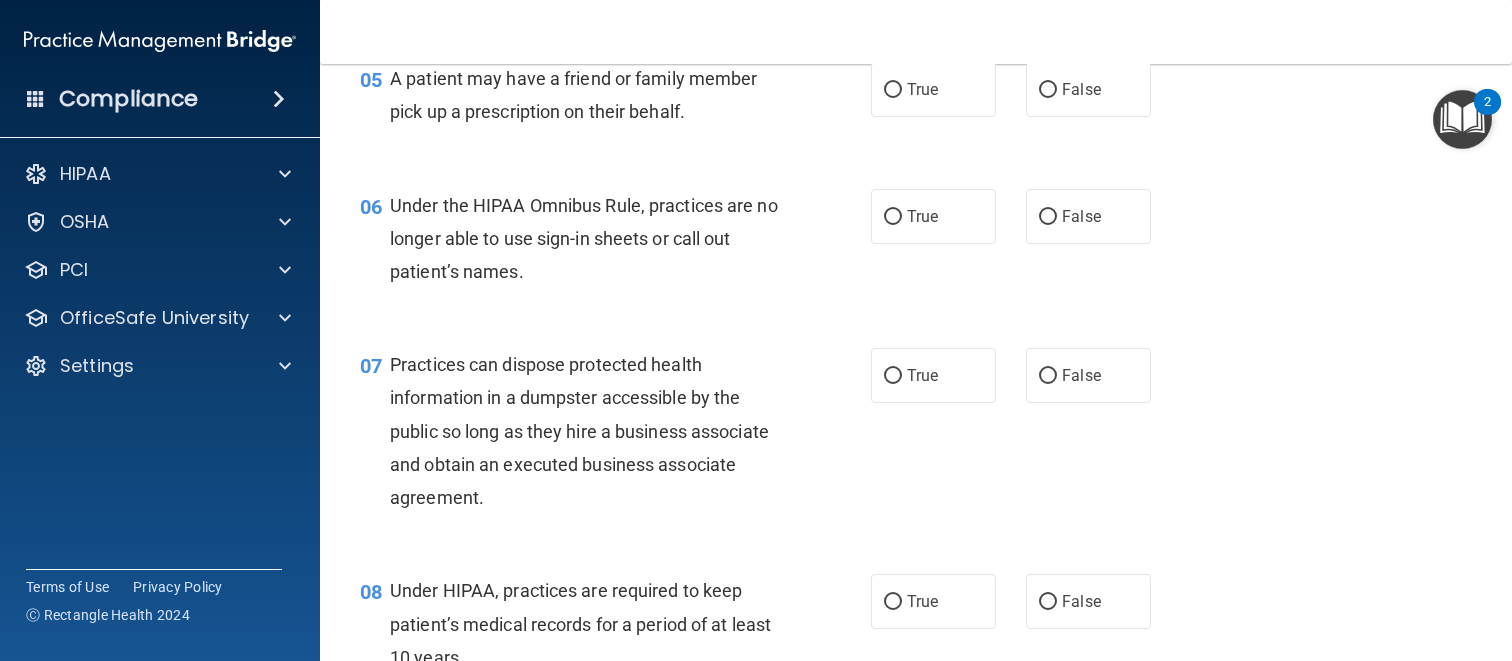 scroll, scrollTop: 926, scrollLeft: 0, axis: vertical 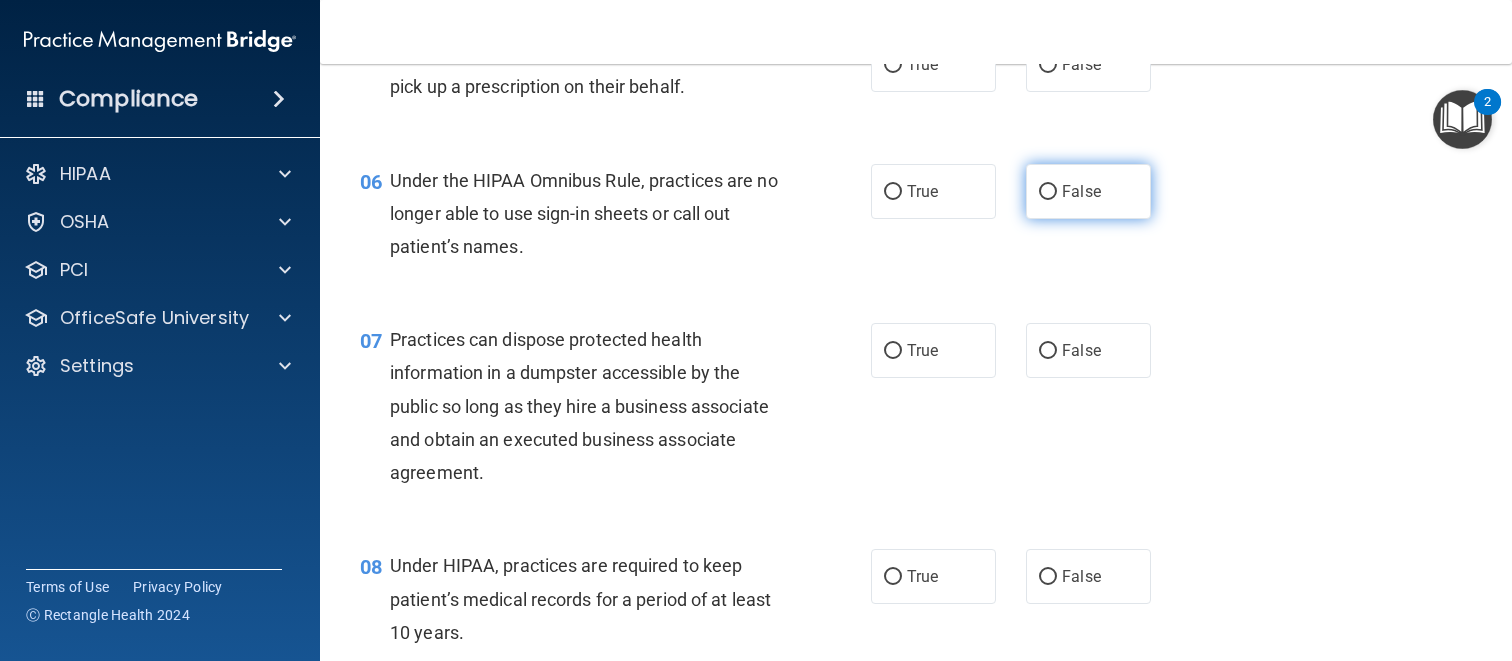 click on "False" at bounding box center (1081, 191) 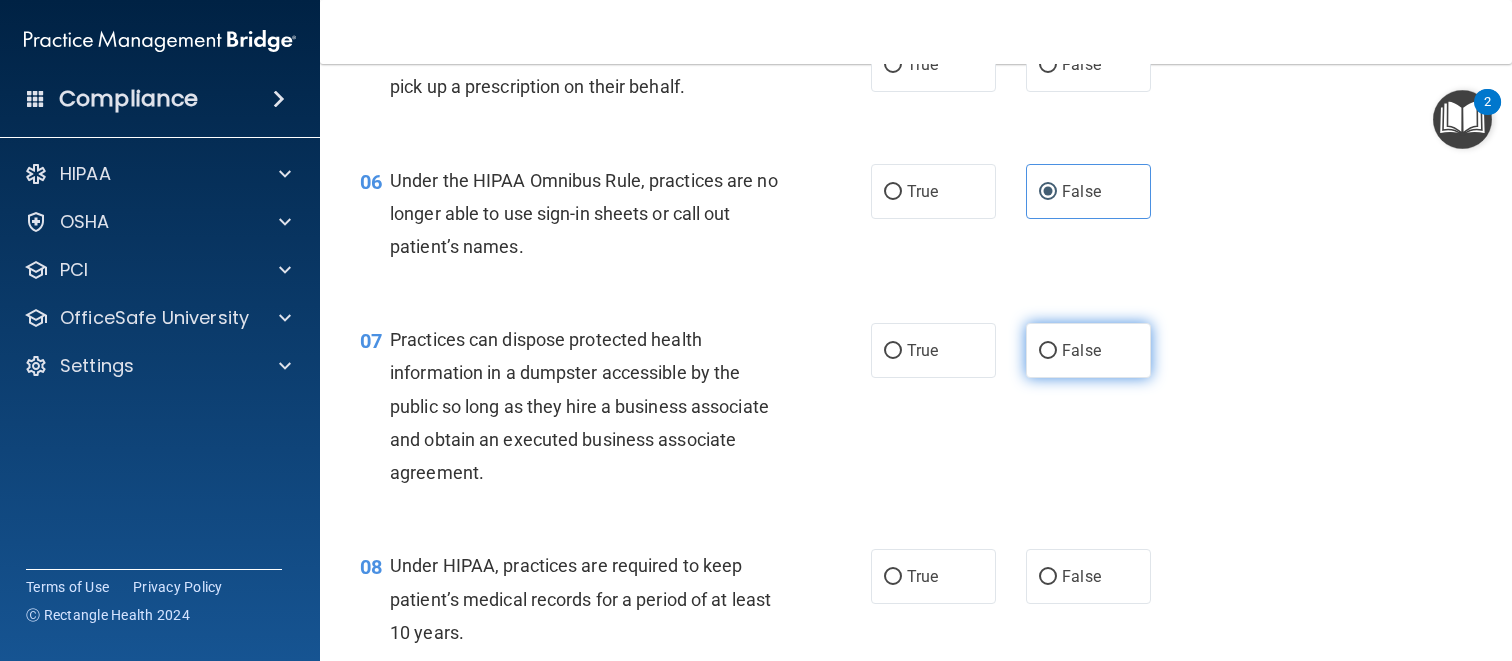 click on "False" at bounding box center [1088, 350] 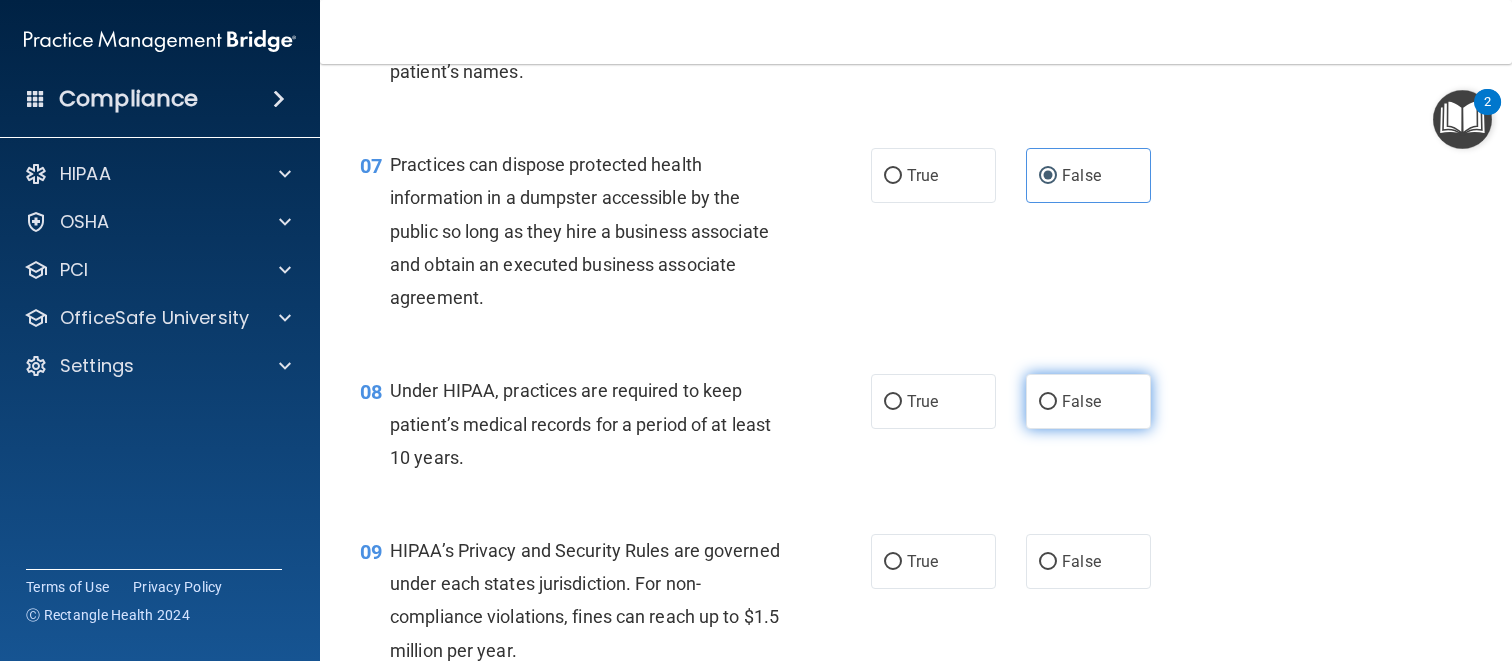 scroll, scrollTop: 1158, scrollLeft: 0, axis: vertical 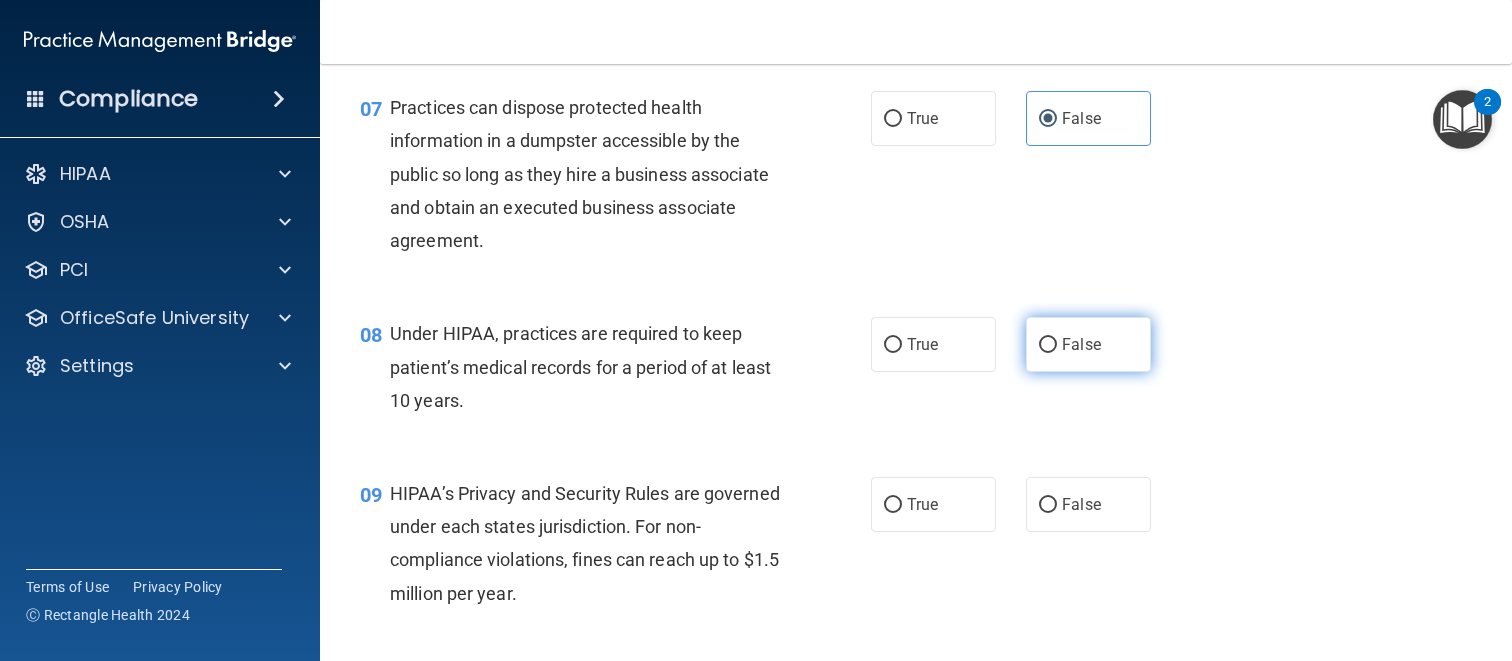 click on "False" at bounding box center [1088, 344] 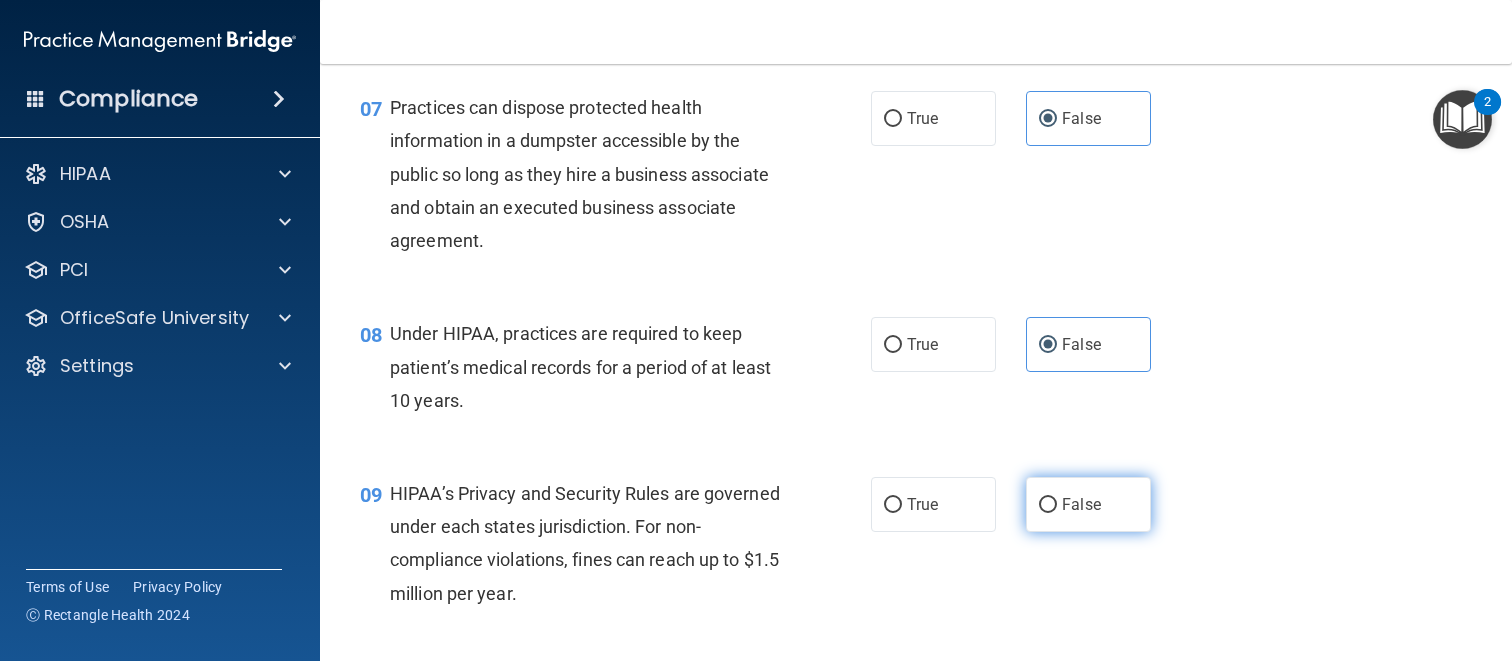 click on "False" at bounding box center [1088, 504] 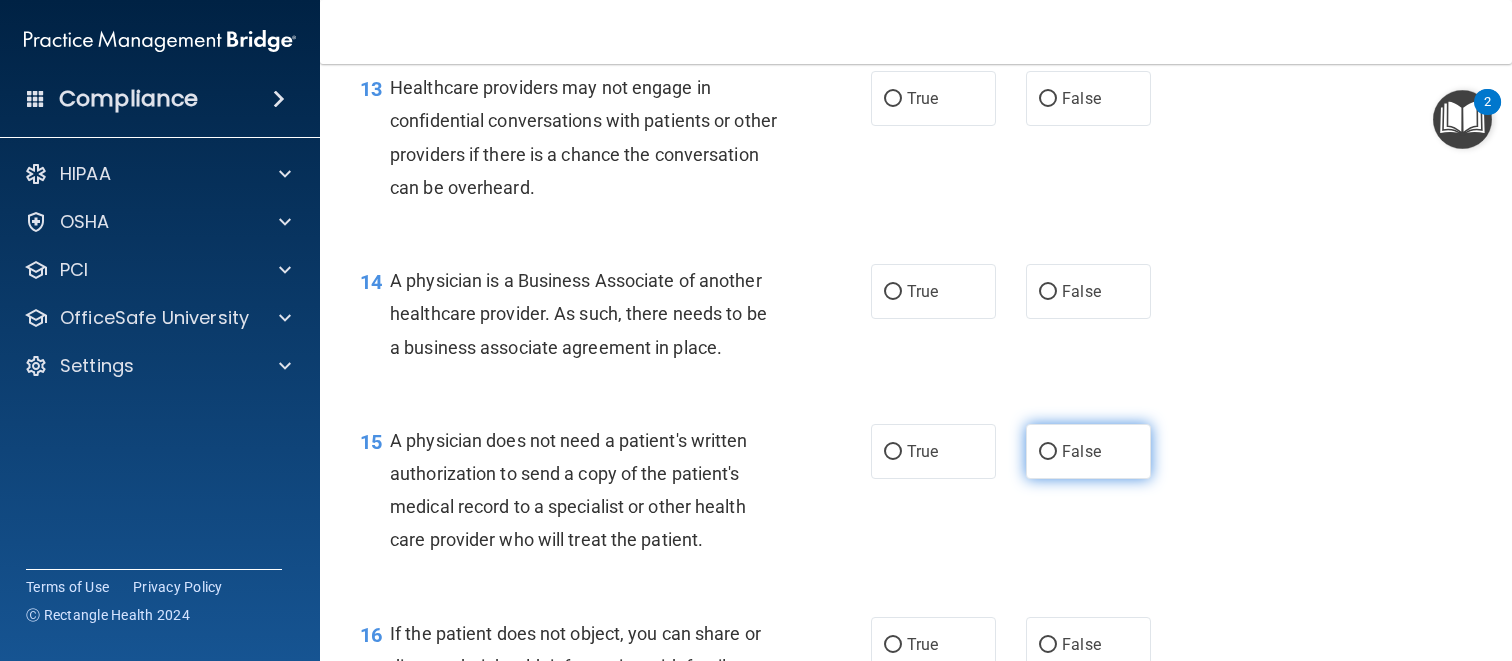 scroll, scrollTop: 2303, scrollLeft: 0, axis: vertical 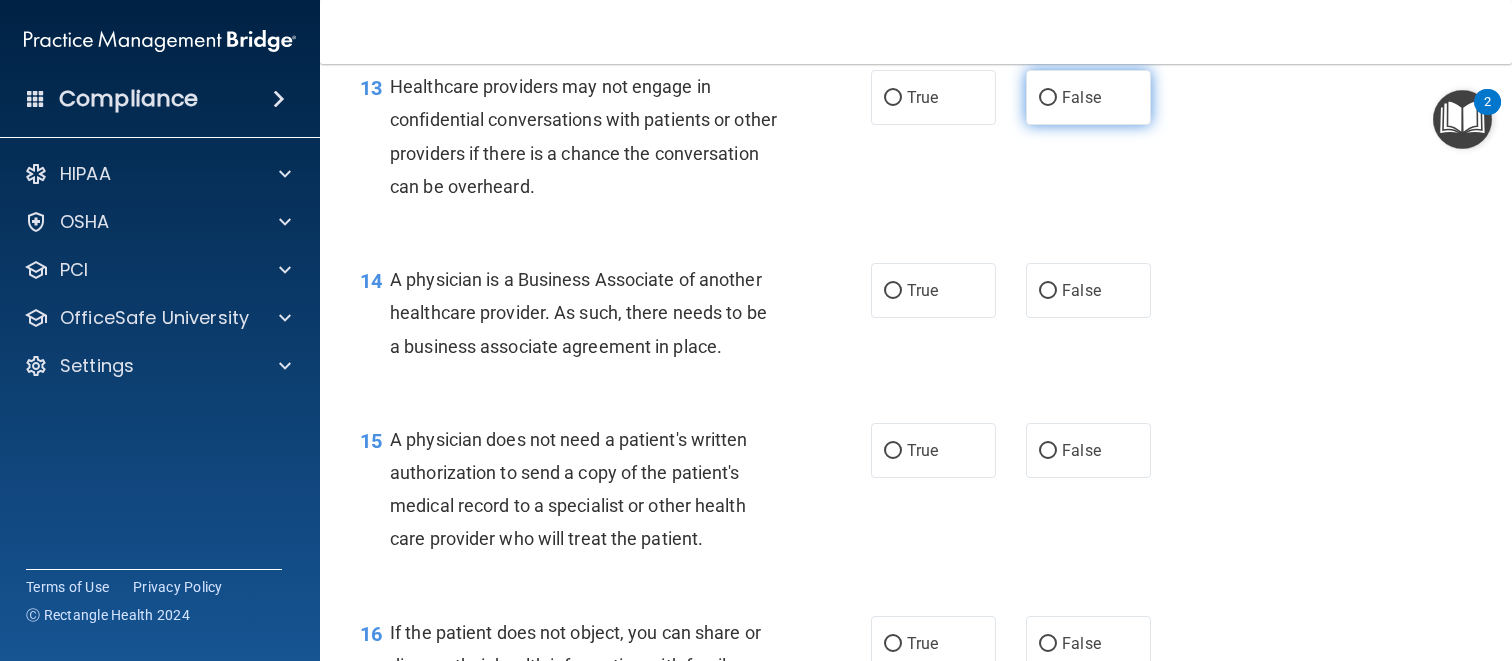 click on "False" at bounding box center [1088, 97] 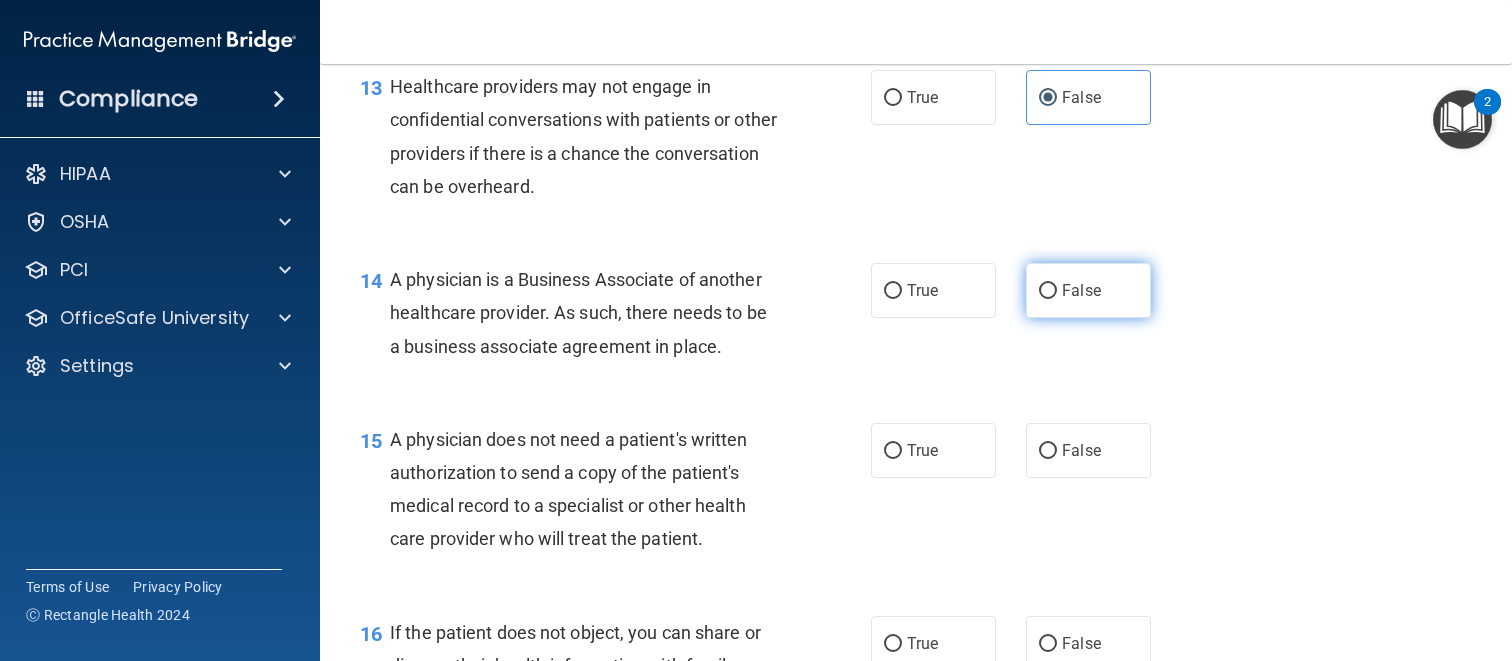 click on "False" at bounding box center [1088, 290] 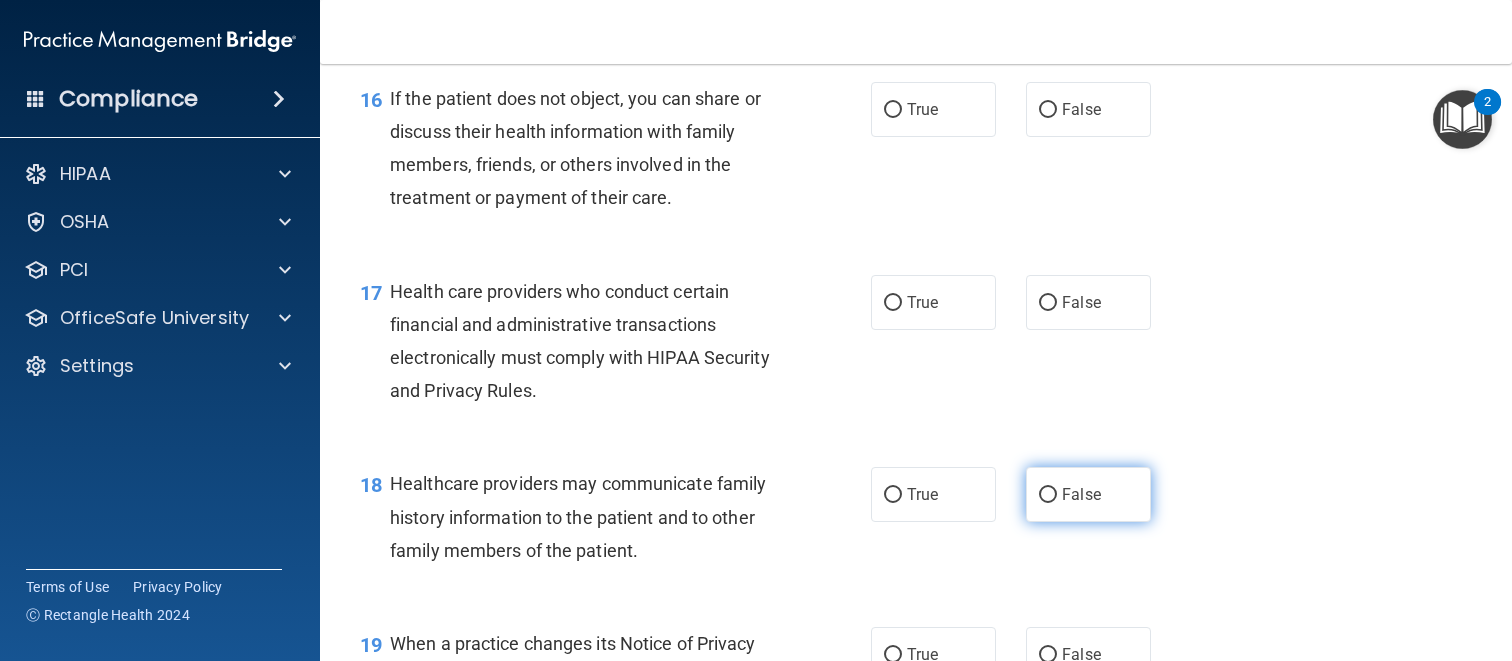 click on "False" at bounding box center (1088, 494) 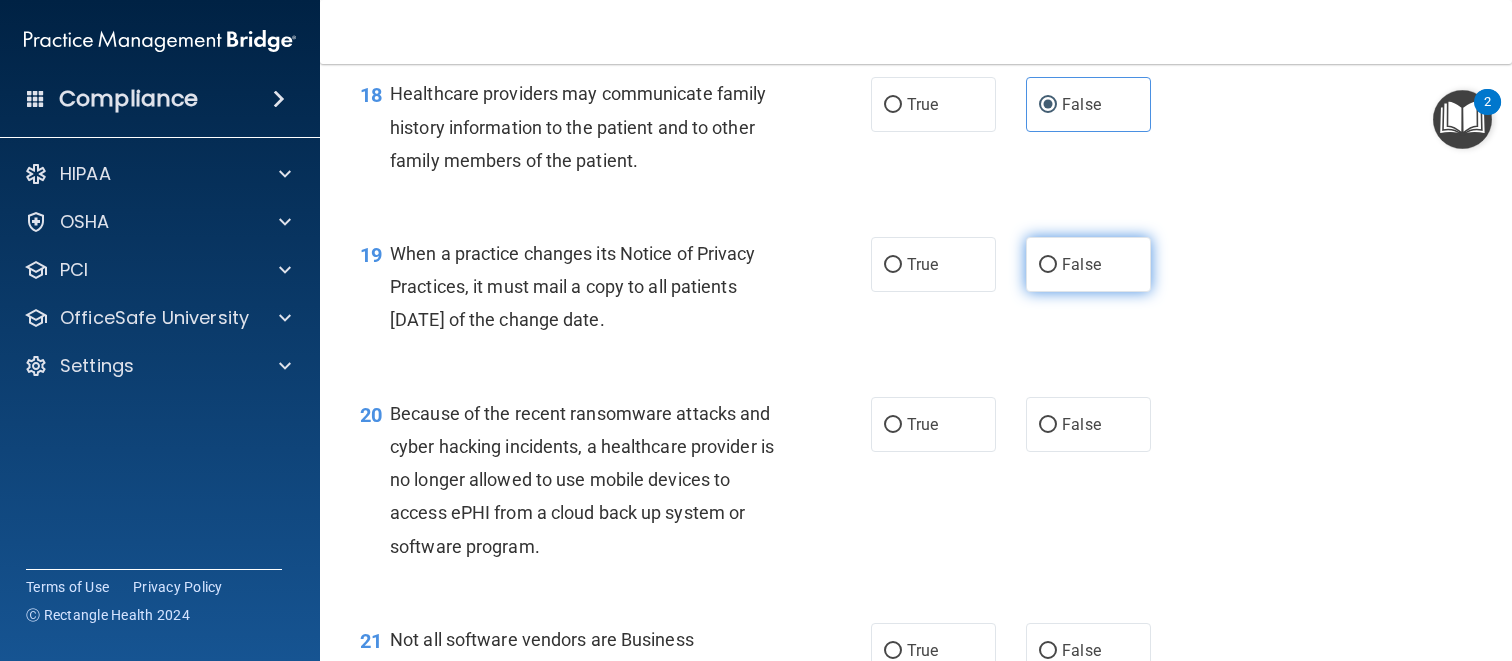 scroll, scrollTop: 3227, scrollLeft: 0, axis: vertical 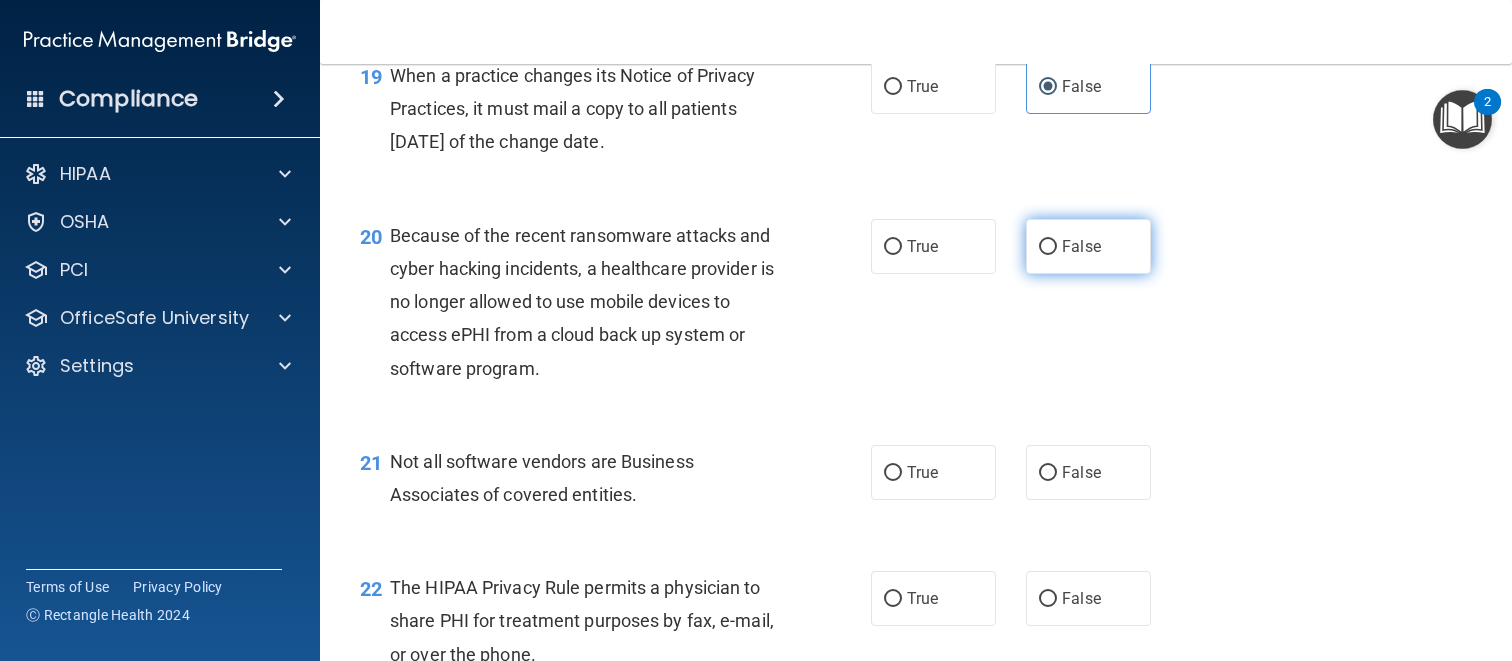 click on "False" at bounding box center [1088, 246] 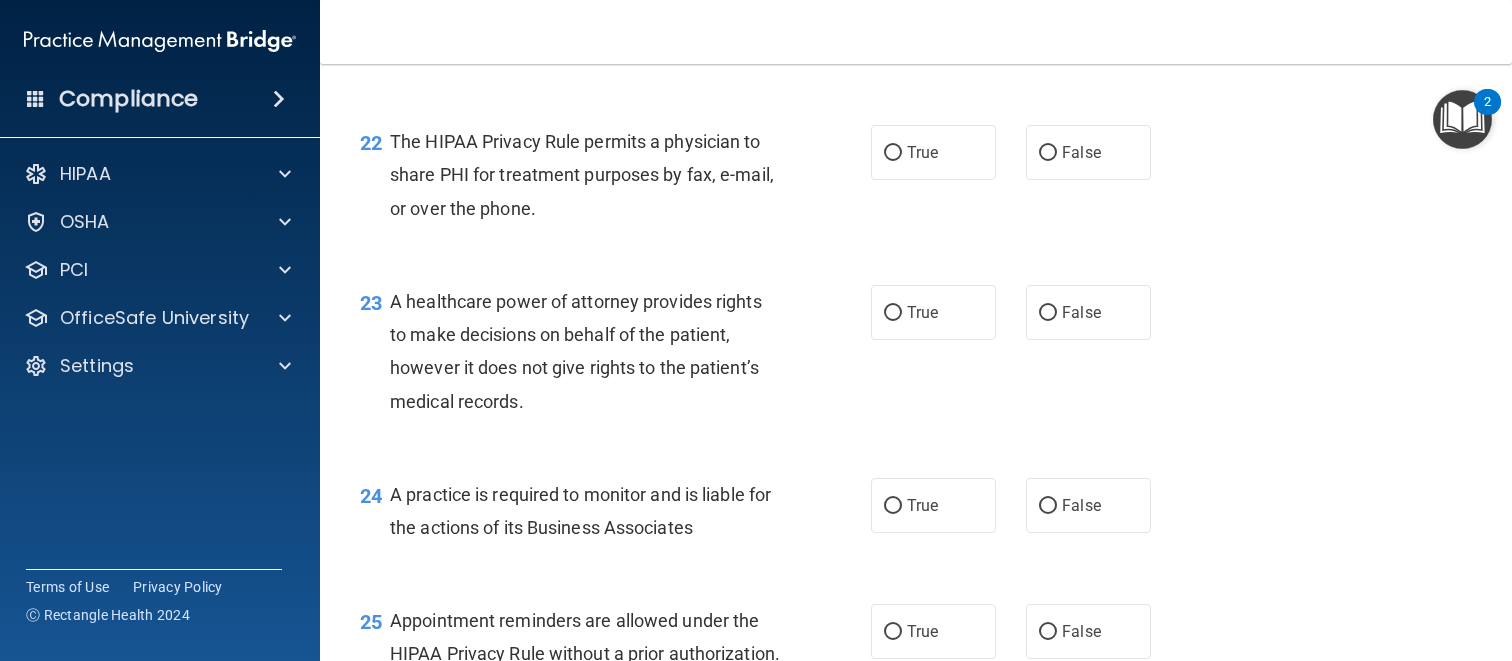 scroll, scrollTop: 3864, scrollLeft: 0, axis: vertical 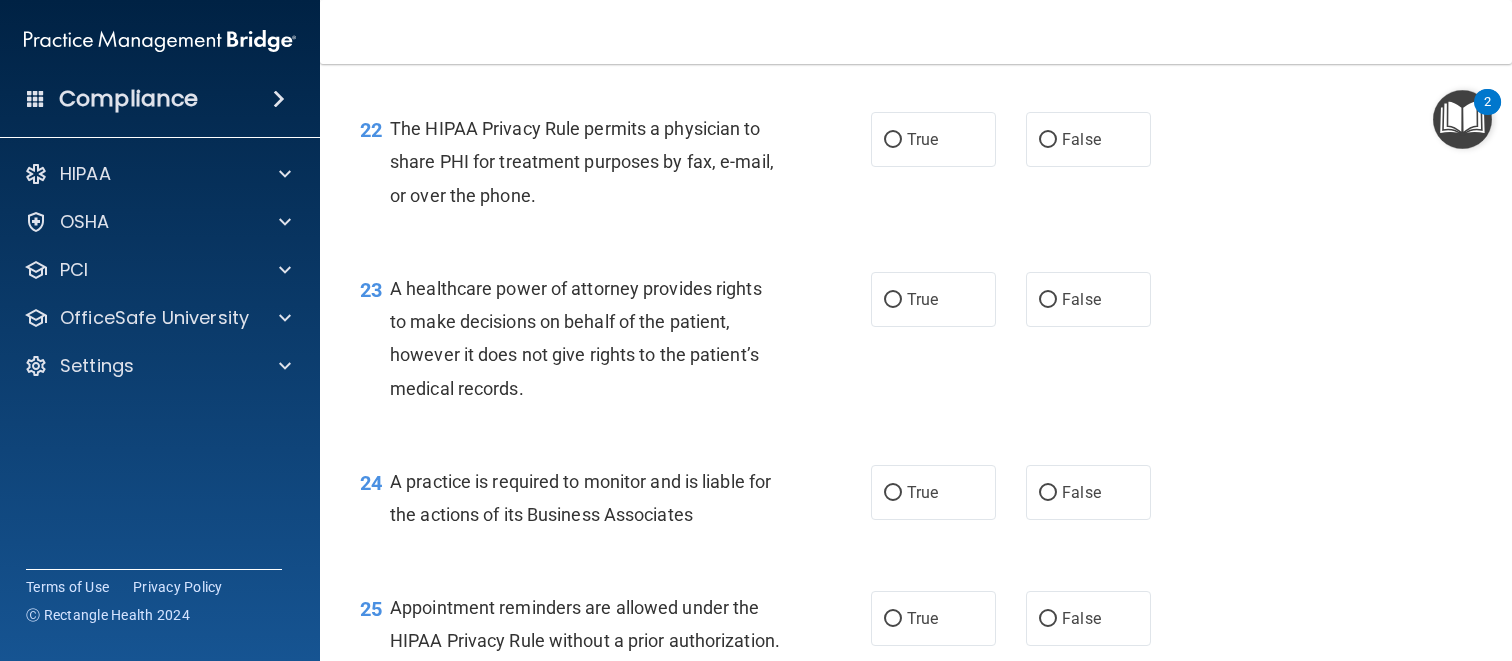 drag, startPoint x: 1092, startPoint y: 345, endPoint x: 1094, endPoint y: 372, distance: 27.073973 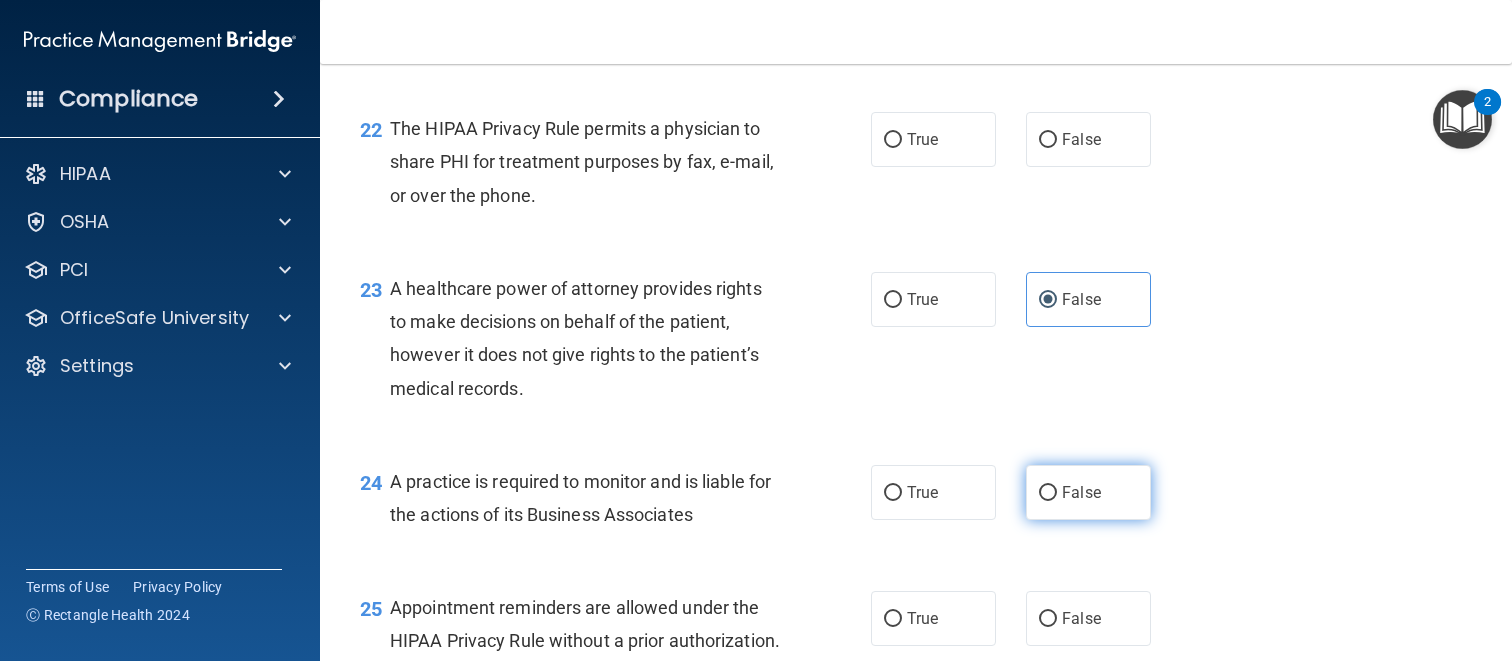 click on "False" at bounding box center [1088, 492] 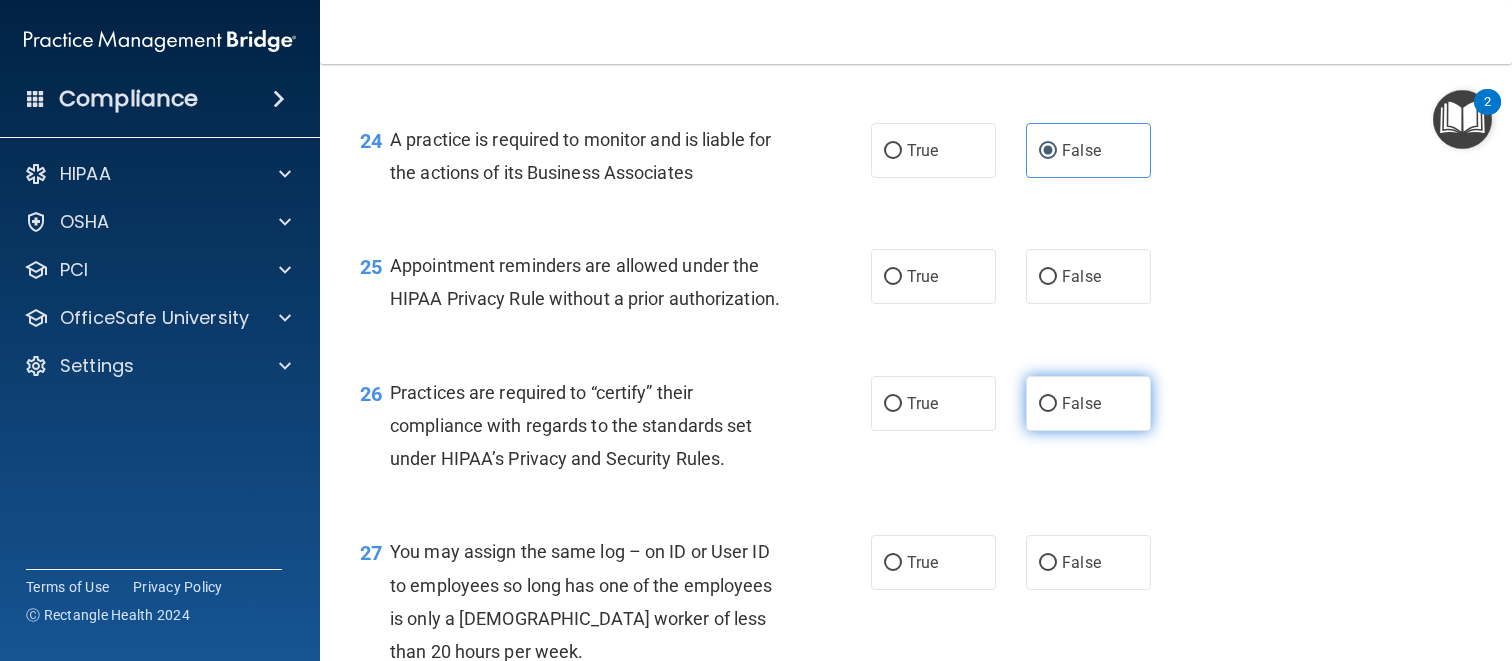click on "False" at bounding box center [1088, 403] 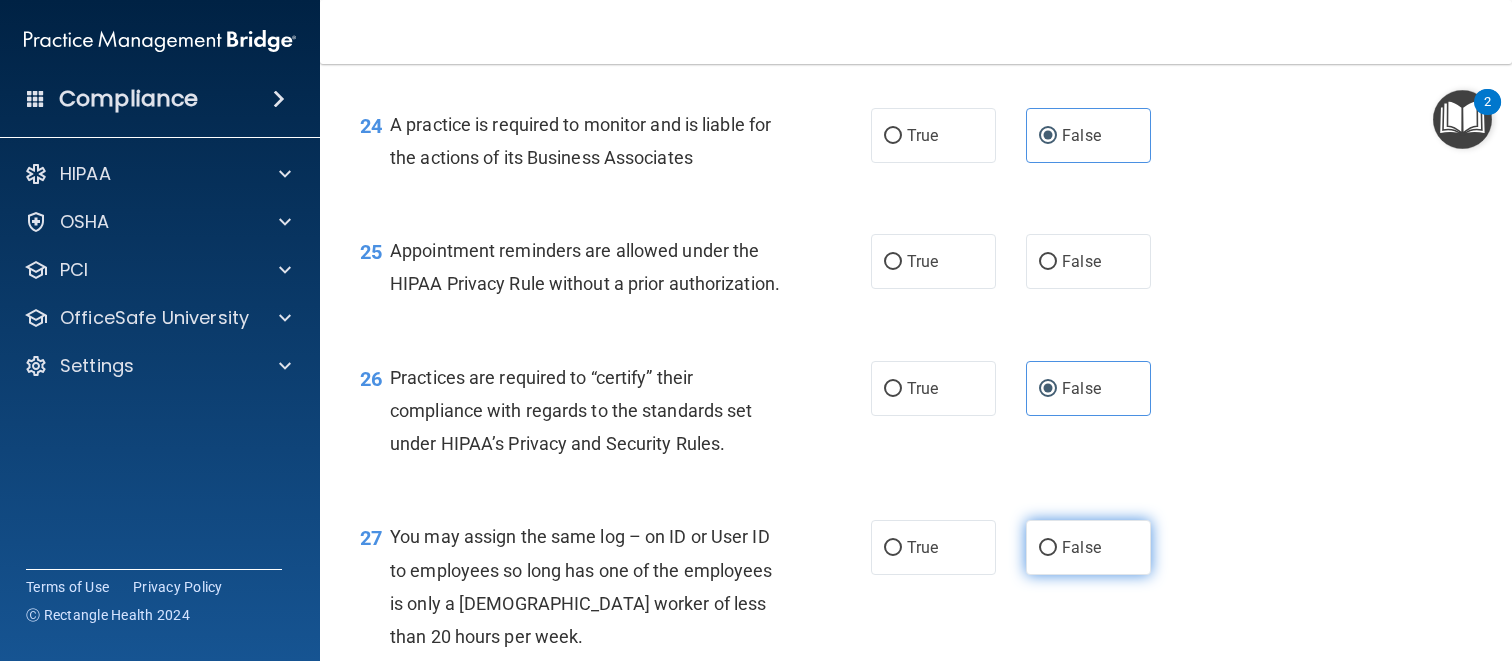 scroll, scrollTop: 4343, scrollLeft: 0, axis: vertical 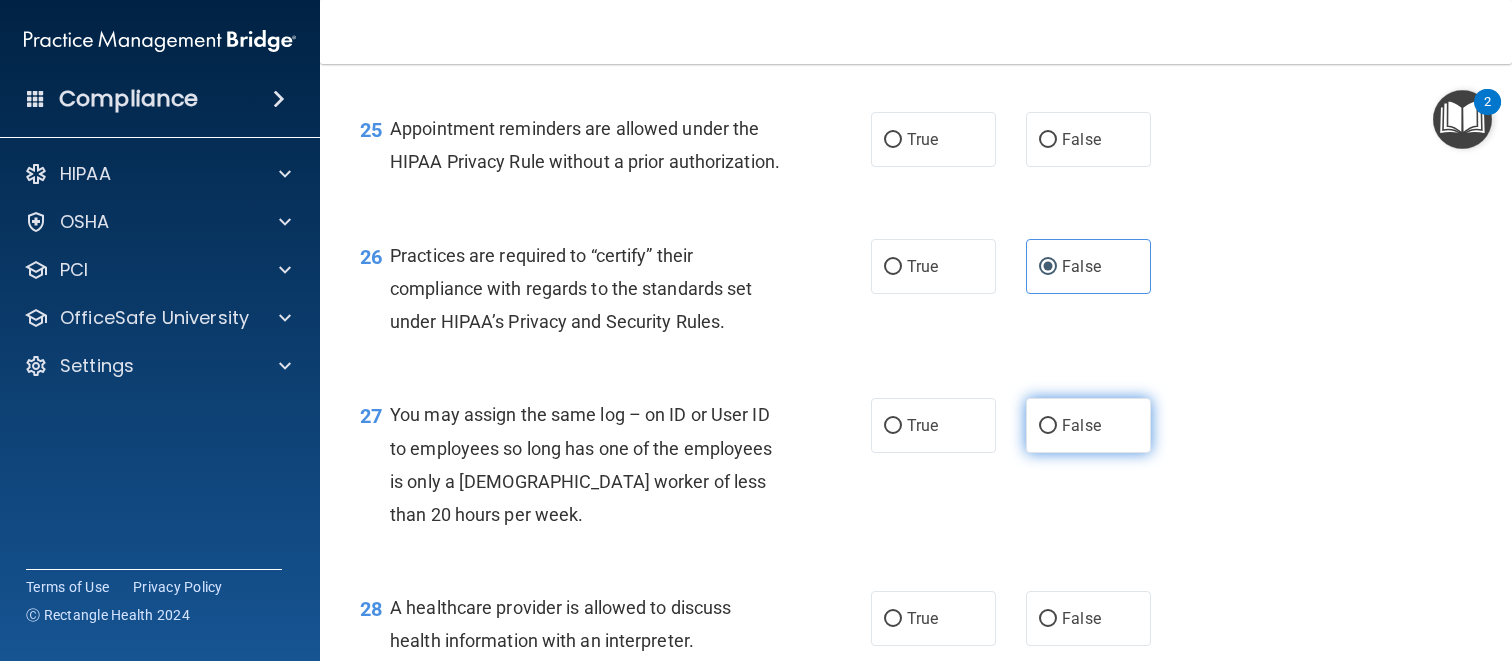 click on "False" at bounding box center [1088, 425] 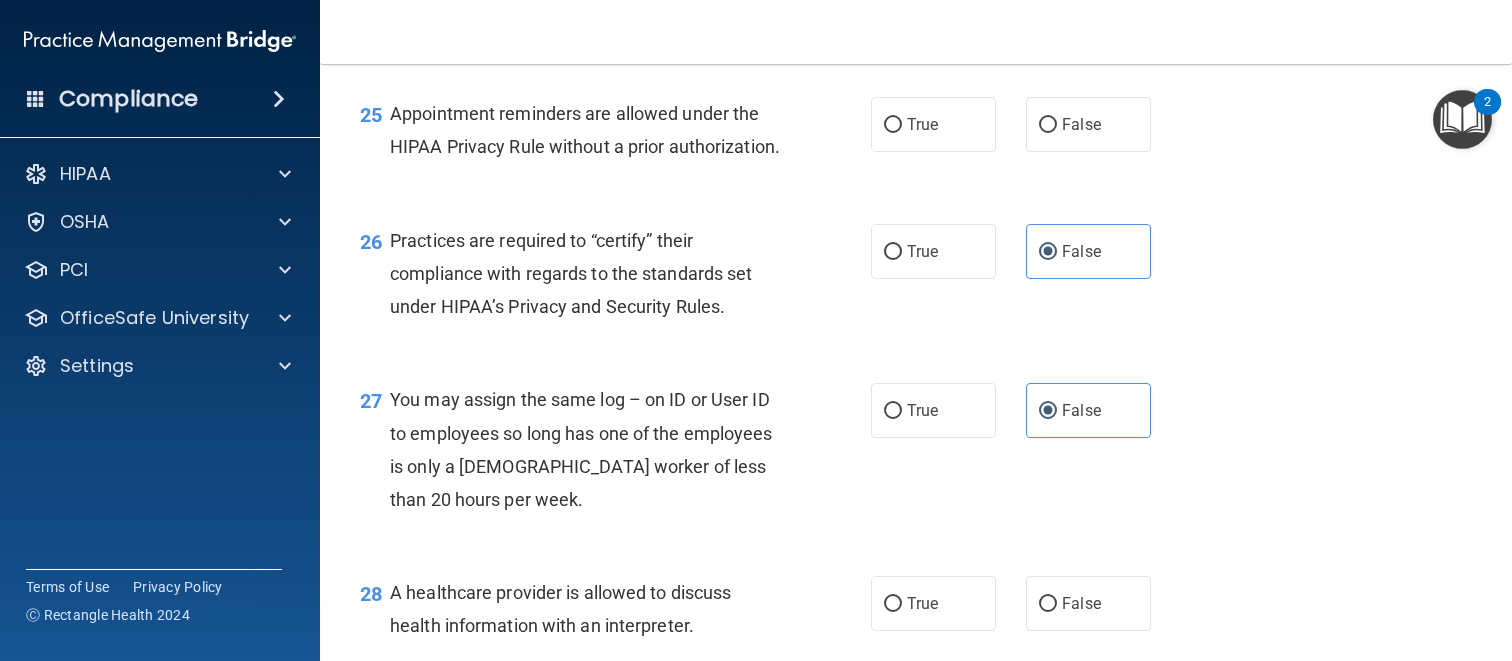 scroll, scrollTop: 4925, scrollLeft: 0, axis: vertical 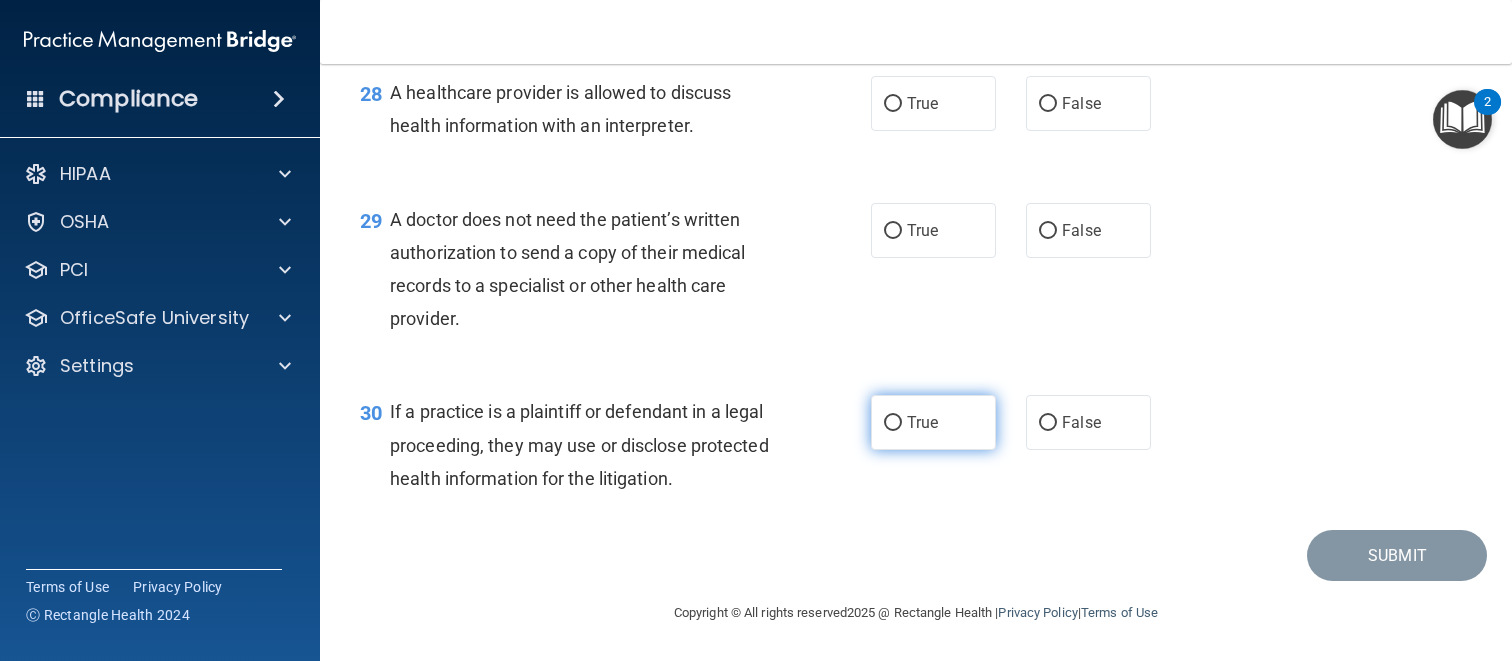 drag, startPoint x: 933, startPoint y: 412, endPoint x: 957, endPoint y: 320, distance: 95.07891 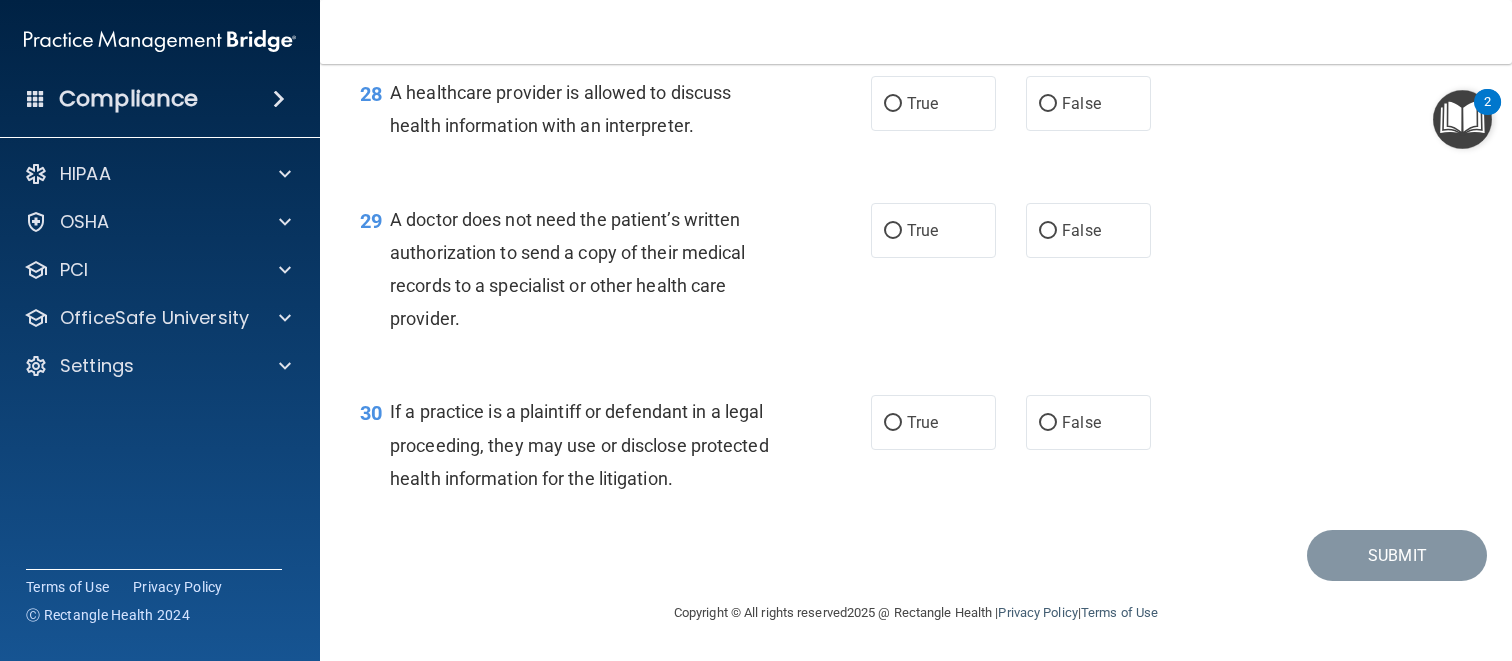 click on "True" at bounding box center [893, 423] 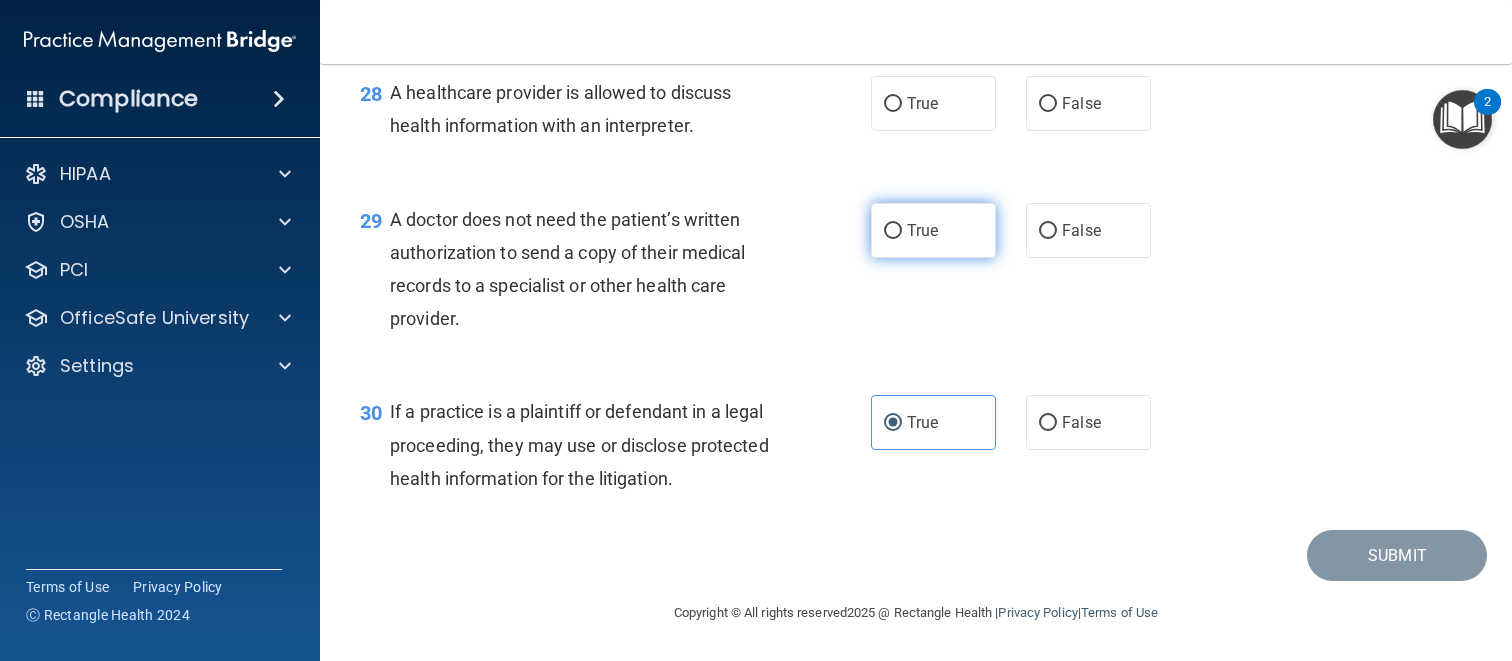 click on "True" at bounding box center [933, 230] 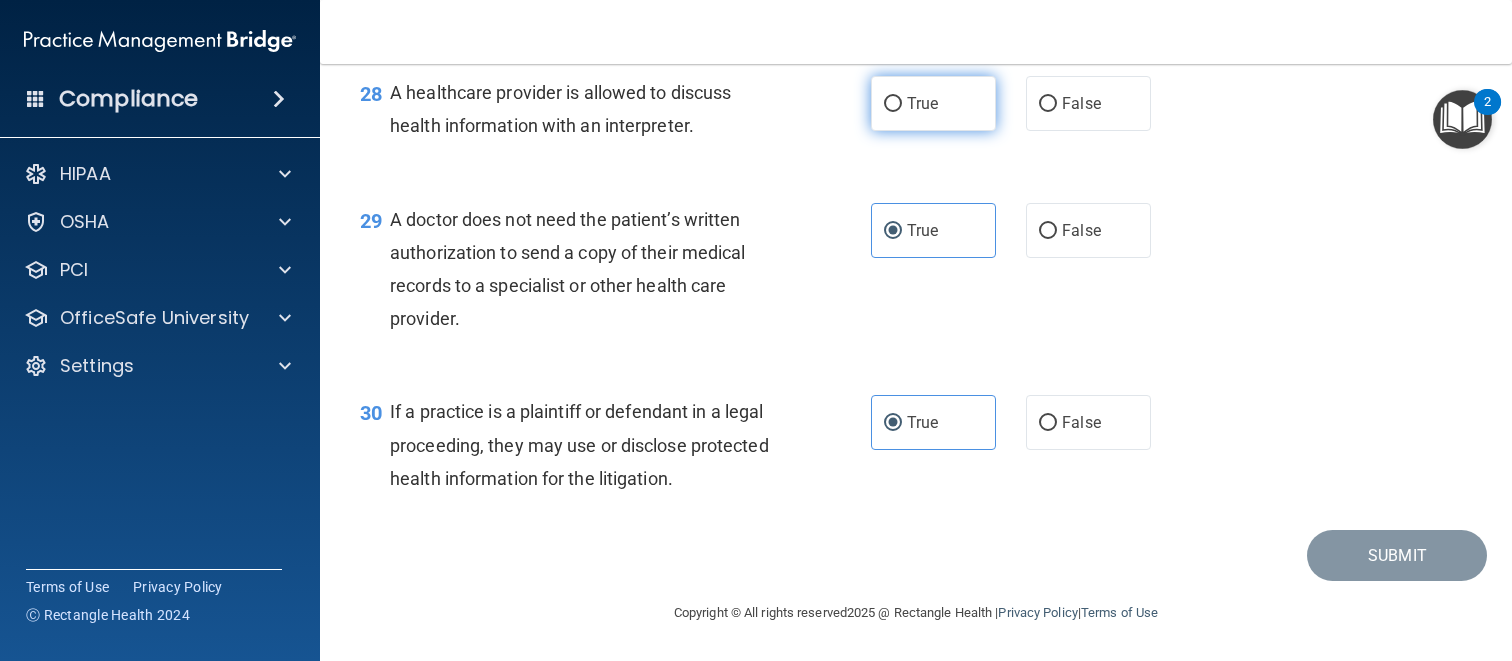 click on "True" at bounding box center [933, 103] 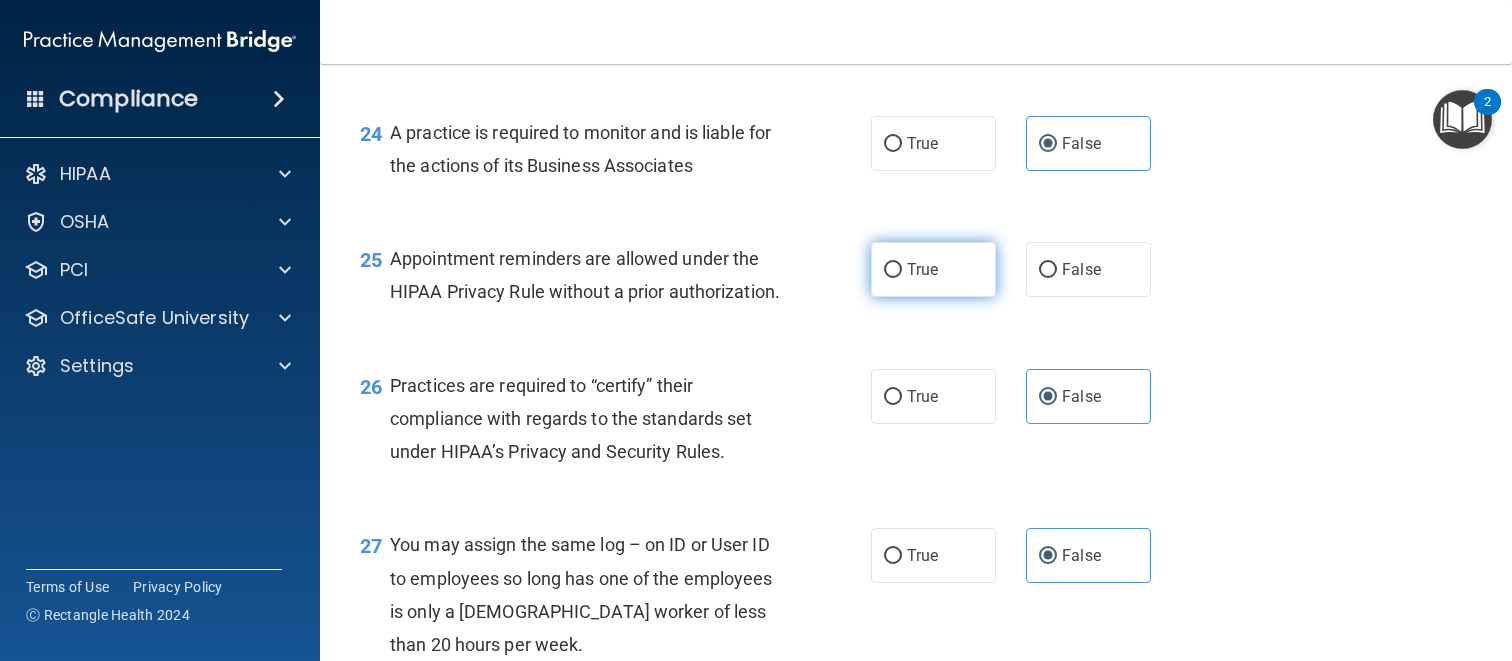 click on "True" at bounding box center (933, 269) 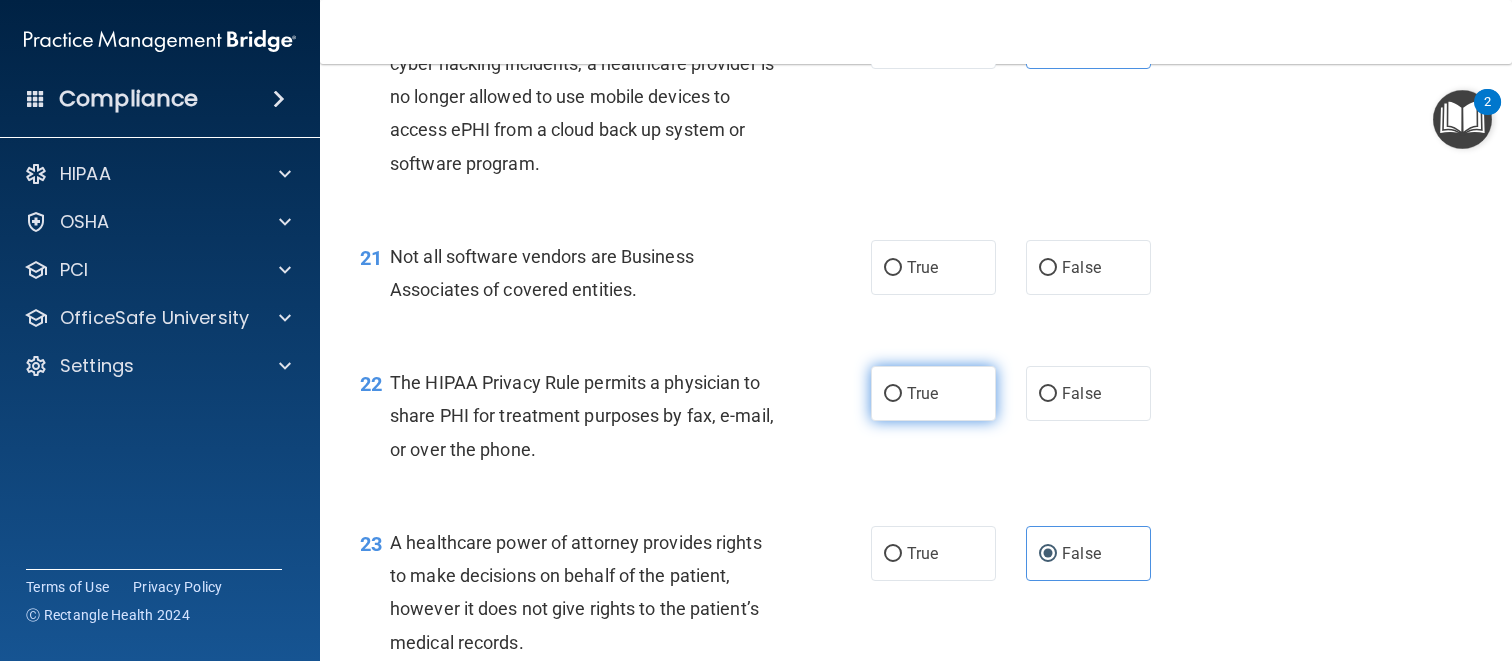 scroll, scrollTop: 3577, scrollLeft: 0, axis: vertical 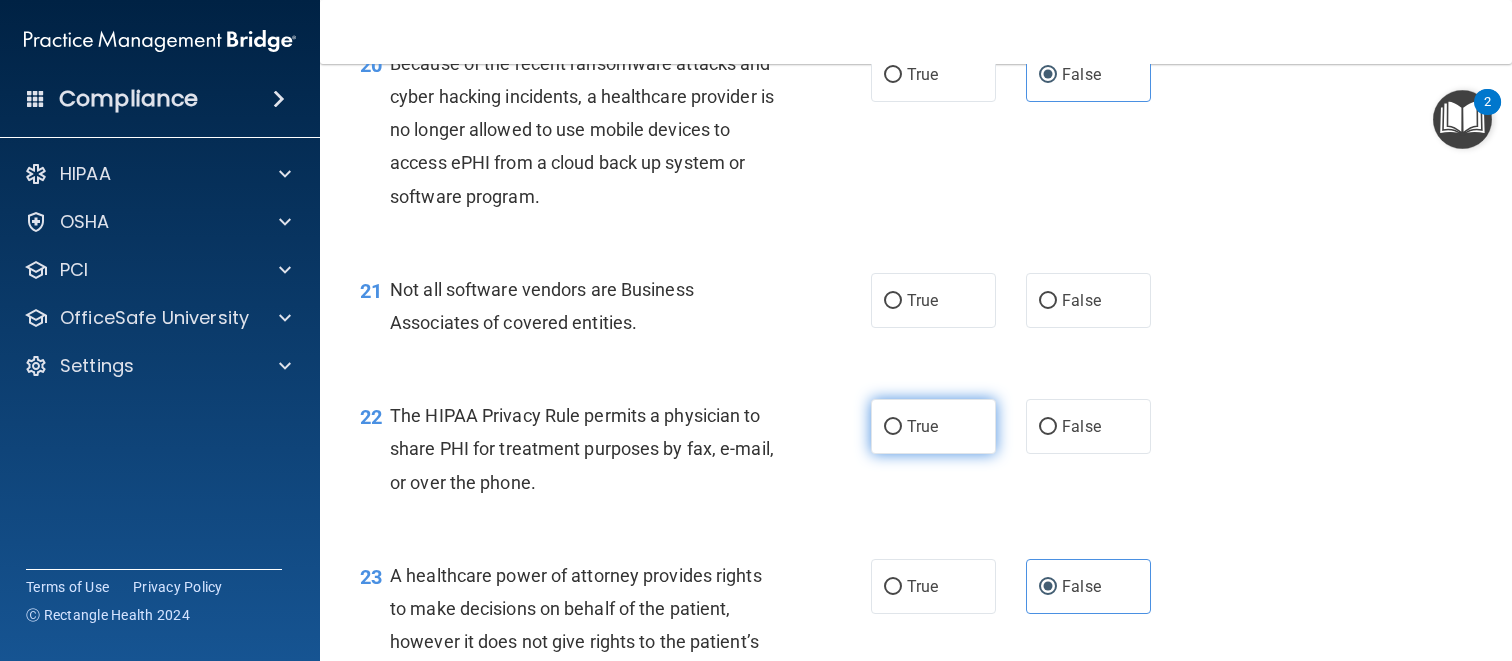 click on "True" at bounding box center [933, 426] 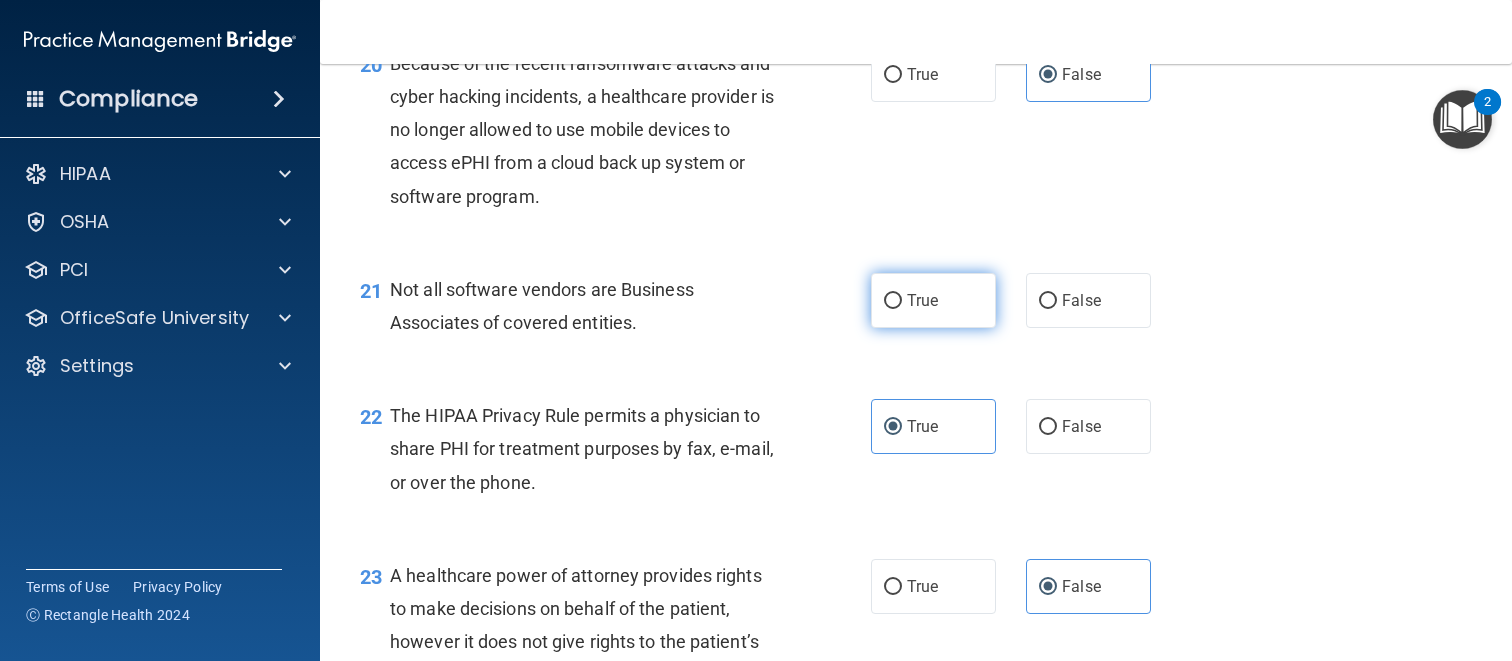 click on "True" at bounding box center [933, 300] 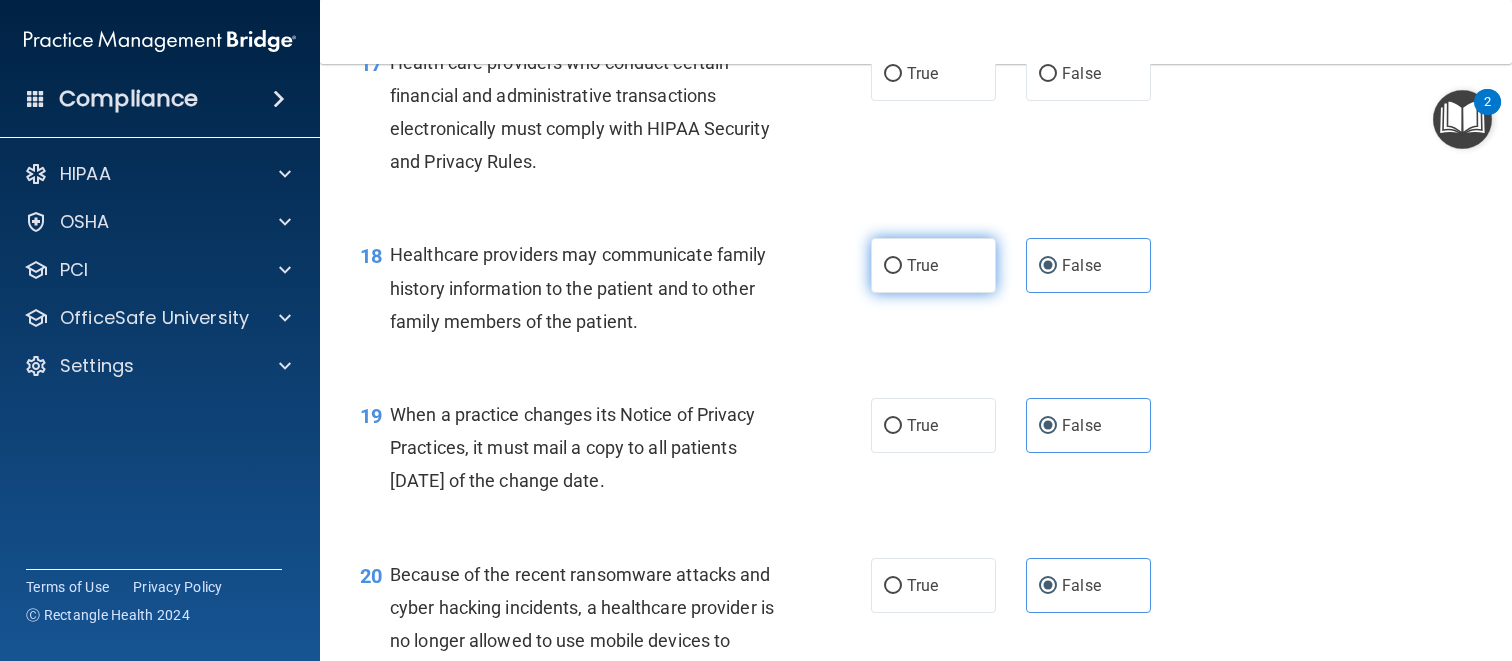 scroll, scrollTop: 2850, scrollLeft: 0, axis: vertical 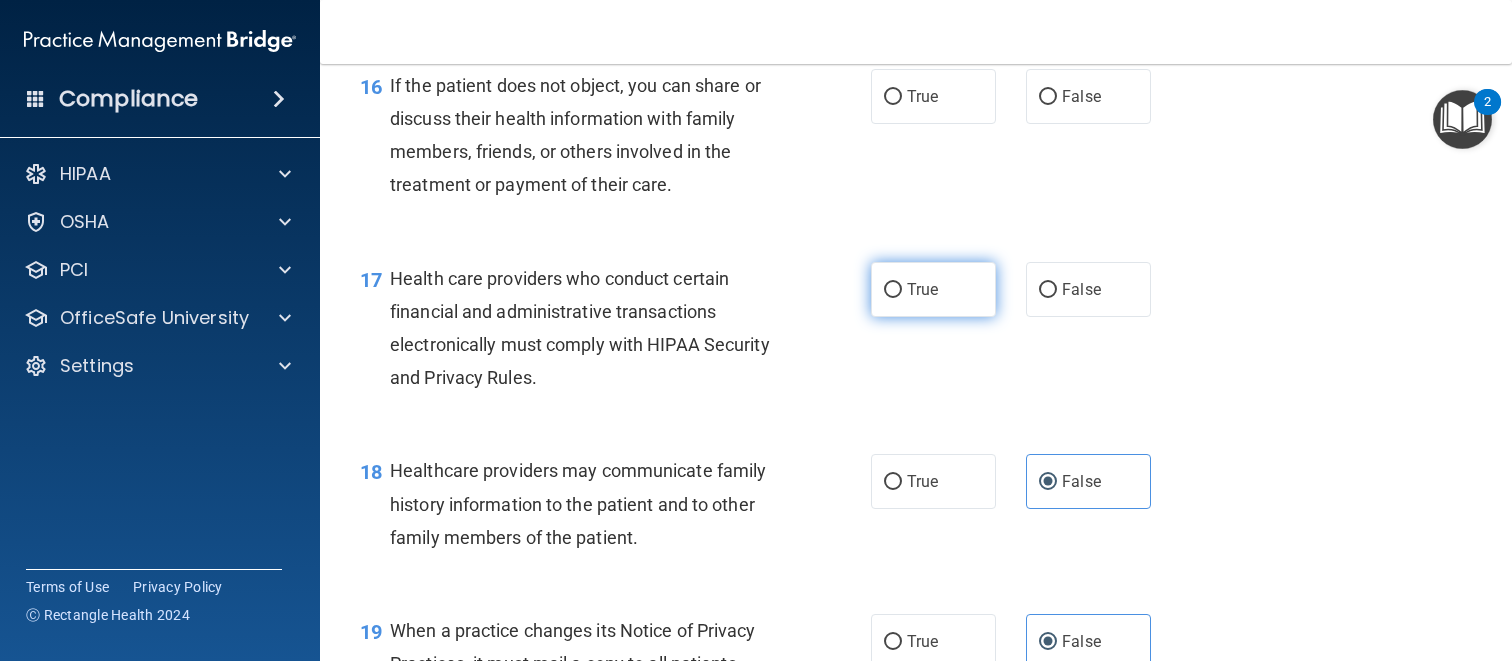 click on "True" at bounding box center (933, 289) 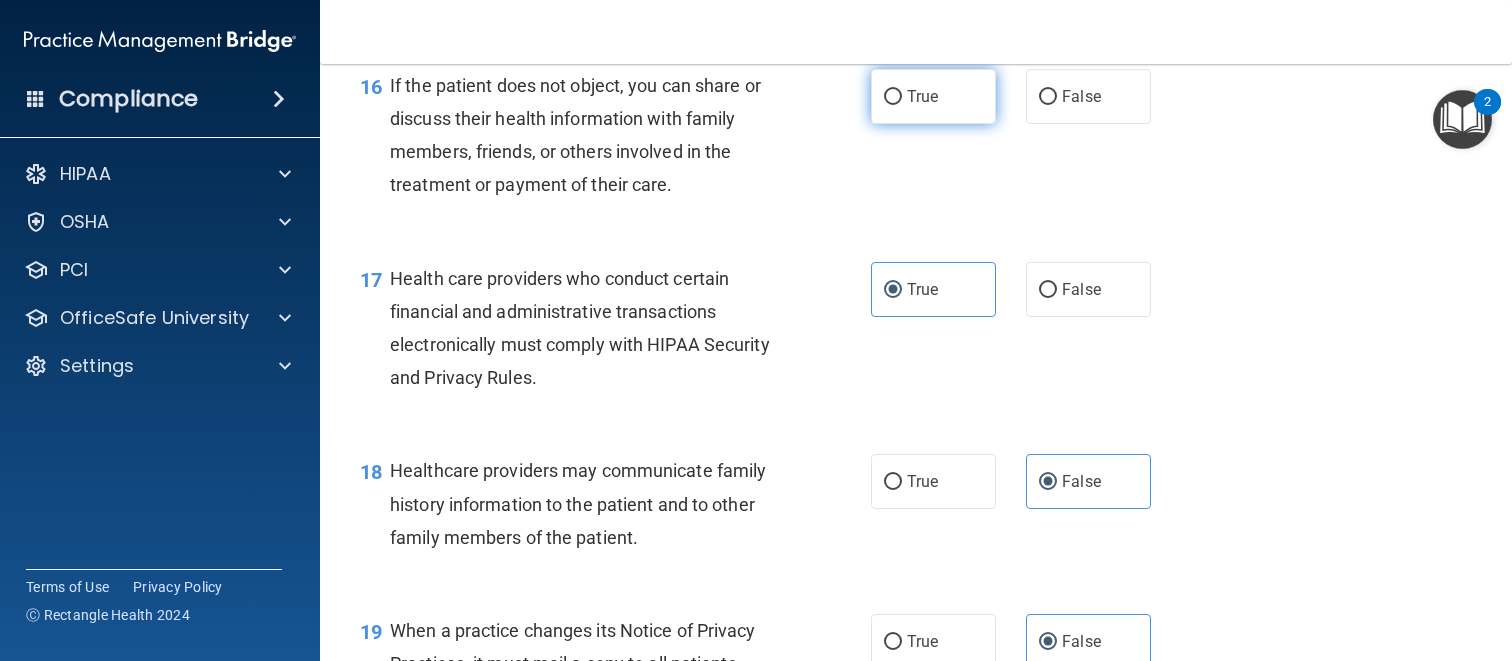 click on "True" at bounding box center [933, 96] 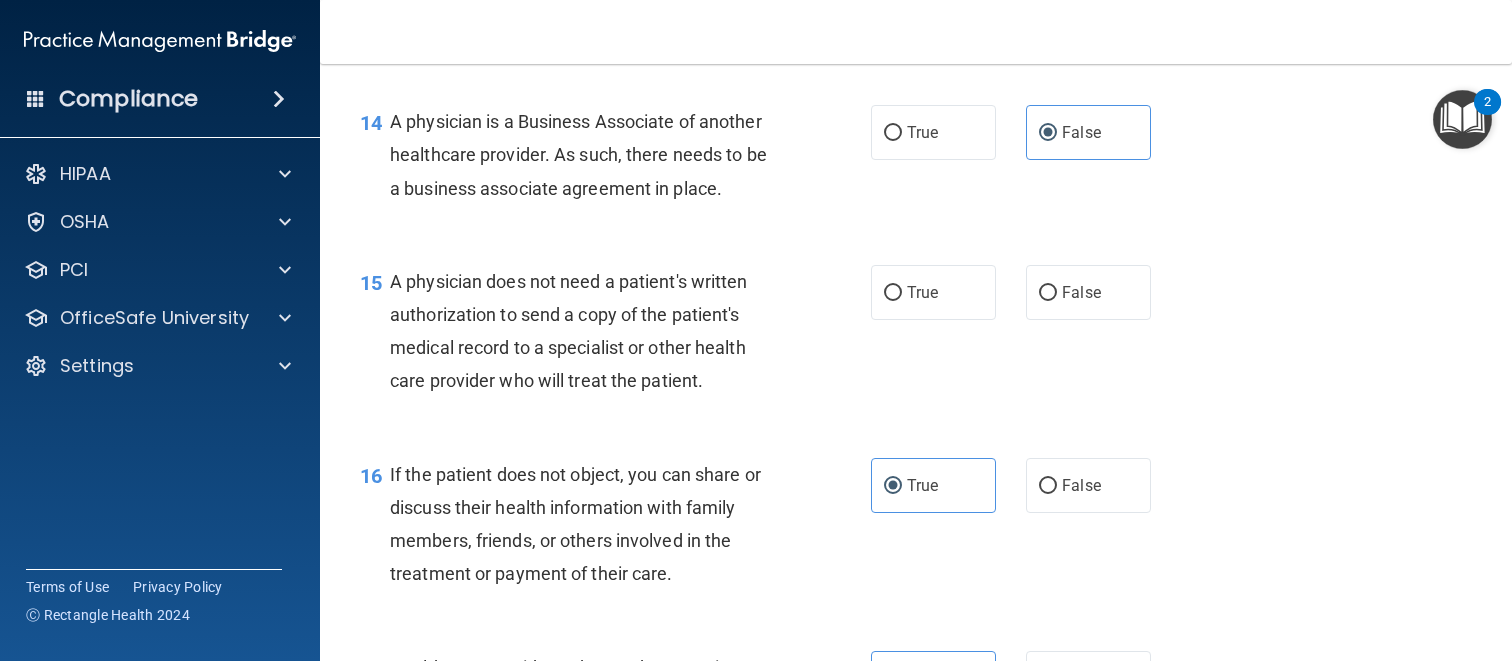 scroll, scrollTop: 2361, scrollLeft: 0, axis: vertical 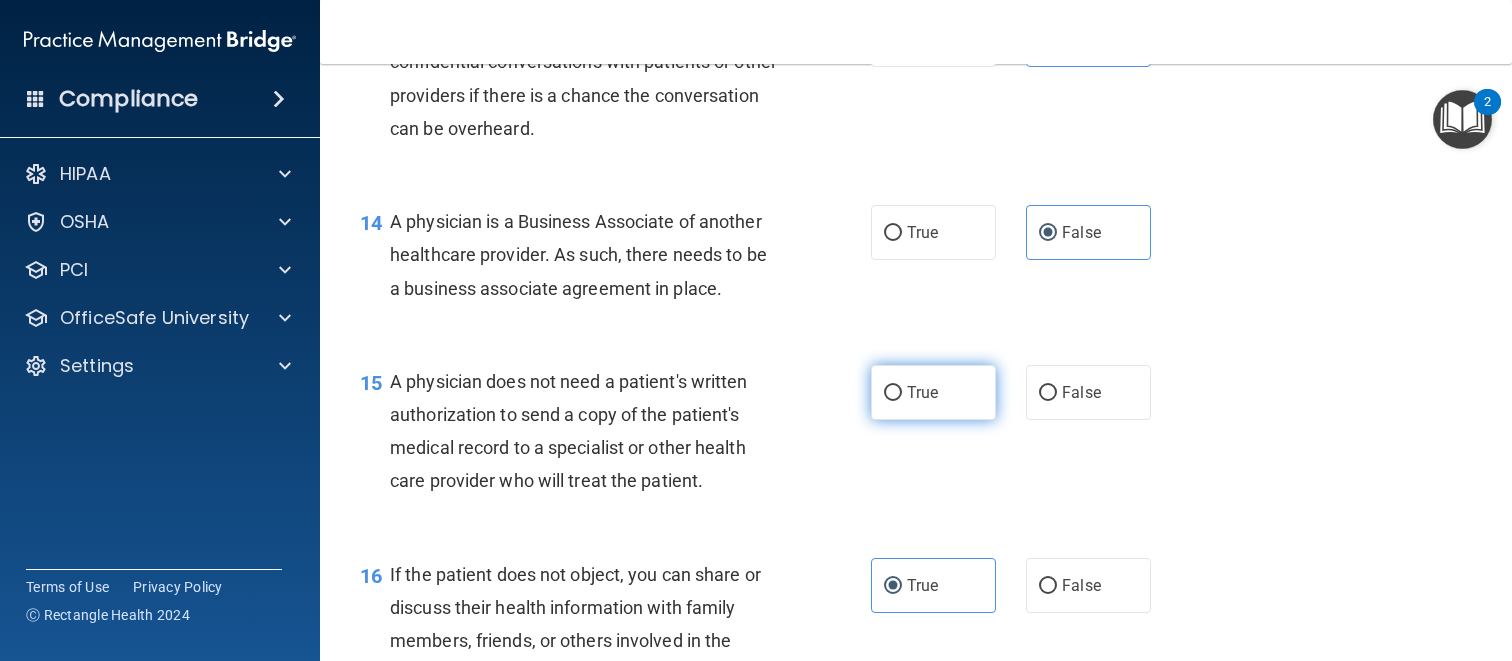 click on "True" at bounding box center (933, 392) 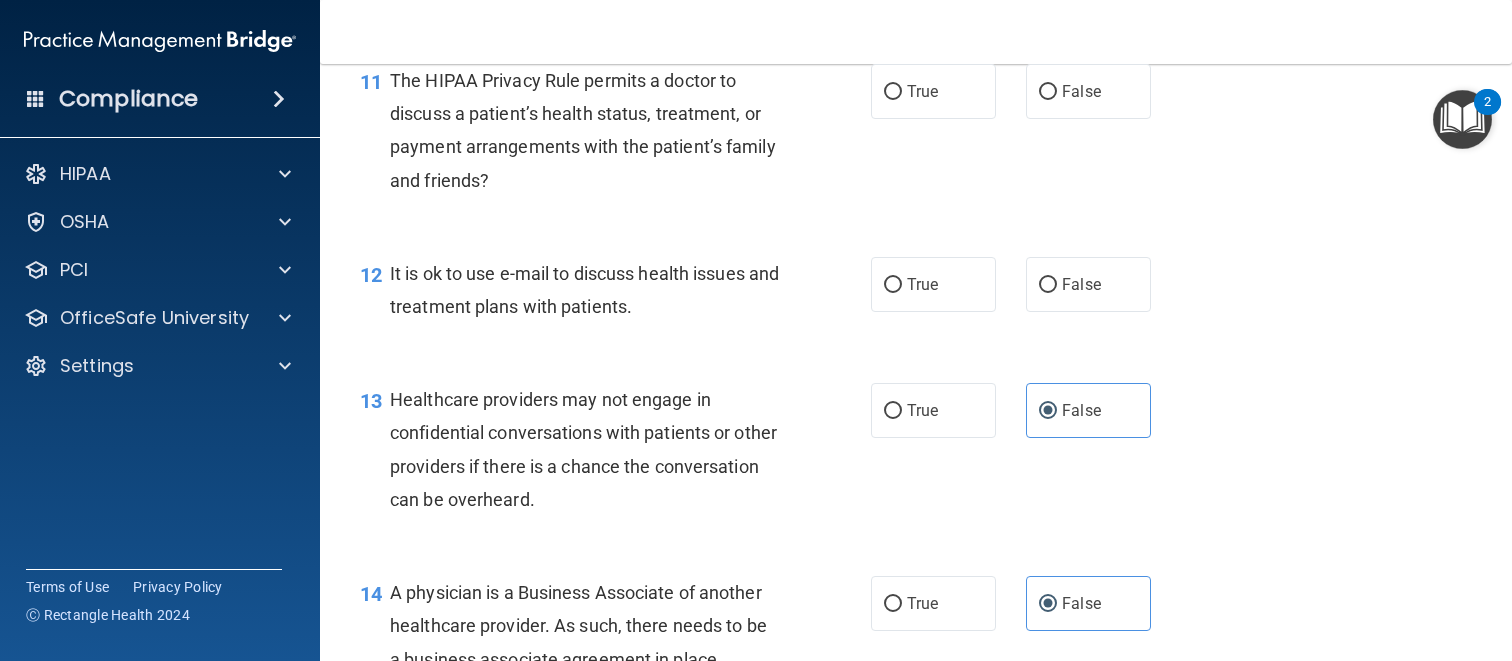 scroll, scrollTop: 1985, scrollLeft: 0, axis: vertical 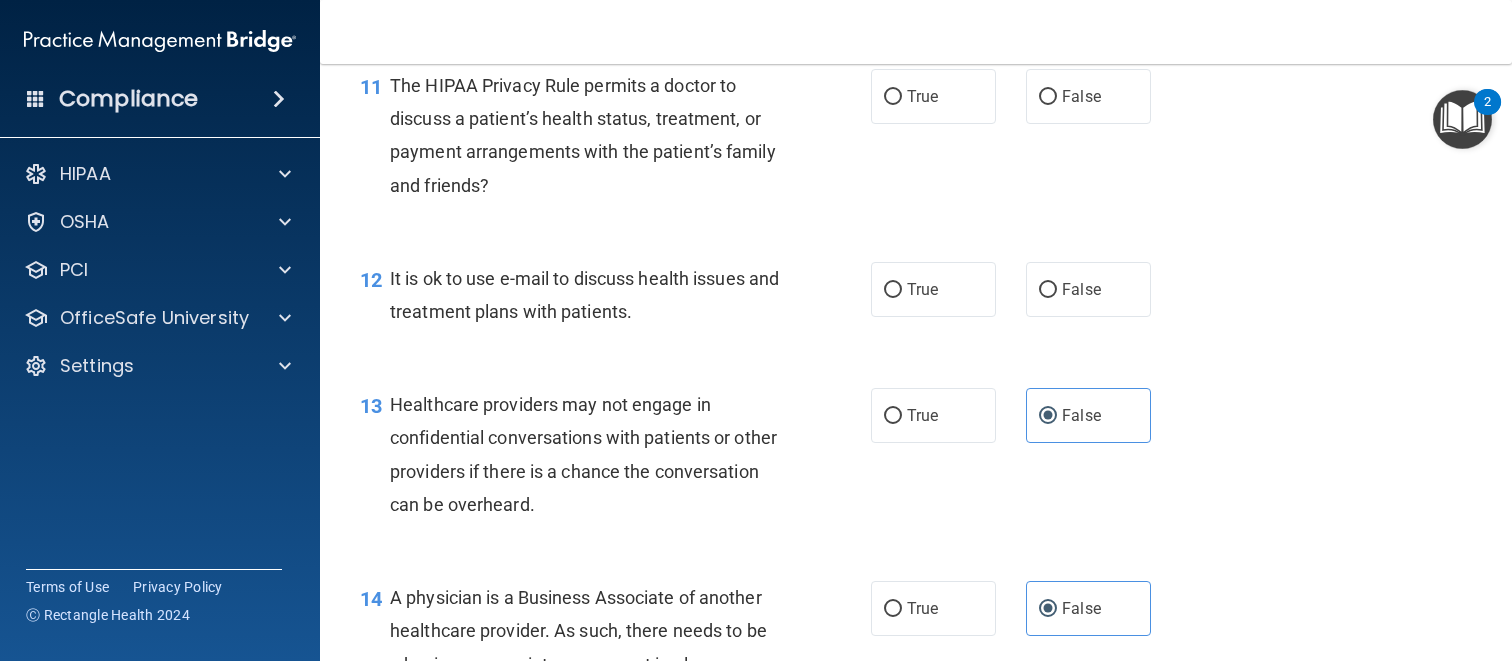 click on "True" at bounding box center [933, 289] 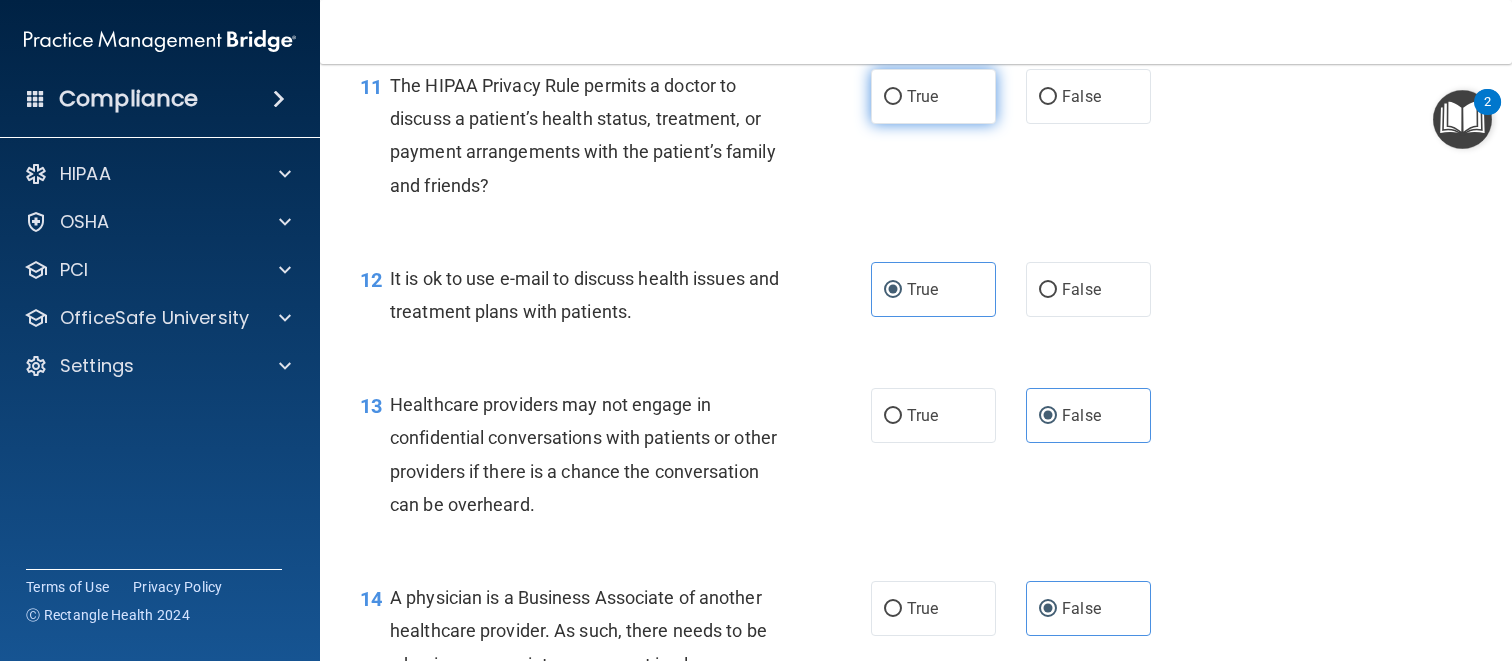 click on "True" at bounding box center (933, 96) 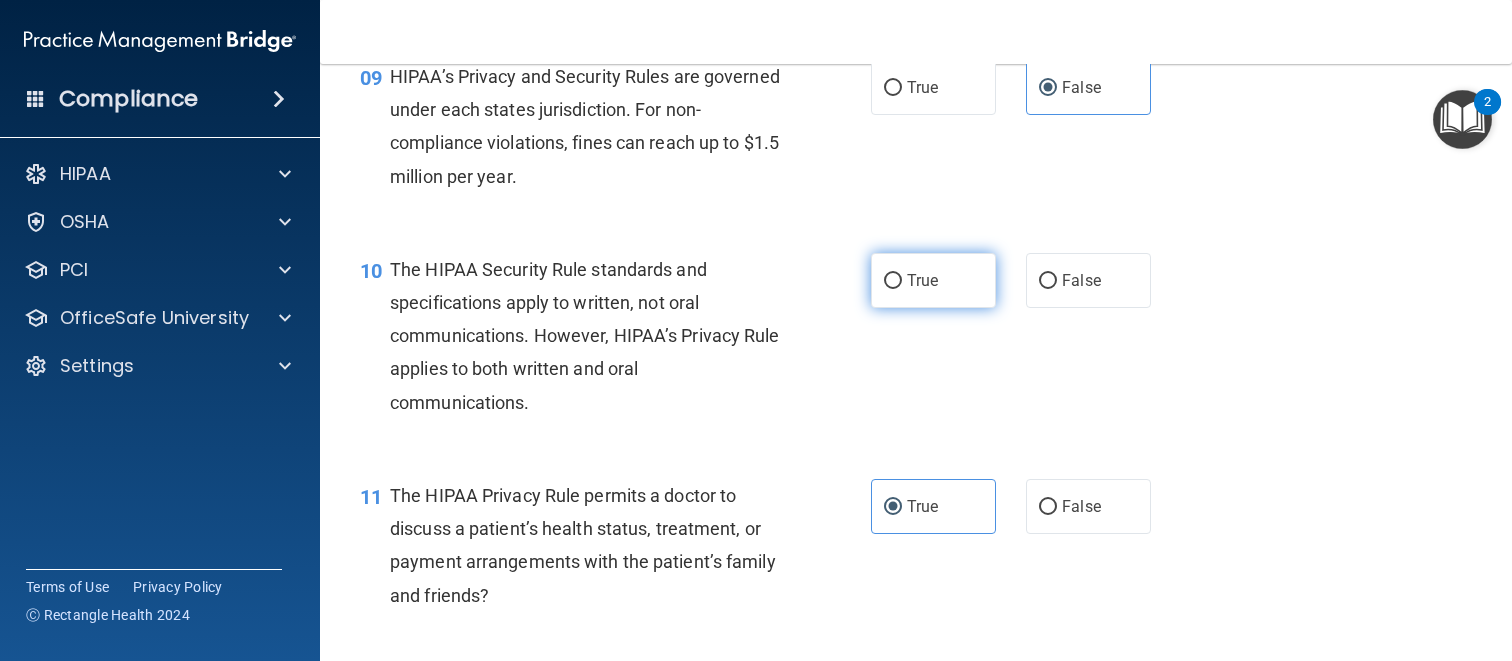 click on "True" at bounding box center [933, 280] 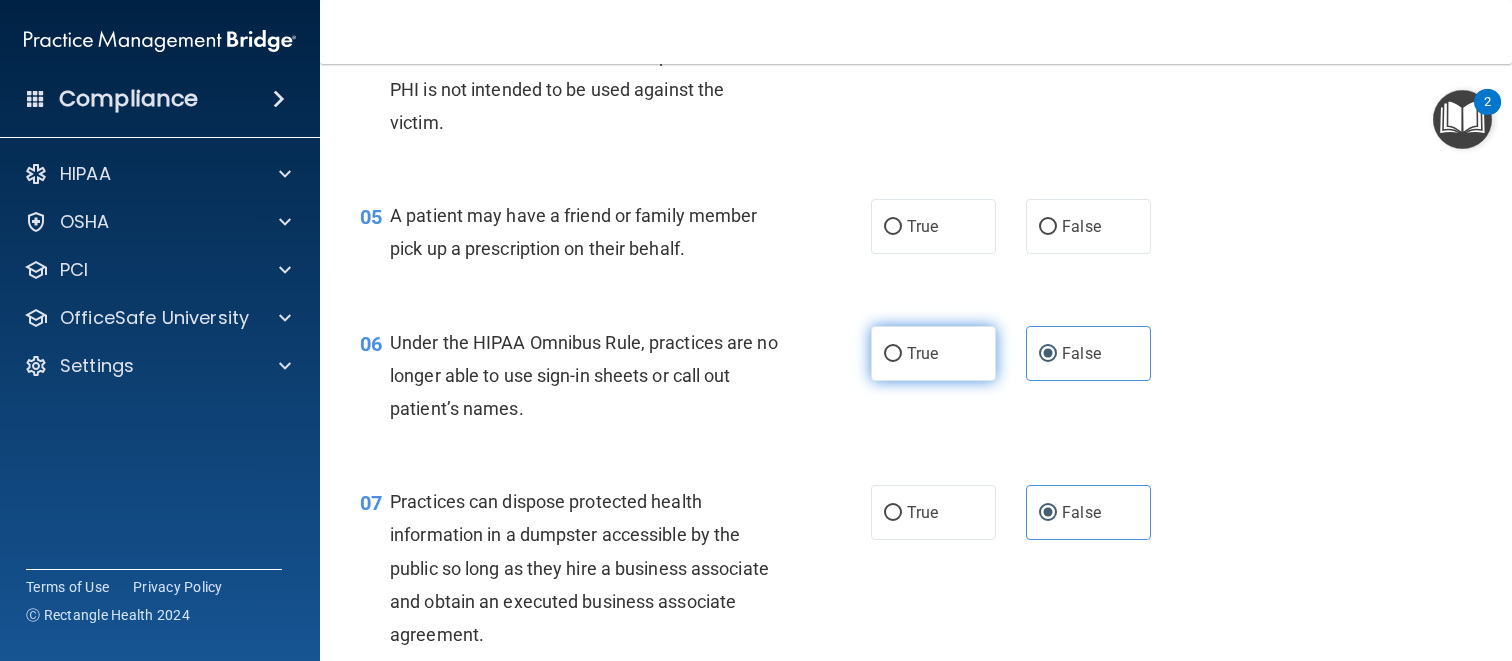 scroll, scrollTop: 817, scrollLeft: 0, axis: vertical 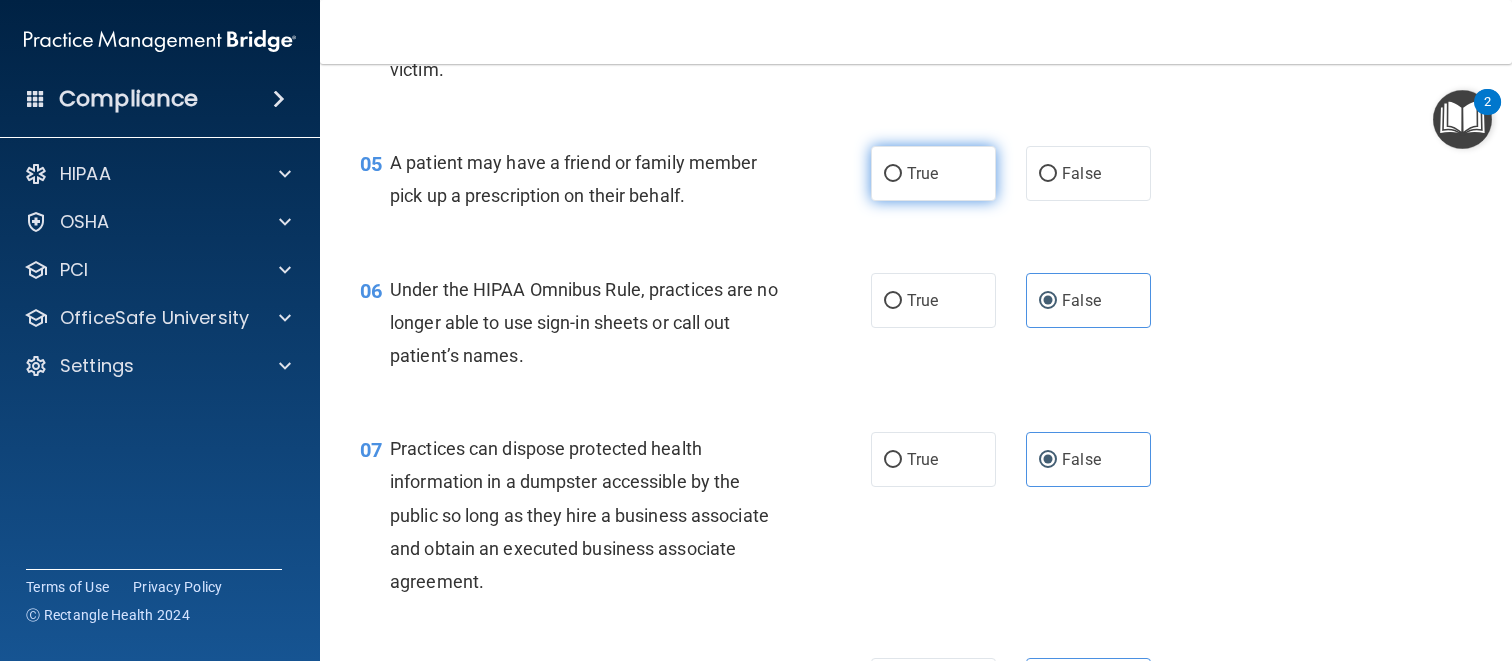click on "True" at bounding box center [922, 173] 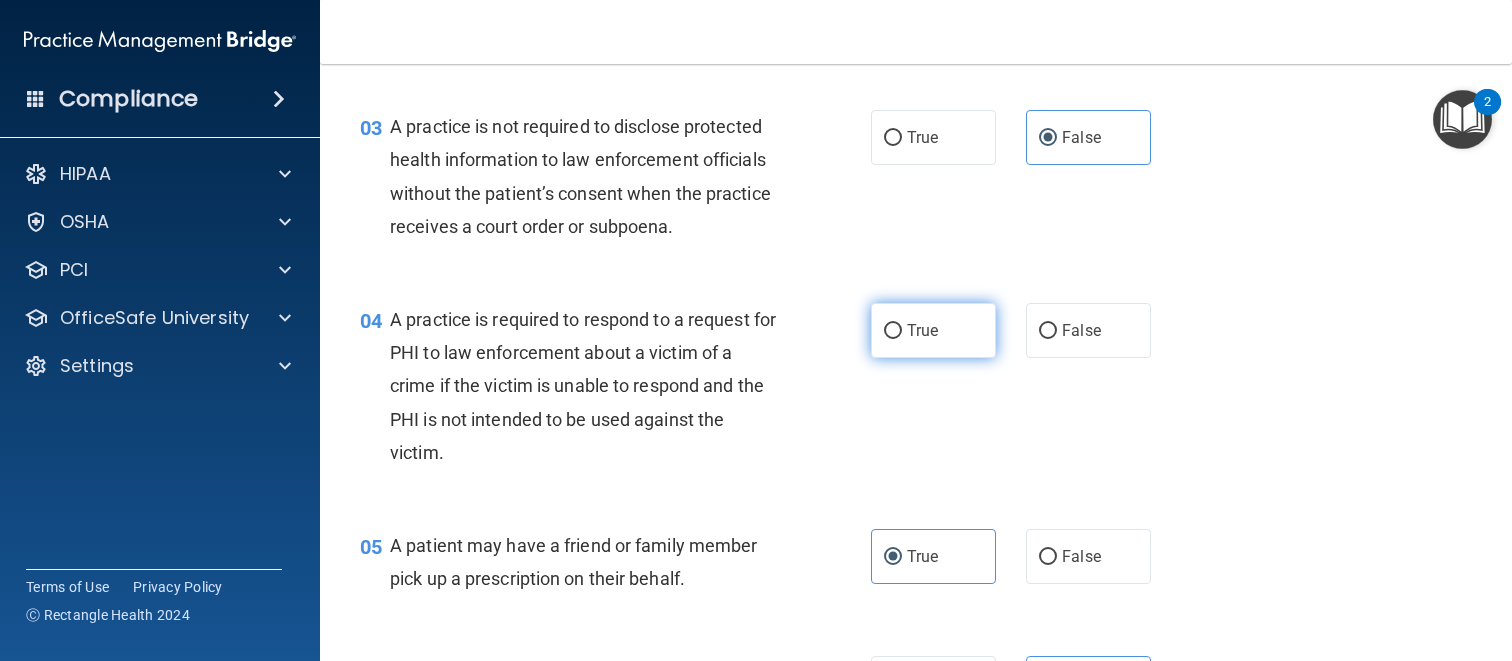 click on "True" at bounding box center [922, 330] 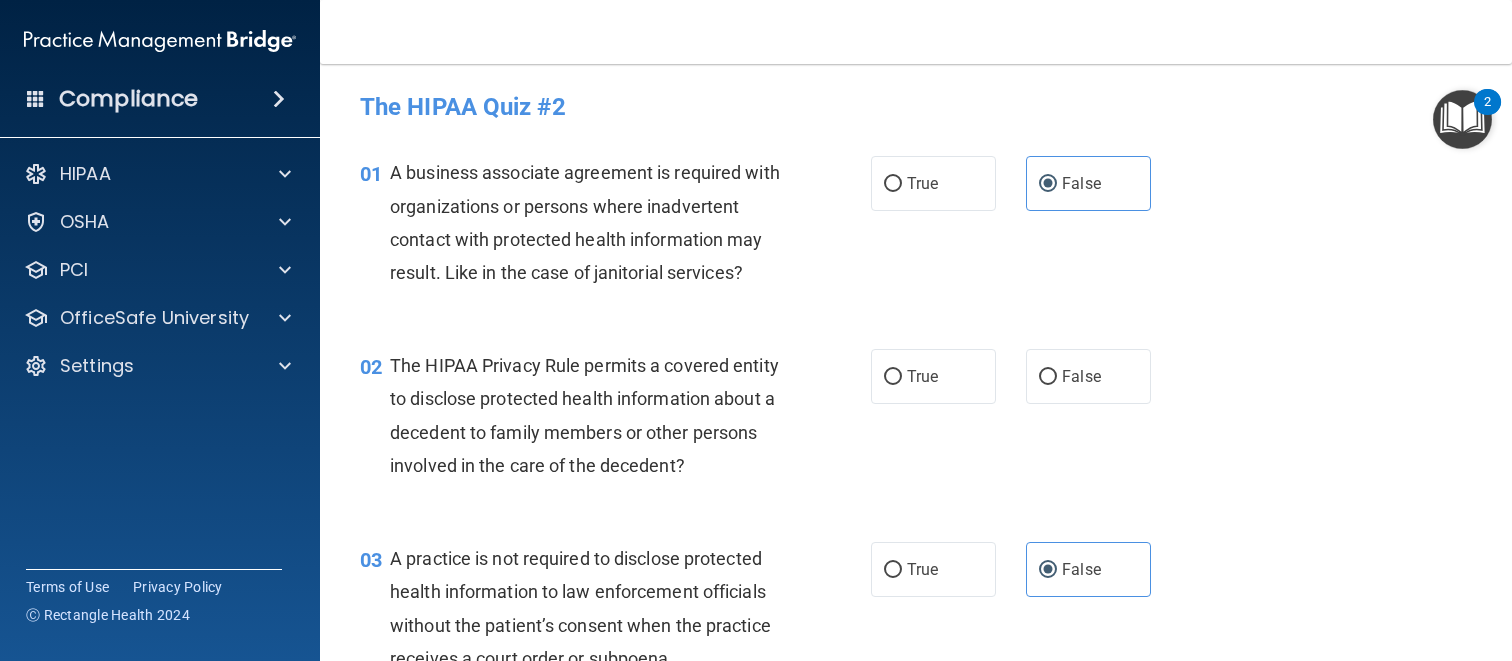 scroll, scrollTop: 0, scrollLeft: 0, axis: both 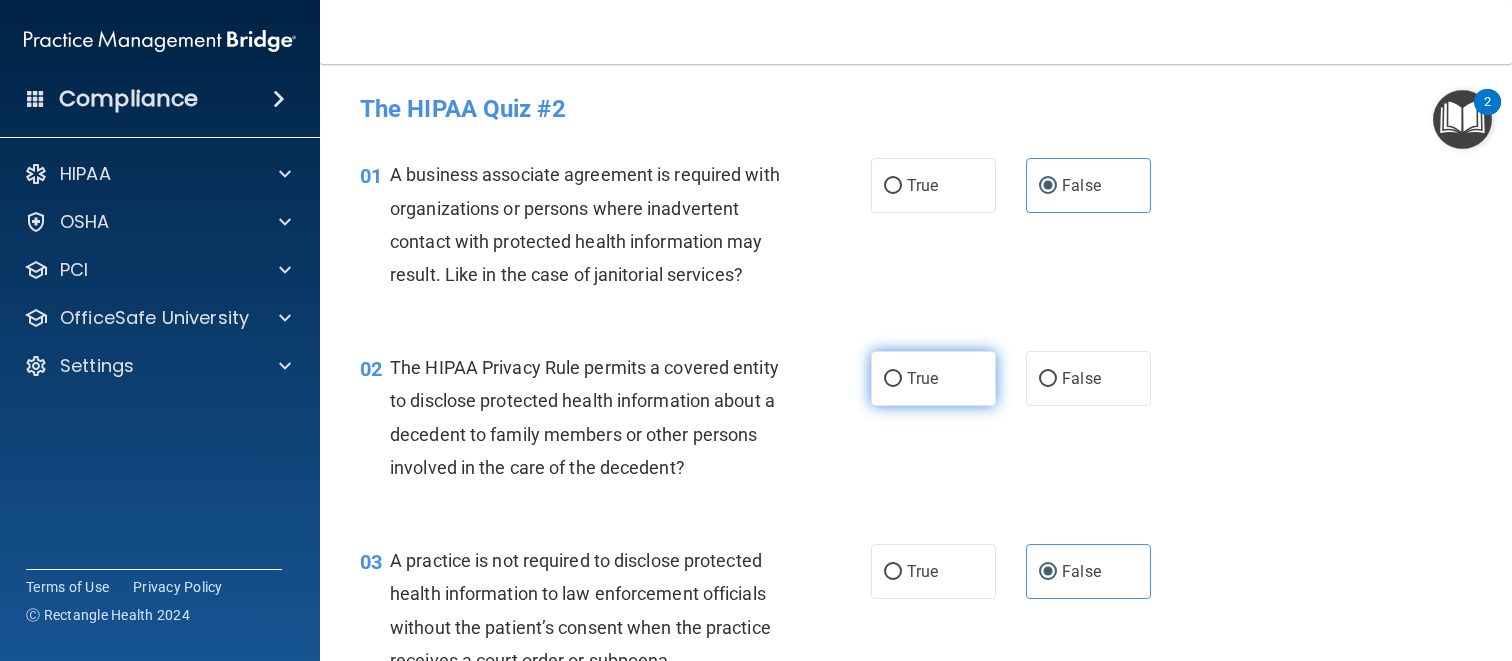 click on "True" at bounding box center [933, 378] 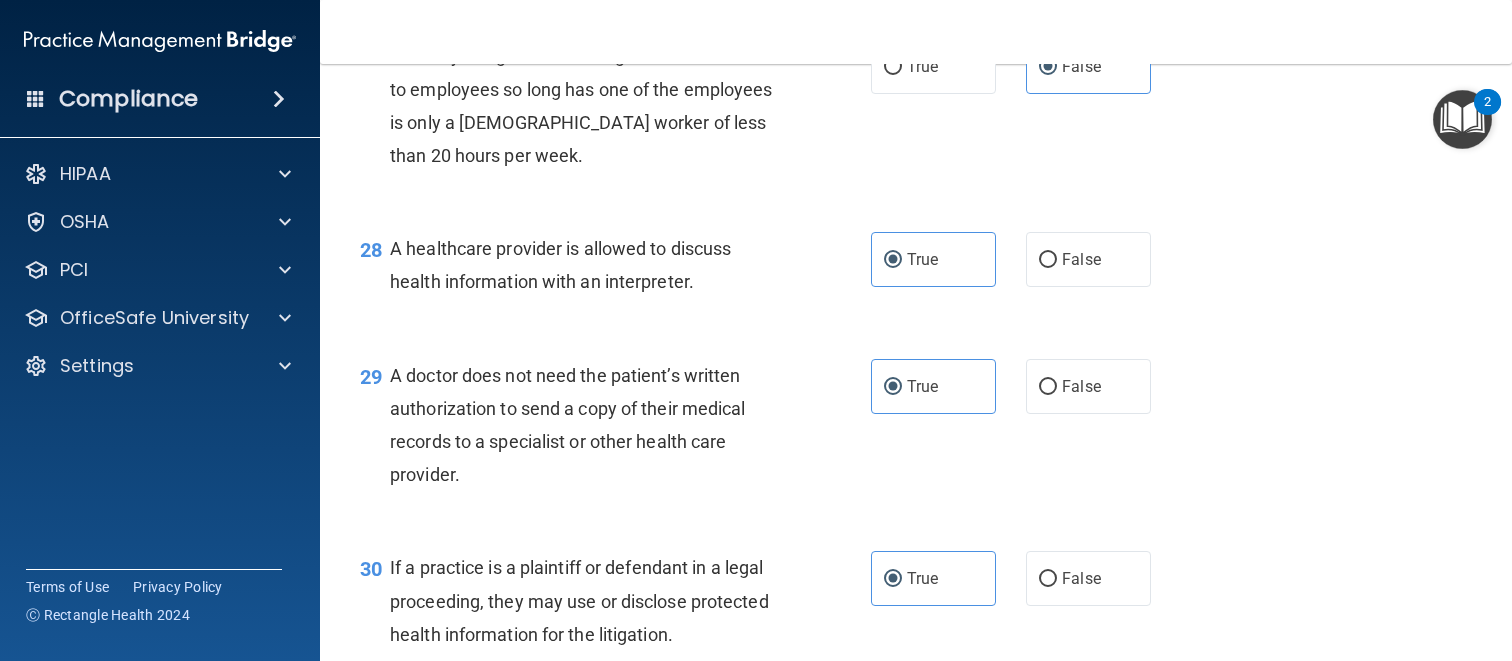 scroll, scrollTop: 4925, scrollLeft: 0, axis: vertical 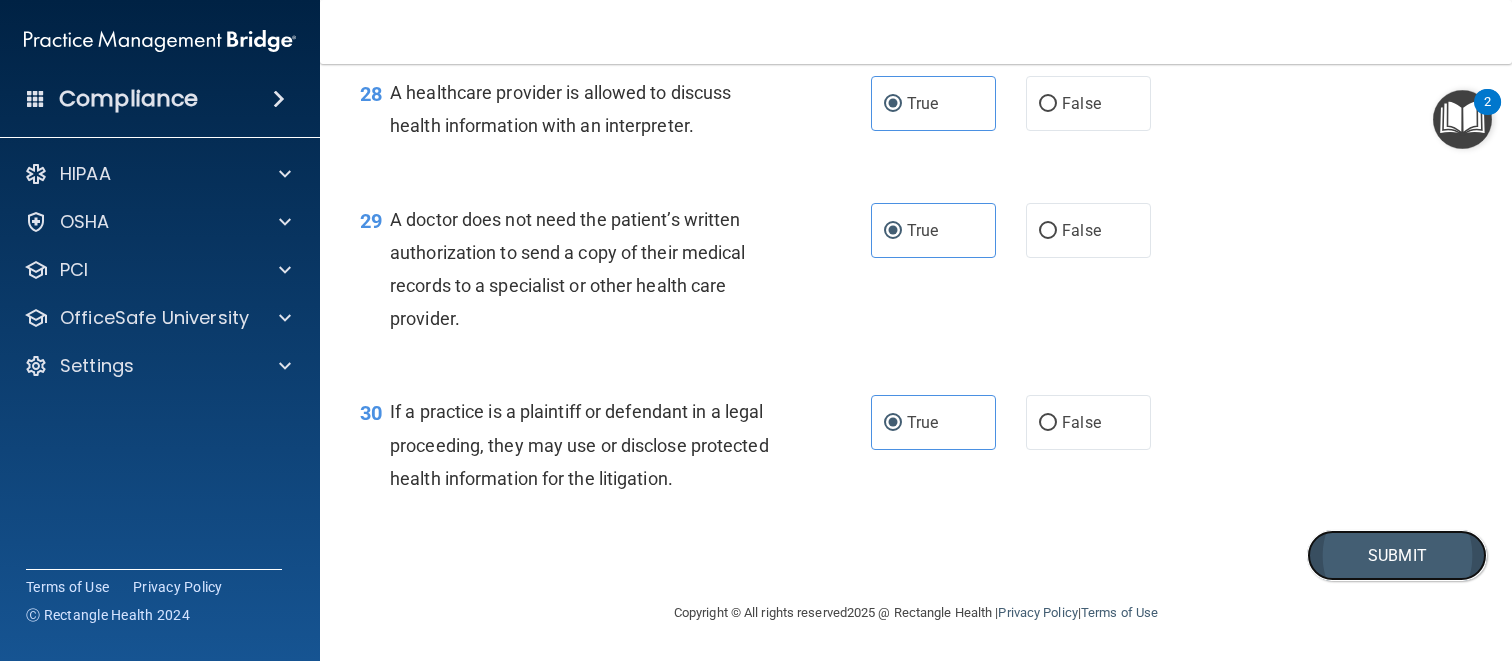 click on "Submit" at bounding box center [1397, 555] 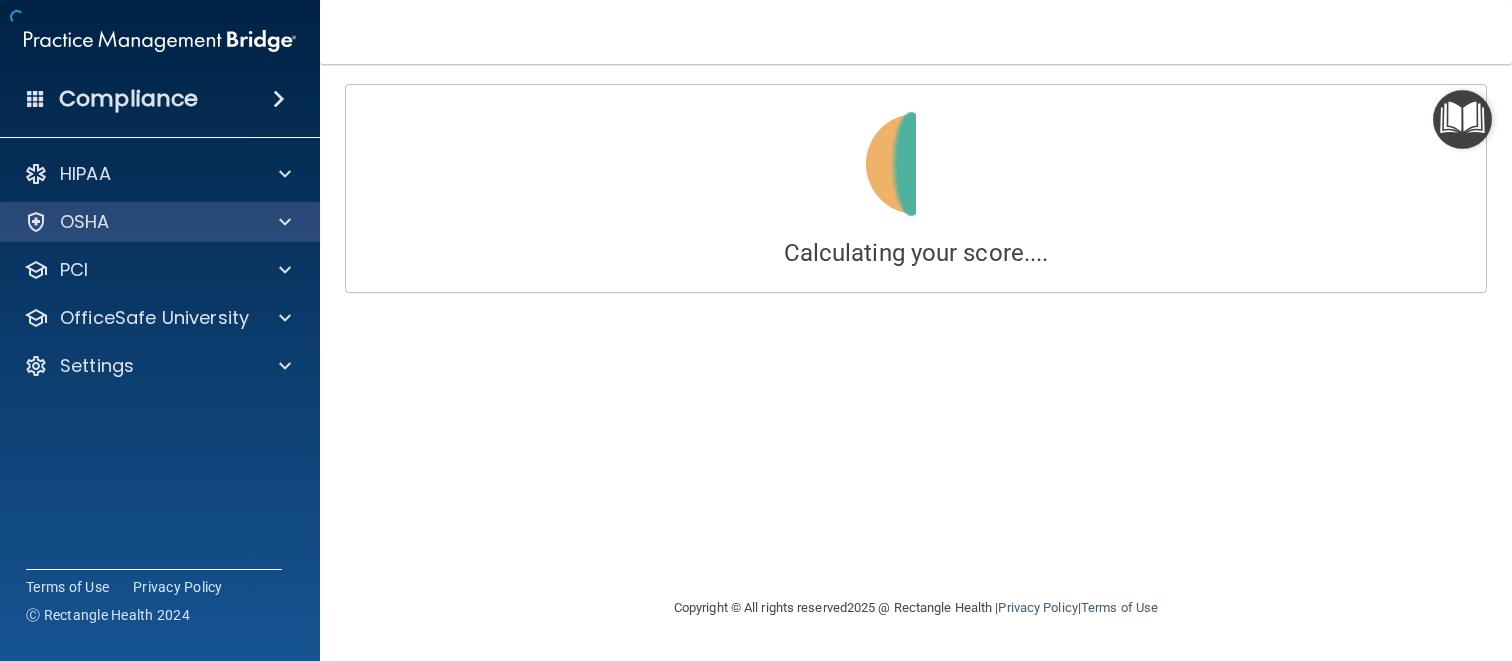 scroll, scrollTop: 0, scrollLeft: 0, axis: both 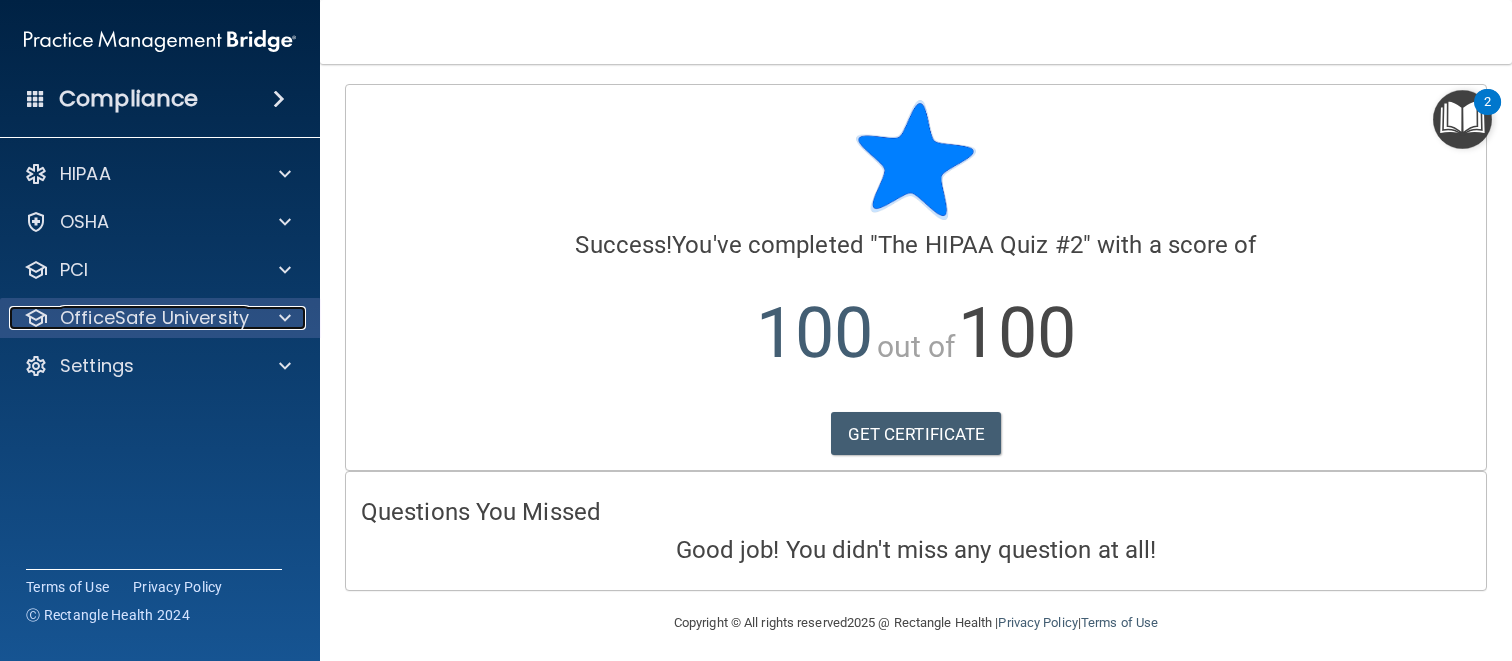 click on "OfficeSafe University" at bounding box center (154, 318) 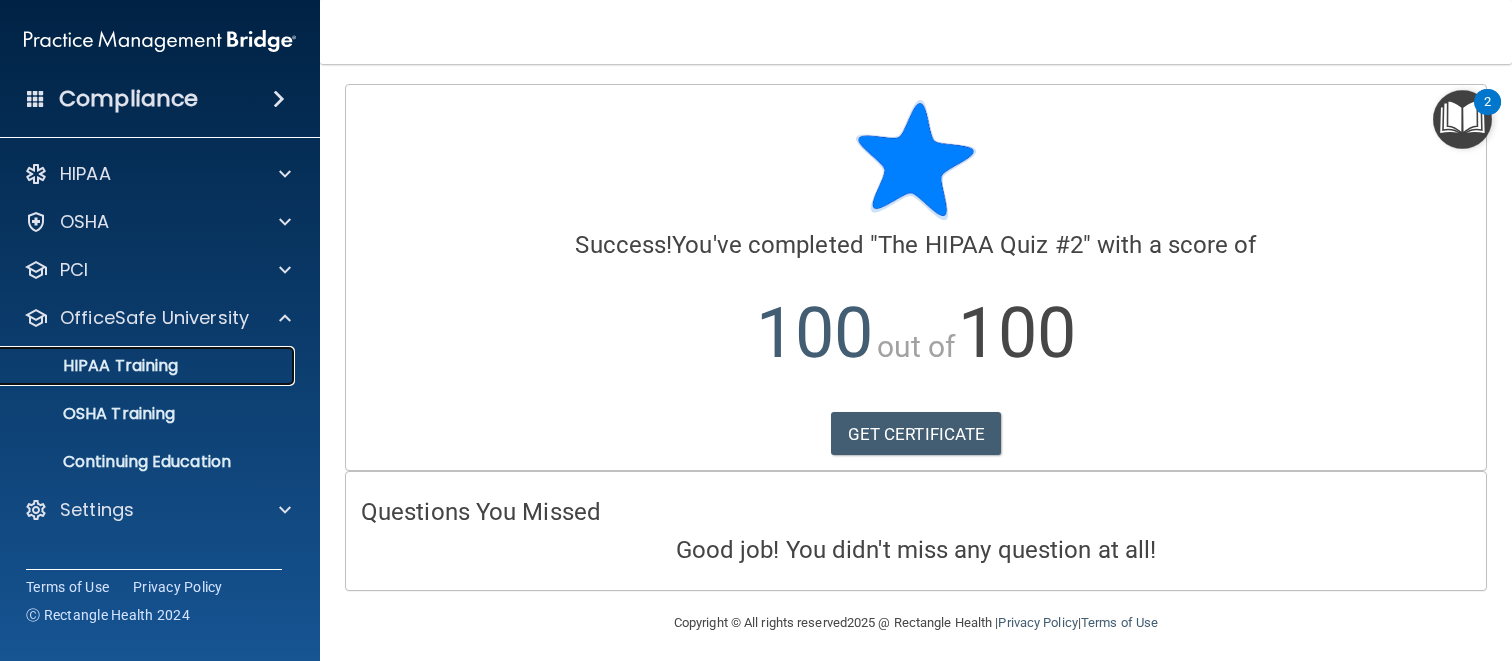 click on "HIPAA Training" at bounding box center [95, 366] 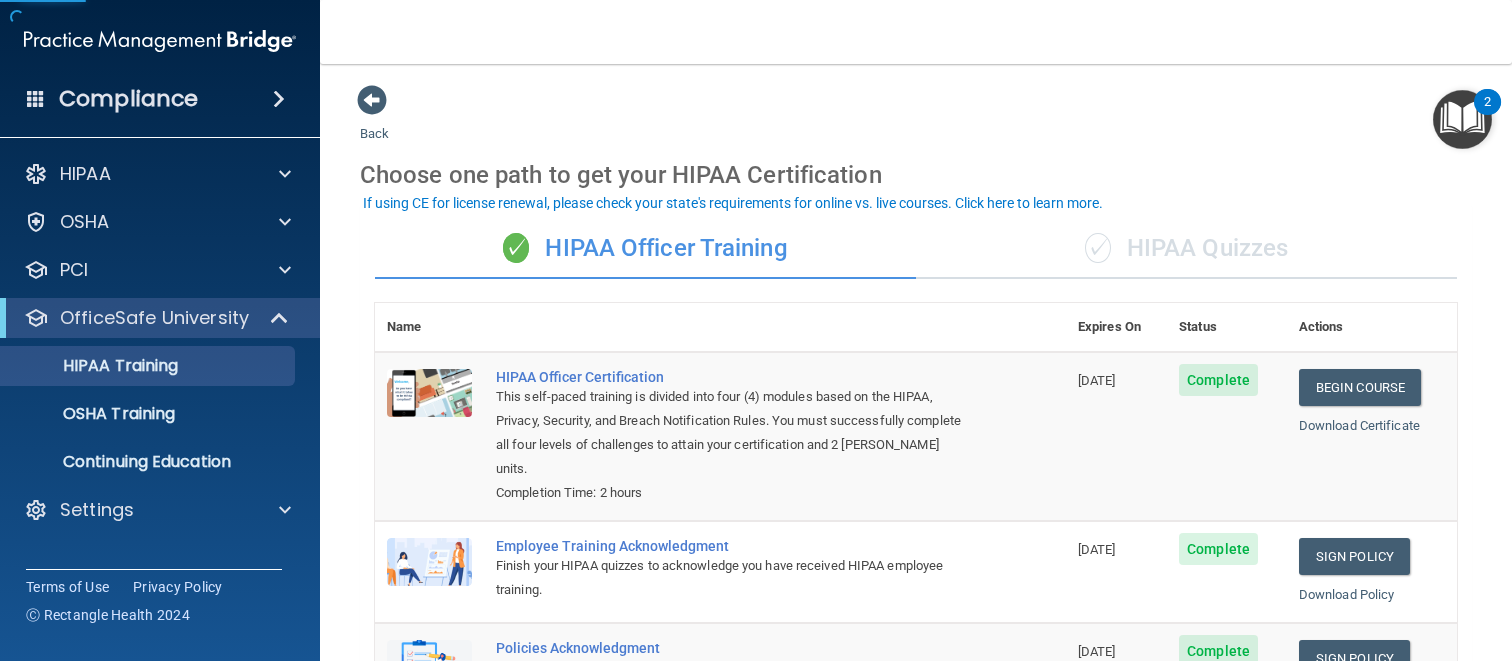 click on "✓   HIPAA Quizzes" at bounding box center [1186, 249] 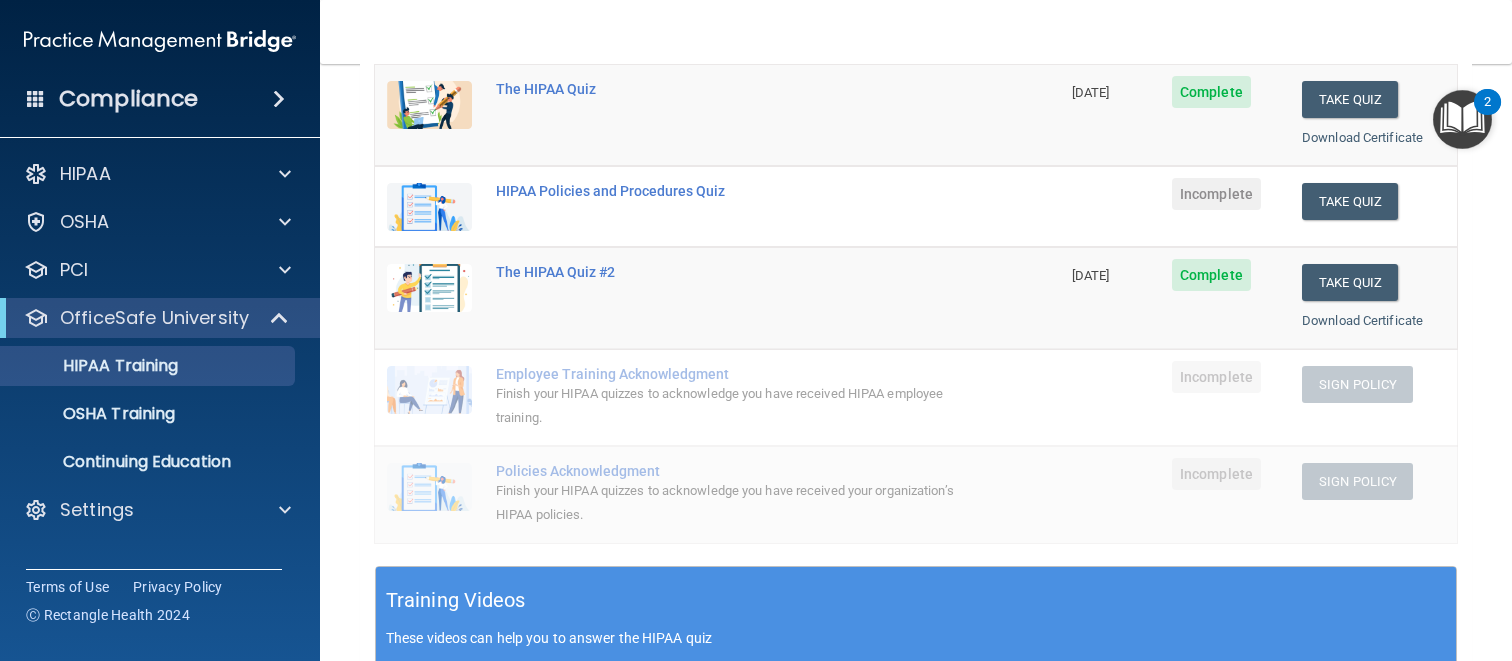 scroll, scrollTop: 283, scrollLeft: 0, axis: vertical 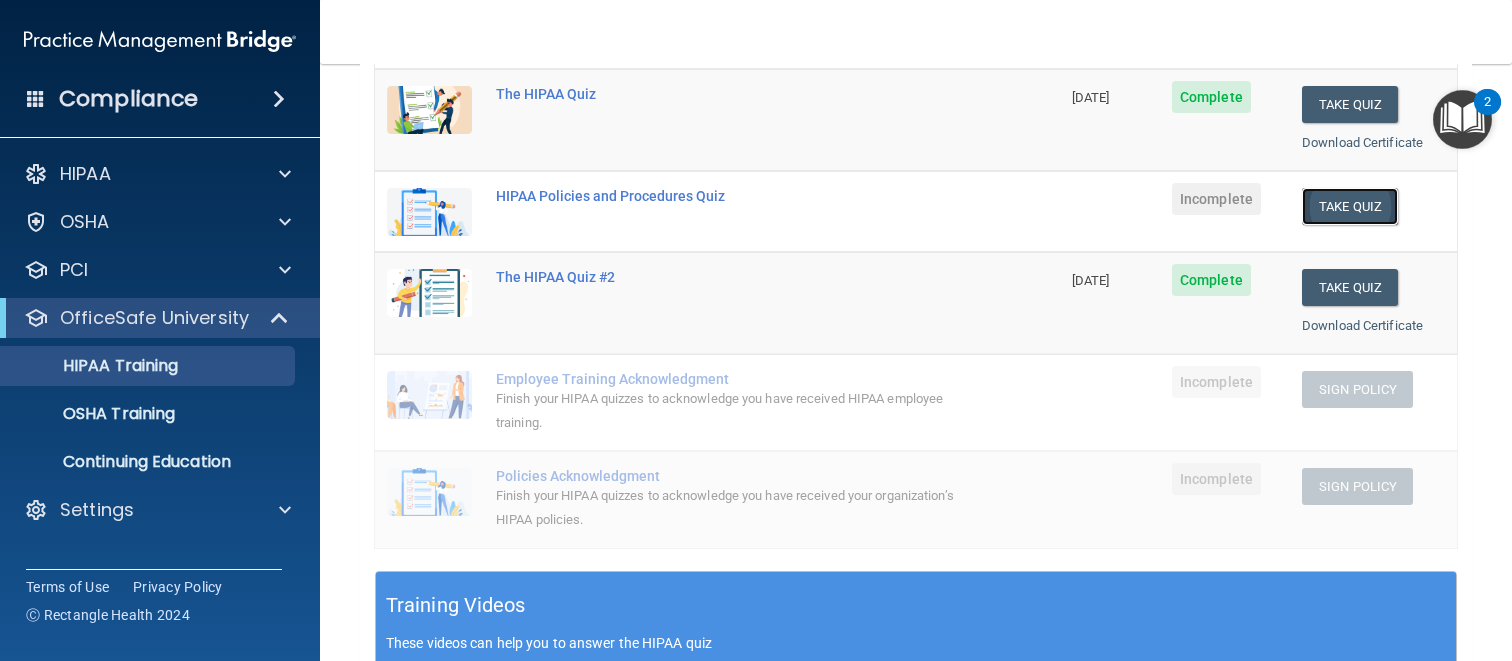 click on "Take Quiz" at bounding box center [1350, 206] 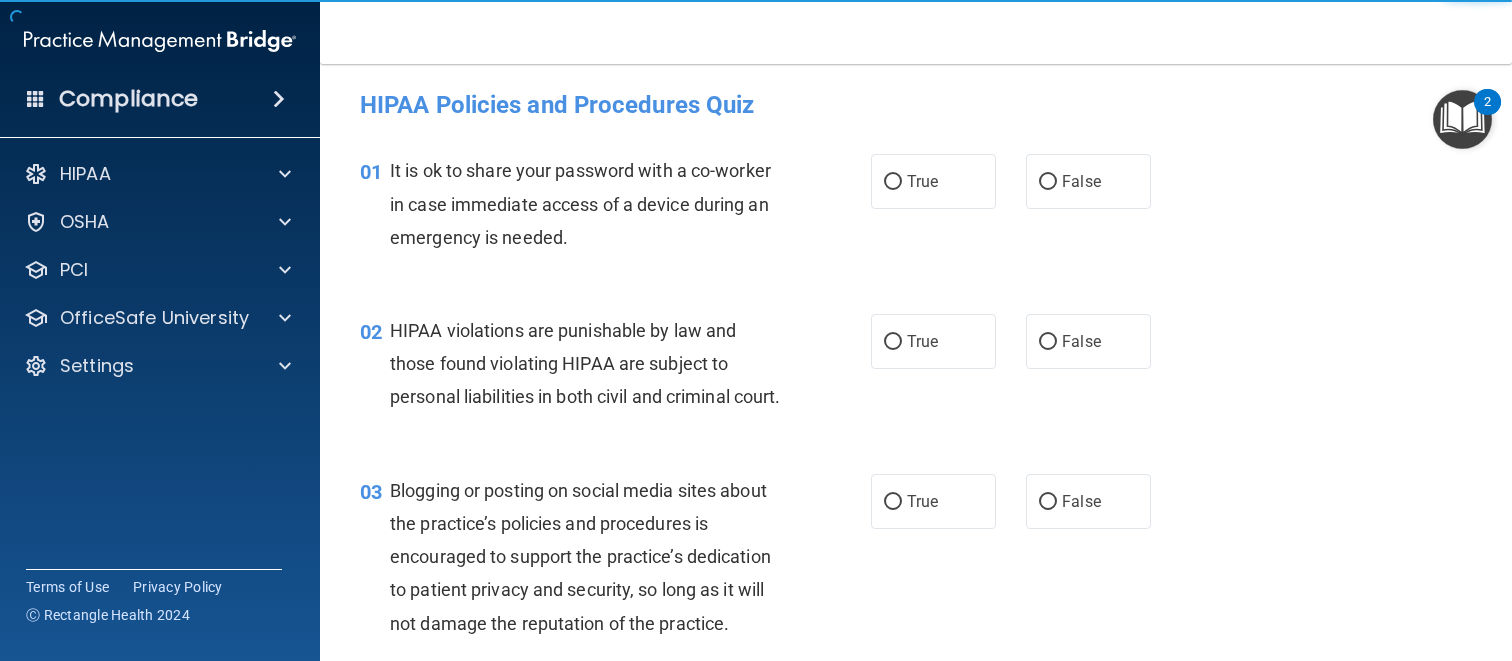 scroll, scrollTop: 0, scrollLeft: 0, axis: both 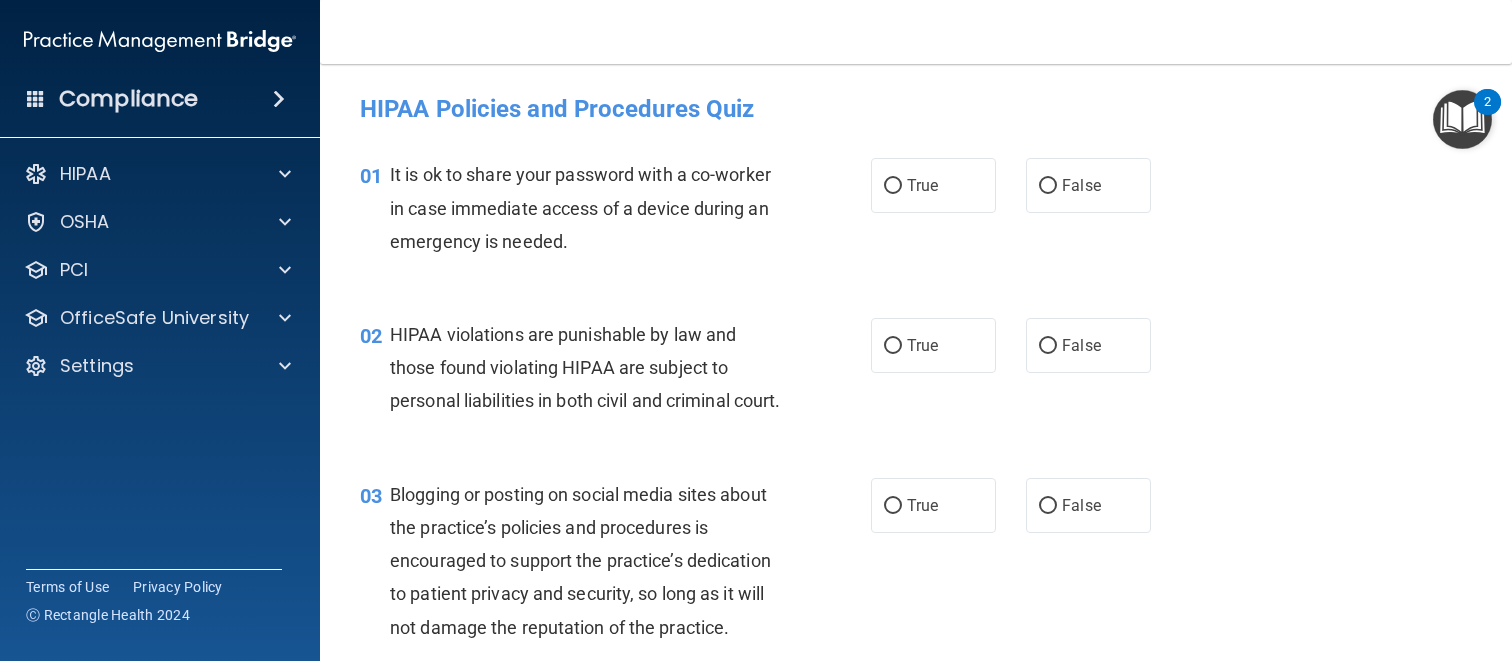 click on "True" at bounding box center (922, 185) 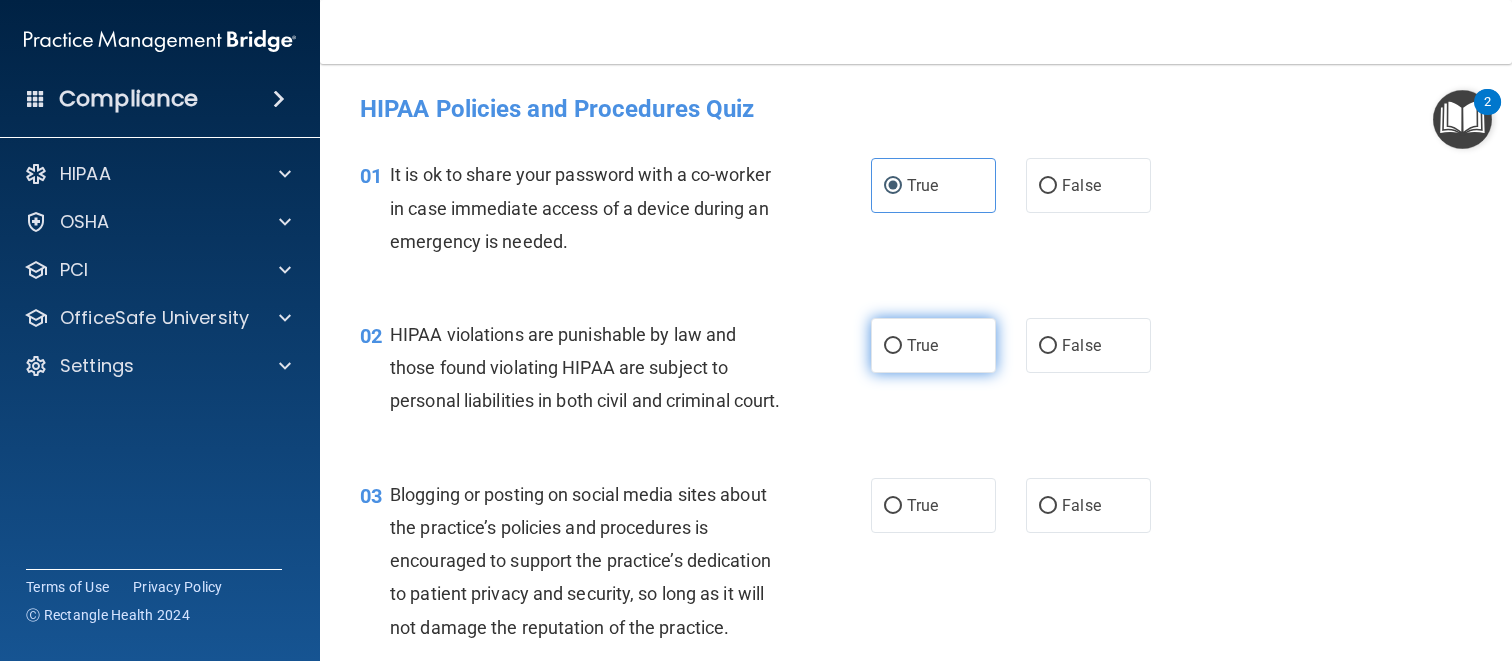 click on "True" at bounding box center [933, 345] 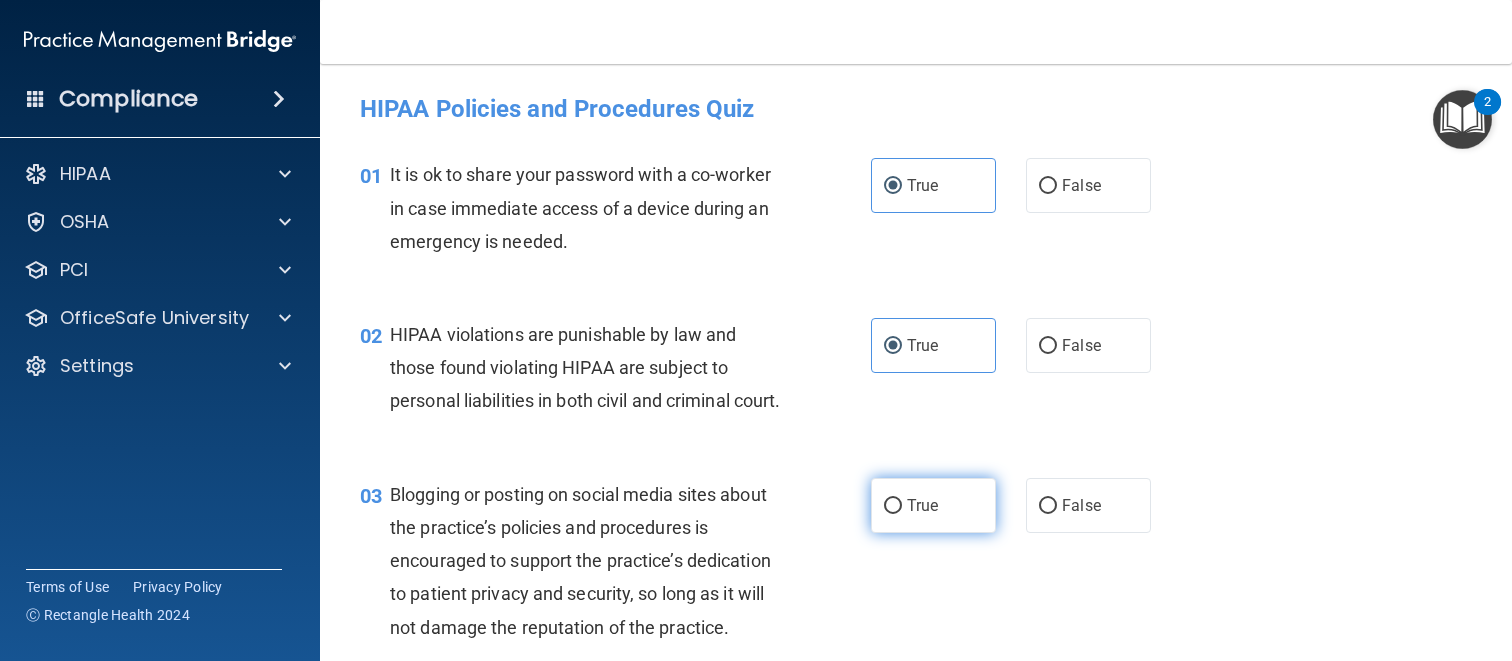 click on "True" at bounding box center (933, 505) 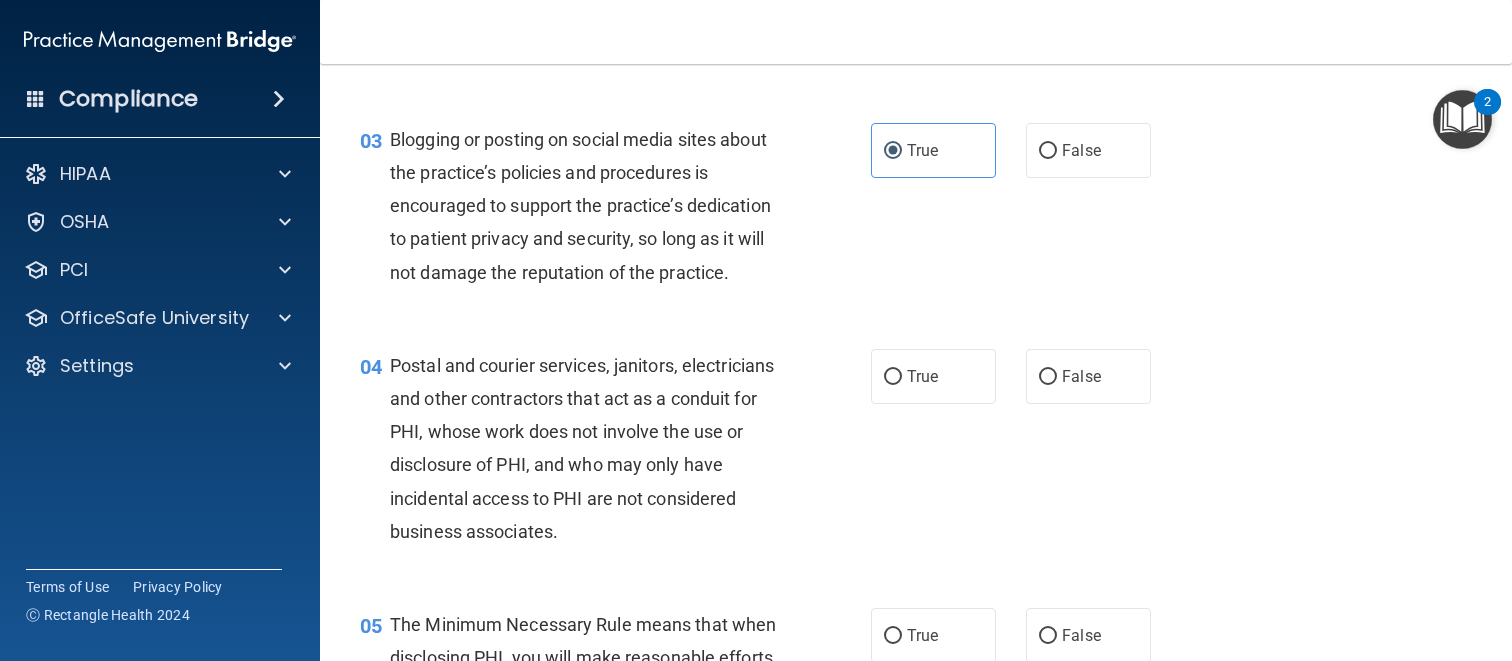 scroll, scrollTop: 642, scrollLeft: 0, axis: vertical 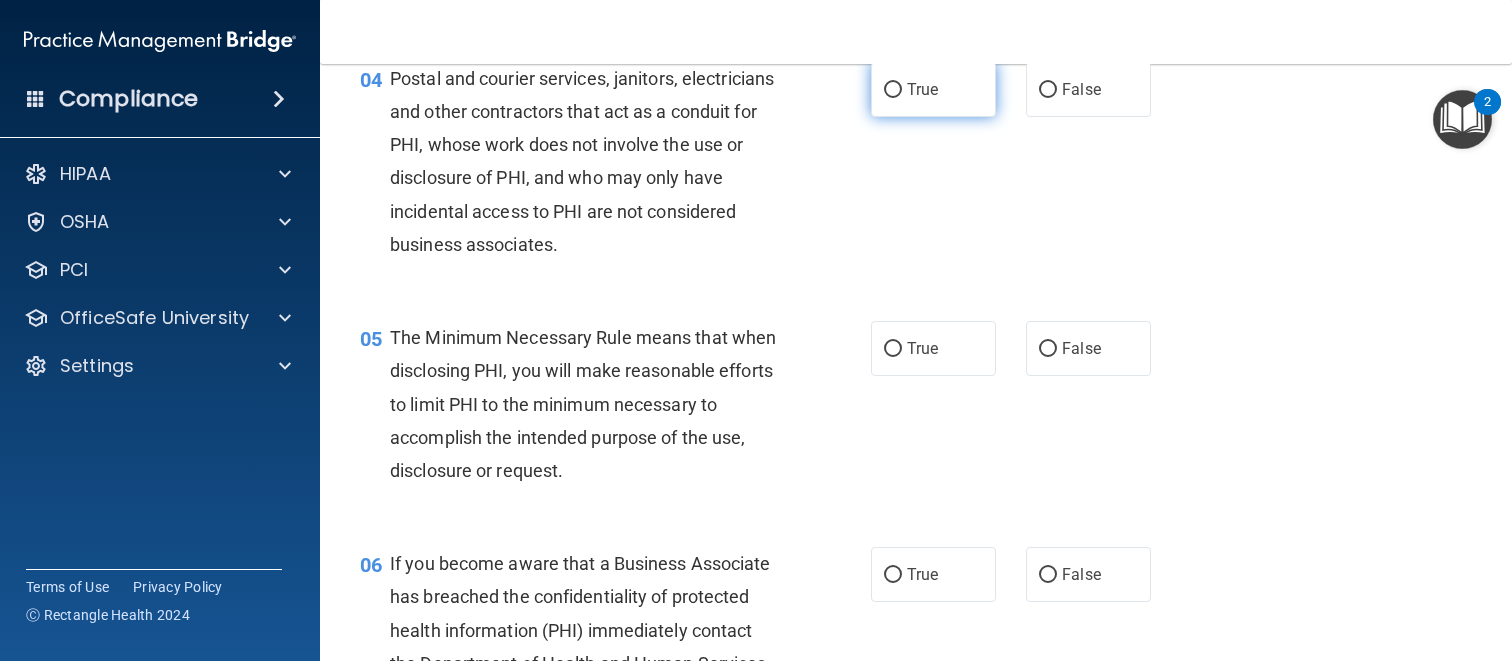 drag, startPoint x: 912, startPoint y: 99, endPoint x: 920, endPoint y: 115, distance: 17.888544 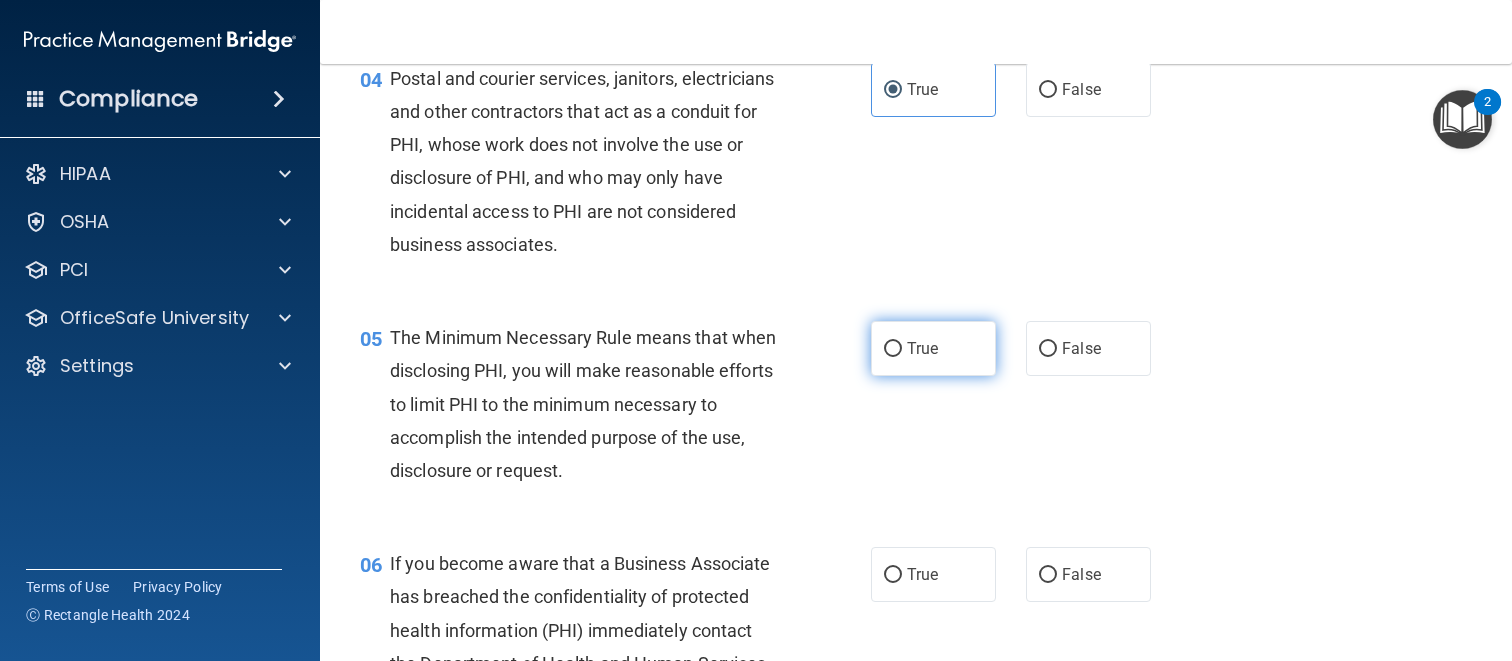 click on "True" at bounding box center [933, 348] 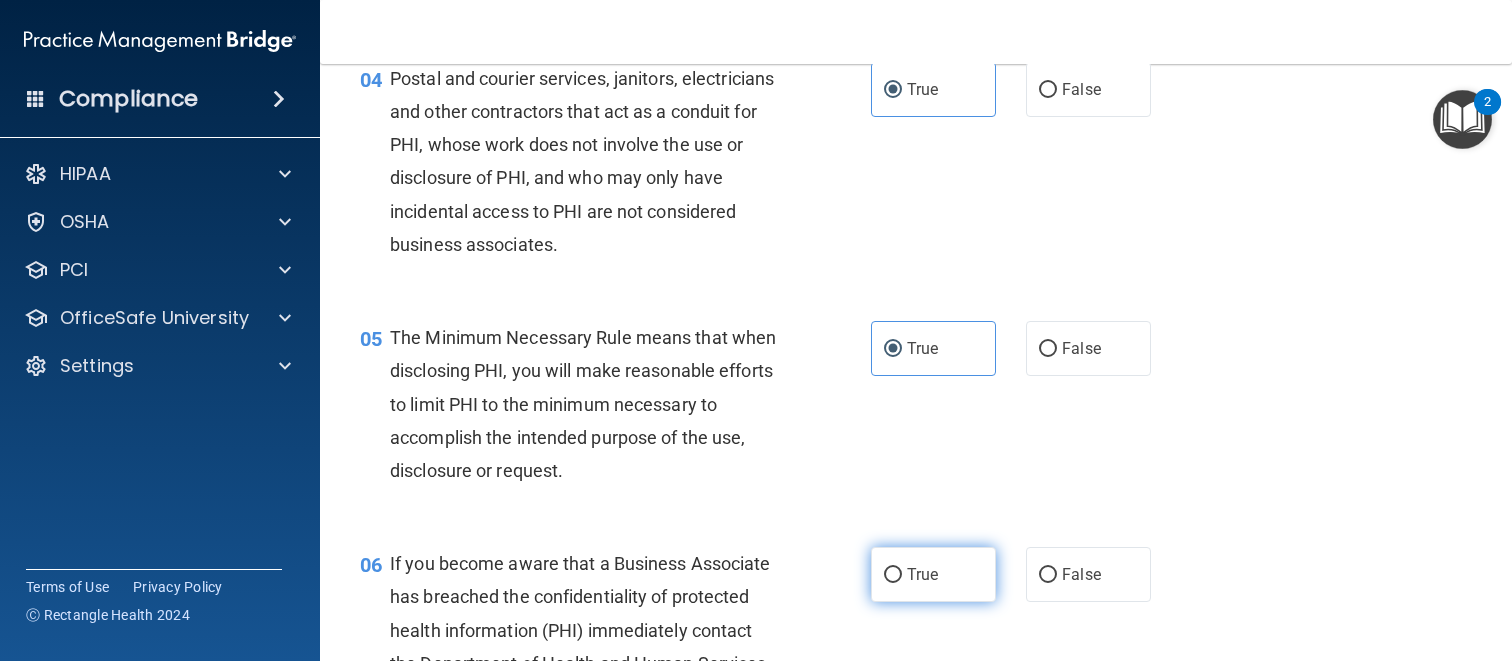 click on "True" at bounding box center [933, 574] 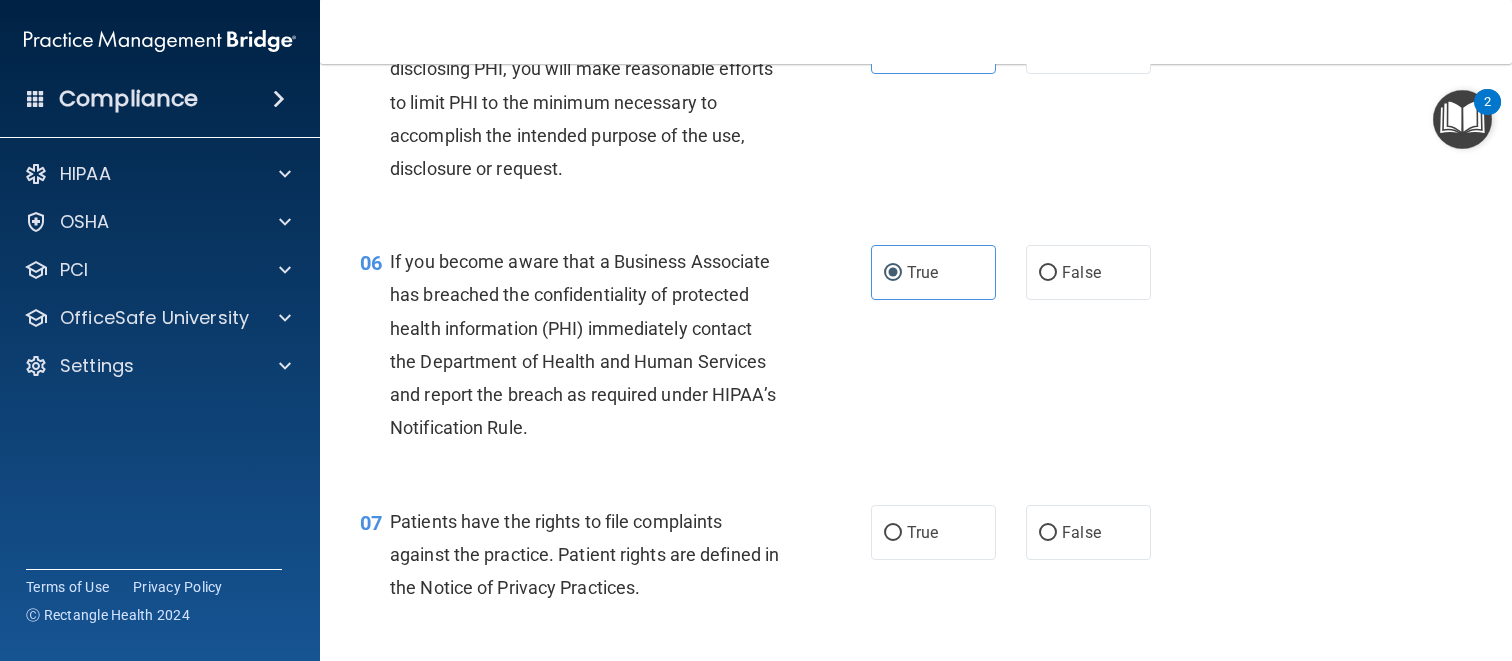 scroll, scrollTop: 1034, scrollLeft: 0, axis: vertical 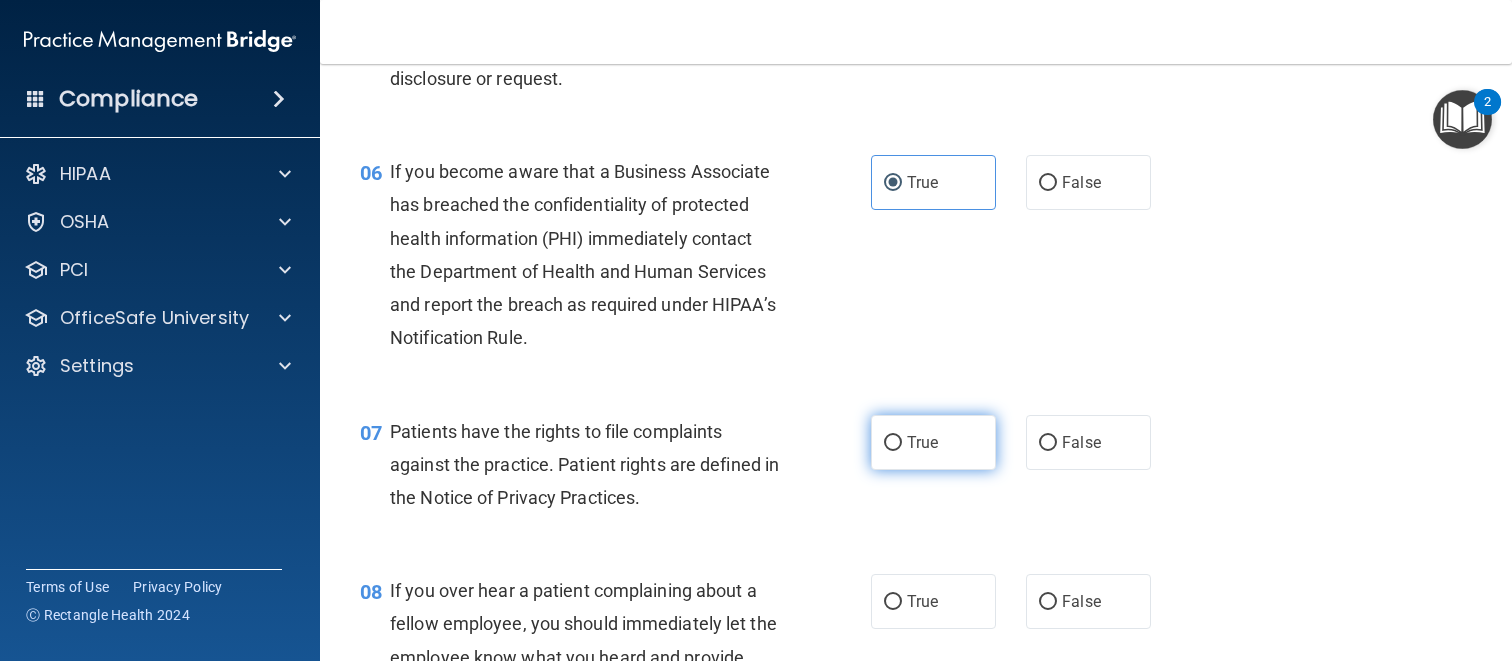 click on "True" at bounding box center [933, 442] 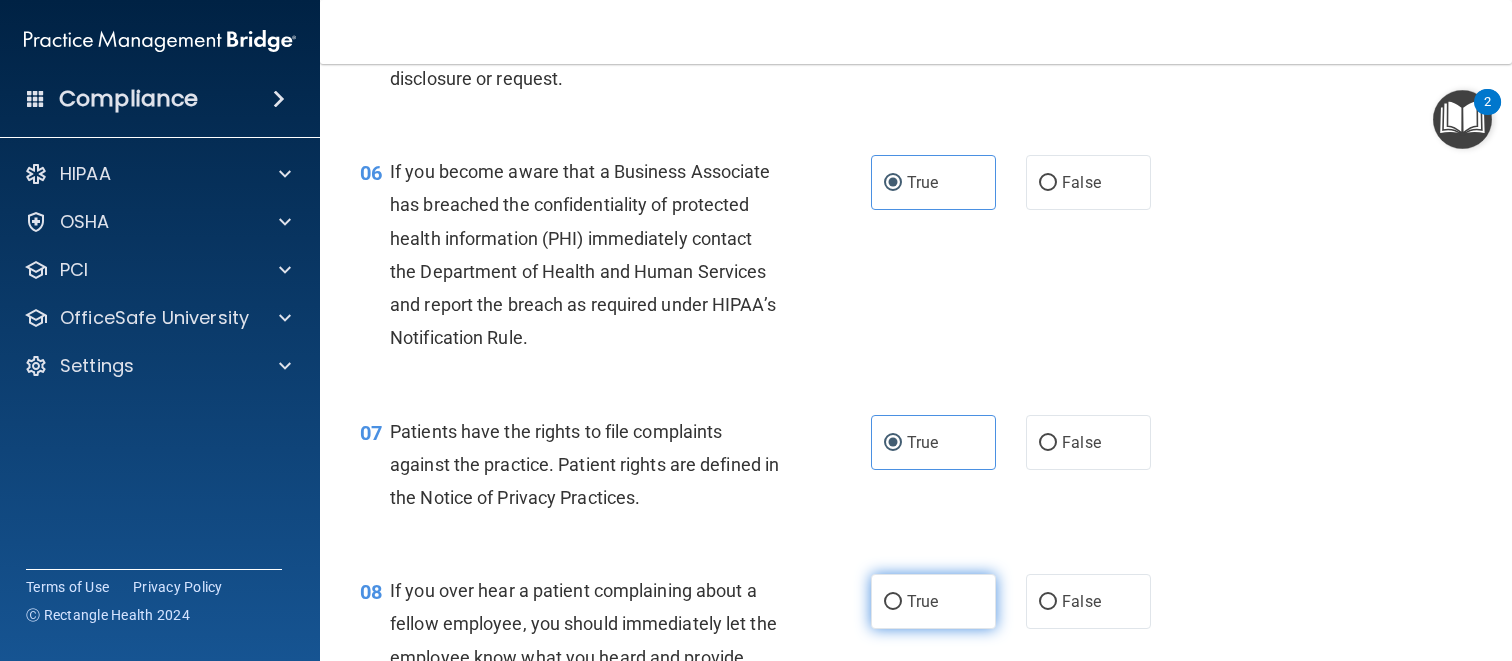 click on "True" at bounding box center (933, 601) 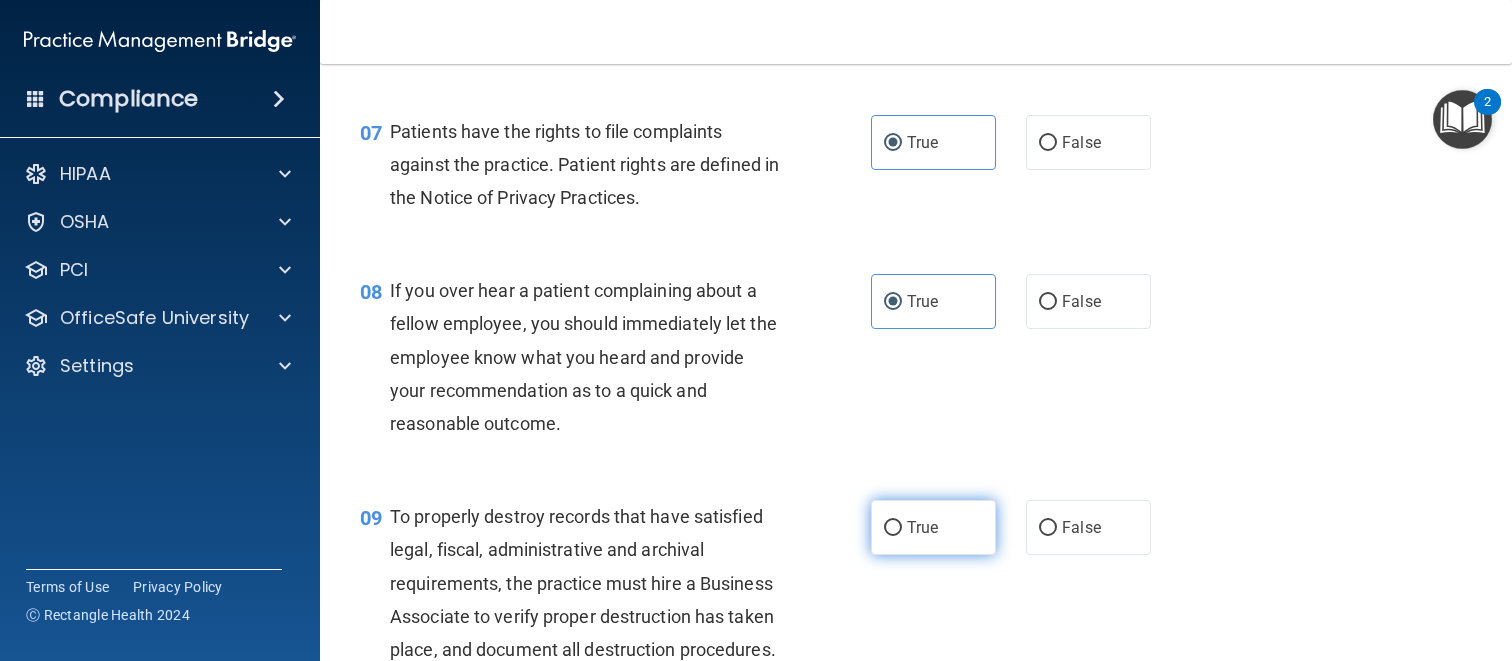 click on "True" at bounding box center (933, 527) 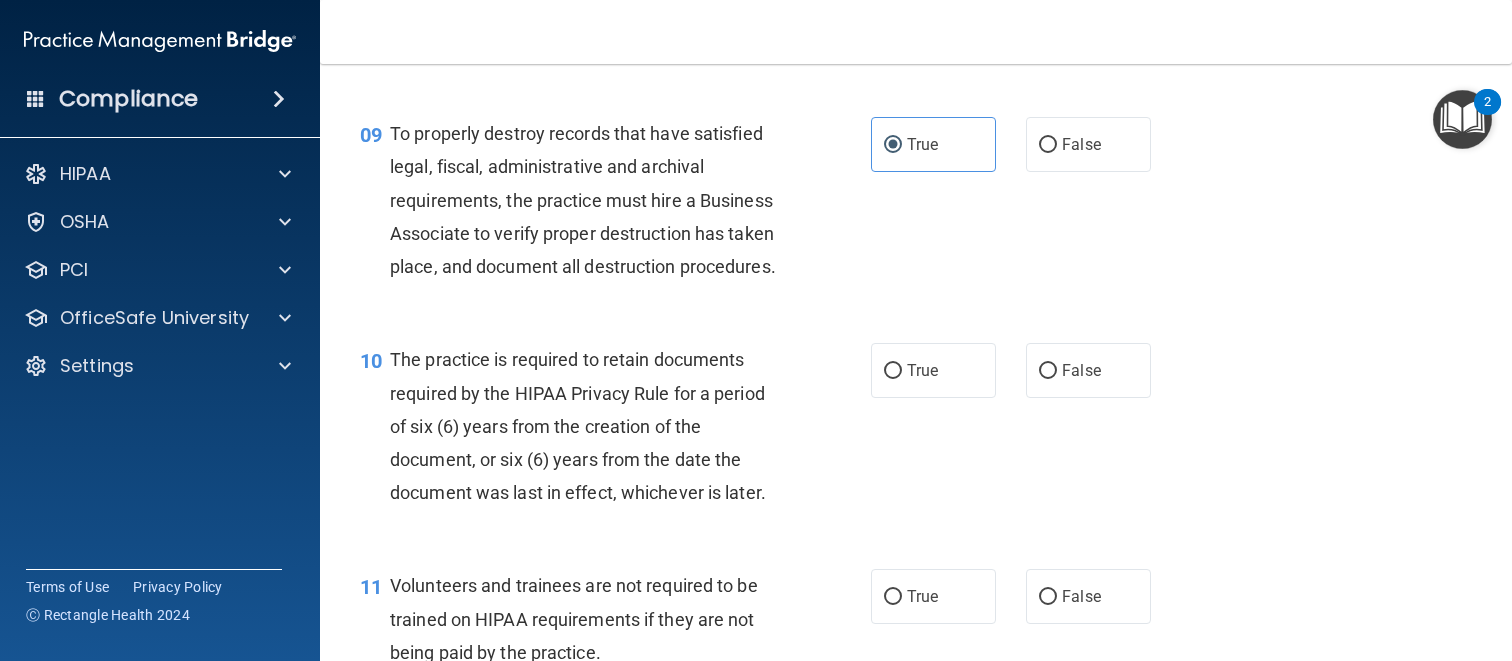 scroll, scrollTop: 1983, scrollLeft: 0, axis: vertical 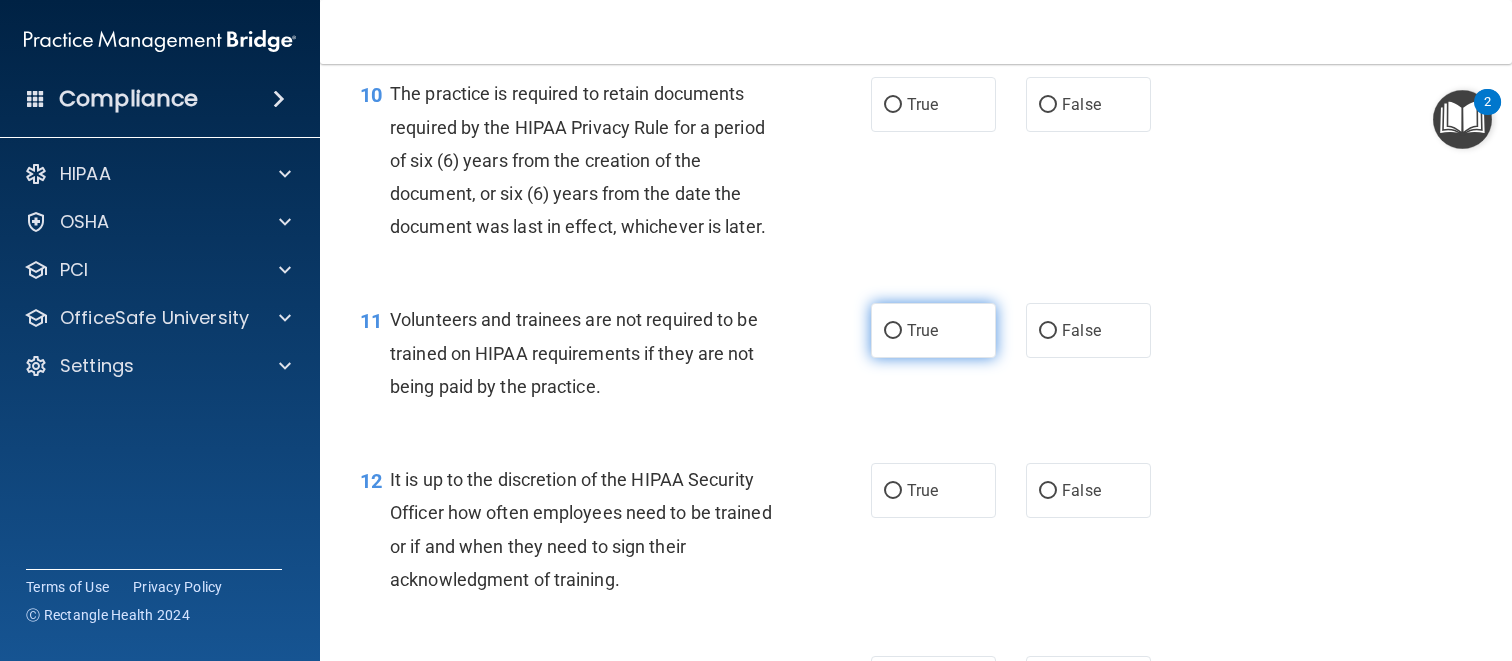 click on "True" at bounding box center (933, 330) 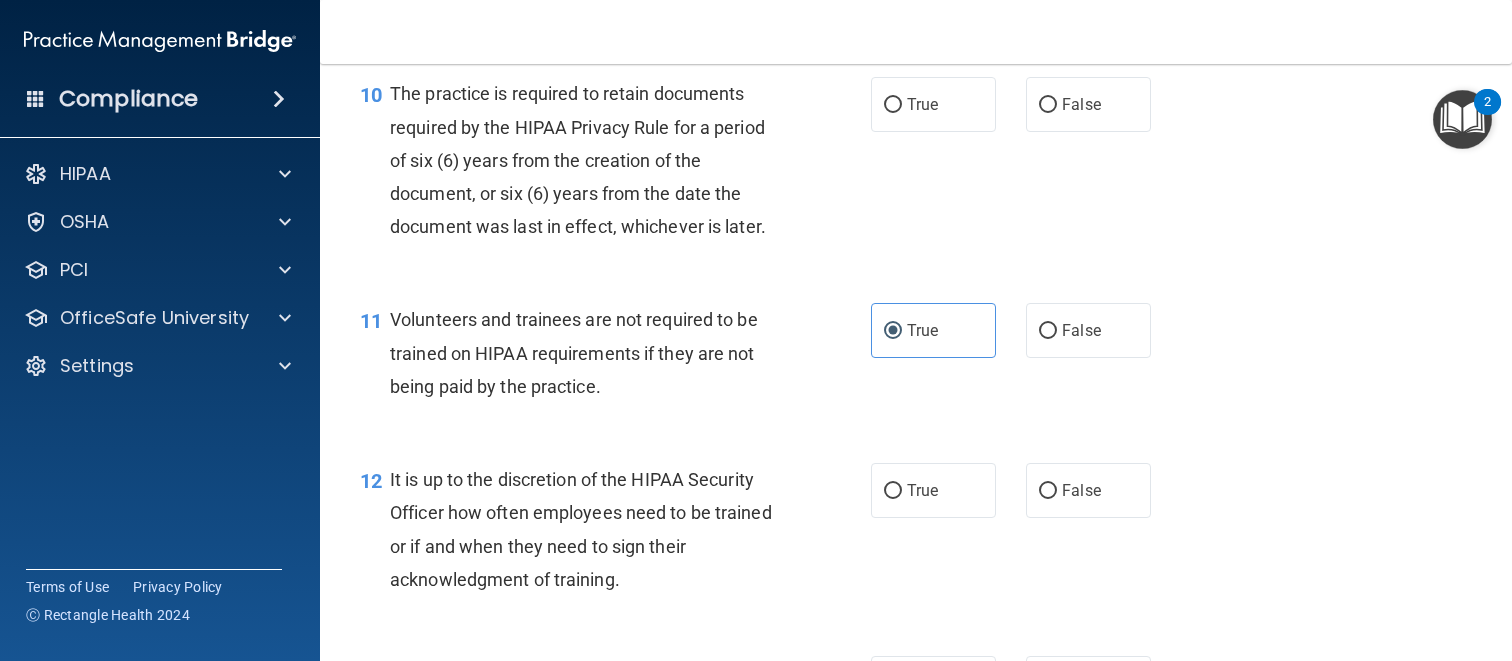 drag, startPoint x: 926, startPoint y: 549, endPoint x: 925, endPoint y: 260, distance: 289.00174 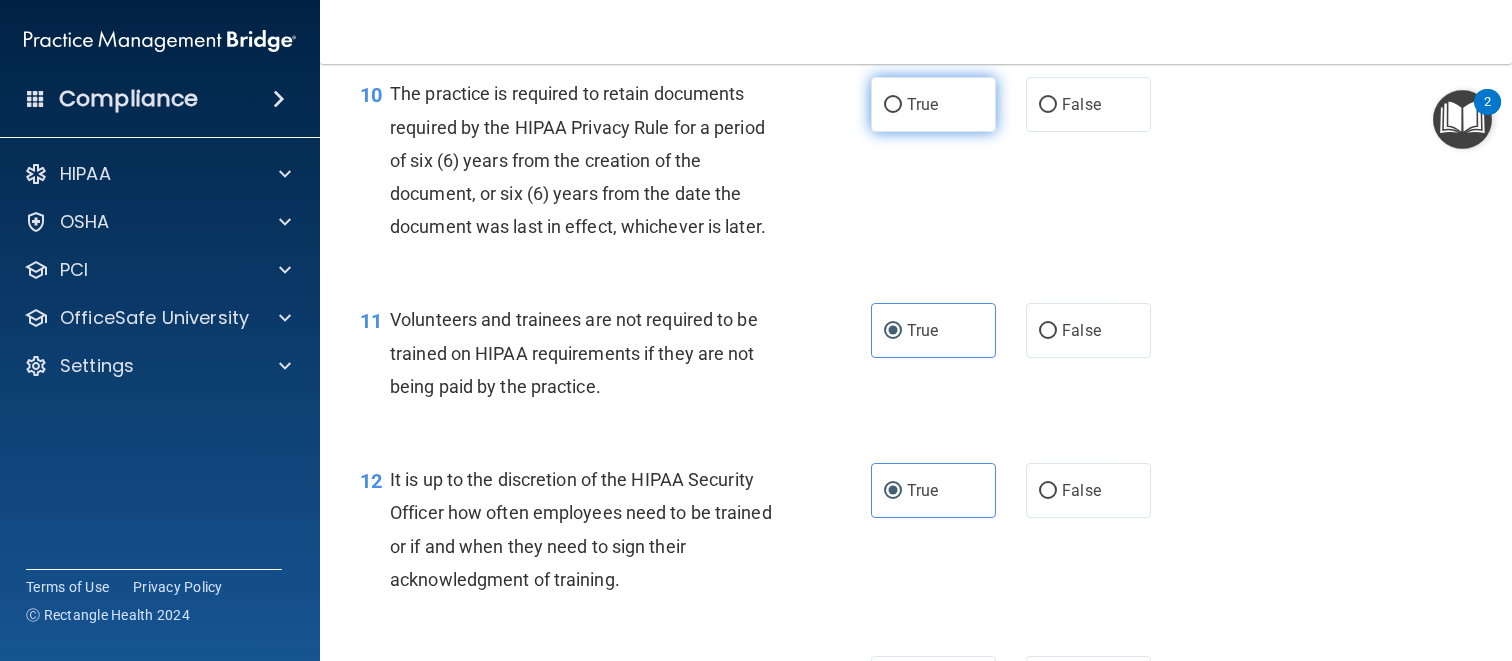 click on "True" at bounding box center (922, 104) 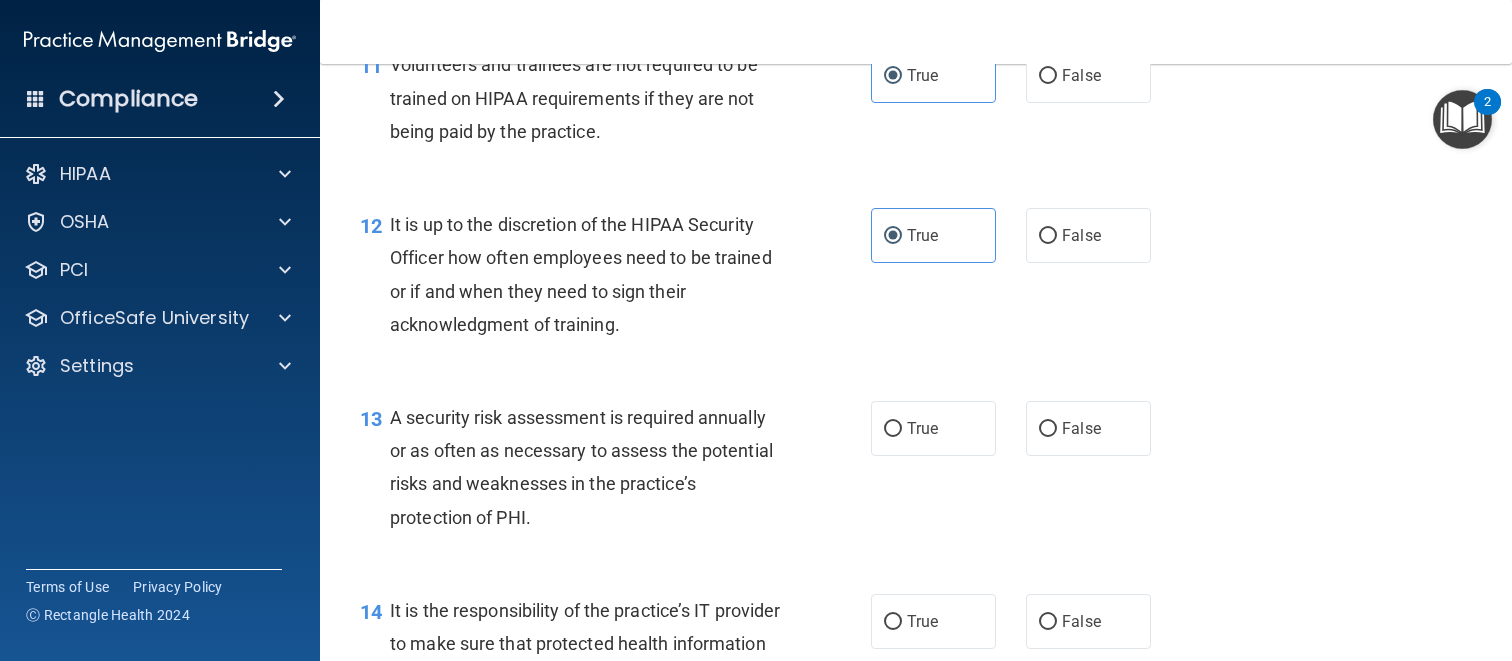 scroll, scrollTop: 2509, scrollLeft: 0, axis: vertical 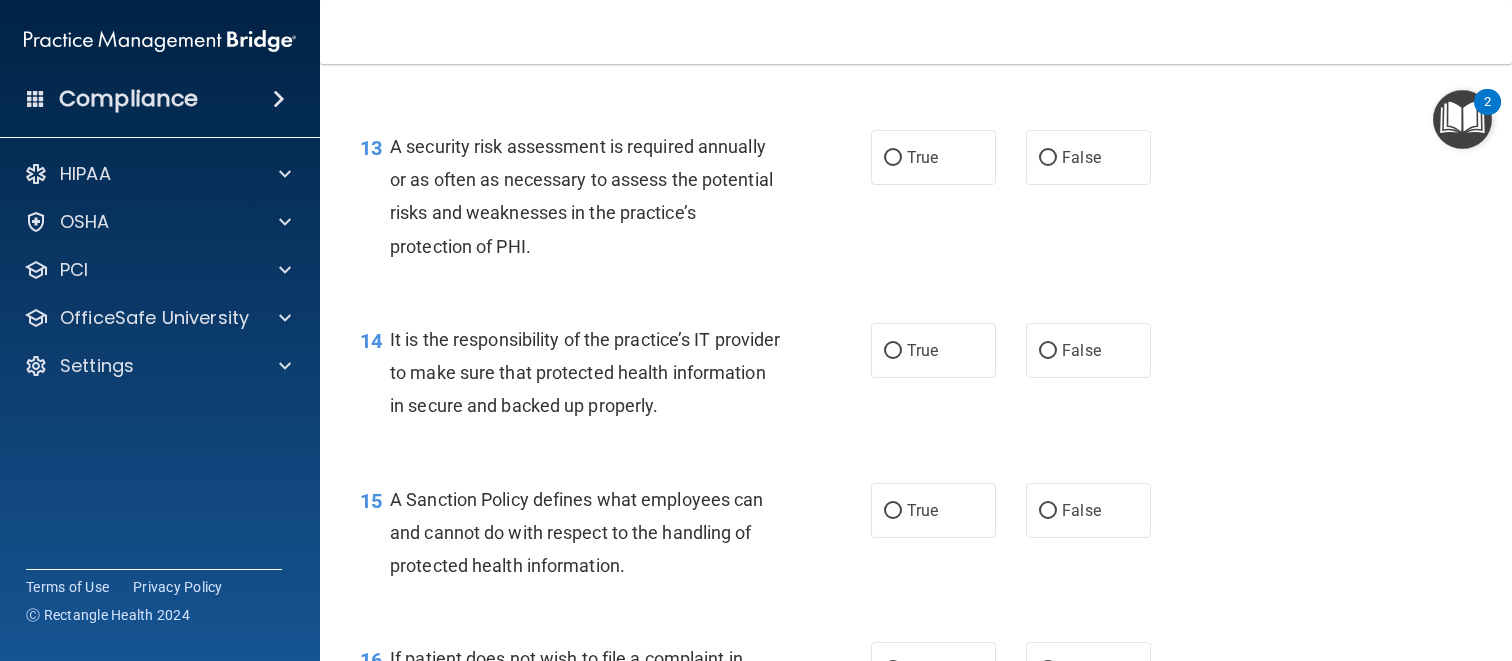 drag, startPoint x: 934, startPoint y: 227, endPoint x: 941, endPoint y: 372, distance: 145.16887 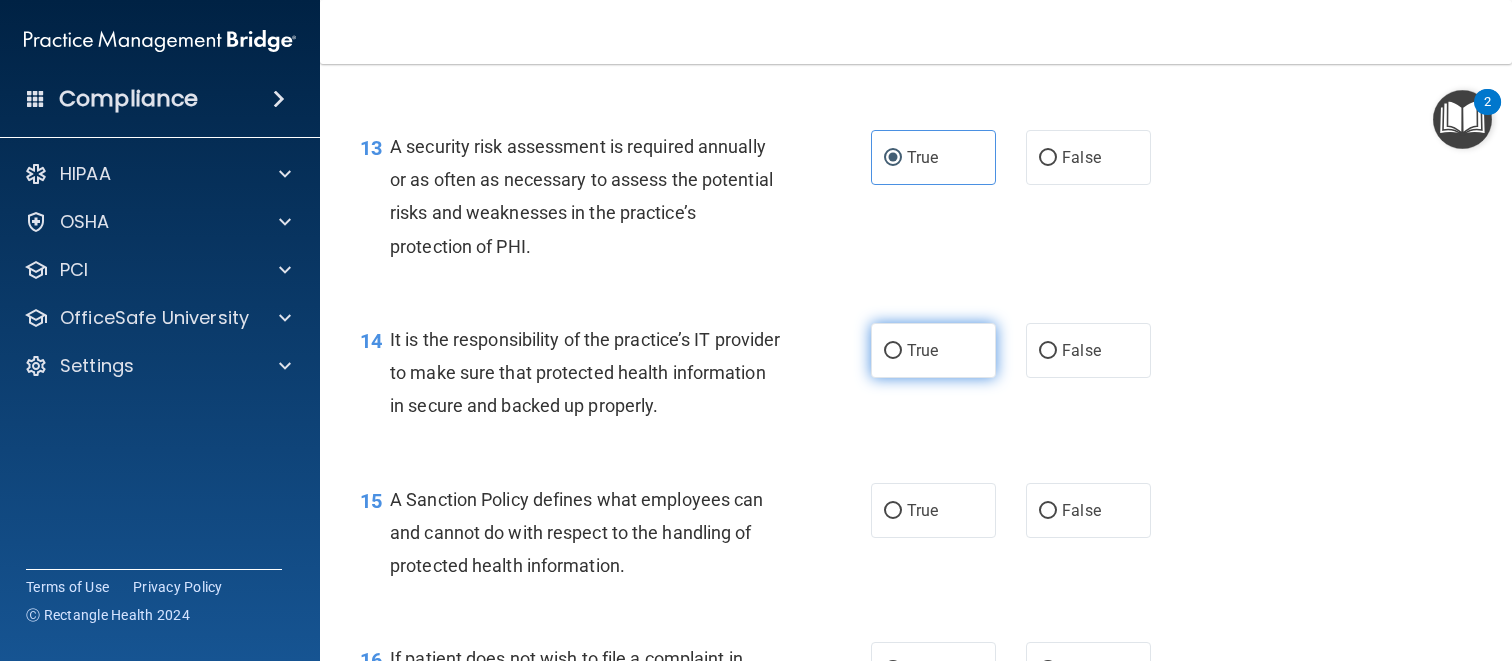 drag, startPoint x: 940, startPoint y: 394, endPoint x: 942, endPoint y: 438, distance: 44.04543 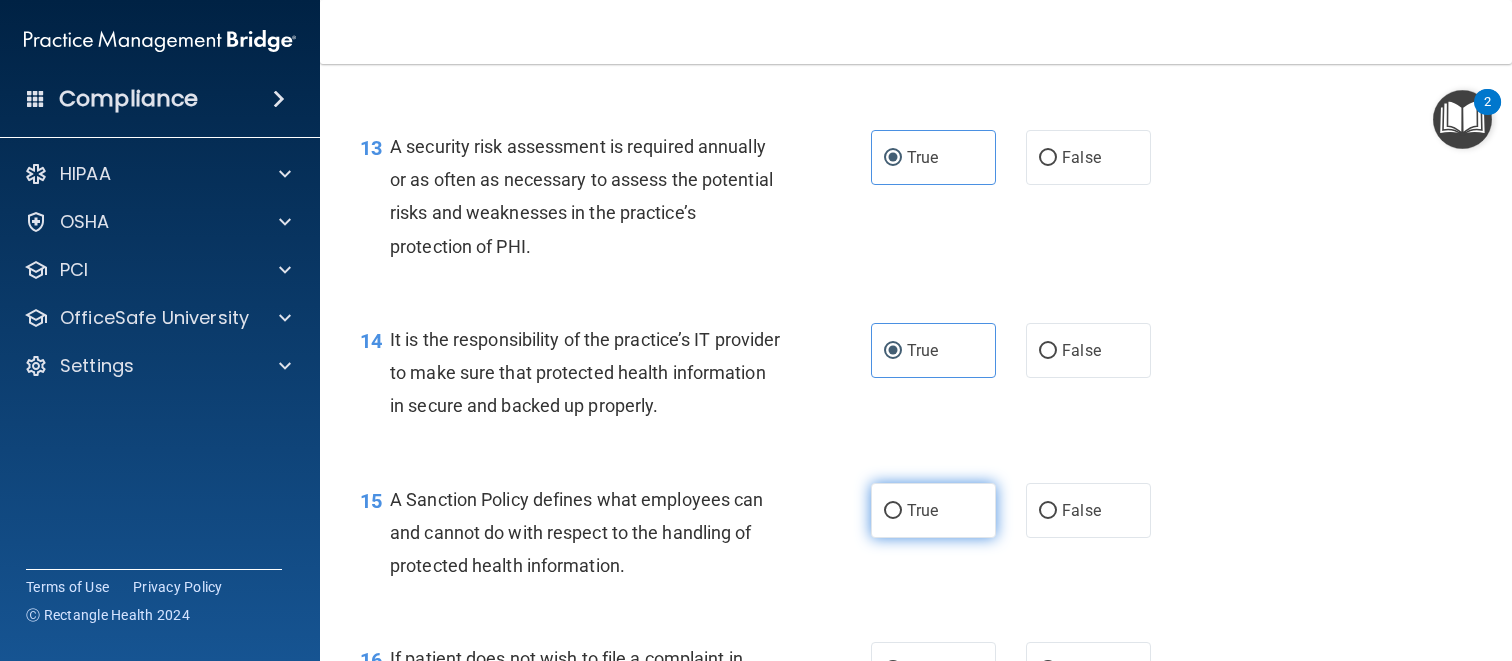click on "True" at bounding box center (933, 510) 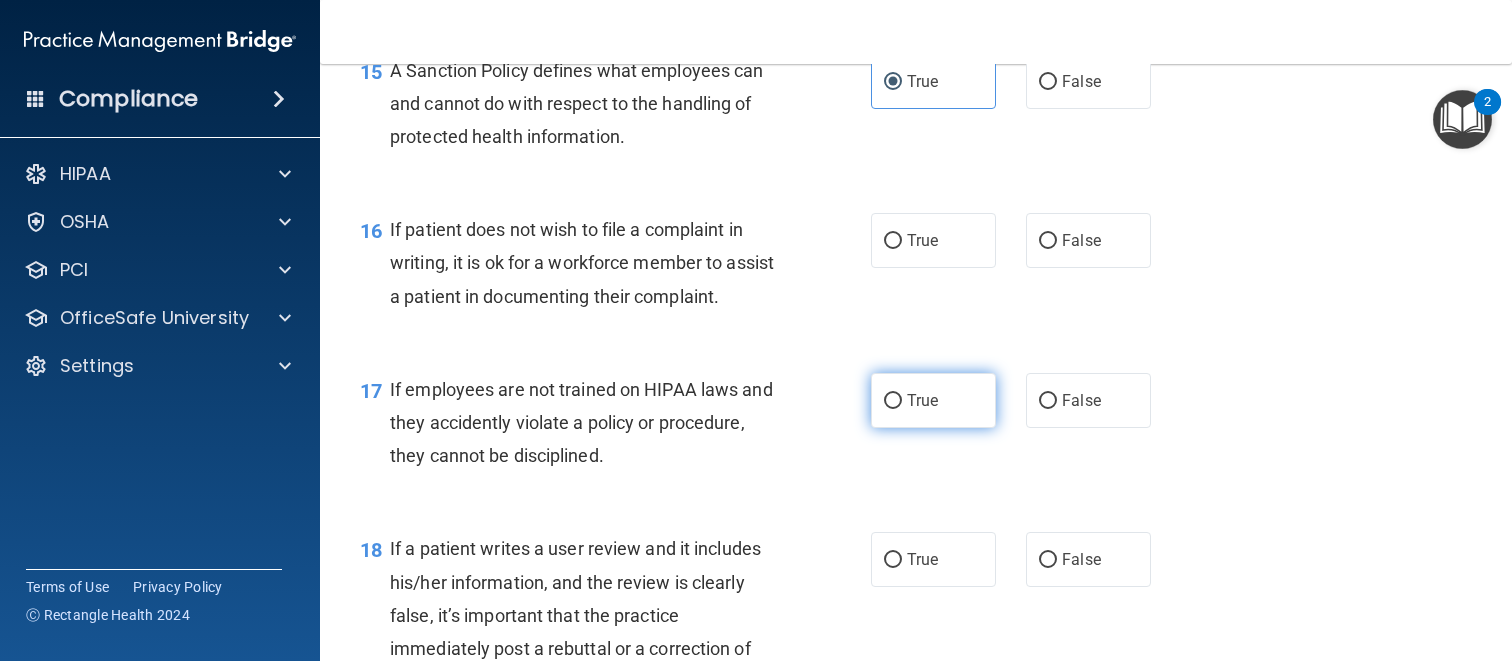 scroll, scrollTop: 2939, scrollLeft: 0, axis: vertical 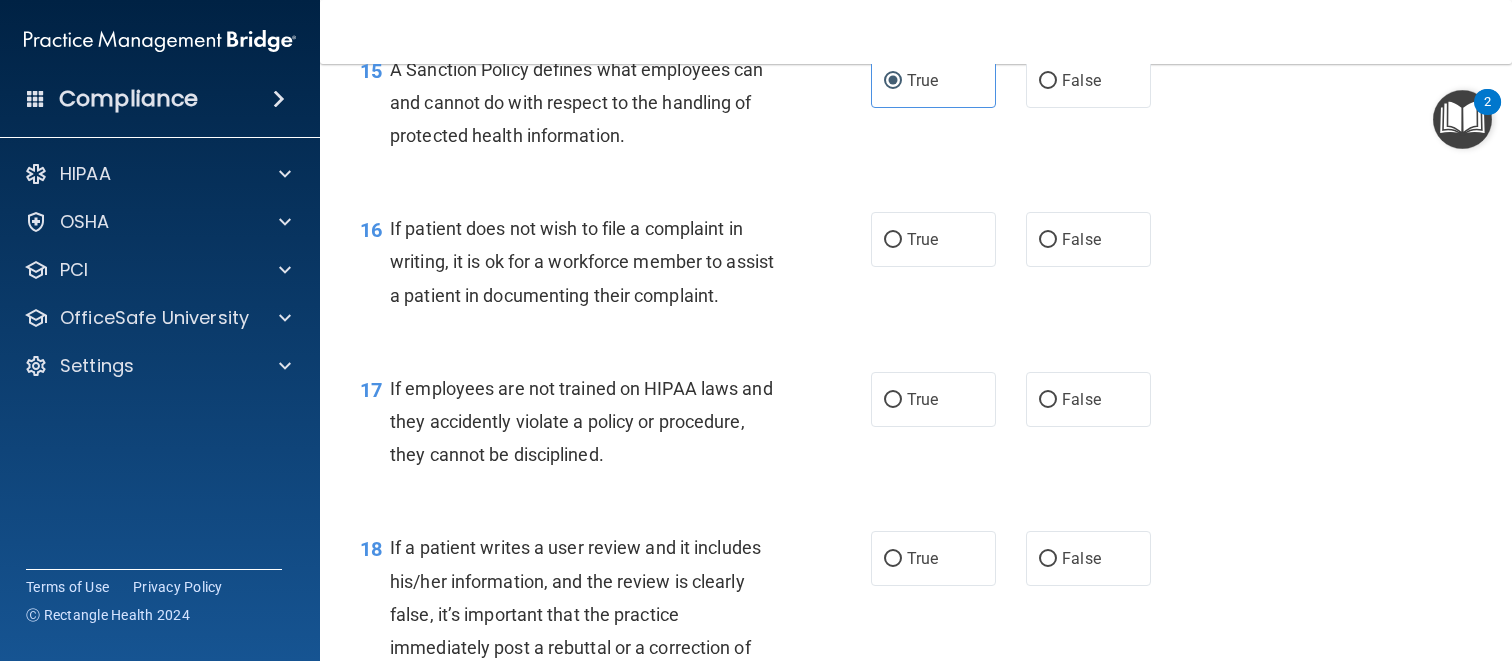 drag, startPoint x: 918, startPoint y: 290, endPoint x: 938, endPoint y: 386, distance: 98.0612 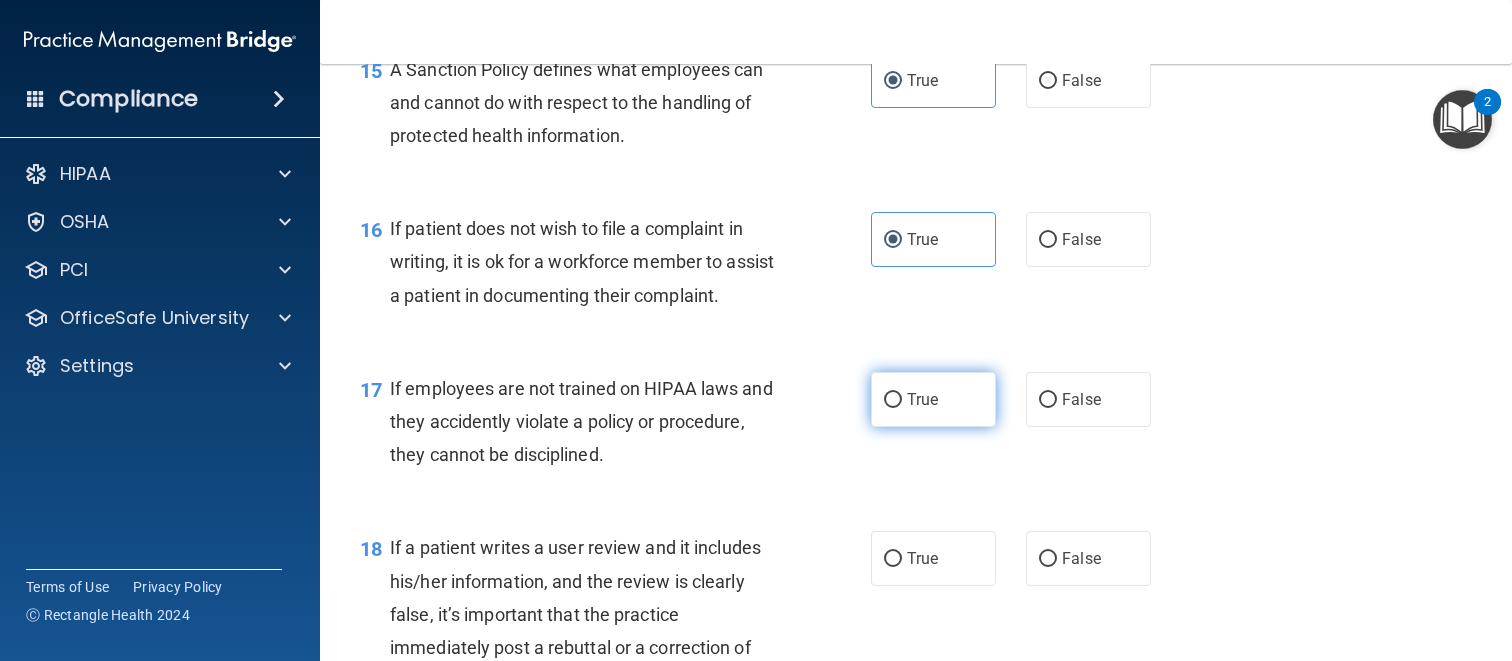 drag, startPoint x: 924, startPoint y: 469, endPoint x: 931, endPoint y: 510, distance: 41.59327 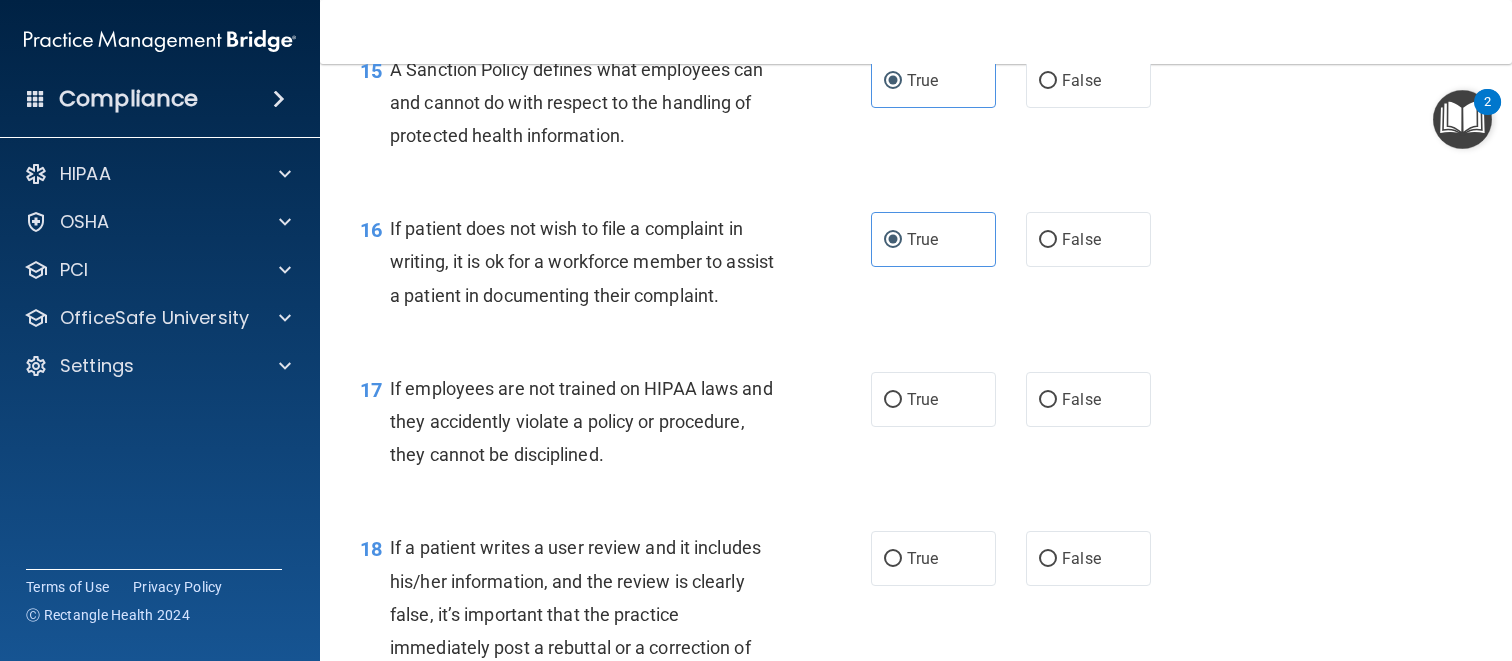 click on "True" at bounding box center [922, 399] 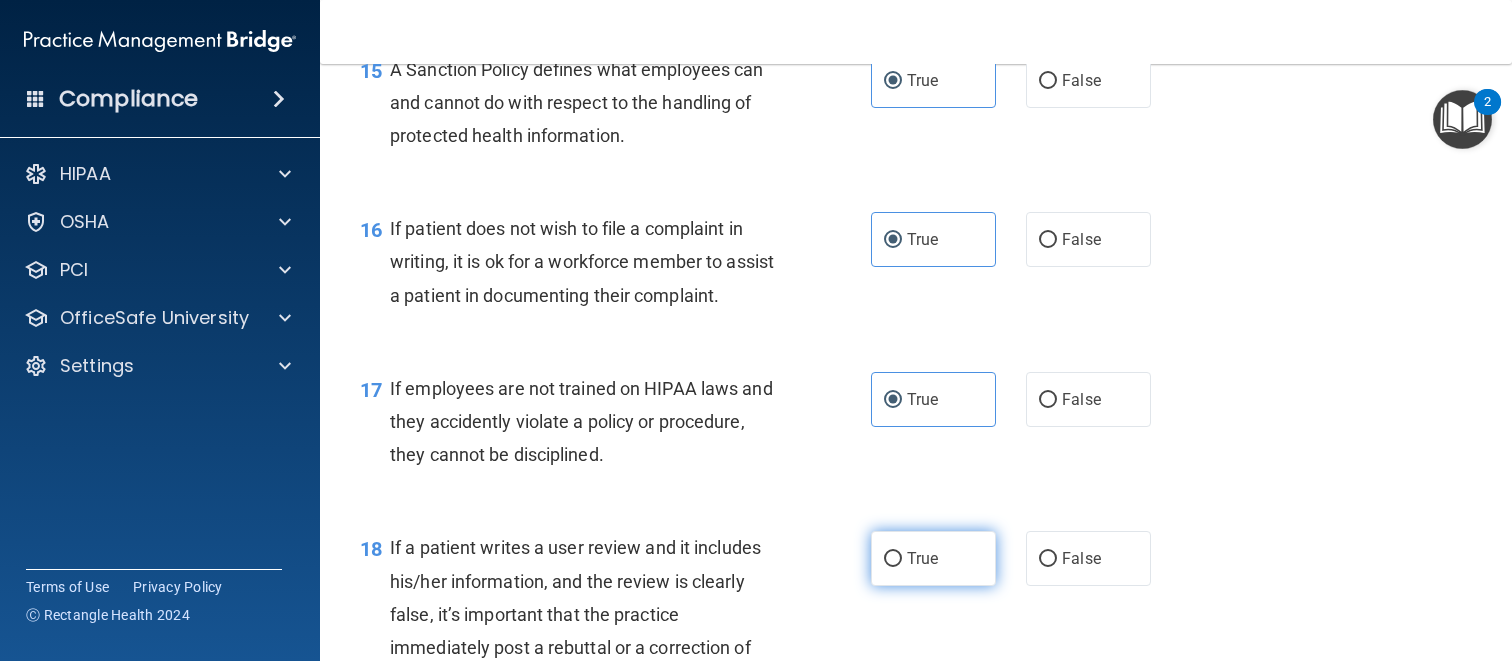 click on "True" at bounding box center (922, 558) 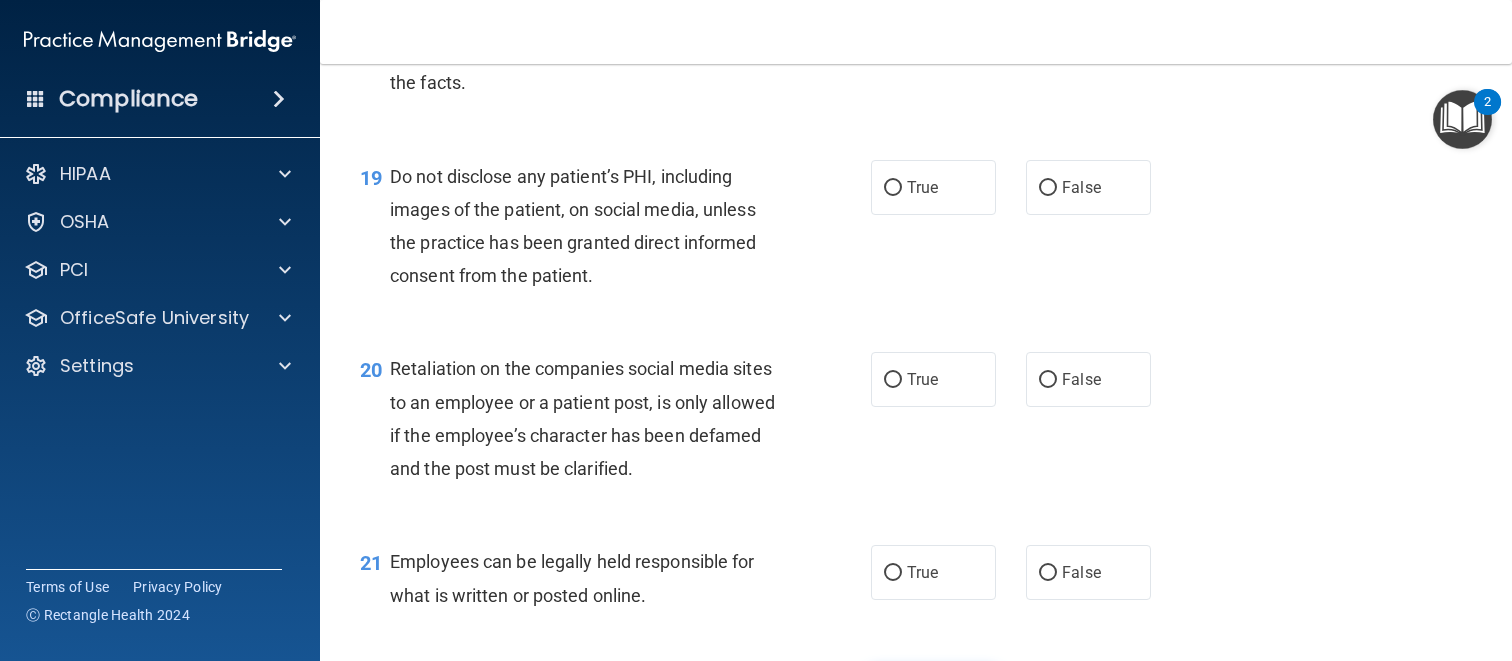 scroll, scrollTop: 3982, scrollLeft: 0, axis: vertical 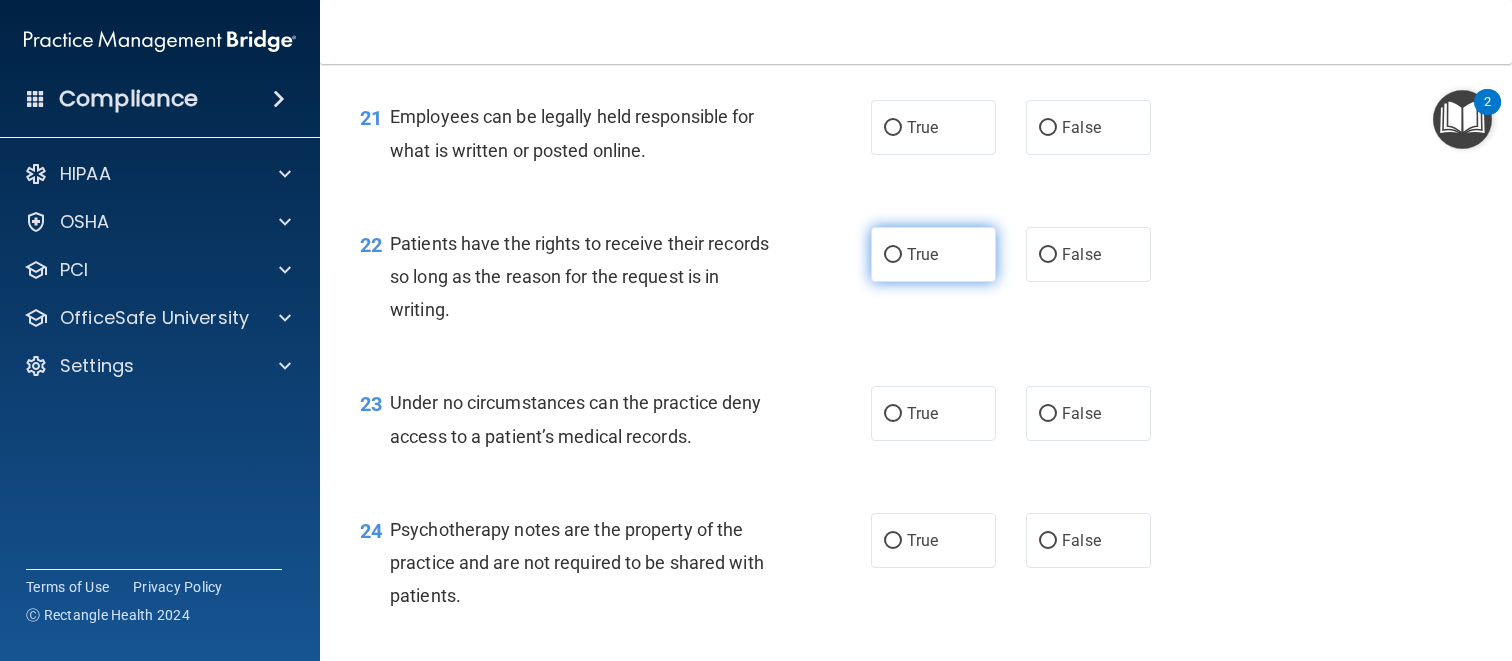 drag, startPoint x: 942, startPoint y: 331, endPoint x: 935, endPoint y: 299, distance: 32.75668 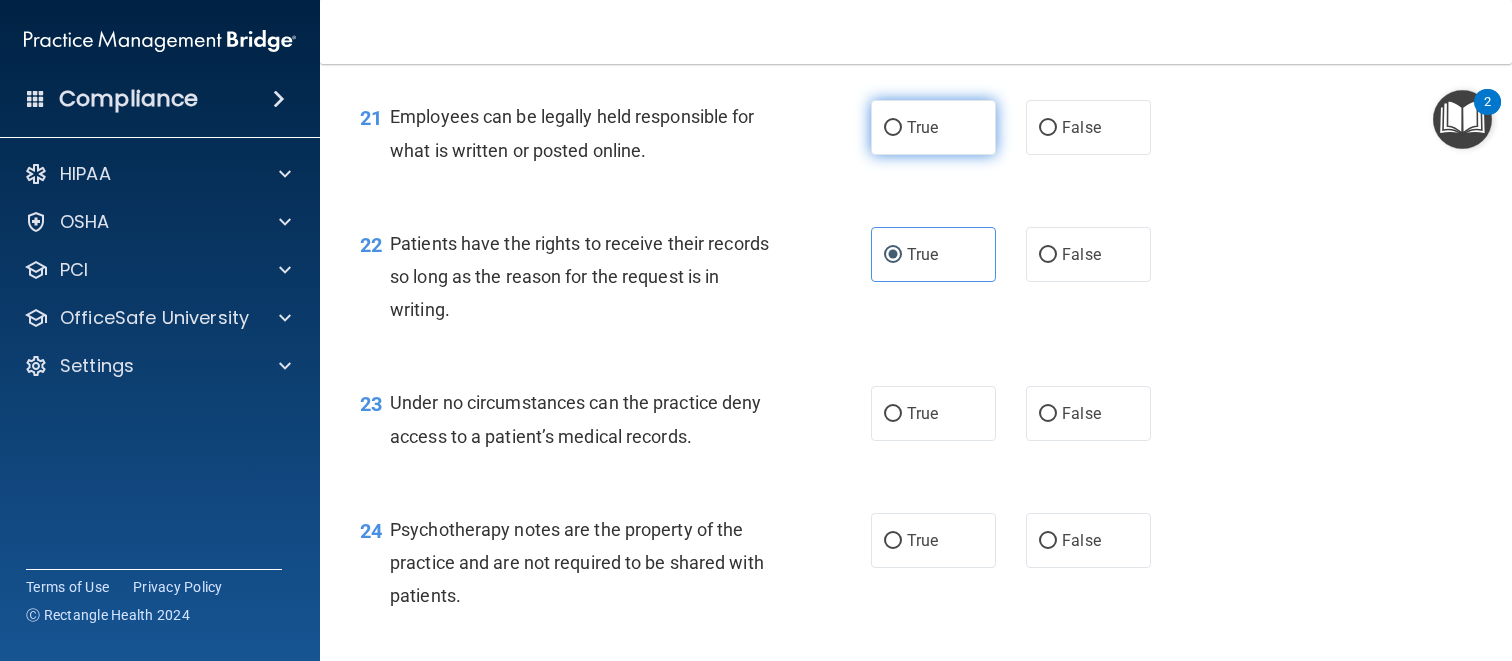 drag, startPoint x: 923, startPoint y: 189, endPoint x: 929, endPoint y: 204, distance: 16.155495 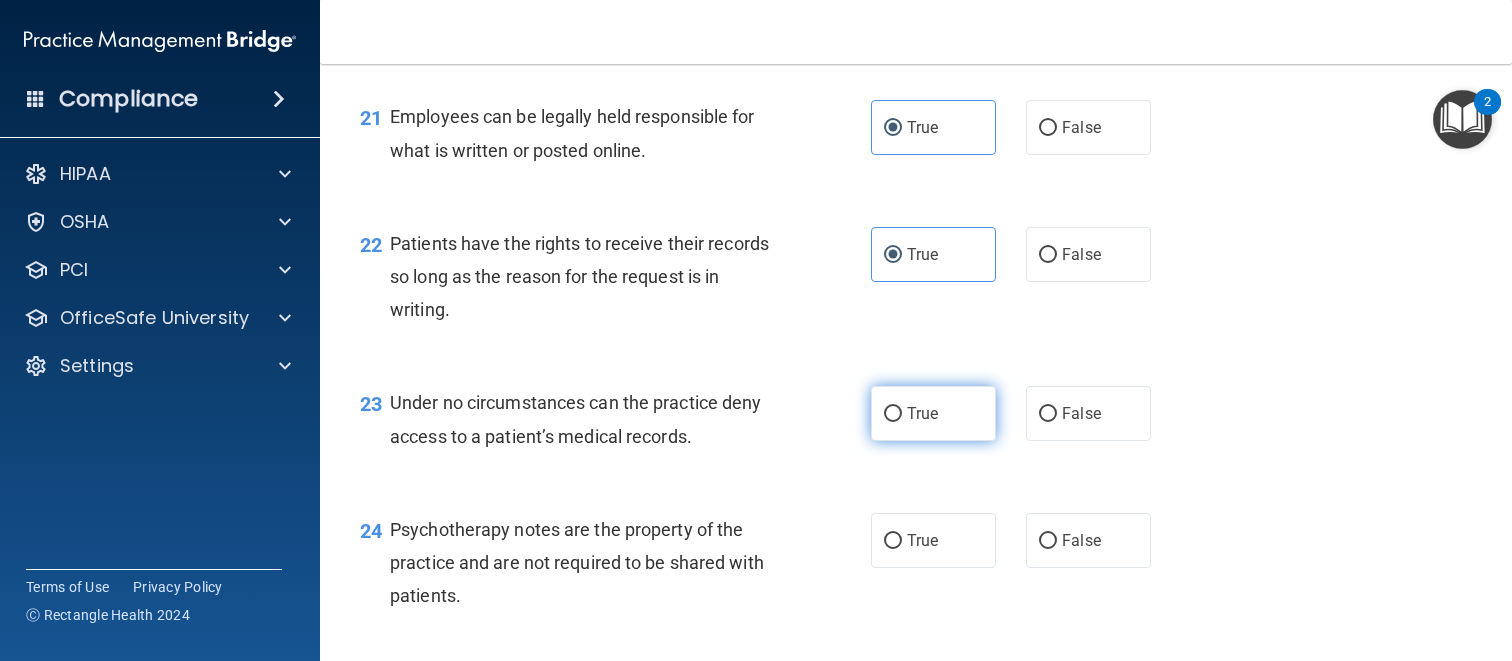 click on "True" at bounding box center (933, 413) 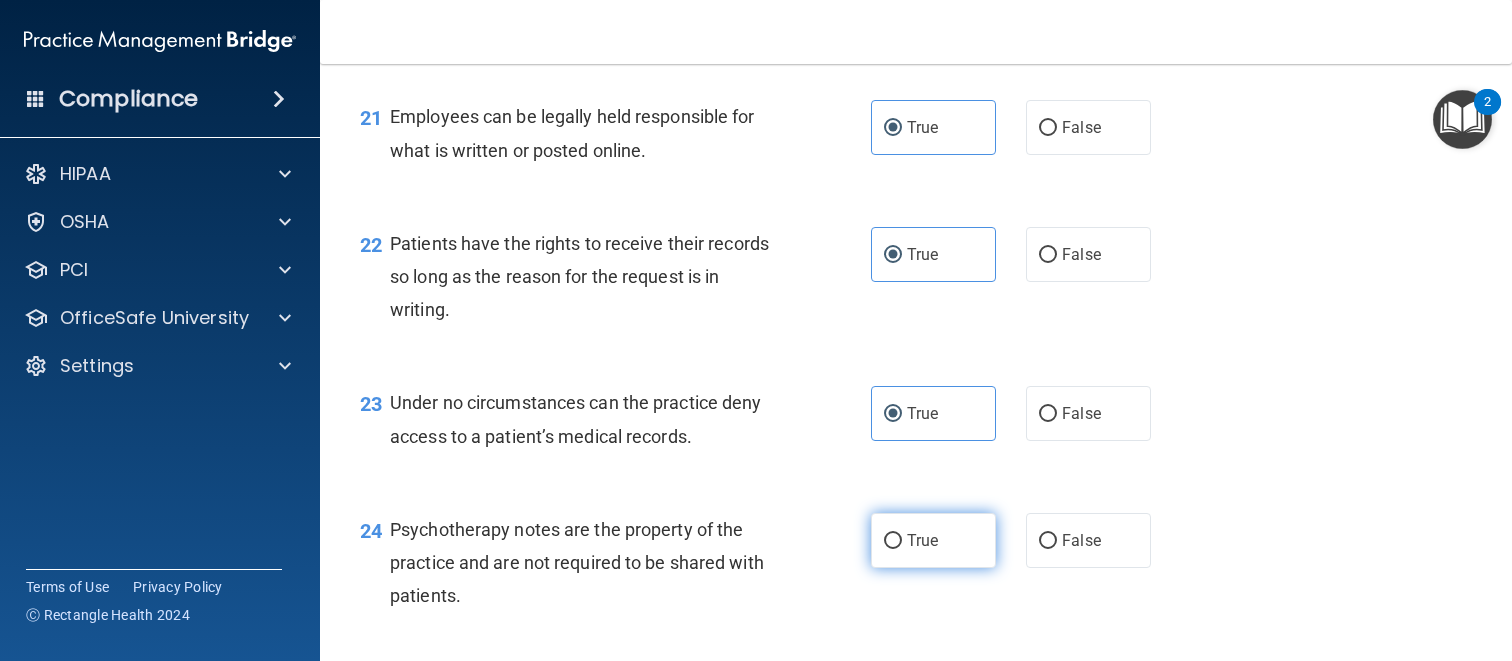 drag, startPoint x: 915, startPoint y: 613, endPoint x: 917, endPoint y: 588, distance: 25.079872 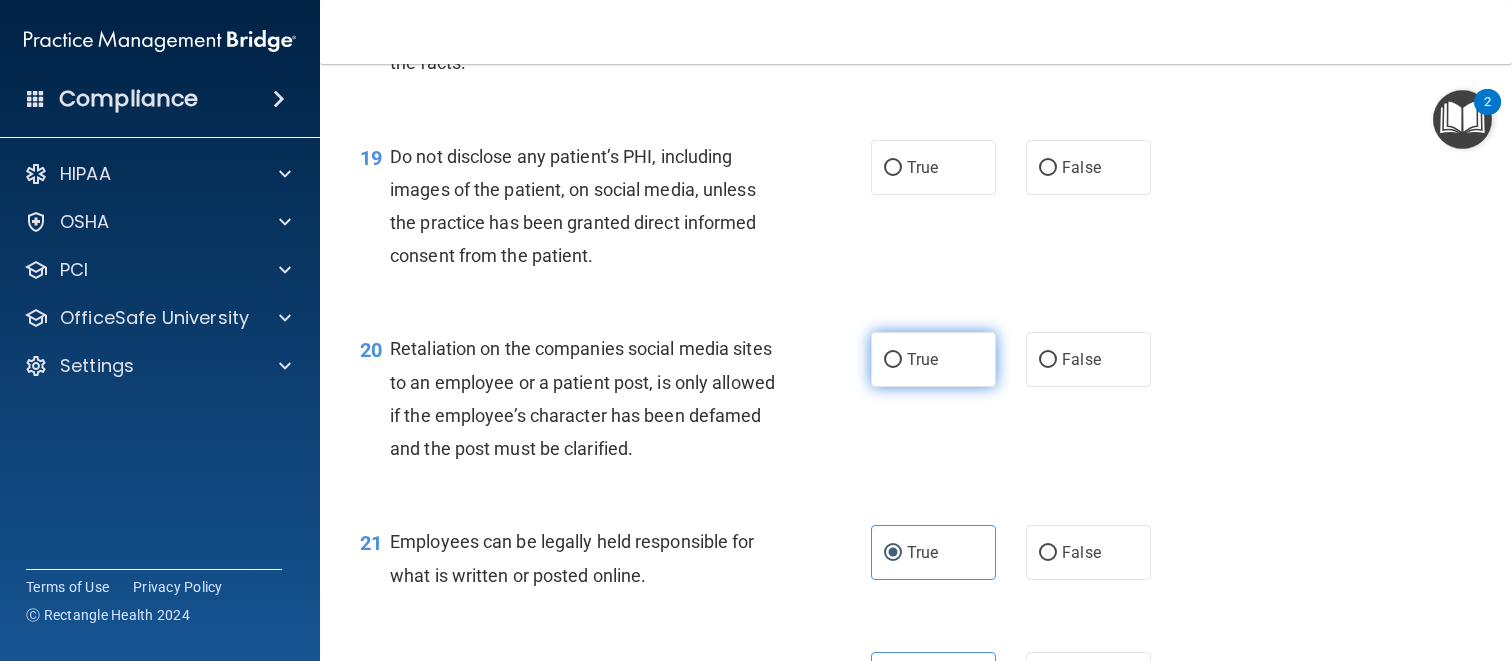 scroll, scrollTop: 3583, scrollLeft: 0, axis: vertical 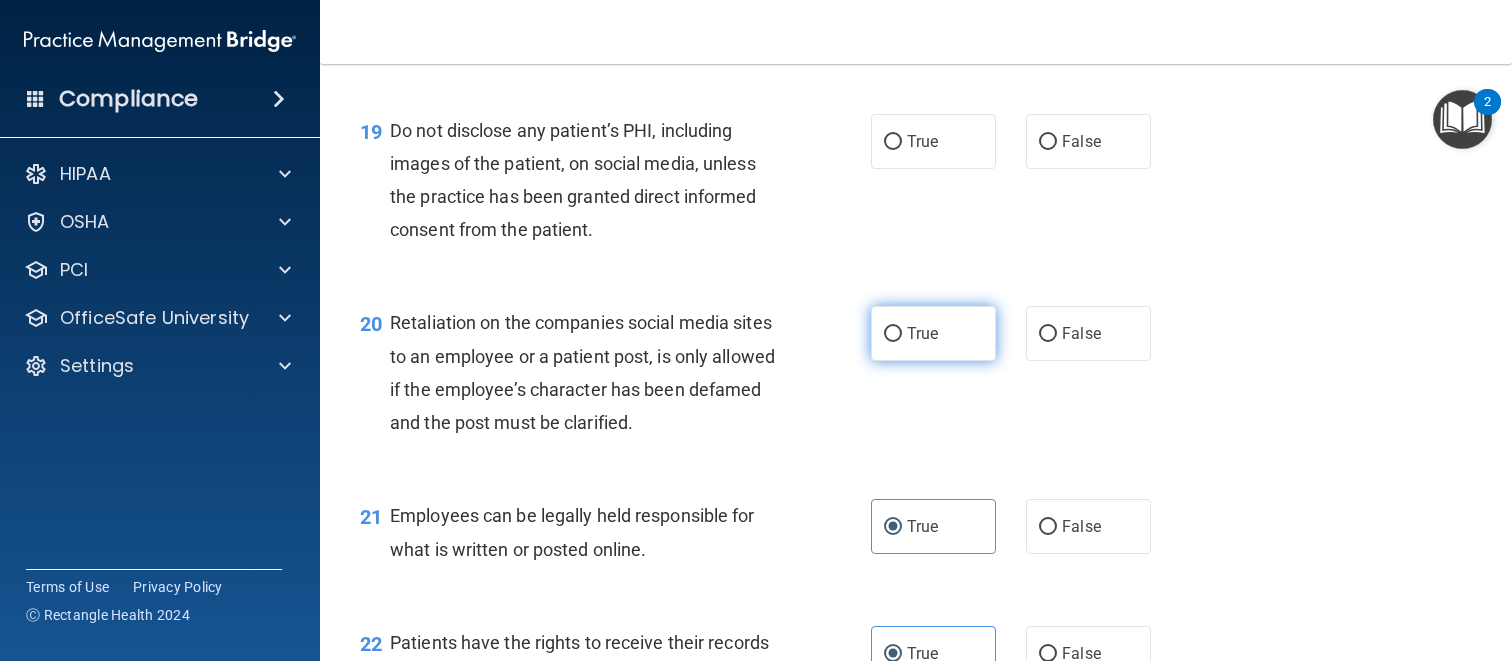 click on "True" at bounding box center [933, 333] 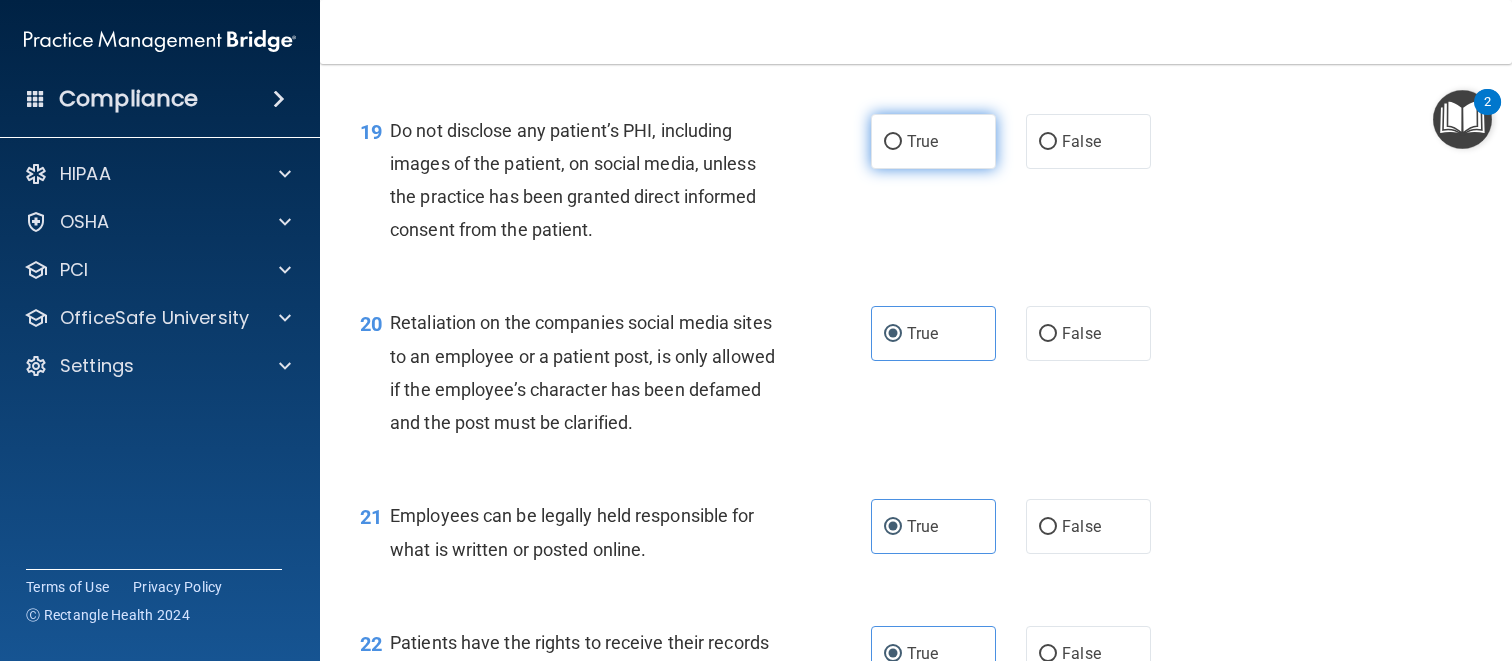 click on "True" at bounding box center [933, 141] 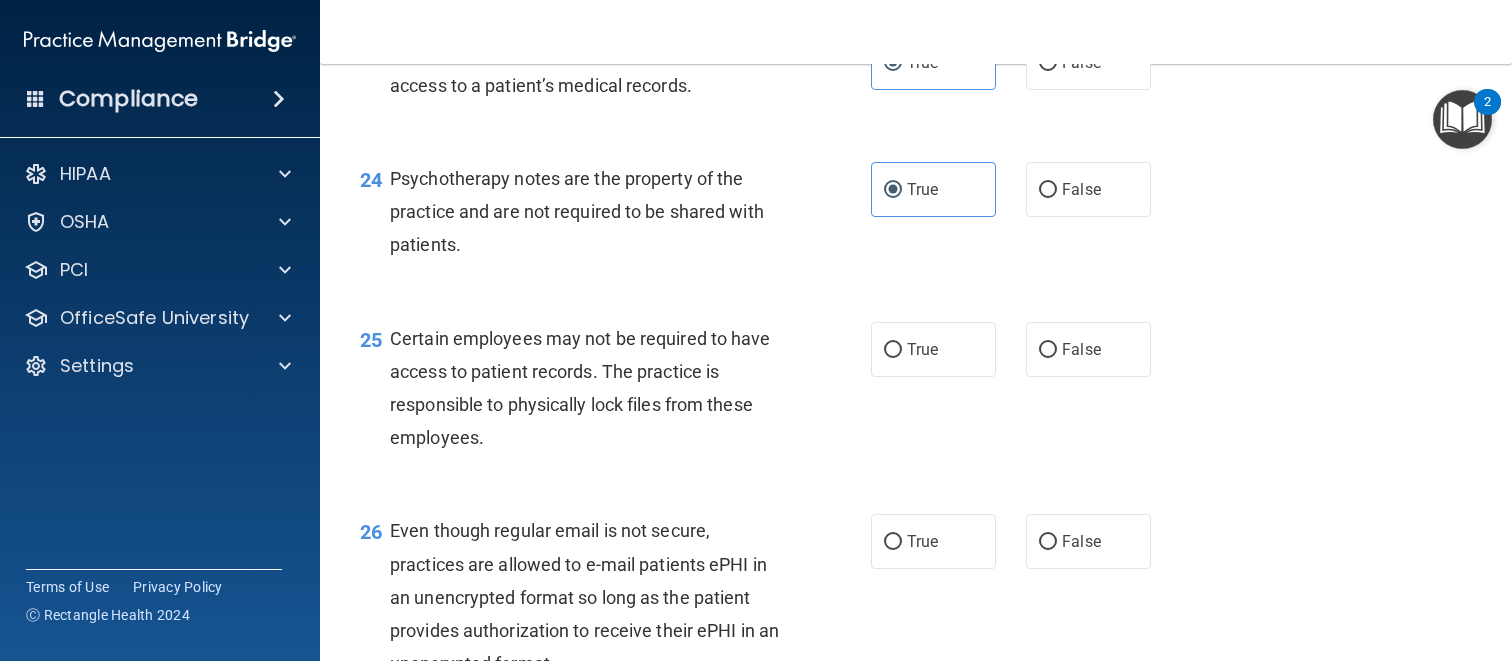 scroll, scrollTop: 4508, scrollLeft: 0, axis: vertical 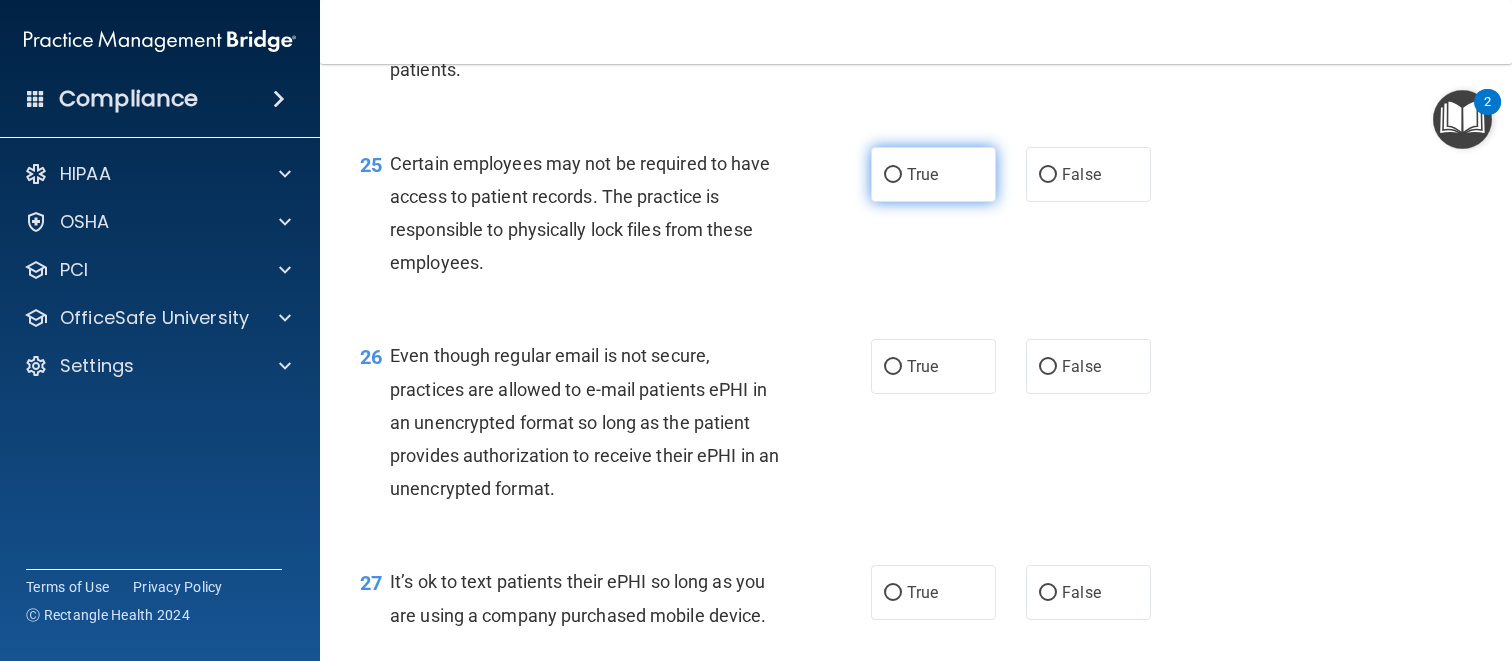 click on "True" at bounding box center [933, 174] 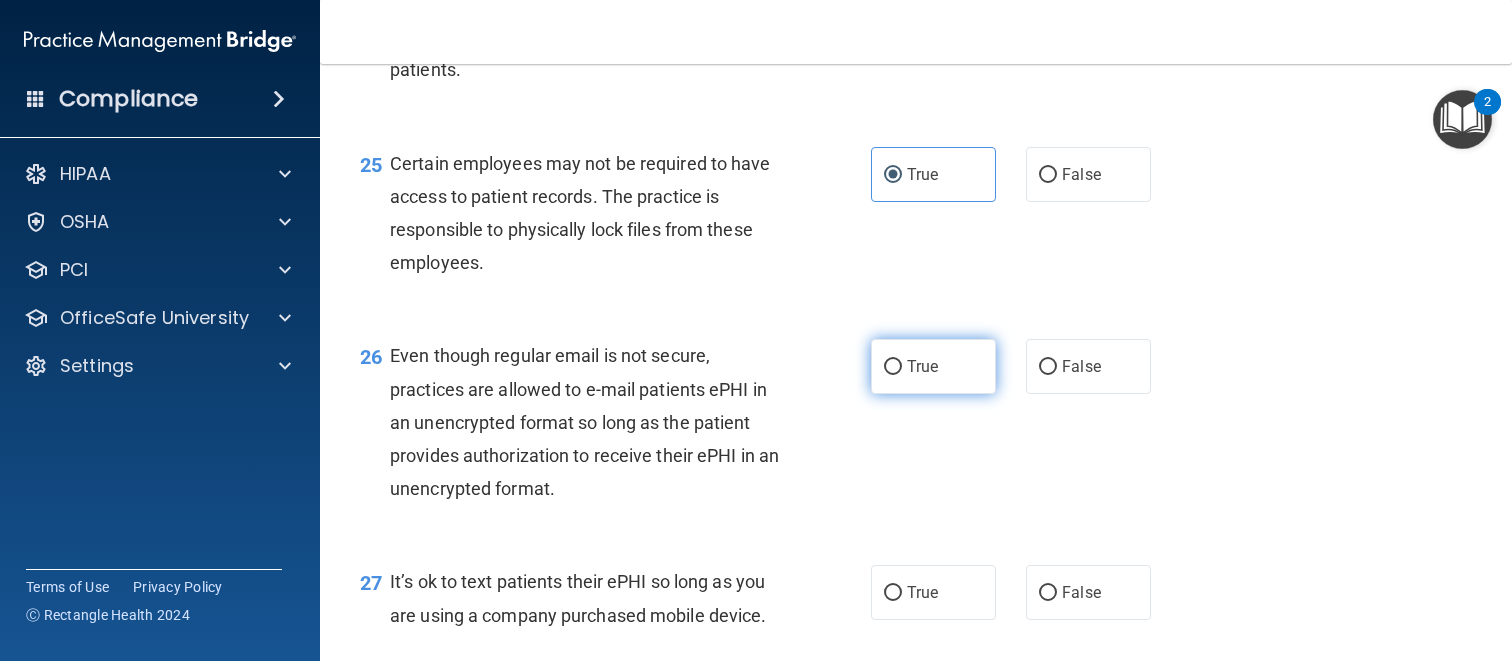 click on "True" at bounding box center (933, 366) 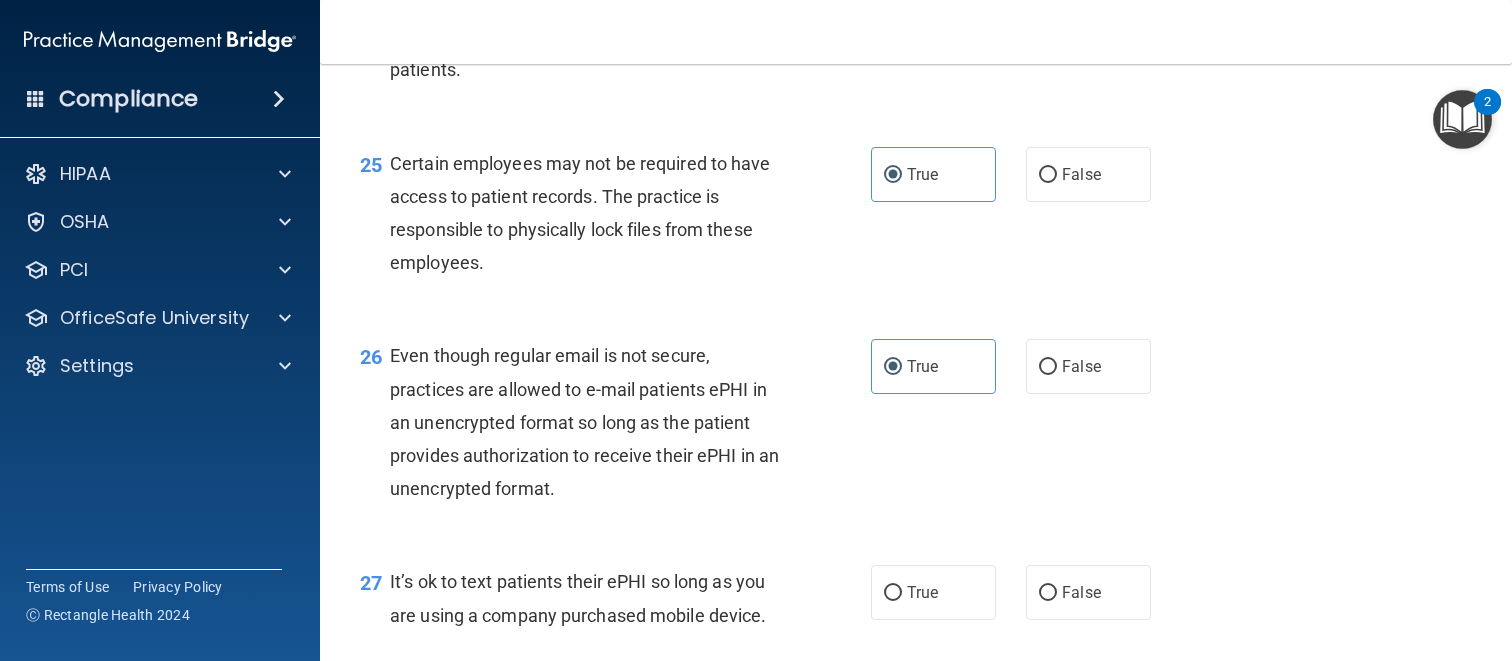 scroll, scrollTop: 4671, scrollLeft: 0, axis: vertical 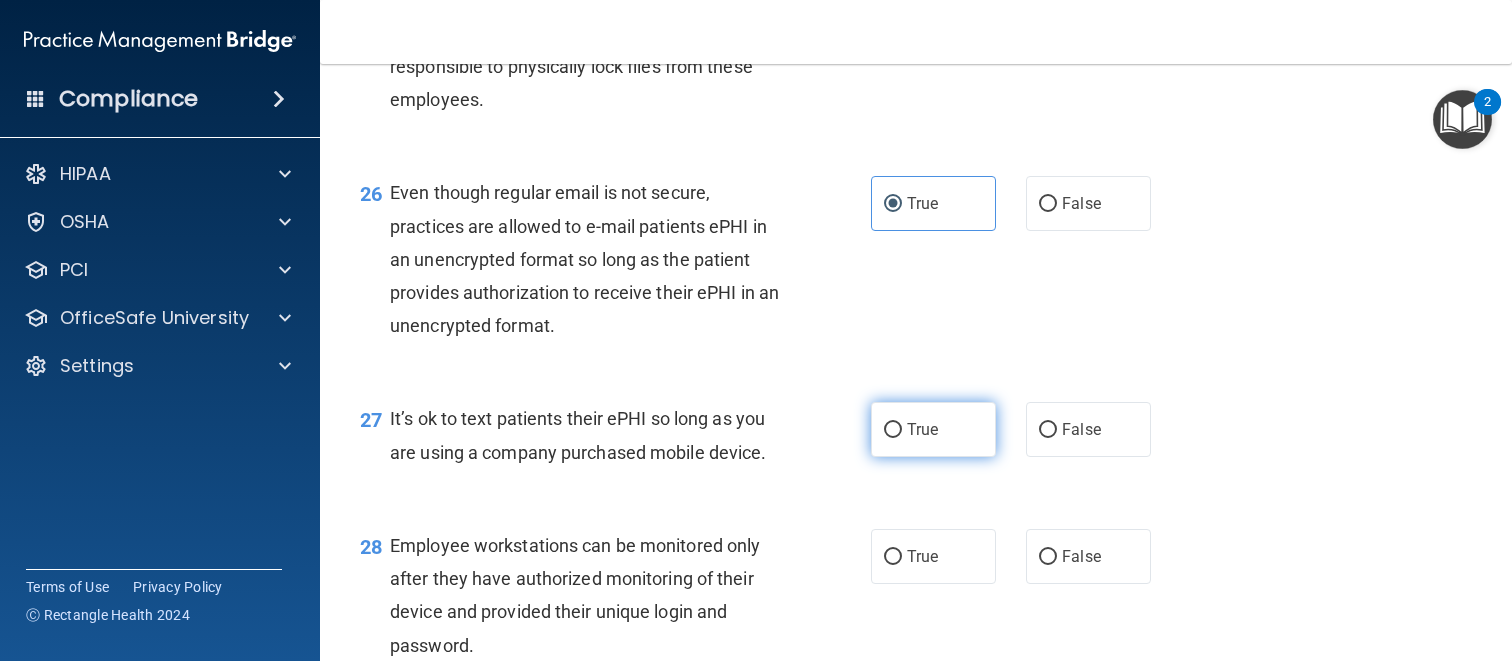 drag, startPoint x: 928, startPoint y: 496, endPoint x: 931, endPoint y: 516, distance: 20.22375 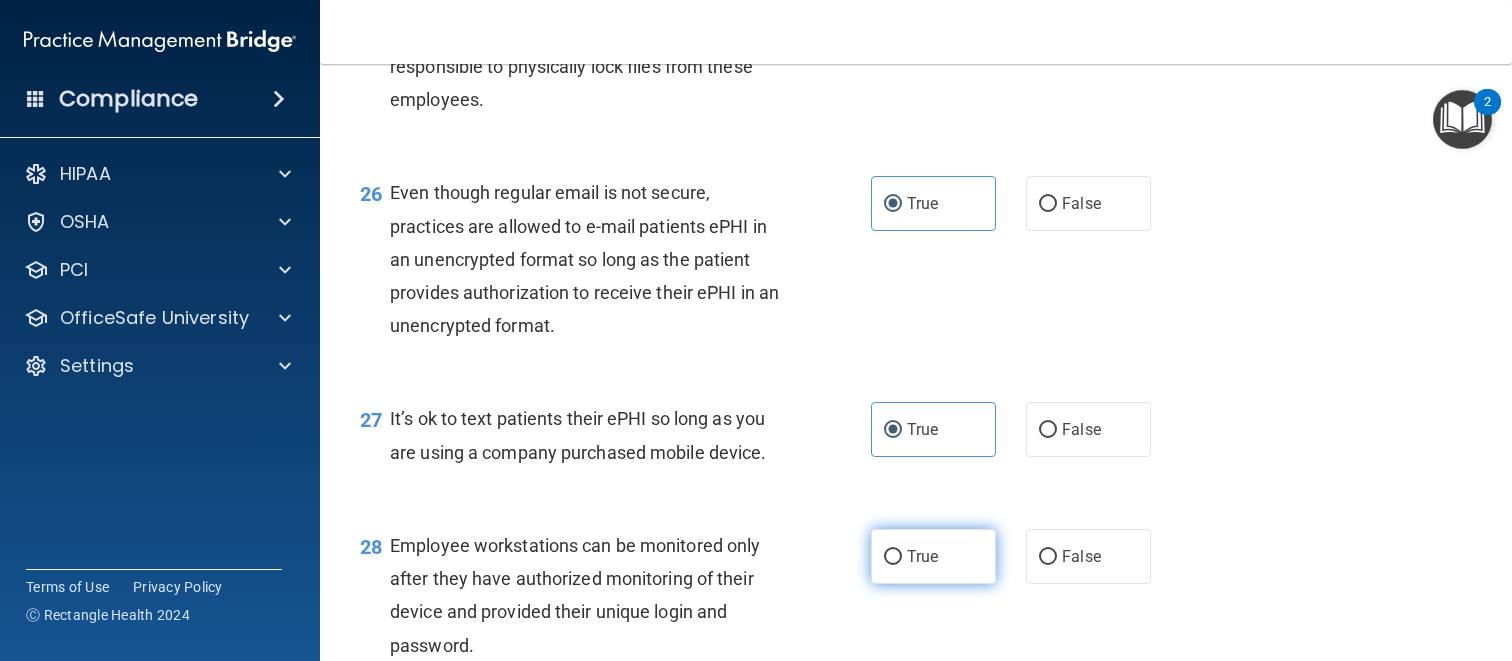click on "True" at bounding box center (933, 556) 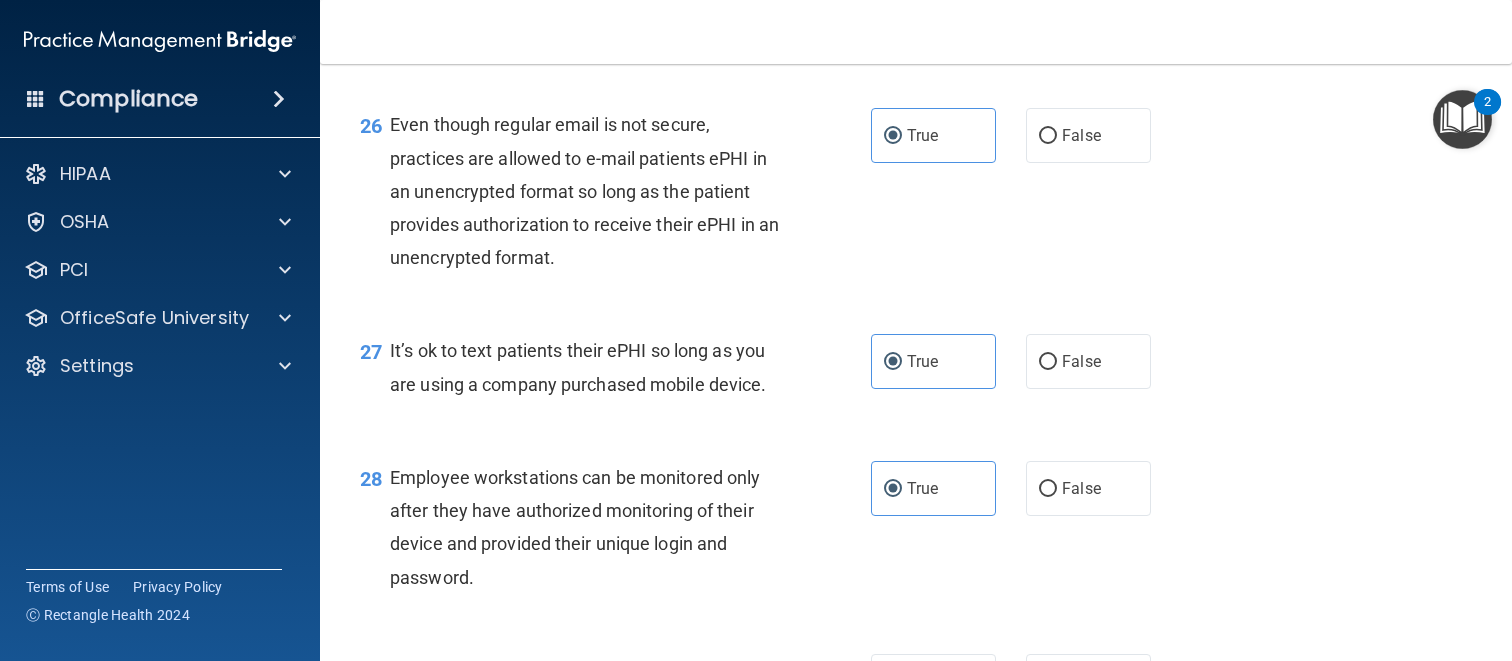 scroll, scrollTop: 4979, scrollLeft: 0, axis: vertical 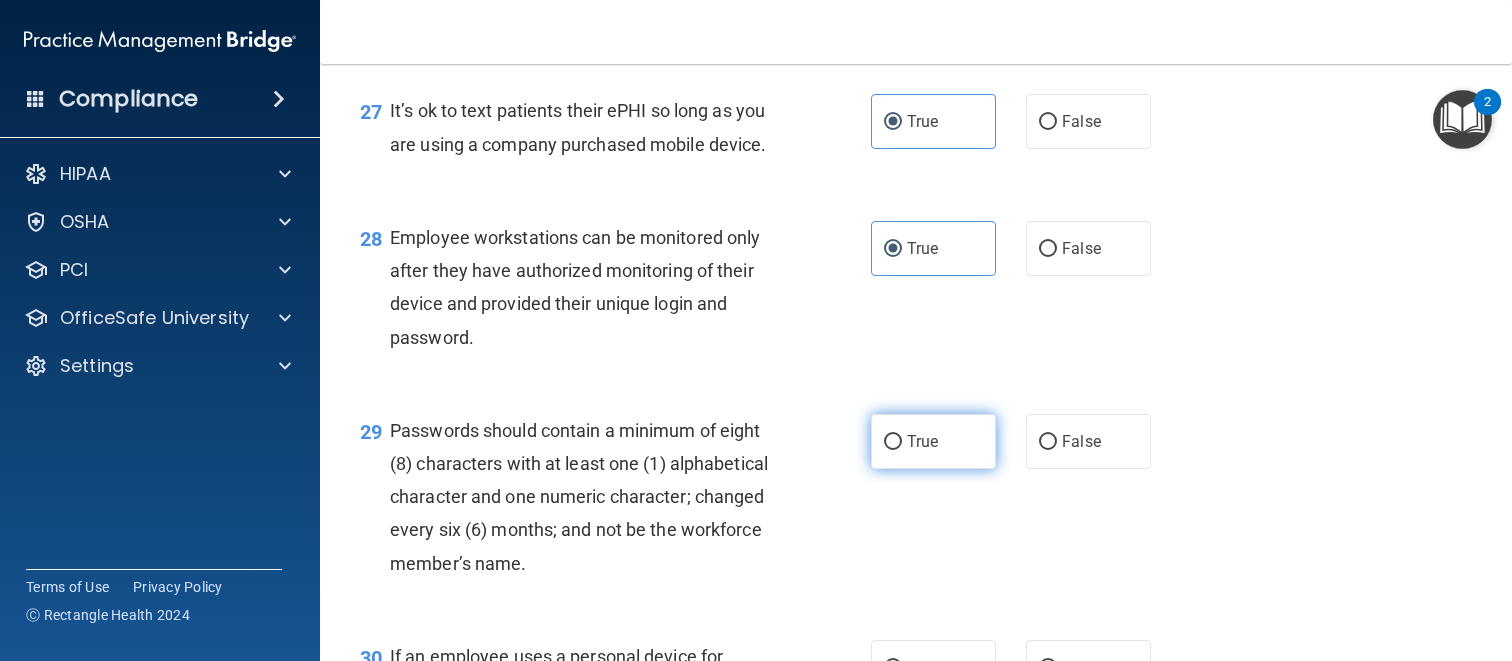 click on "True" at bounding box center [933, 441] 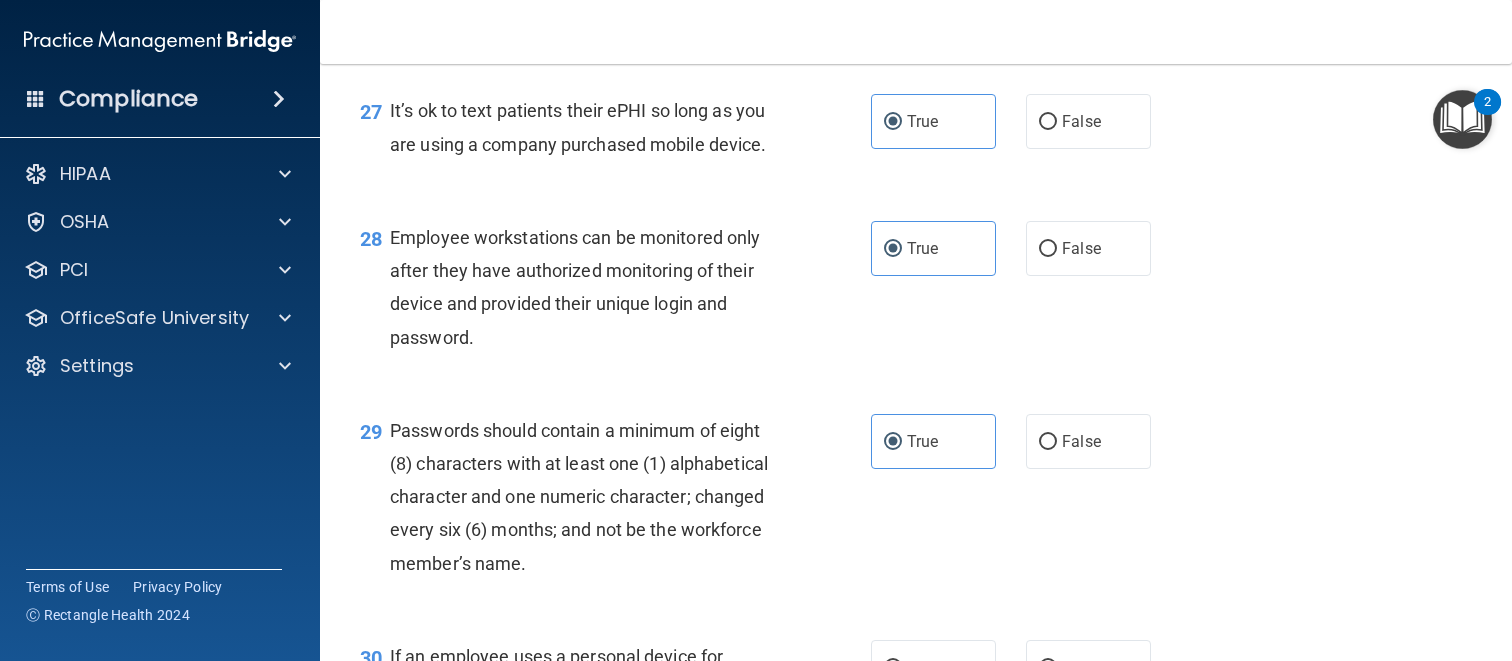 scroll, scrollTop: 5323, scrollLeft: 0, axis: vertical 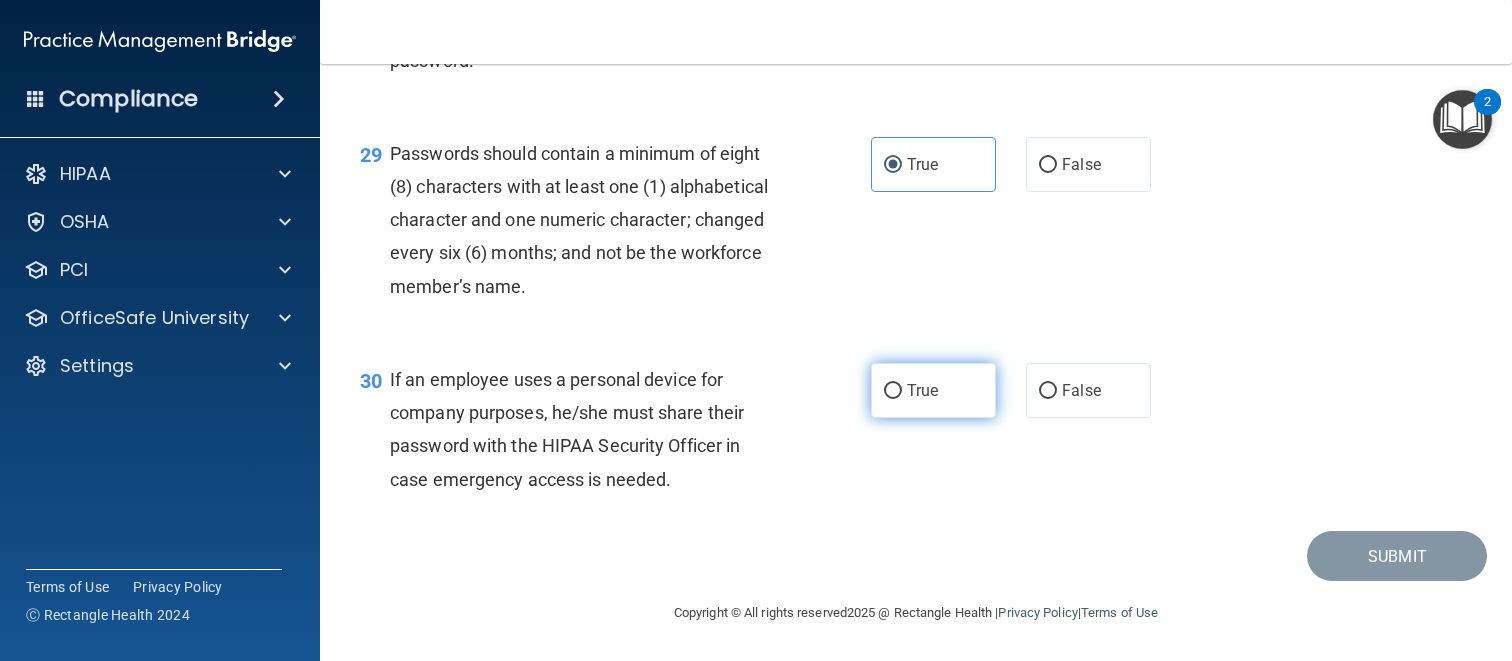 click on "True" at bounding box center [922, 390] 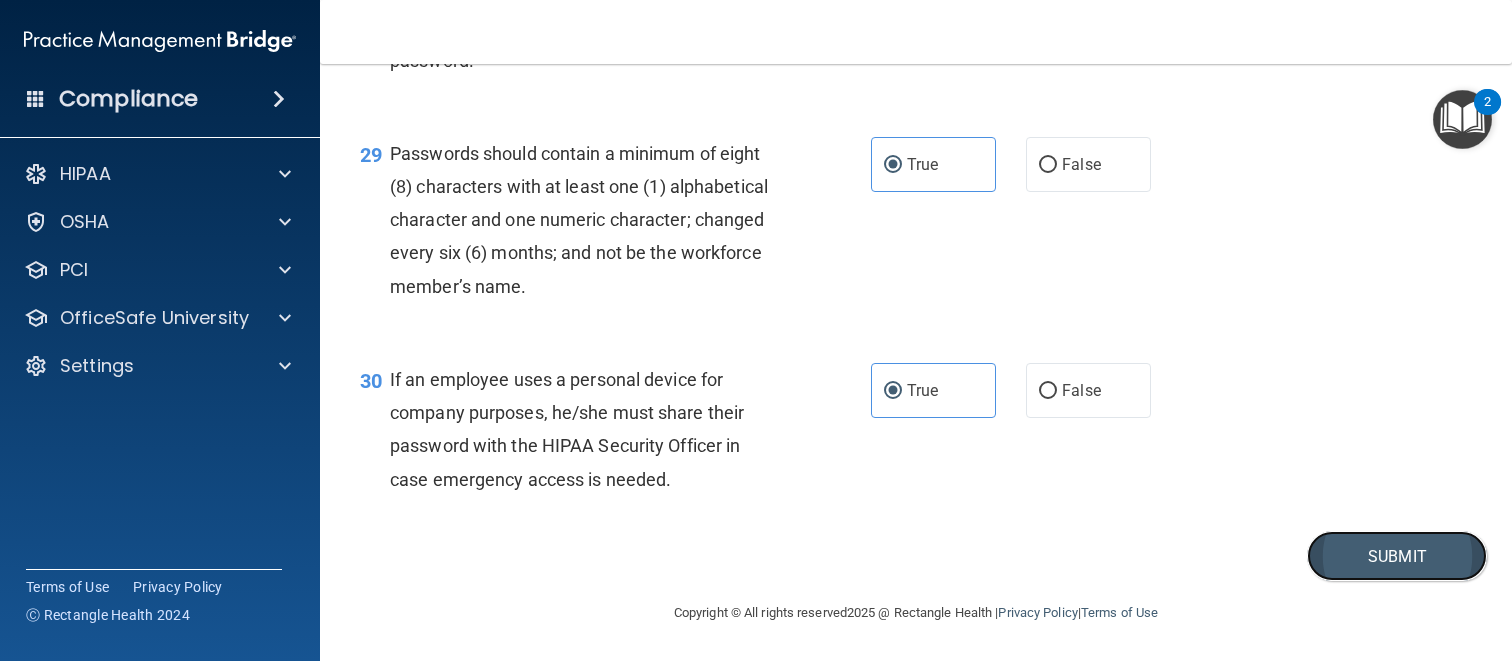click on "Submit" at bounding box center [1397, 556] 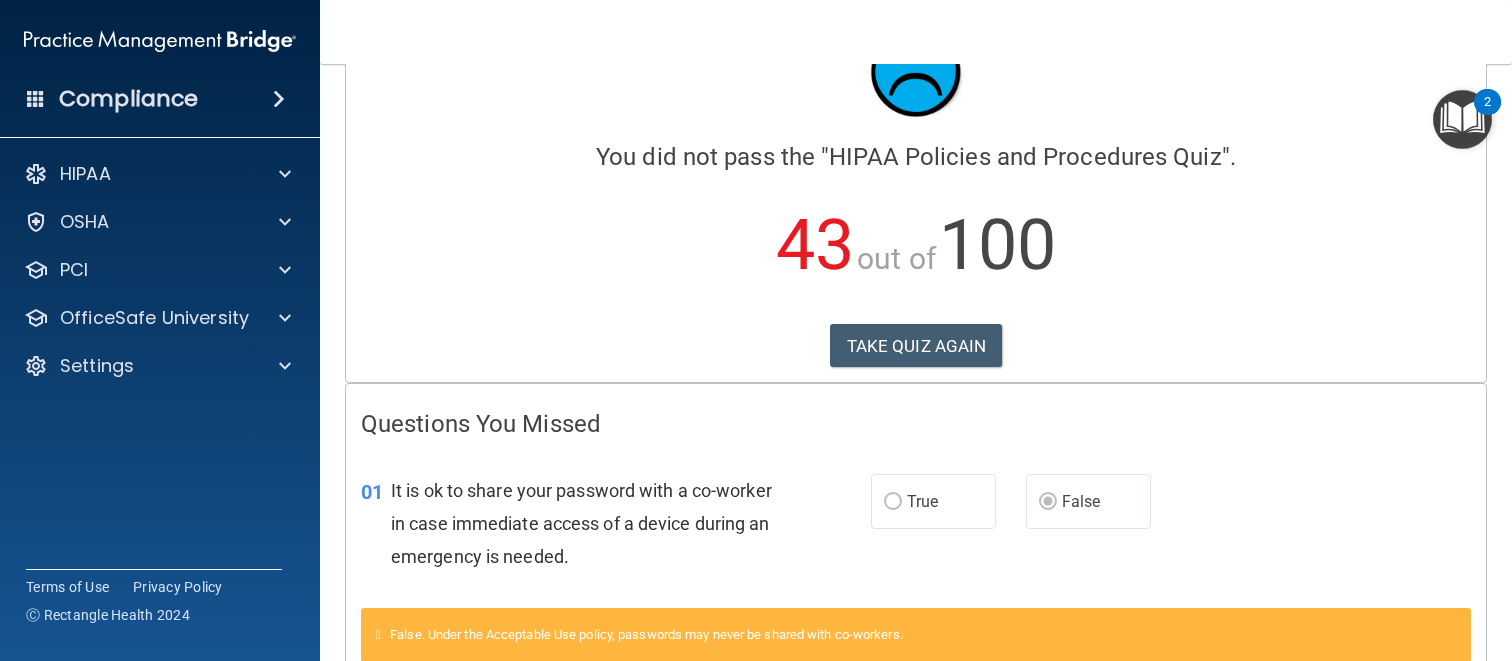 scroll, scrollTop: 0, scrollLeft: 0, axis: both 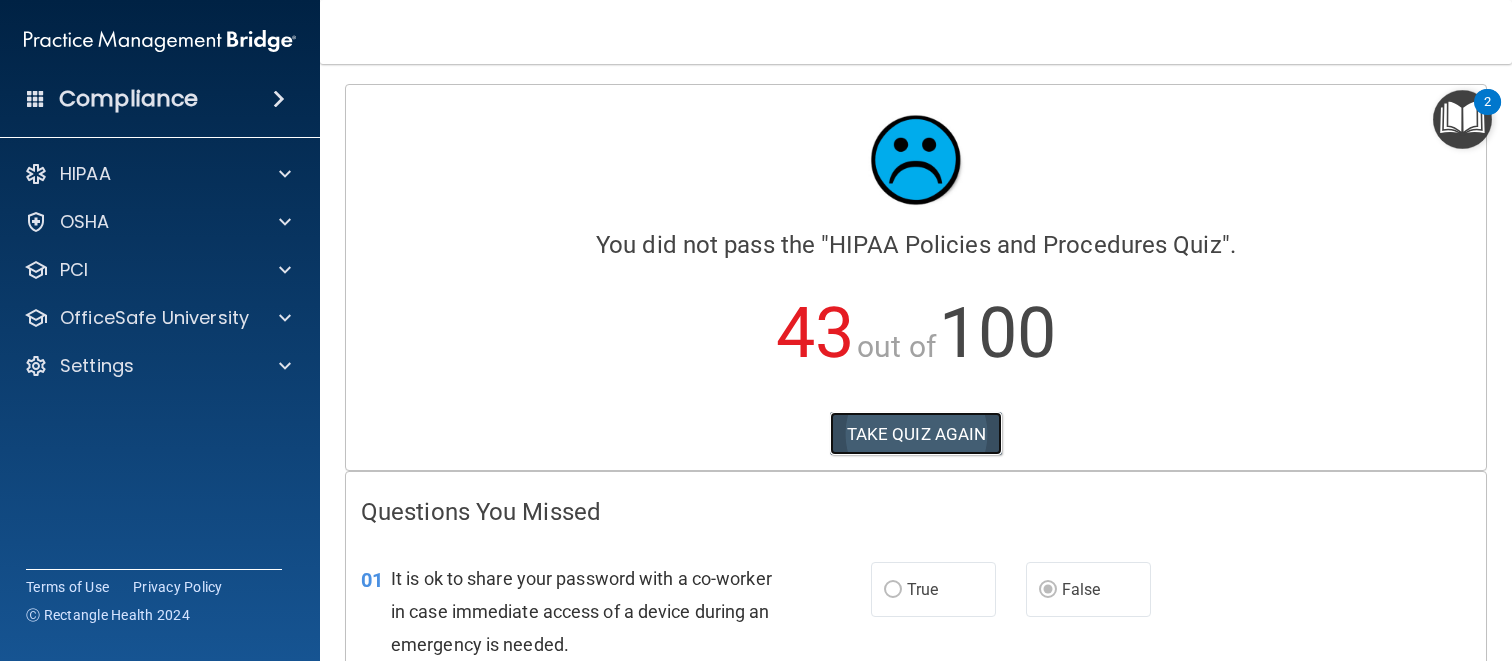 click on "TAKE QUIZ AGAIN" at bounding box center (916, 434) 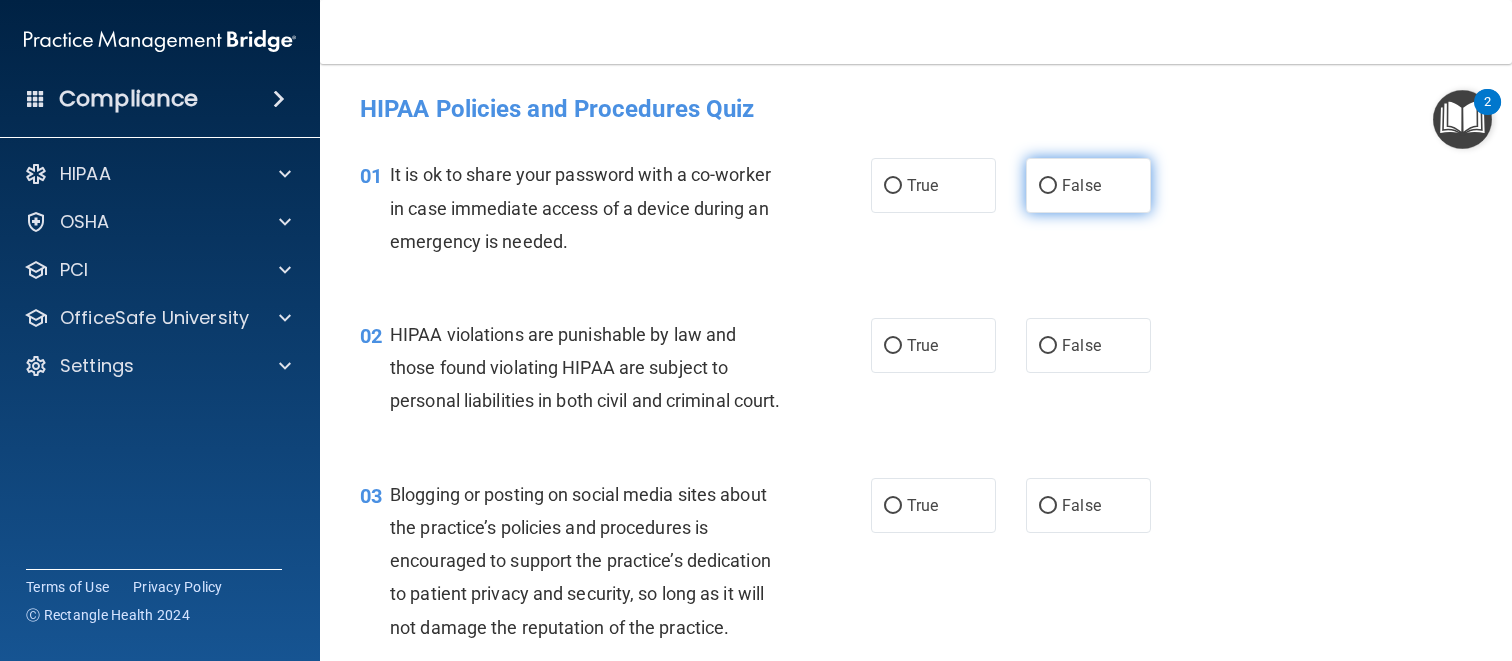 click on "False" at bounding box center [1088, 185] 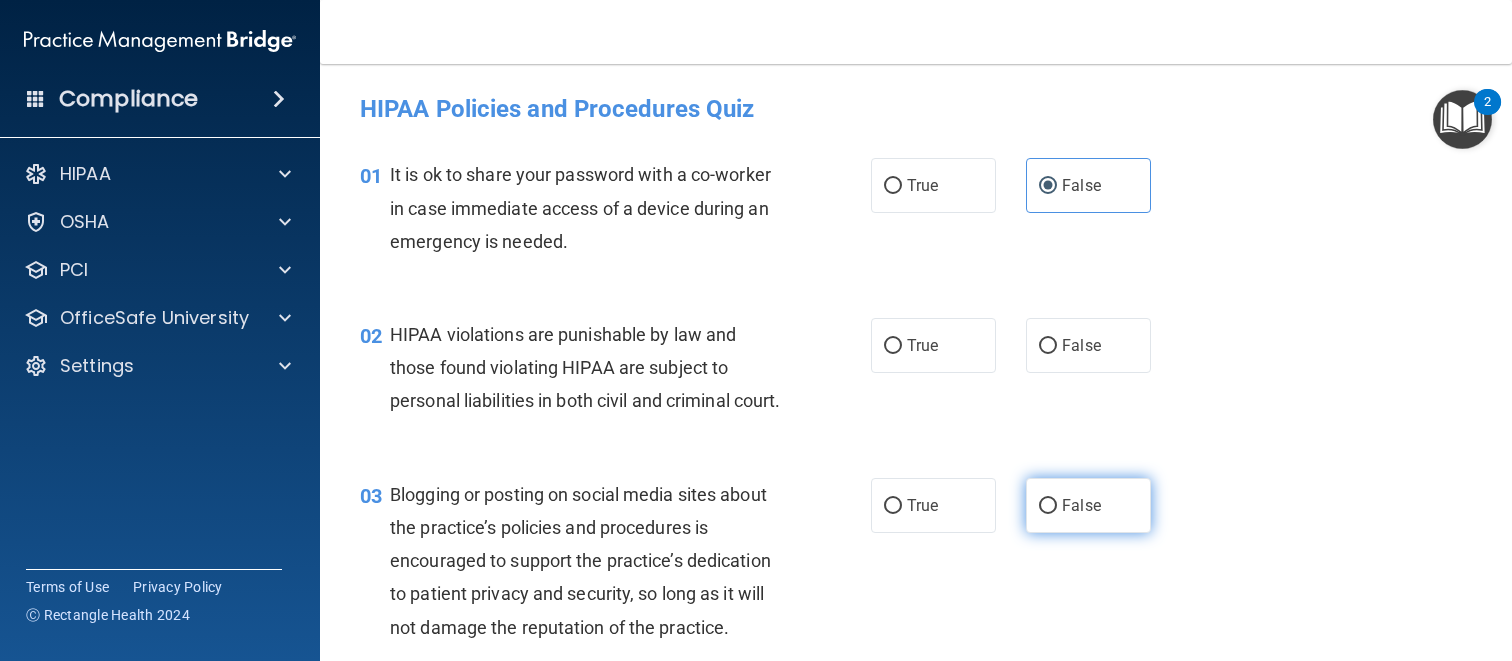 click on "False" at bounding box center (1088, 505) 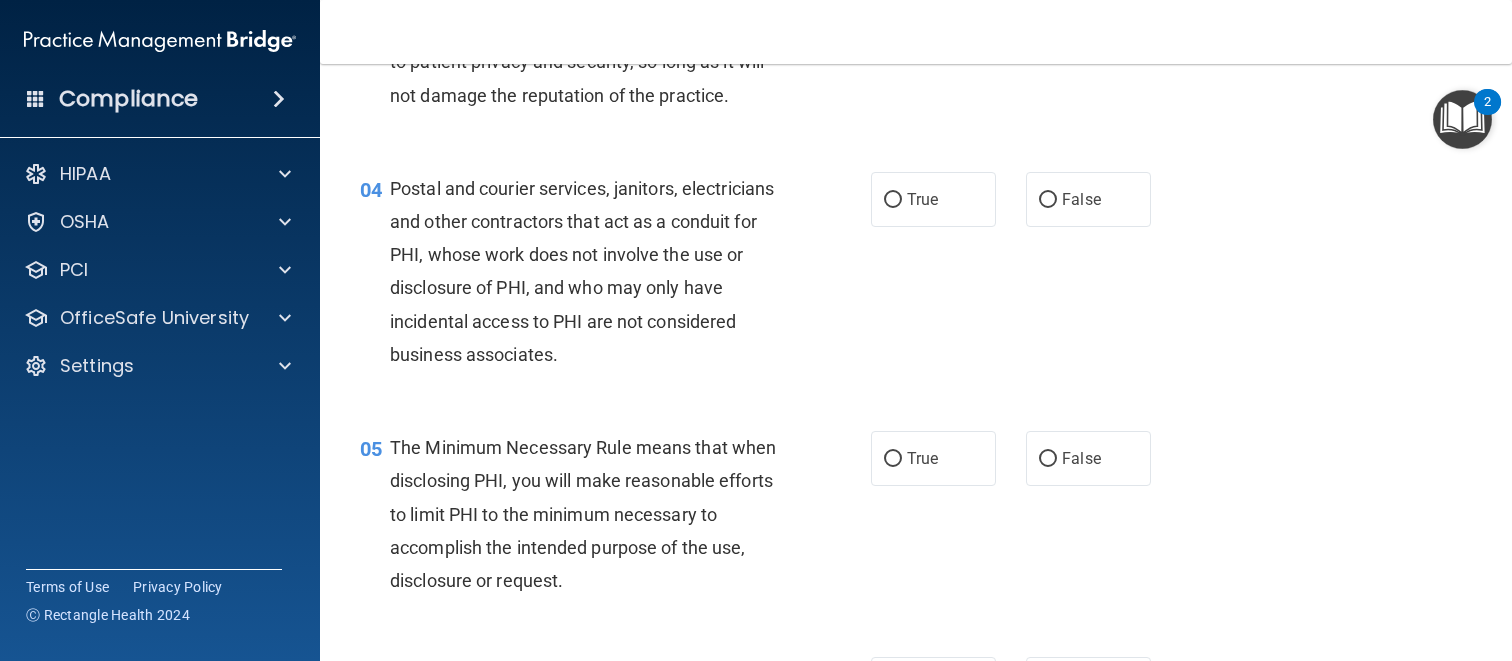 scroll, scrollTop: 617, scrollLeft: 0, axis: vertical 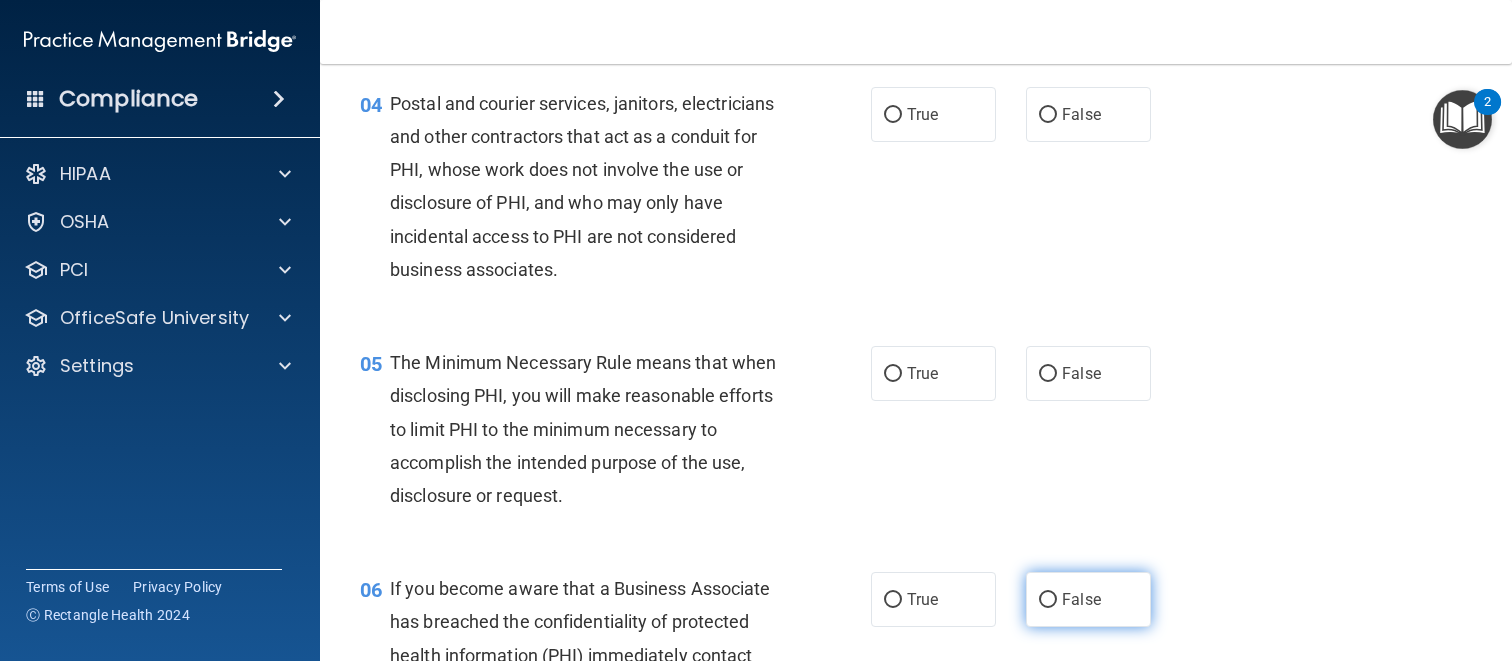 click on "False" at bounding box center [1088, 599] 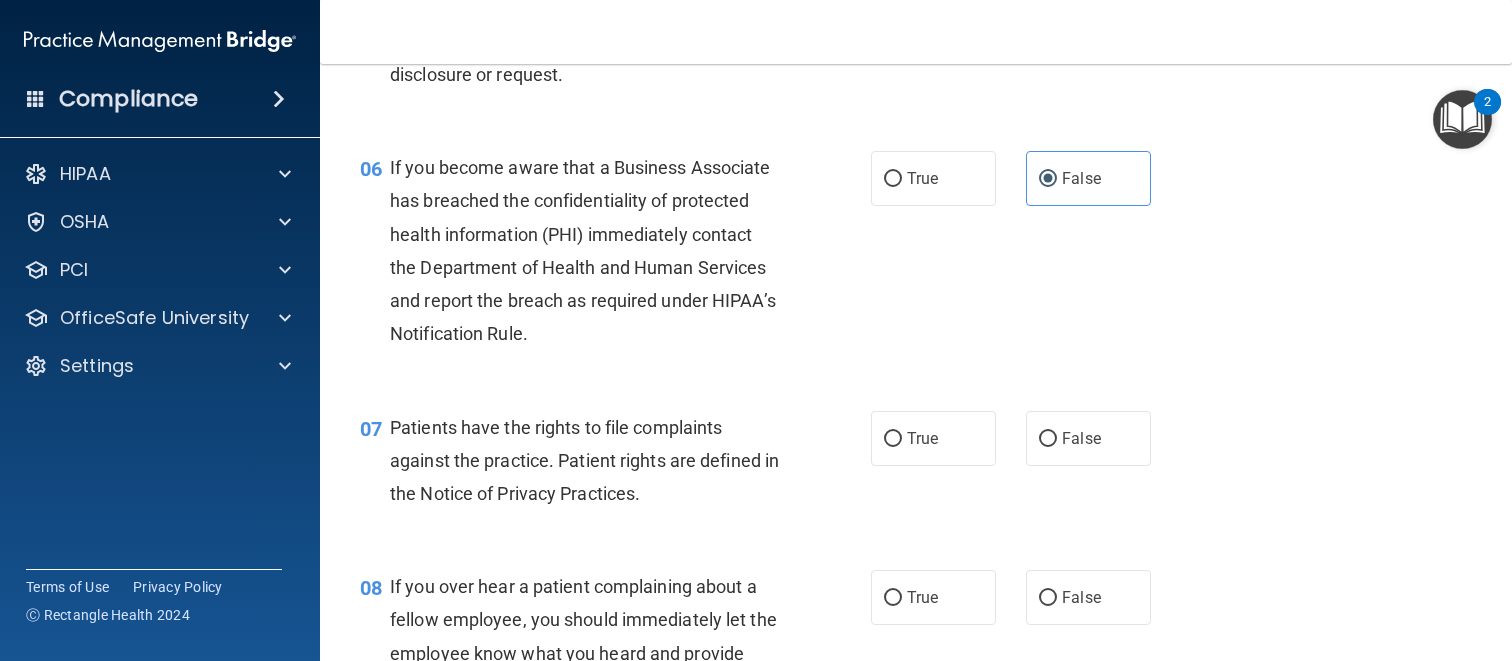 scroll, scrollTop: 1151, scrollLeft: 0, axis: vertical 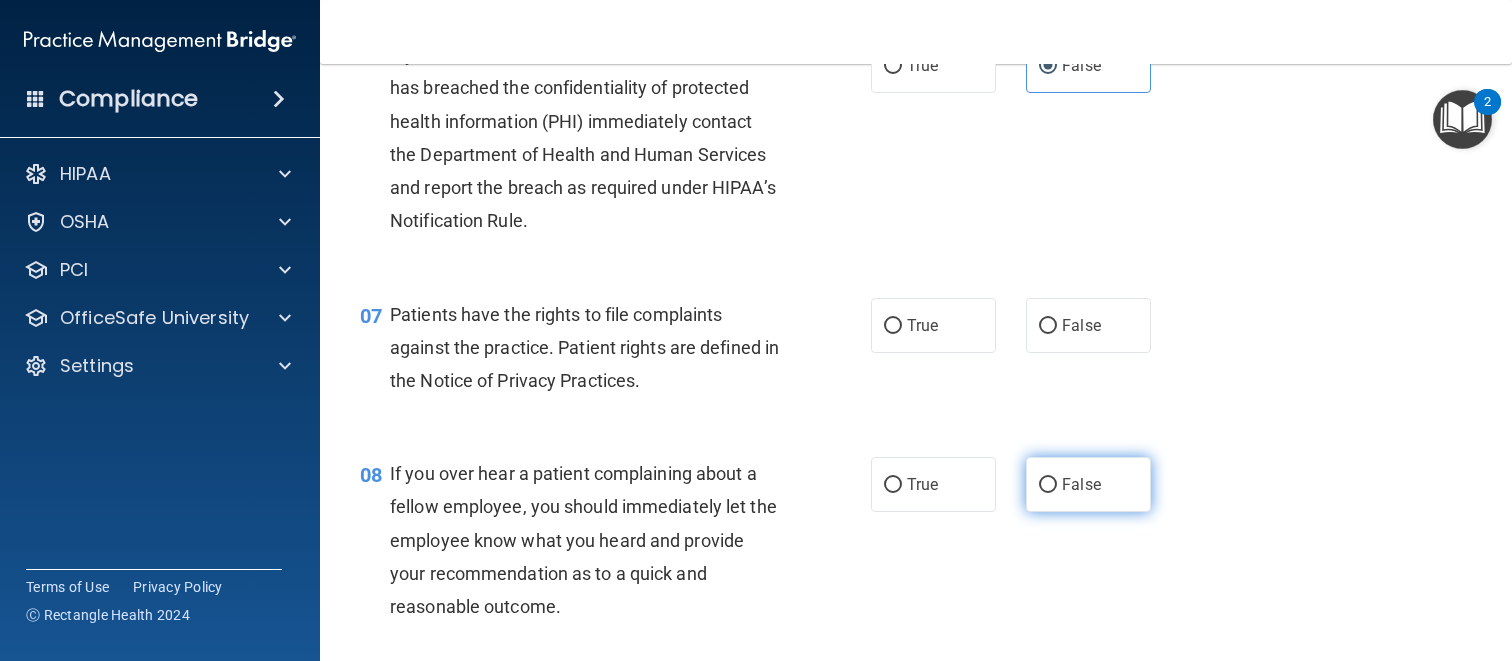 click on "False" at bounding box center [1088, 484] 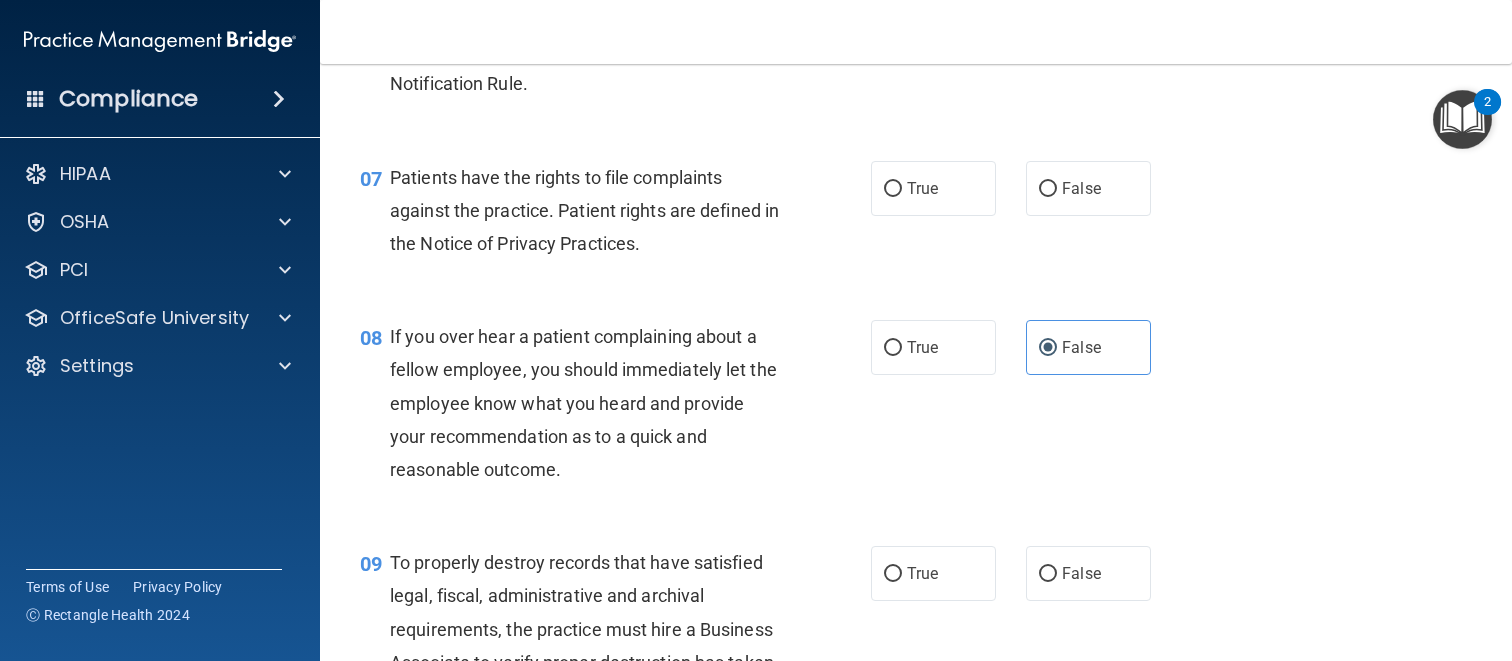 scroll, scrollTop: 1290, scrollLeft: 0, axis: vertical 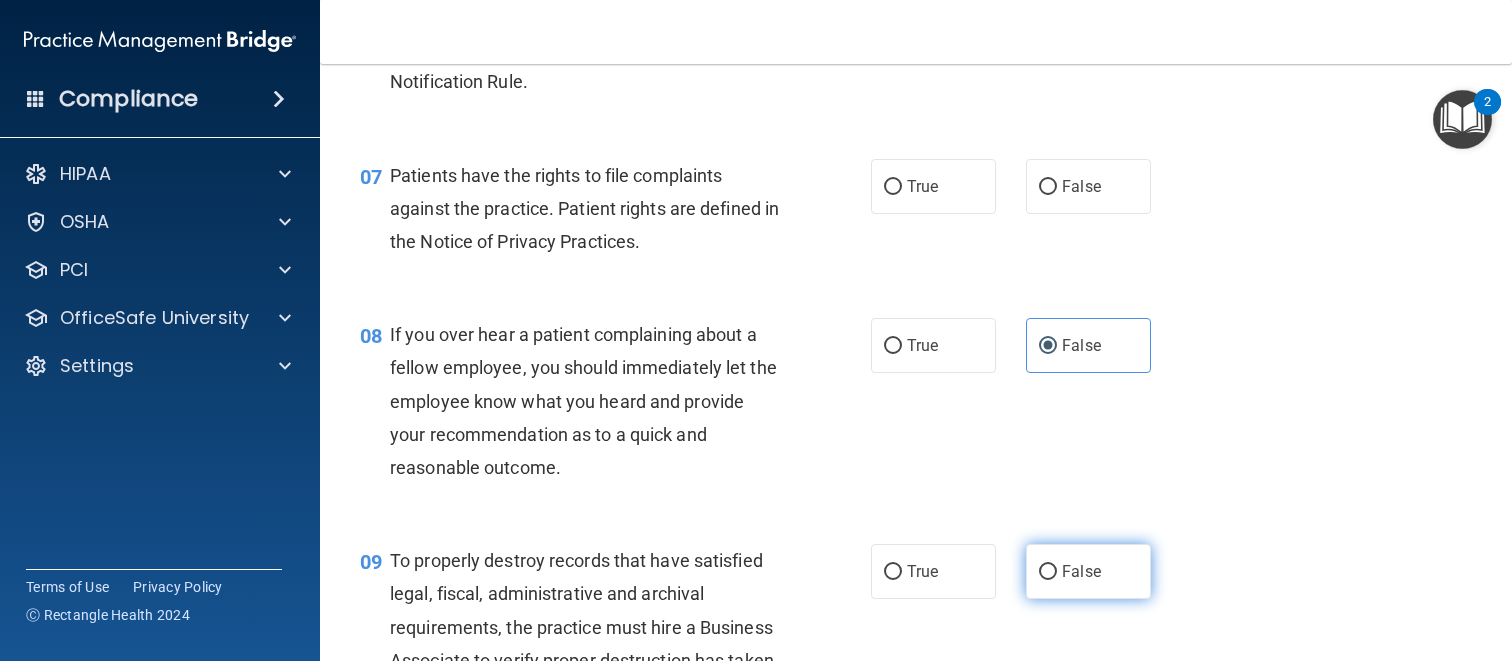 click on "False" at bounding box center [1088, 571] 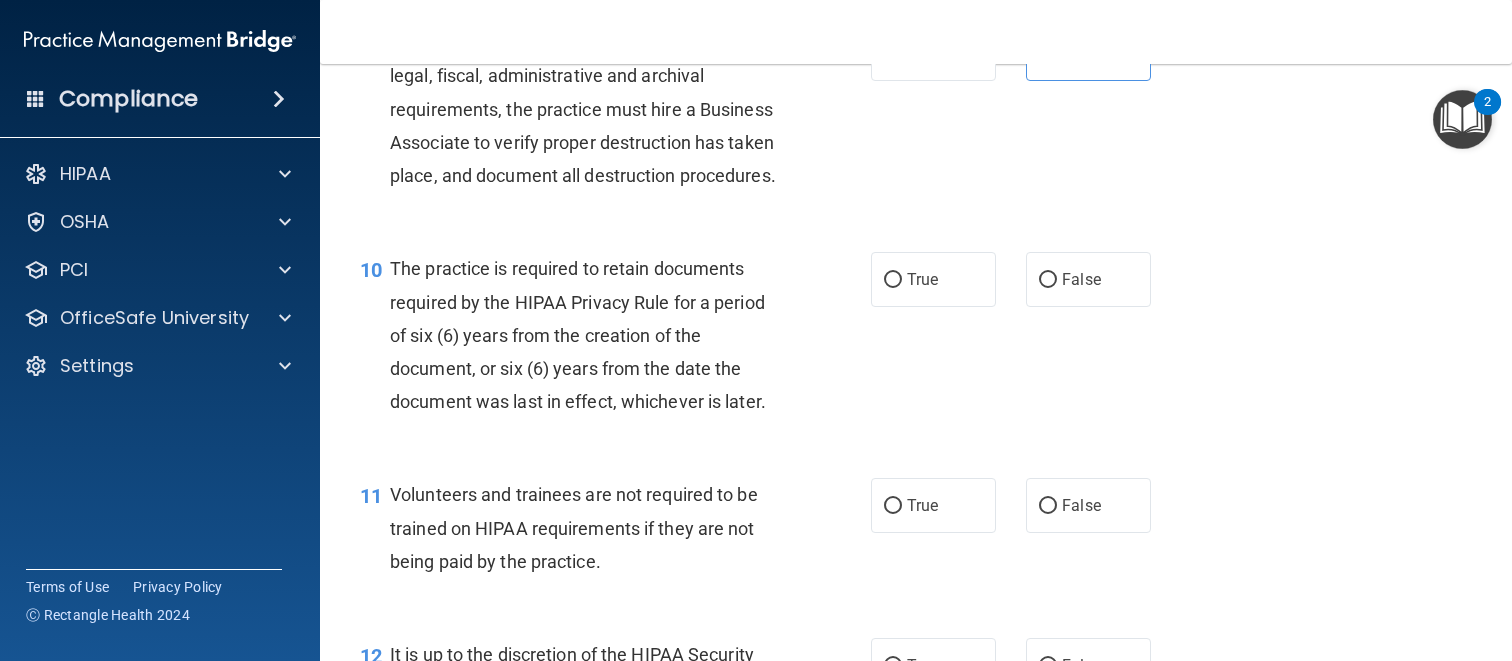 scroll, scrollTop: 1822, scrollLeft: 0, axis: vertical 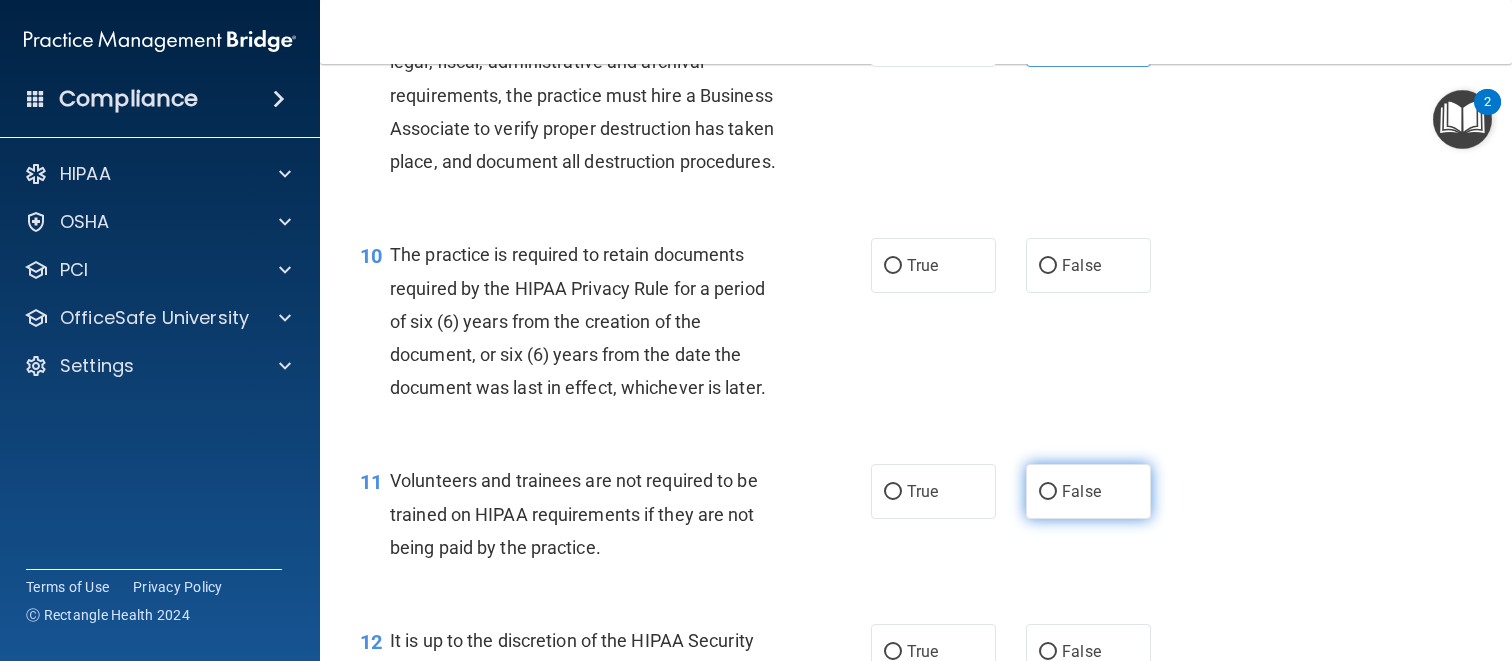 click on "False" at bounding box center [1088, 491] 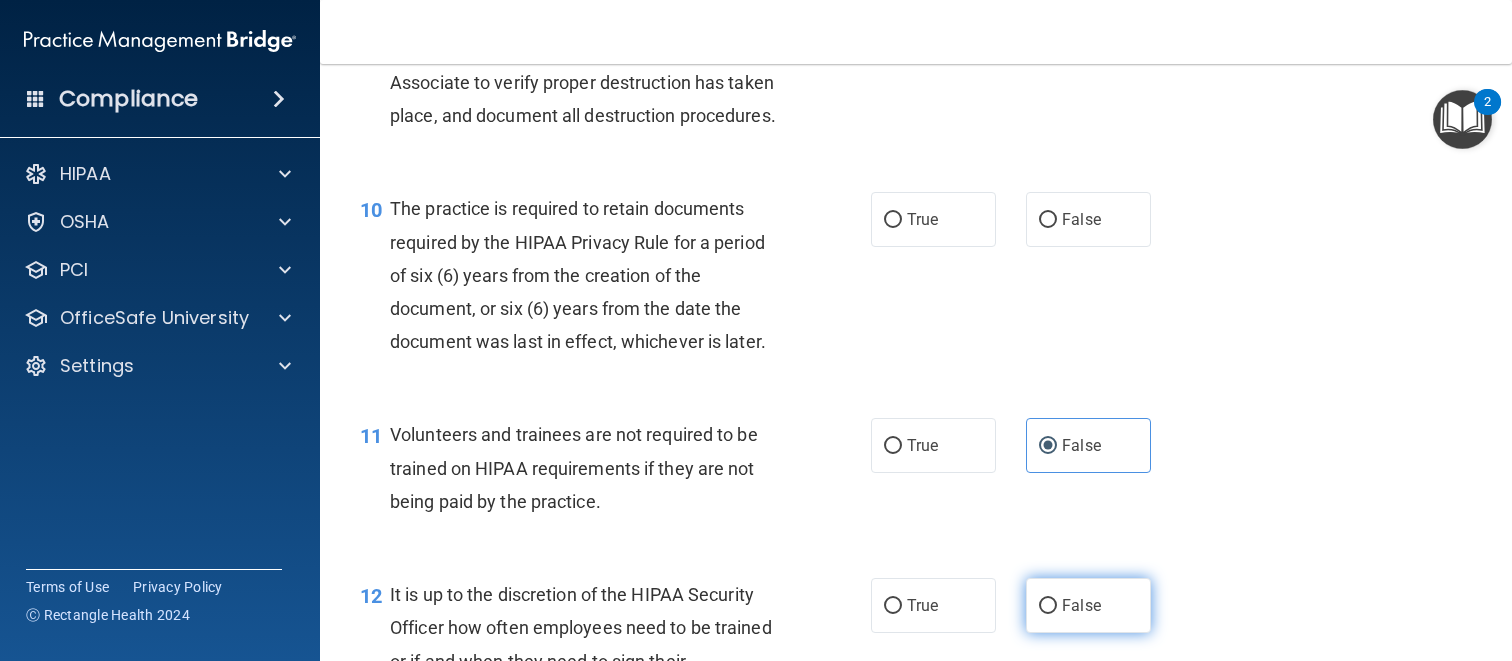 scroll, scrollTop: 1965, scrollLeft: 0, axis: vertical 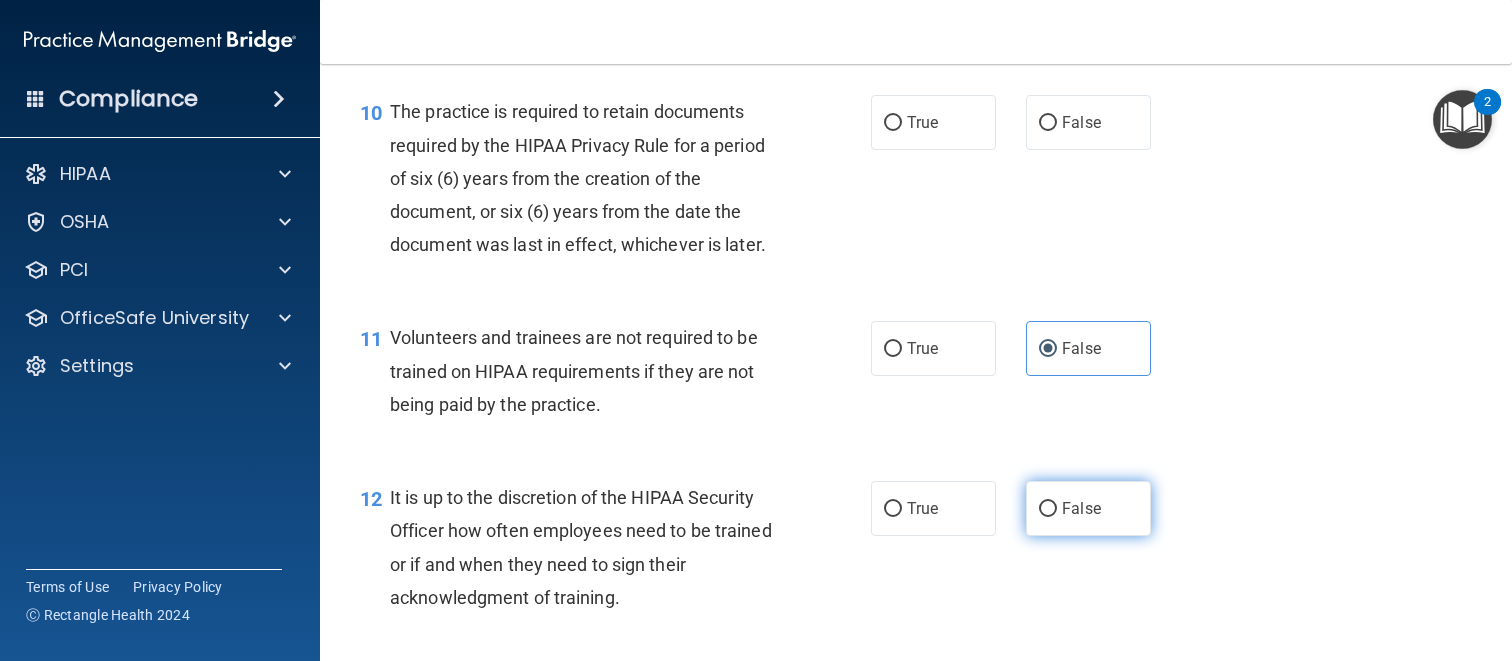 click on "False" at bounding box center (1088, 508) 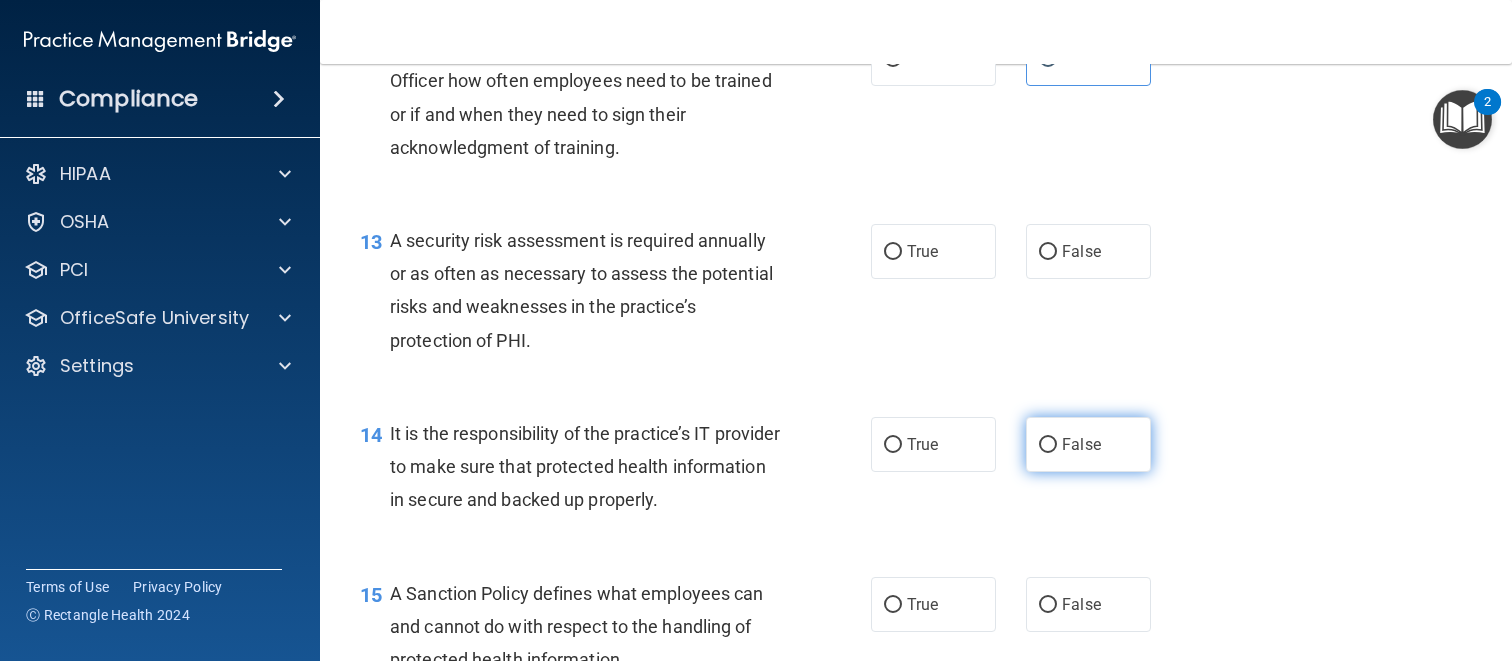 click on "False" at bounding box center [1088, 444] 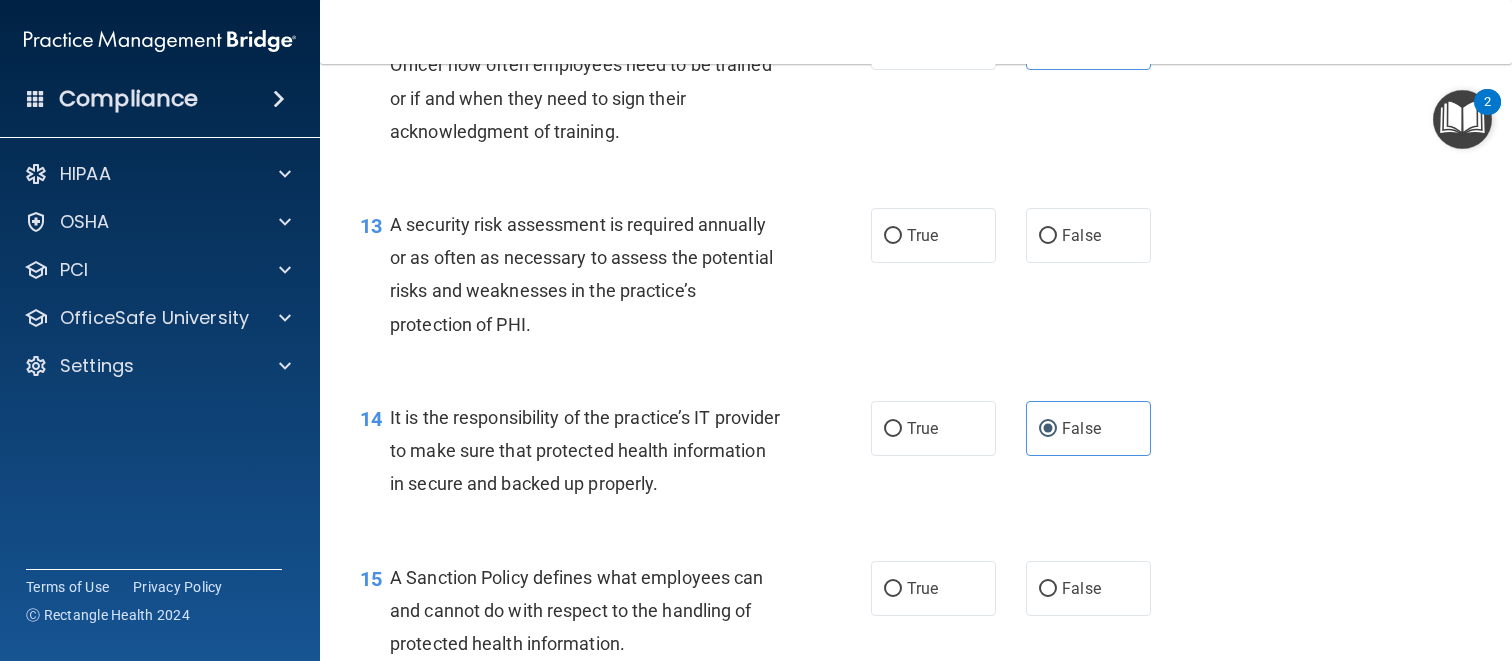 scroll, scrollTop: 2595, scrollLeft: 0, axis: vertical 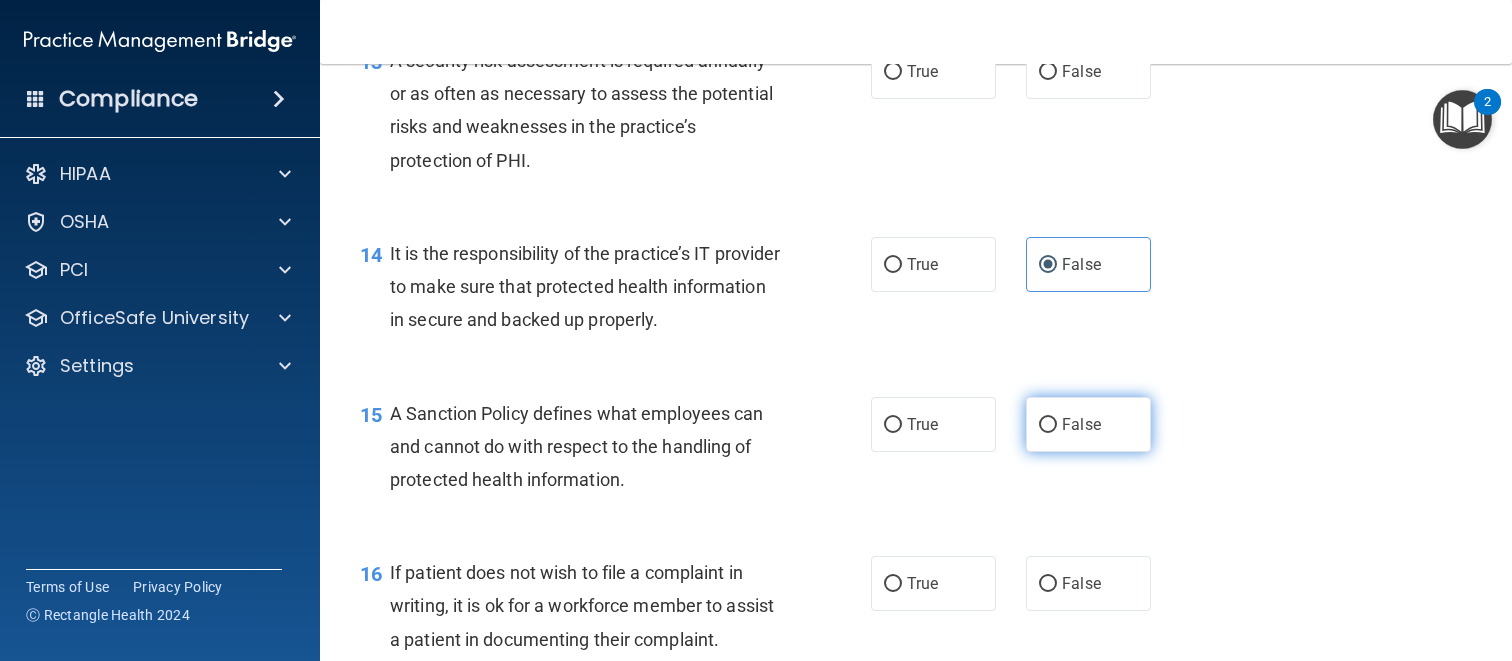 click on "False" at bounding box center [1088, 424] 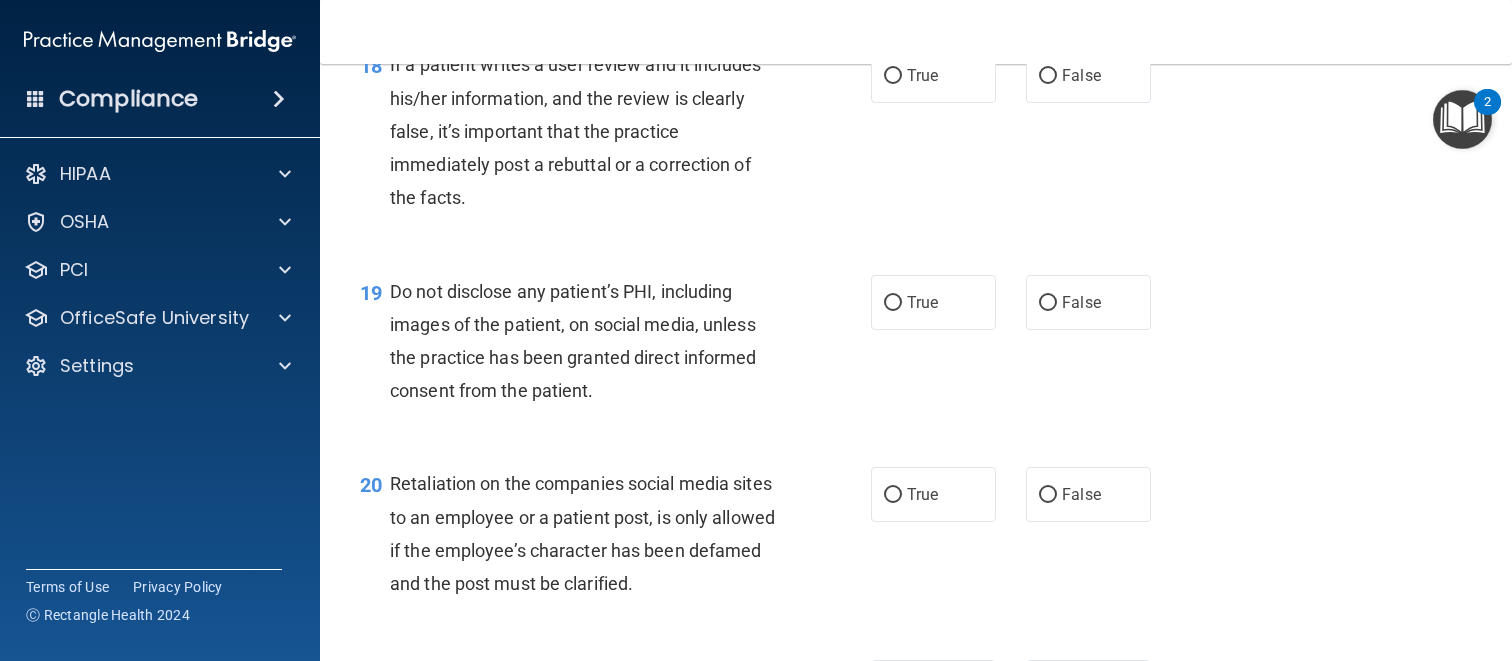 scroll, scrollTop: 3152, scrollLeft: 0, axis: vertical 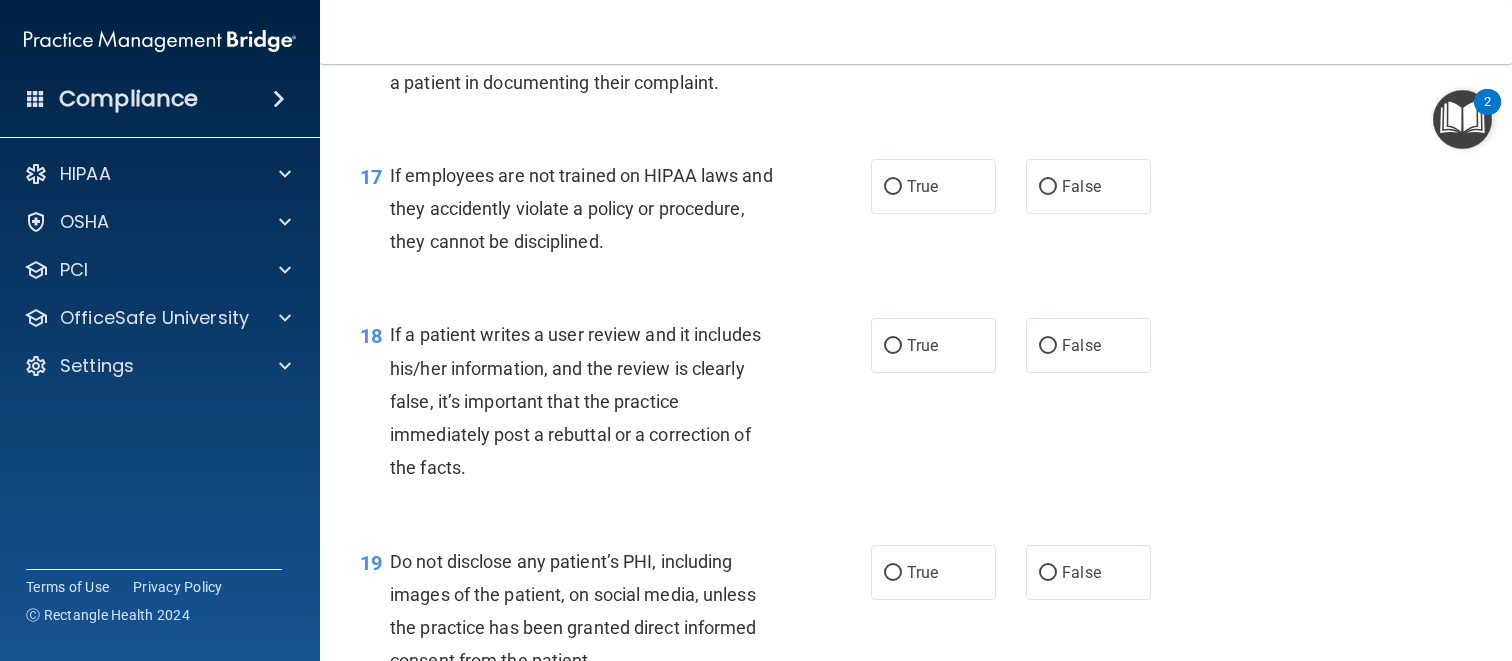 click on "18       If a patient writes a user review and it includes his/her information, and the review is clearly false, it’s important that the practice immediately post a rebuttal or a correction of the facts.                 True           False" at bounding box center (916, 406) 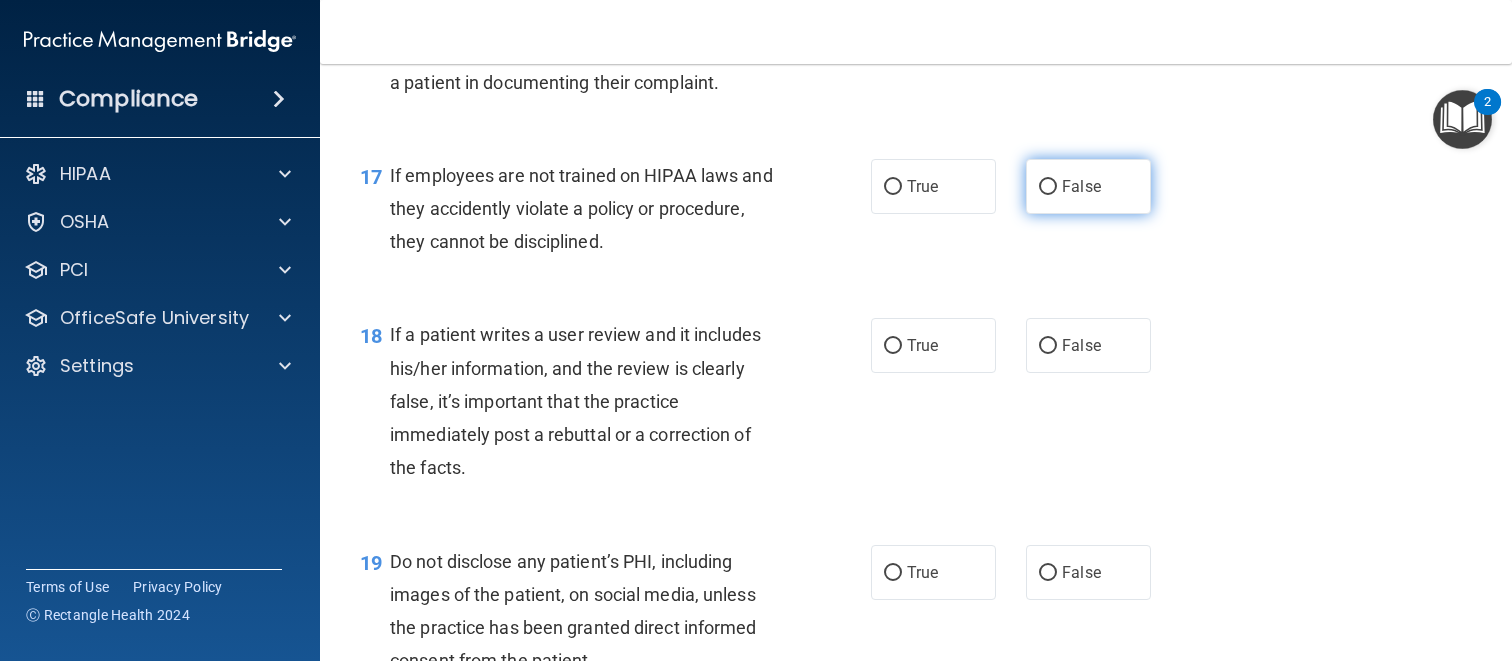 click on "False" at bounding box center [1088, 186] 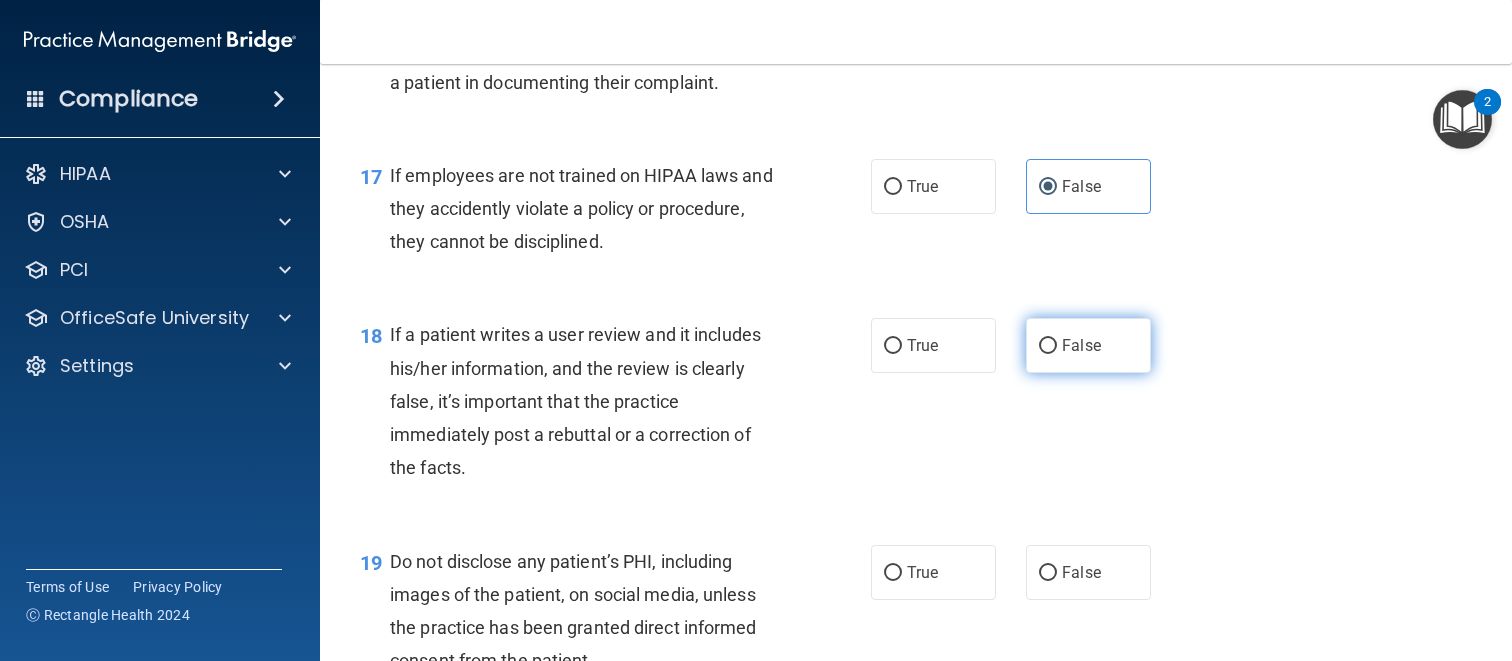 click on "False" at bounding box center [1081, 345] 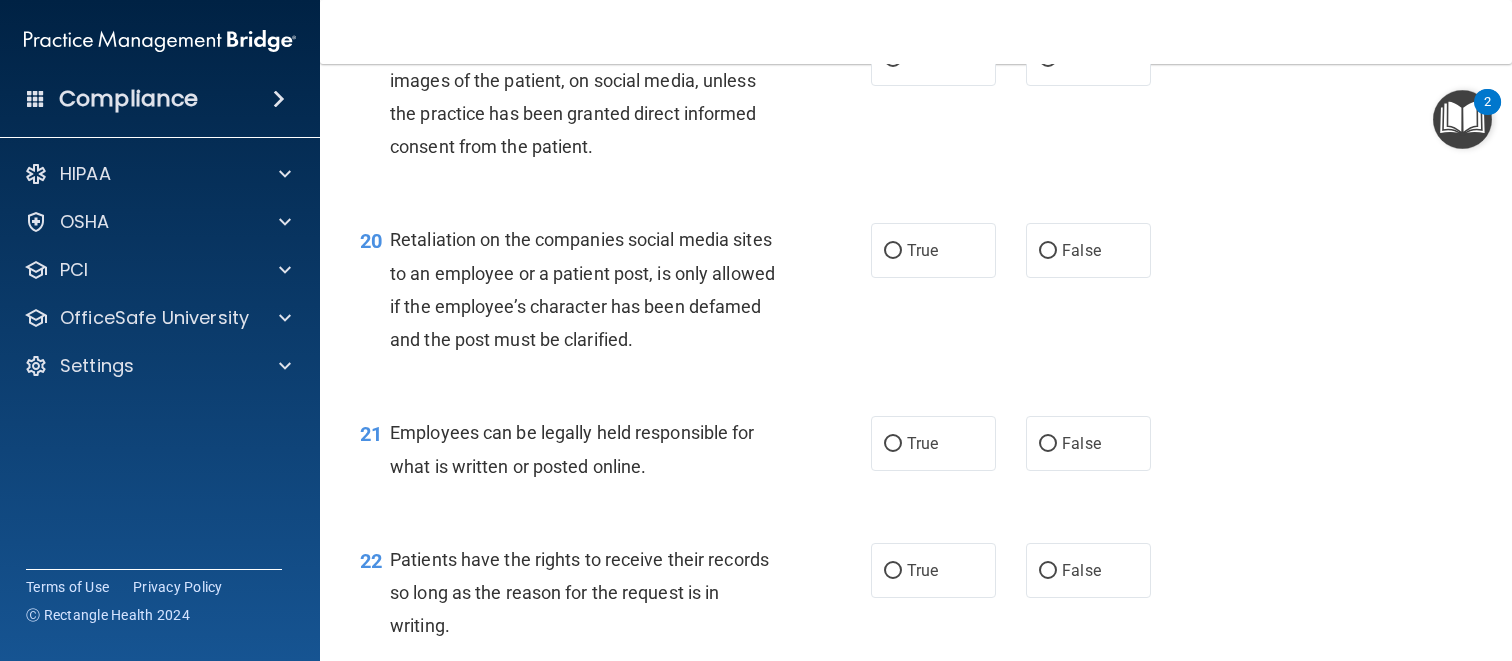 scroll, scrollTop: 3794, scrollLeft: 0, axis: vertical 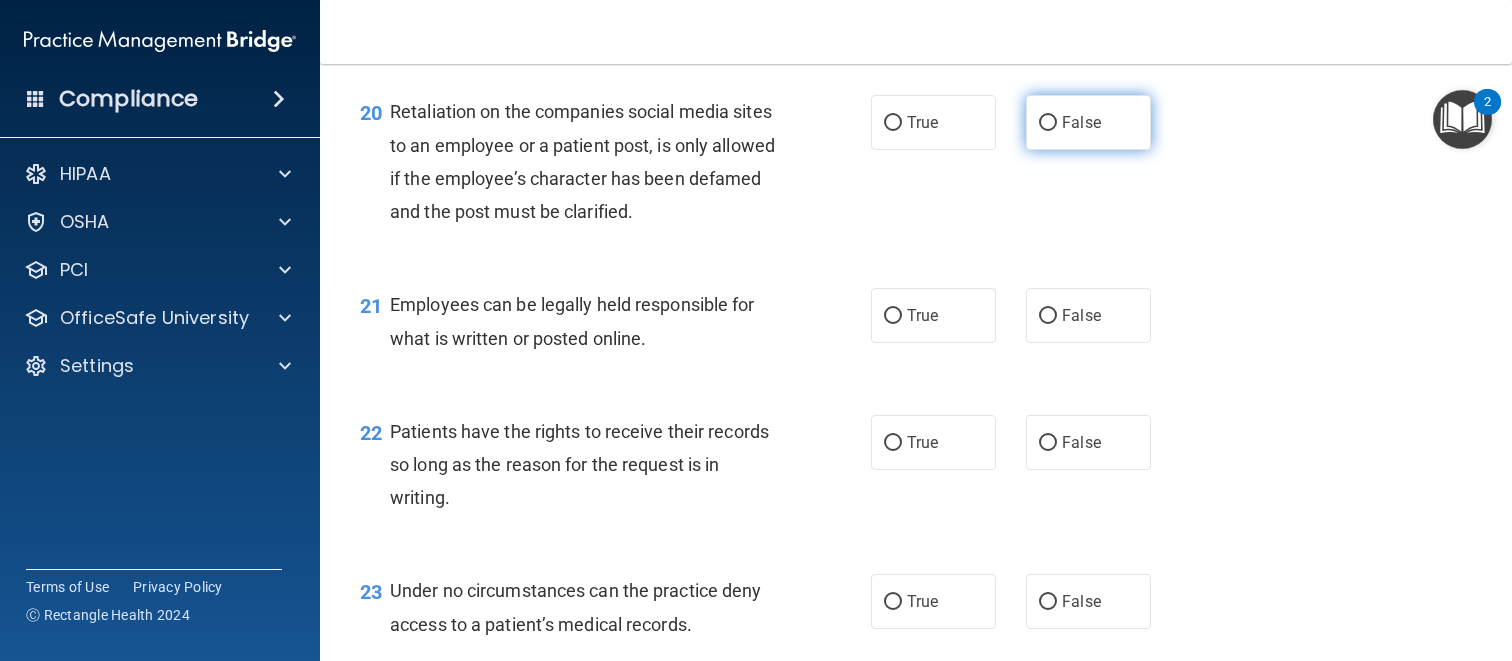 click on "False" at bounding box center (1081, 122) 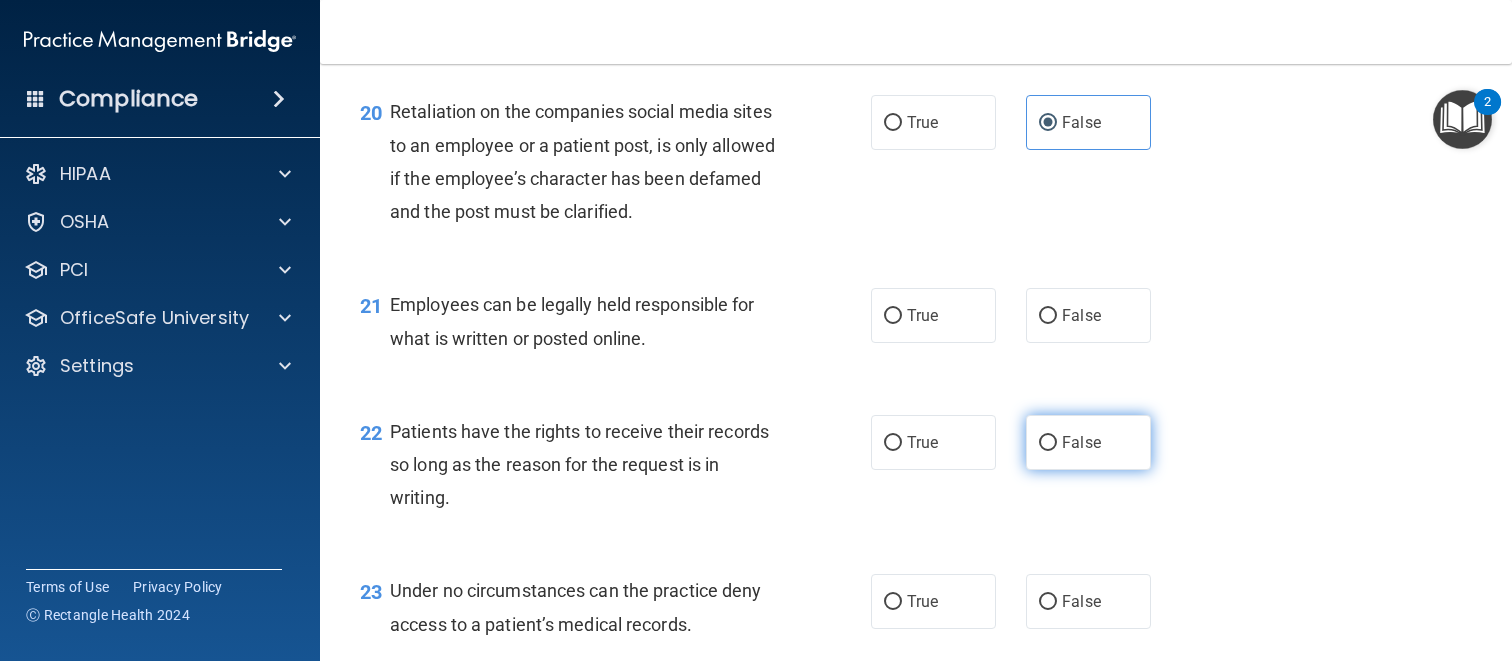 click on "False" at bounding box center [1081, 442] 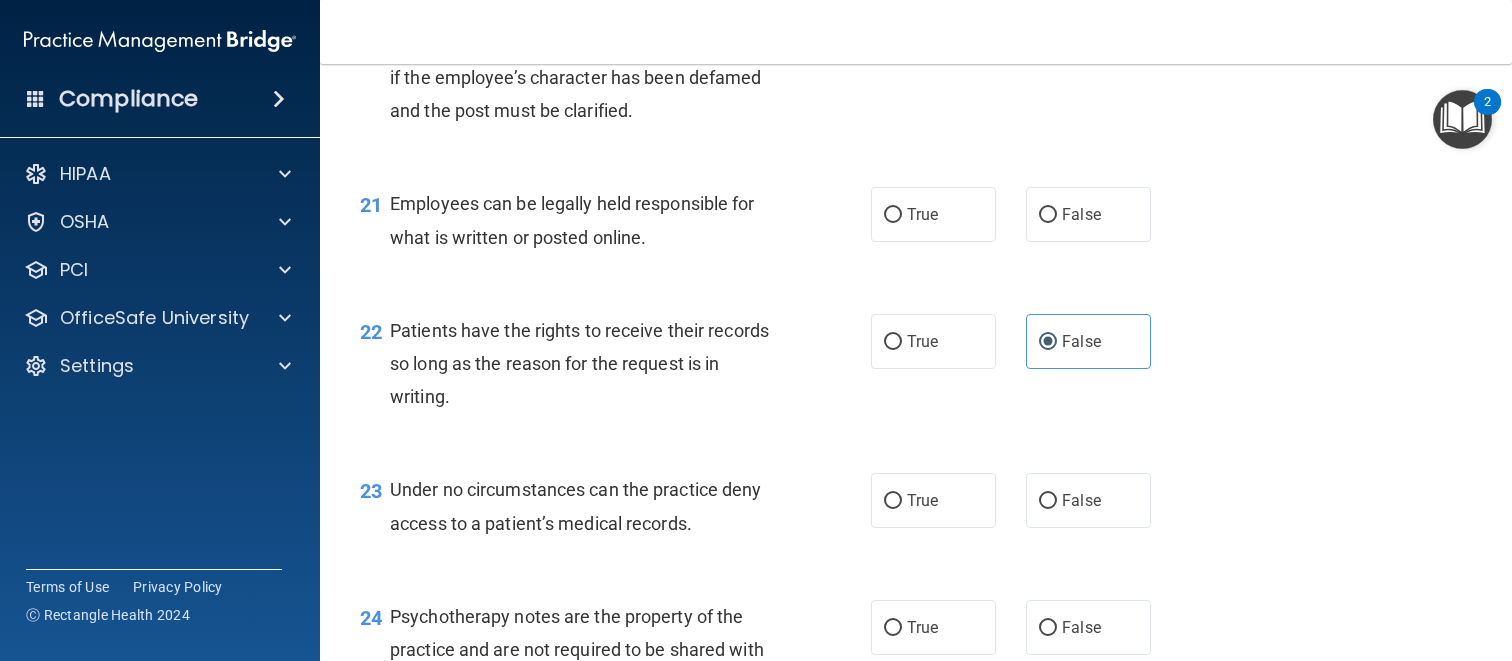 scroll, scrollTop: 3896, scrollLeft: 0, axis: vertical 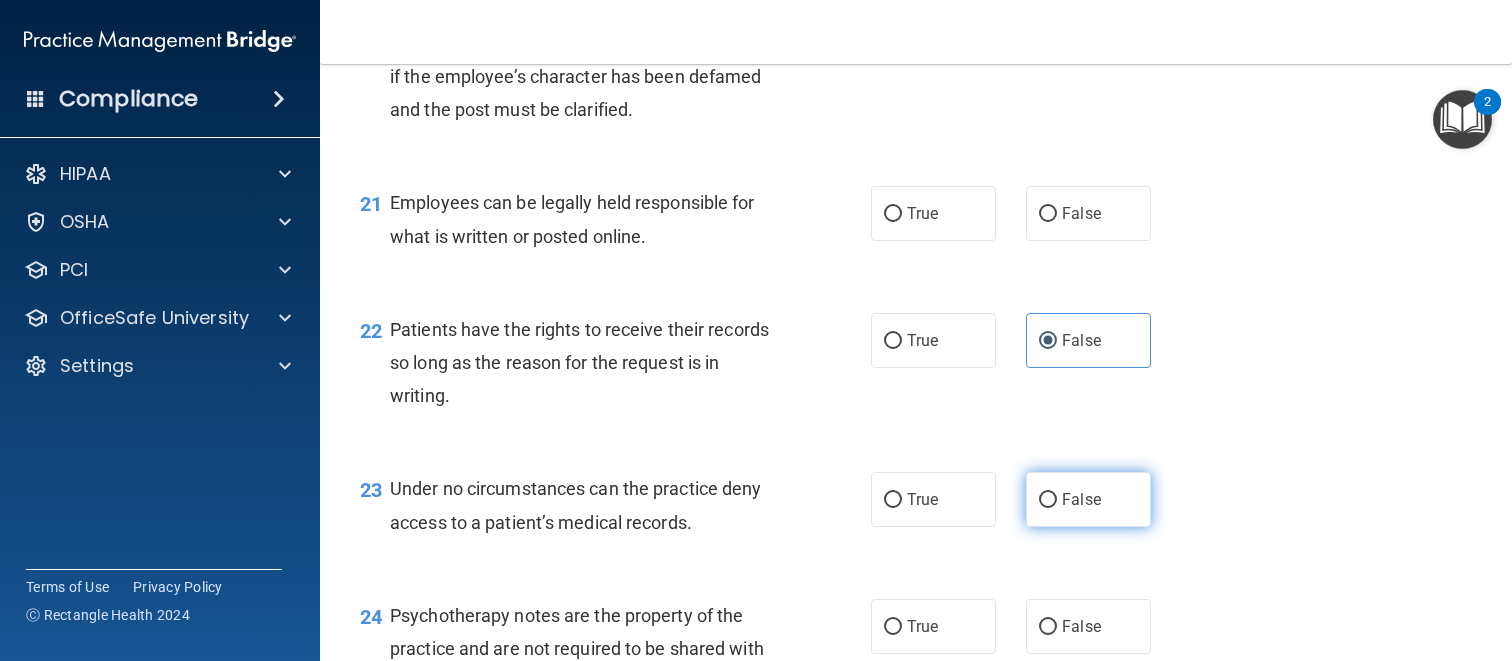 click on "False" at bounding box center (1088, 499) 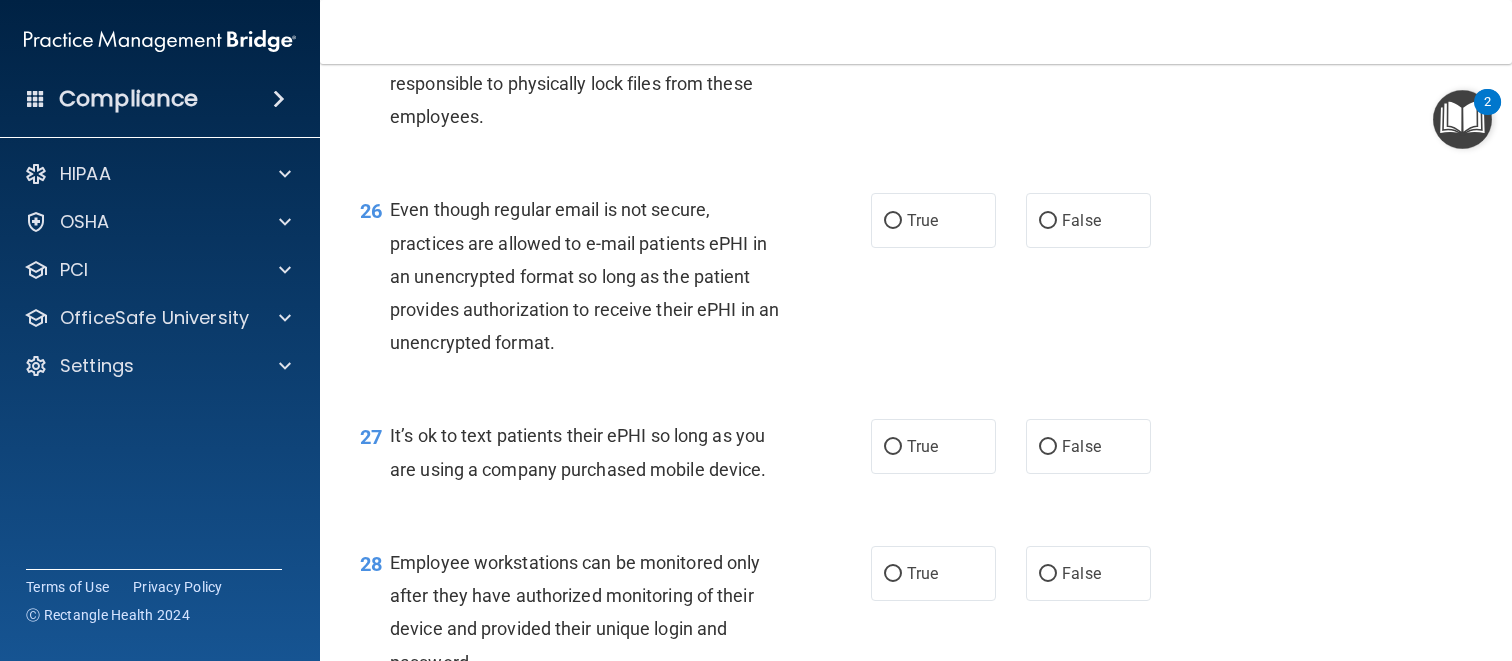 scroll, scrollTop: 4705, scrollLeft: 0, axis: vertical 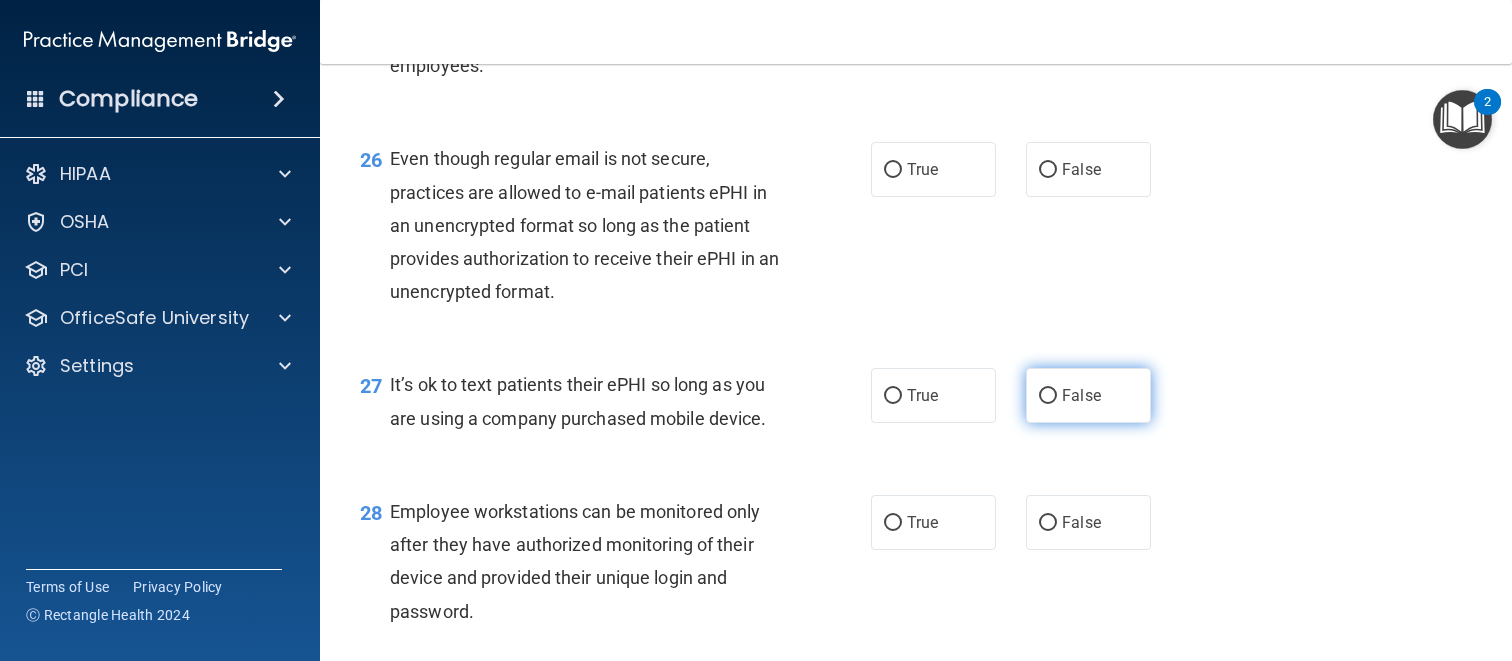 click on "False" at bounding box center (1088, 395) 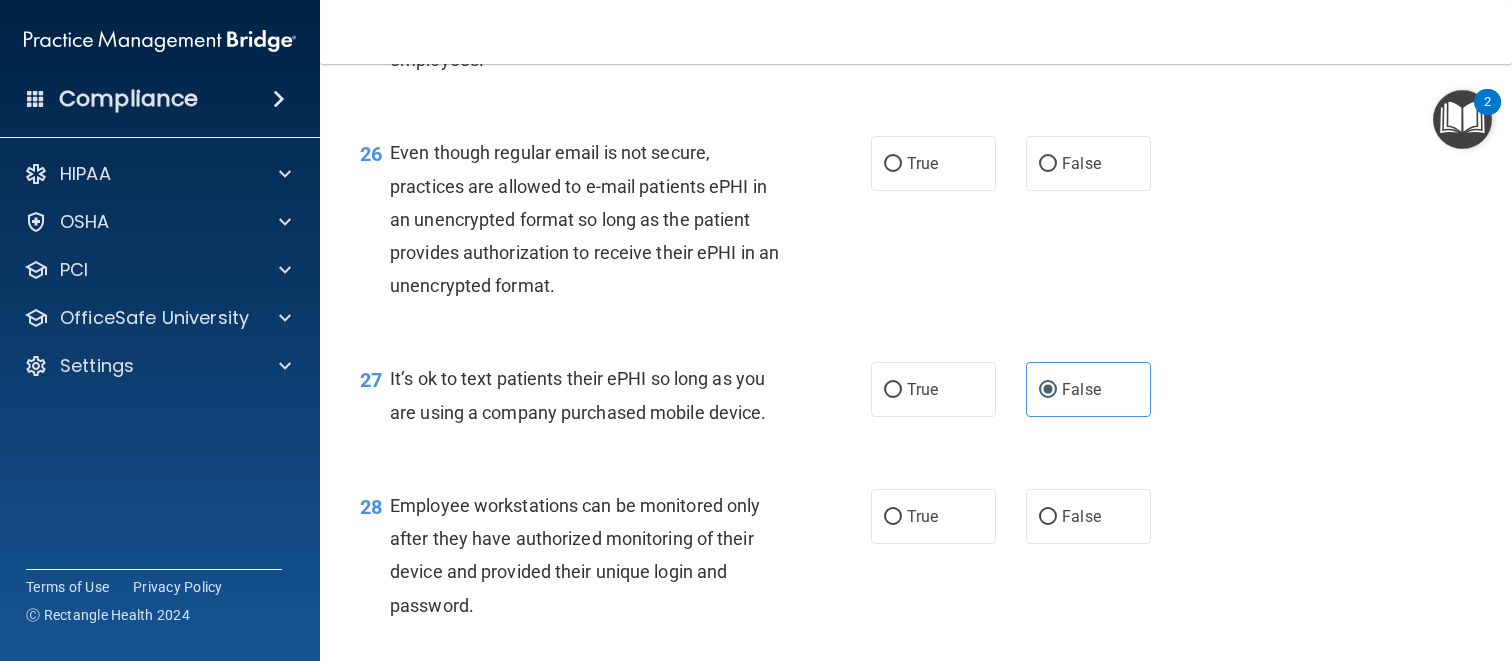 scroll, scrollTop: 4785, scrollLeft: 0, axis: vertical 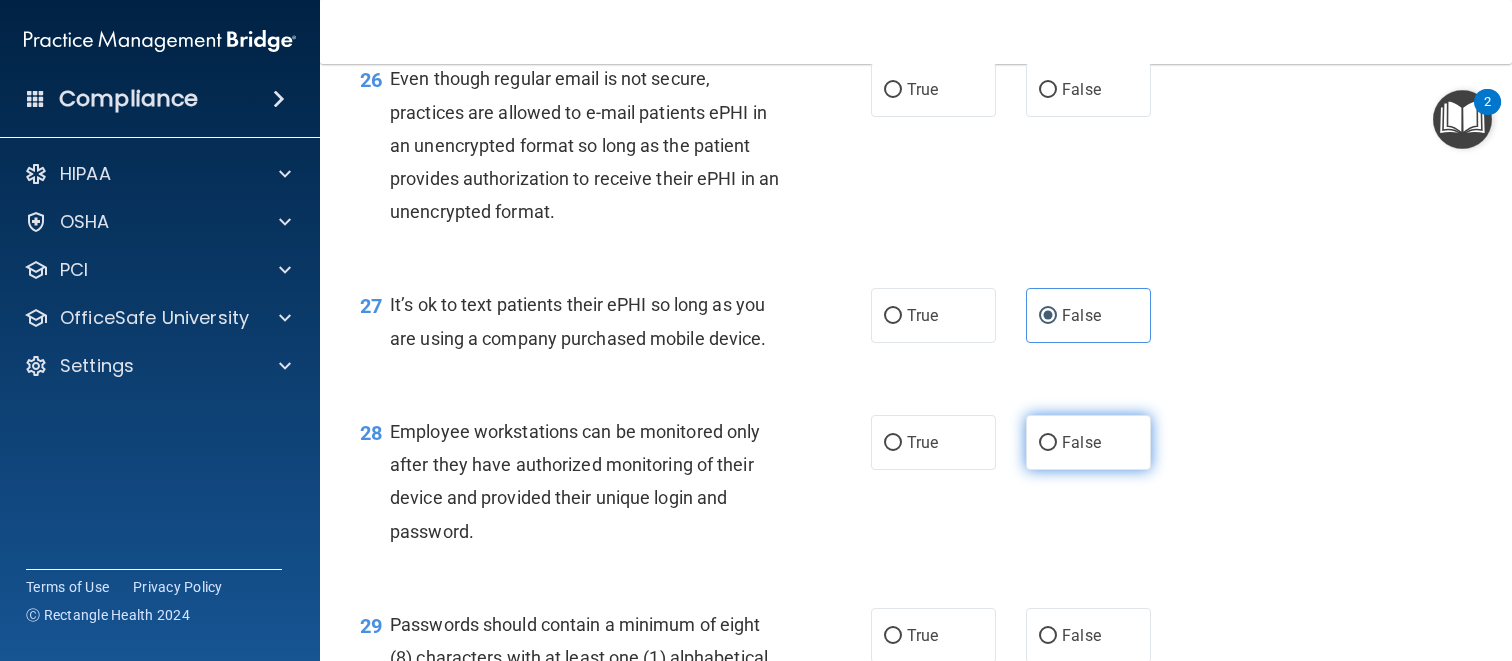 click on "False" at bounding box center [1088, 442] 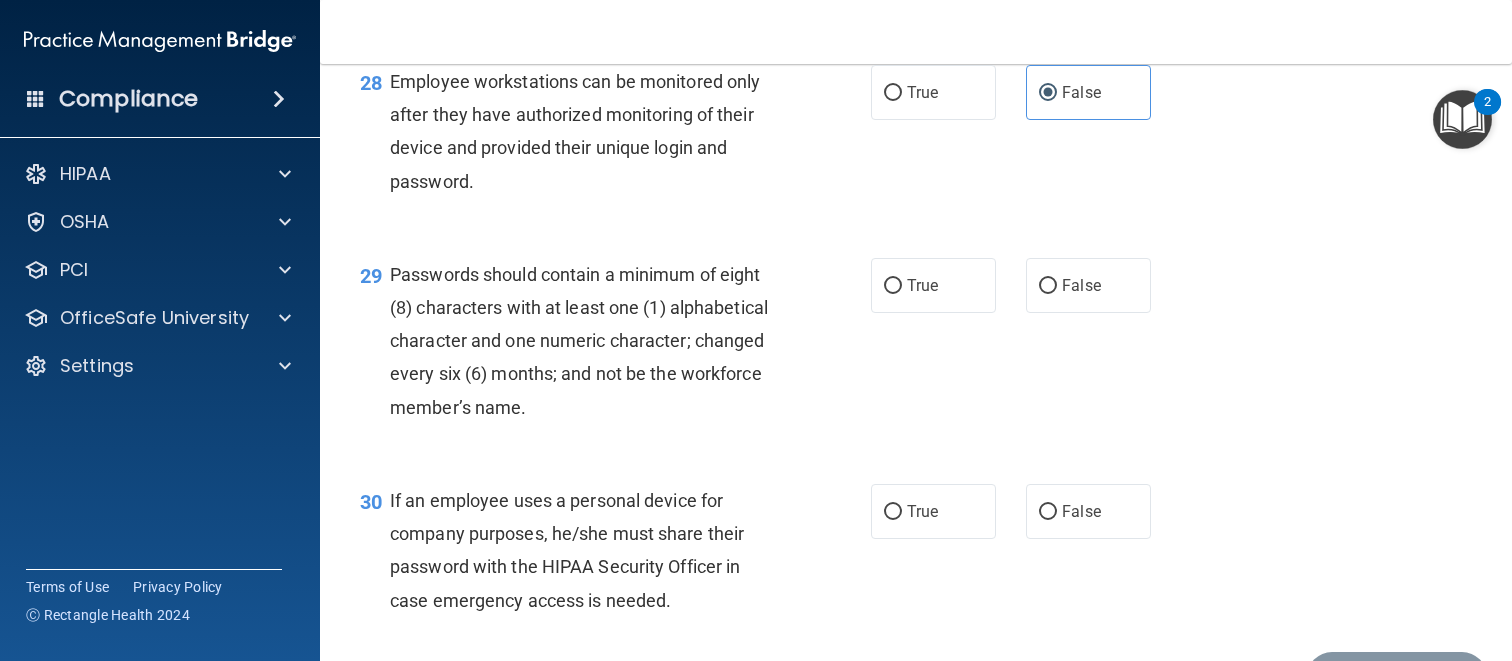 scroll, scrollTop: 5176, scrollLeft: 0, axis: vertical 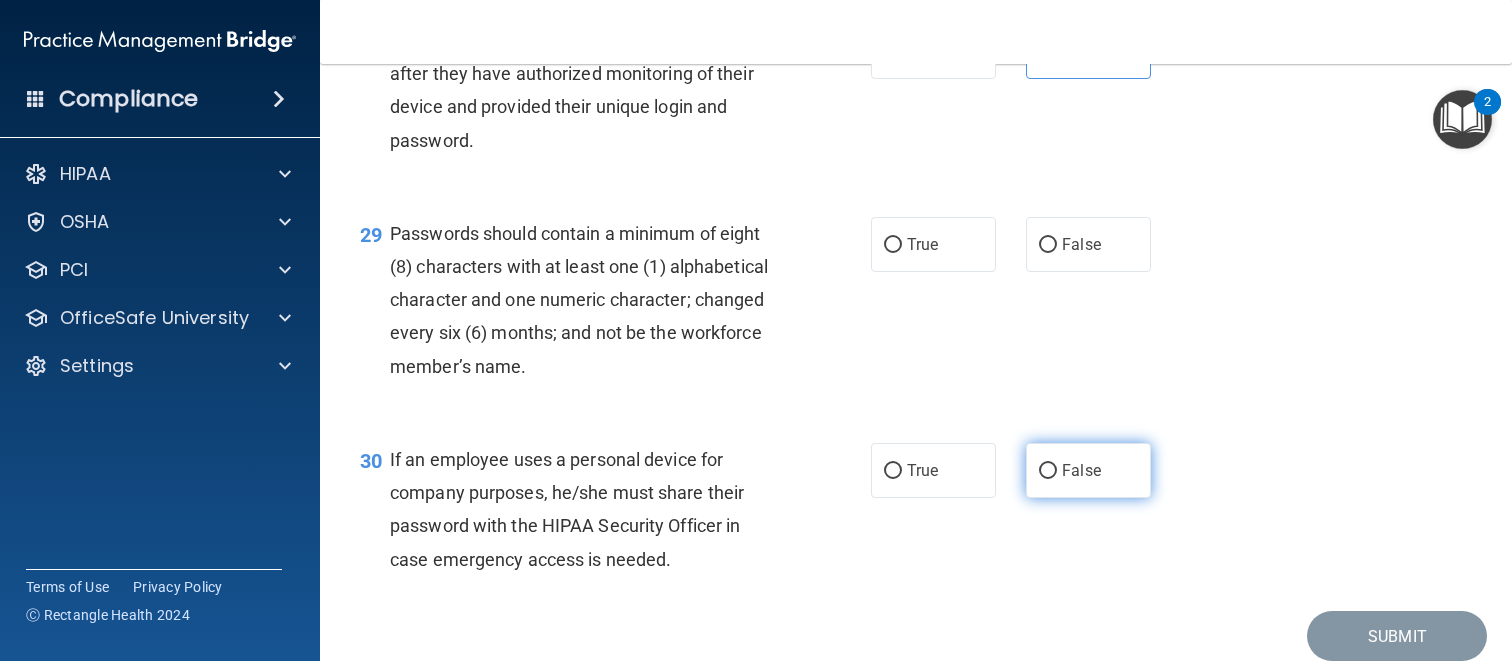 click on "False" at bounding box center [1088, 470] 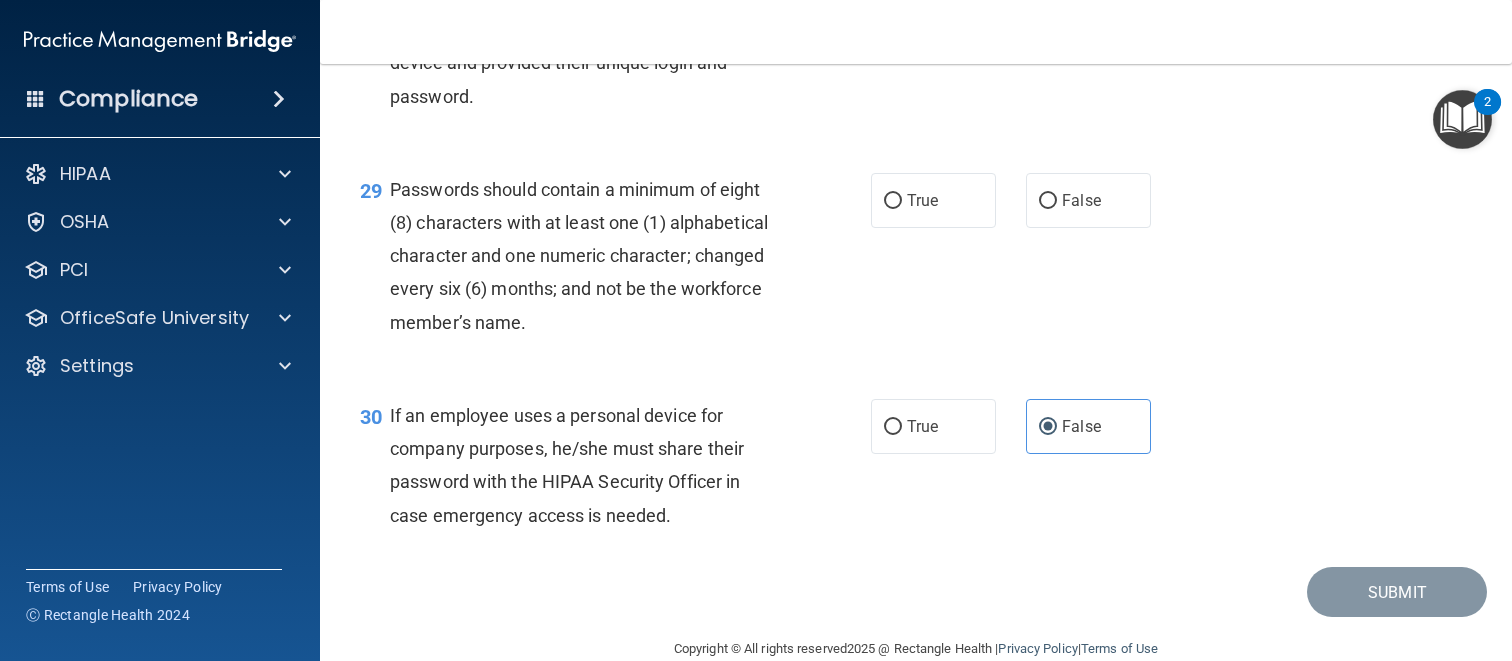 scroll, scrollTop: 5323, scrollLeft: 0, axis: vertical 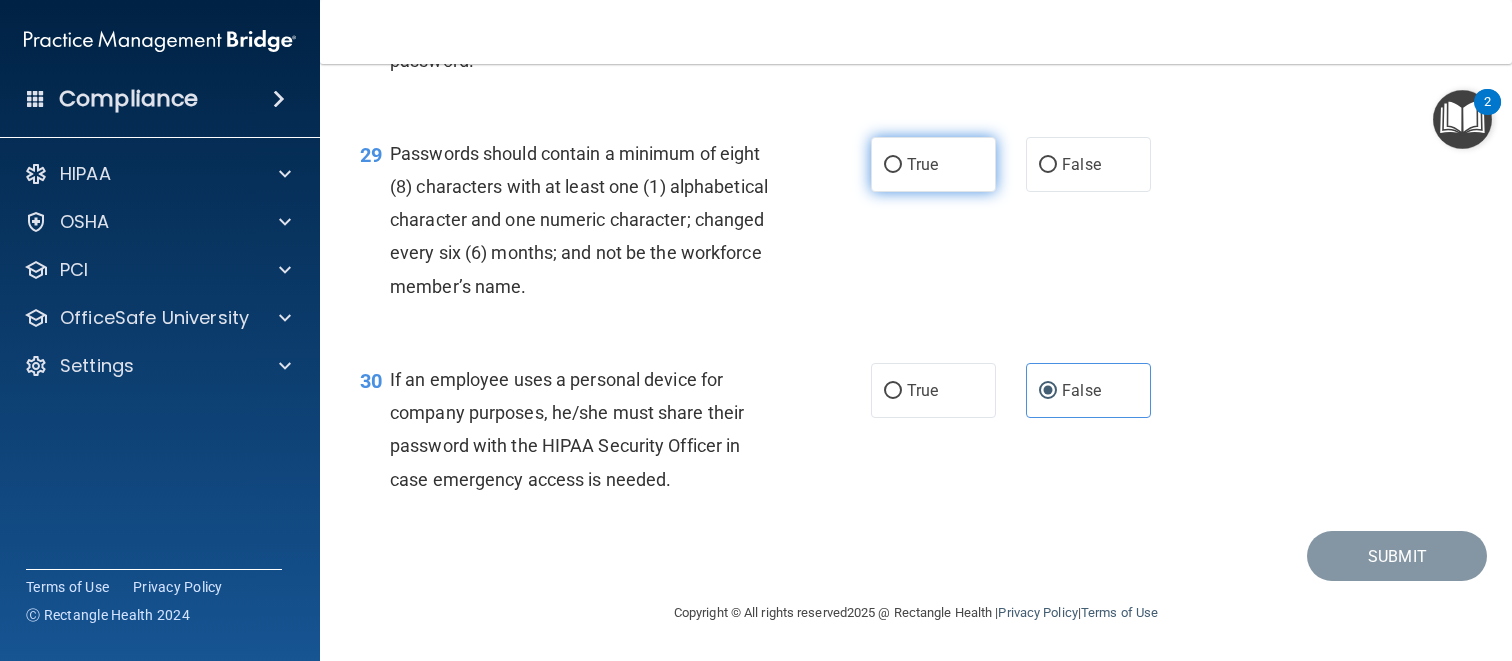 click on "True" at bounding box center (933, 164) 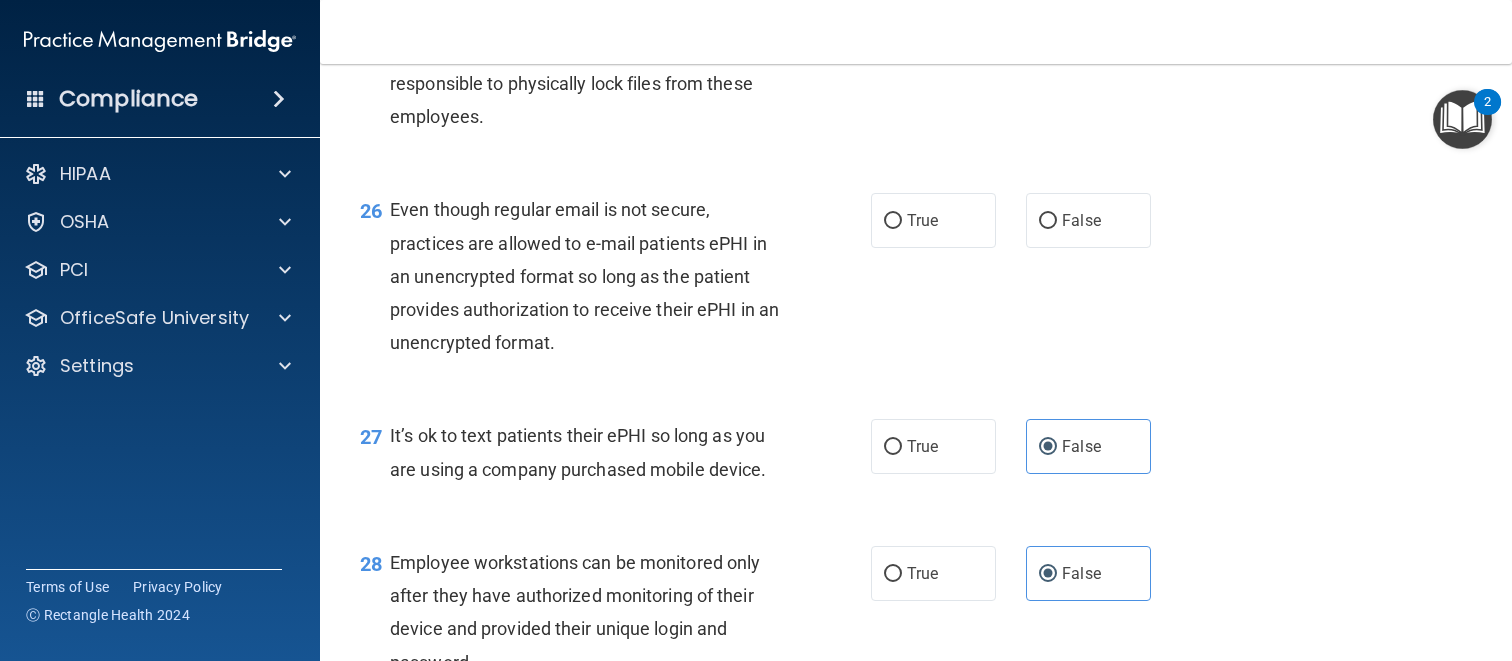 scroll, scrollTop: 4622, scrollLeft: 0, axis: vertical 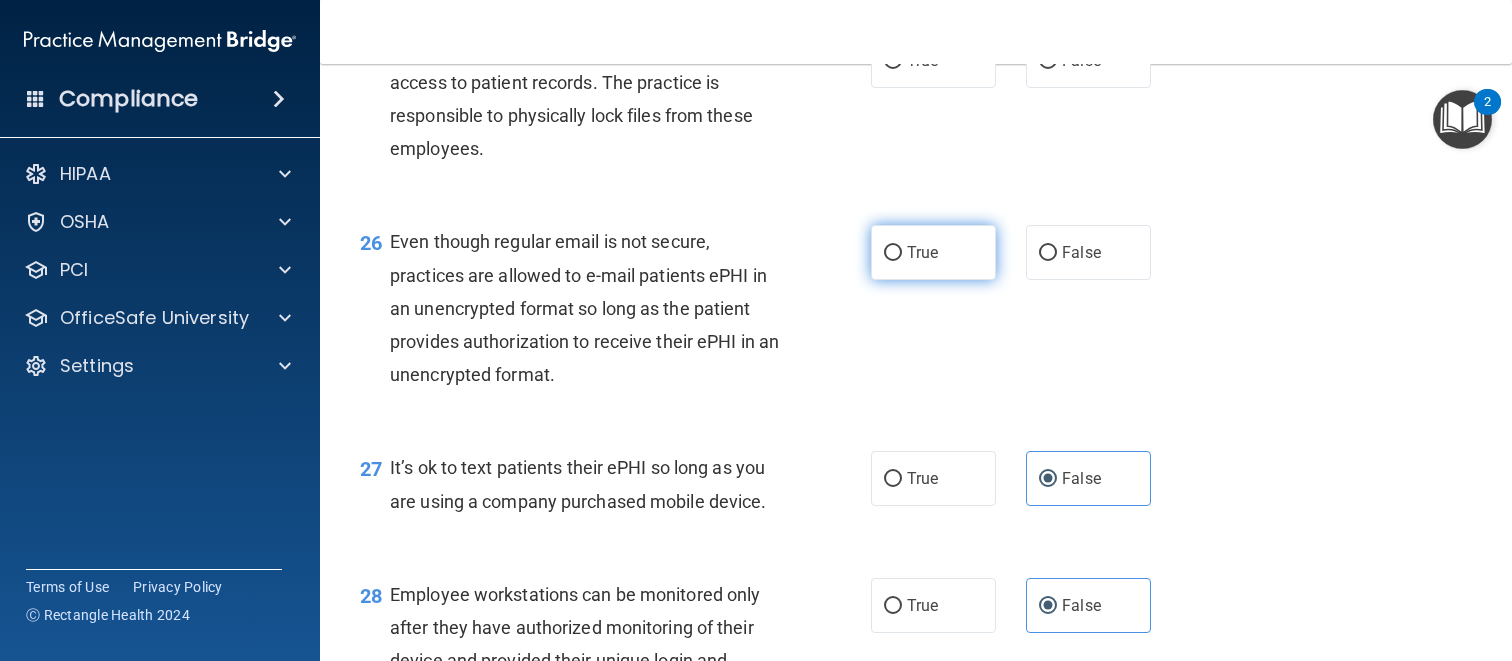 click on "True" at bounding box center (933, 252) 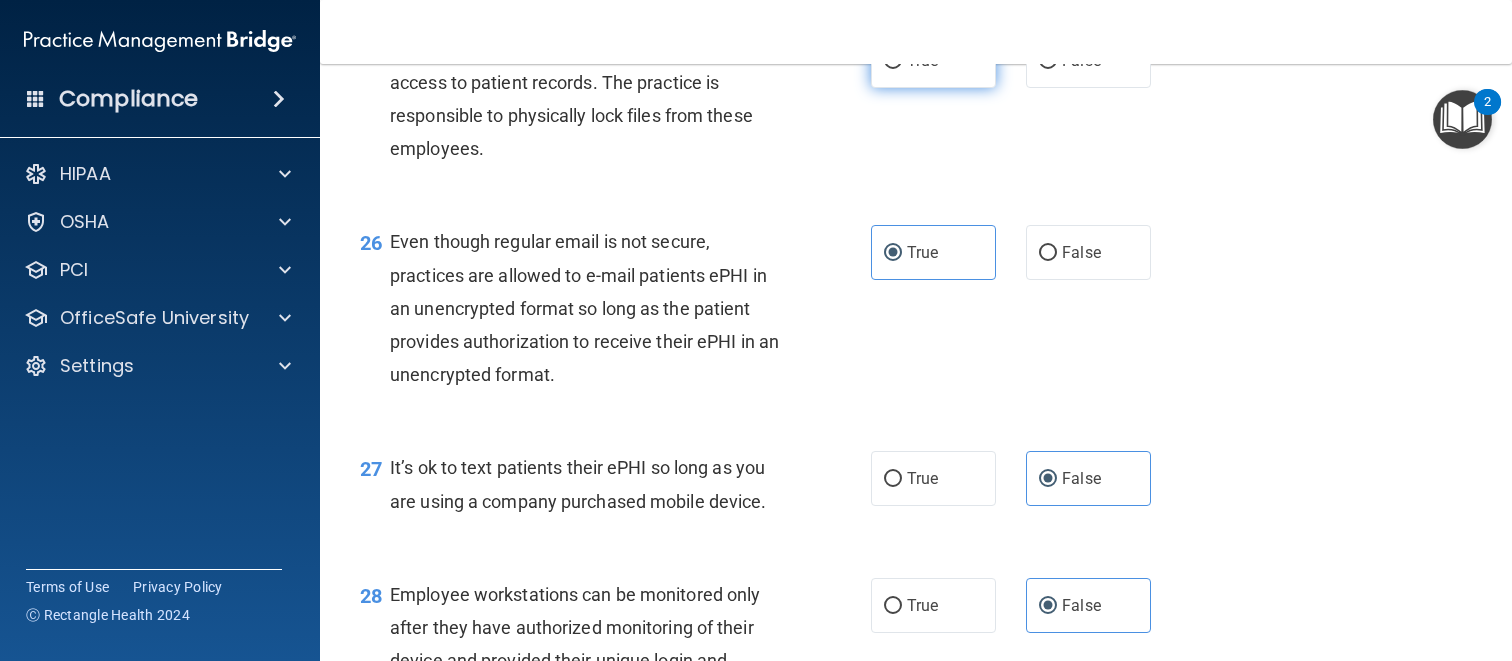 click on "True" at bounding box center (933, 60) 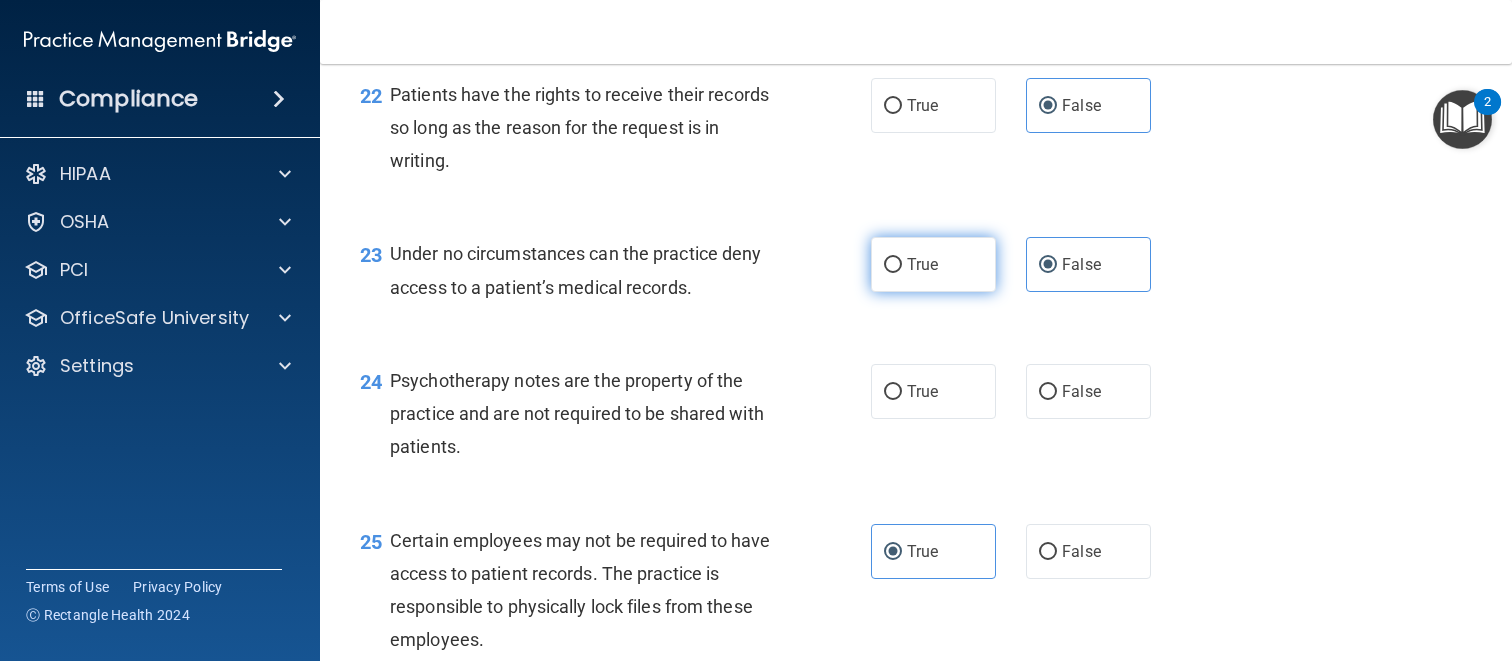 scroll, scrollTop: 4115, scrollLeft: 0, axis: vertical 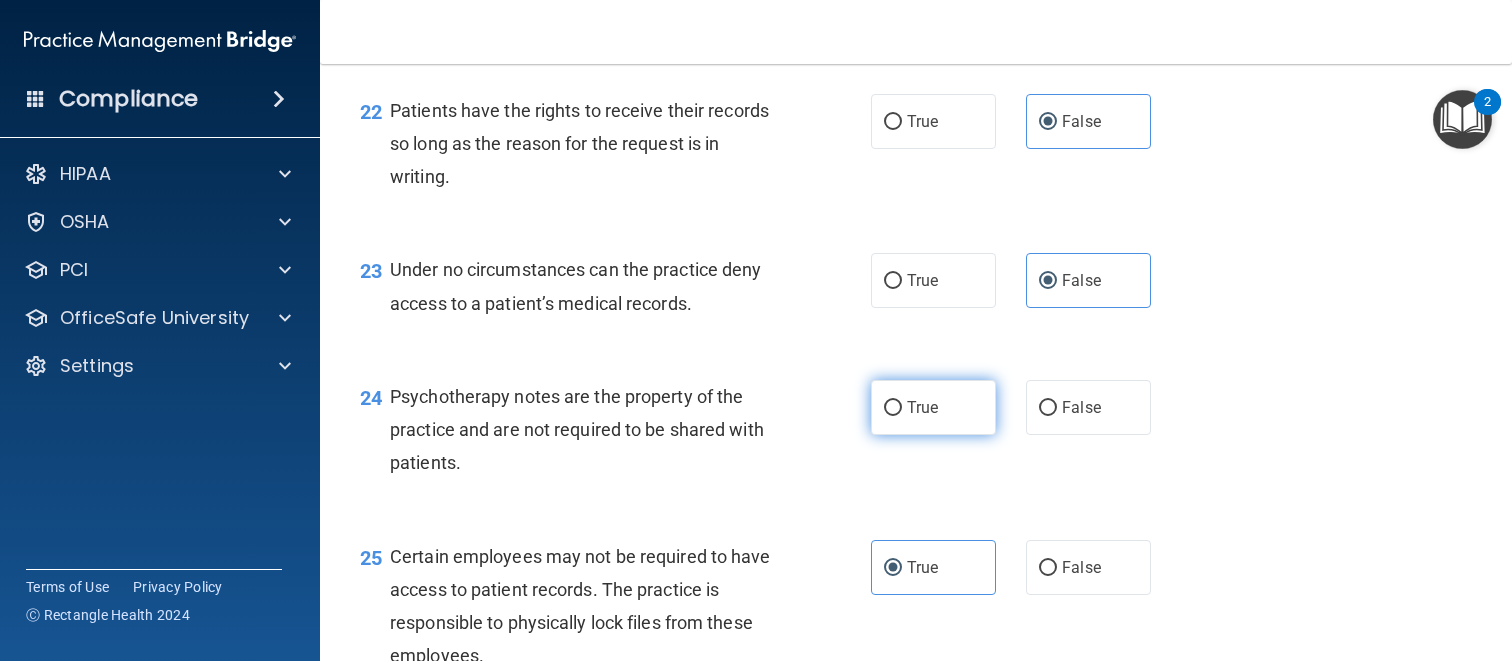 click on "True" at bounding box center (933, 407) 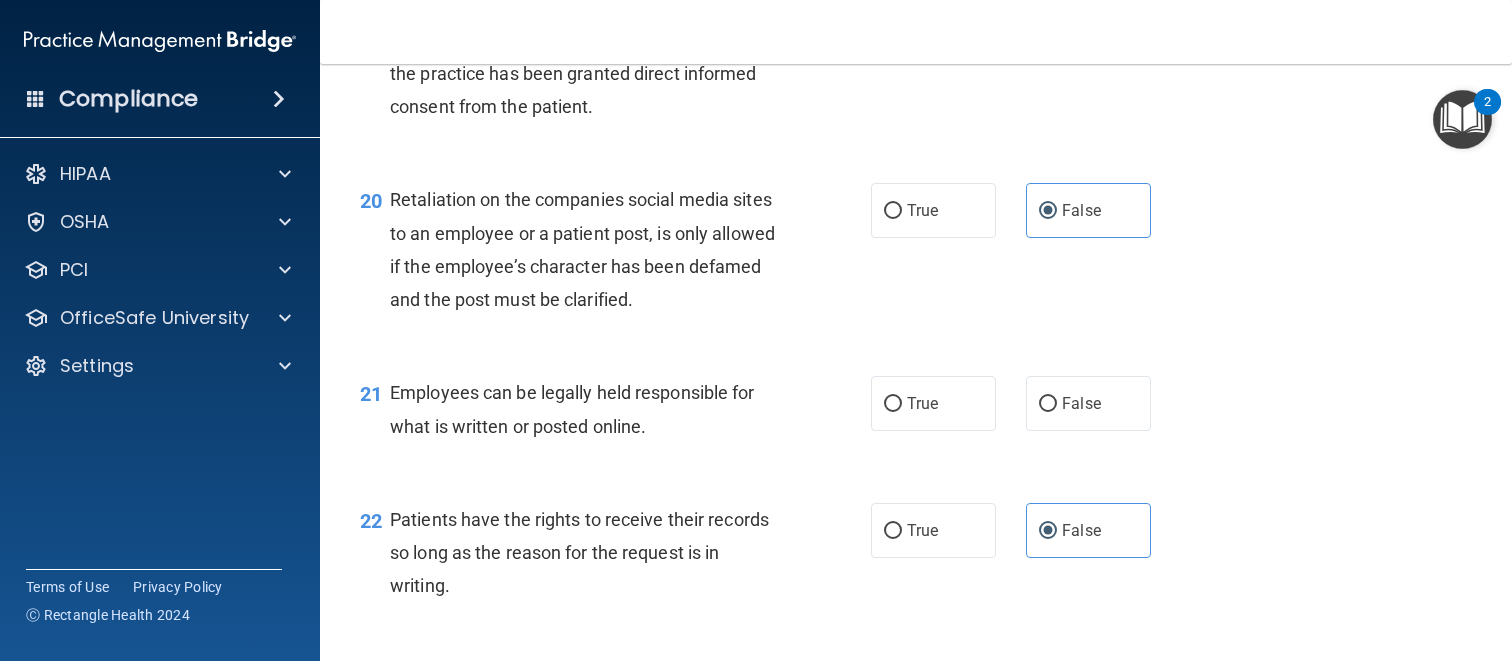scroll, scrollTop: 3640, scrollLeft: 0, axis: vertical 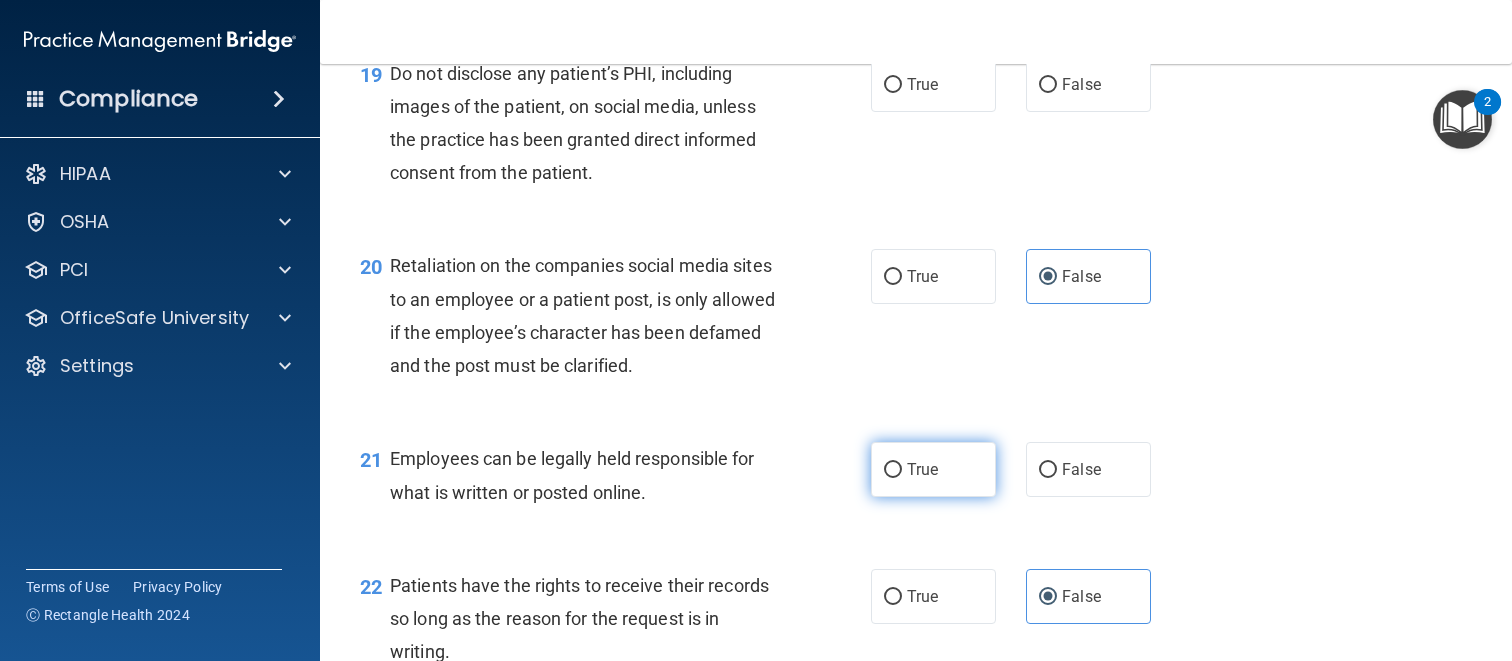 click on "True" at bounding box center (922, 469) 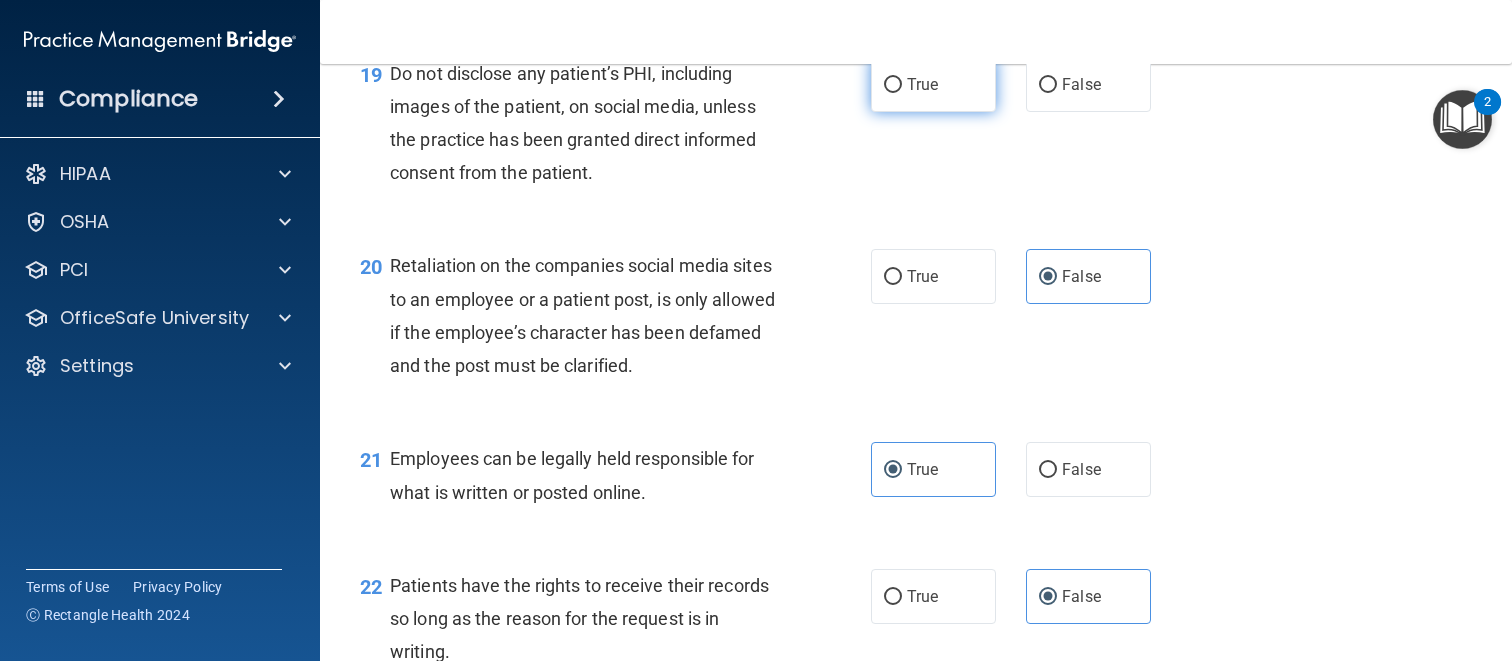click on "True" at bounding box center [922, 84] 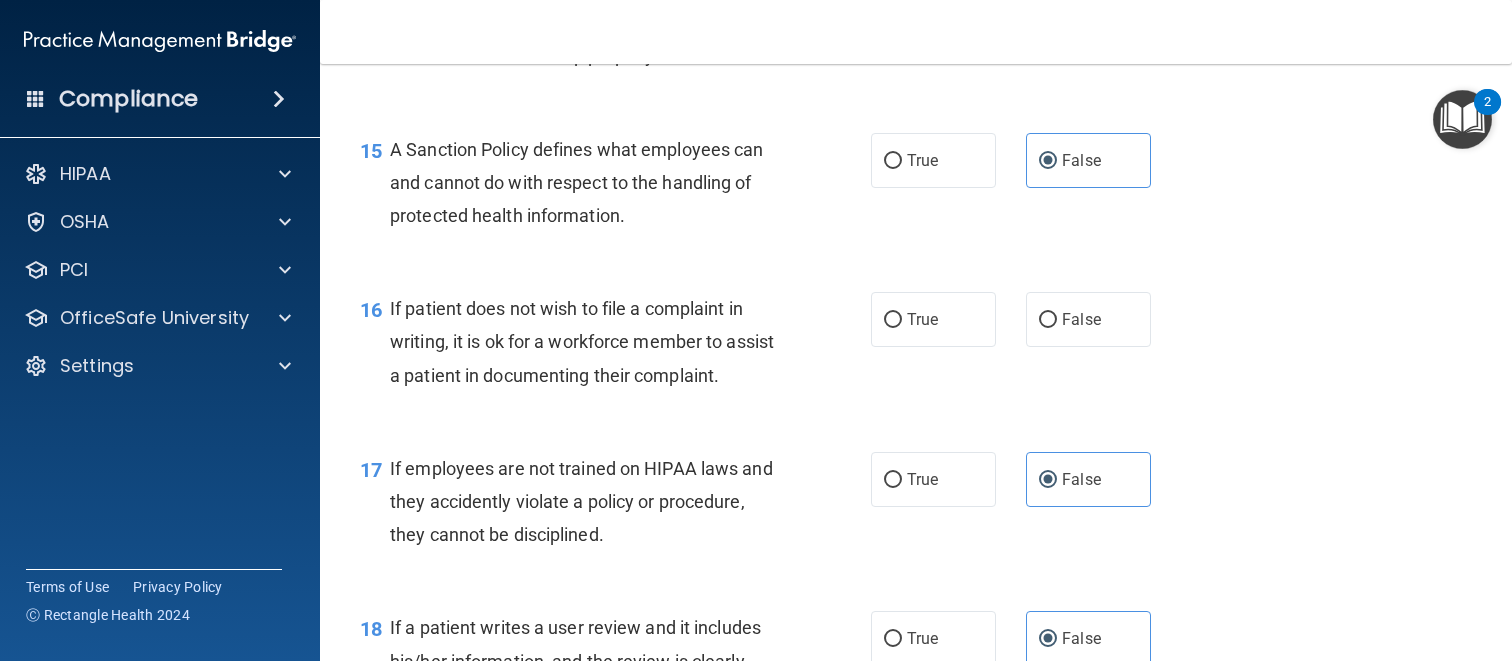 scroll, scrollTop: 2830, scrollLeft: 0, axis: vertical 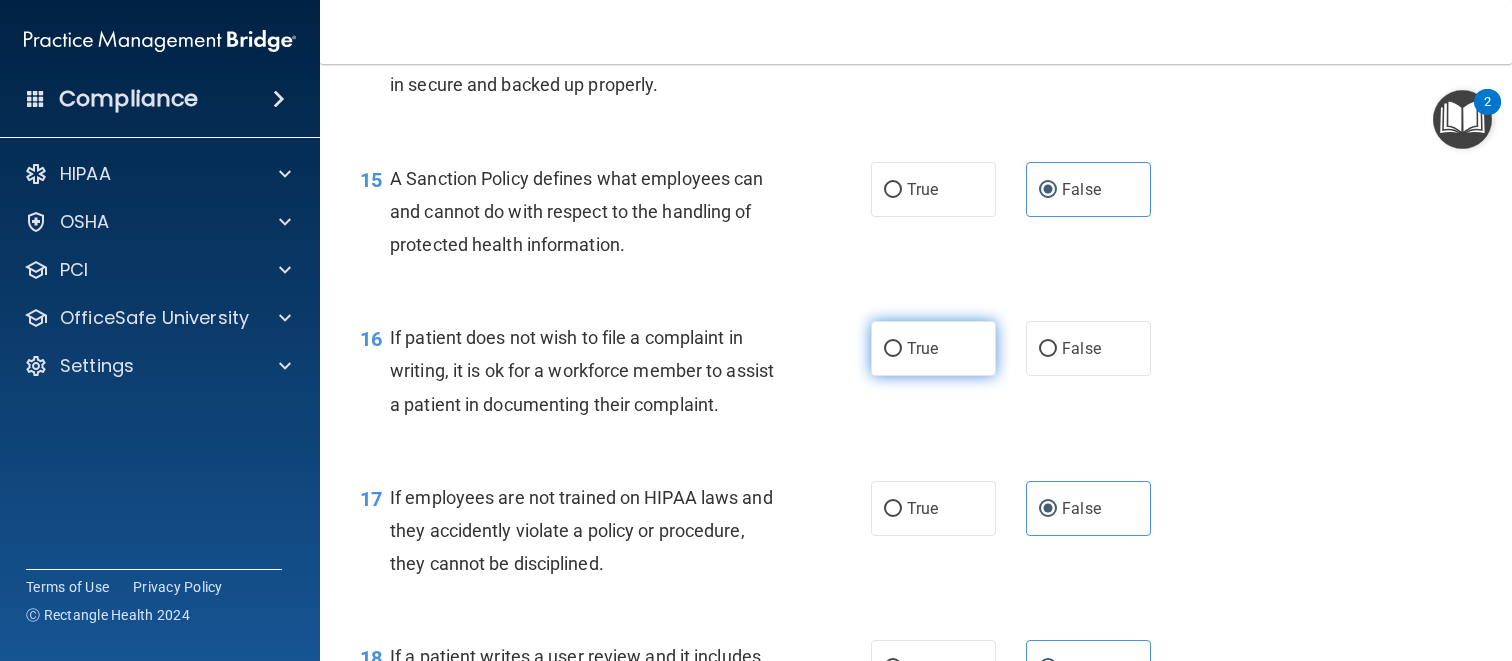 click on "True" at bounding box center [933, 348] 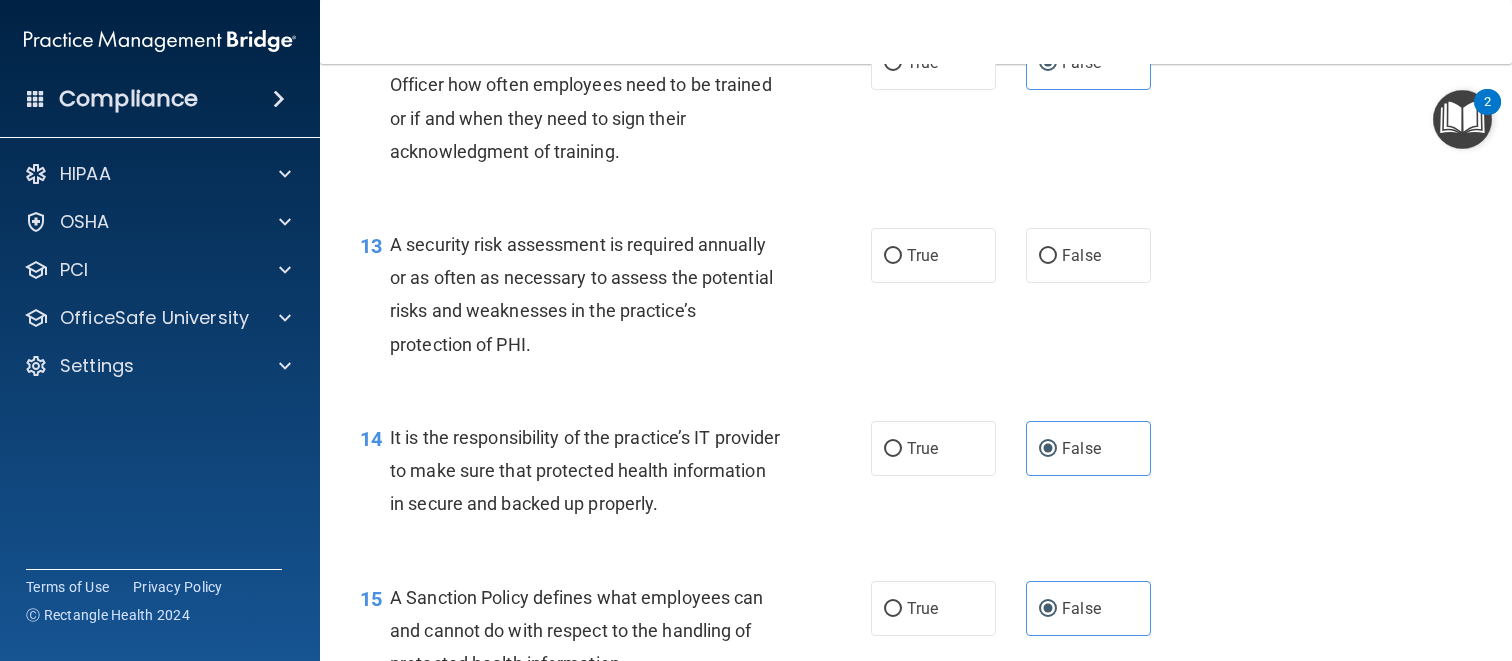 scroll, scrollTop: 2303, scrollLeft: 0, axis: vertical 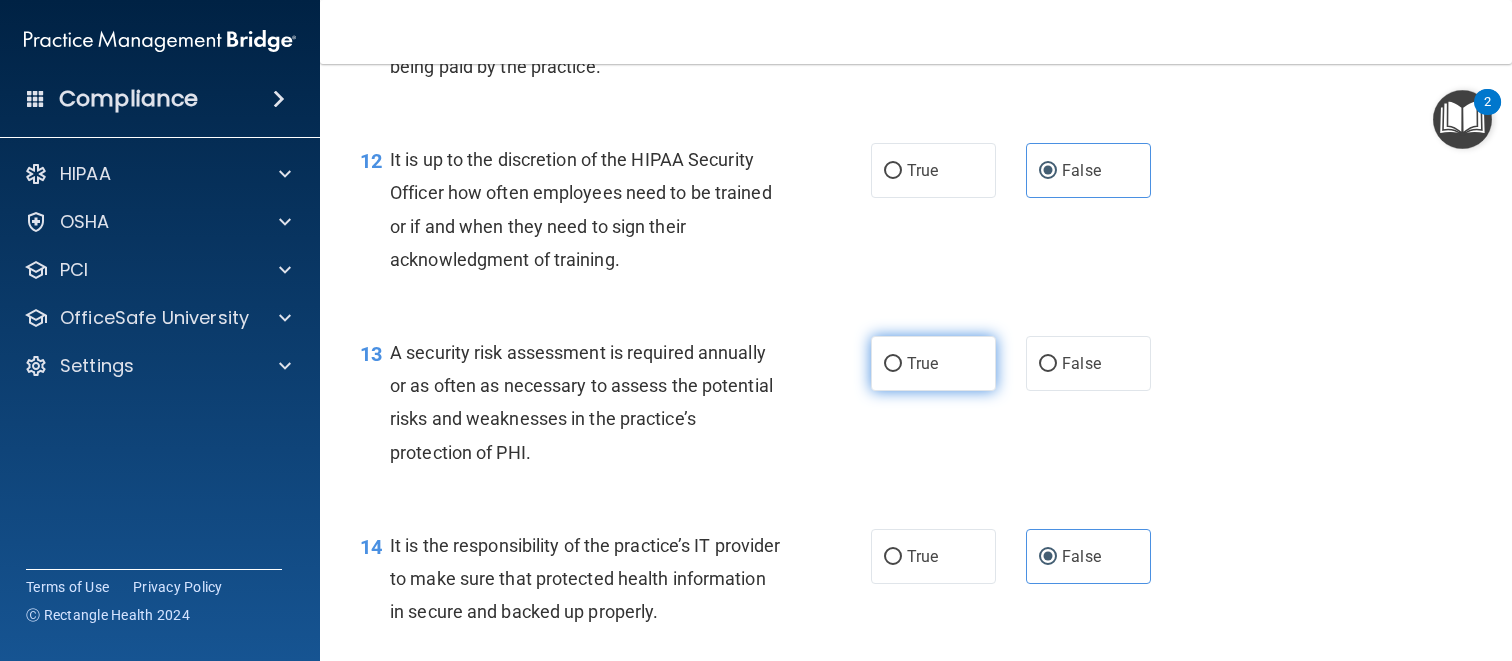 click on "True" at bounding box center (933, 363) 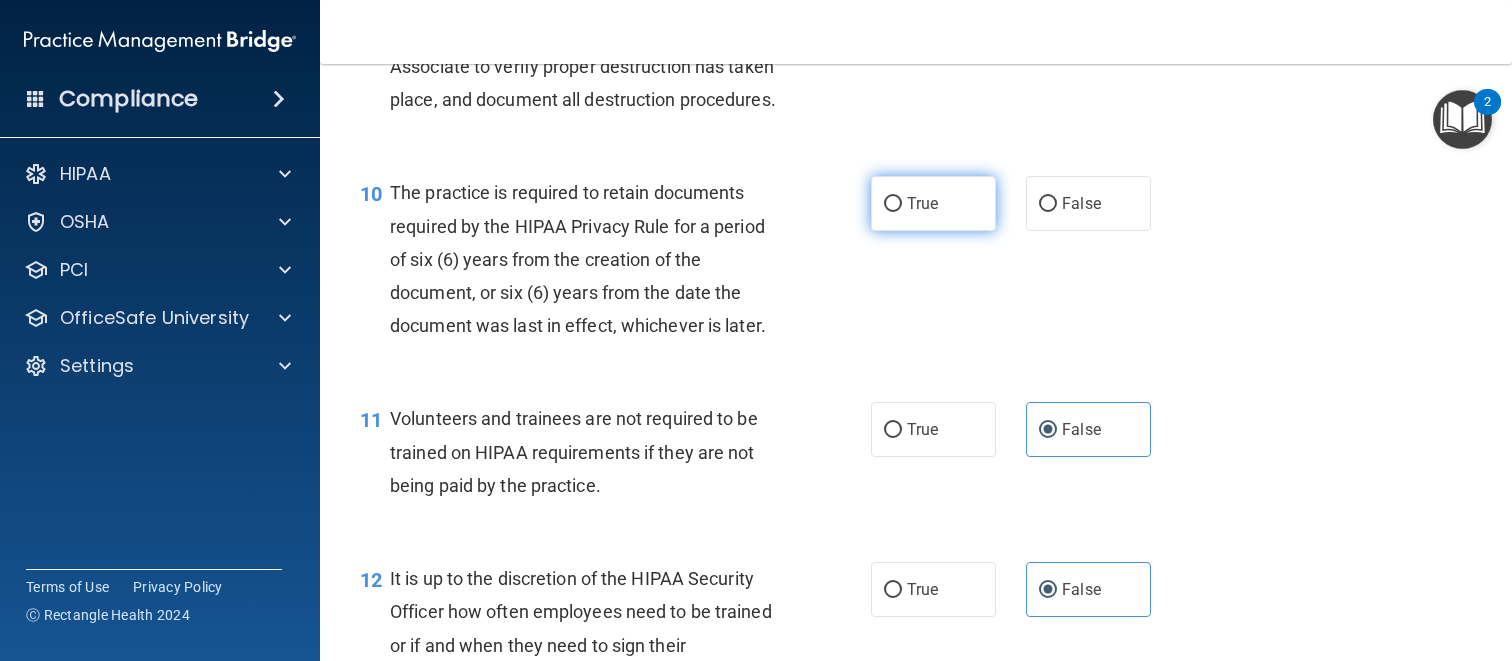 click on "True" at bounding box center [933, 203] 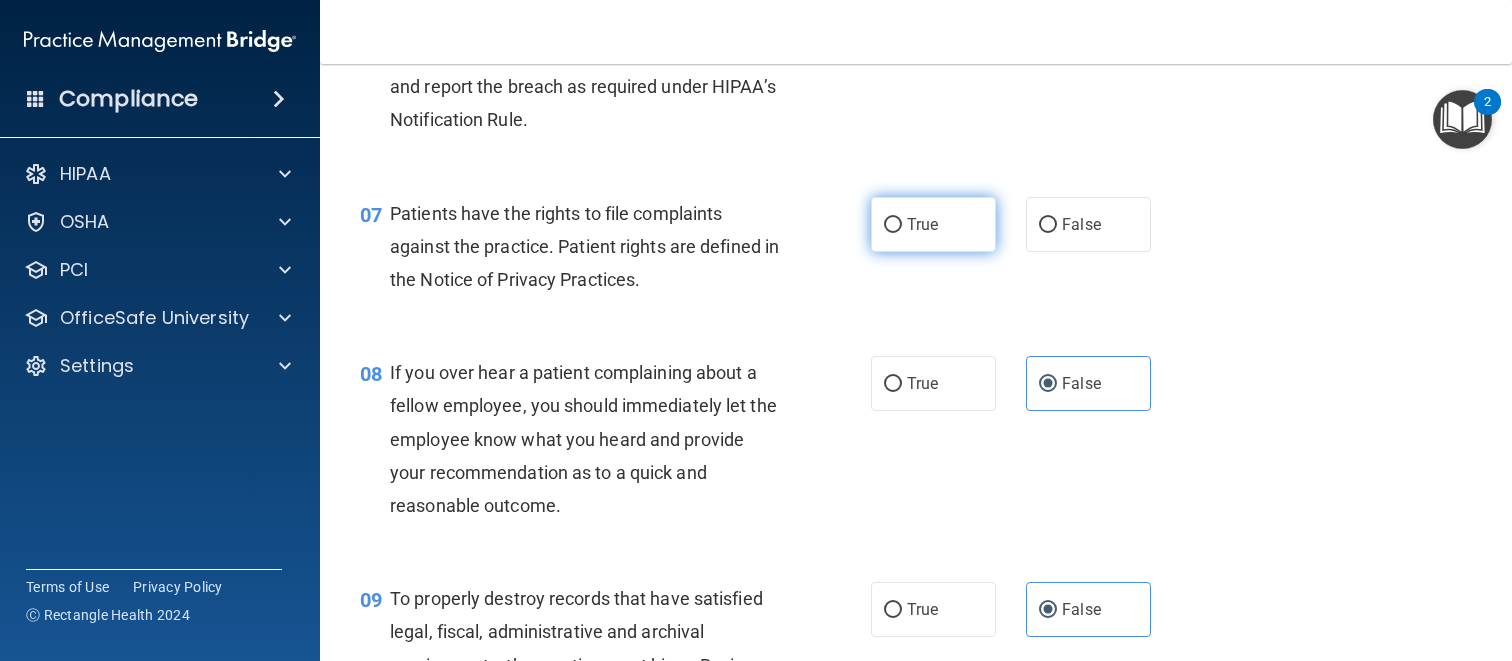 click on "True" at bounding box center (933, 224) 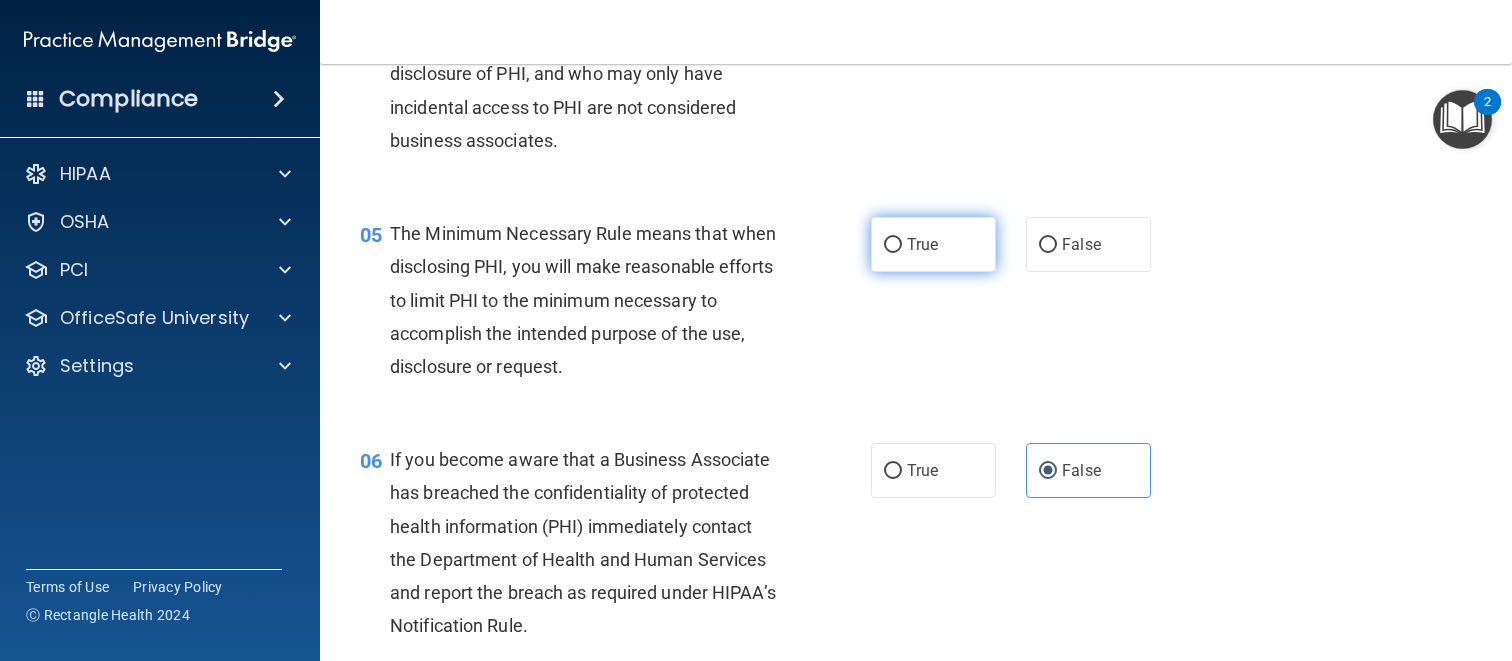 click on "True" at bounding box center (933, 244) 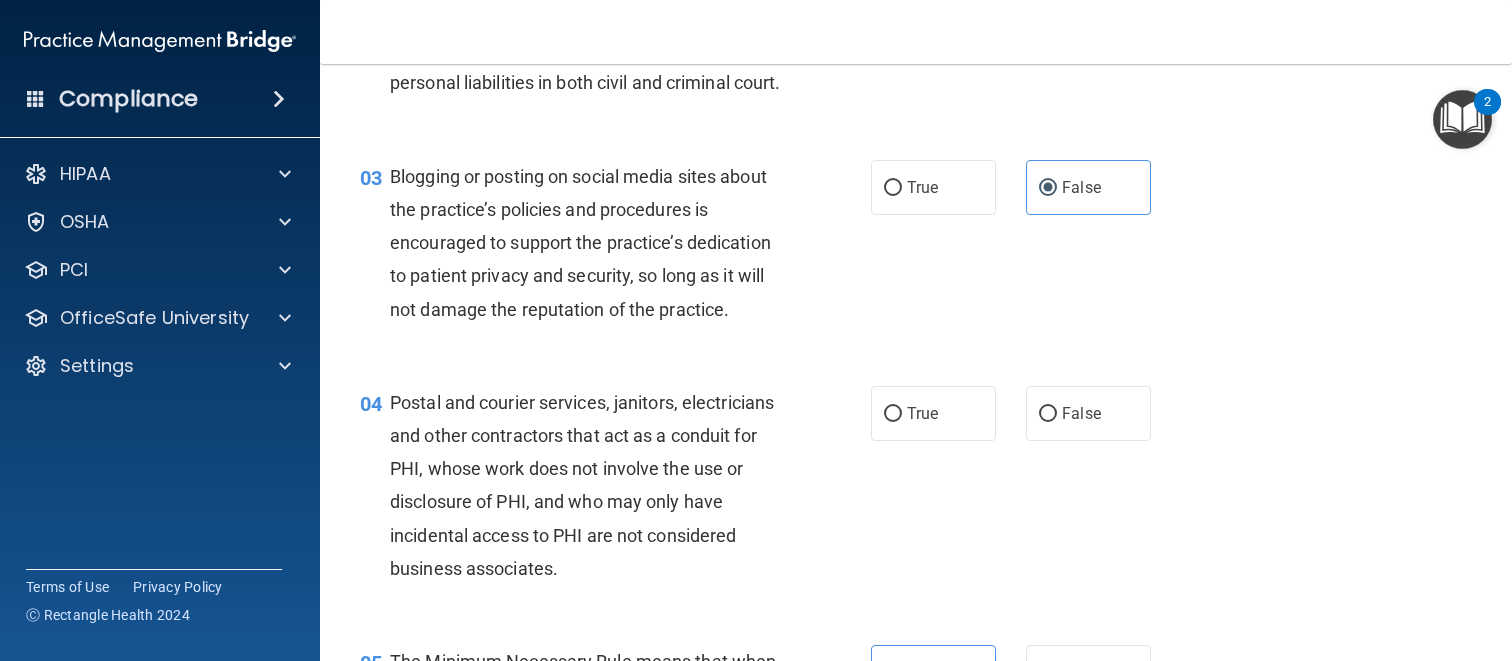 scroll, scrollTop: 269, scrollLeft: 0, axis: vertical 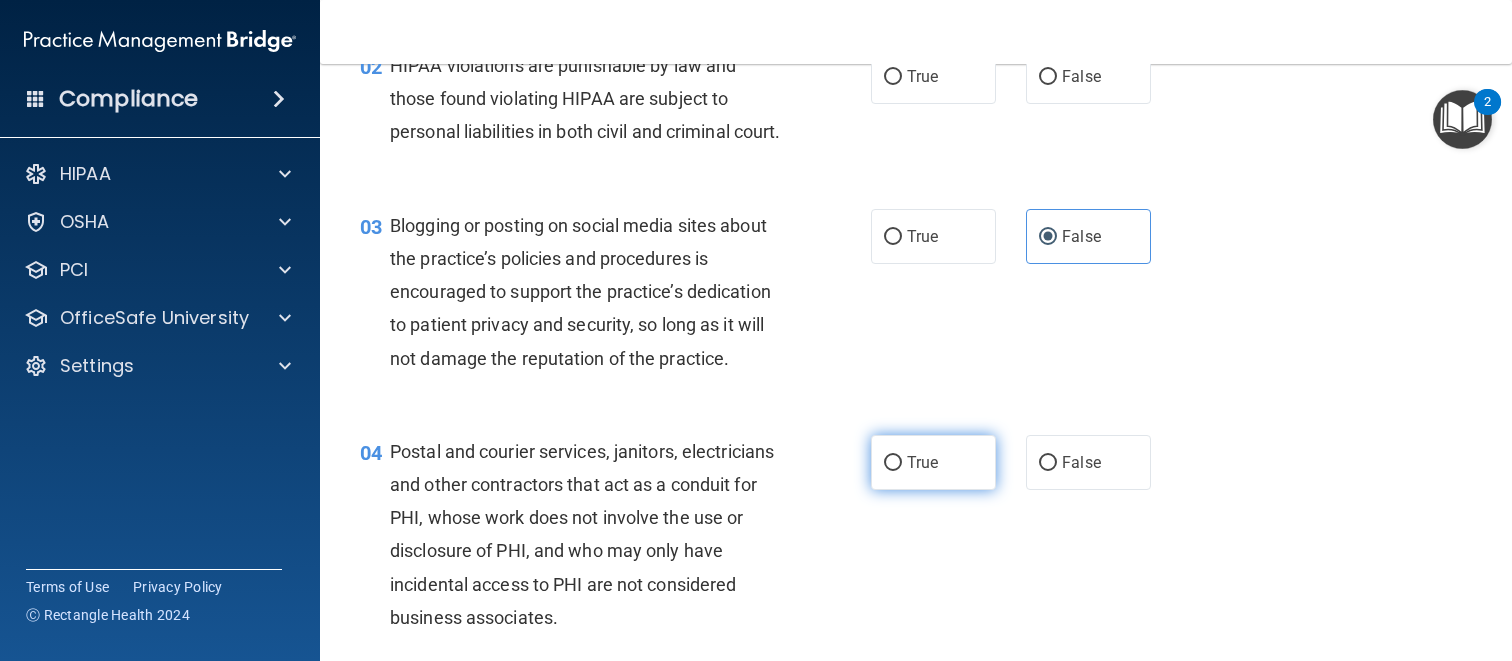 click on "True" at bounding box center (922, 462) 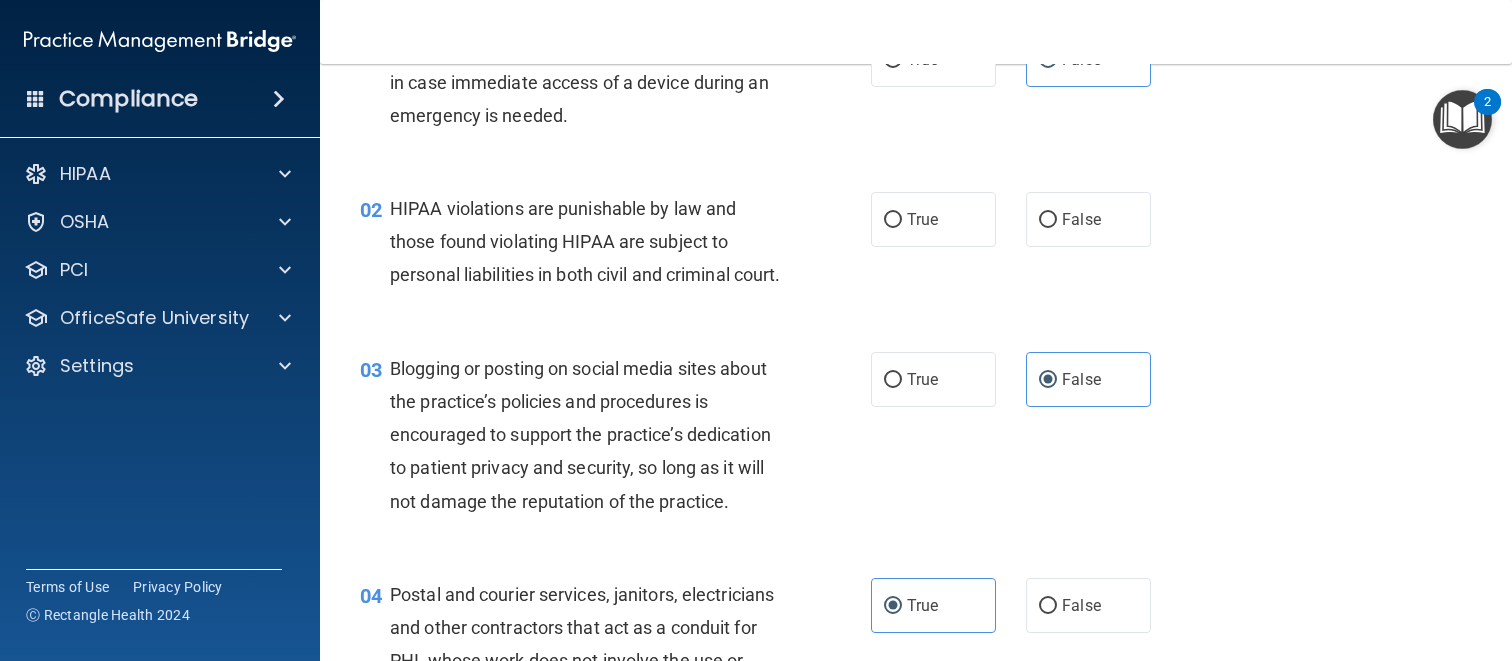scroll, scrollTop: 0, scrollLeft: 0, axis: both 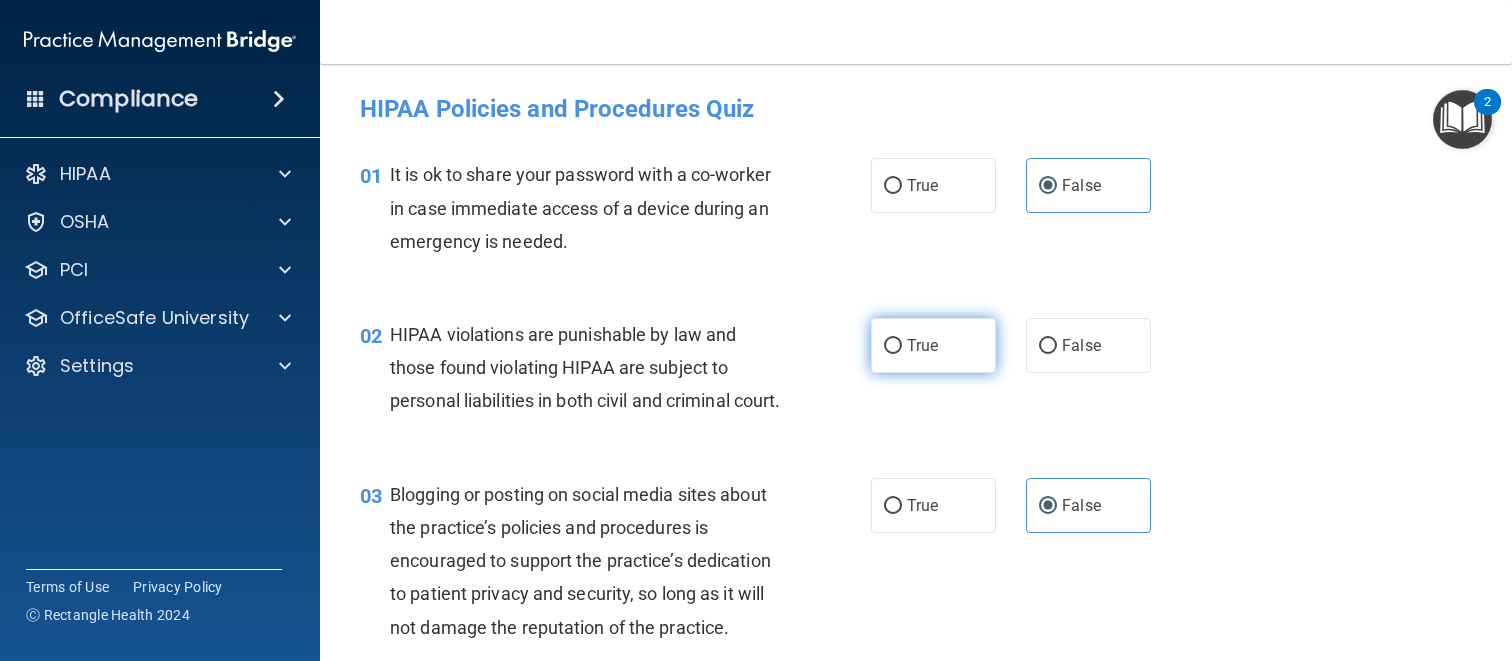 click on "True" at bounding box center [922, 345] 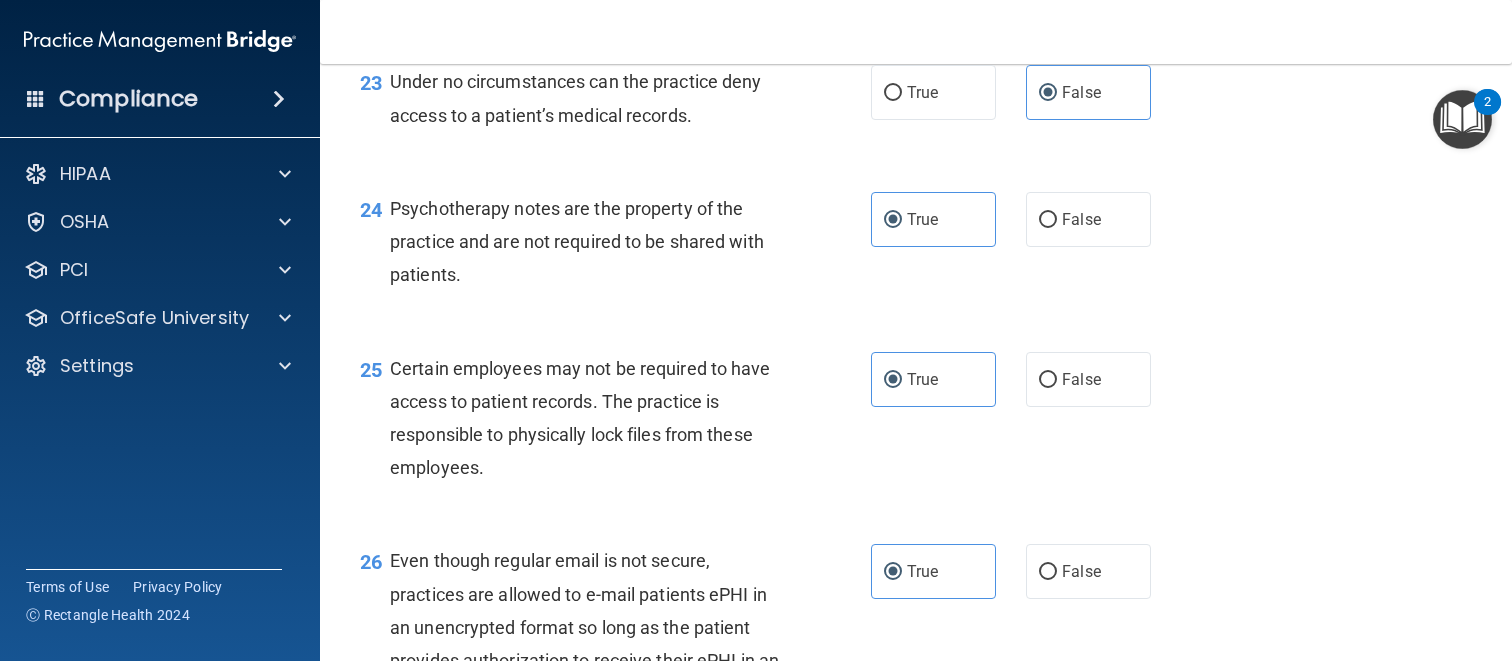 scroll, scrollTop: 5323, scrollLeft: 0, axis: vertical 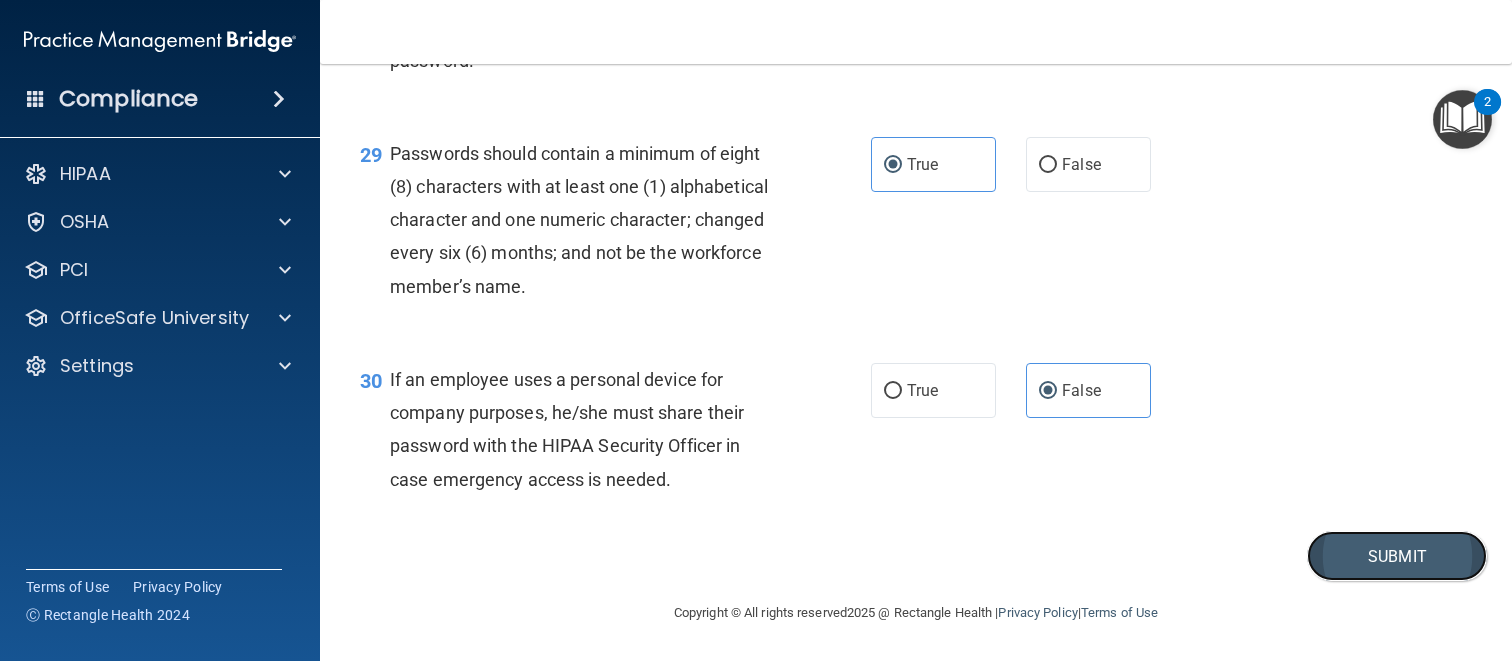 click on "Submit" at bounding box center (1397, 556) 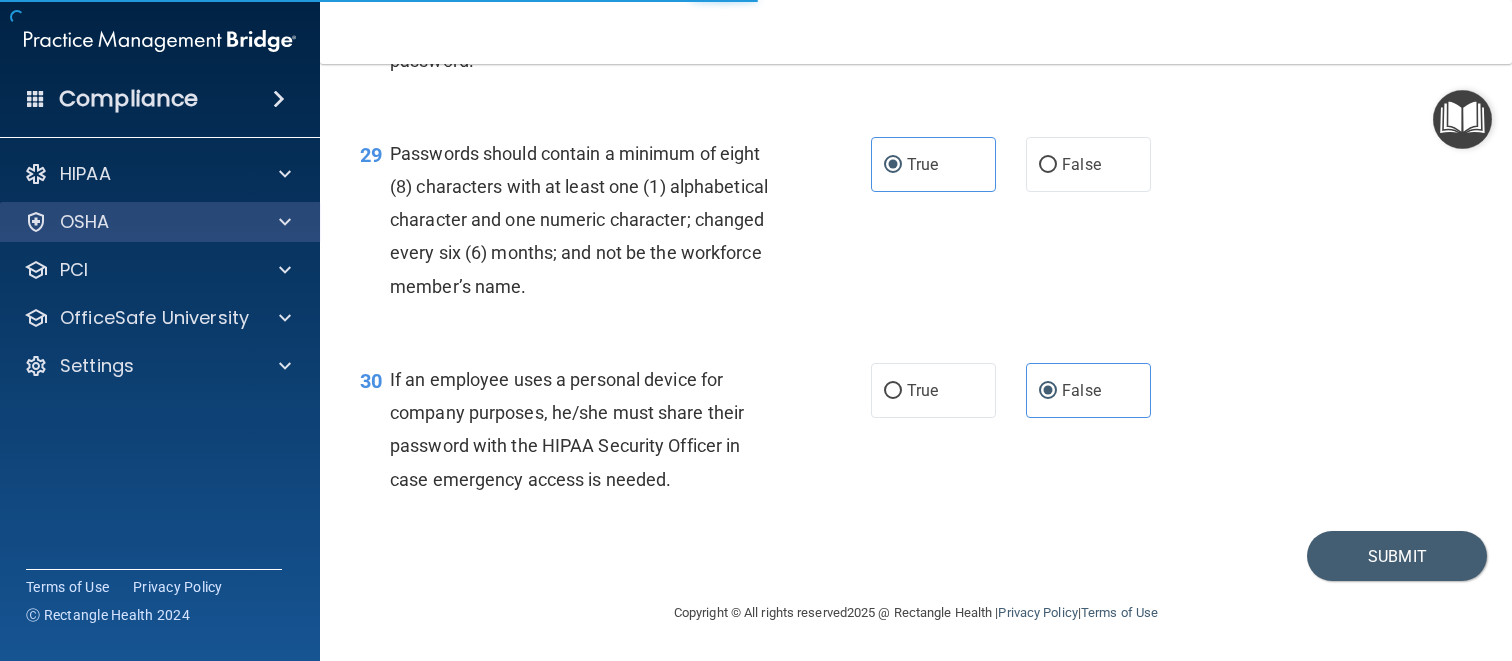 scroll, scrollTop: 0, scrollLeft: 0, axis: both 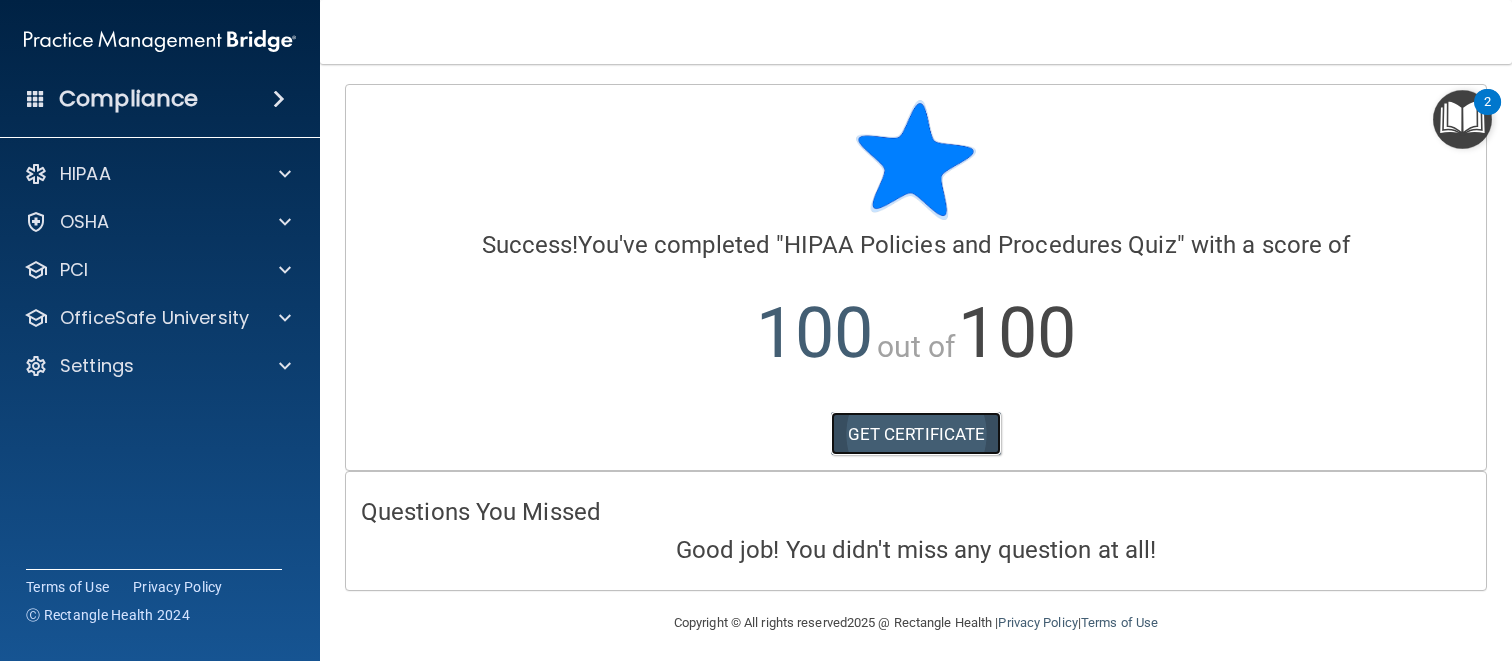 click on "GET CERTIFICATE" at bounding box center (916, 434) 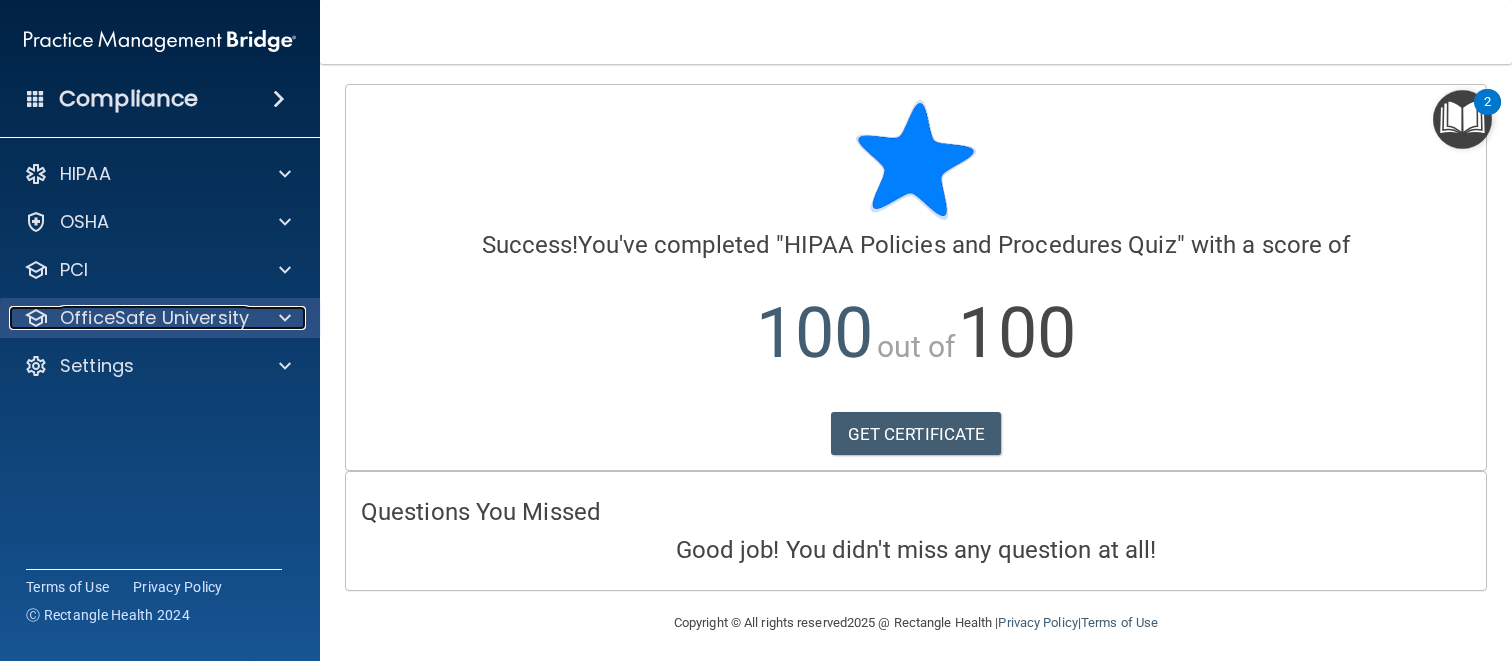click on "OfficeSafe University" at bounding box center (154, 318) 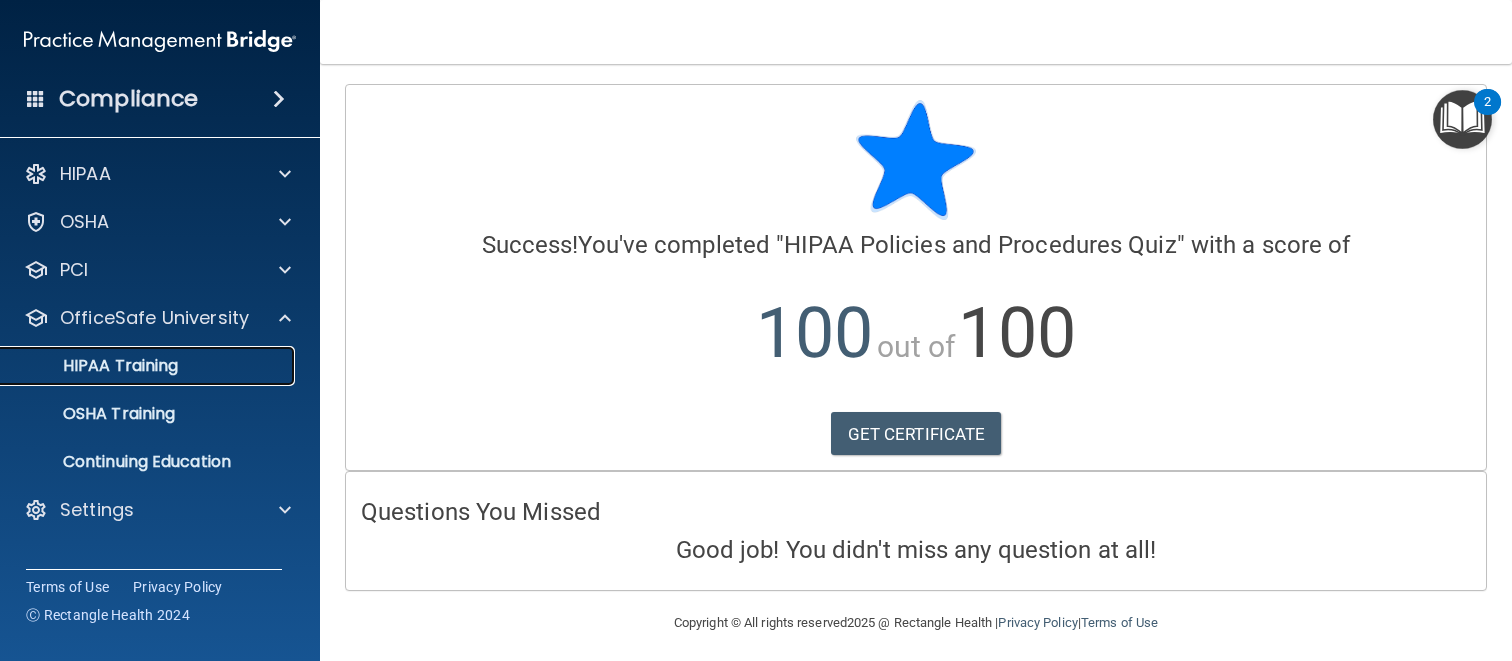 click on "HIPAA Training" at bounding box center [95, 366] 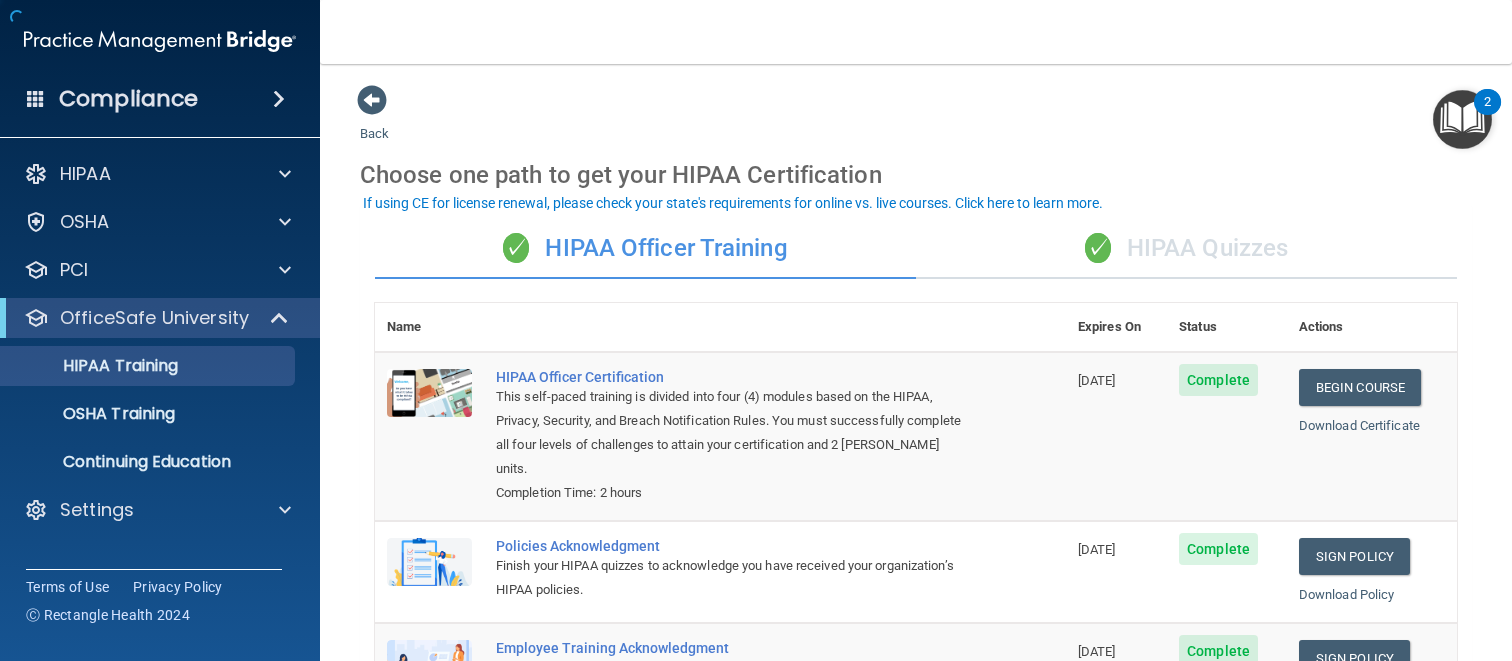 click on "✓   HIPAA Quizzes" at bounding box center (1186, 249) 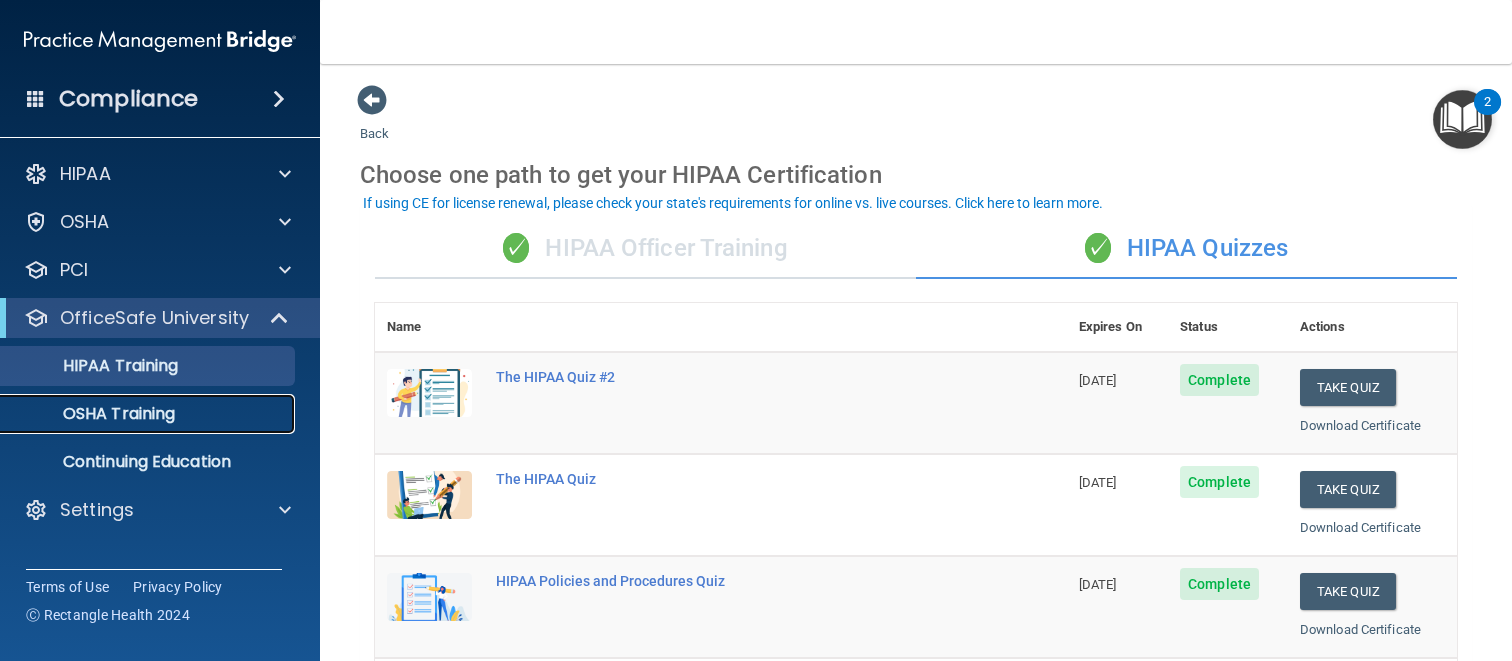 click on "OSHA Training" at bounding box center [94, 414] 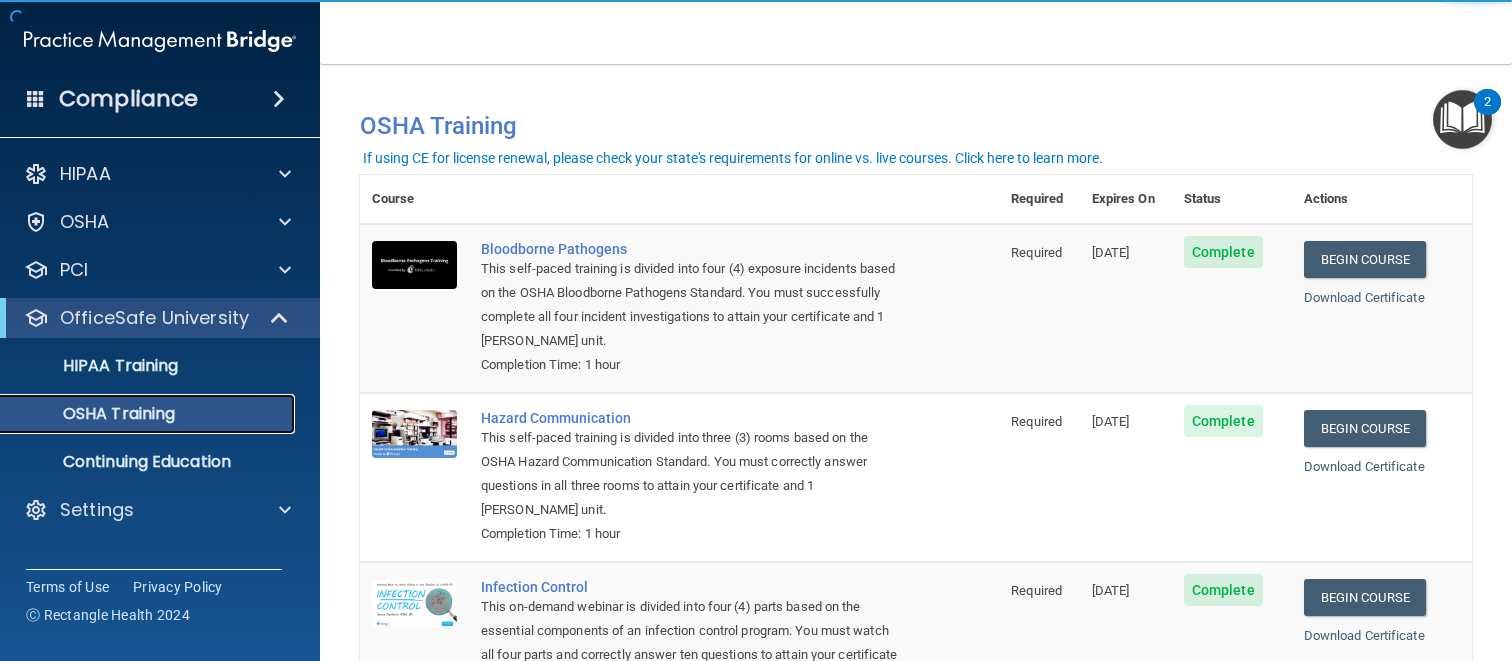 scroll, scrollTop: 320, scrollLeft: 0, axis: vertical 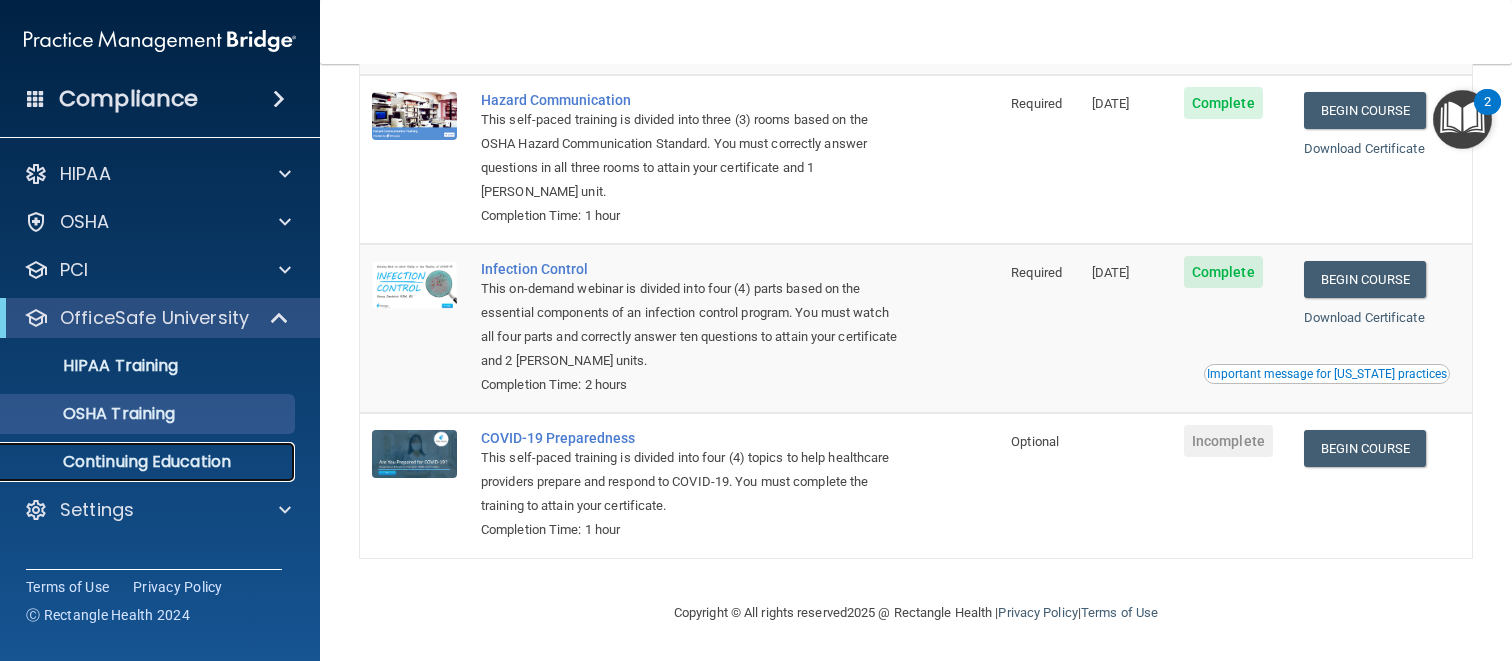 click on "Continuing Education" at bounding box center [149, 462] 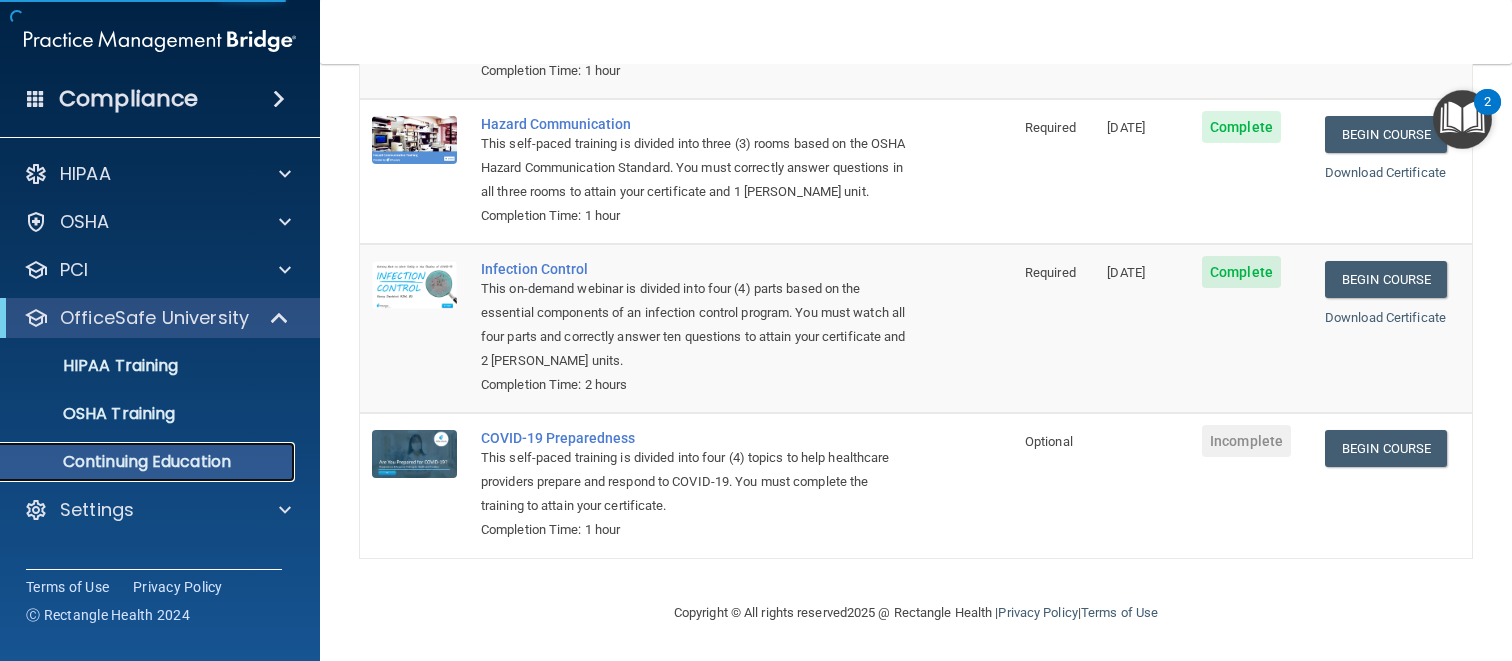scroll, scrollTop: 0, scrollLeft: 0, axis: both 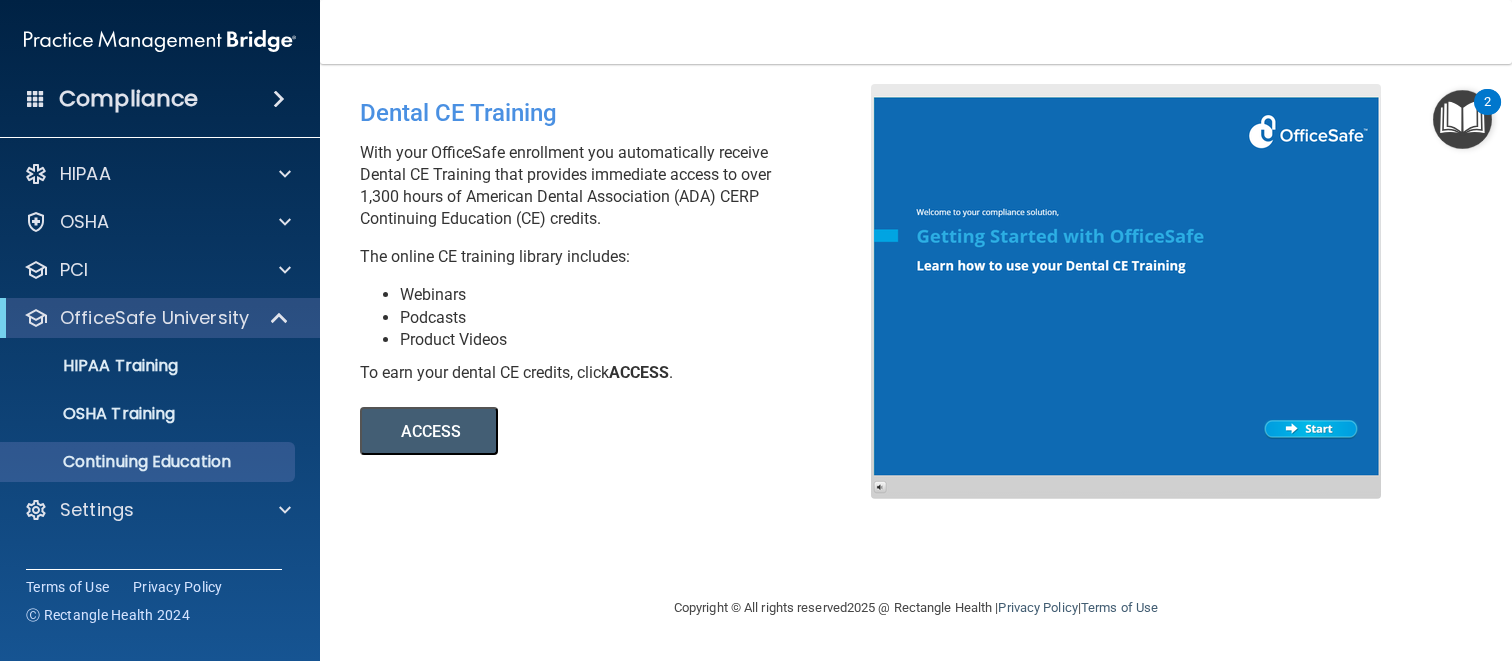 click on "ACCESS" at bounding box center (429, 431) 